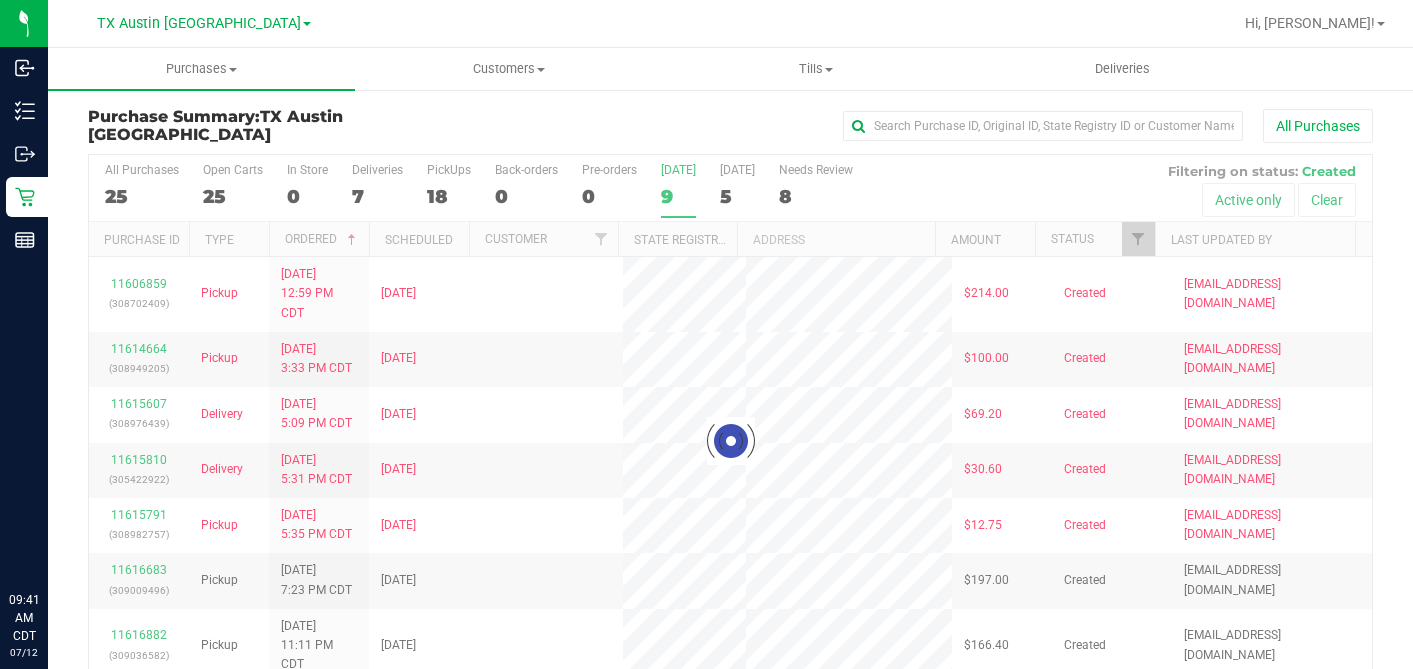 scroll, scrollTop: 0, scrollLeft: 0, axis: both 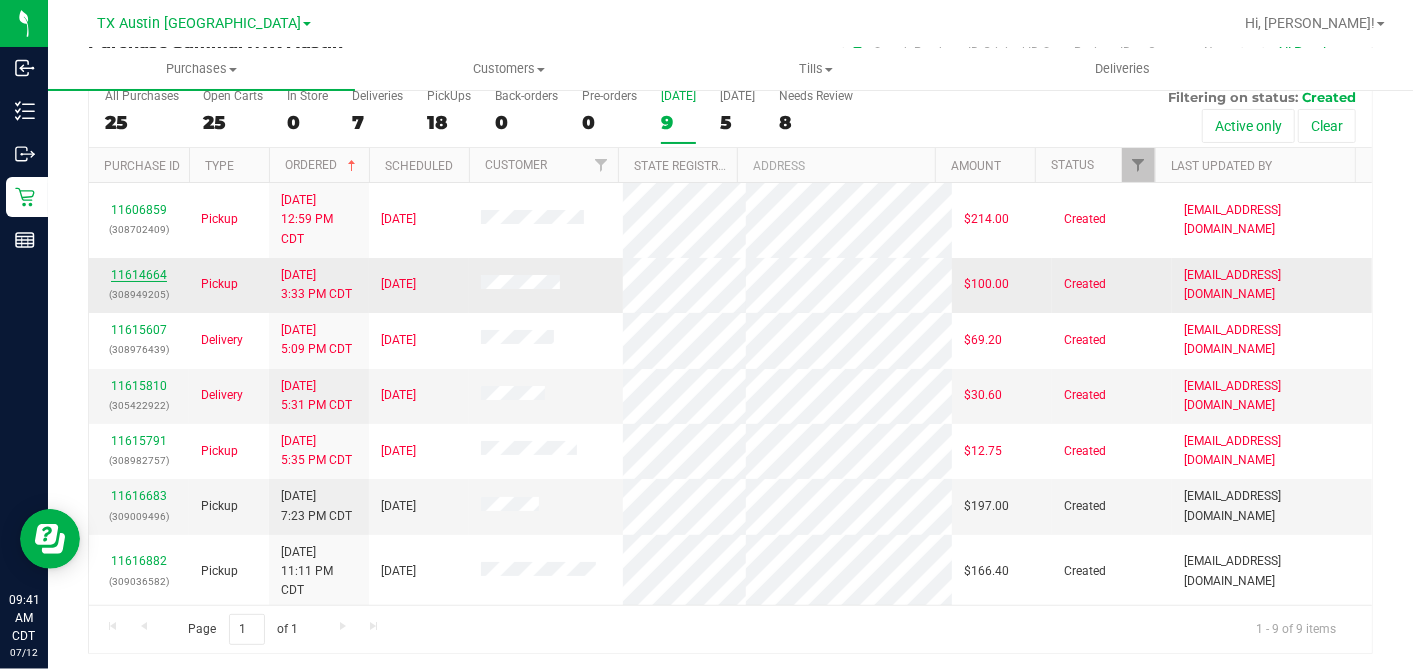 click on "11614664" at bounding box center (139, 275) 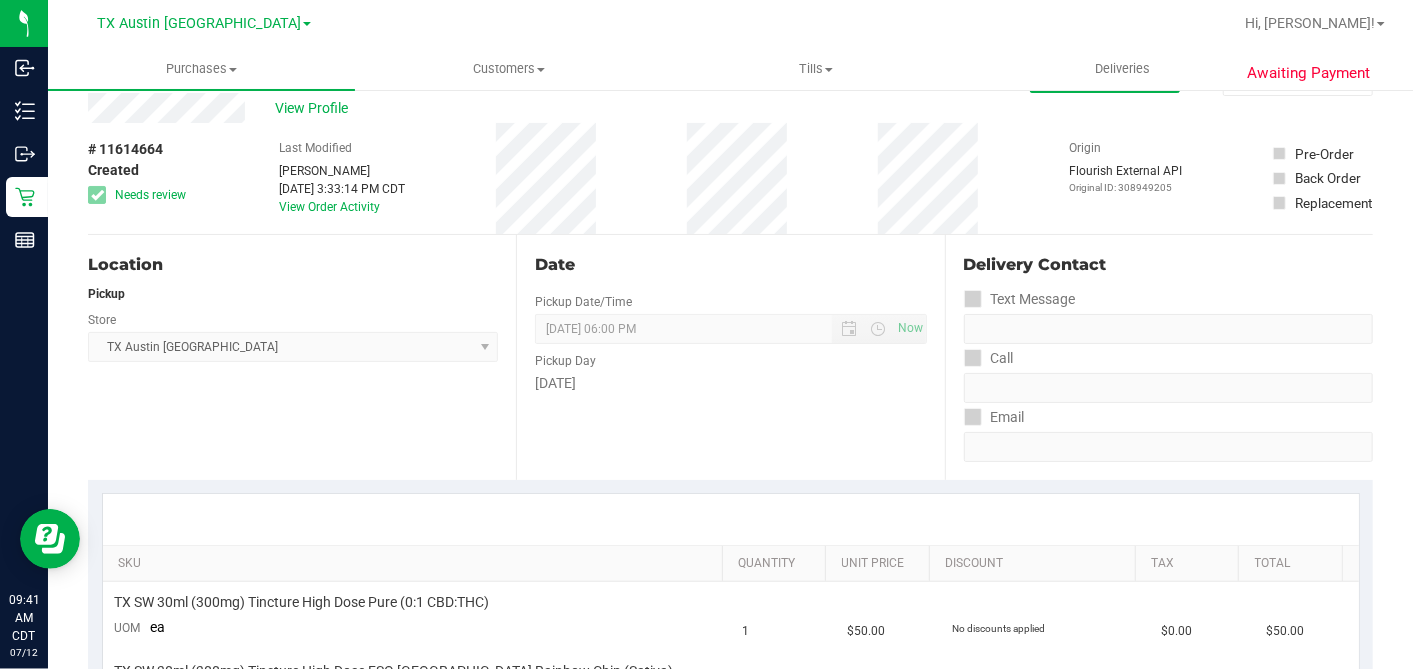 scroll, scrollTop: 0, scrollLeft: 0, axis: both 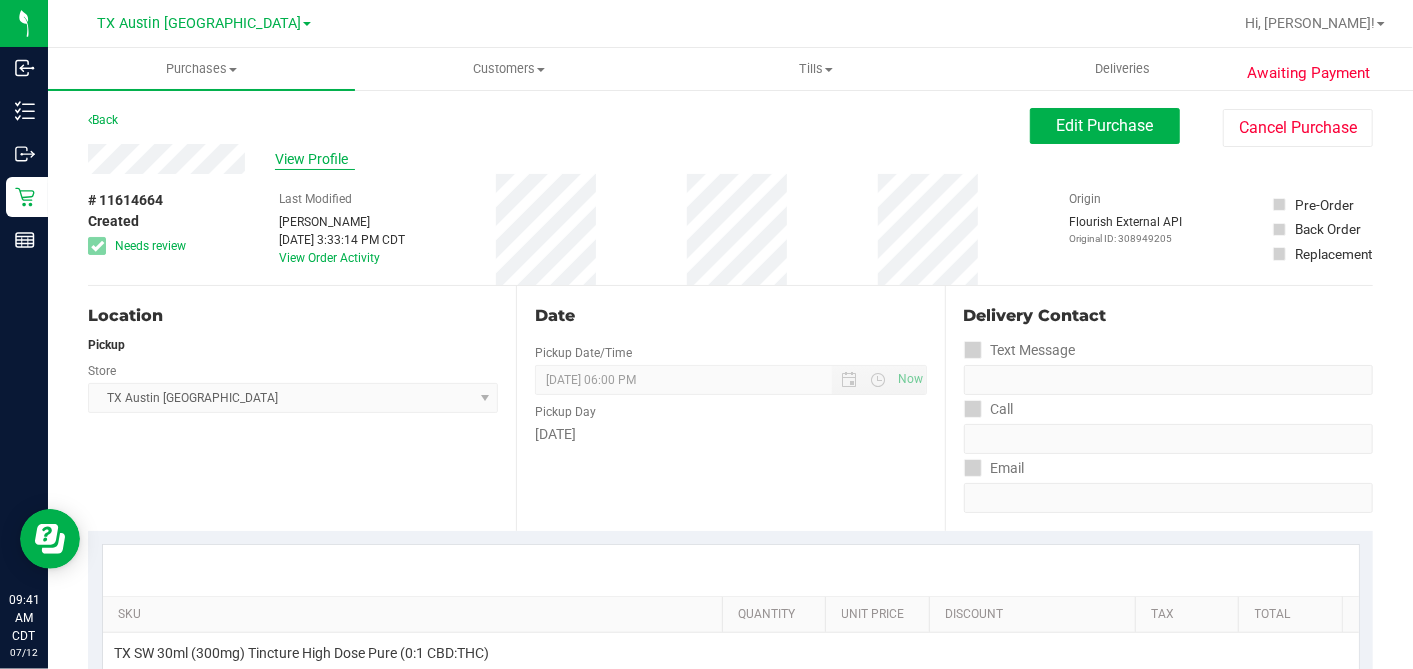 click on "View Profile" at bounding box center (315, 159) 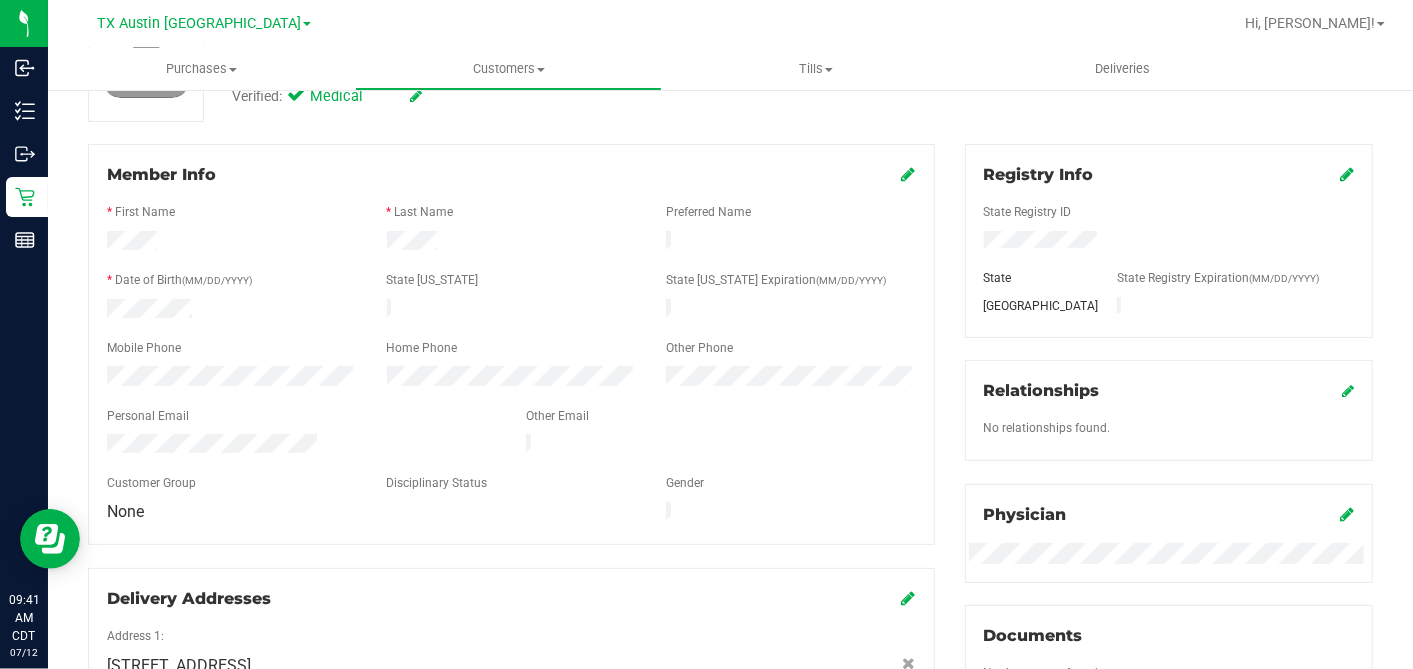 scroll, scrollTop: 0, scrollLeft: 0, axis: both 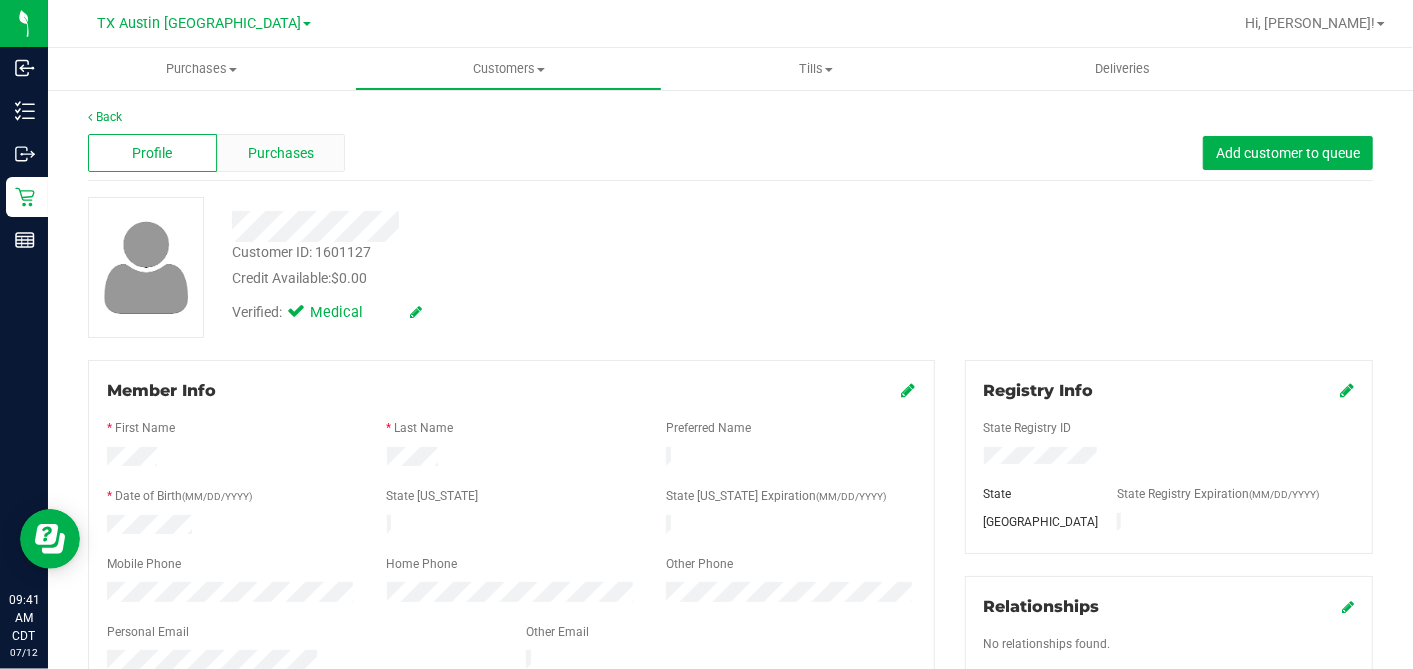 click on "Purchases" at bounding box center (281, 153) 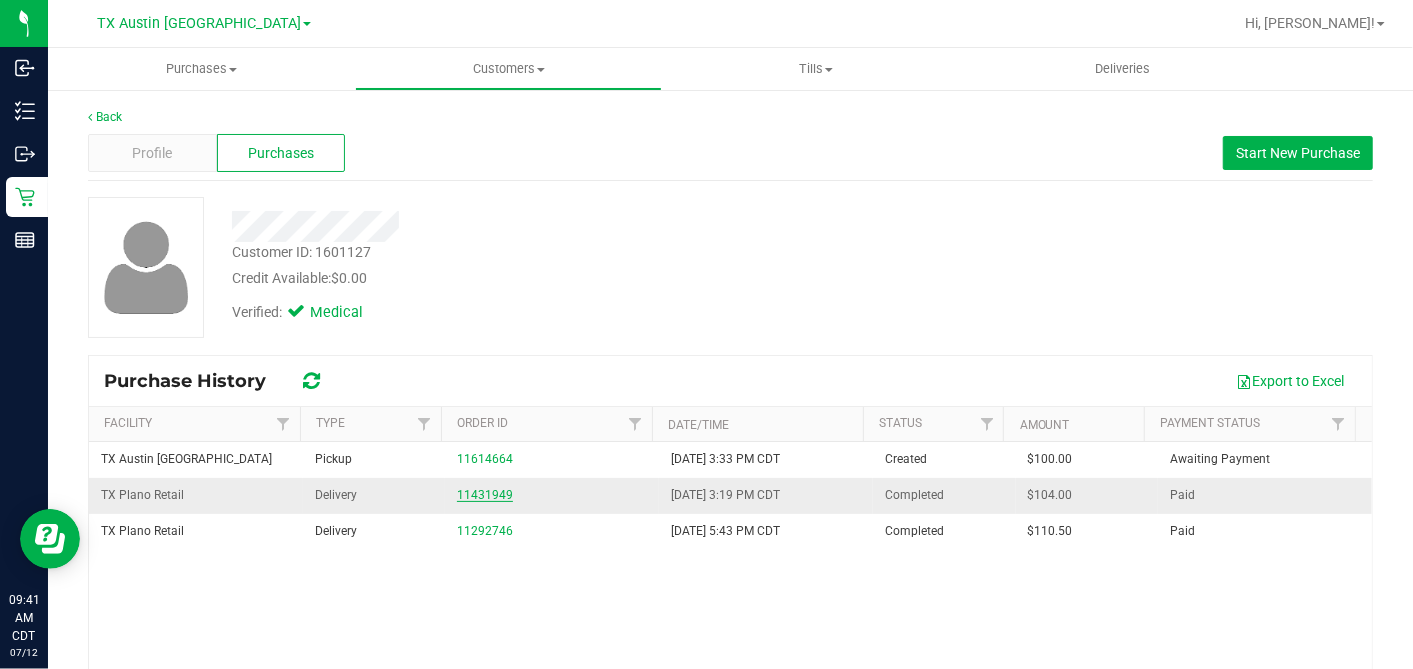click on "11431949" at bounding box center [485, 495] 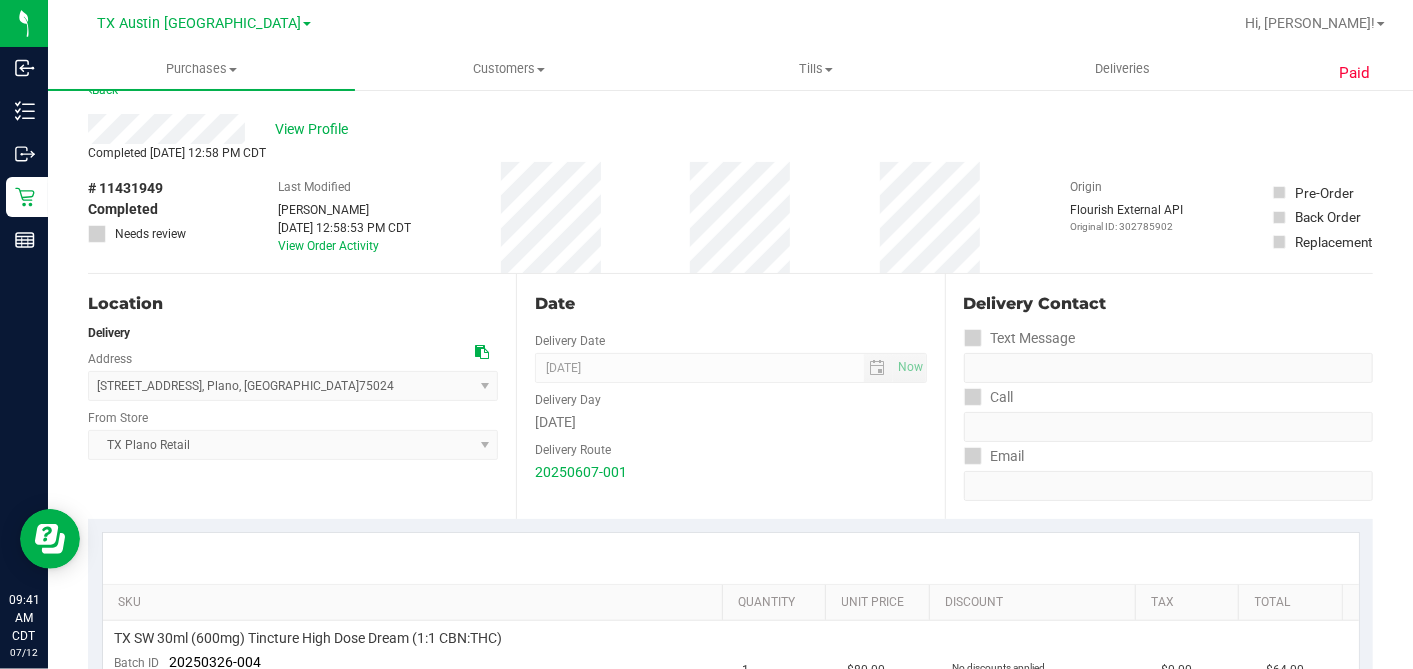 scroll, scrollTop: 0, scrollLeft: 0, axis: both 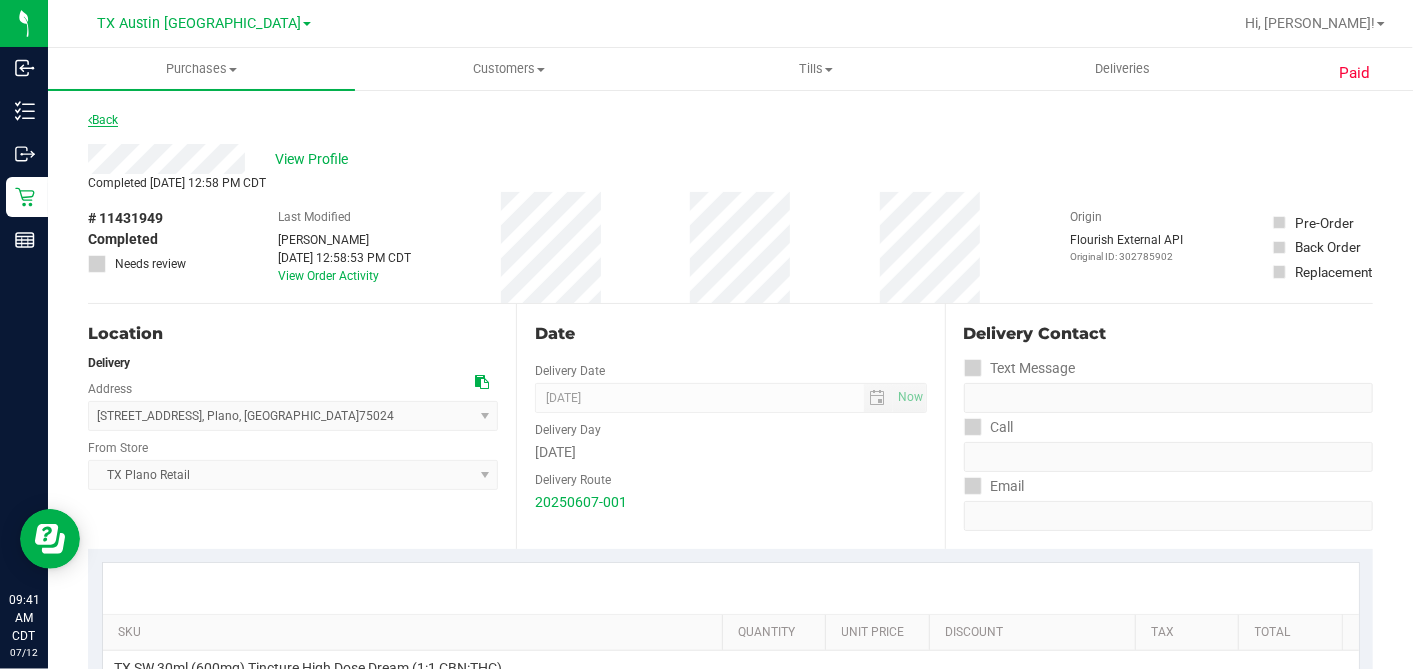 click on "Back" at bounding box center [103, 120] 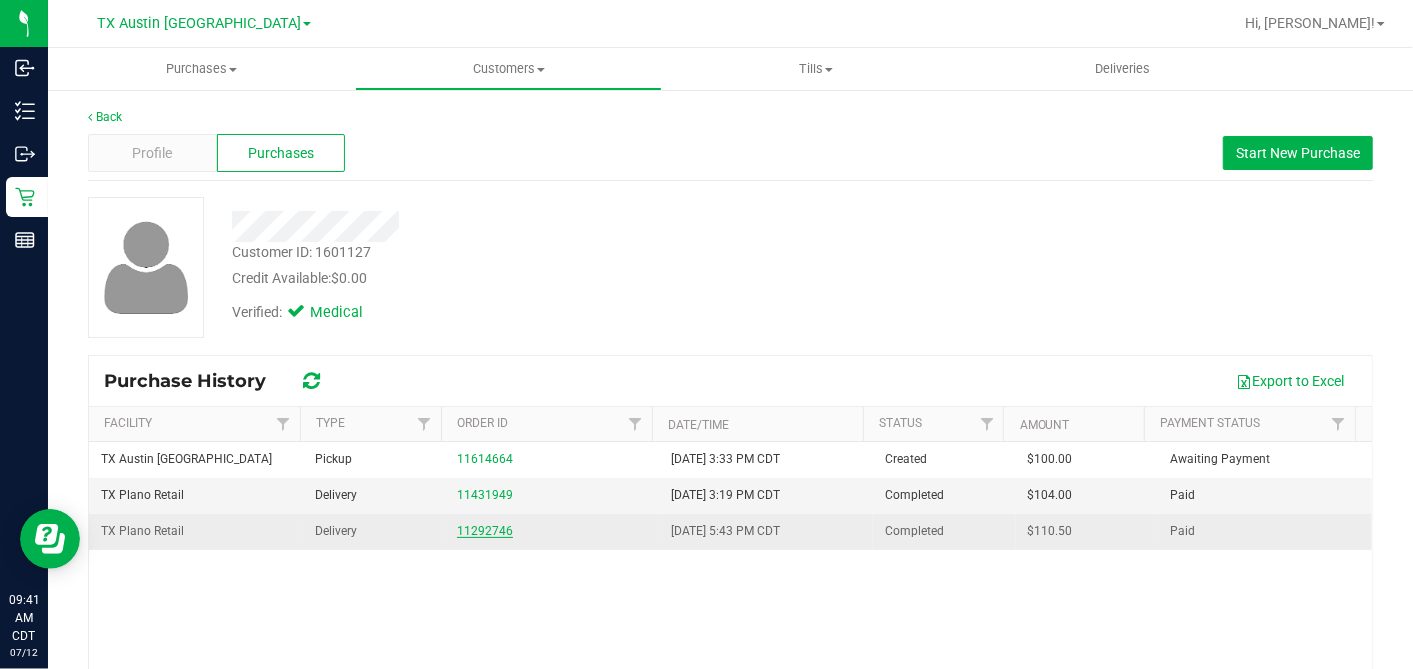 click on "11292746" at bounding box center [485, 531] 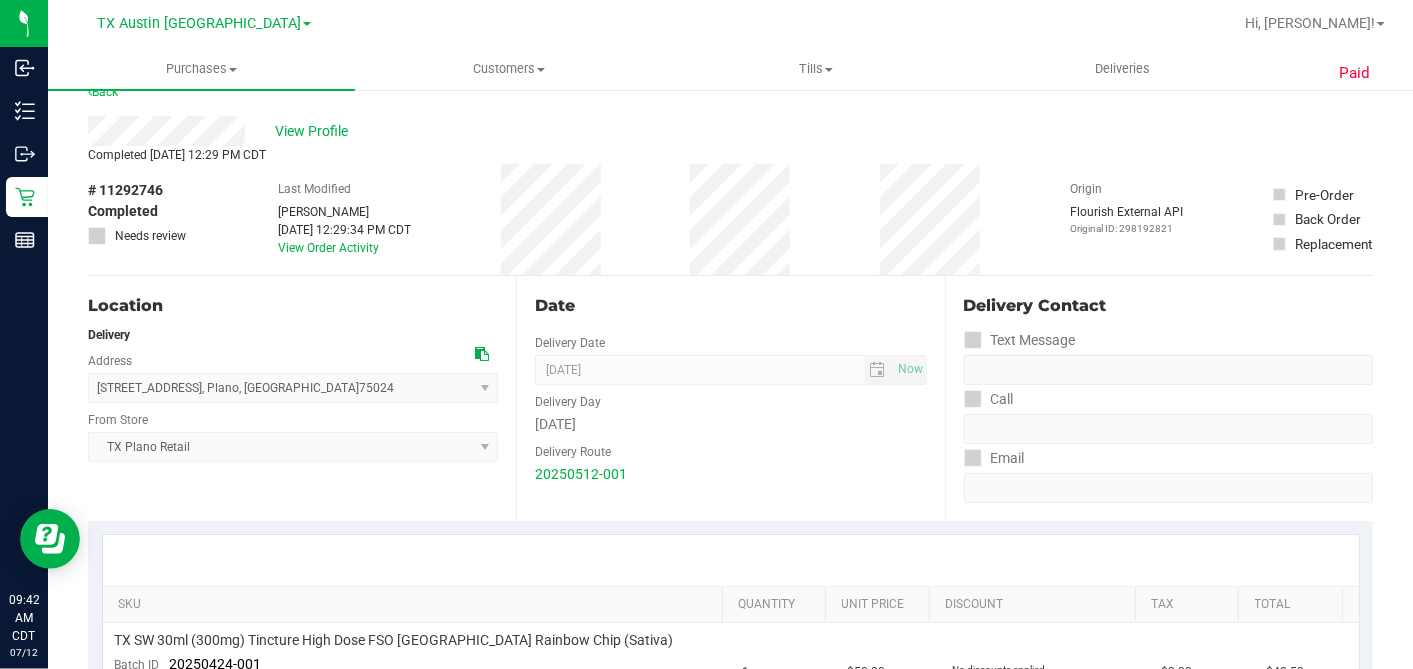 scroll, scrollTop: 0, scrollLeft: 0, axis: both 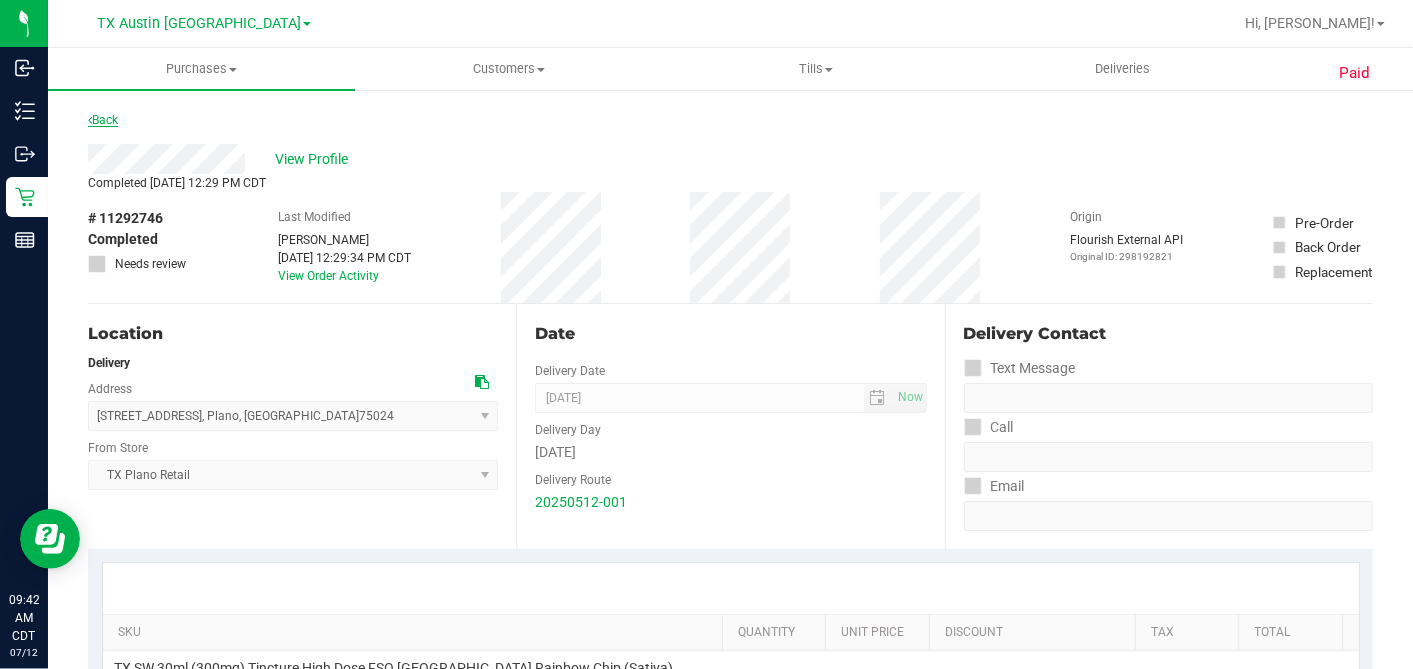 click on "Back" at bounding box center (103, 120) 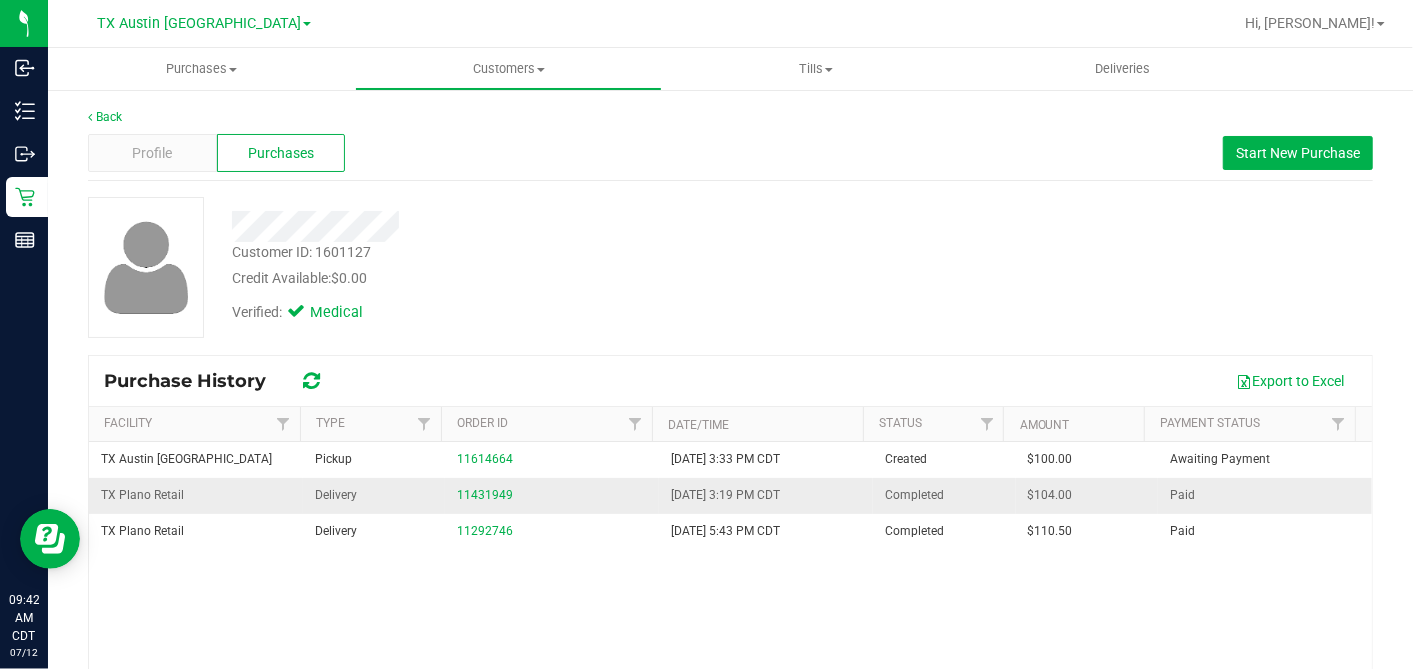 click on "11431949" at bounding box center (552, 495) 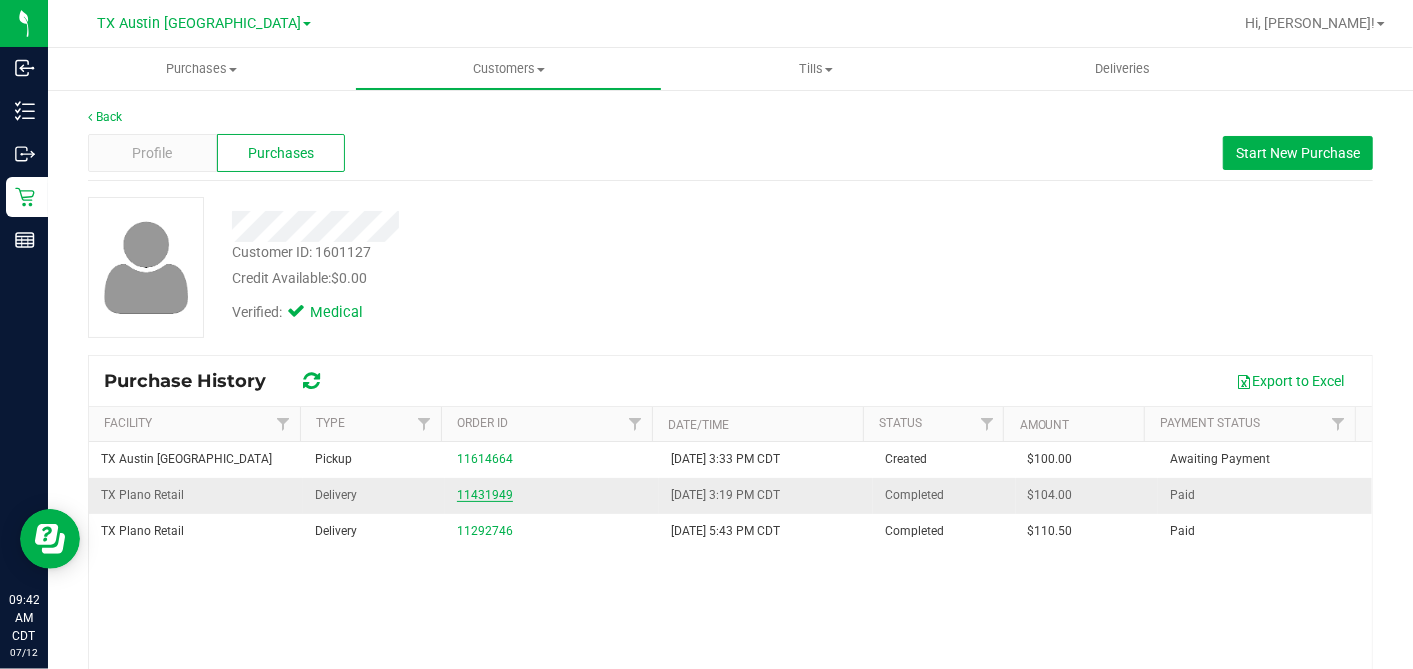 click on "11431949" at bounding box center (485, 495) 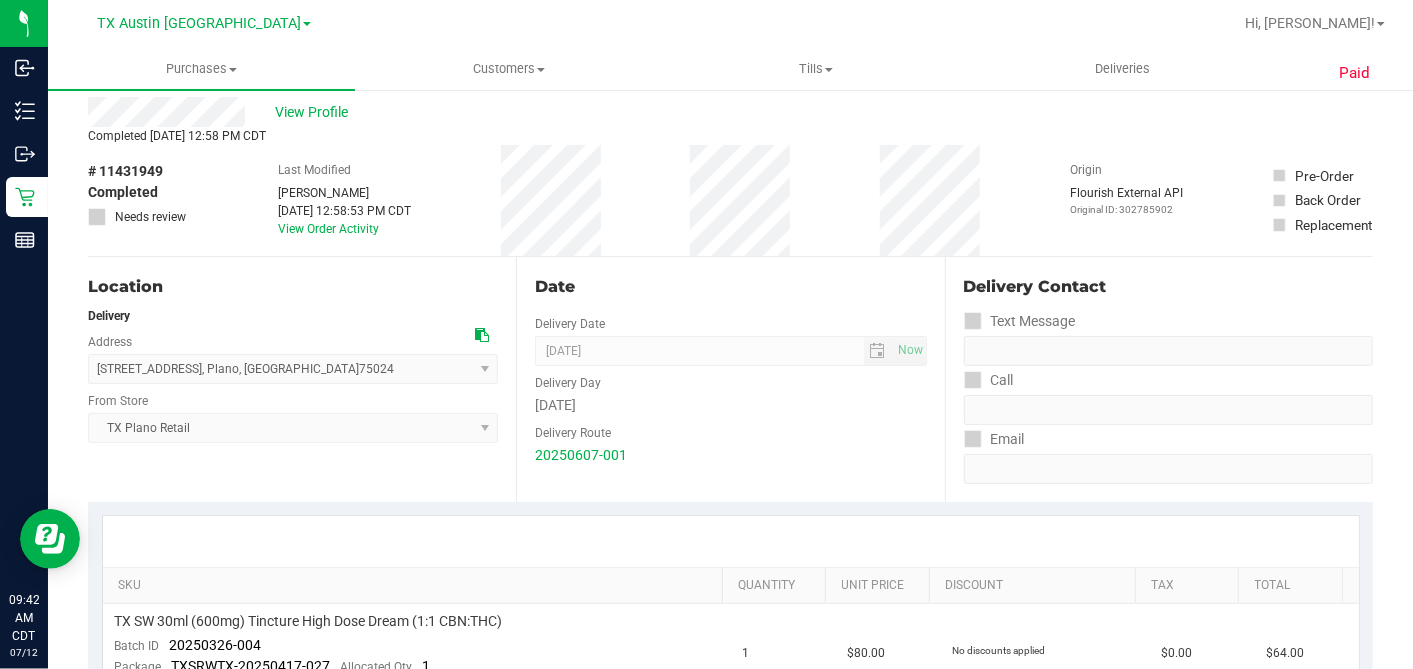scroll, scrollTop: 0, scrollLeft: 0, axis: both 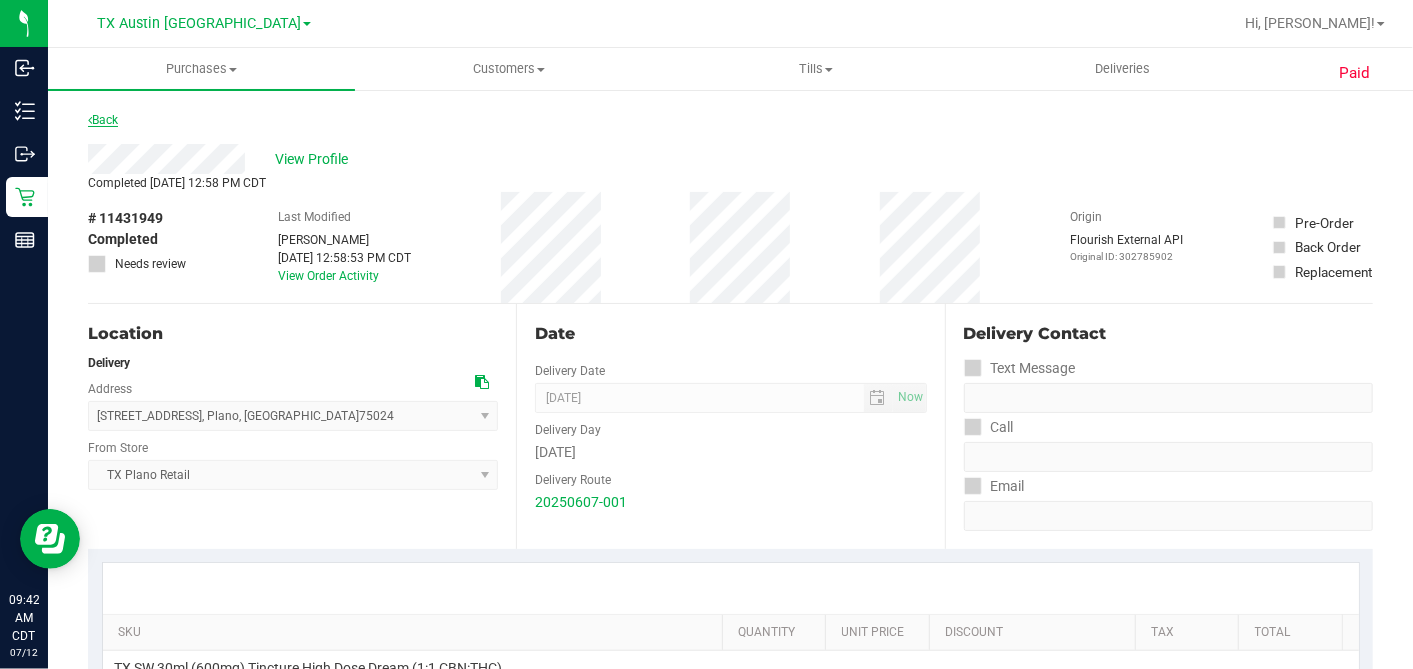 click on "Back" at bounding box center (103, 120) 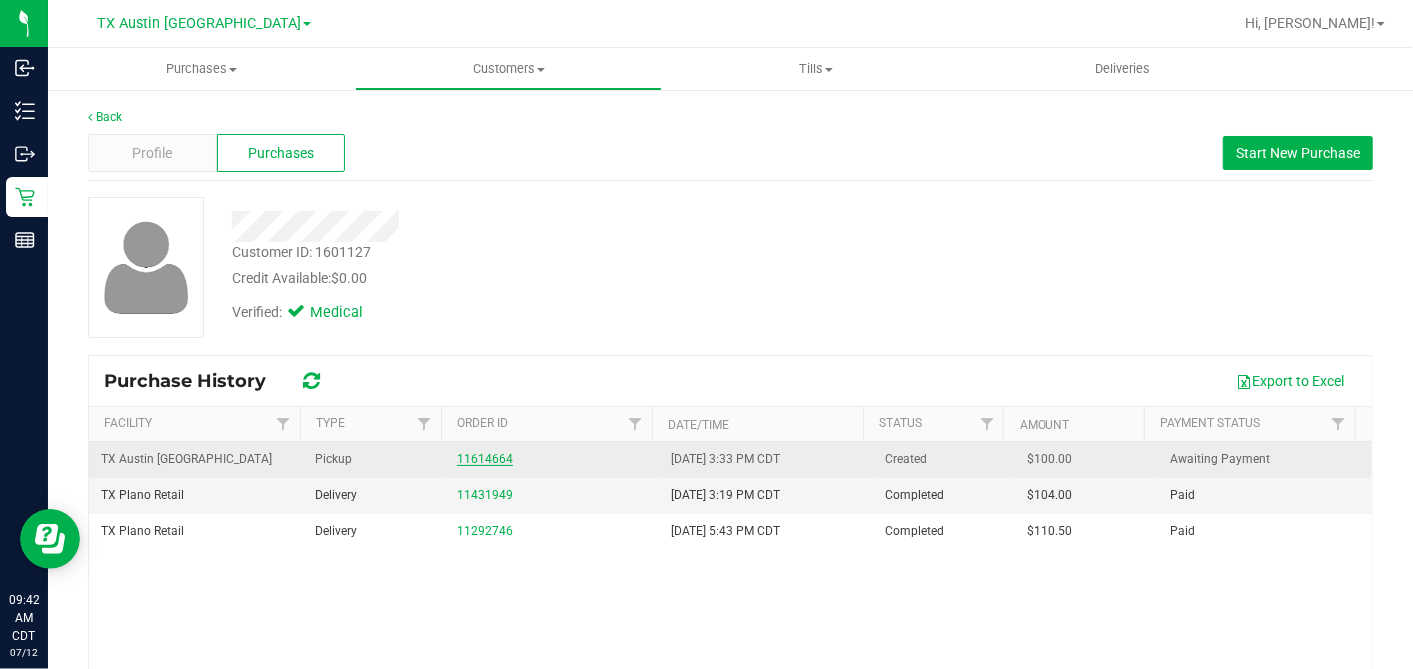 click on "11614664" at bounding box center (485, 459) 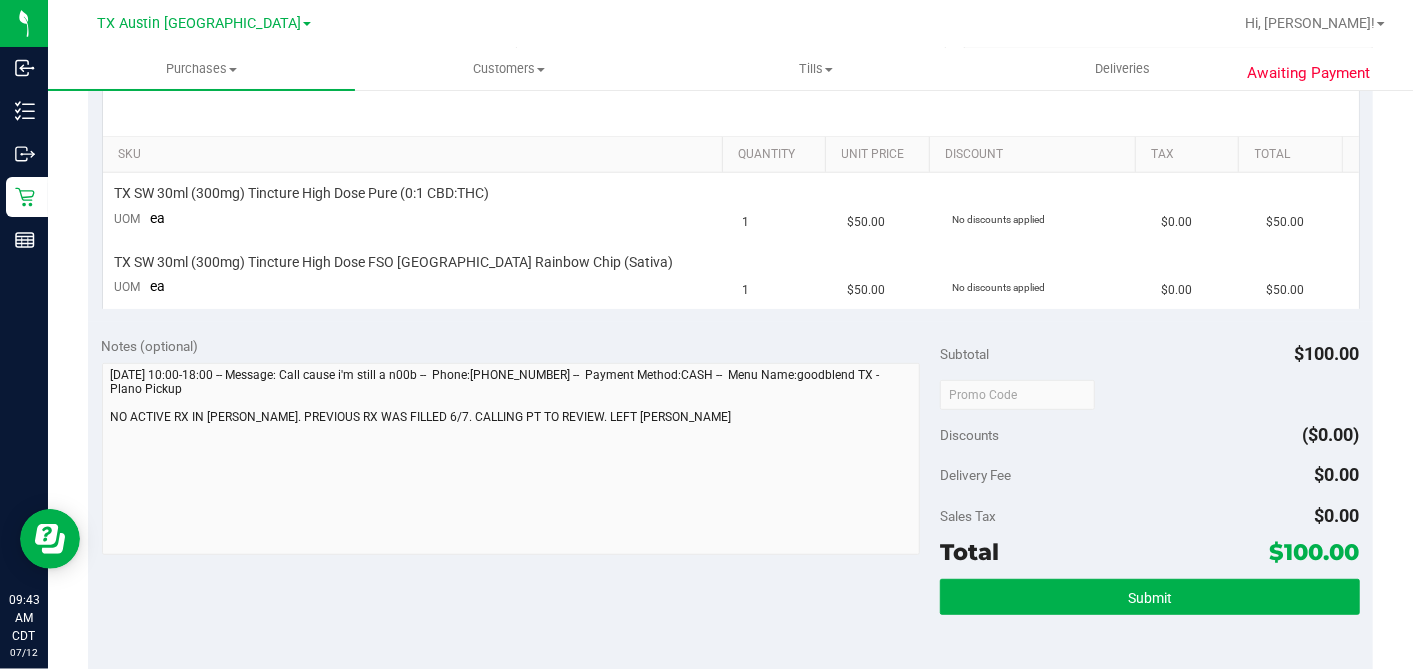 scroll, scrollTop: 222, scrollLeft: 0, axis: vertical 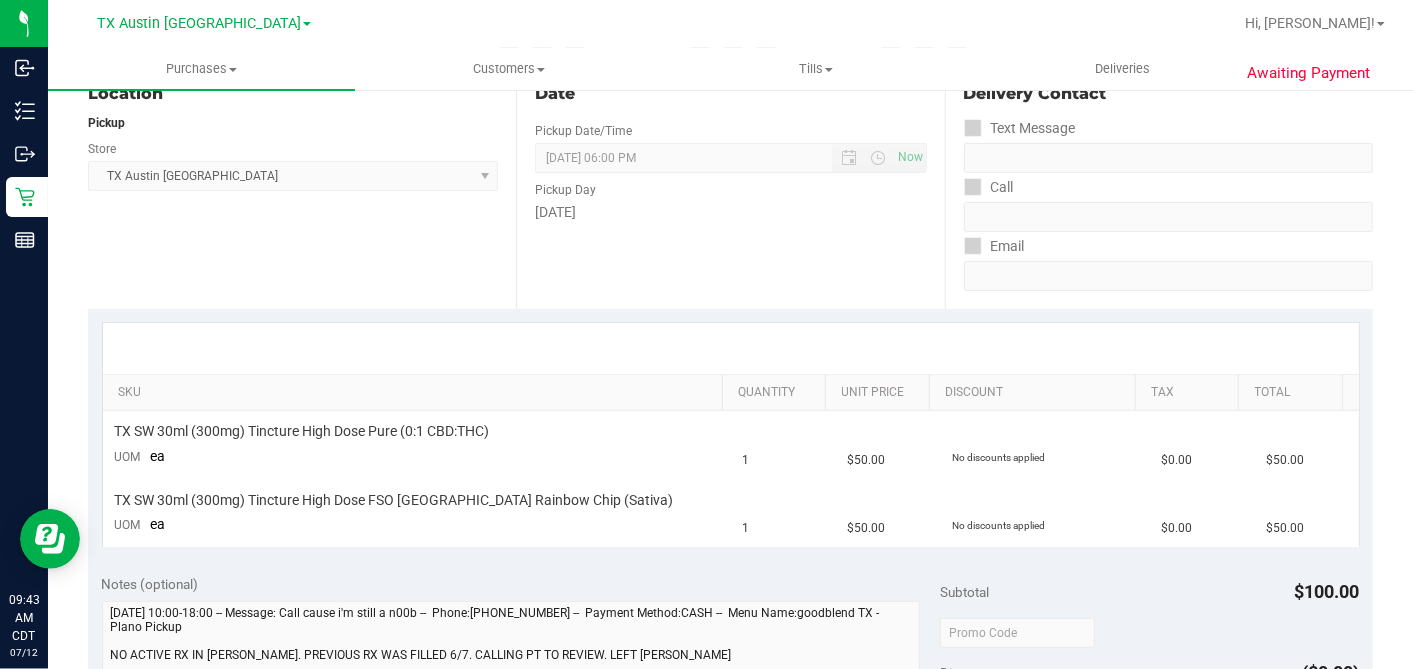 drag, startPoint x: 708, startPoint y: 382, endPoint x: 585, endPoint y: 342, distance: 129.34064 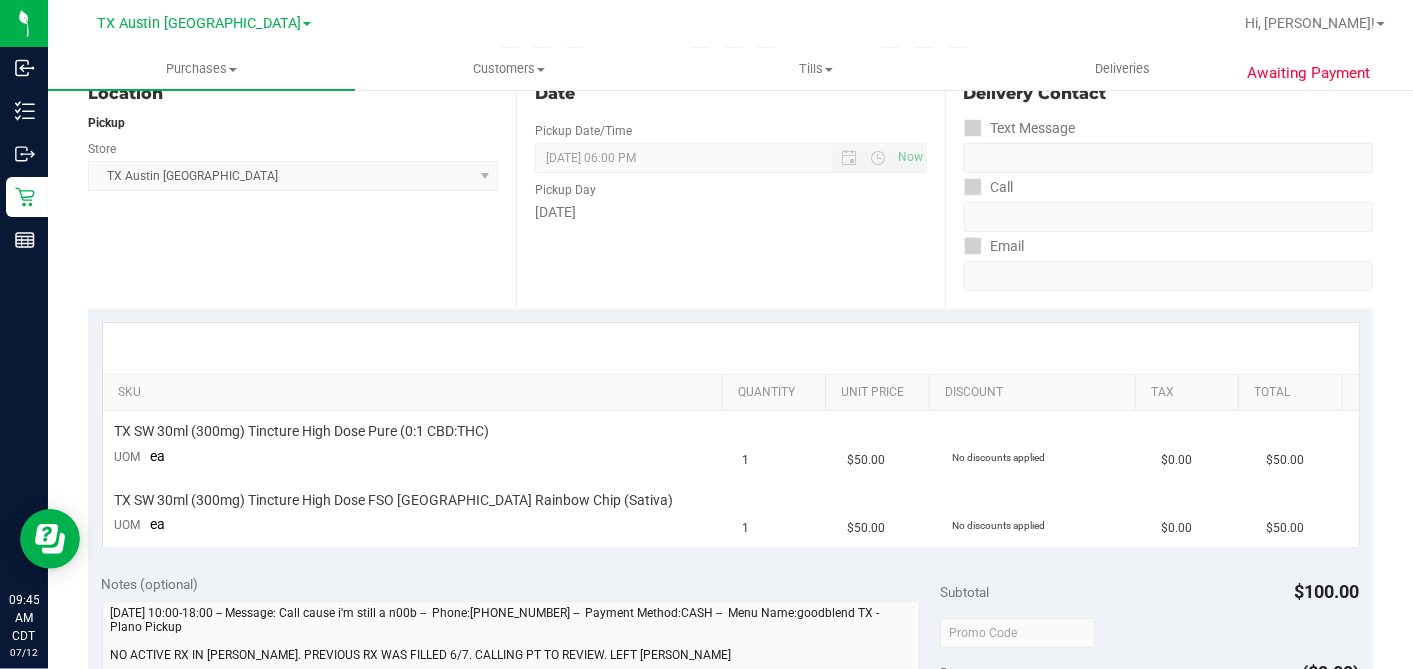 scroll, scrollTop: 0, scrollLeft: 0, axis: both 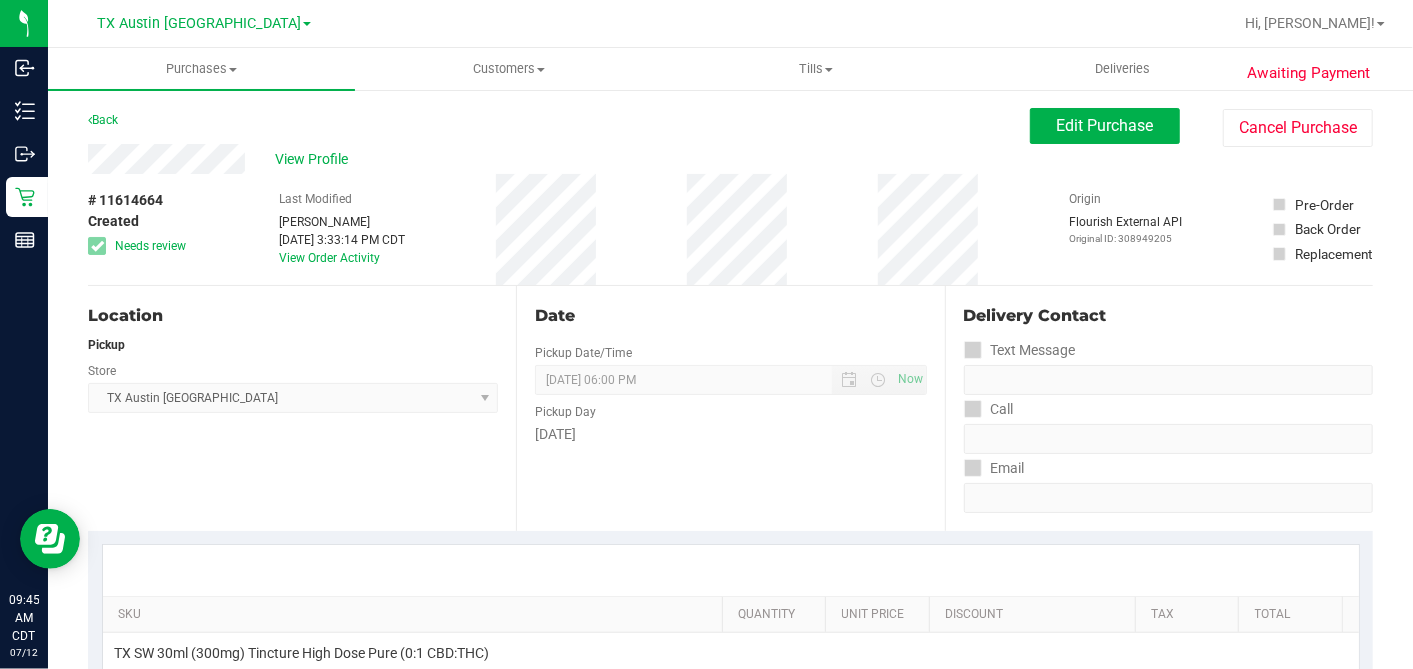 click on "Date" at bounding box center (730, 316) 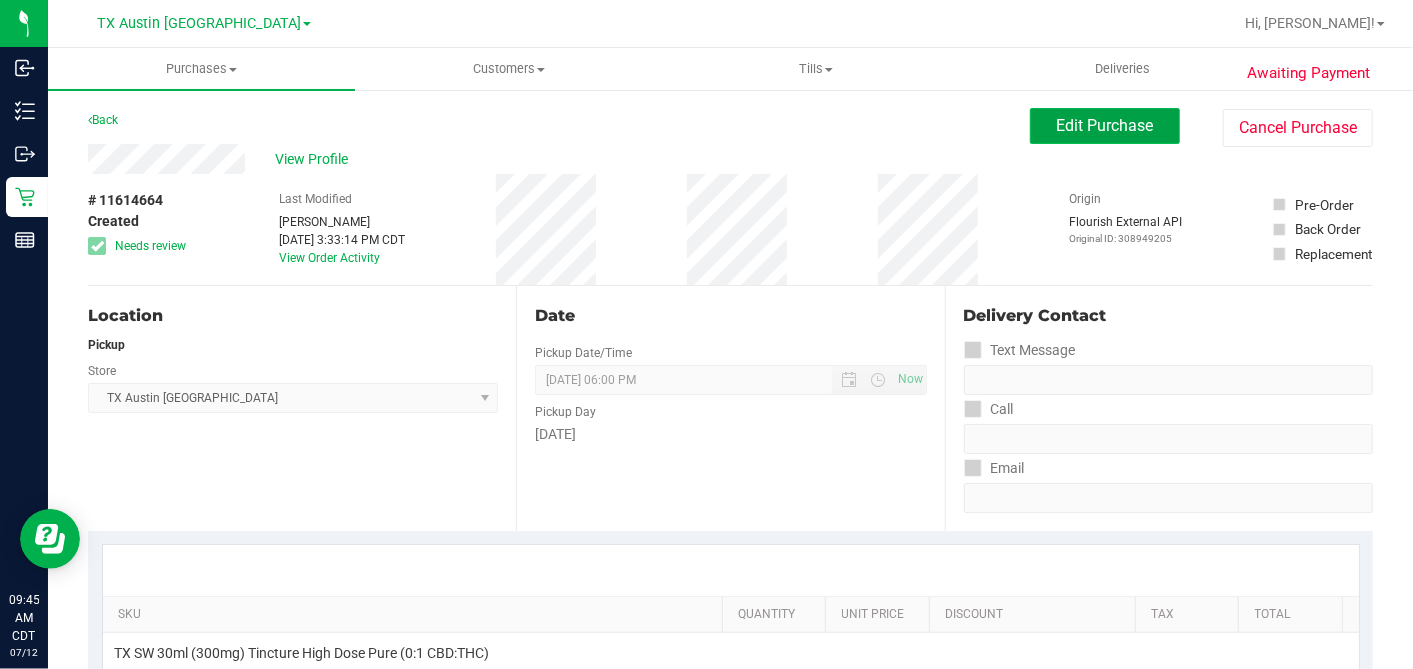 click on "Edit Purchase" at bounding box center [1105, 125] 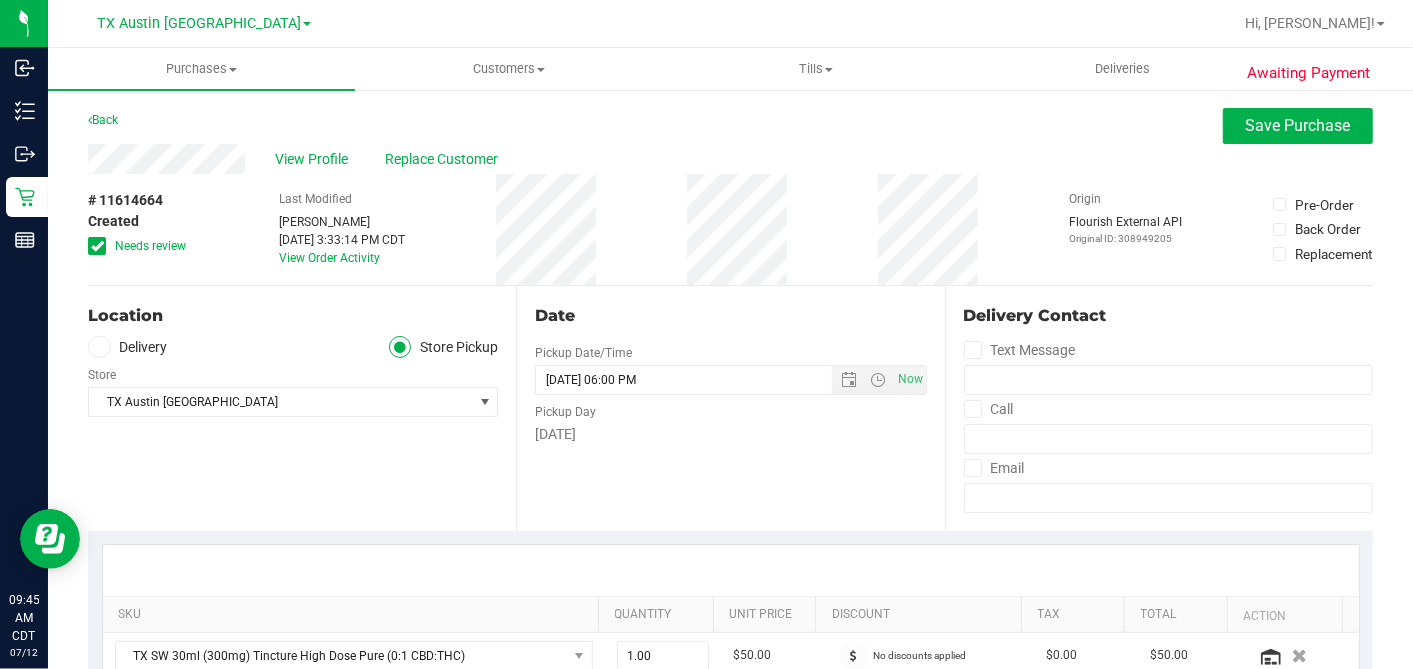 click at bounding box center [97, 246] 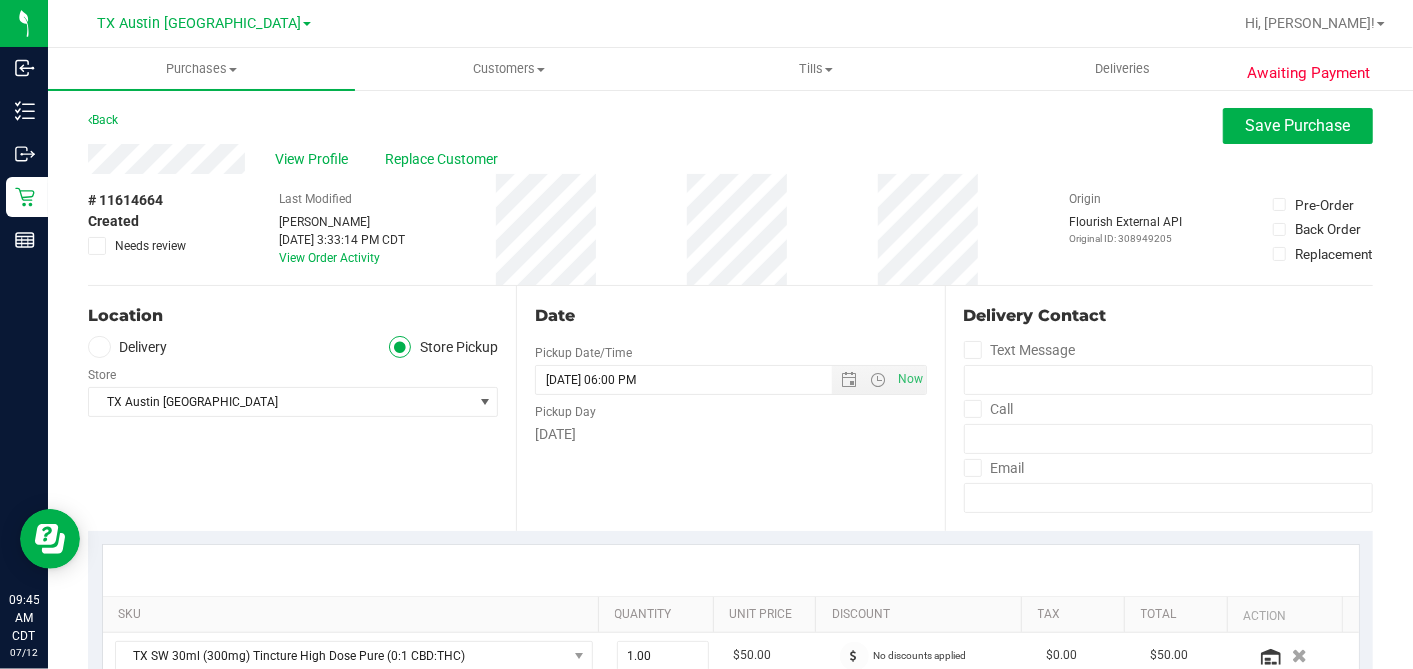 click at bounding box center [99, 347] 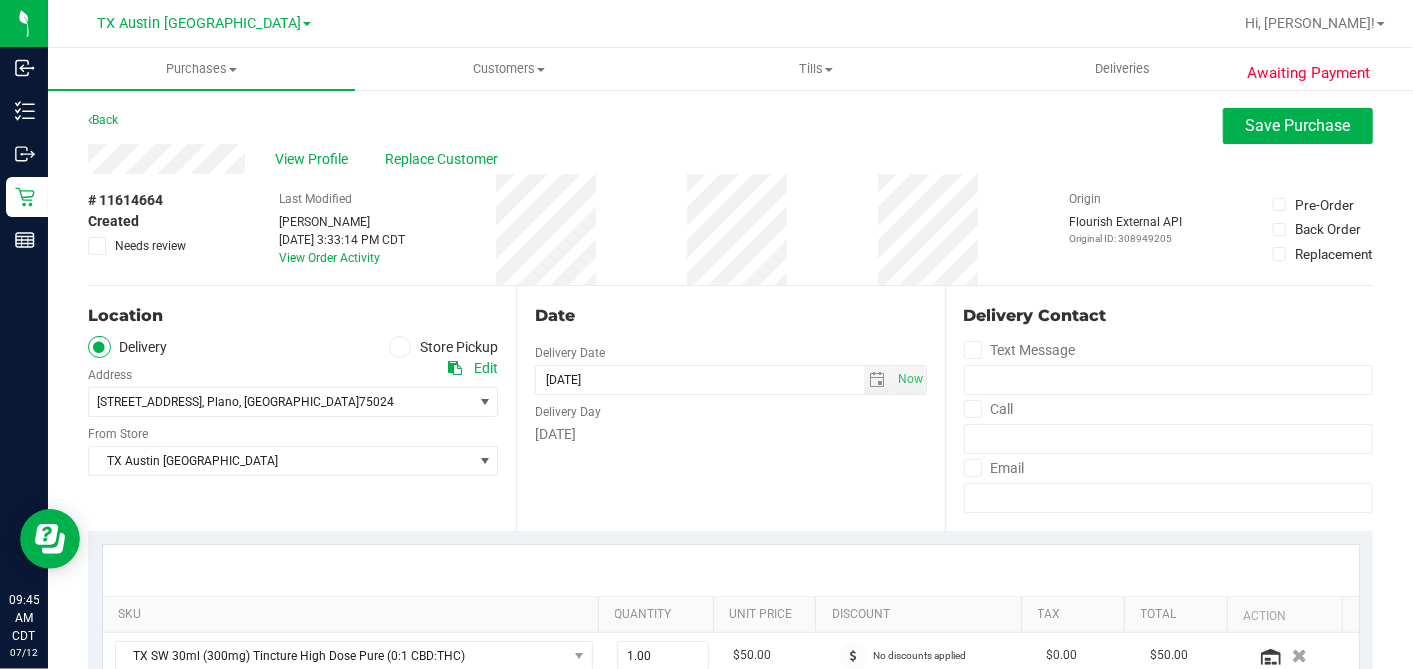 click on "Location
Delivery
Store Pickup
Address
Edit
4720 SH 121 N, Suite#180
, Plano
, TX
75024
Select address 4720 SH 121 N, Suite#180
From Store
TX Austin DC Select Store Bonita Springs WC Boynton Beach WC Bradenton WC Brandon WC Brooksville WC Call Center Clermont WC Crestview WC Deerfield Beach WC Delray Beach WC Deltona WC Ft Walton Beach WC Ft. Lauderdale WC" at bounding box center (302, 408) 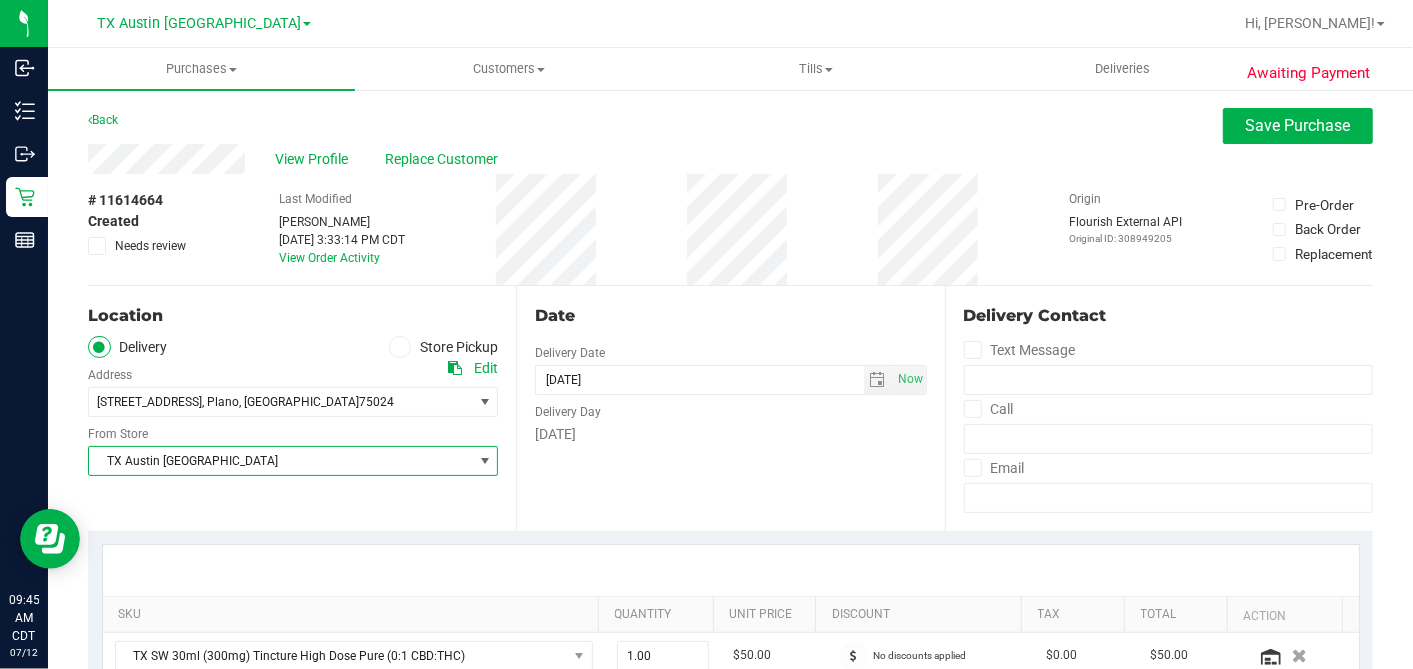 click on "TX Austin [GEOGRAPHIC_DATA]" at bounding box center [280, 461] 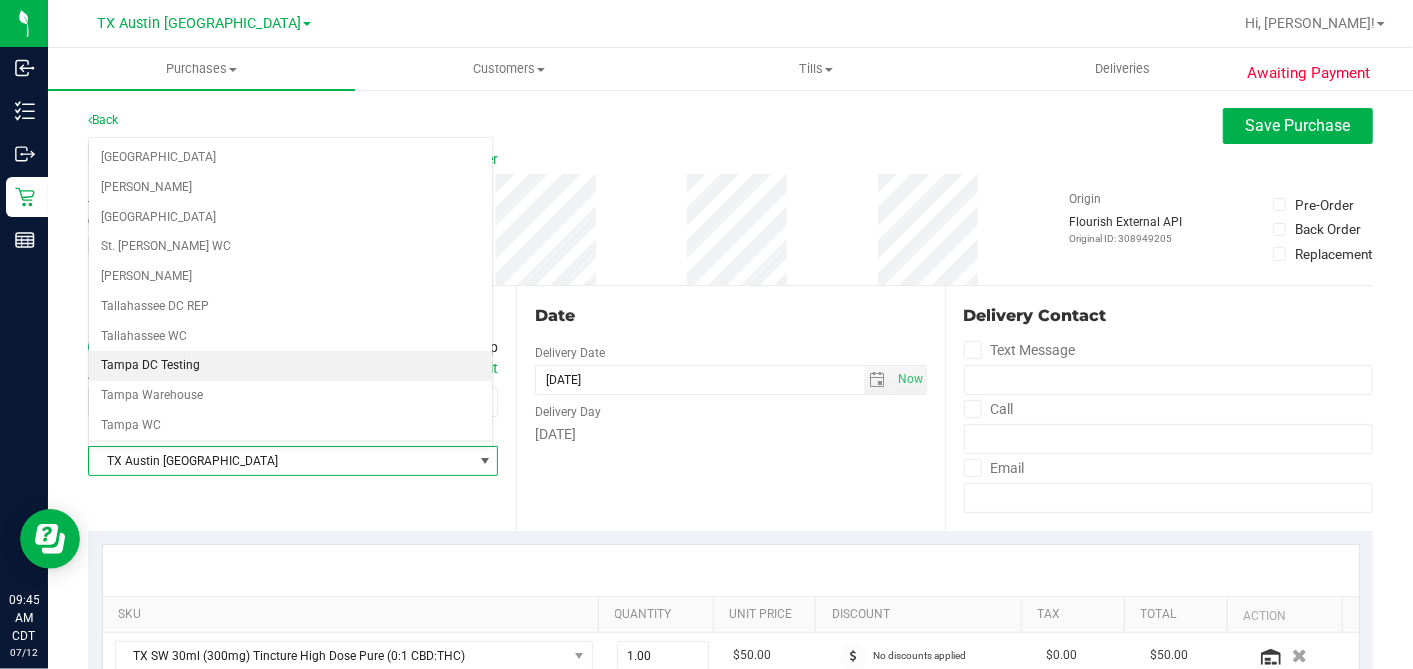 scroll, scrollTop: 1422, scrollLeft: 0, axis: vertical 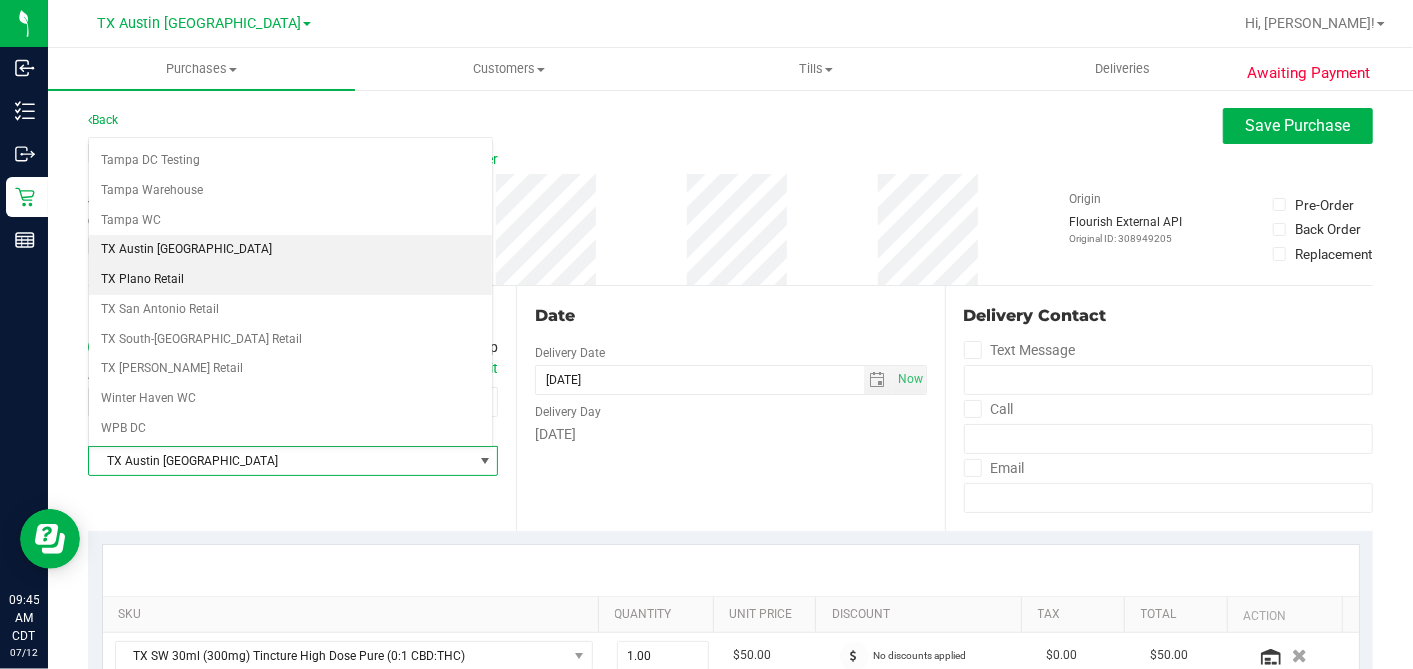 click on "TX Plano Retail" at bounding box center (290, 280) 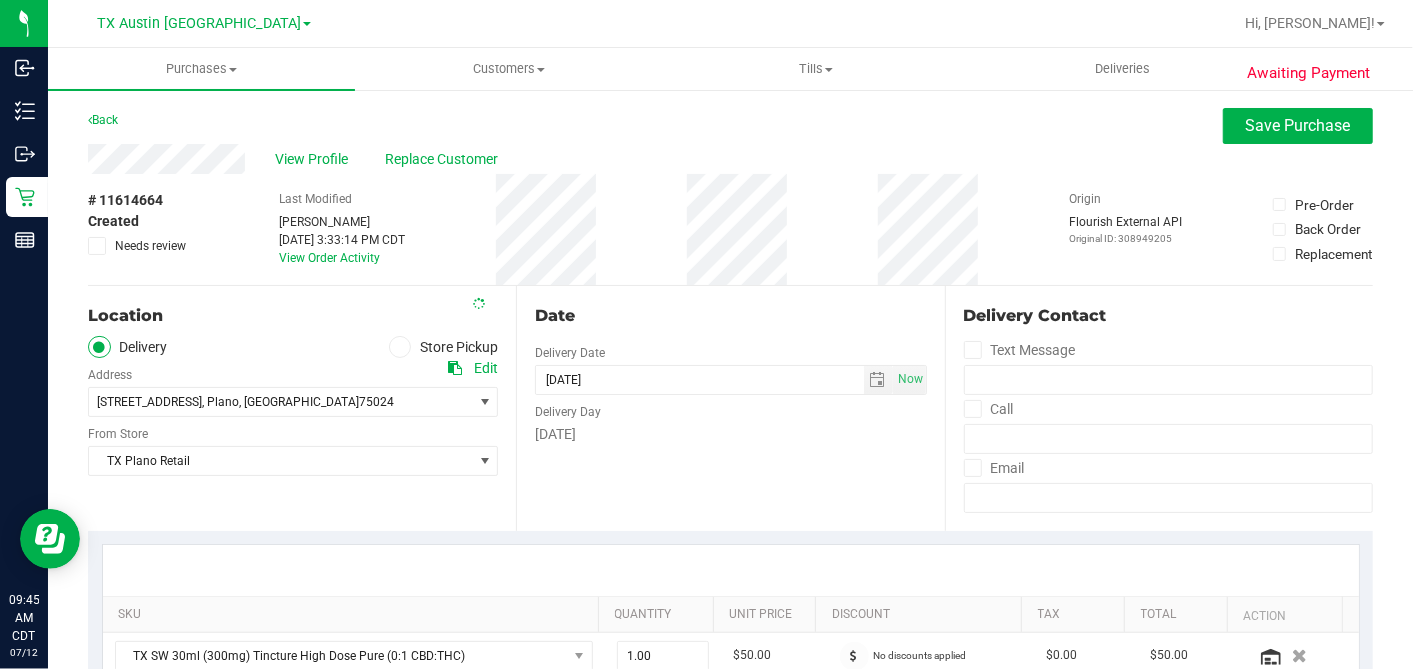 click on "Date" at bounding box center (730, 316) 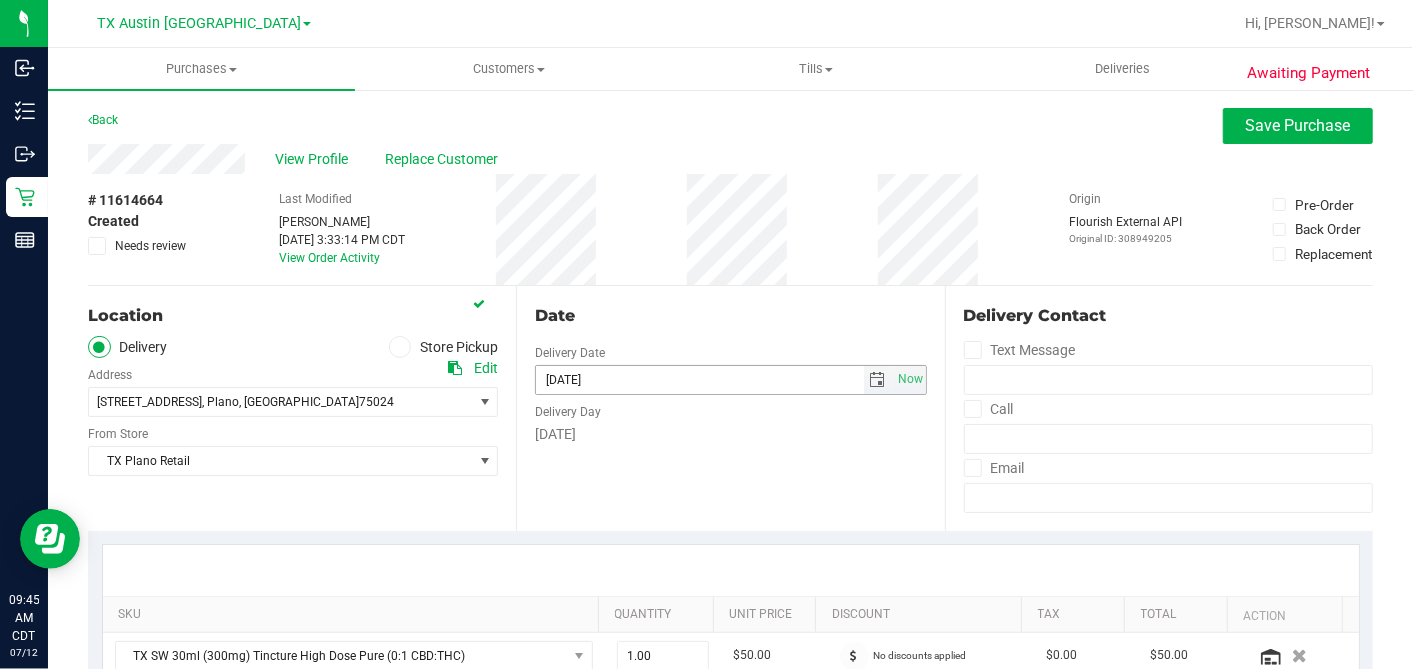 click at bounding box center (878, 380) 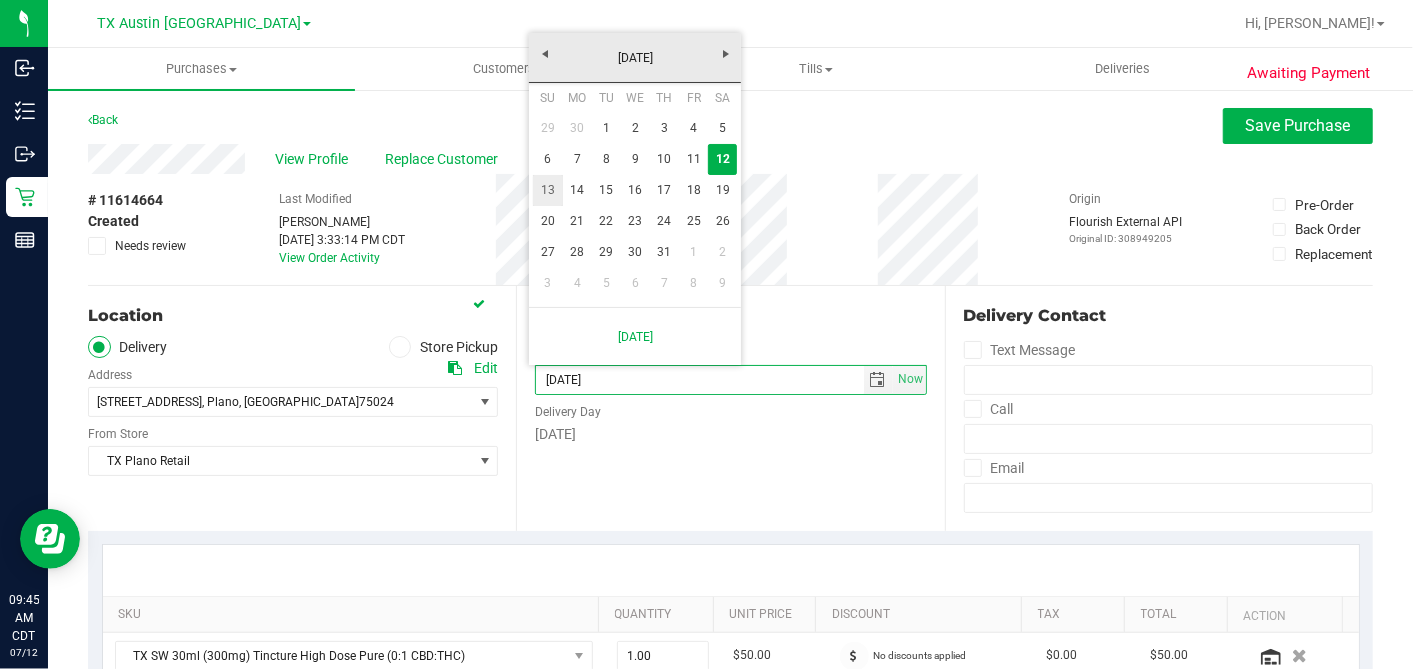 click on "13" at bounding box center [547, 190] 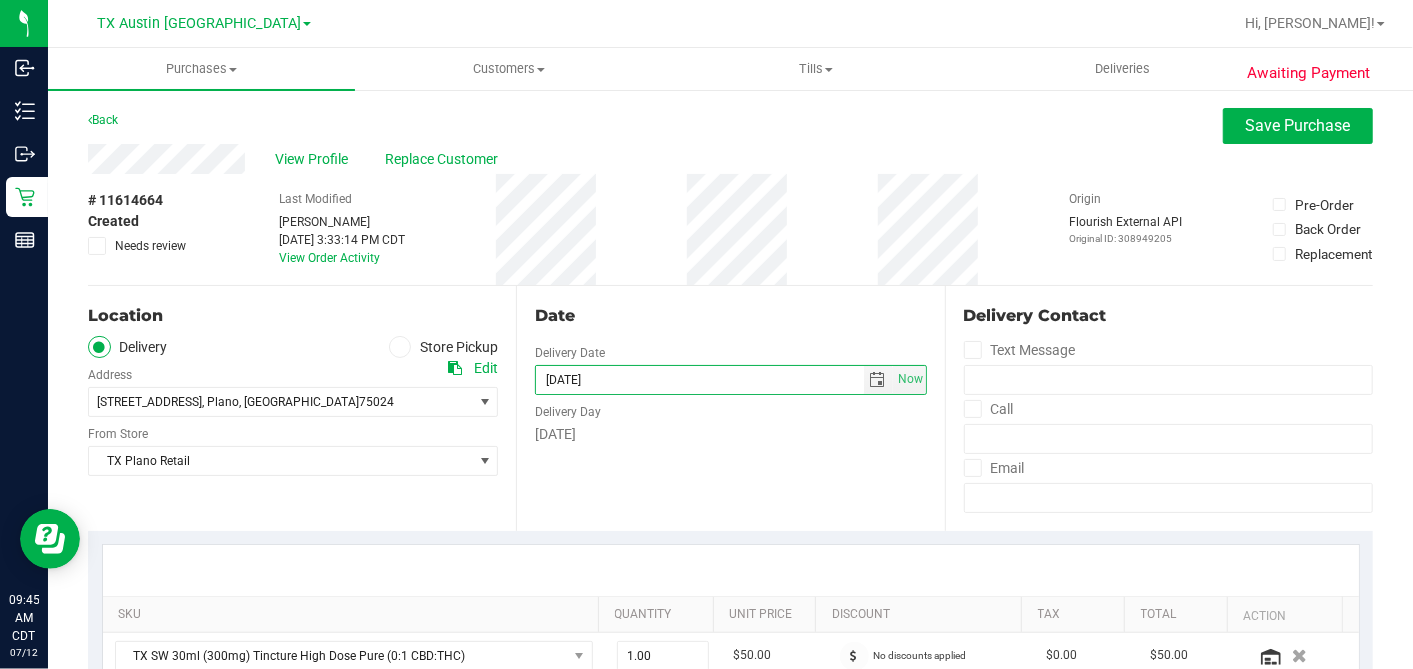 click on "Date
Delivery Date
07/13/2025
Now
07/13/2025 06:00 PM
Now
Delivery Day
Sunday" at bounding box center [730, 408] 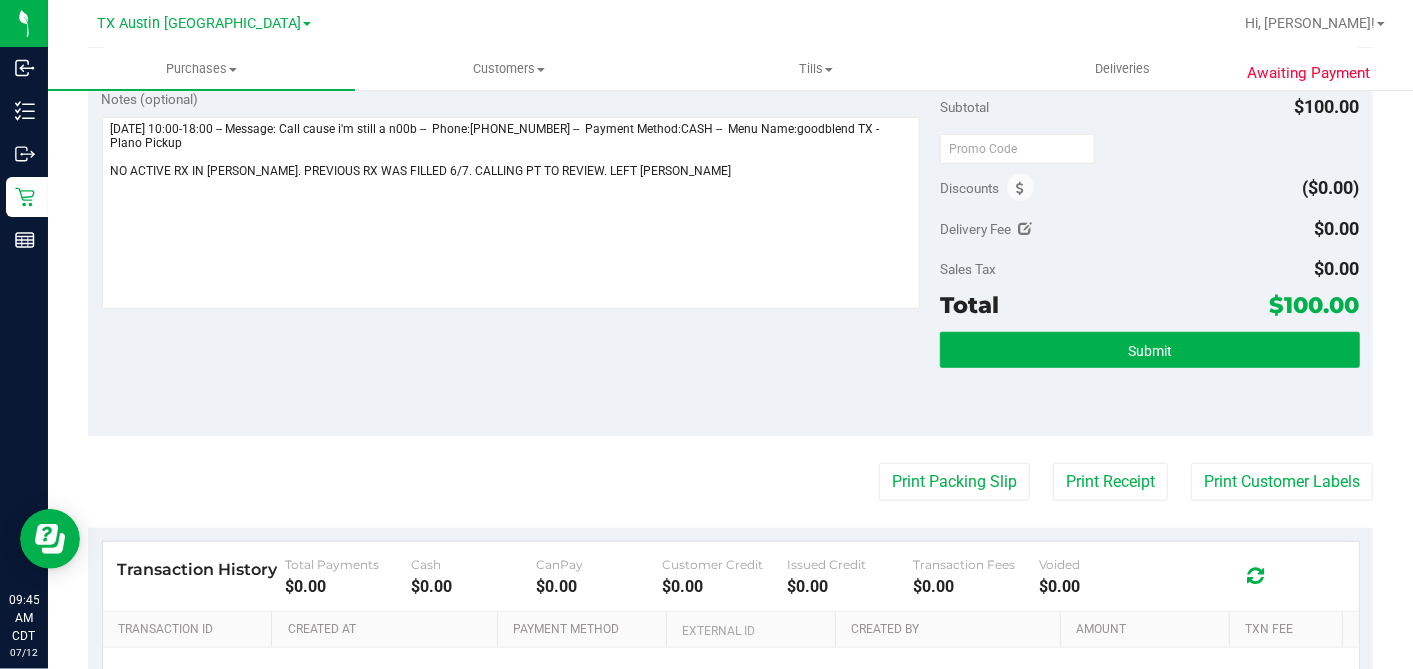 scroll, scrollTop: 777, scrollLeft: 0, axis: vertical 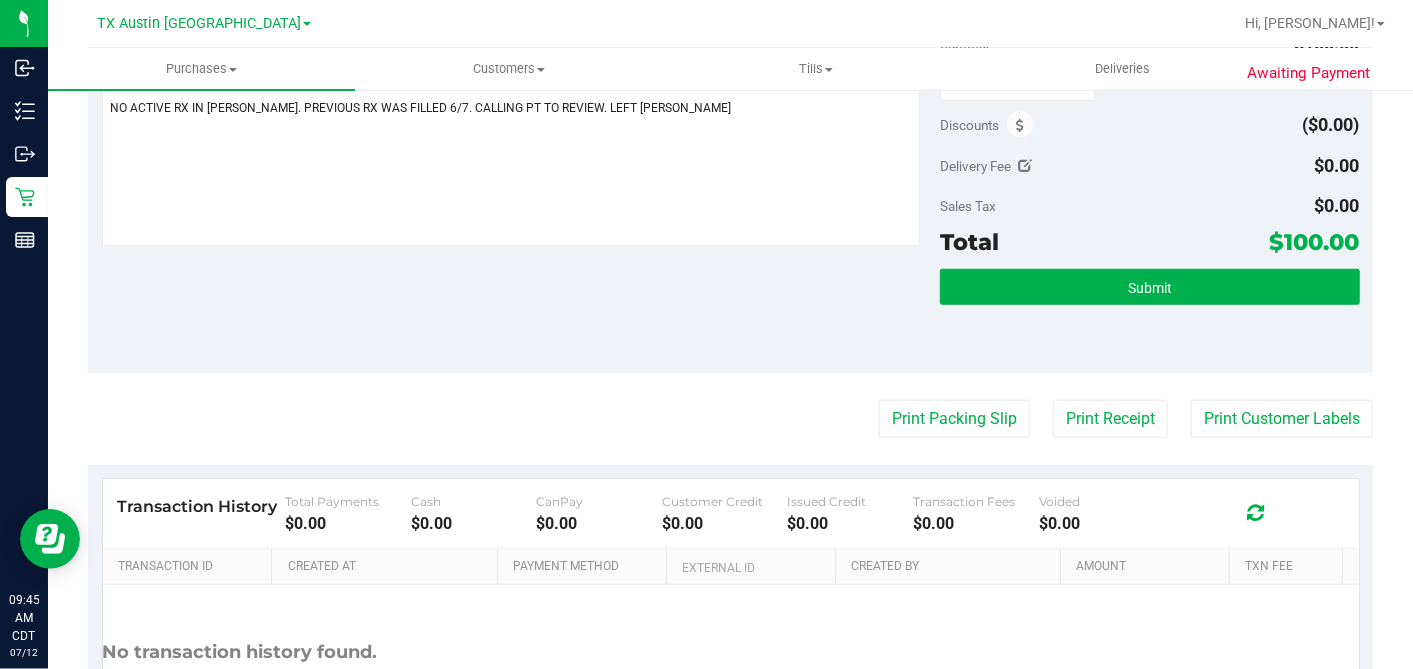 click on "Back
Save Purchase
View Profile
Replace Customer
# 11614664
Created
Needs review
Last Modified
Dane Hawkins
Jul 11, 2025 3:33:14 PM CDT
View Order Activity
Origin
Flourish External API" at bounding box center (730, 65) 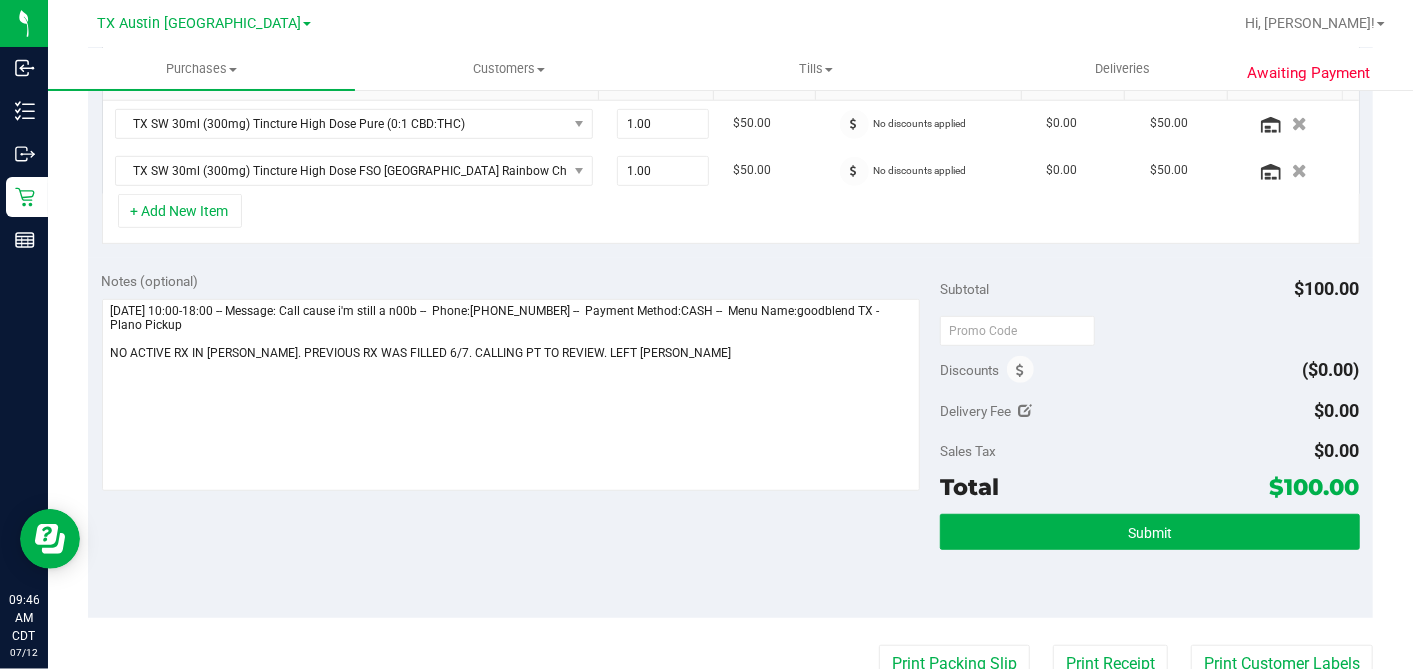 scroll, scrollTop: 497, scrollLeft: 0, axis: vertical 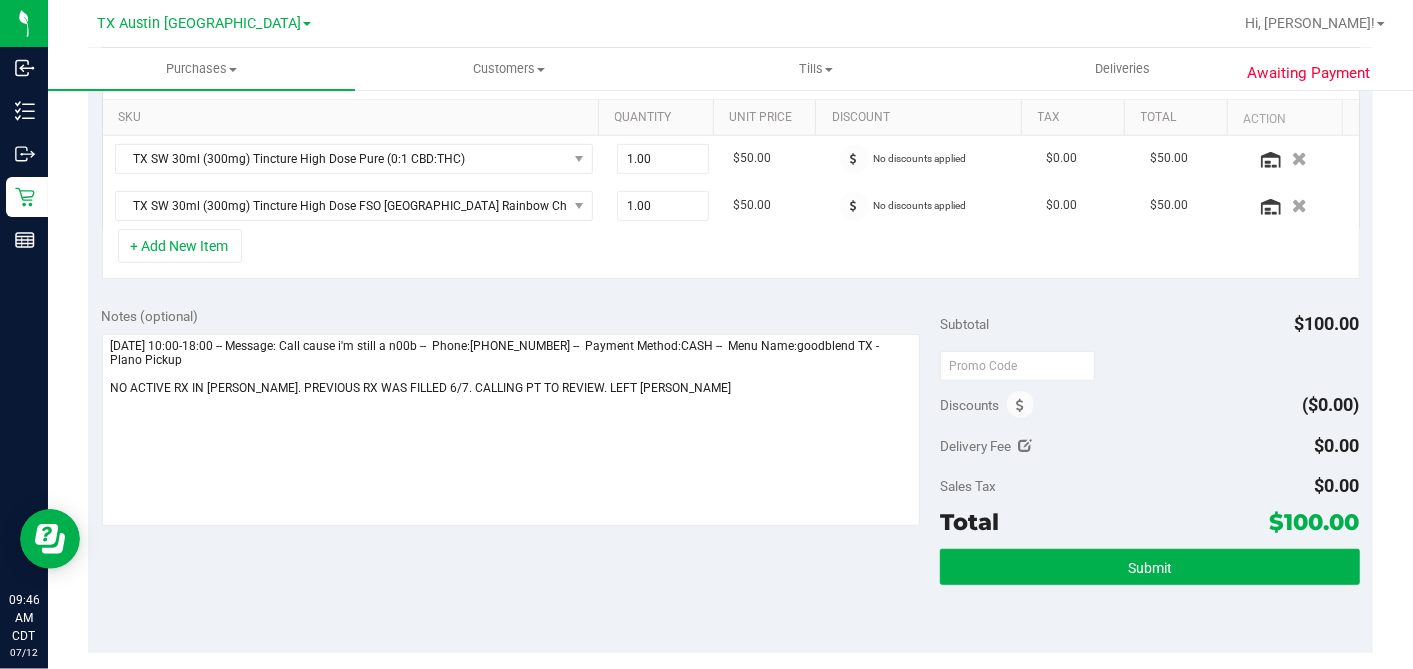 drag, startPoint x: 909, startPoint y: 340, endPoint x: 795, endPoint y: 287, distance: 125.71794 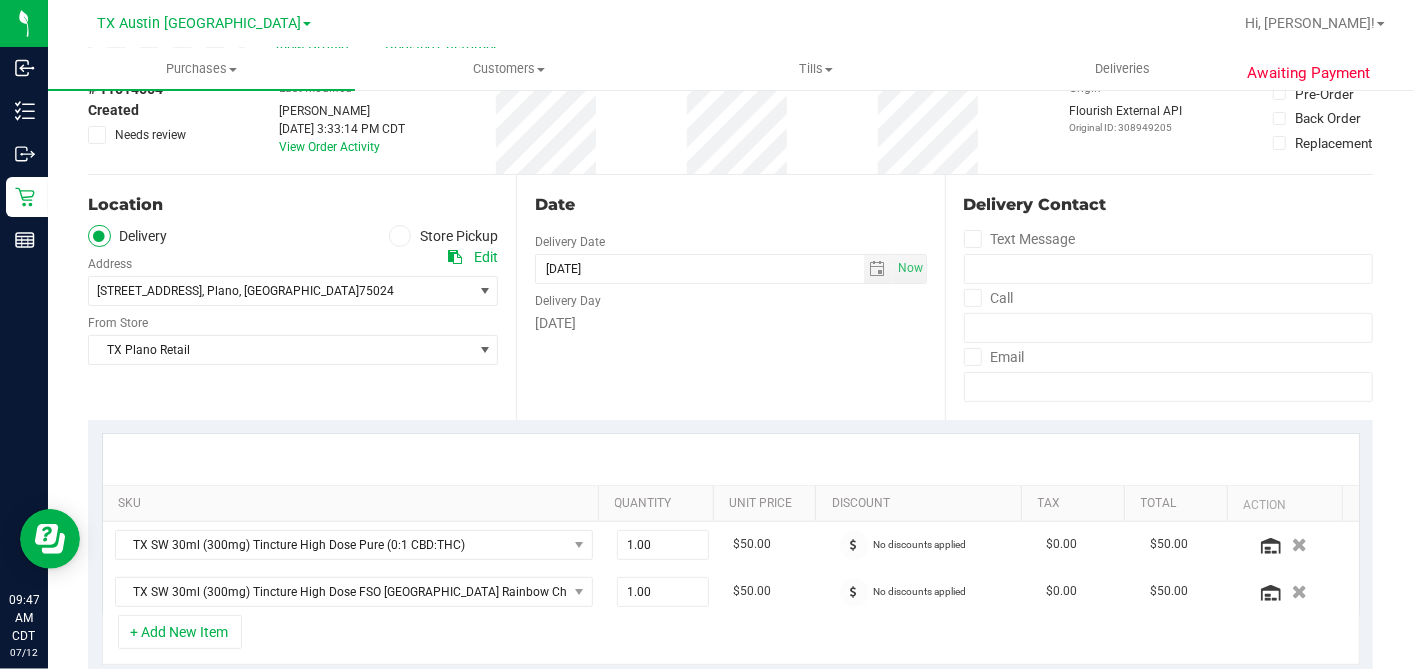 scroll, scrollTop: 0, scrollLeft: 0, axis: both 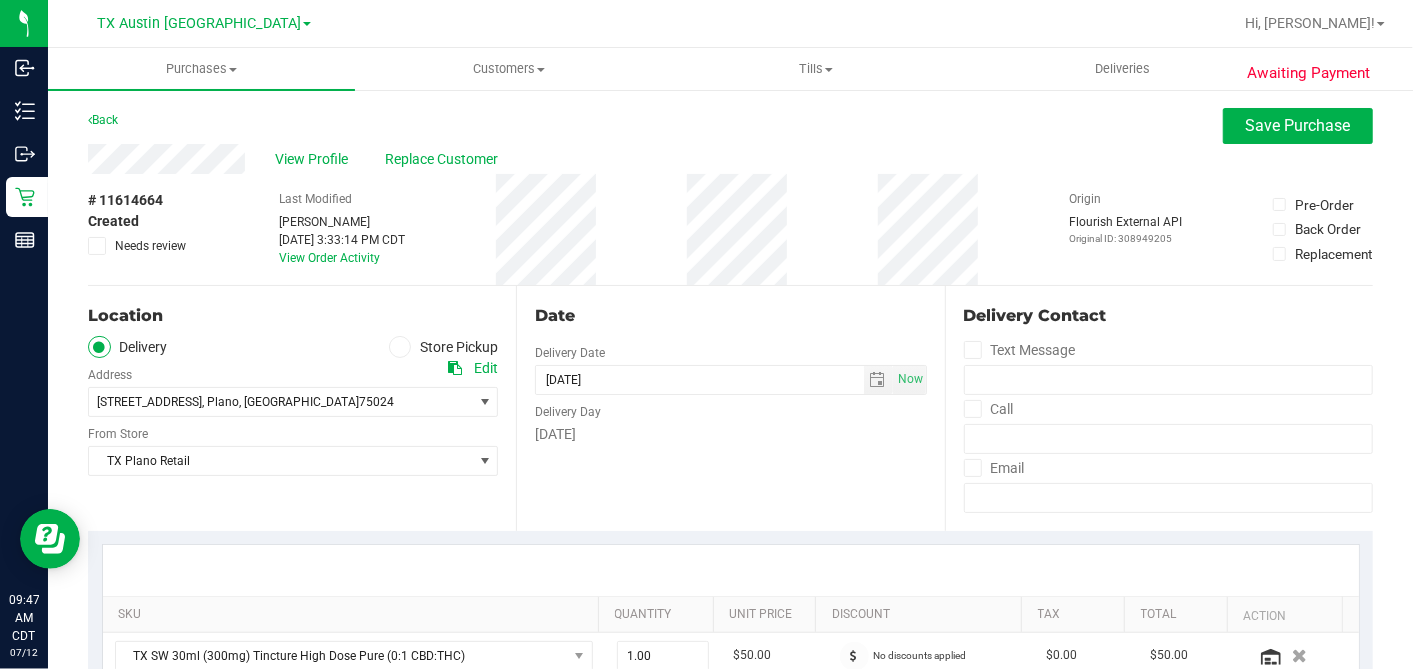 click on "Date
Delivery Date
07/13/2025
Now
07/13/2025 06:00 PM
Now
Delivery Day
Sunday" at bounding box center (730, 408) 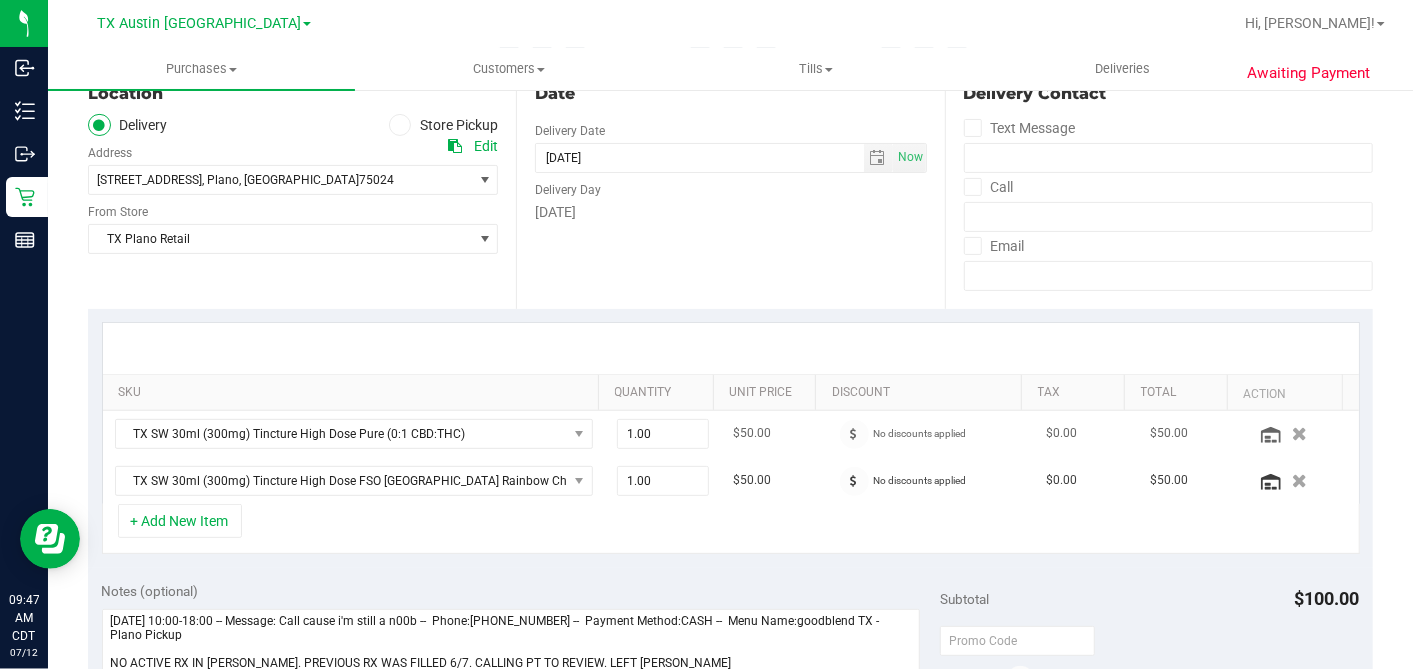 scroll, scrollTop: 0, scrollLeft: 0, axis: both 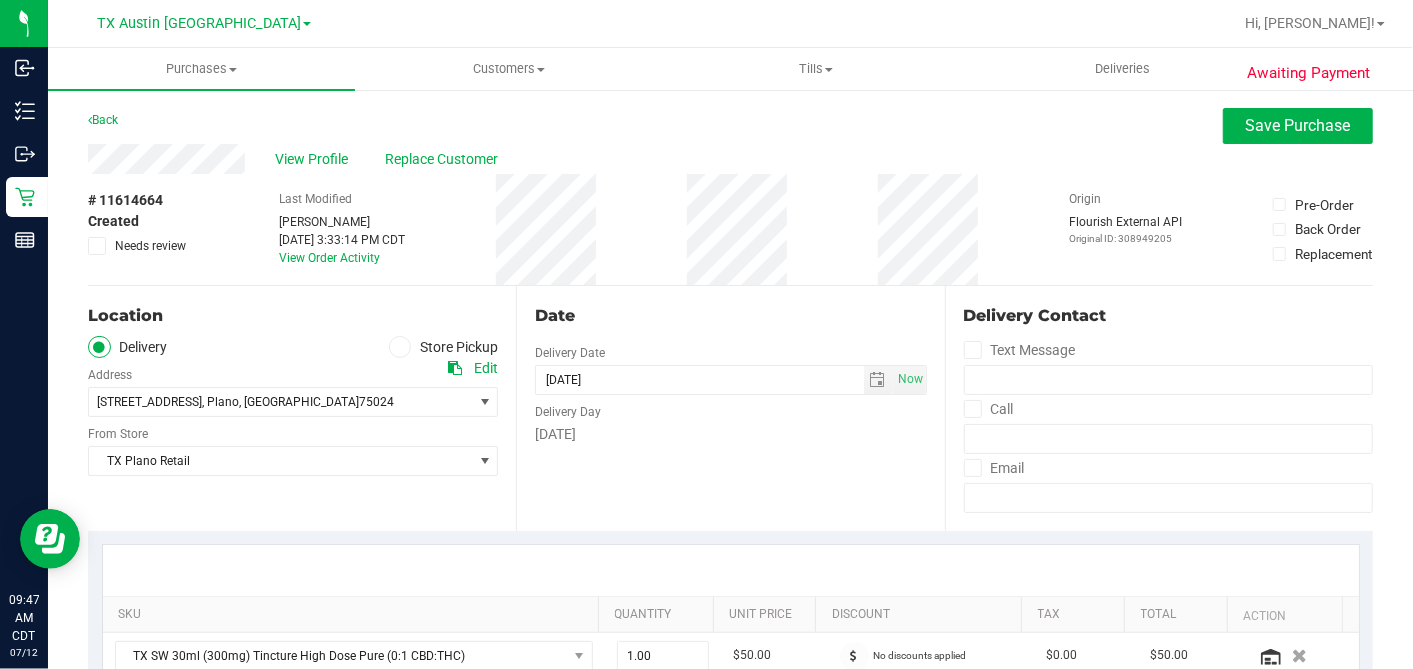 click on "Date
Delivery Date
07/13/2025
Now
07/13/2025 06:00 PM
Now
Delivery Day
Sunday" at bounding box center [730, 408] 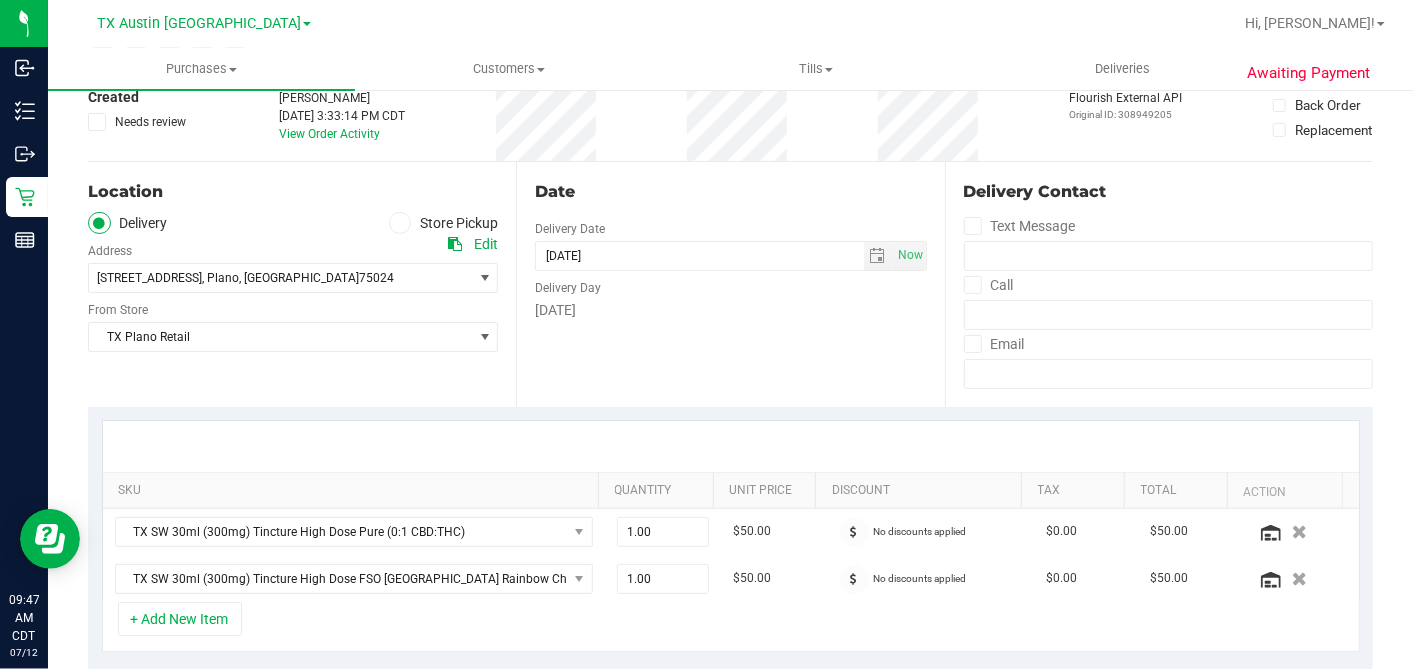 scroll, scrollTop: 444, scrollLeft: 0, axis: vertical 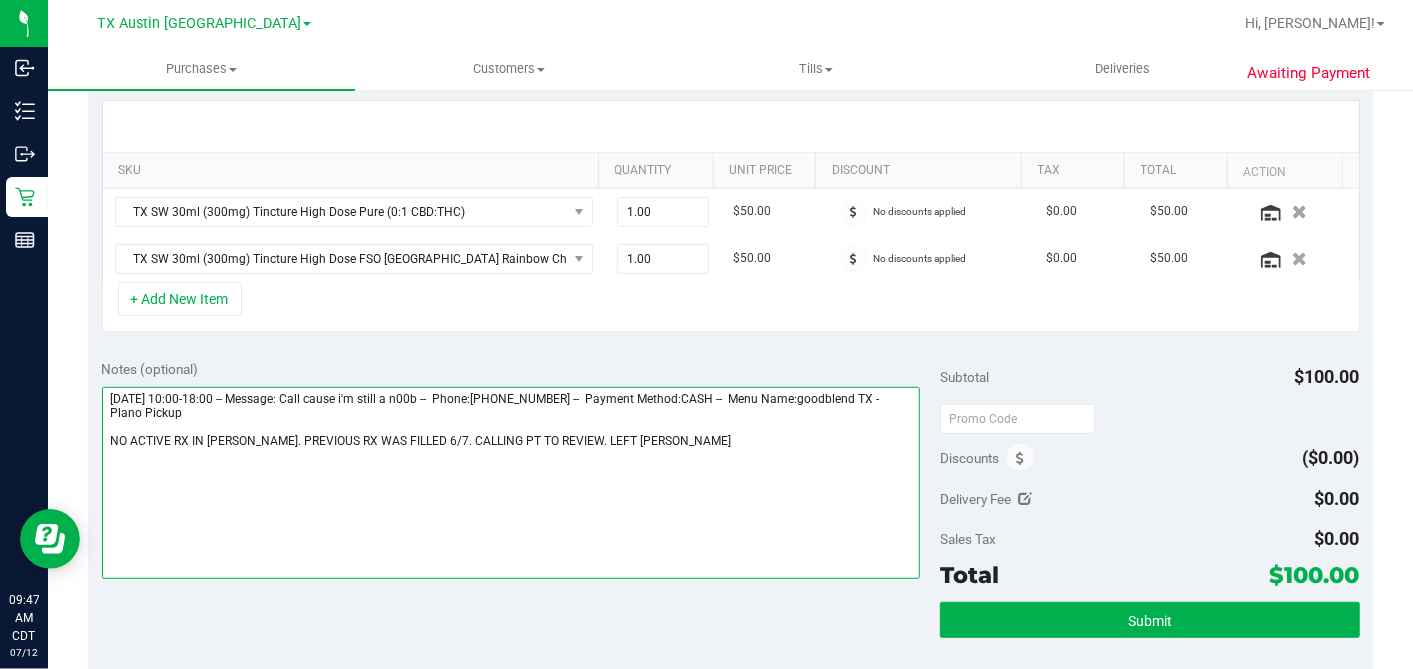 click at bounding box center (511, 483) 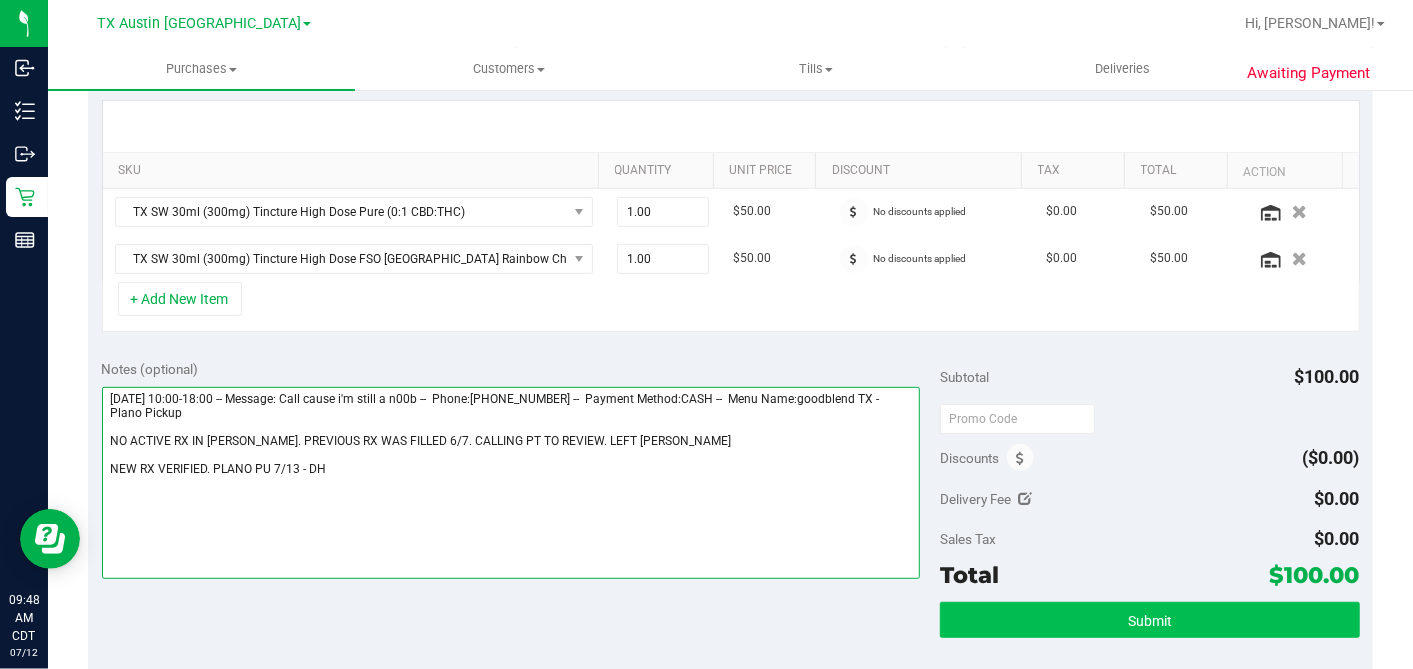 type on "Saturday 07/12/2025 10:00-18:00 -- Message: Call cause i'm still a n00b --  Phone:2148768159 --  Payment Method:CASH --  Menu Name:goodblend TX - Plano Pickup
NO ACTIVE RX IN CURT. PREVIOUS RX WAS FILLED 6/7. CALLING PT TO REVIEW. LEFT VM - DH
NEW RX VERIFIED. PLANO PU 7/13 - DH" 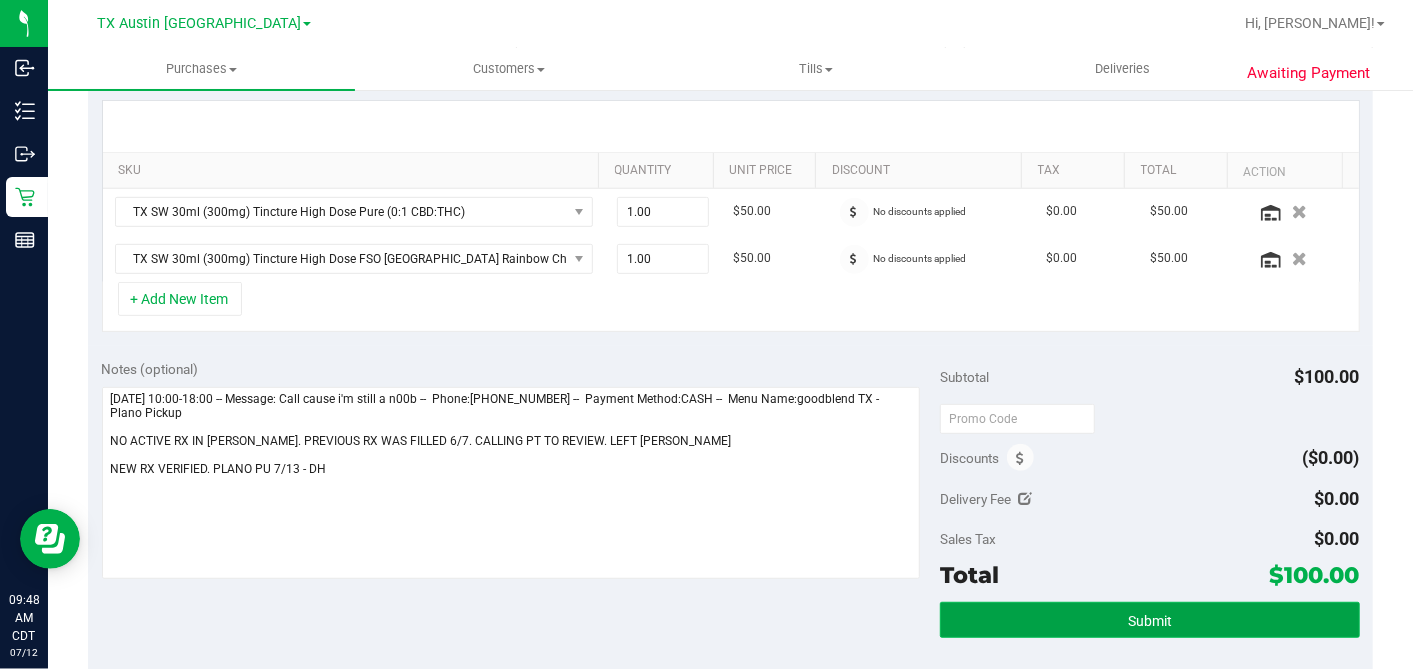 click on "Submit" at bounding box center [1149, 620] 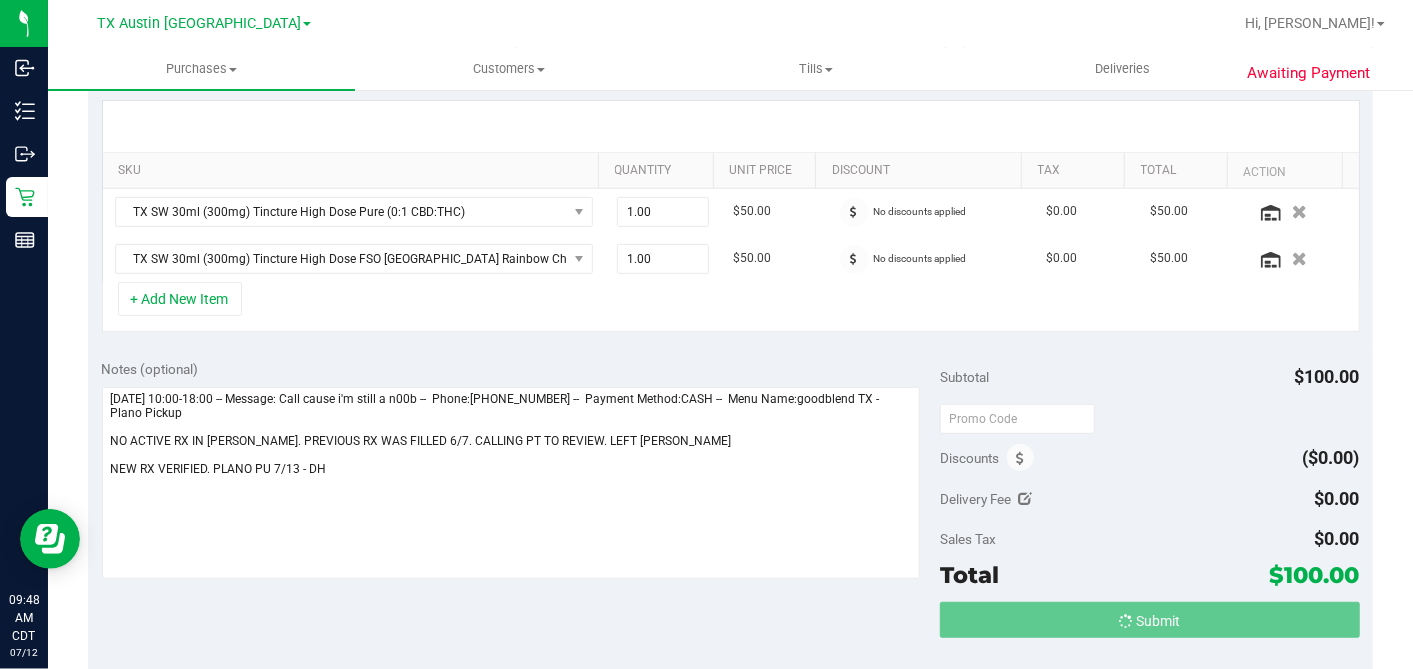 scroll, scrollTop: 0, scrollLeft: 0, axis: both 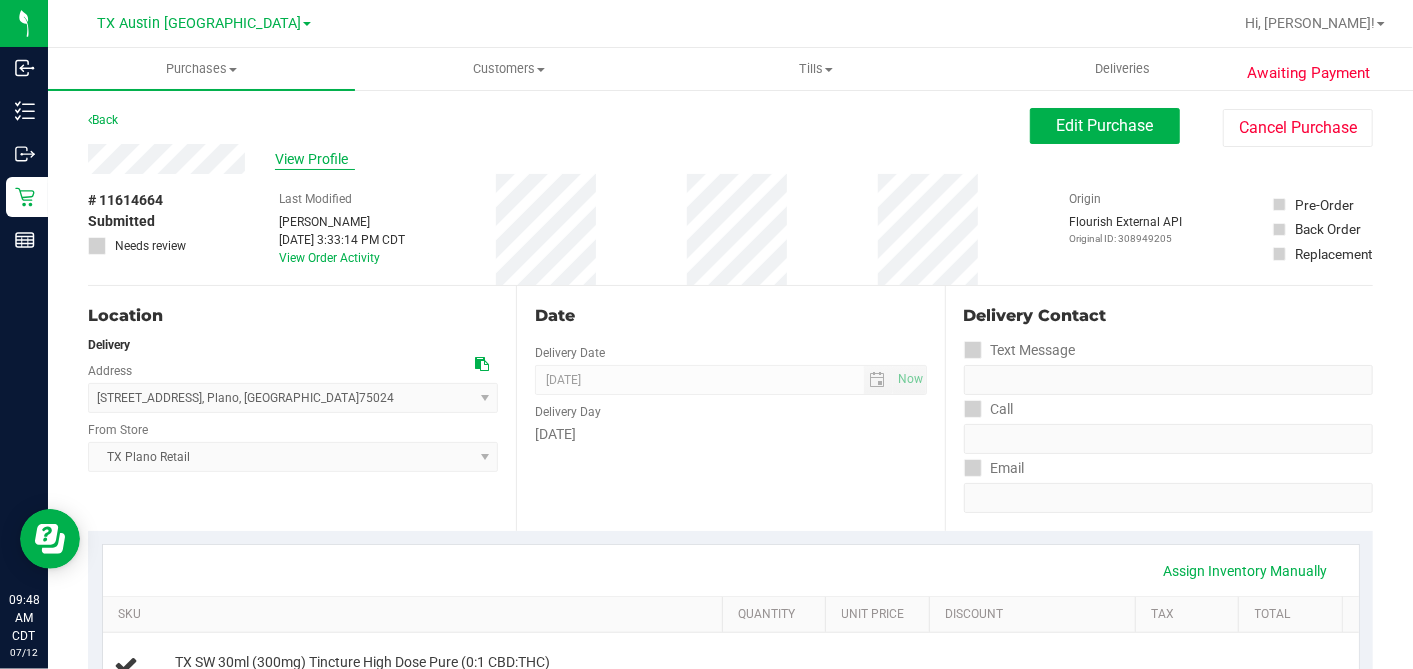 click on "View Profile" at bounding box center [315, 159] 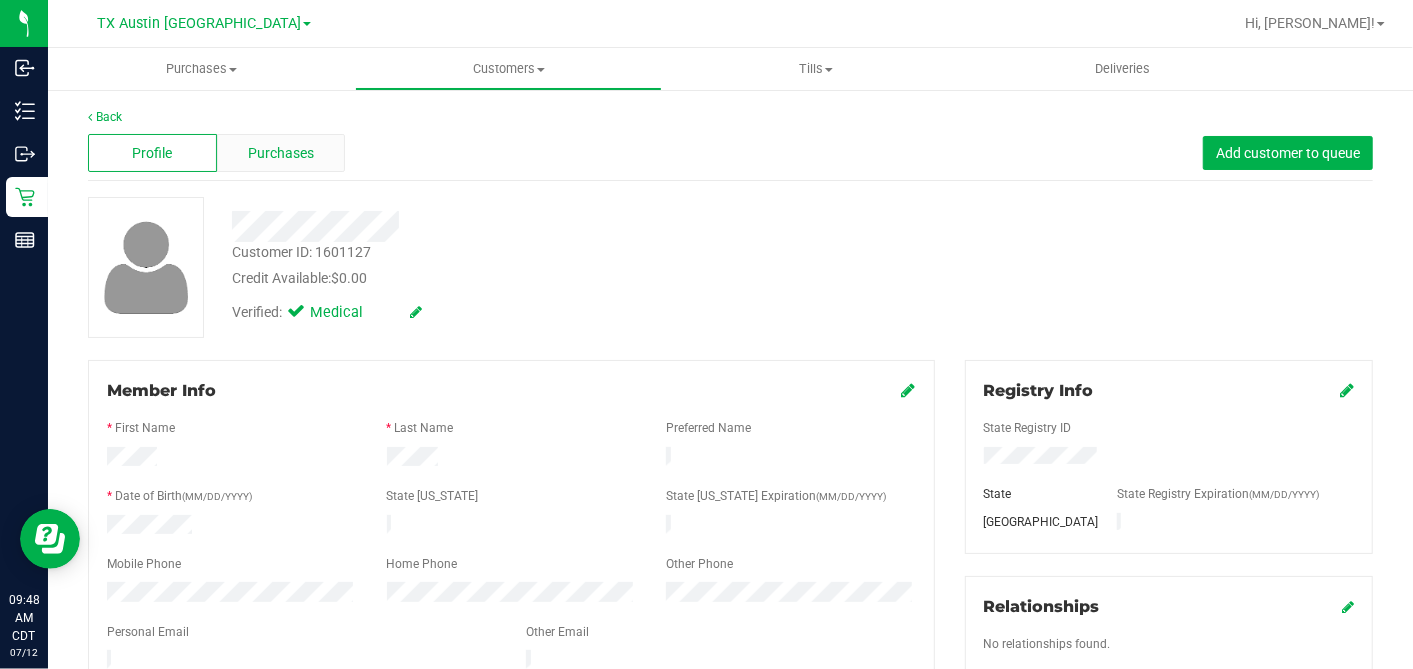 click on "Purchases" at bounding box center [281, 153] 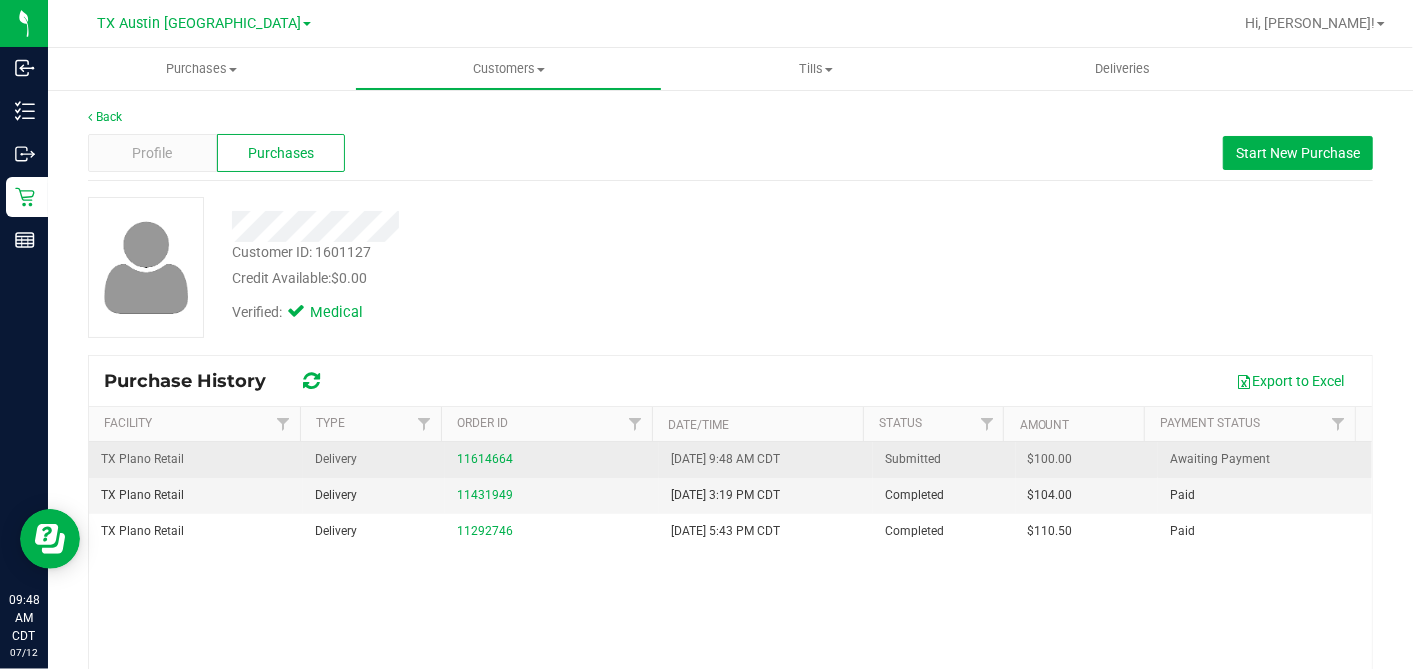 click on "$100.00" at bounding box center [1050, 459] 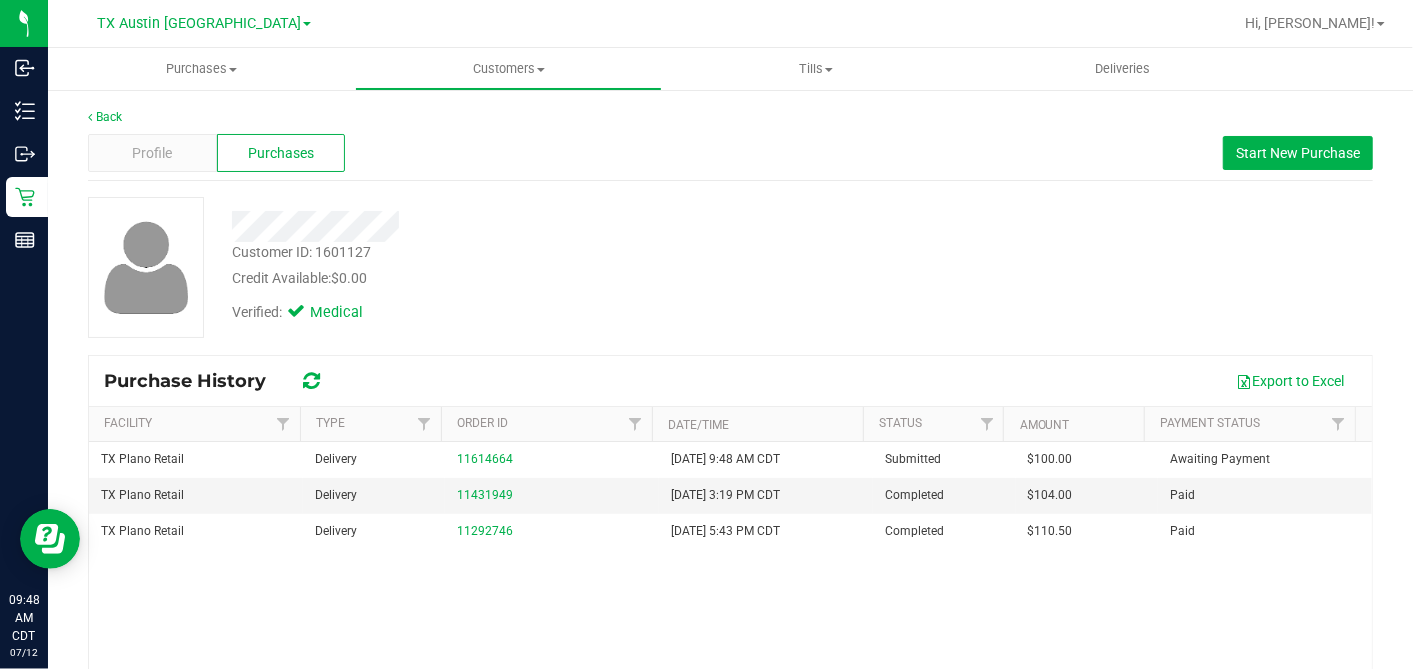 copy on "100.00" 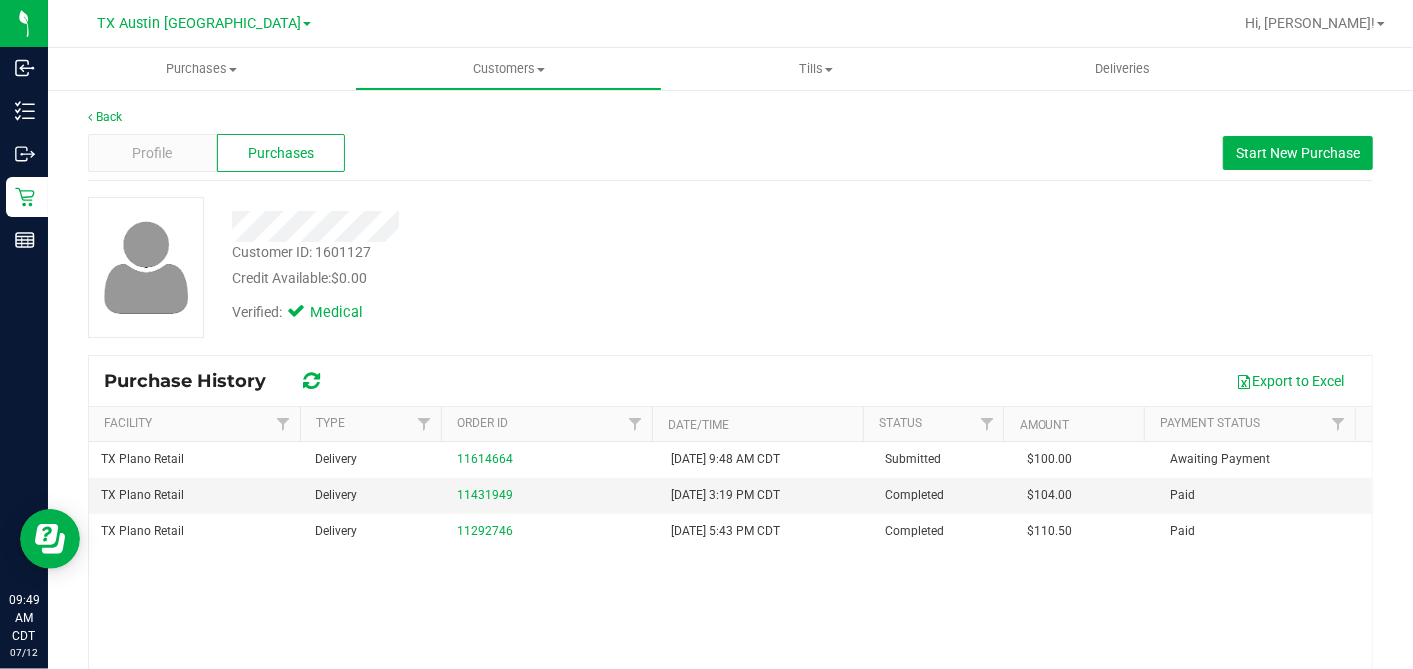 click on "Customer ID: 1601127
Credit Available:
$0.00" at bounding box center (546, 265) 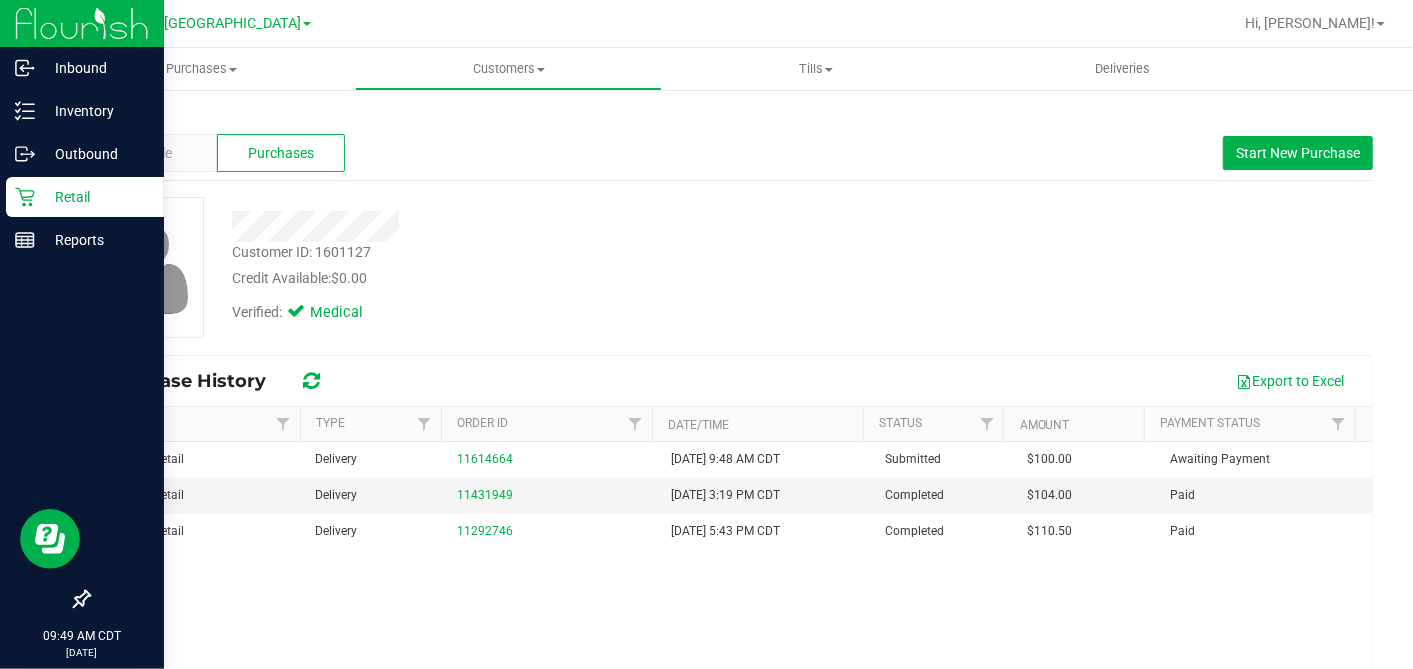 click on "Retail" at bounding box center (95, 197) 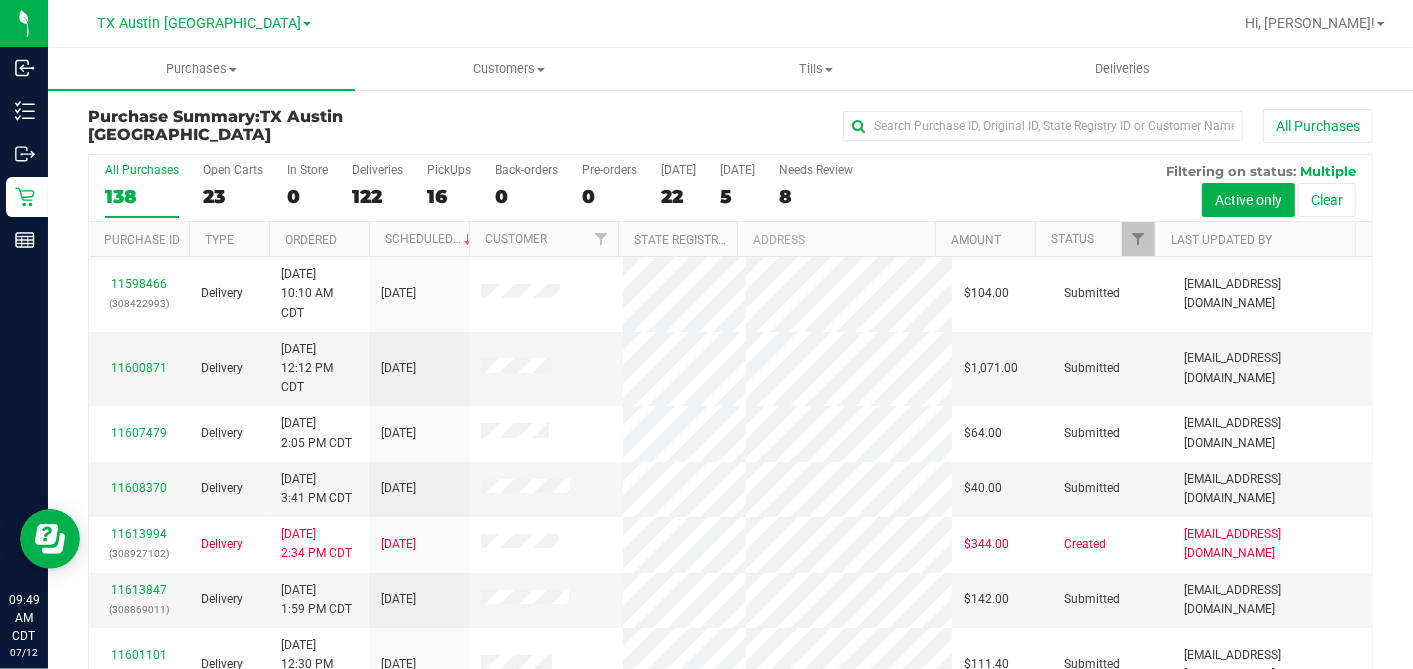 click on "All Purchases
138
Open Carts
23
In Store
0
Deliveries
122
PickUps
16
Back-orders
0
Pre-orders
0
Today
22
Tomorrow
5" at bounding box center (730, 188) 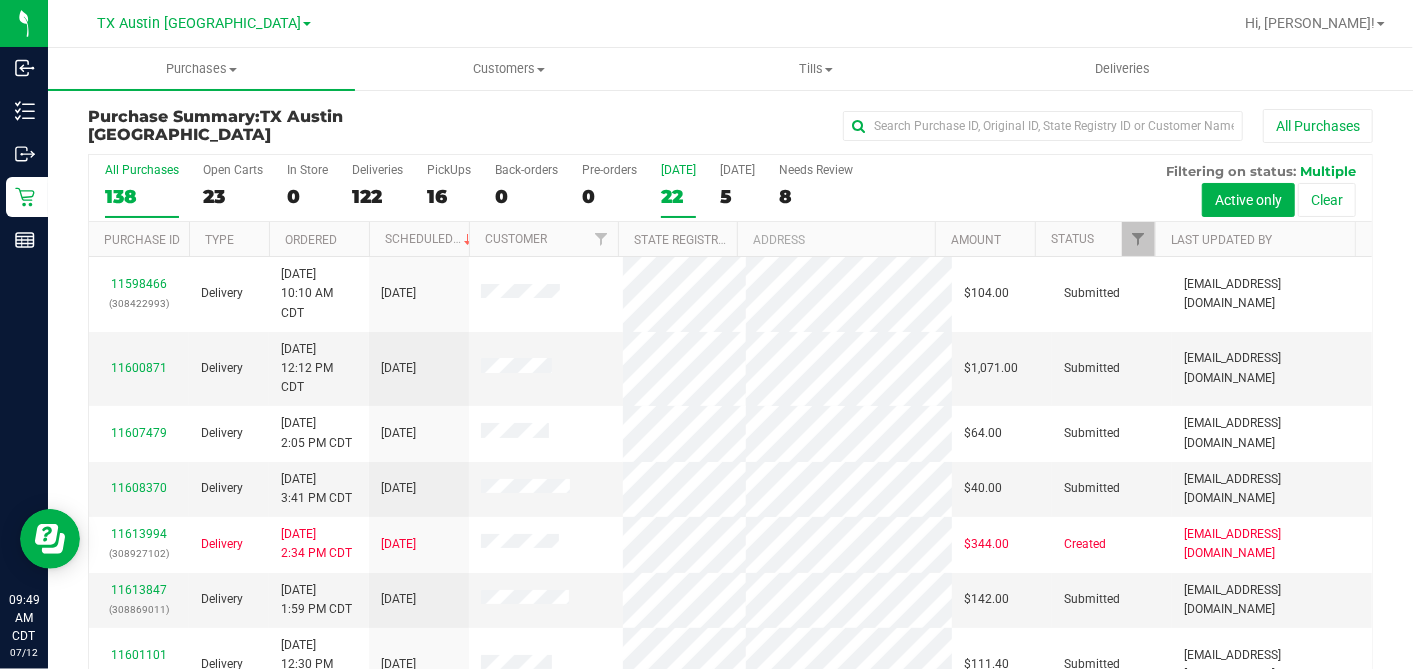 click on "22" at bounding box center (678, 196) 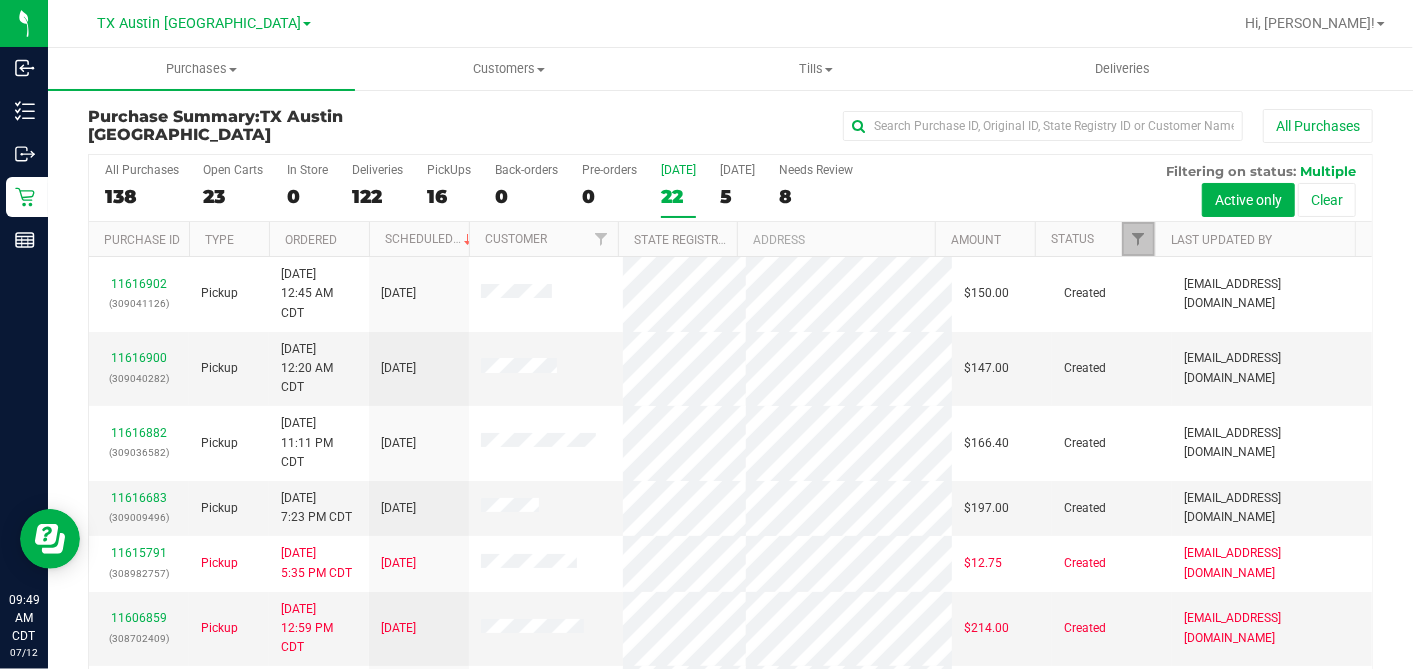click at bounding box center (1138, 239) 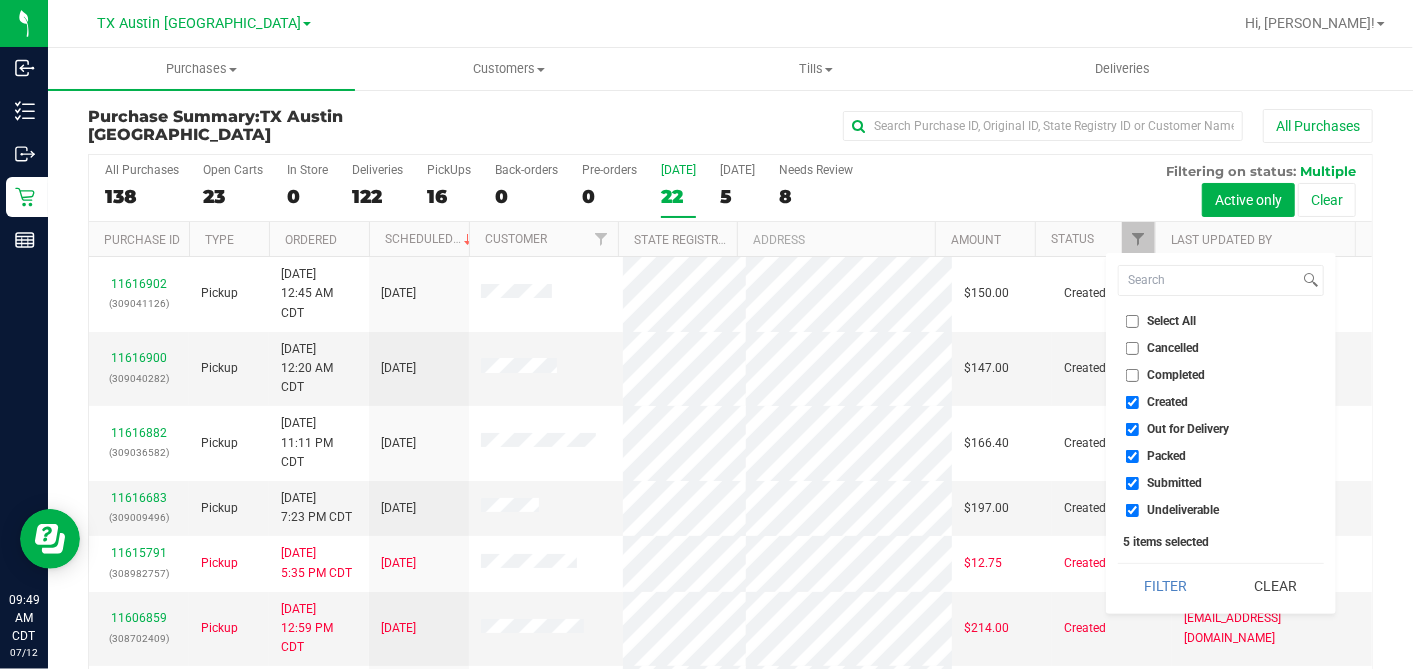 click on "Select All" at bounding box center (1132, 321) 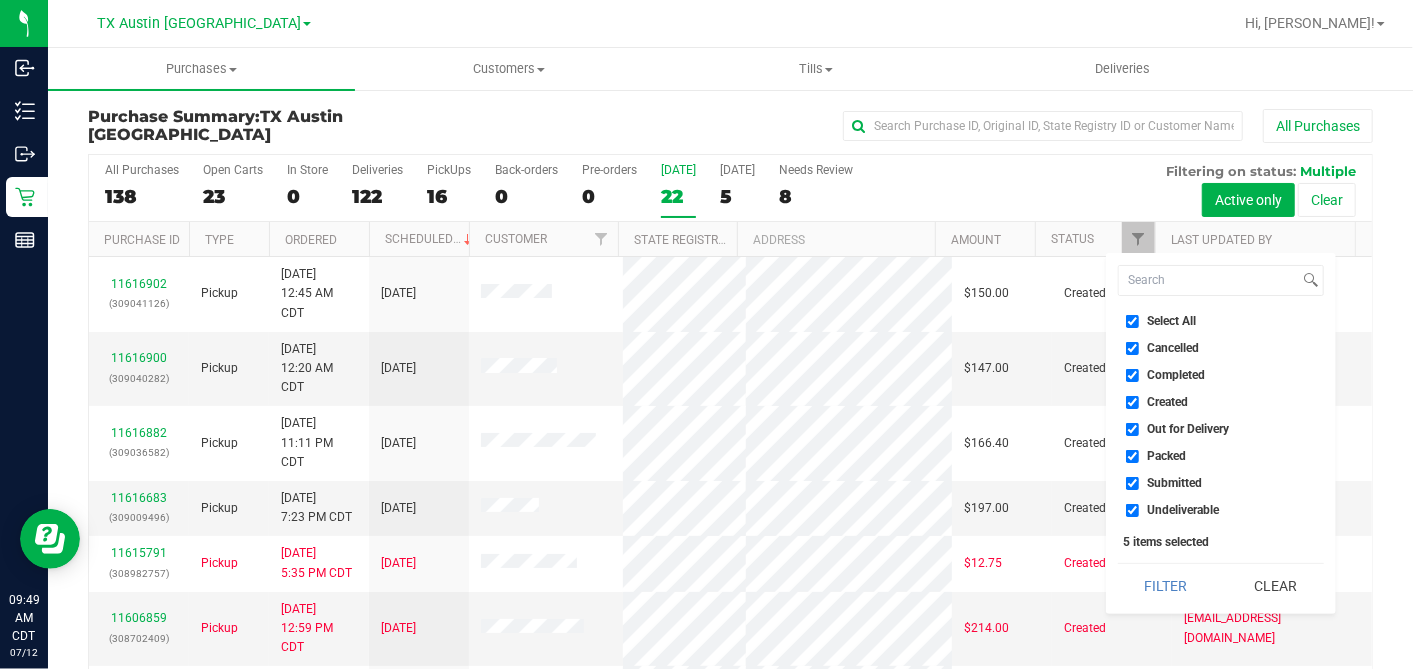 checkbox on "true" 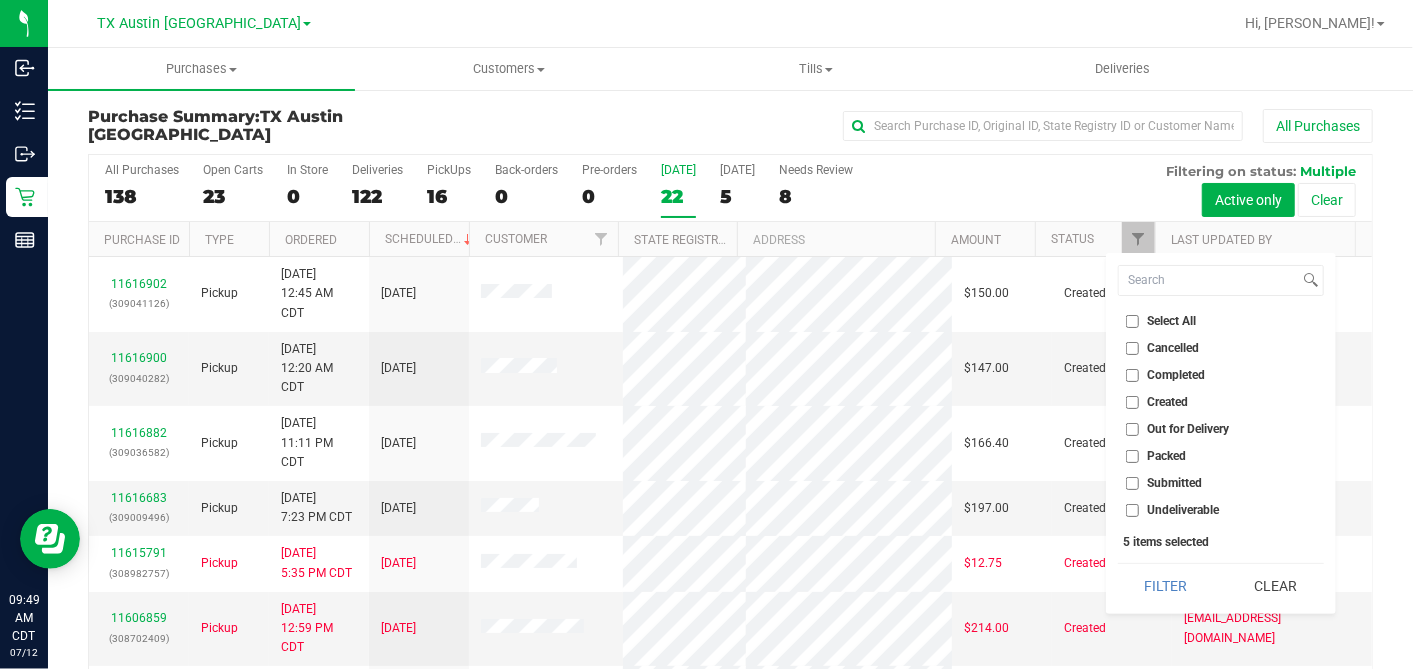checkbox on "false" 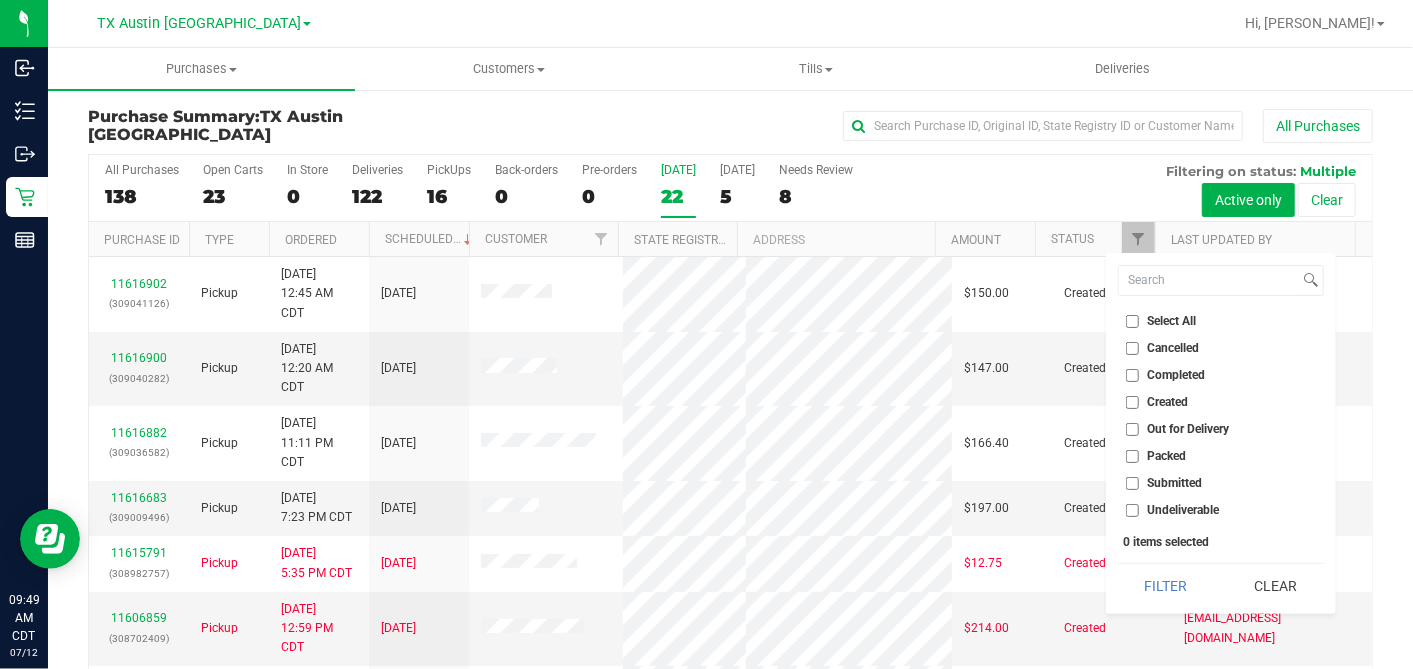 click on "Created" at bounding box center (1132, 402) 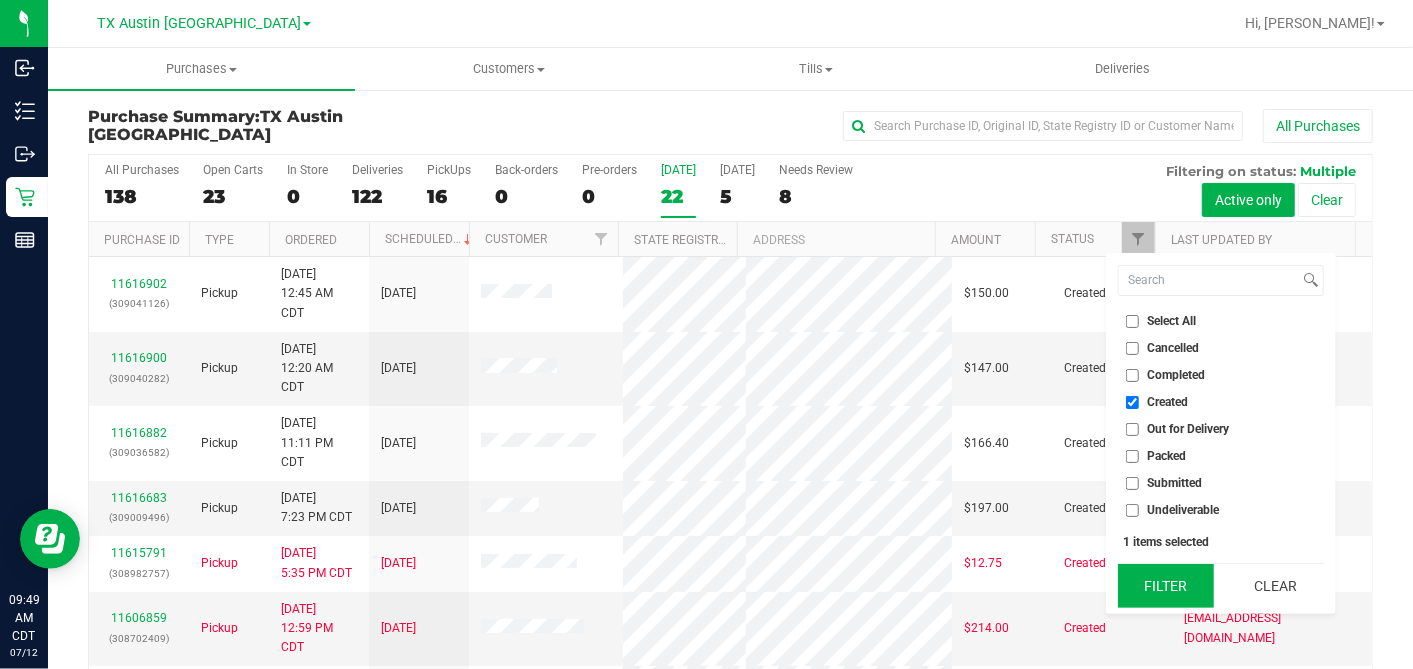 click on "Filter" at bounding box center [1166, 586] 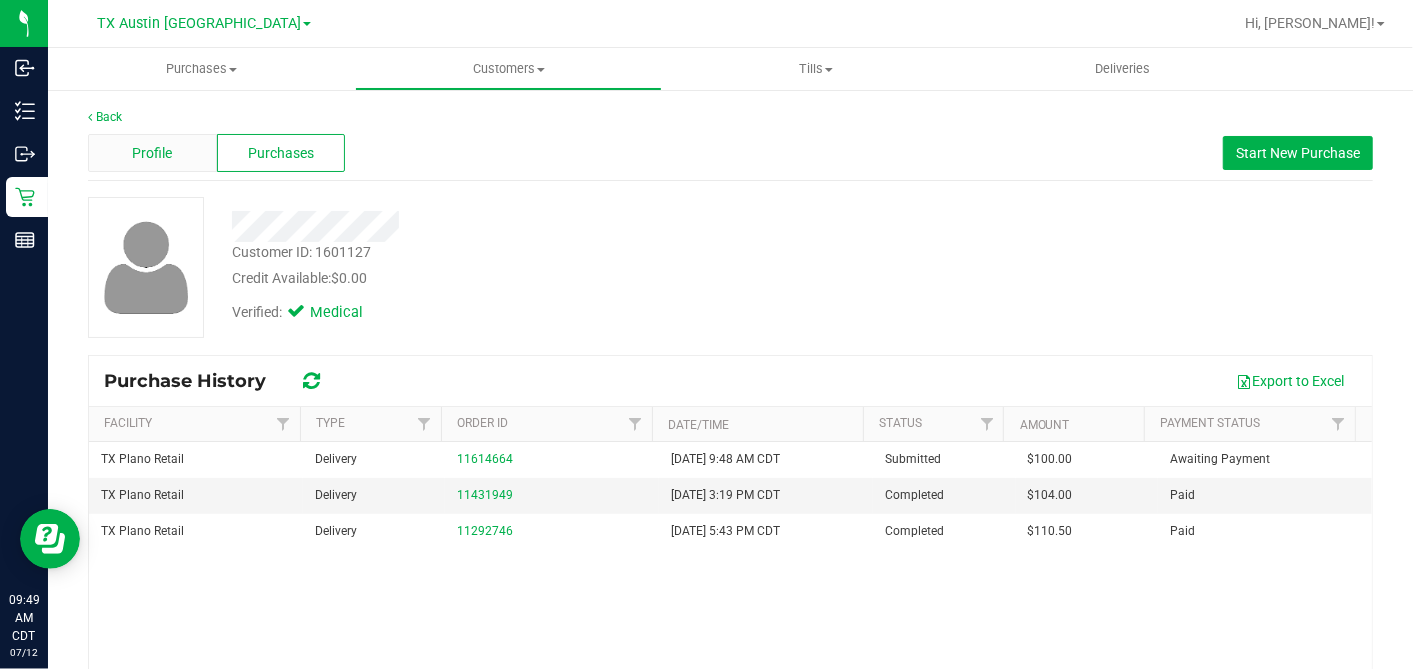 click on "Profile" at bounding box center [152, 153] 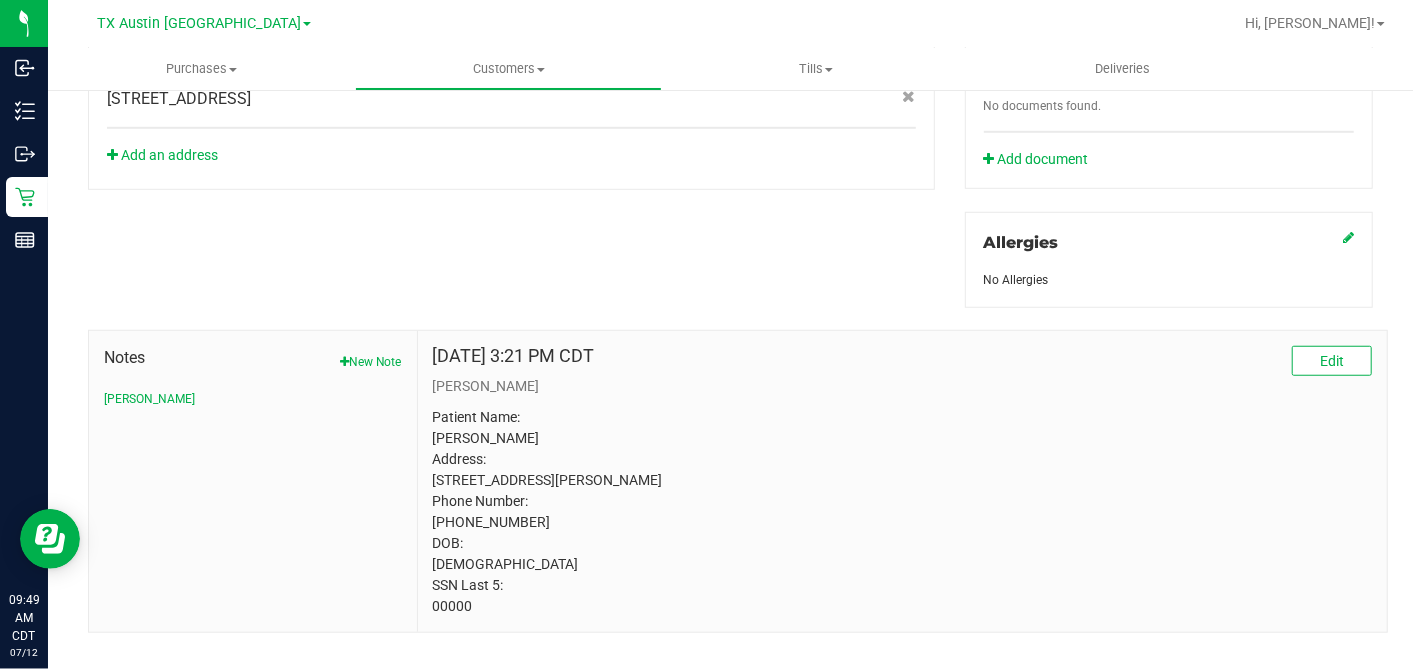 scroll, scrollTop: 737, scrollLeft: 0, axis: vertical 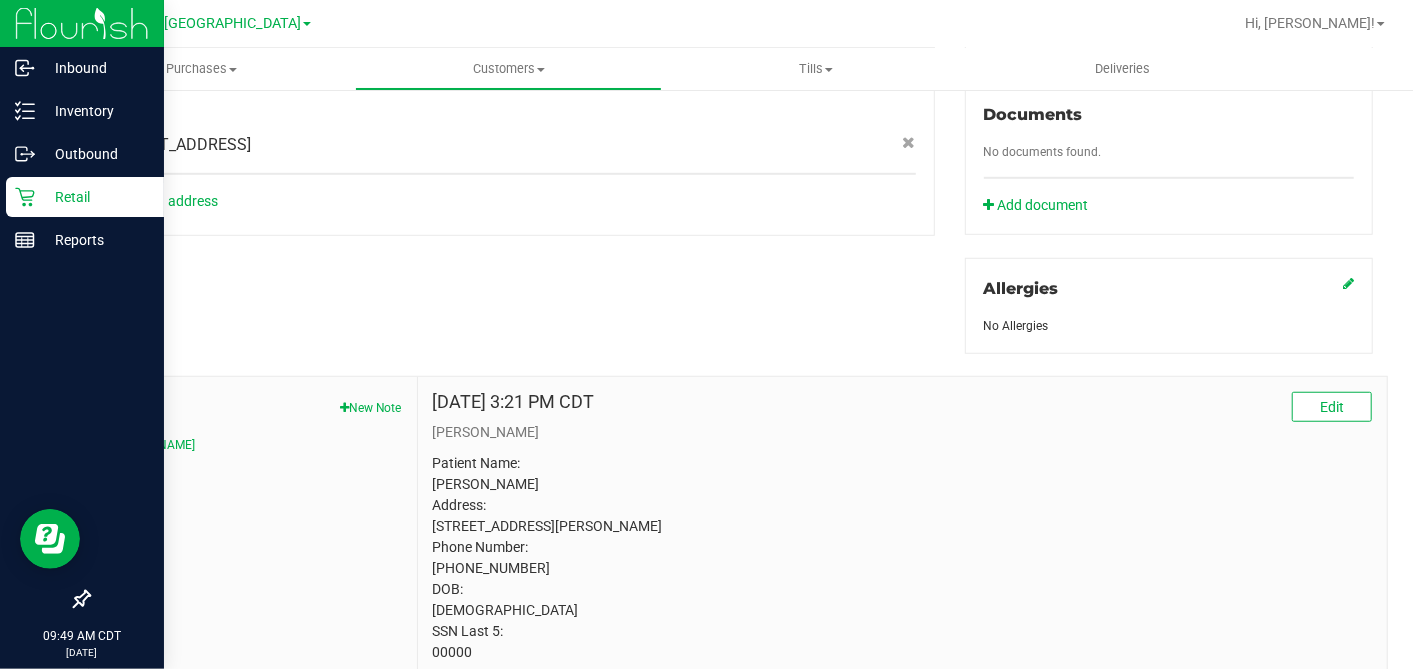 click on "Retail" at bounding box center (95, 197) 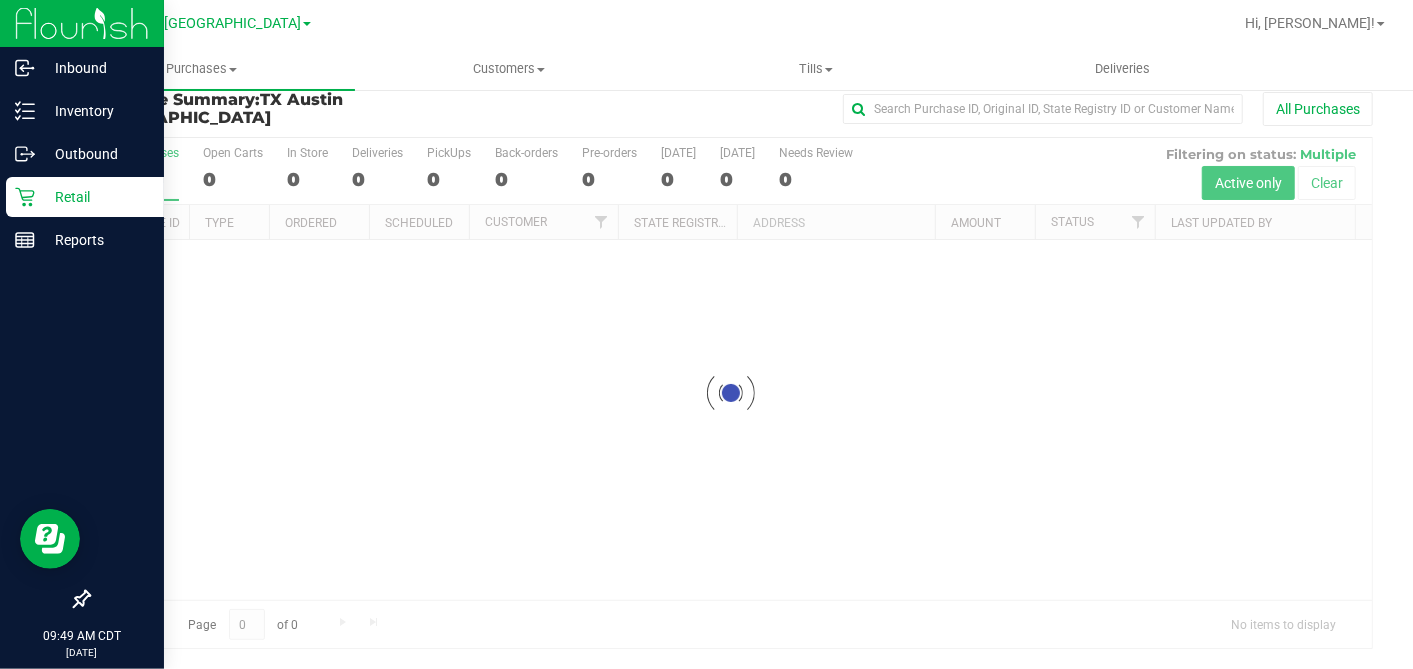 scroll, scrollTop: 0, scrollLeft: 0, axis: both 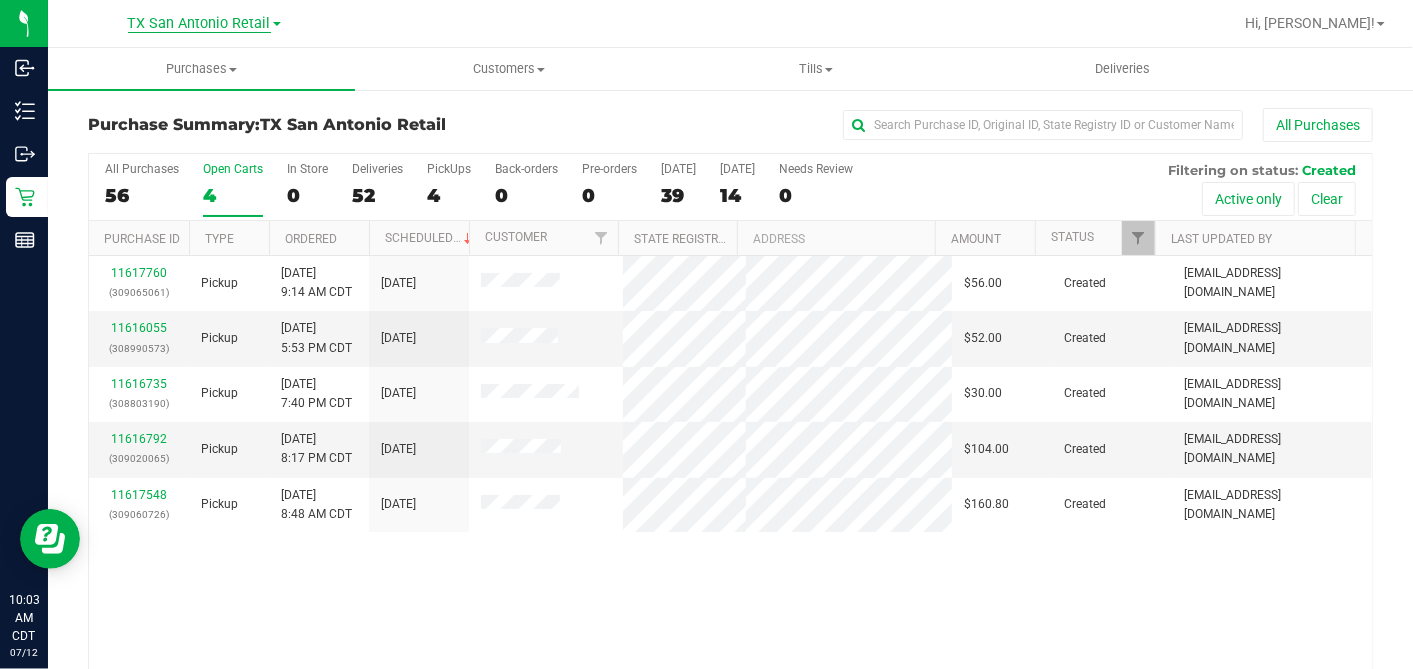 click on "TX San Antonio Retail" at bounding box center (199, 24) 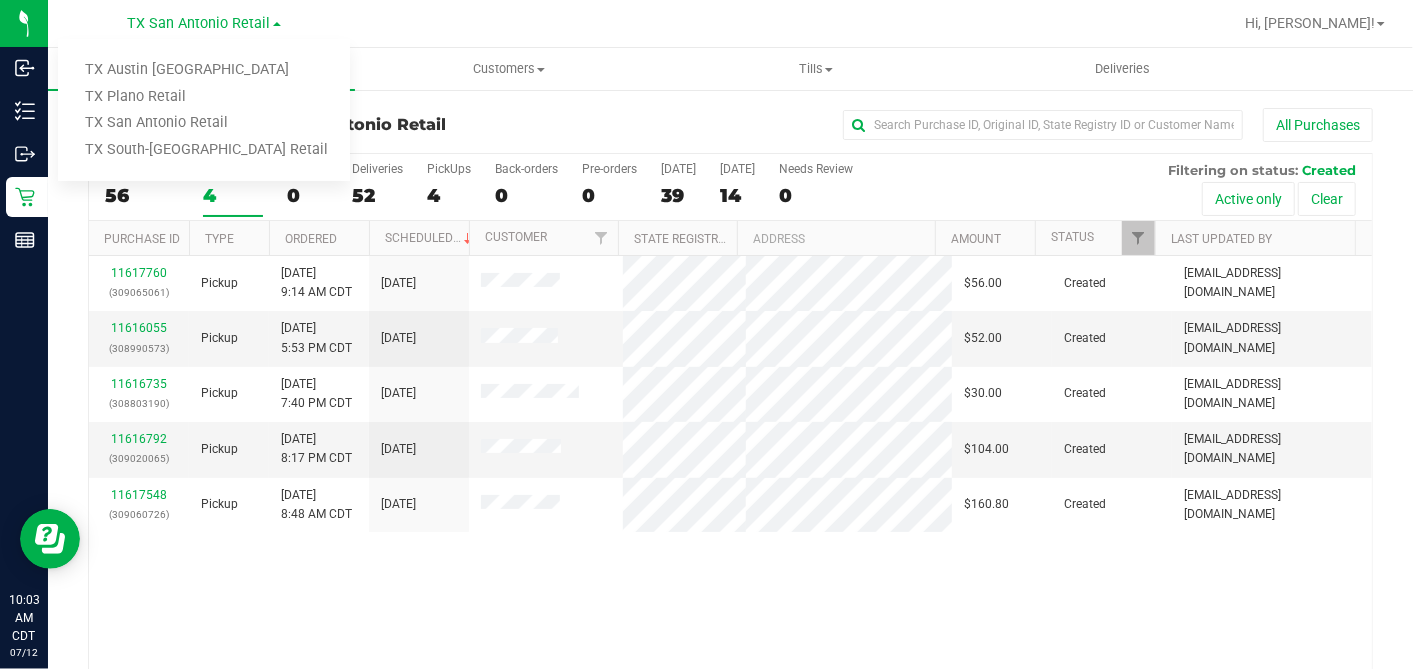 click on "TX Plano Retail" at bounding box center [204, 97] 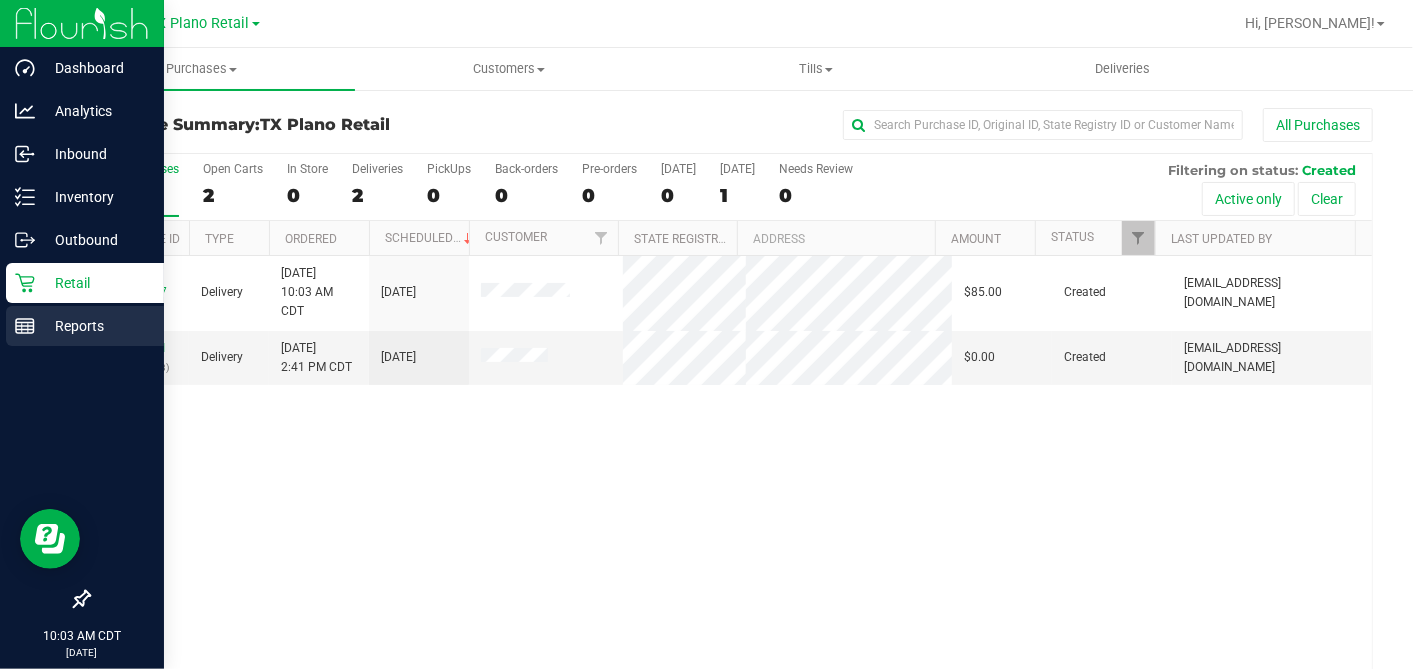 click on "Reports" at bounding box center [85, 326] 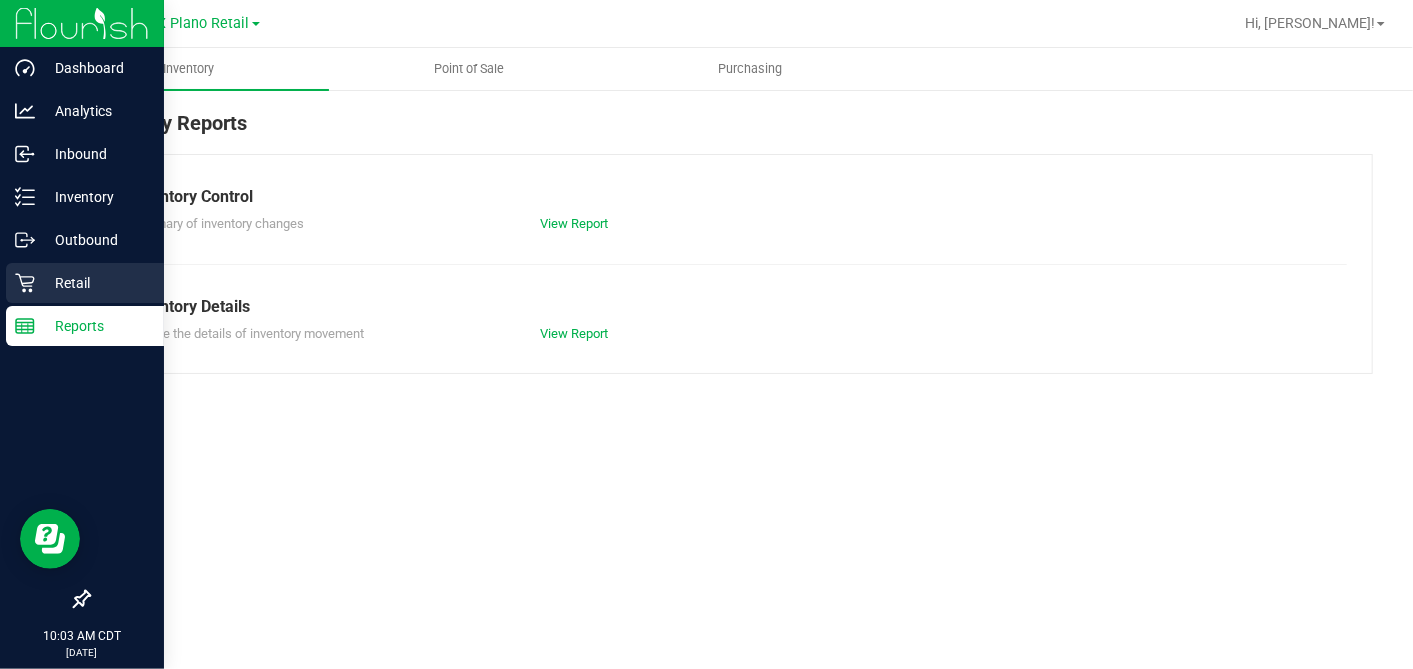 click on "Retail" at bounding box center [95, 283] 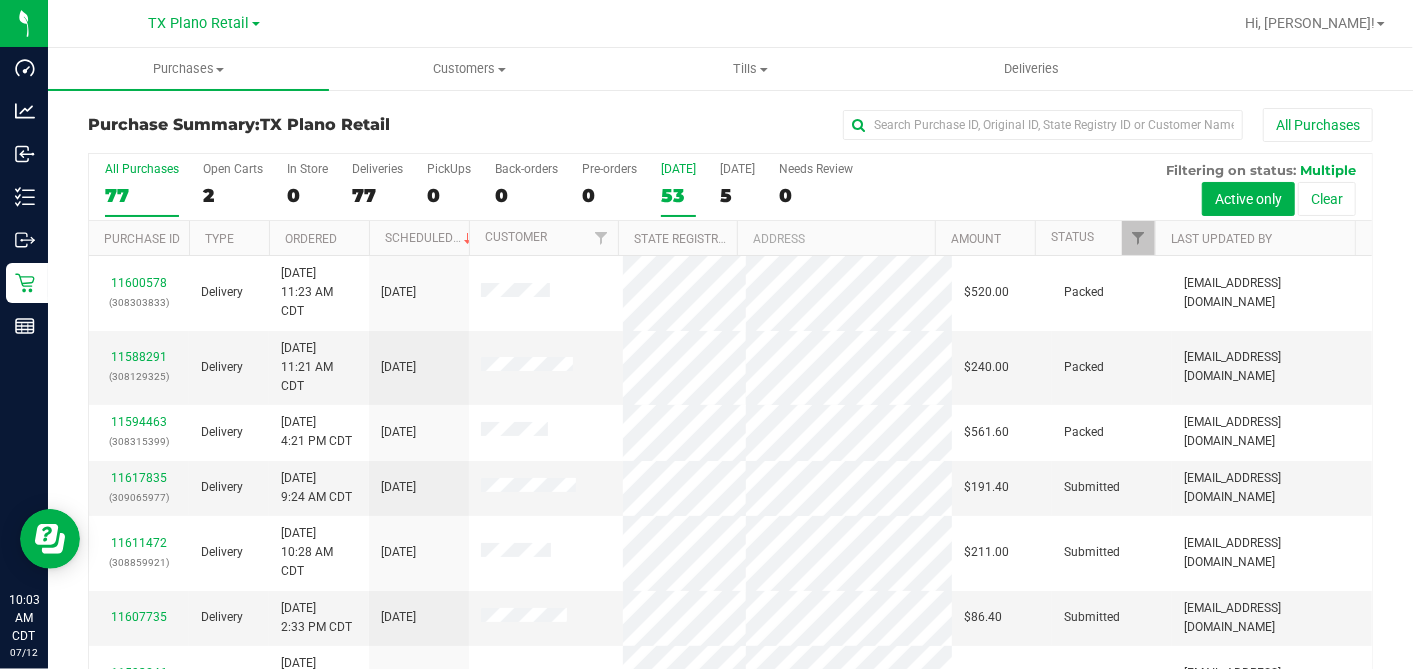 click on "53" at bounding box center [678, 195] 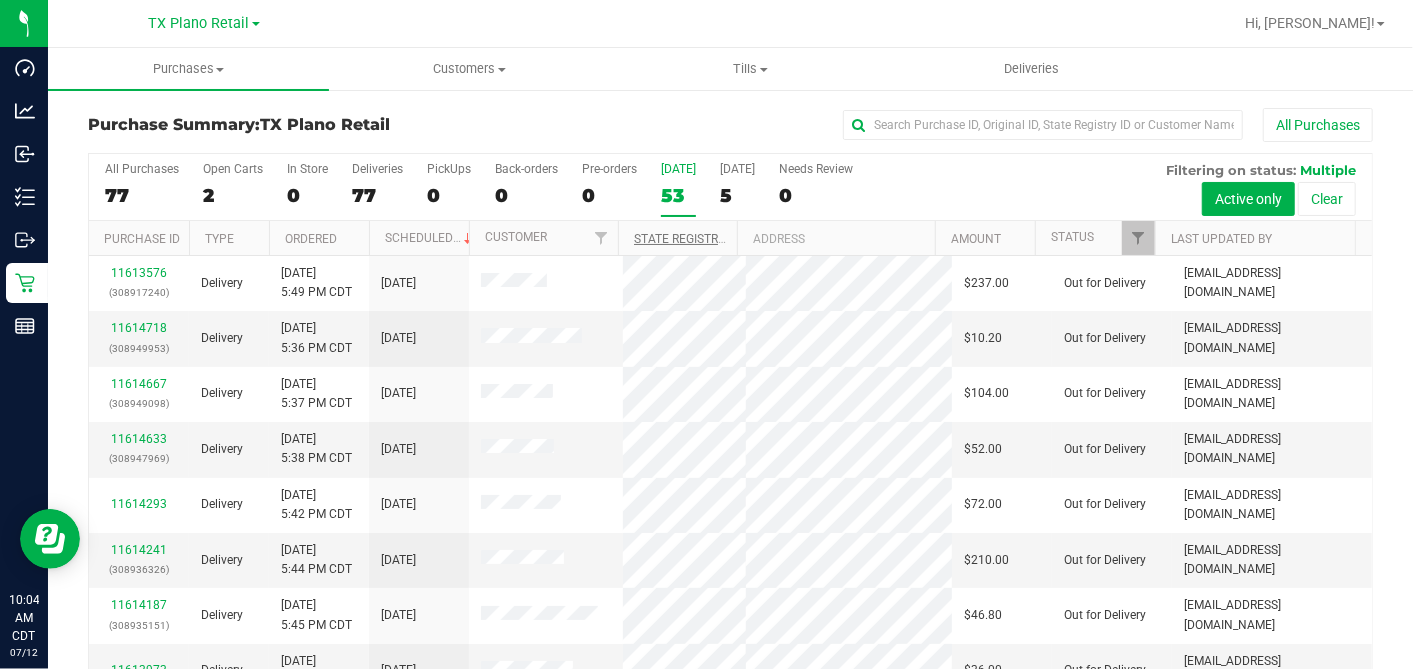 scroll, scrollTop: 815, scrollLeft: 0, axis: vertical 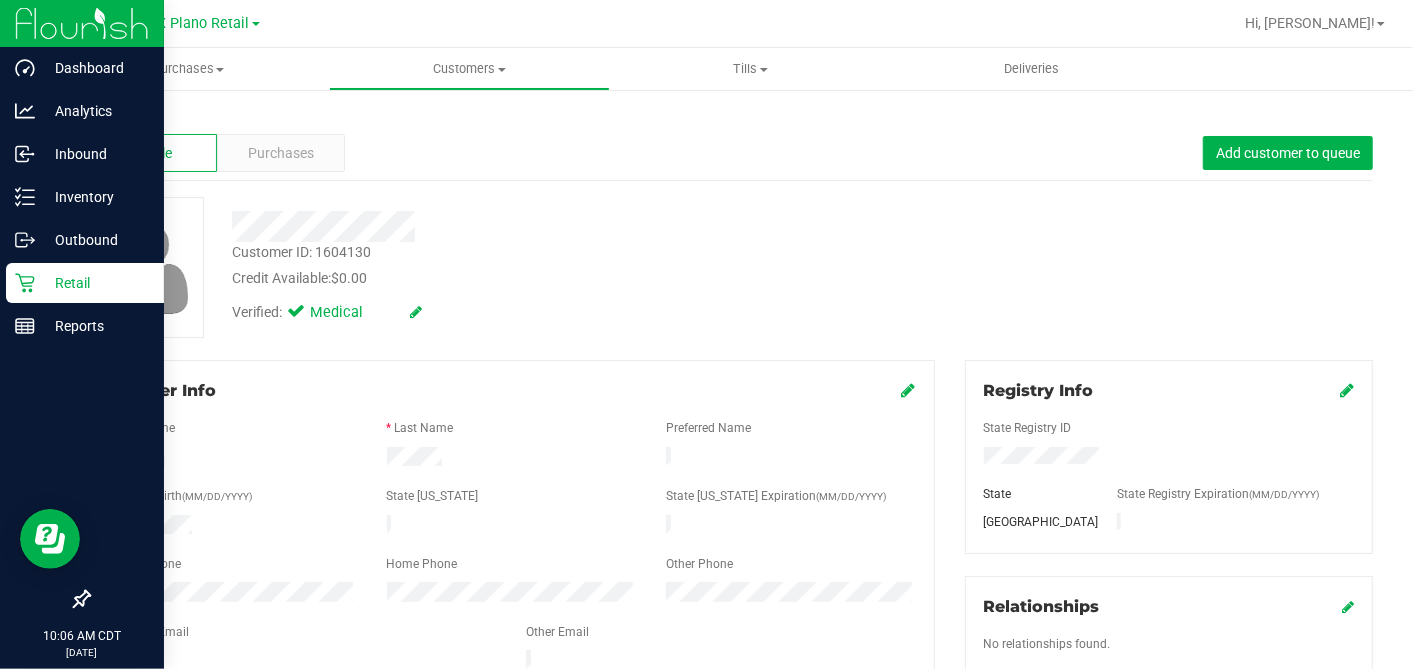 click 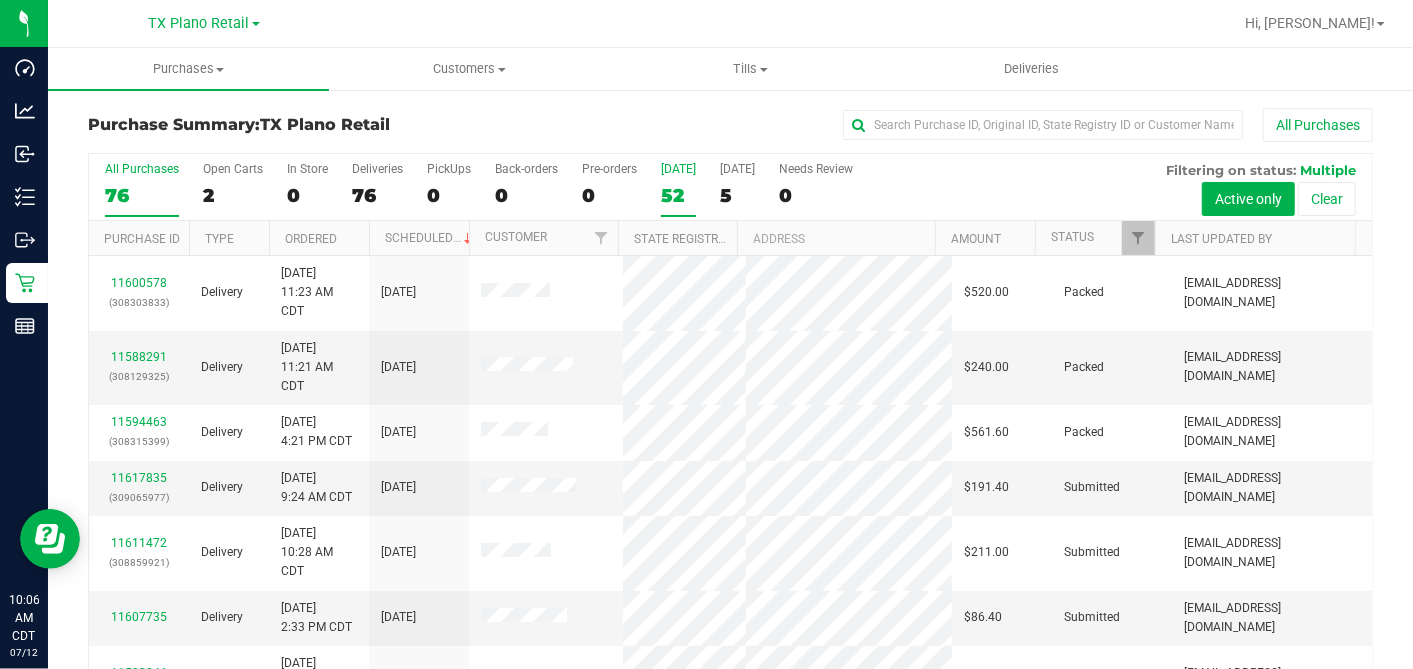 click on "52" at bounding box center [678, 195] 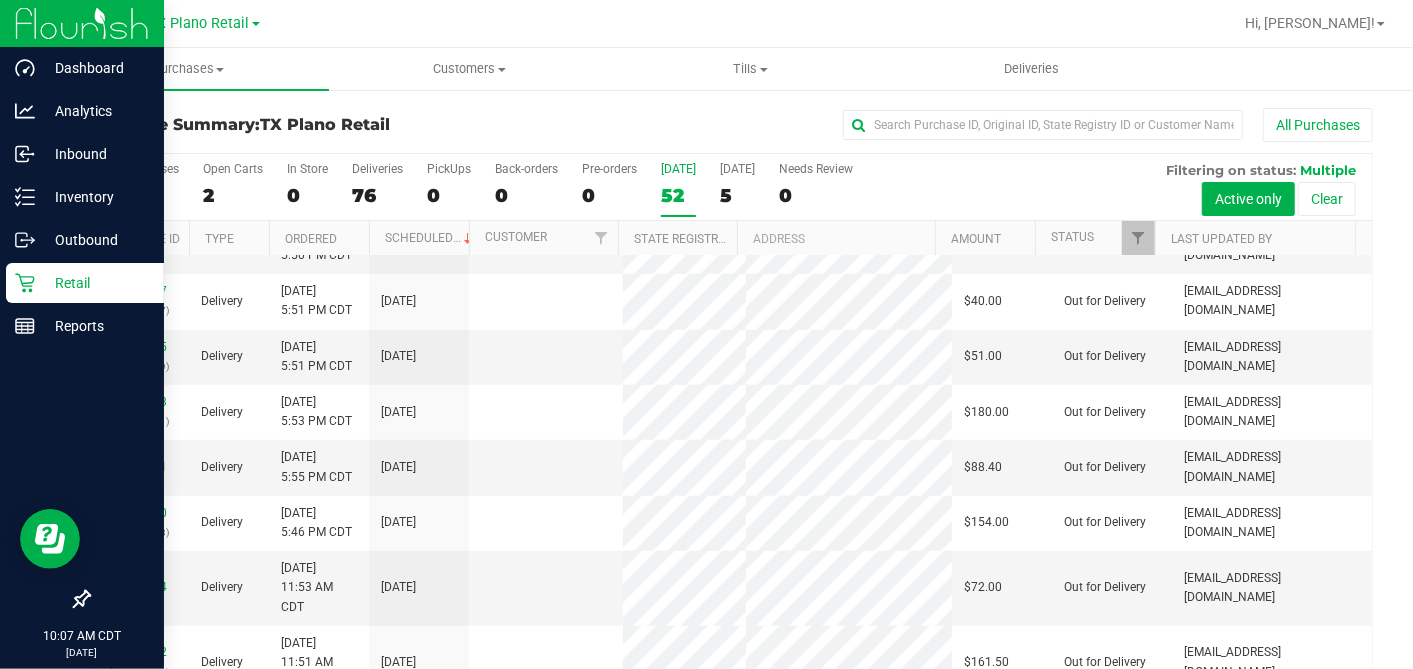 scroll, scrollTop: 0, scrollLeft: 0, axis: both 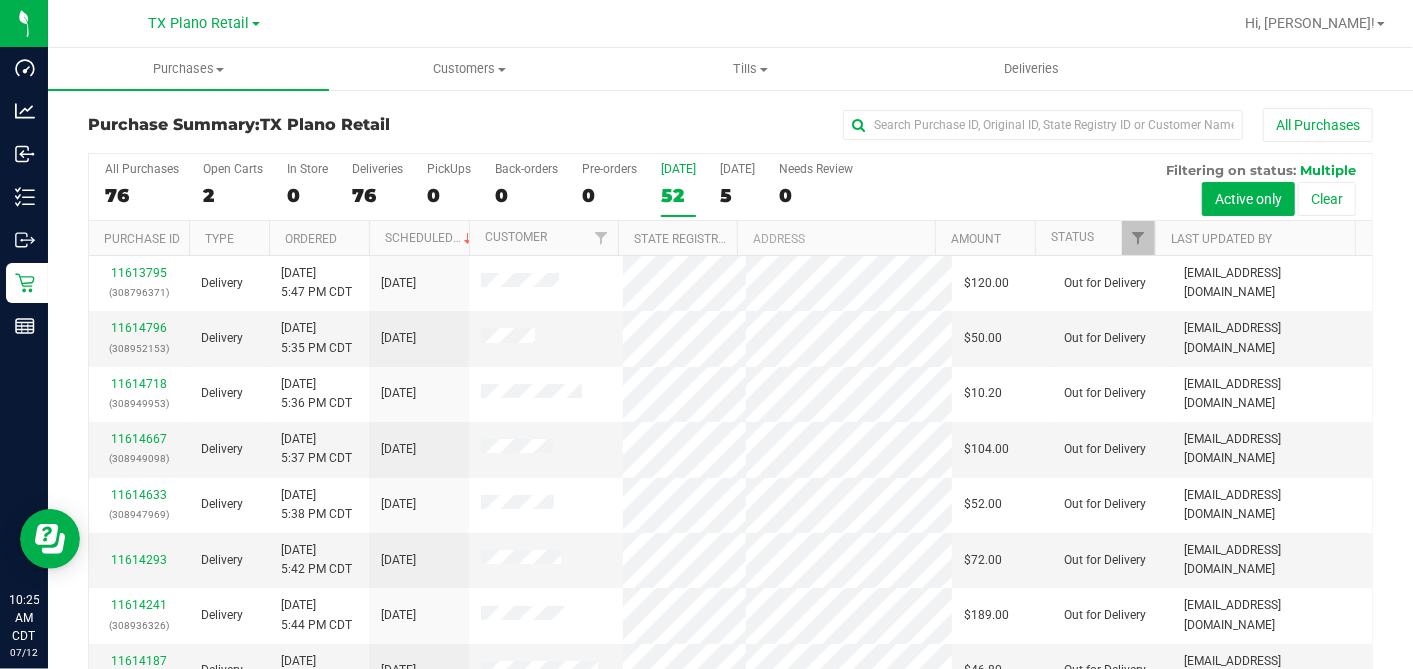click on "52" at bounding box center [678, 195] 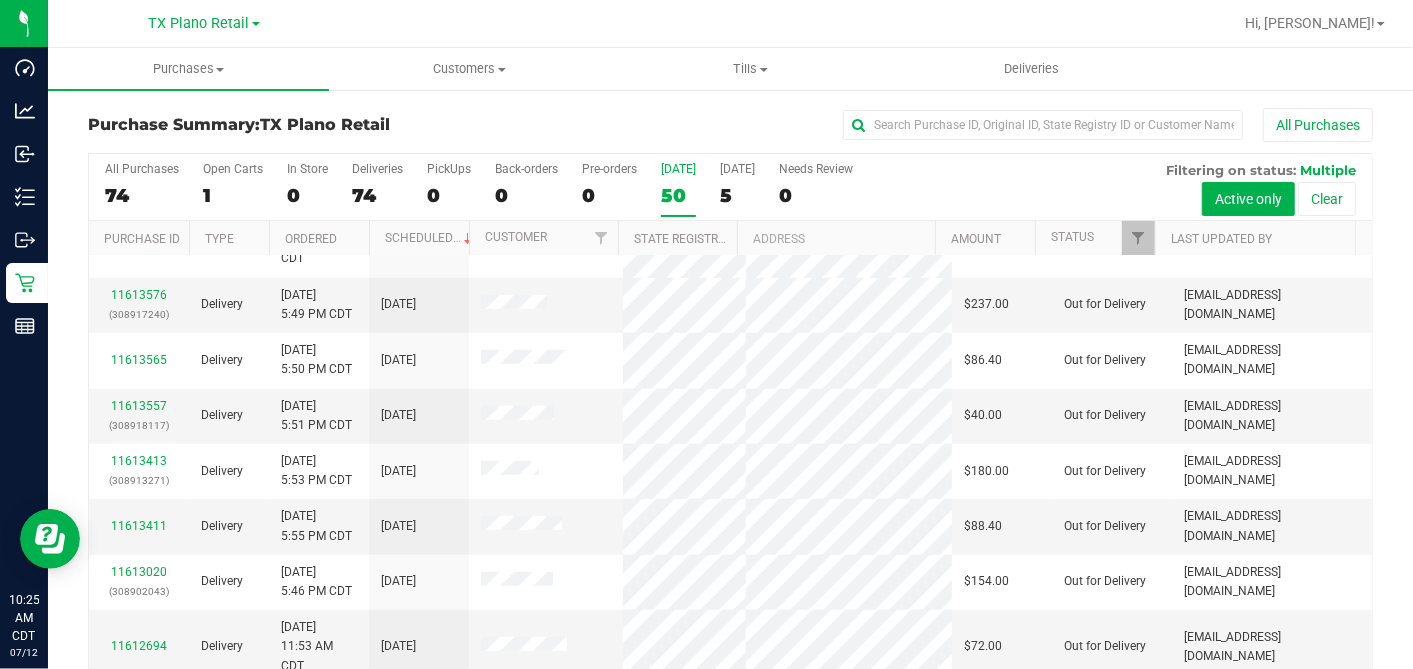 scroll, scrollTop: 0, scrollLeft: 0, axis: both 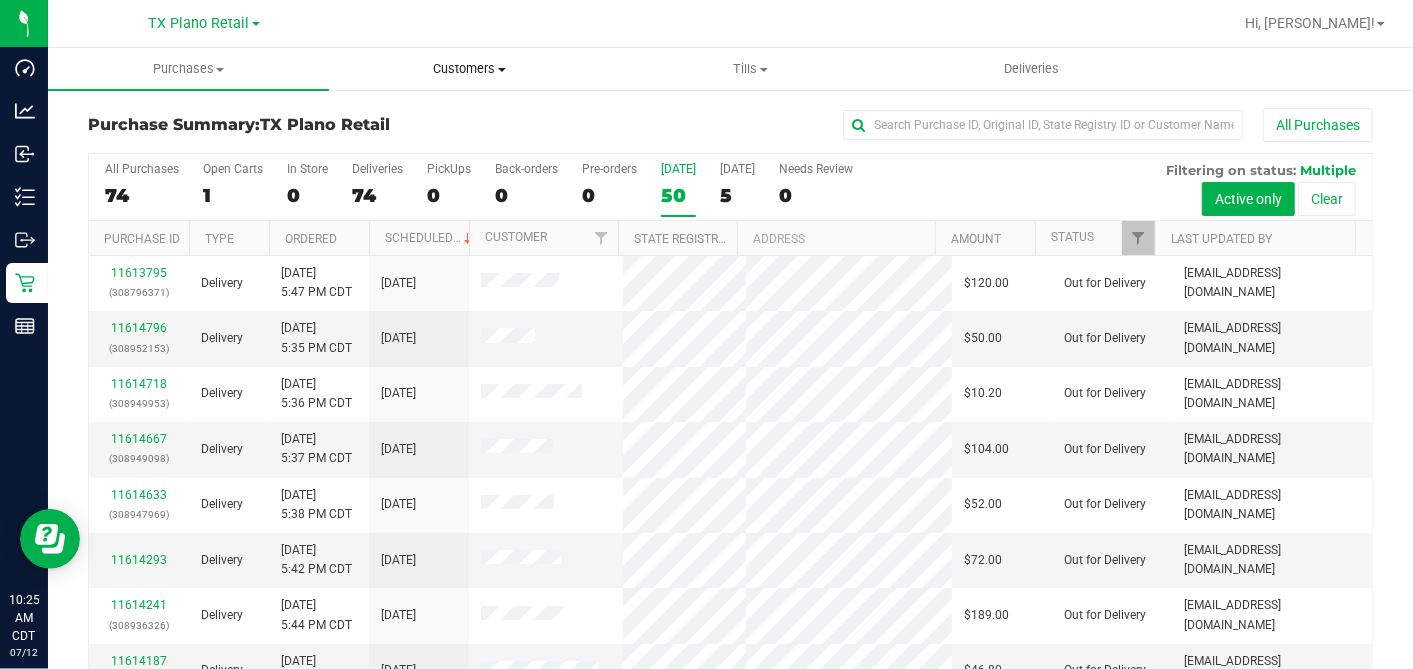 drag, startPoint x: 488, startPoint y: 61, endPoint x: 475, endPoint y: 78, distance: 21.400934 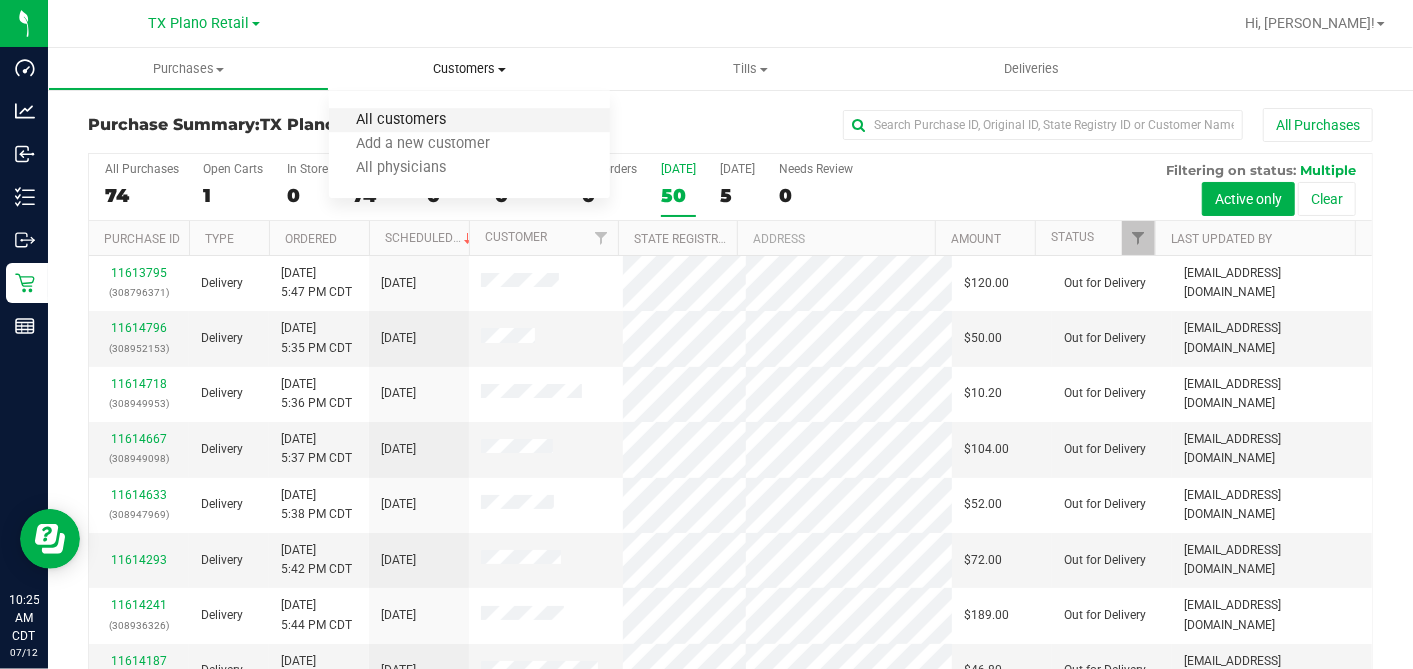 click on "All customers" at bounding box center [401, 120] 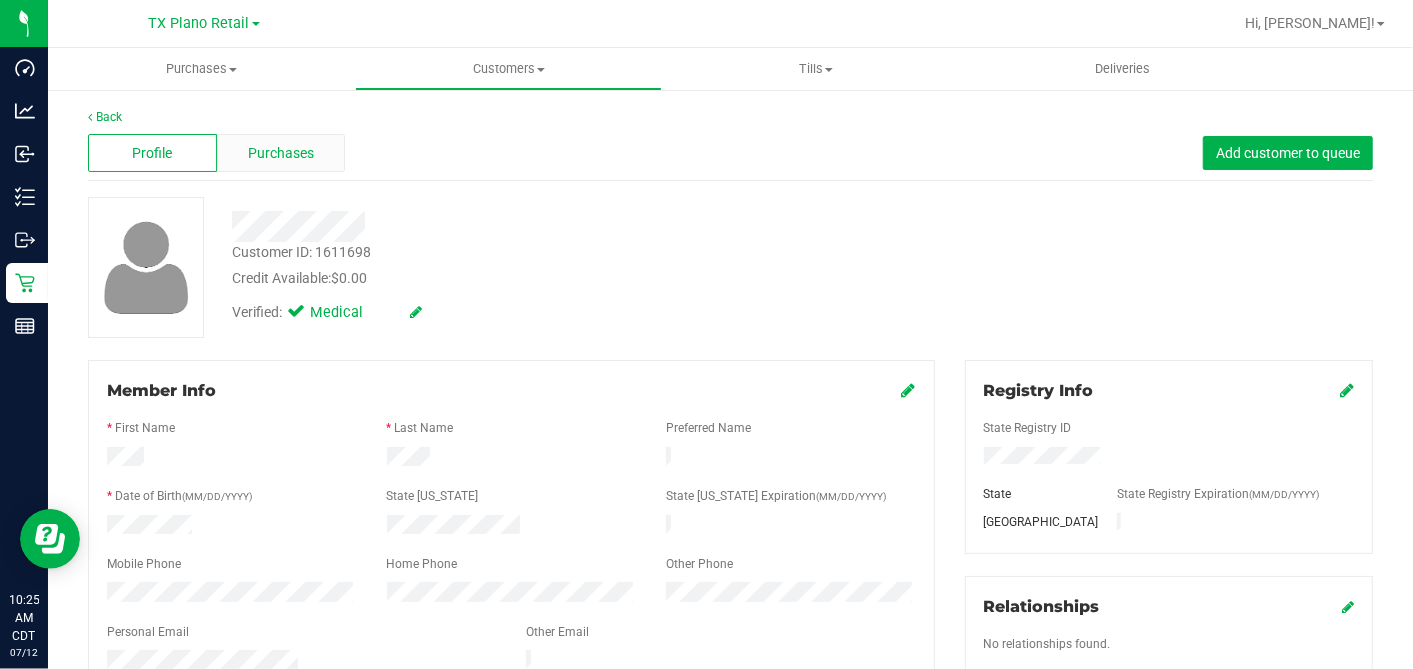 click on "Purchases" at bounding box center (281, 153) 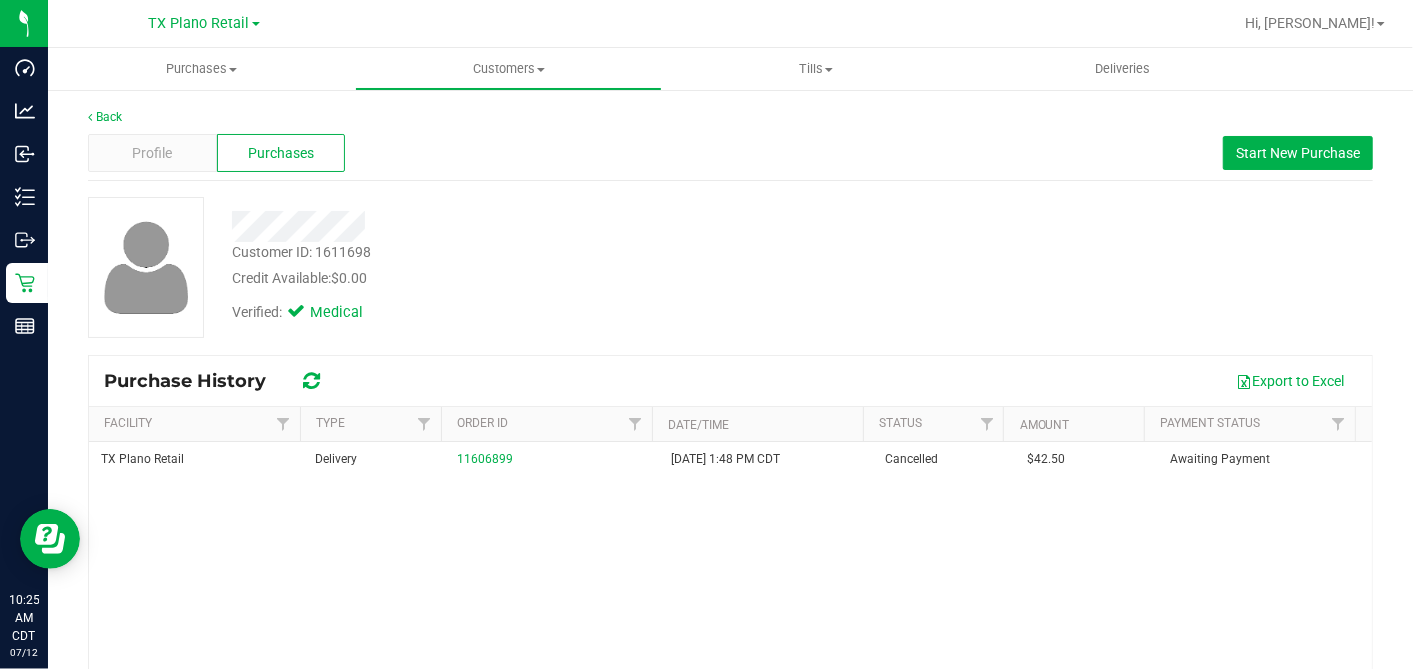 drag, startPoint x: 440, startPoint y: 186, endPoint x: 494, endPoint y: 254, distance: 86.833176 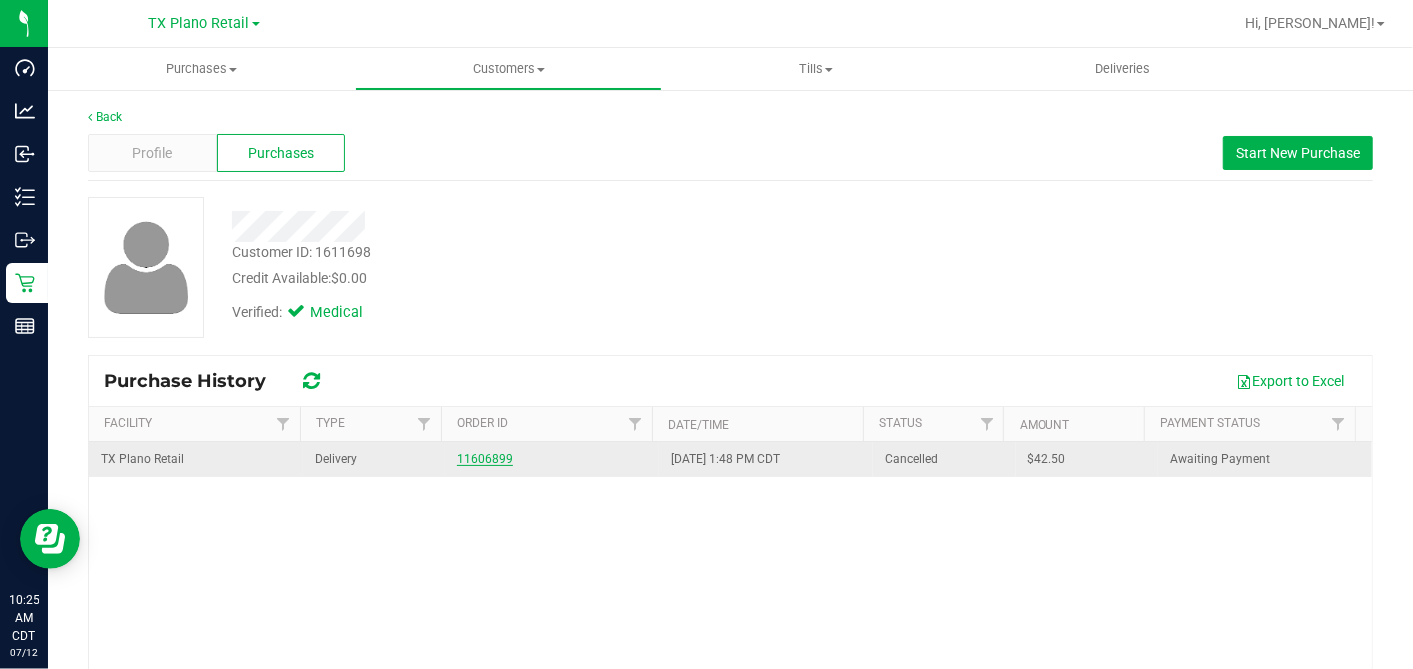 click on "11606899" at bounding box center [485, 459] 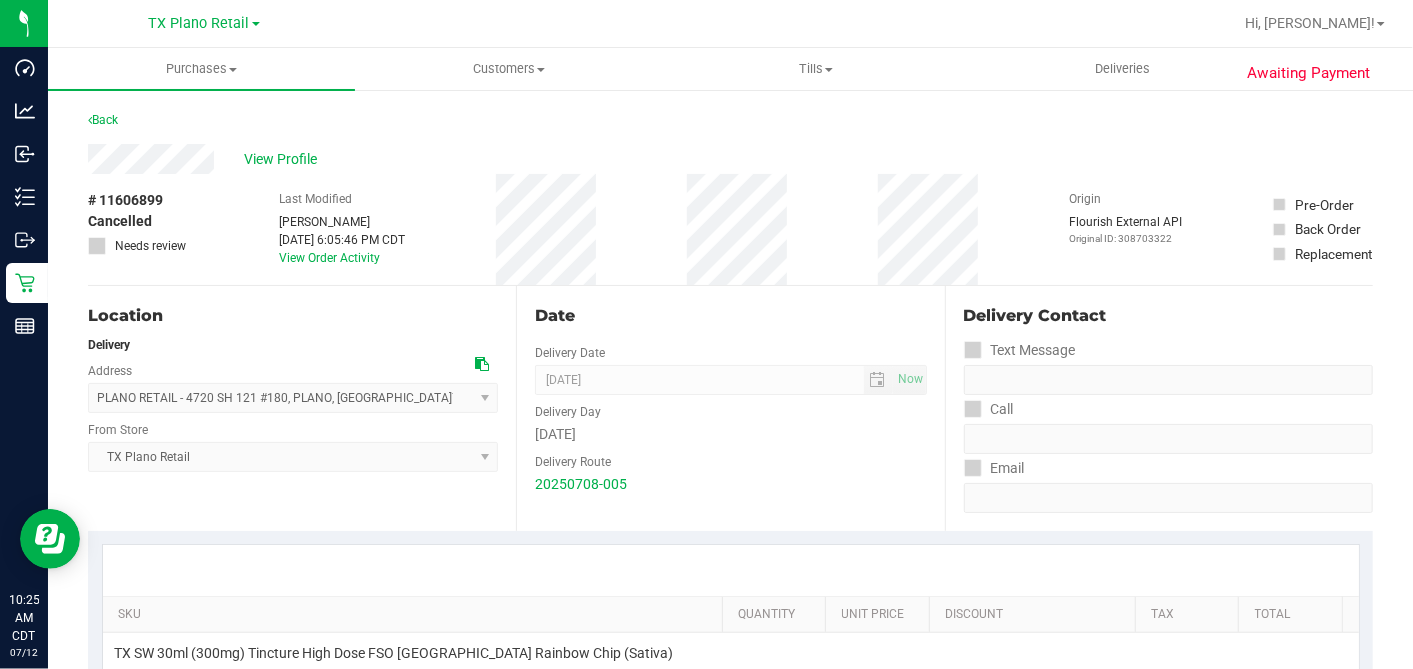 click on "Location
Delivery
Address
PLANO RETAIL - 4720 SH 121 #180
, PLANO
, TX
75024
Select address PLANO RETAIL - 4720 SH 121 #180
From Store
TX Plano Retail Select Store Bonita Springs WC Boynton Beach WC Bradenton WC Brandon WC Brooksville WC Call Center Clermont WC Crestview WC Deerfield Beach WC Delray Beach WC Deltona WC Ft Walton Beach WC Ft. Lauderdale WC Ft. Myers WC Gainesville WC Jax Atlantic WC JAX DC REP Jax WC Key West WC Lakeland WC Largo WC Lehigh Acres DC REP Merritt Island WC Miami 72nd WC Miami Beach WC Miami Dadeland WC Miramar DC REP" at bounding box center [302, 408] 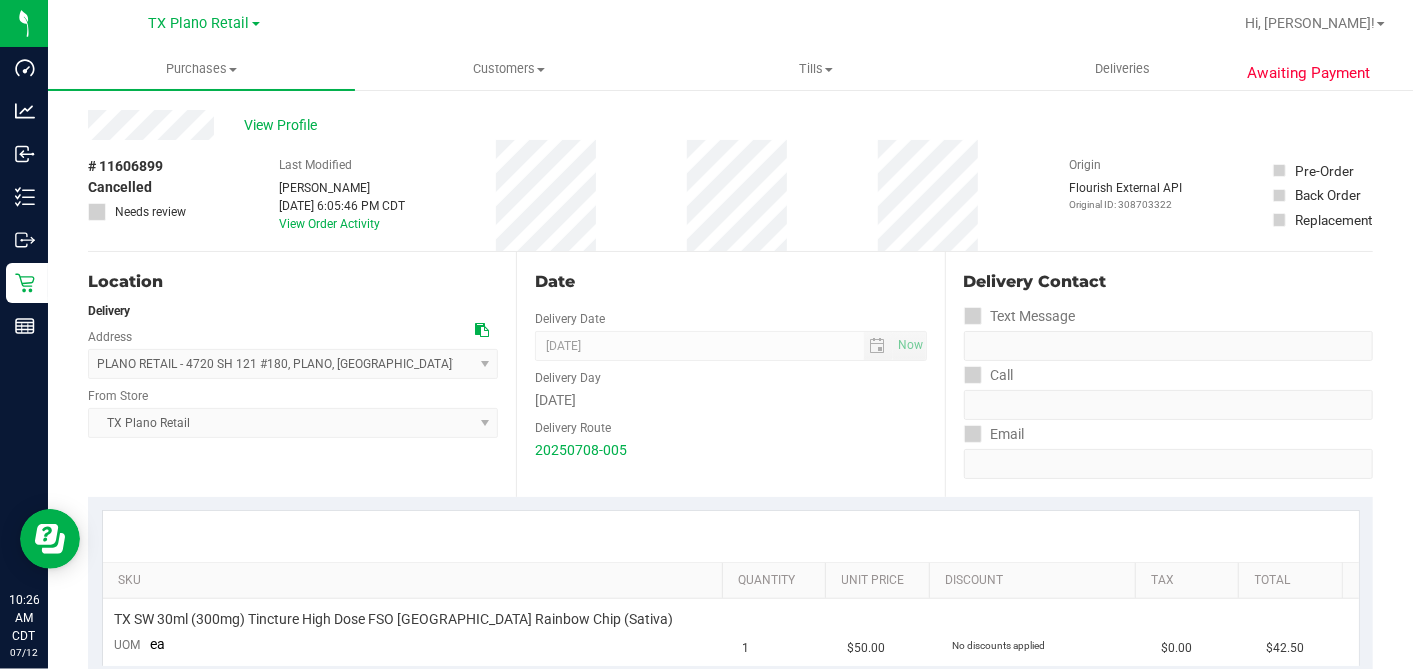 scroll, scrollTop: 0, scrollLeft: 0, axis: both 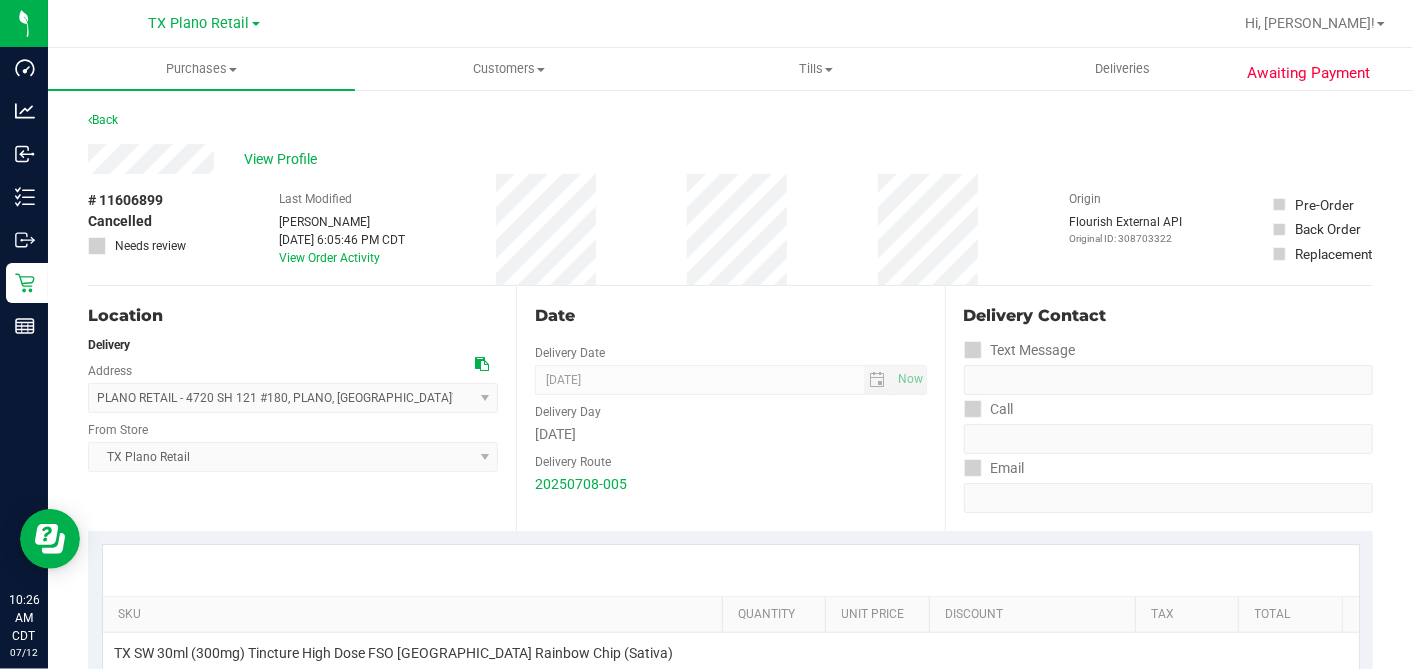 click on "Date" at bounding box center (730, 316) 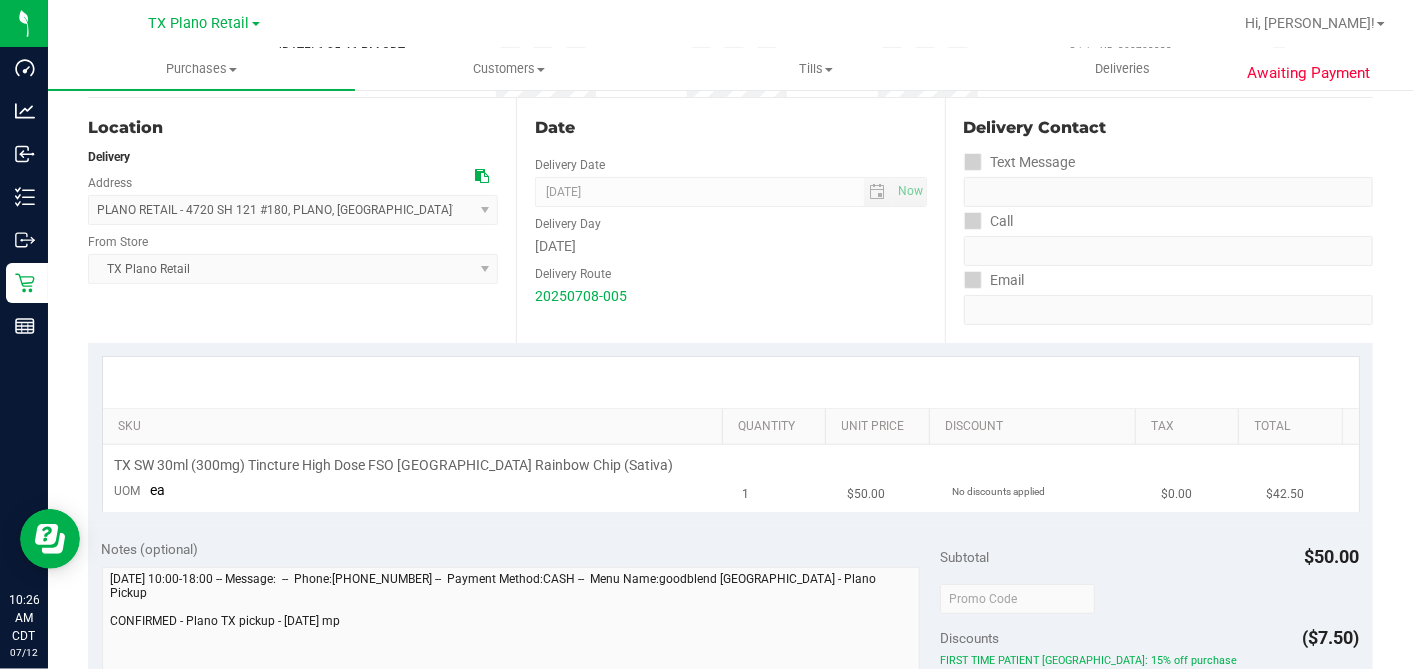 scroll, scrollTop: 333, scrollLeft: 0, axis: vertical 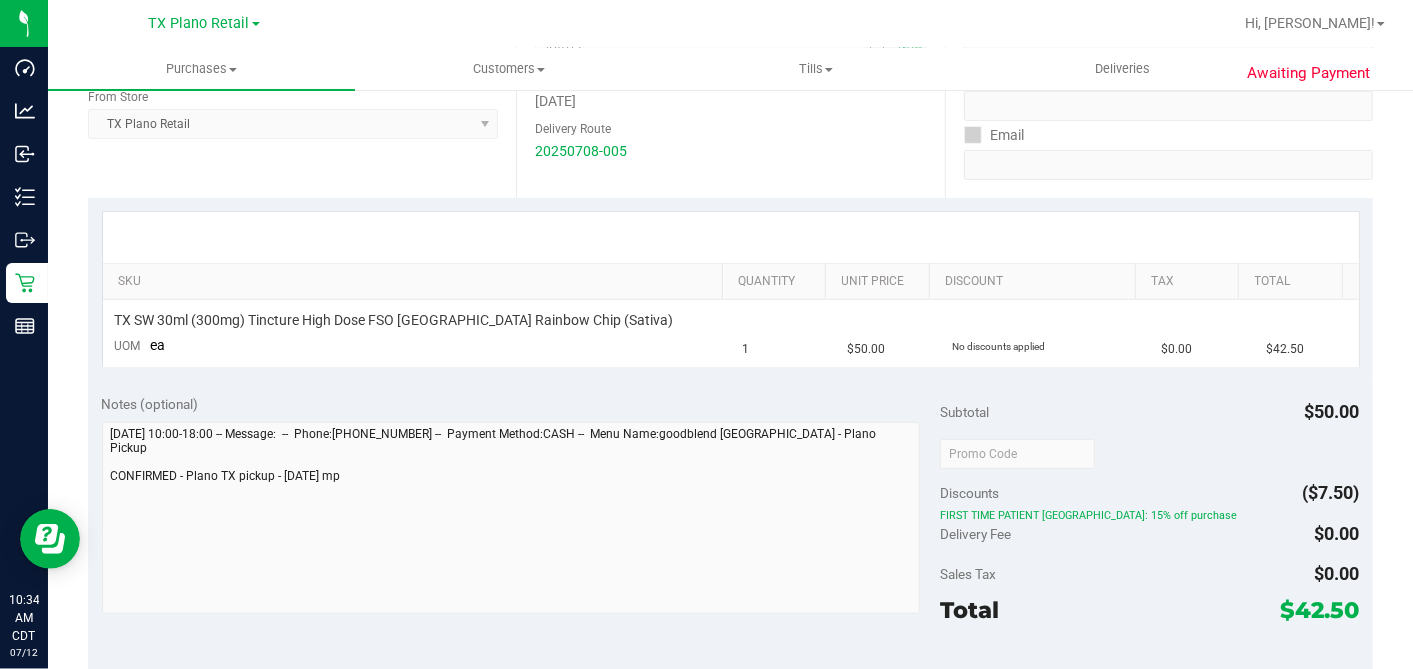 click on "SKU Quantity Unit Price Discount Tax Total
TX SW 30ml (300mg) Tincture High Dose FSO TX Rainbow Chip (Sativa)
UOM
ea
1
$50.00
No discounts applied
$0.00
$42.50" at bounding box center (730, 289) 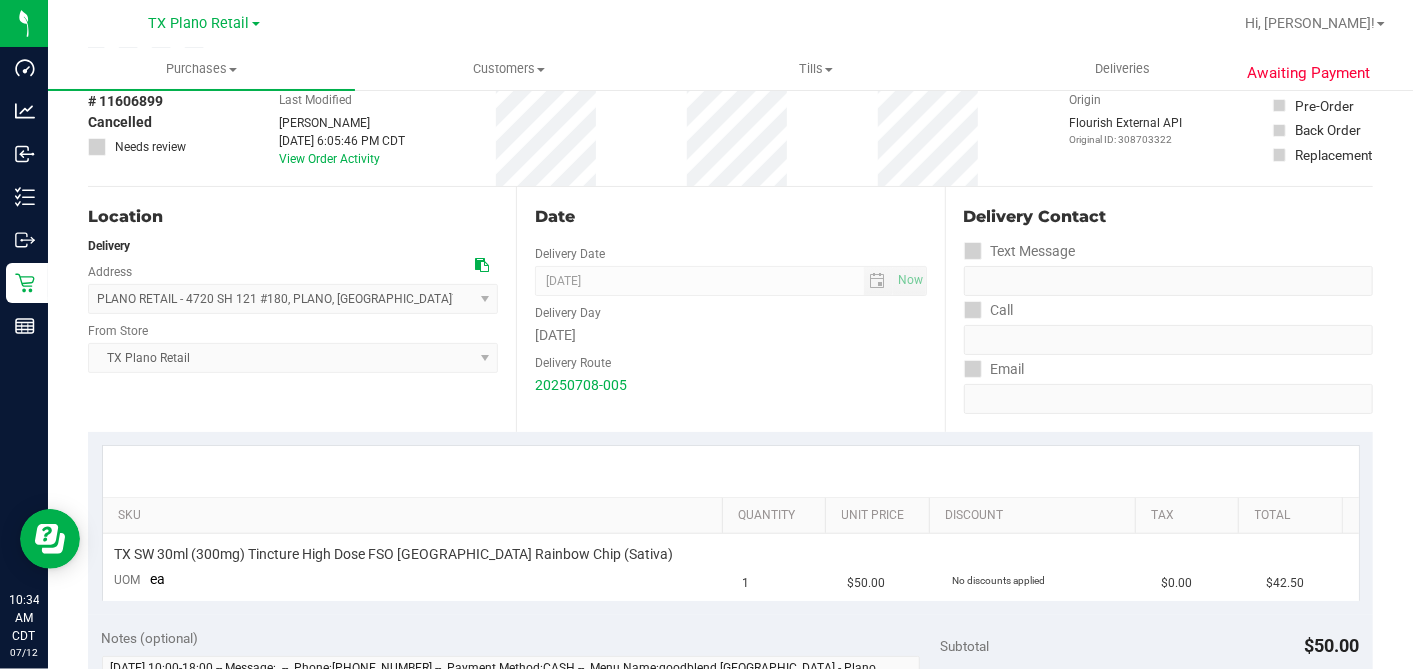 scroll, scrollTop: 0, scrollLeft: 0, axis: both 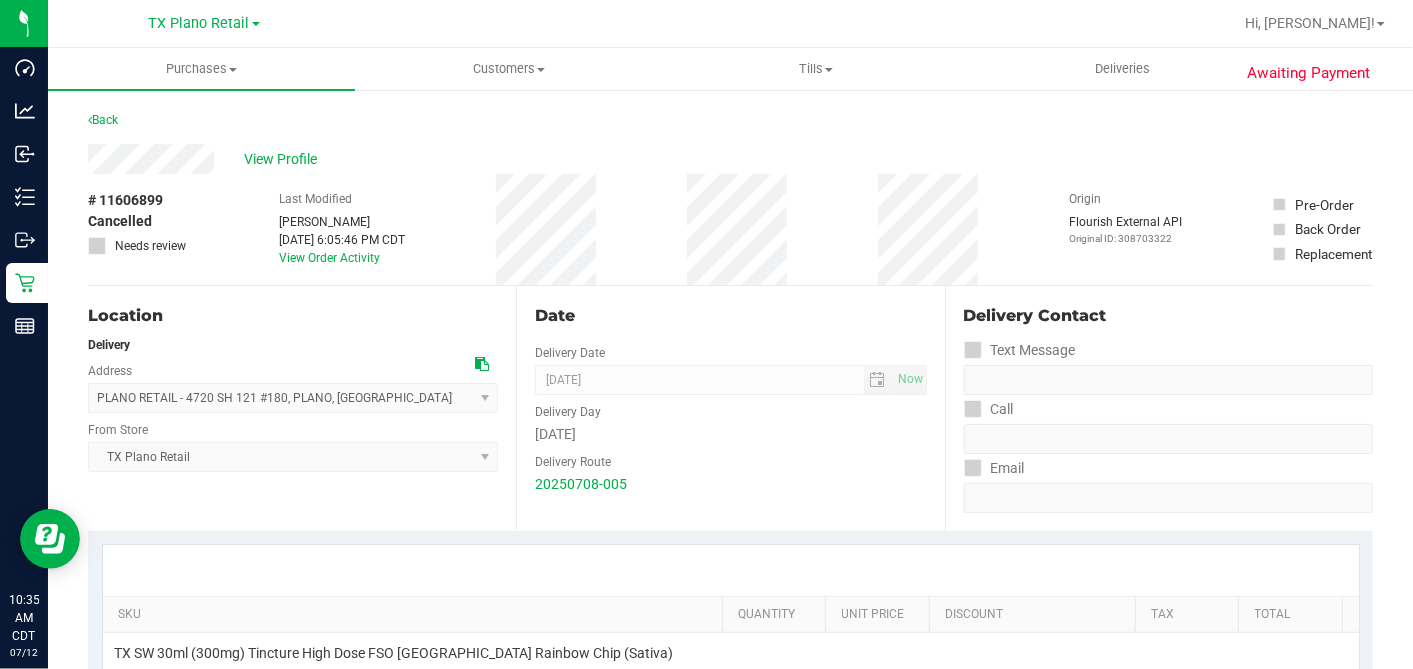 click on "Date
Delivery Date
07/11/2025
Now
07/11/2025 07:00 AM
Now
Delivery Day
Friday
Delivery Route
20250708-005" at bounding box center (730, 408) 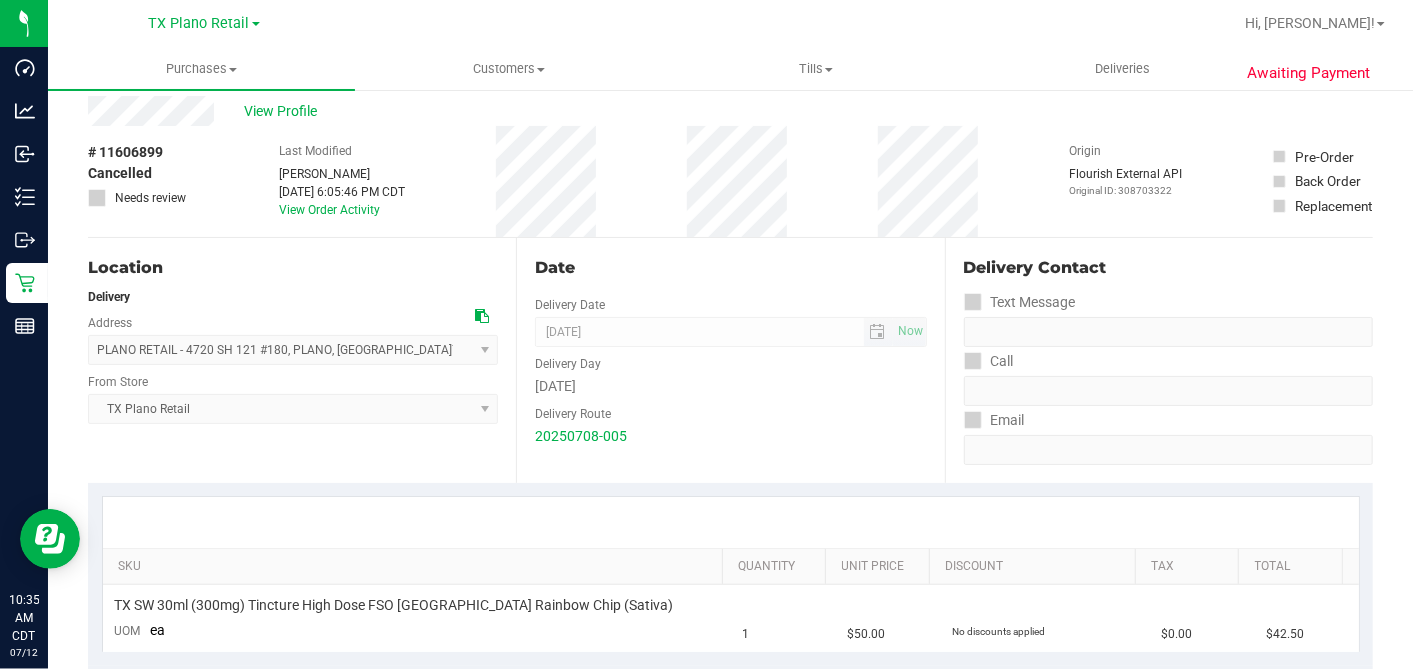 scroll, scrollTop: 0, scrollLeft: 0, axis: both 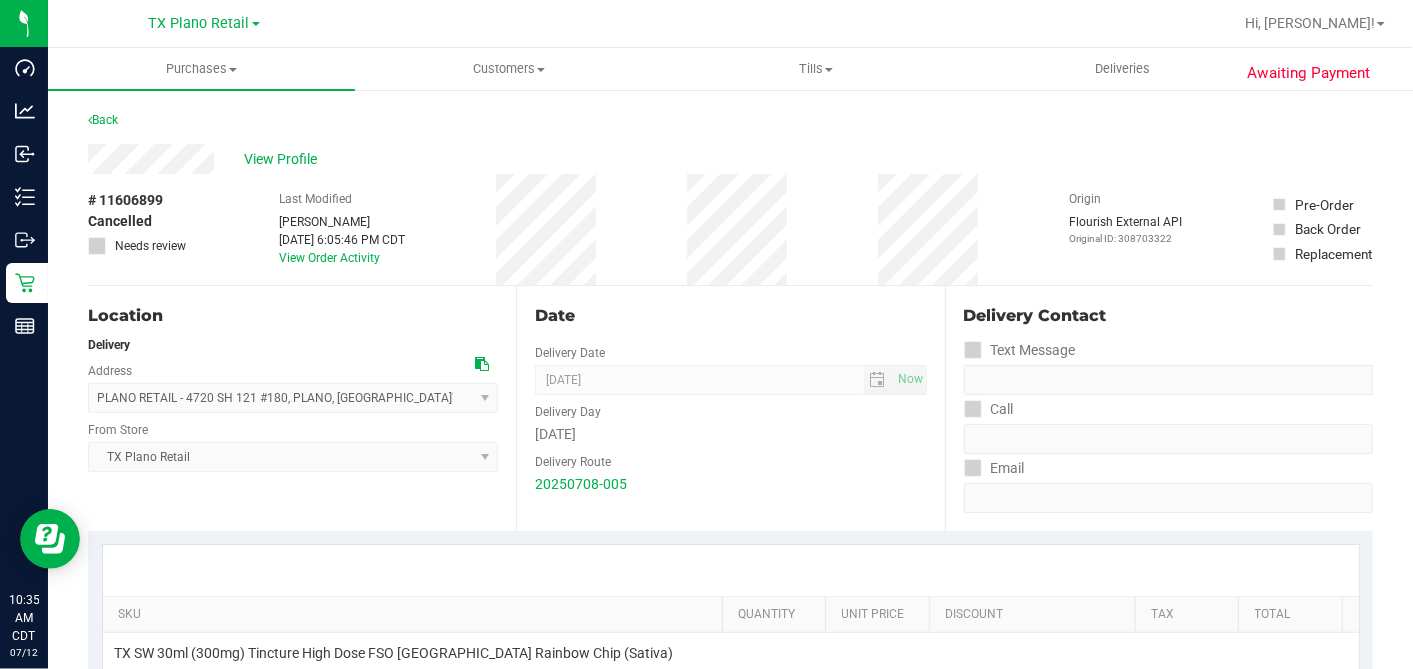 click on "Date" at bounding box center (730, 316) 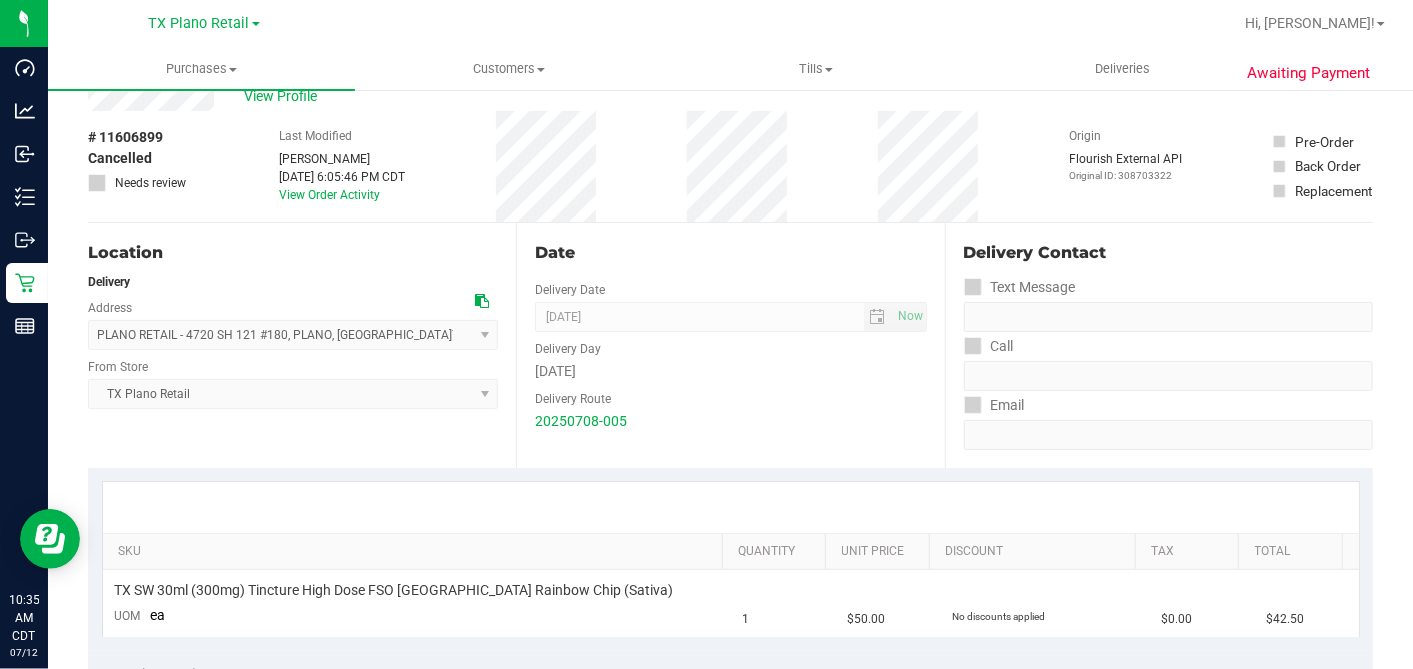 scroll, scrollTop: 0, scrollLeft: 0, axis: both 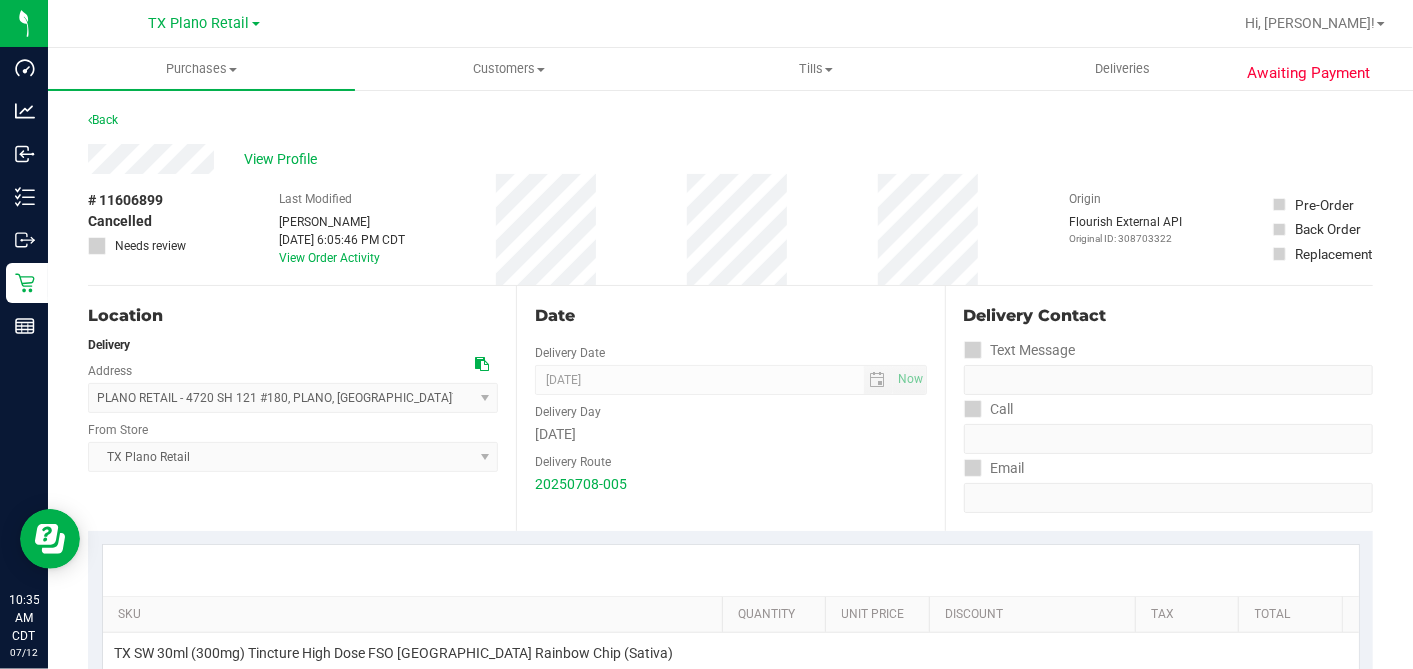 click on "View Profile" at bounding box center (730, 159) 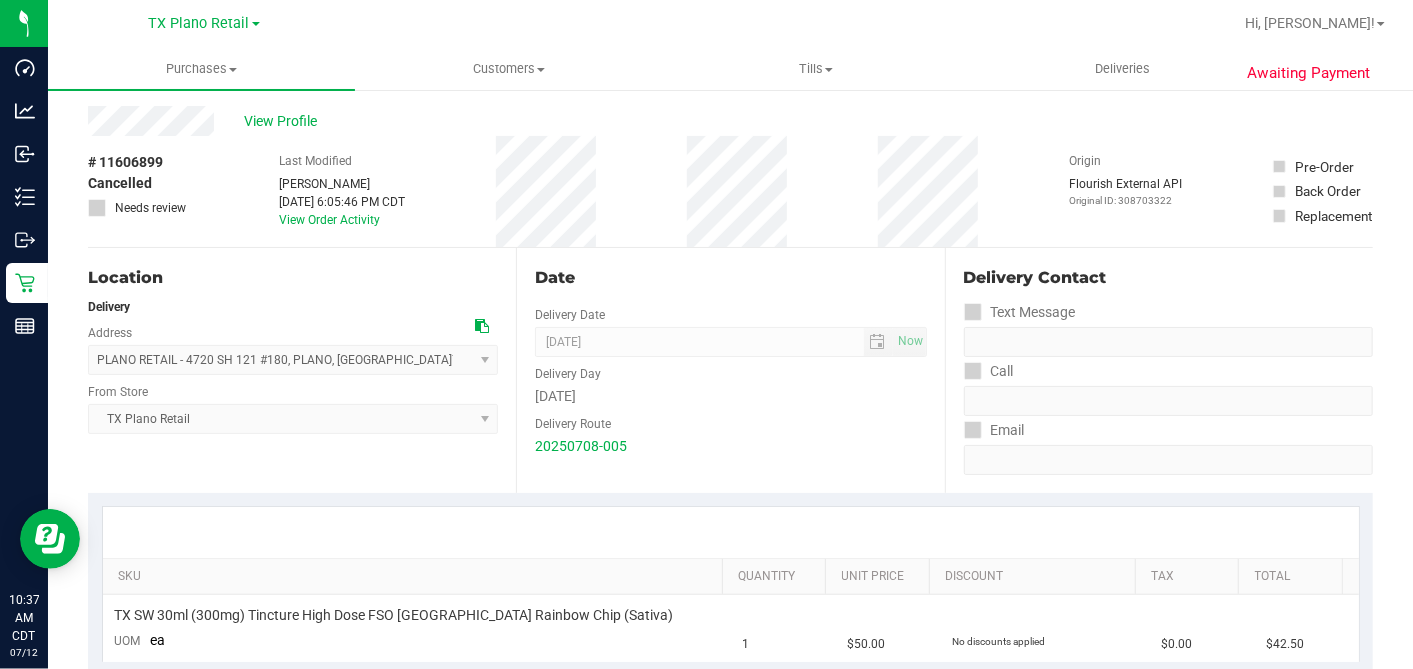 scroll, scrollTop: 0, scrollLeft: 0, axis: both 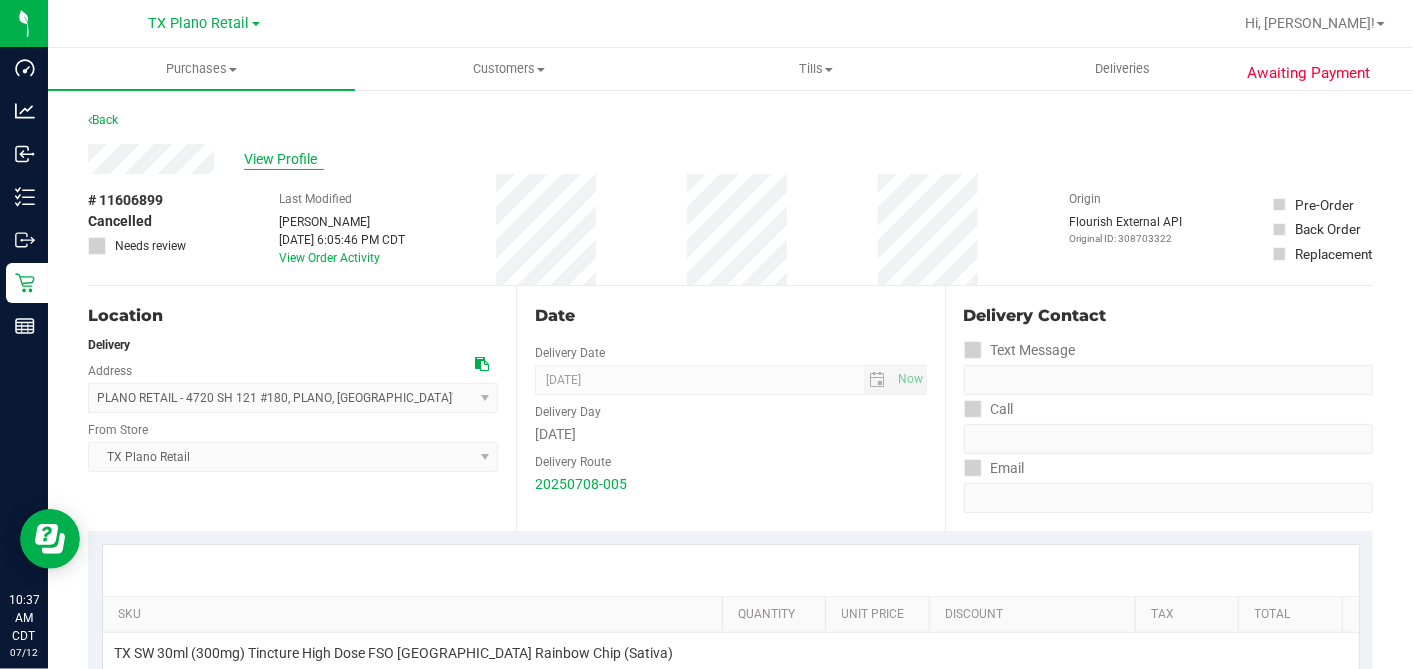 drag, startPoint x: 337, startPoint y: 167, endPoint x: 319, endPoint y: 163, distance: 18.439089 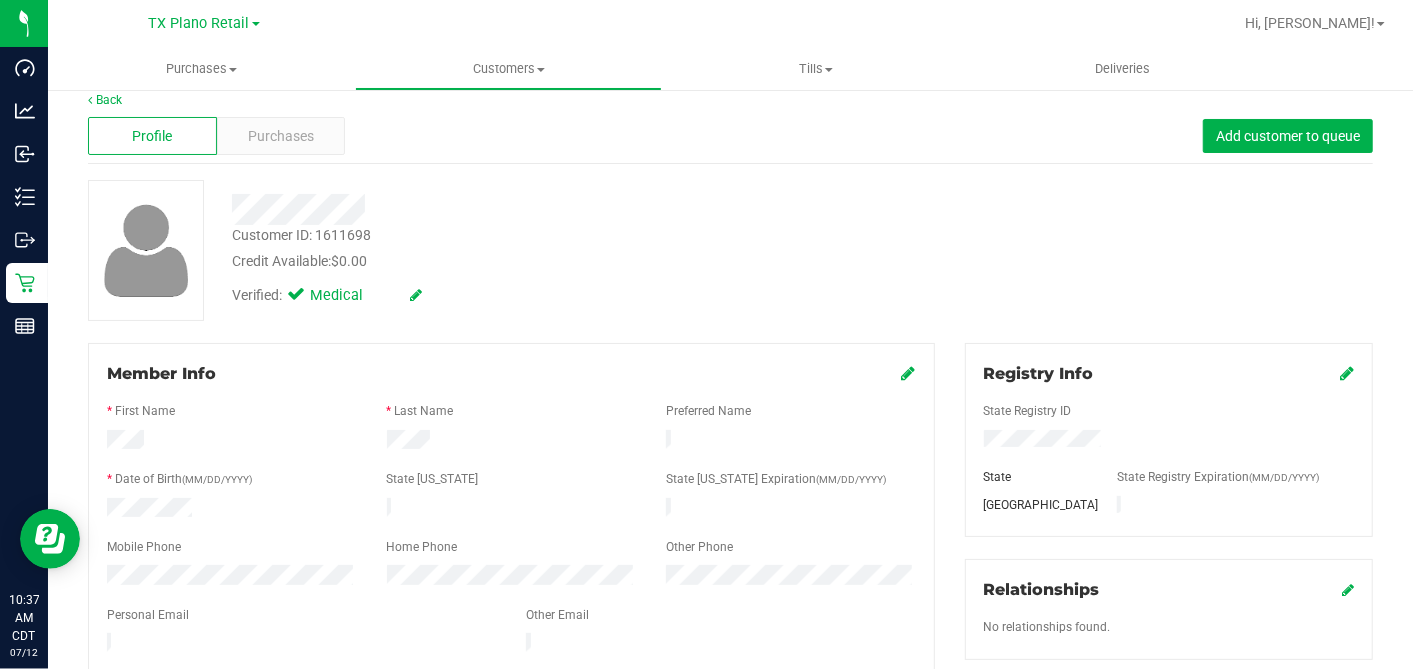scroll, scrollTop: 0, scrollLeft: 0, axis: both 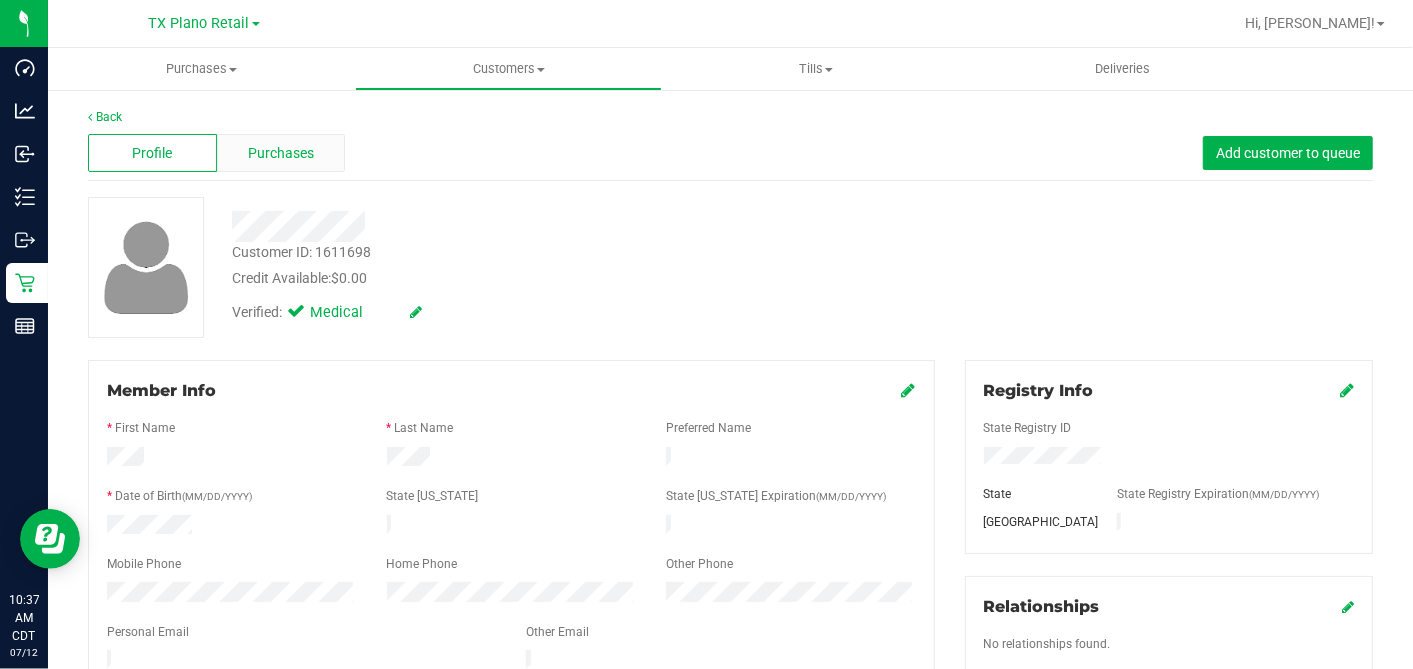 click on "Purchases" at bounding box center [281, 153] 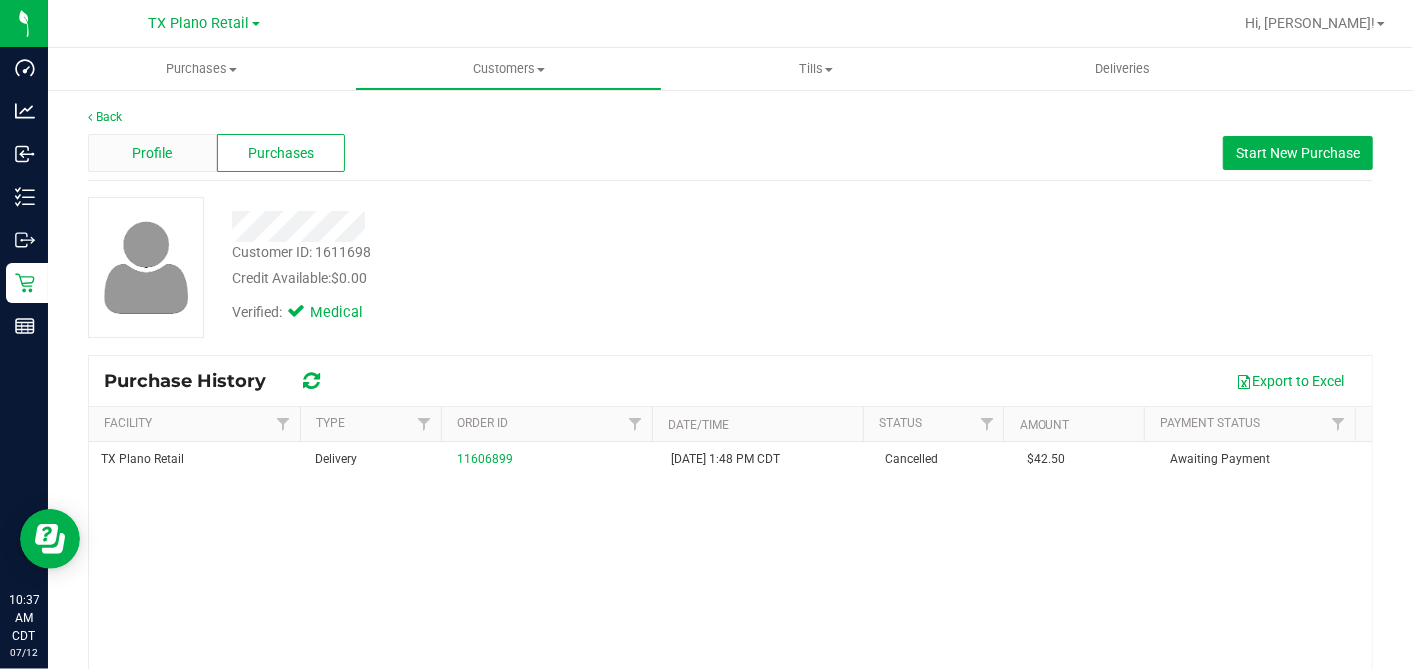 click on "Profile" at bounding box center [152, 153] 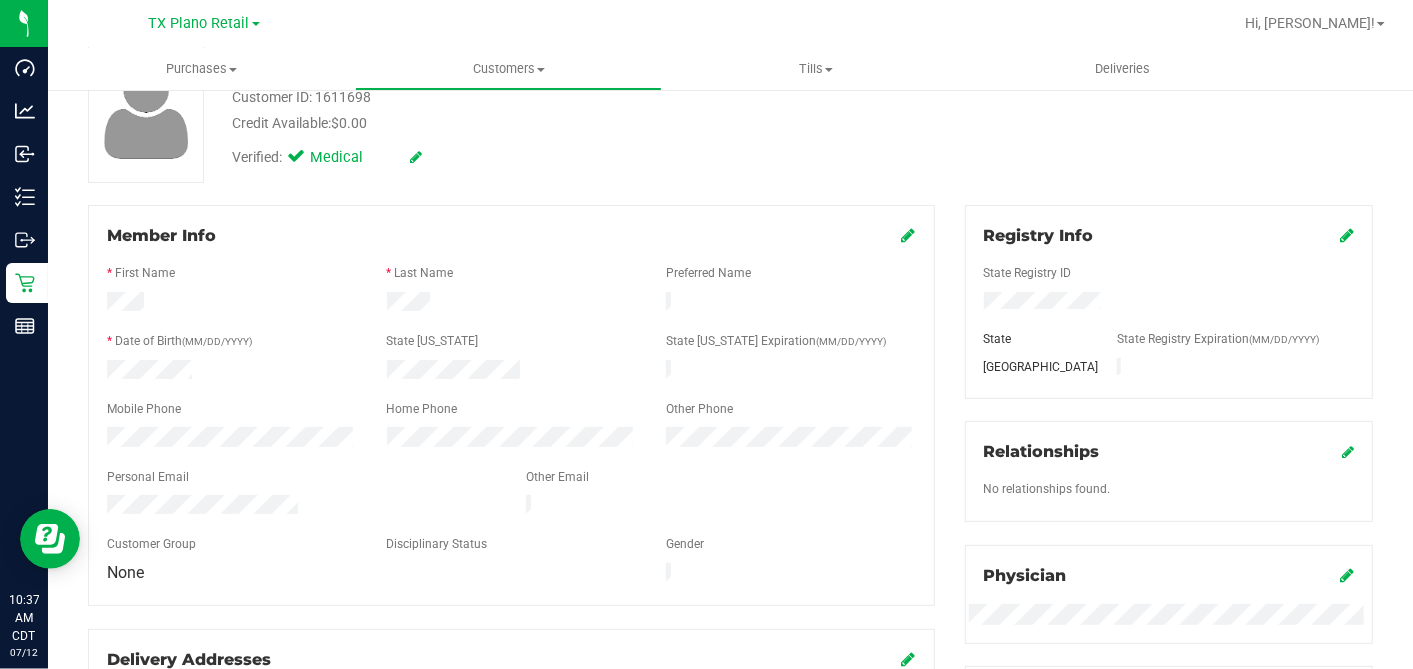 scroll, scrollTop: 0, scrollLeft: 0, axis: both 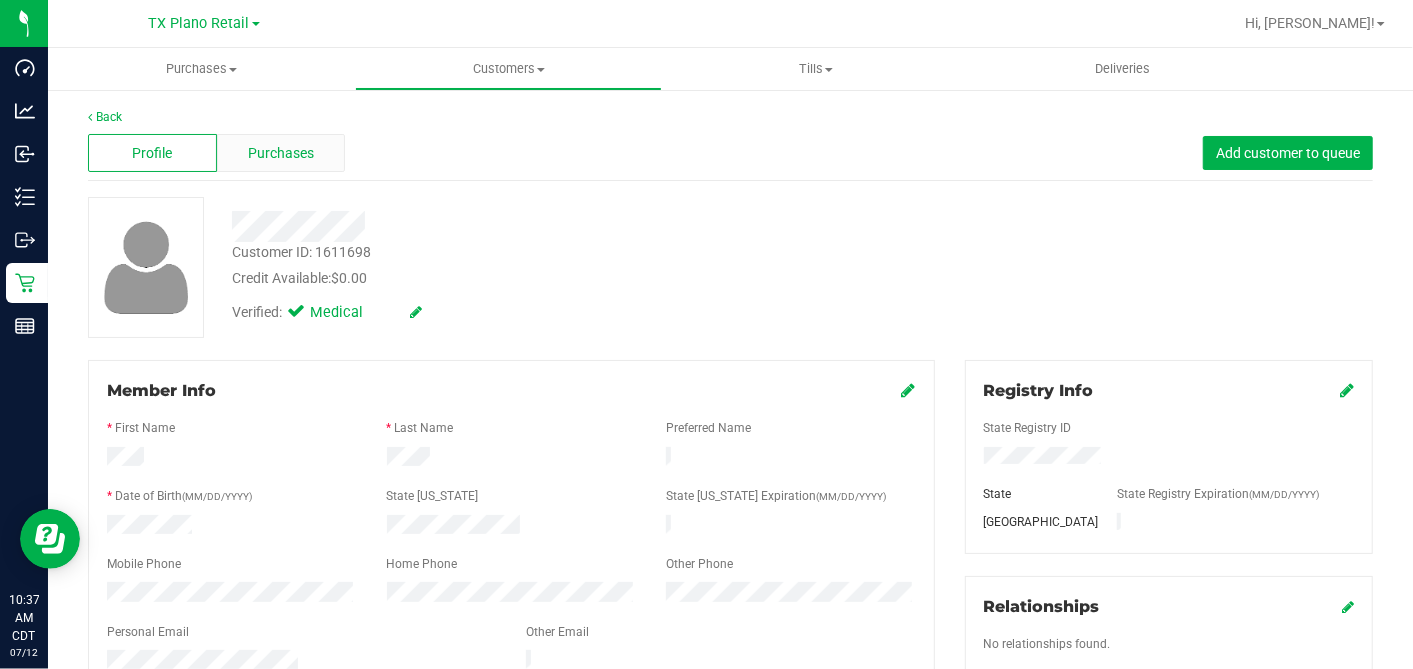 click on "Purchases" at bounding box center (281, 153) 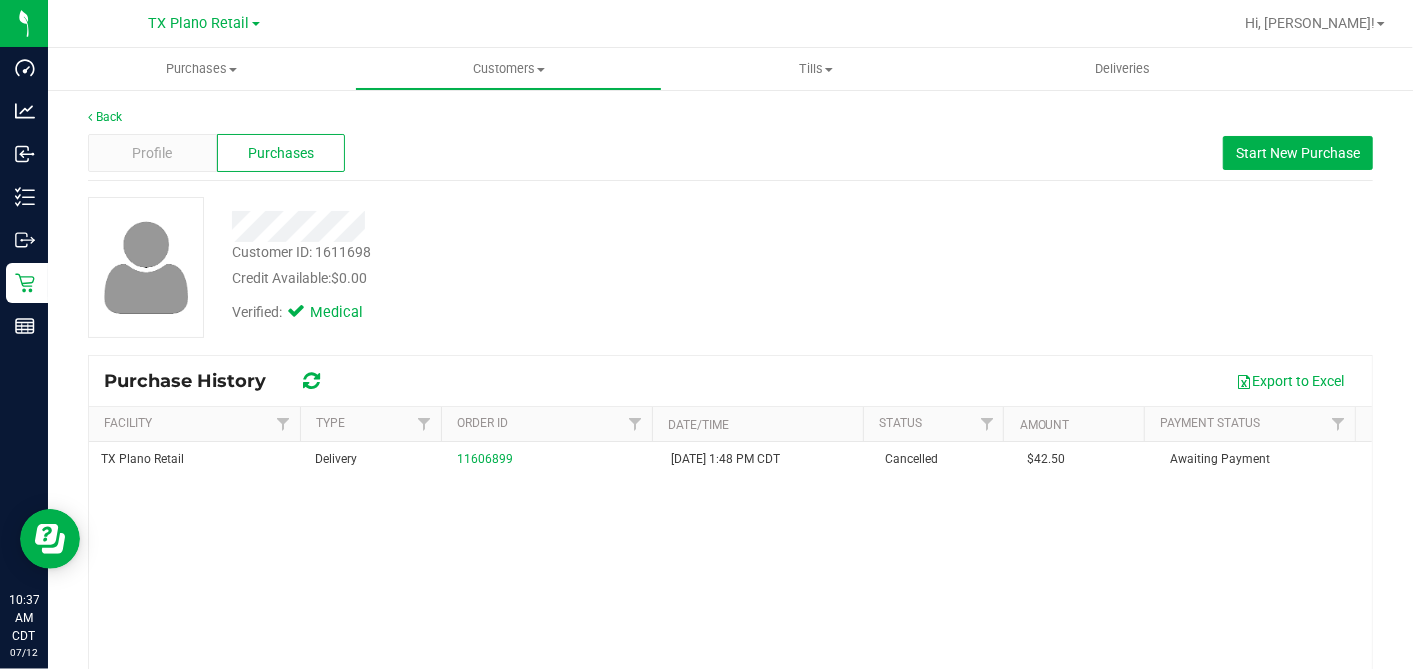 click on "Customer ID: 1611698
Credit Available:
$0.00
Verified:
Medical" at bounding box center [730, 267] 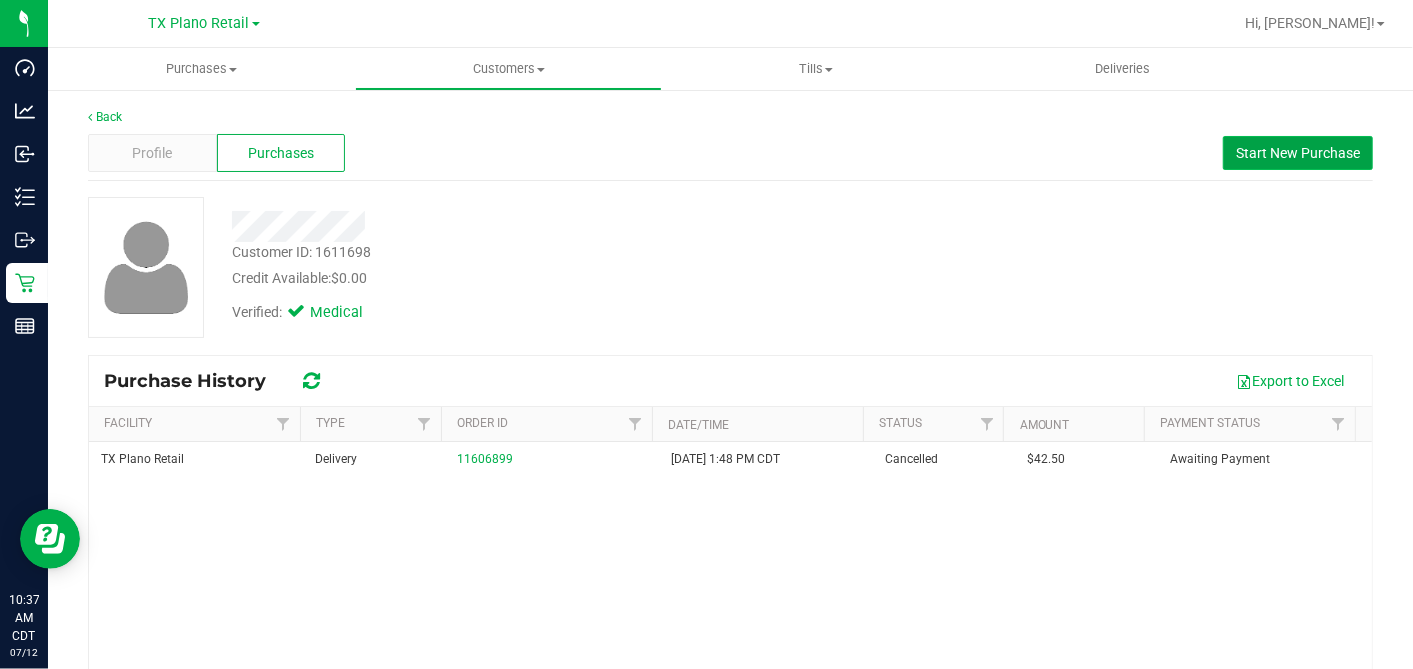 click on "Start New Purchase" at bounding box center [1298, 153] 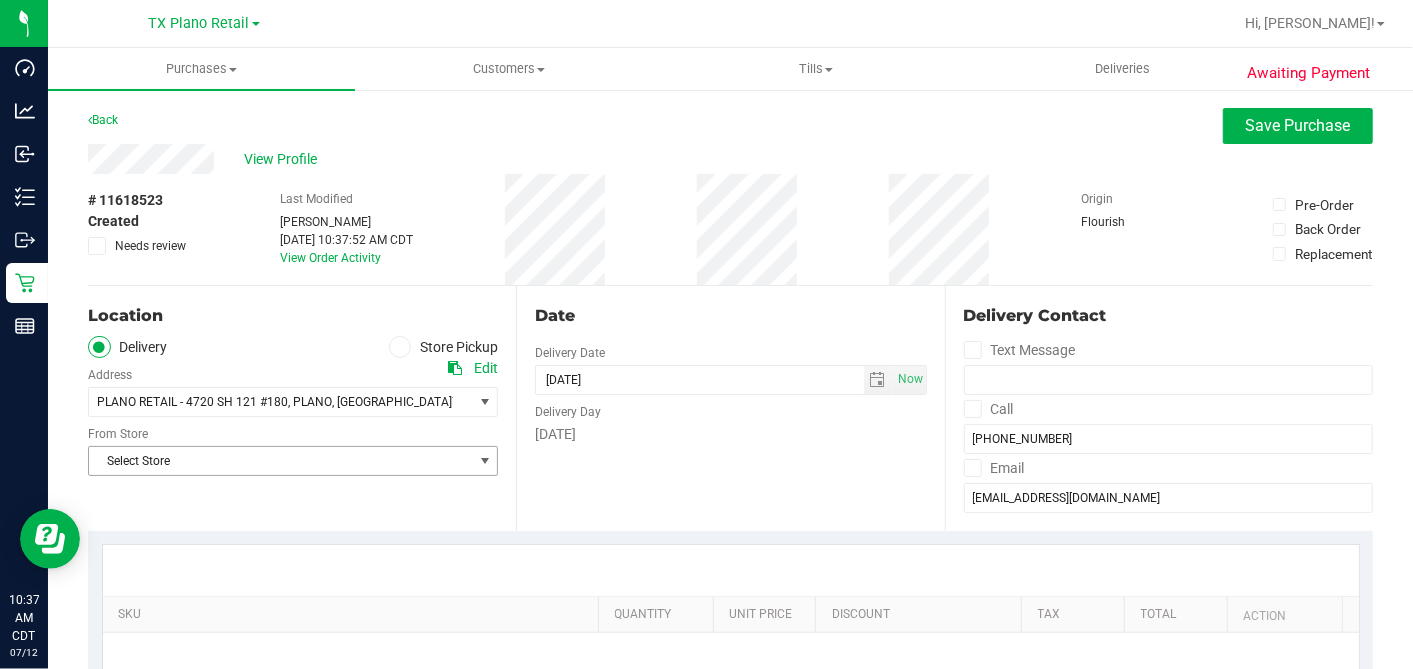 click on "Select Store" at bounding box center (280, 461) 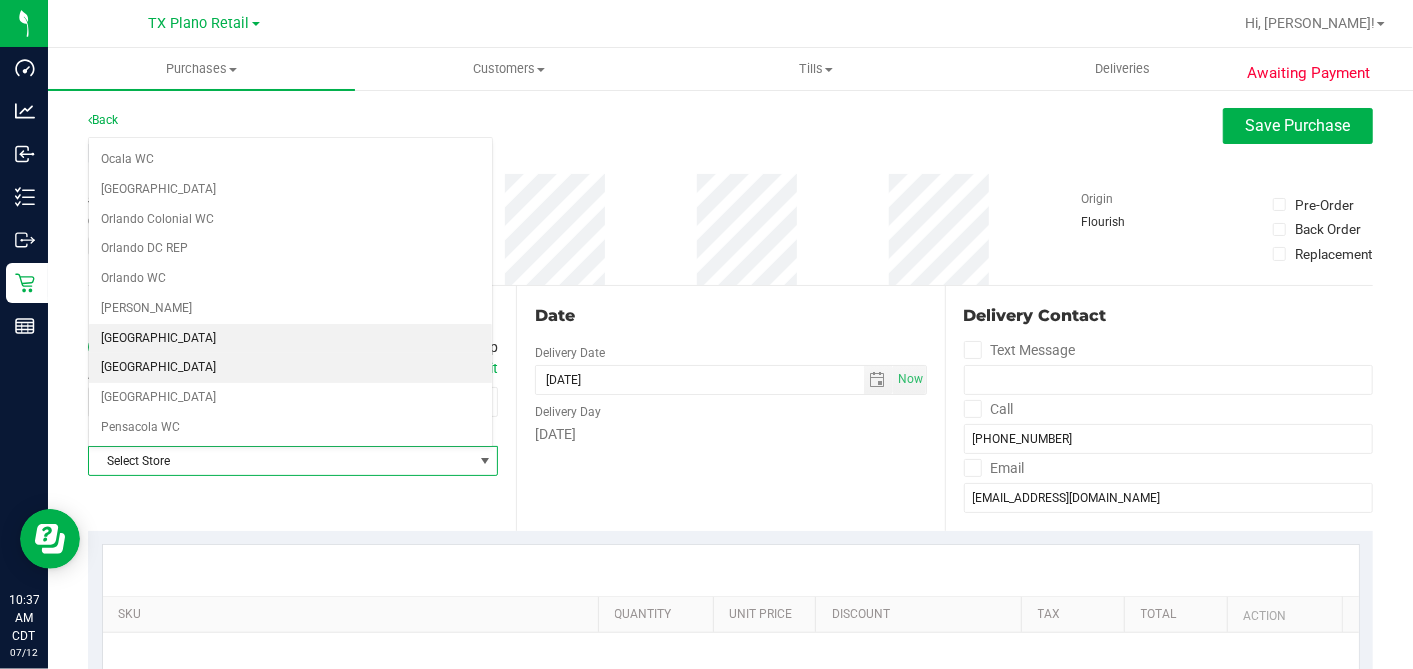 scroll, scrollTop: 1422, scrollLeft: 0, axis: vertical 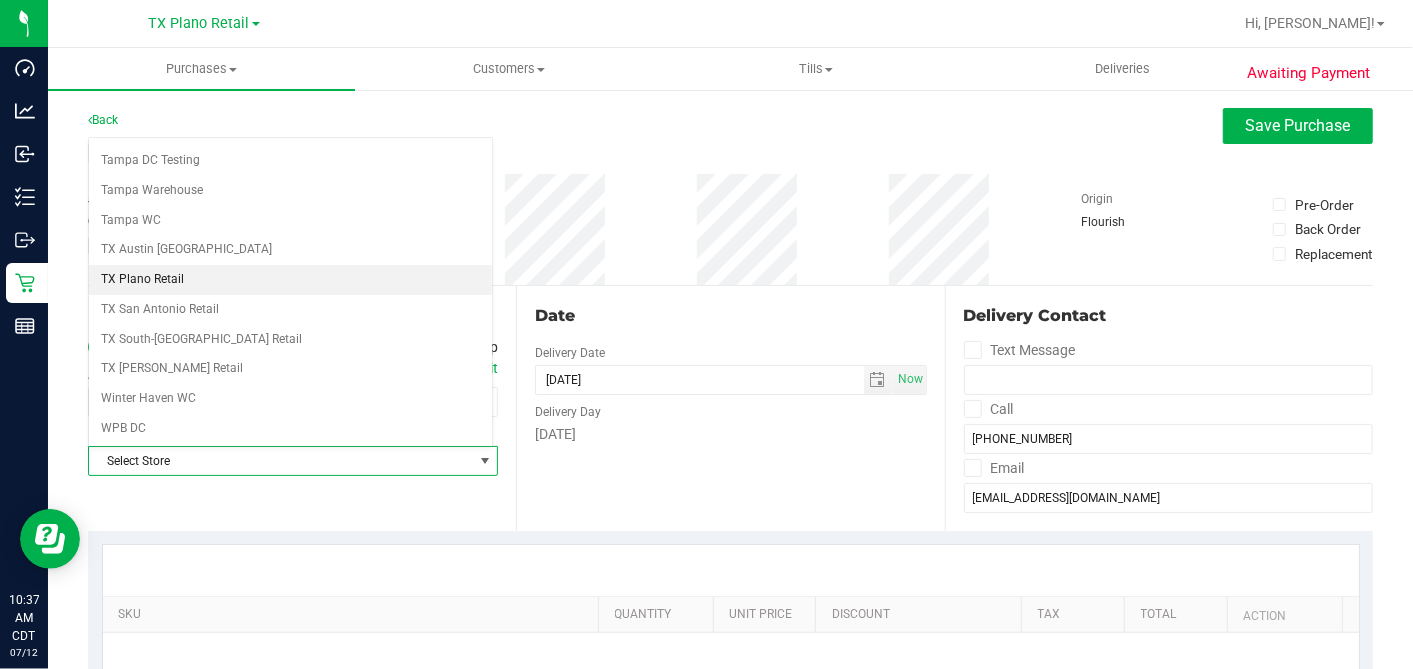 click on "TX Plano Retail" at bounding box center [290, 280] 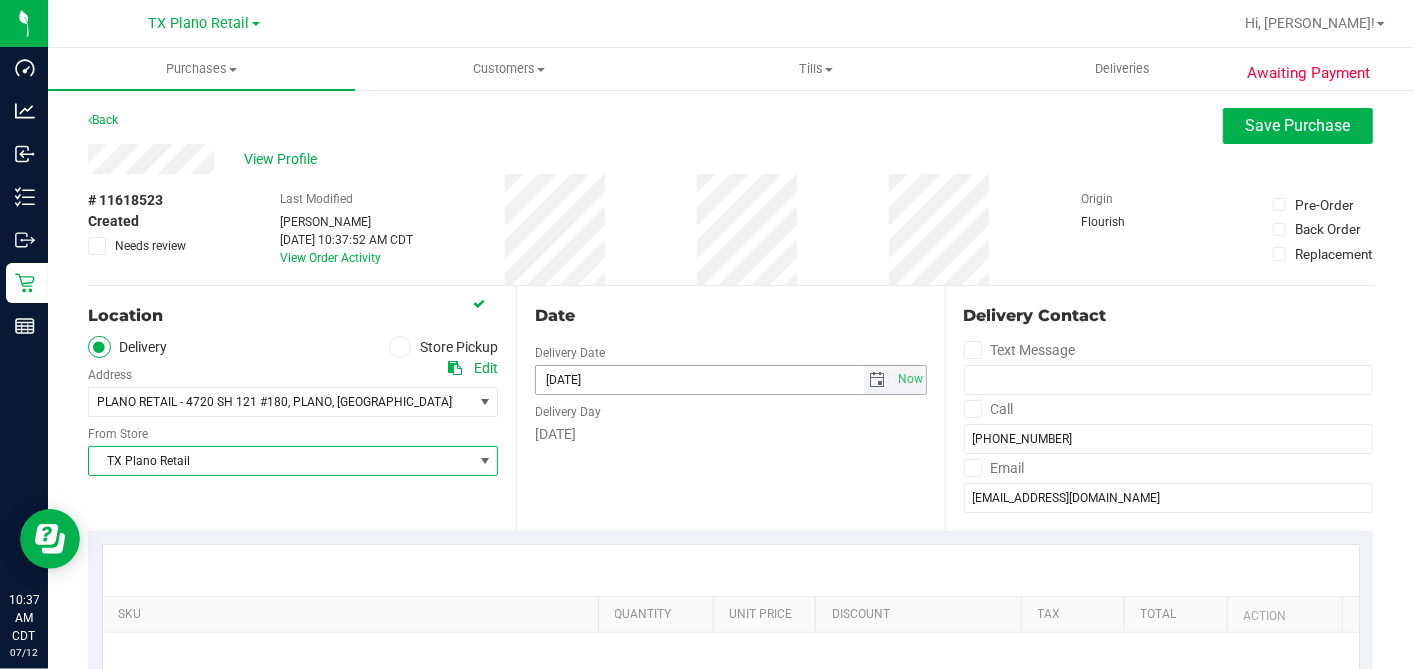 click at bounding box center (878, 380) 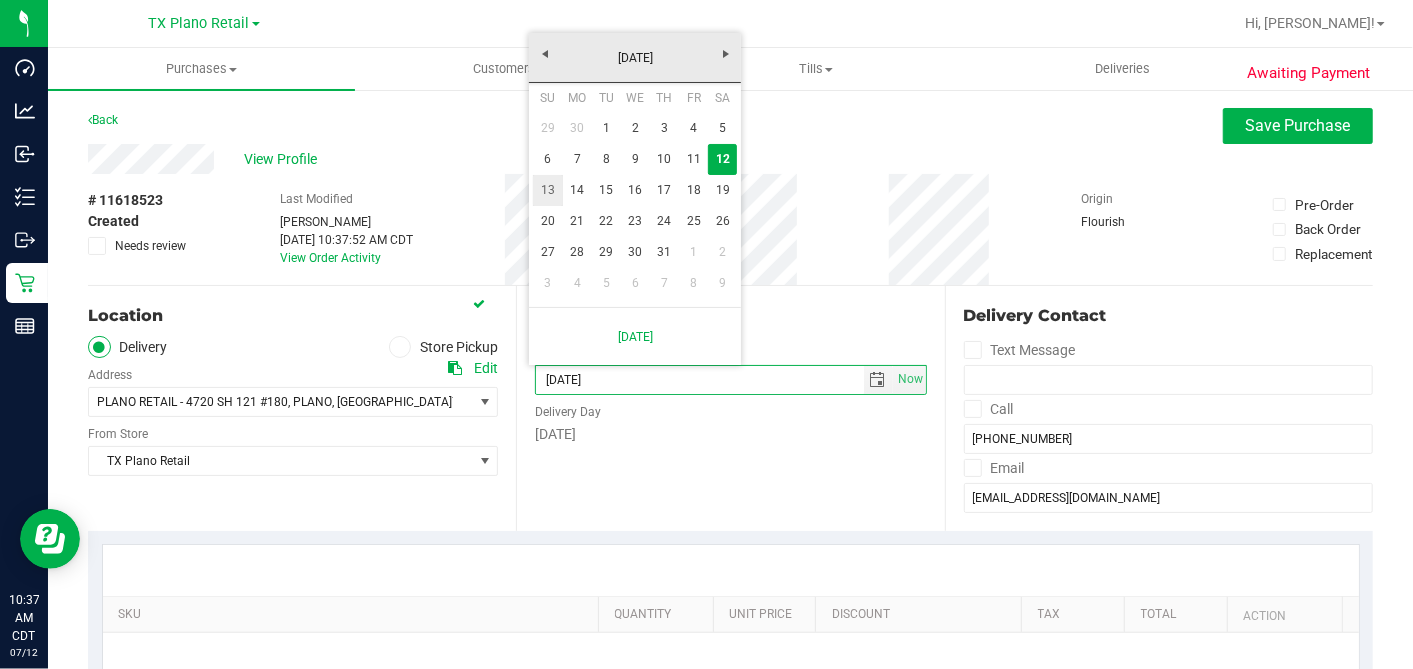 click on "13" at bounding box center (547, 190) 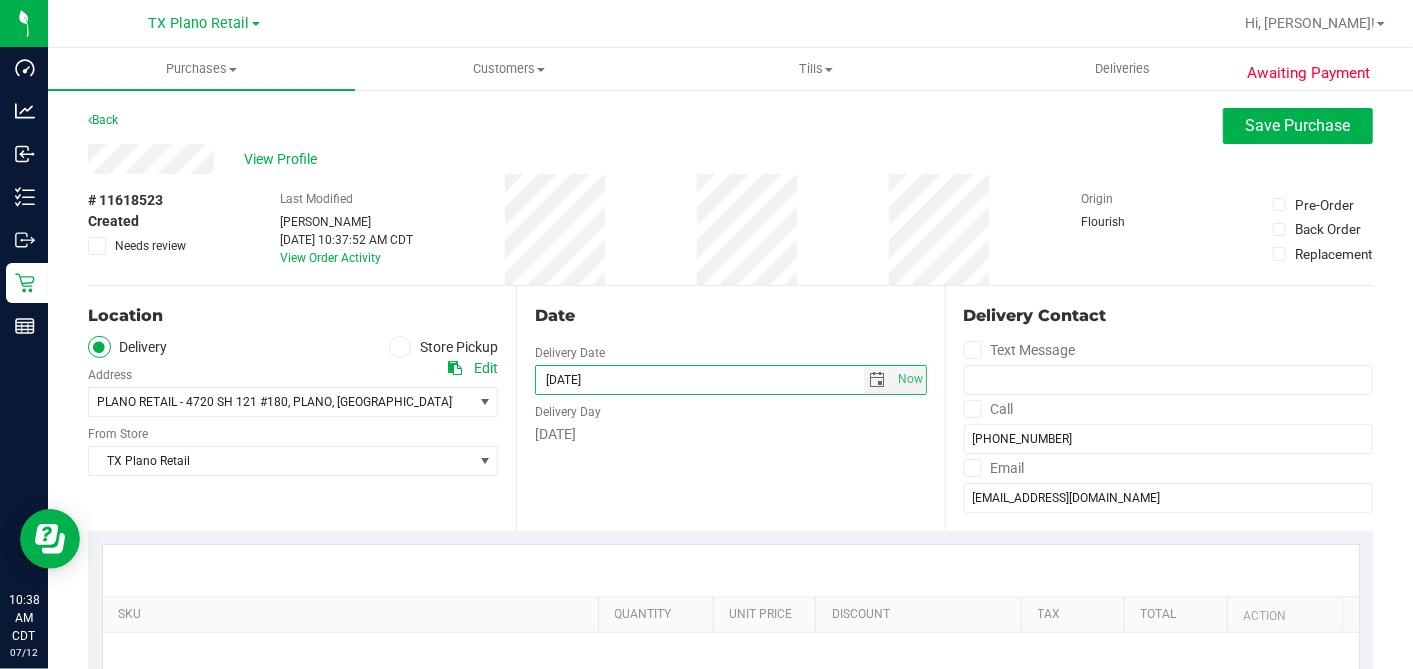 click on "# 11618523
Created
Needs review
Last Modified
Dane Hawkins
Jul 12, 2025 10:37:52 AM CDT
View Order Activity
Origin
Flourish
Pre-Order
Back Order
Replacement" at bounding box center [730, 229] 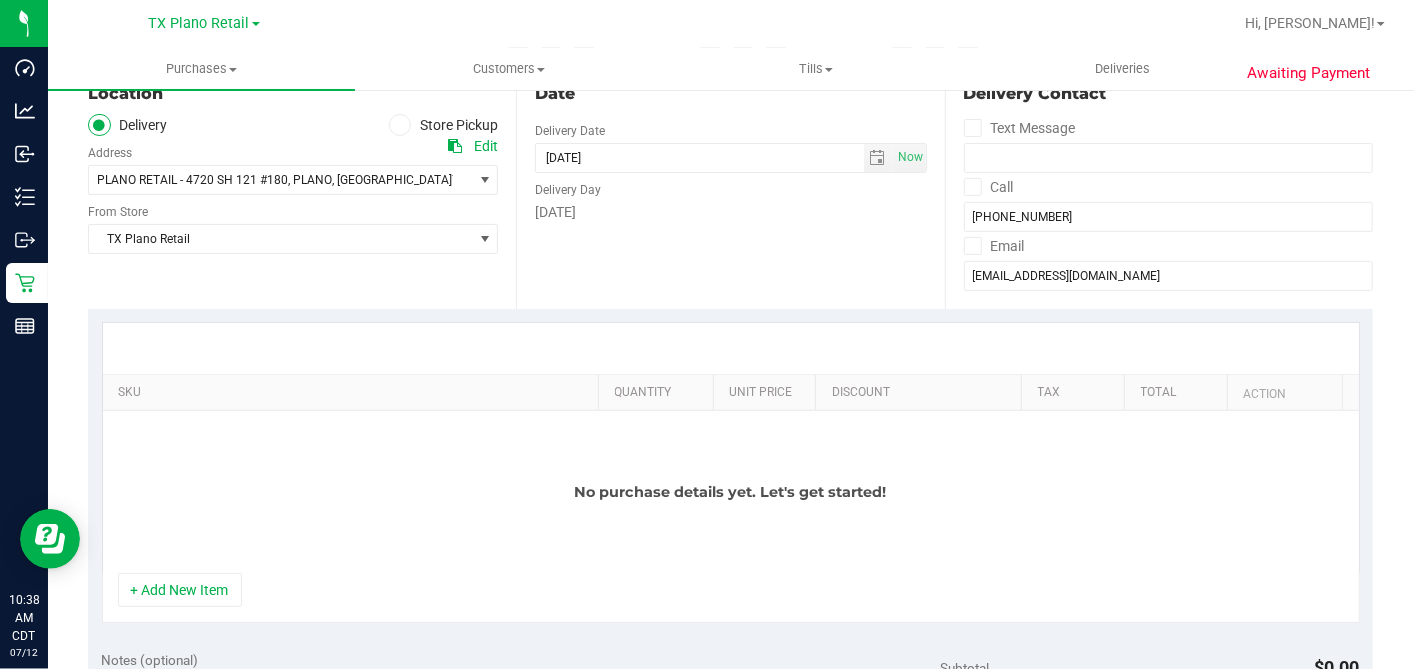 scroll, scrollTop: 444, scrollLeft: 0, axis: vertical 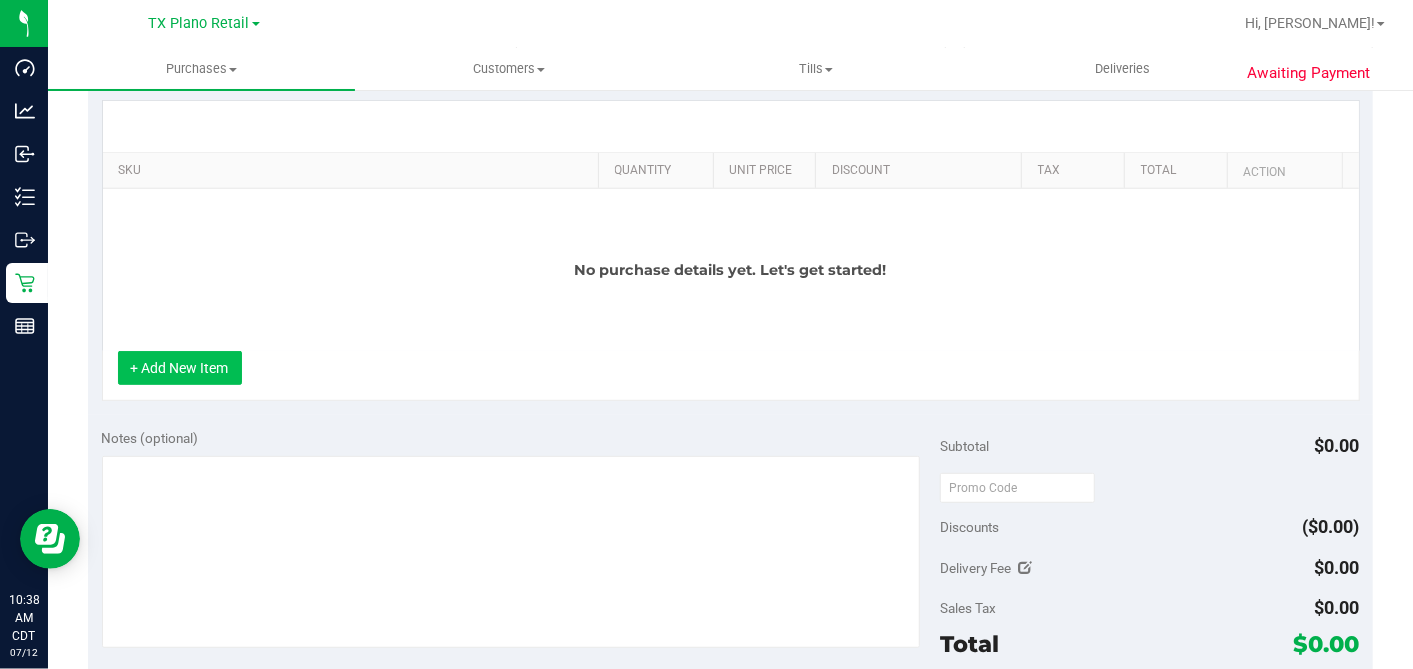 click on "+ Add New Item" at bounding box center [180, 368] 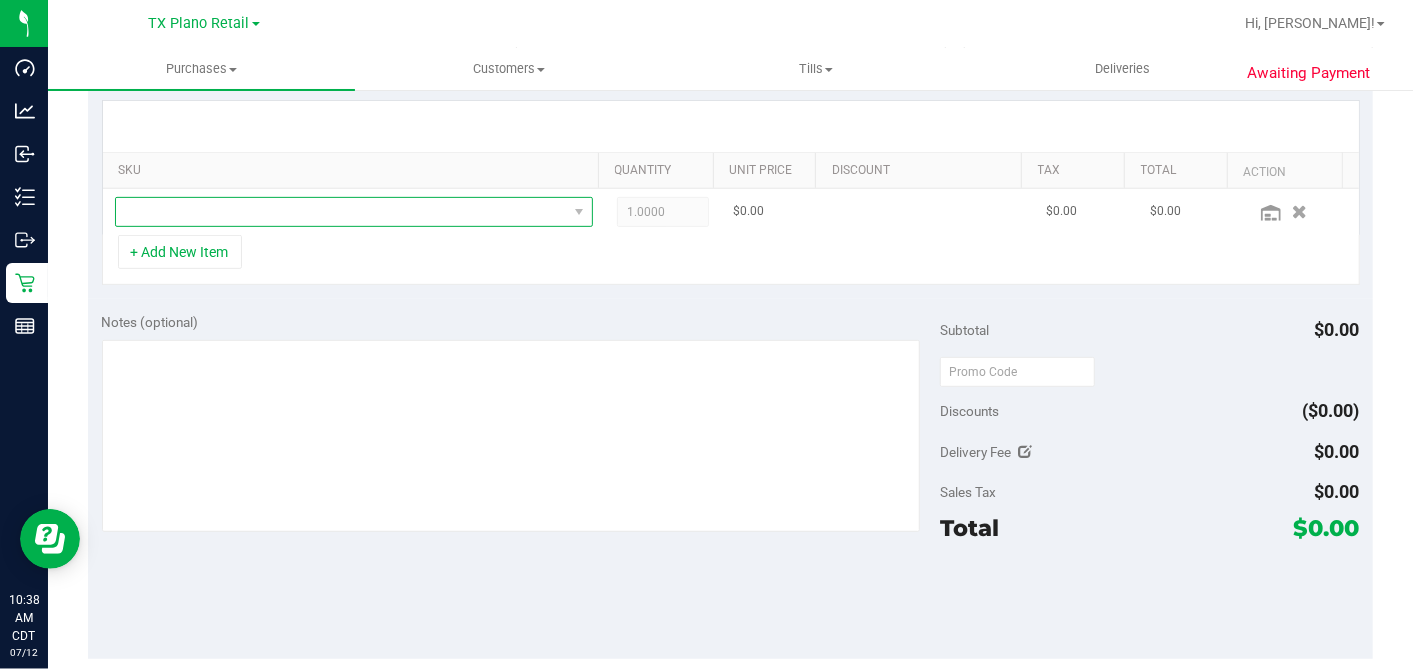 click at bounding box center [341, 212] 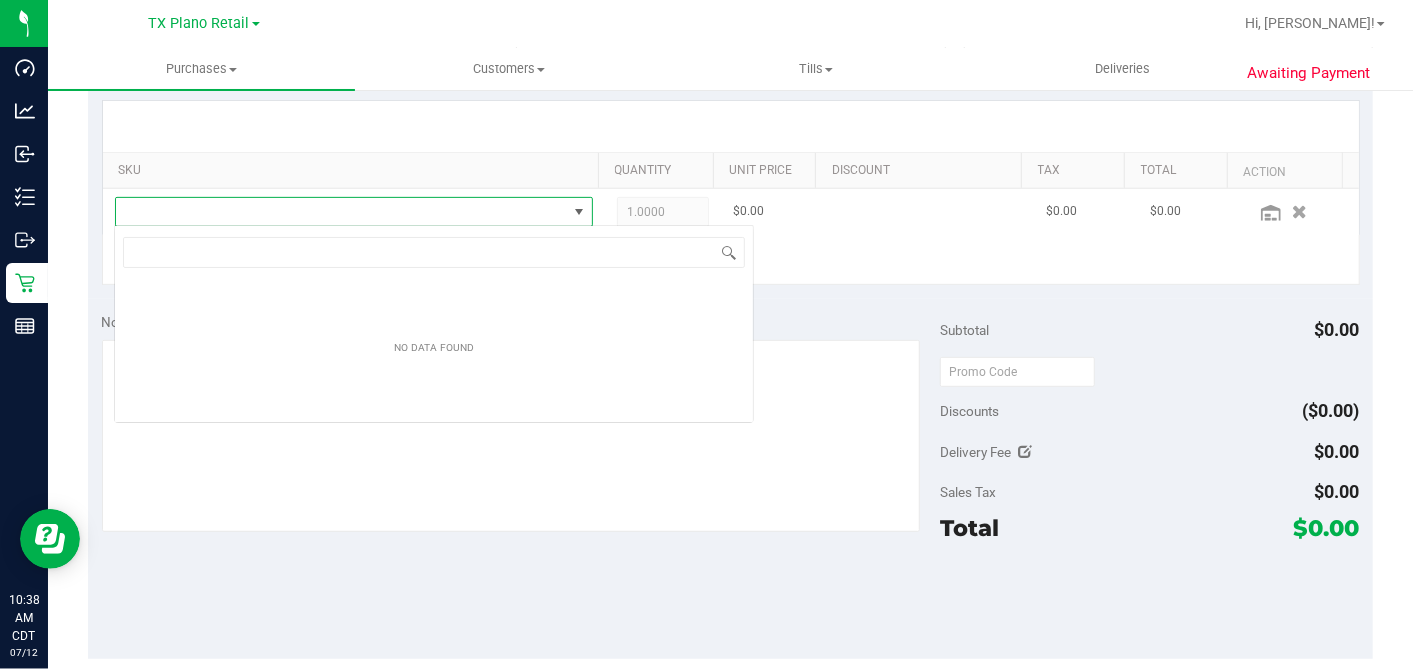 scroll, scrollTop: 99970, scrollLeft: 99534, axis: both 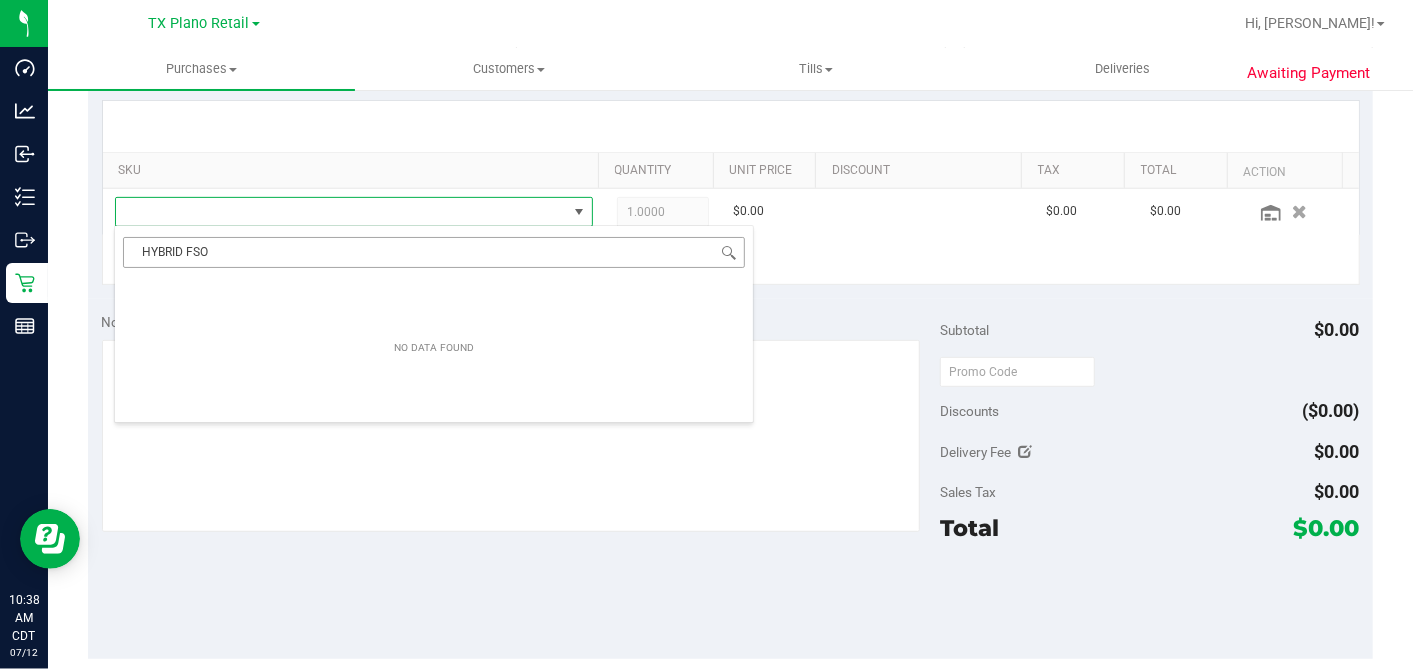 click on "HYBRID FSO" at bounding box center (434, 252) 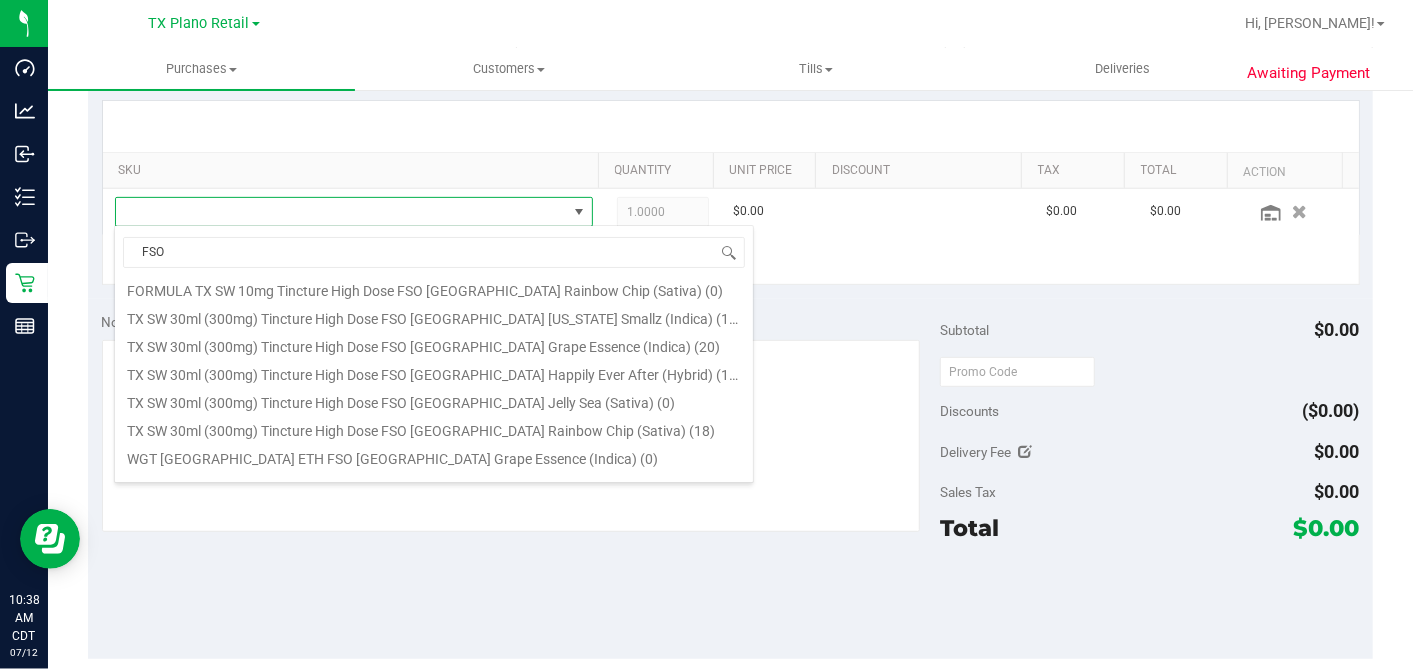 scroll, scrollTop: 81, scrollLeft: 0, axis: vertical 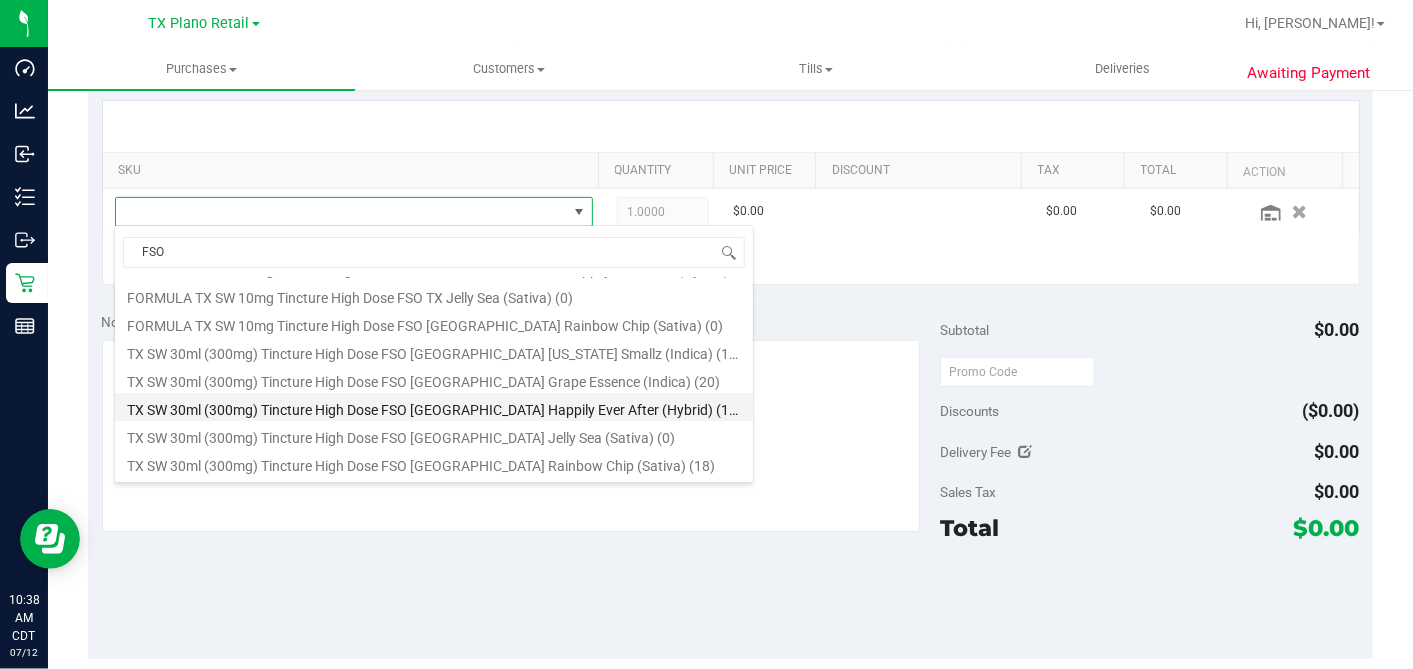 click on "TX SW 30ml (300mg) Tincture High Dose FSO TX Happily Ever After (Hybrid) (10)" at bounding box center [434, 407] 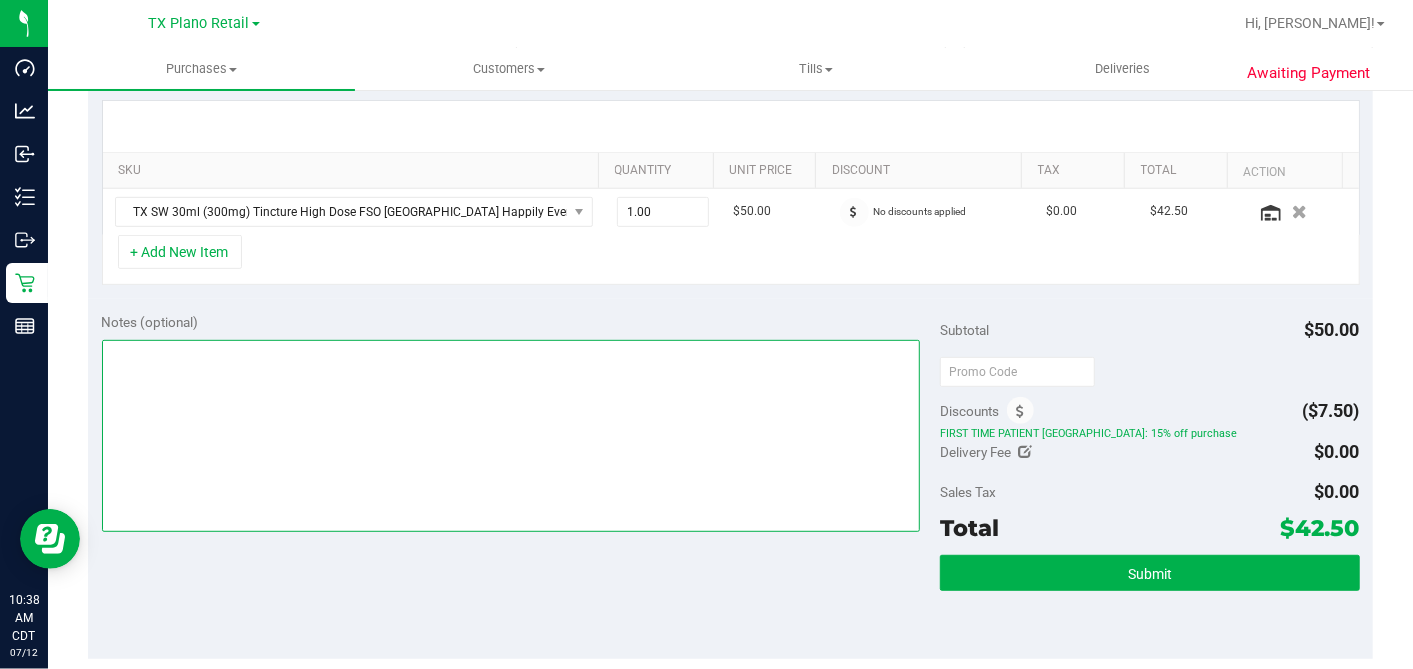 click at bounding box center (511, 436) 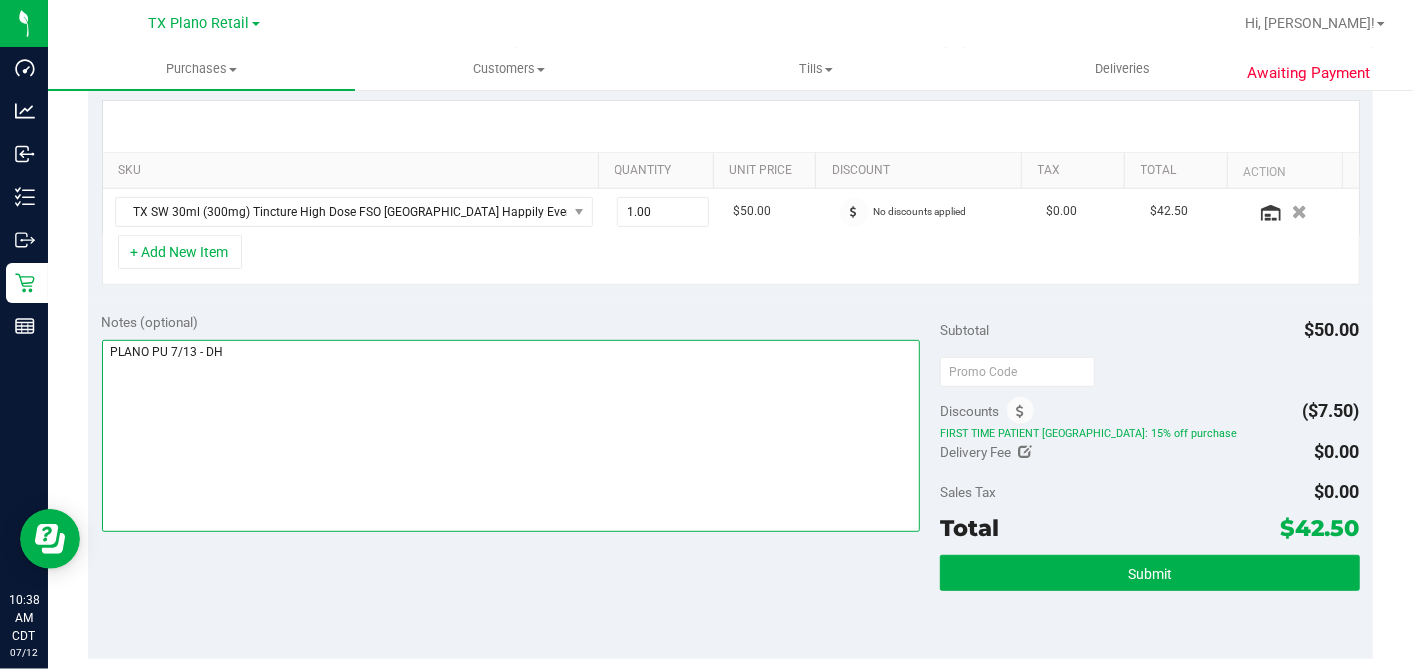 click at bounding box center (511, 436) 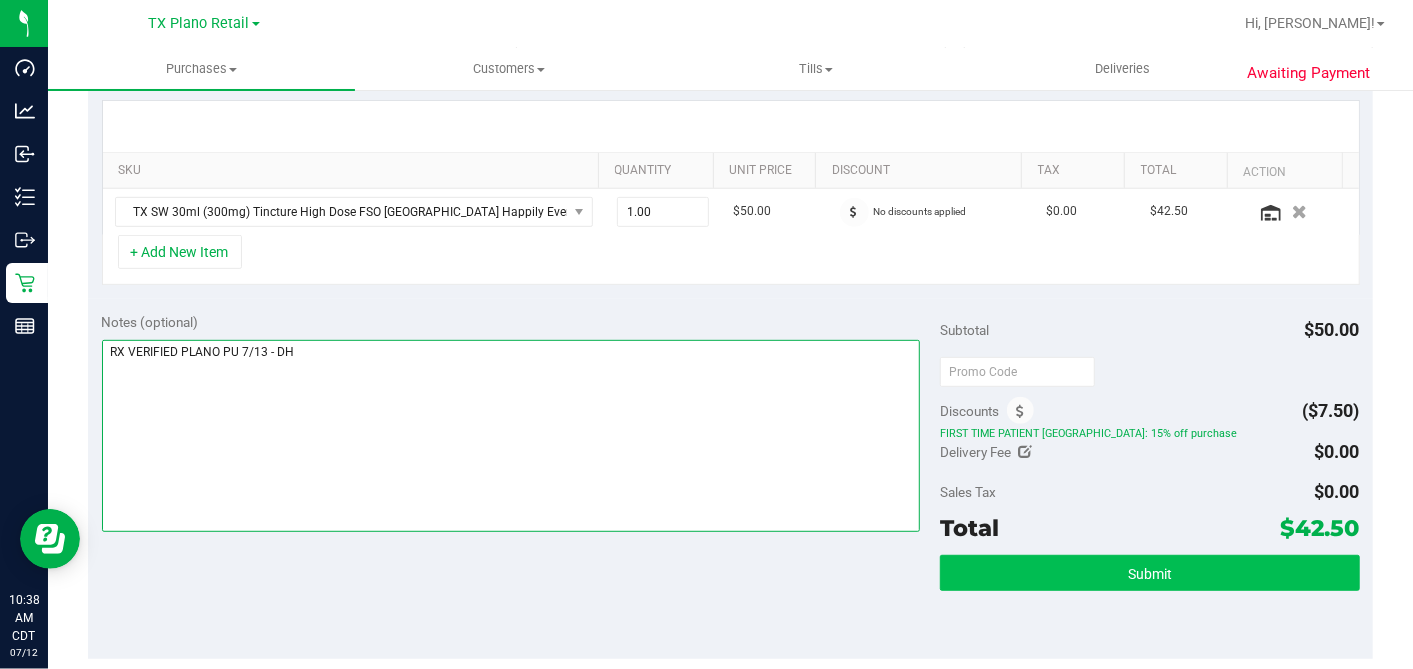 type on "RX VERIFIED PLANO PU 7/13 - DH" 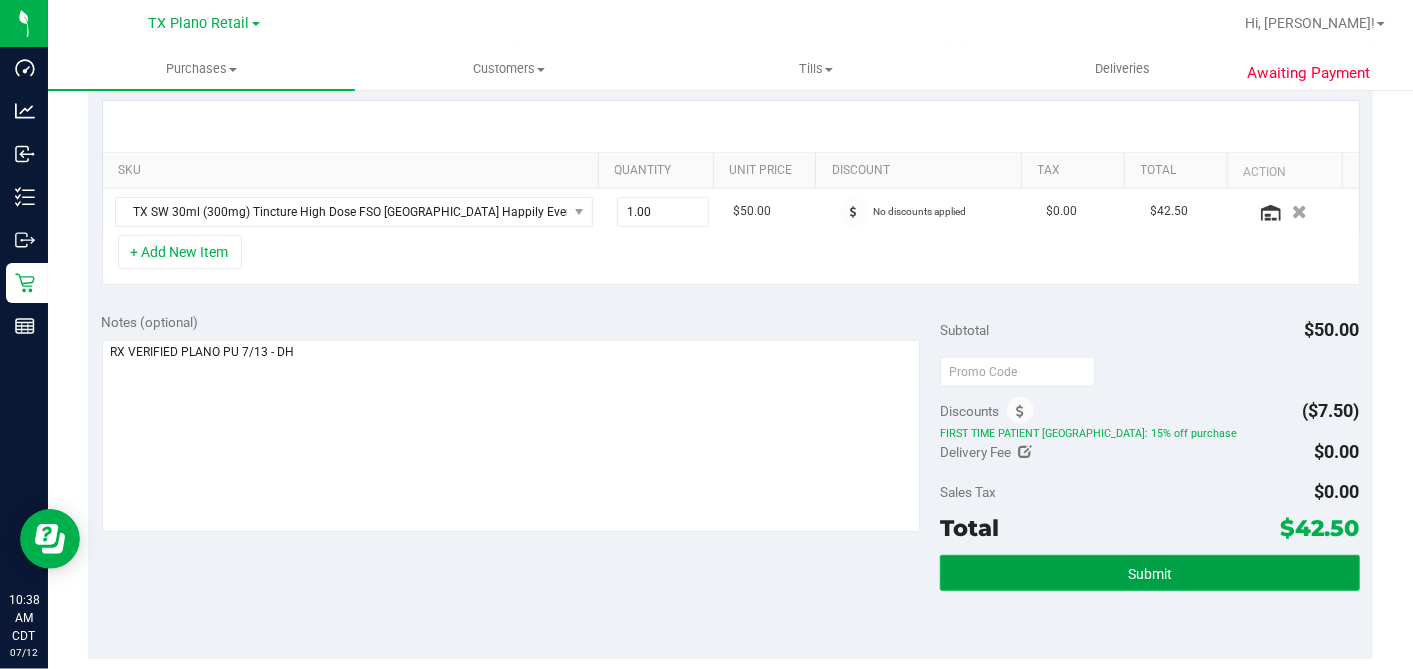 click on "Submit" at bounding box center [1150, 574] 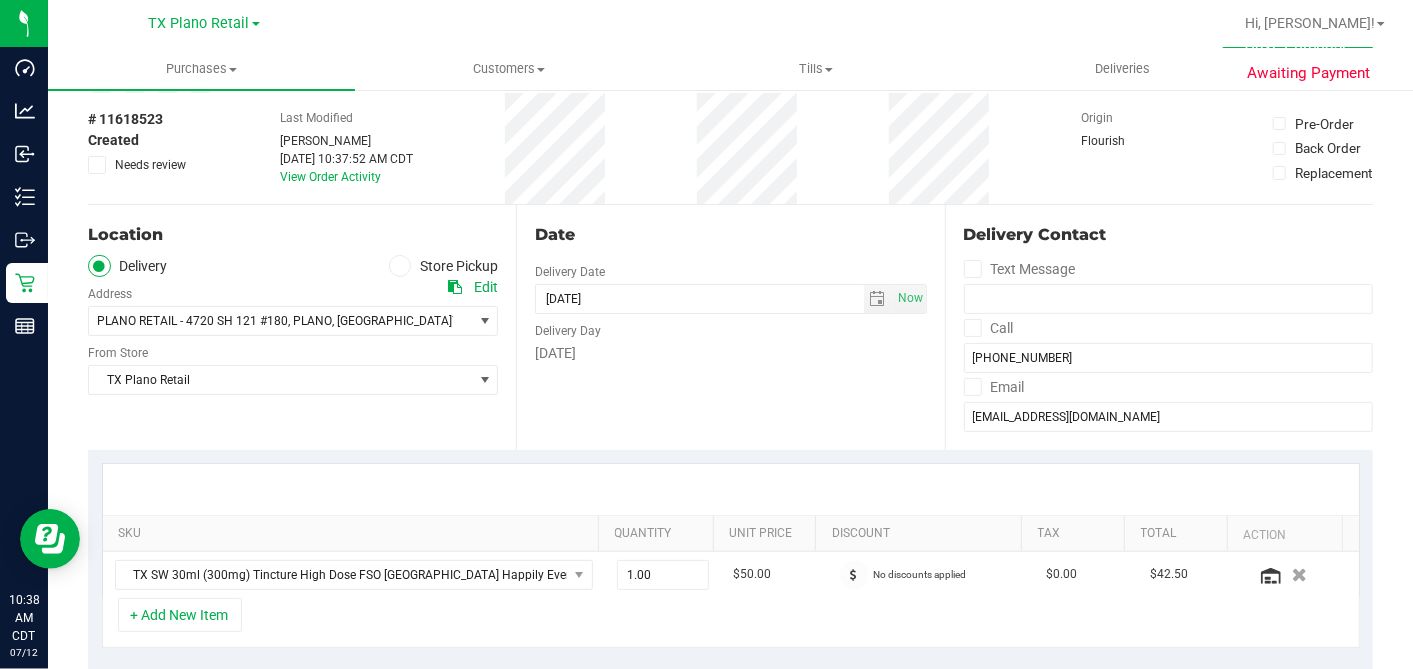 scroll, scrollTop: 0, scrollLeft: 0, axis: both 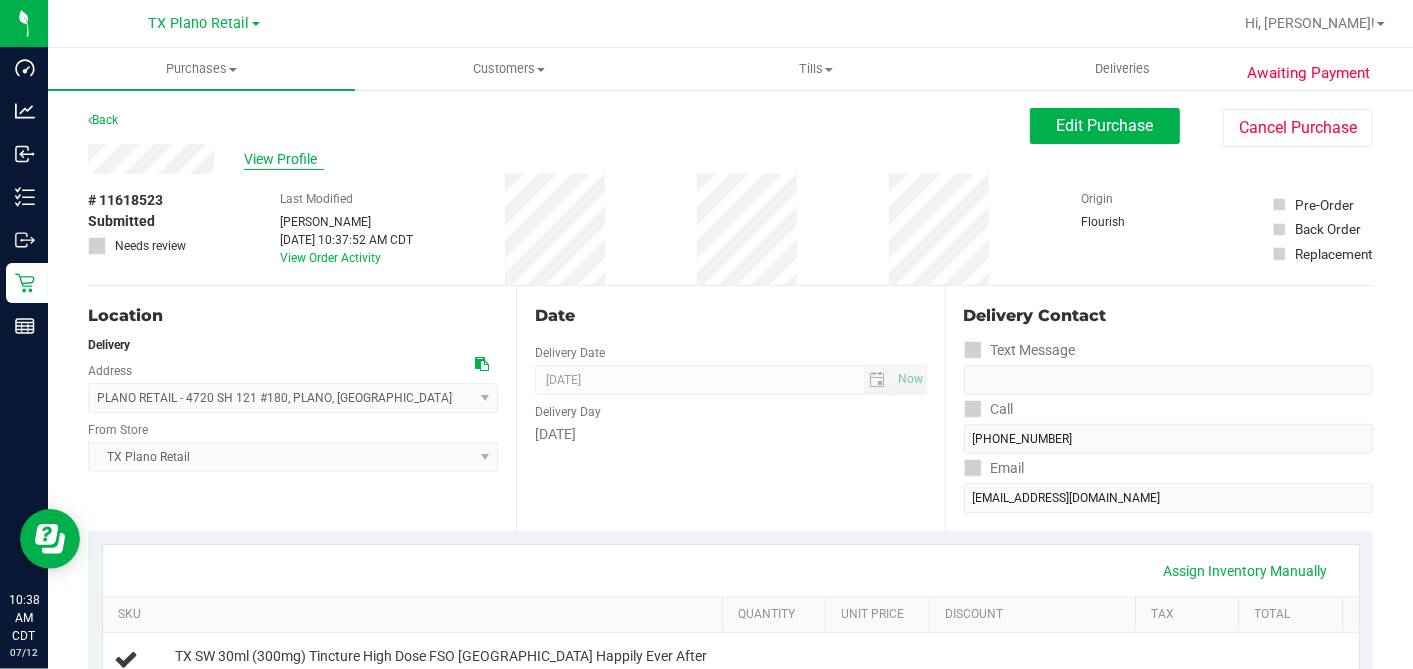 click on "View Profile" at bounding box center (284, 159) 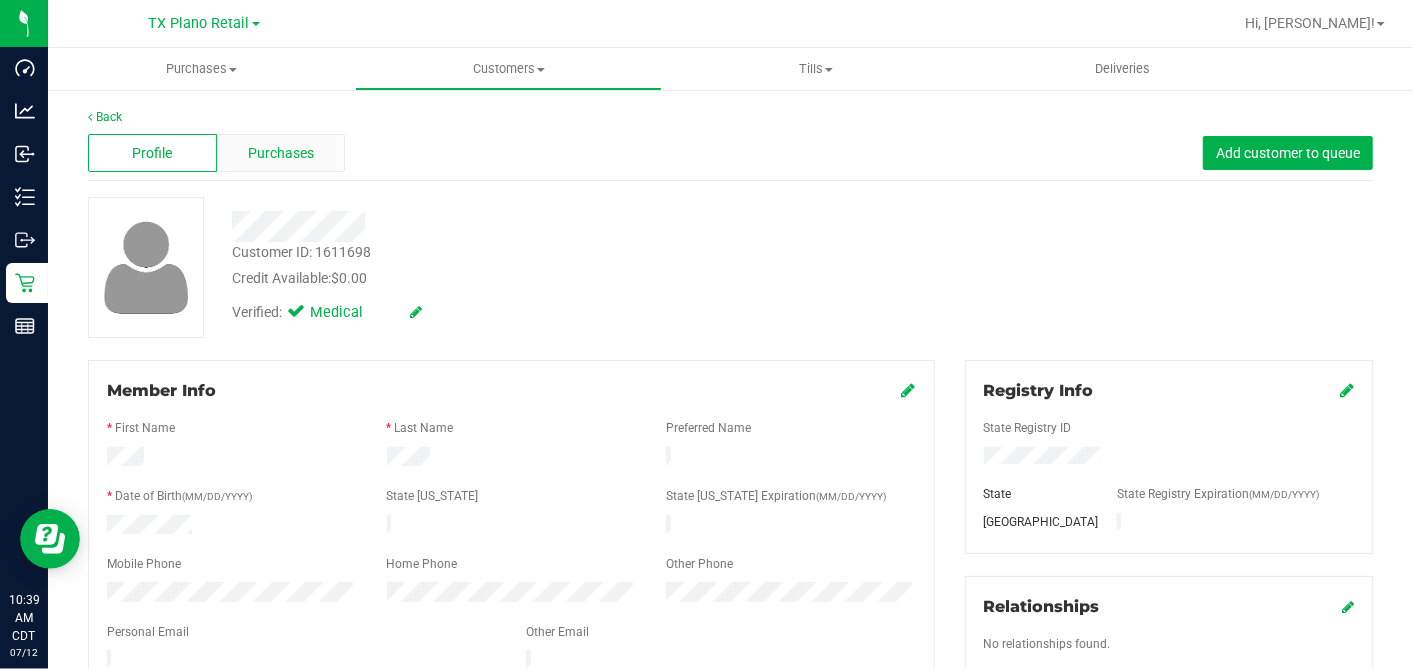 click on "Purchases" at bounding box center [281, 153] 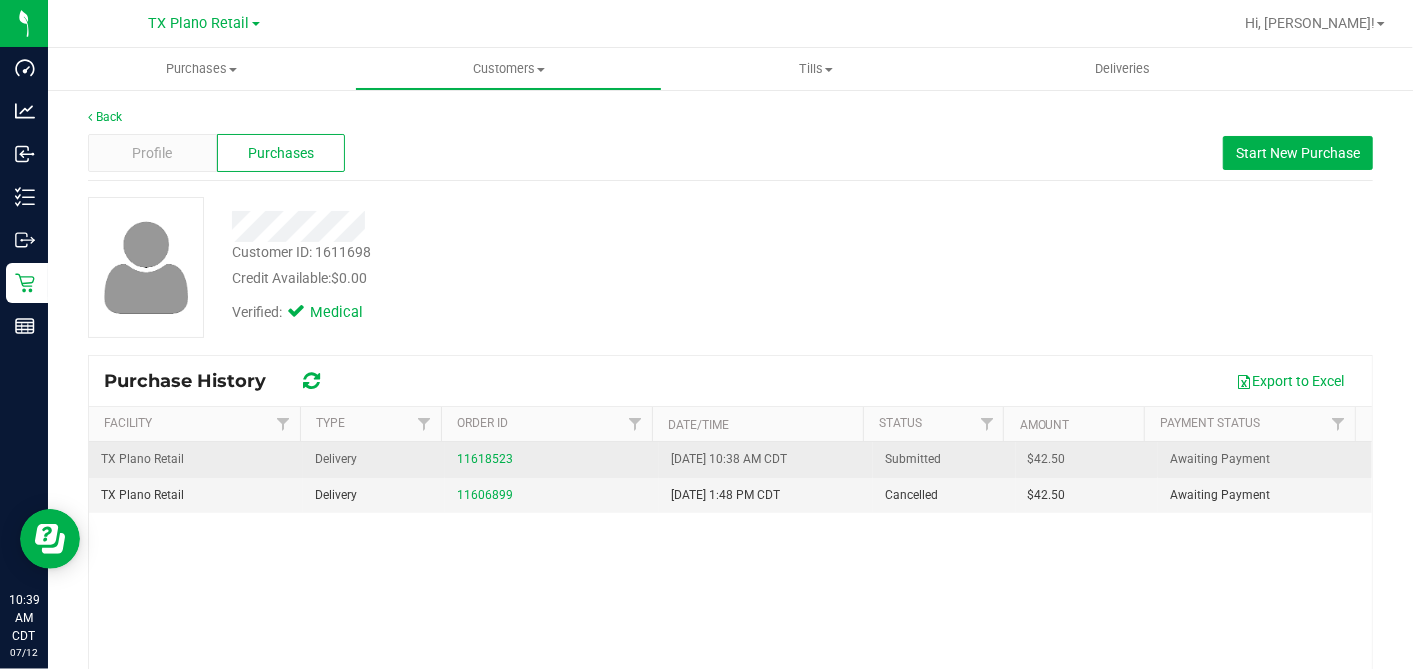 click on "$42.50" at bounding box center (1047, 459) 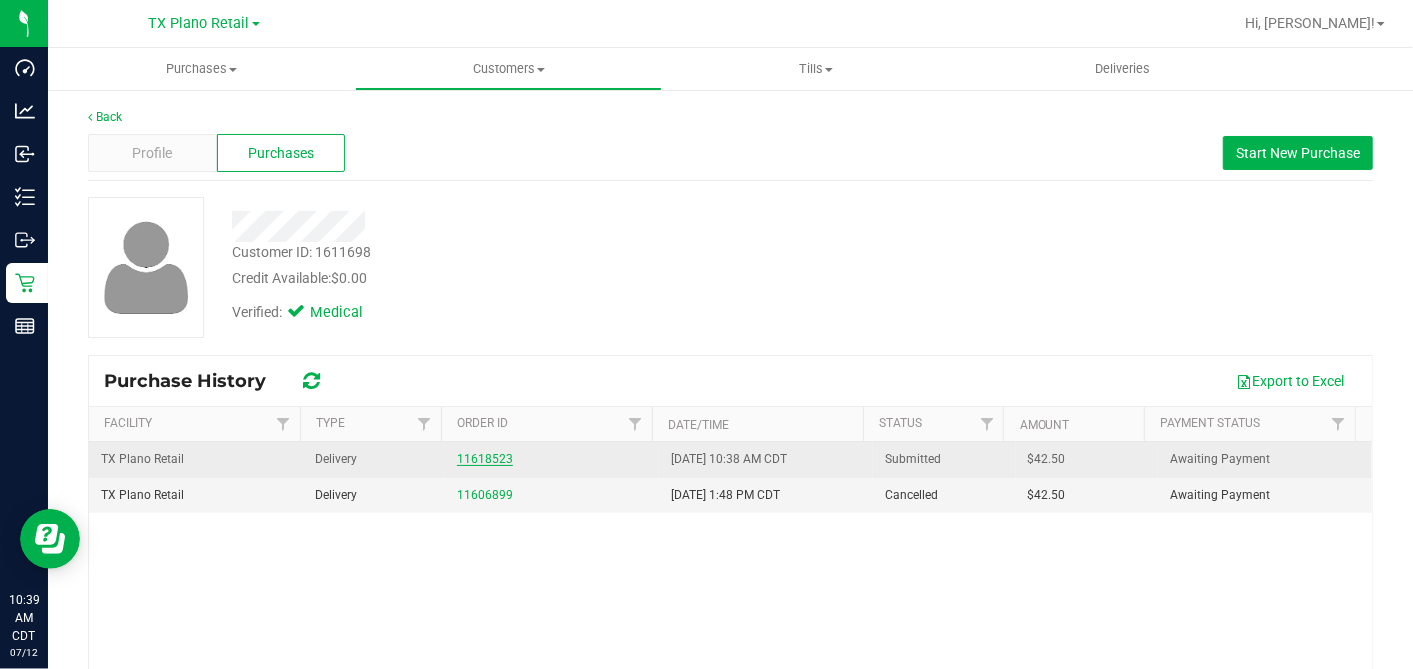 click on "11618523" at bounding box center [485, 459] 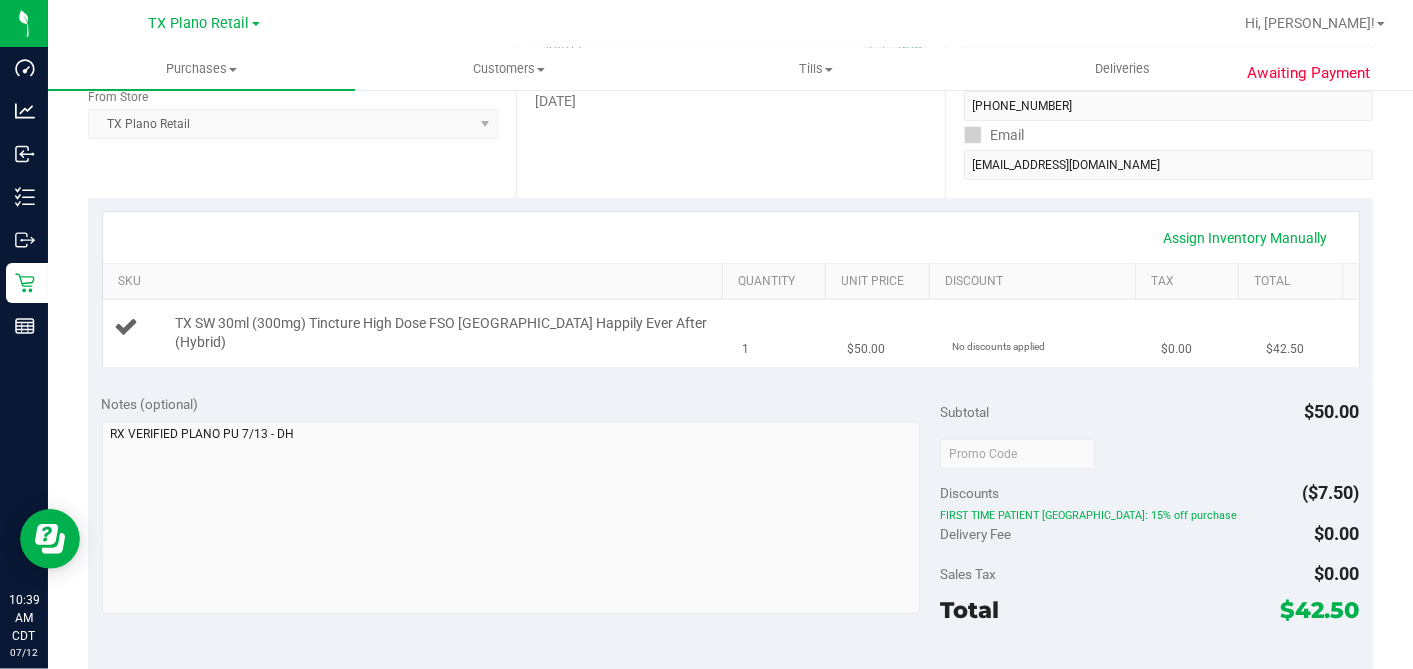 scroll, scrollTop: 0, scrollLeft: 0, axis: both 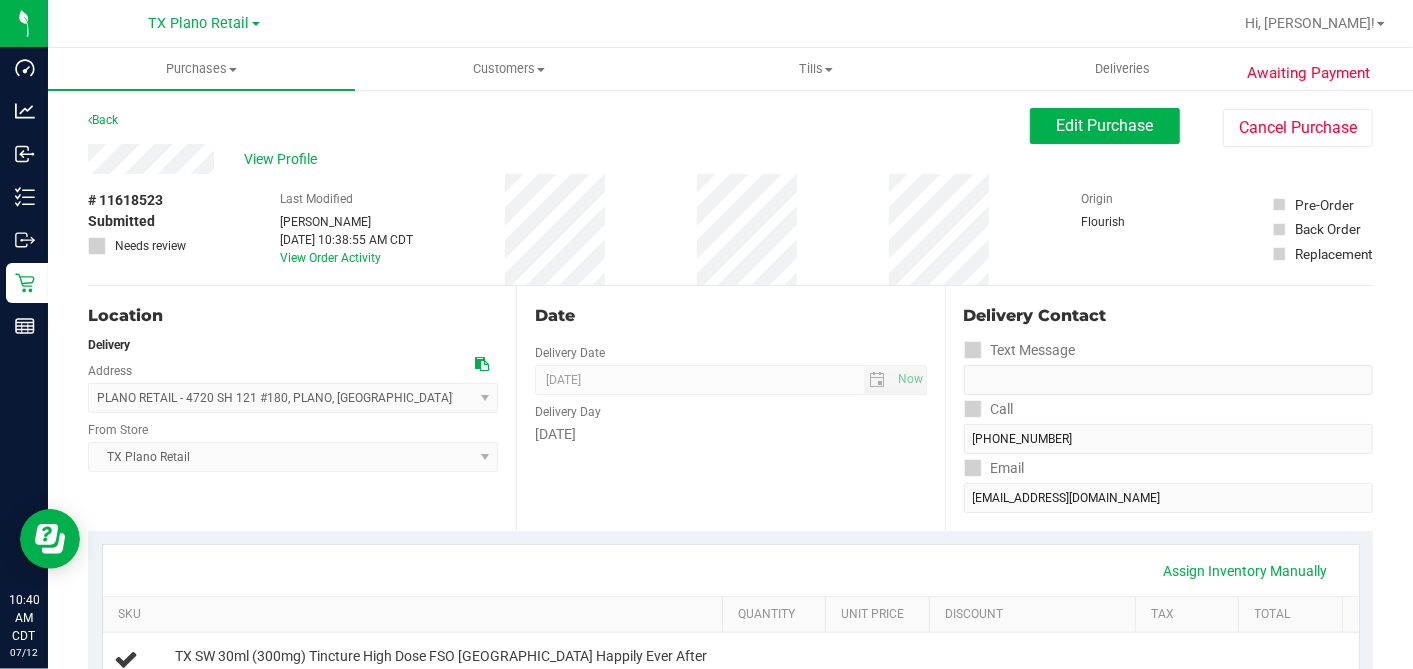 click on "# 11618523
Submitted
Needs review
Last Modified
Dane Hawkins
Jul 12, 2025 10:38:55 AM CDT
View Order Activity
Origin
Flourish
Pre-Order
Back Order
Replacement" at bounding box center (730, 229) 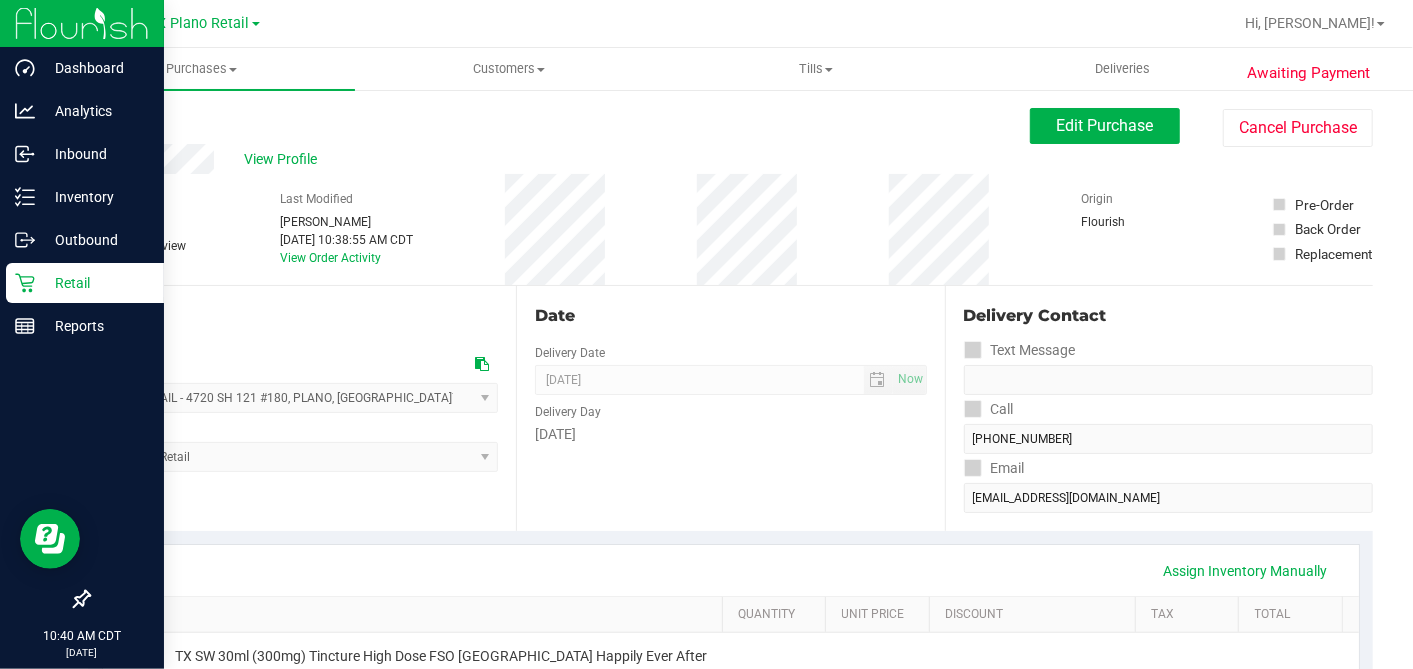 click on "Retail" at bounding box center [85, 283] 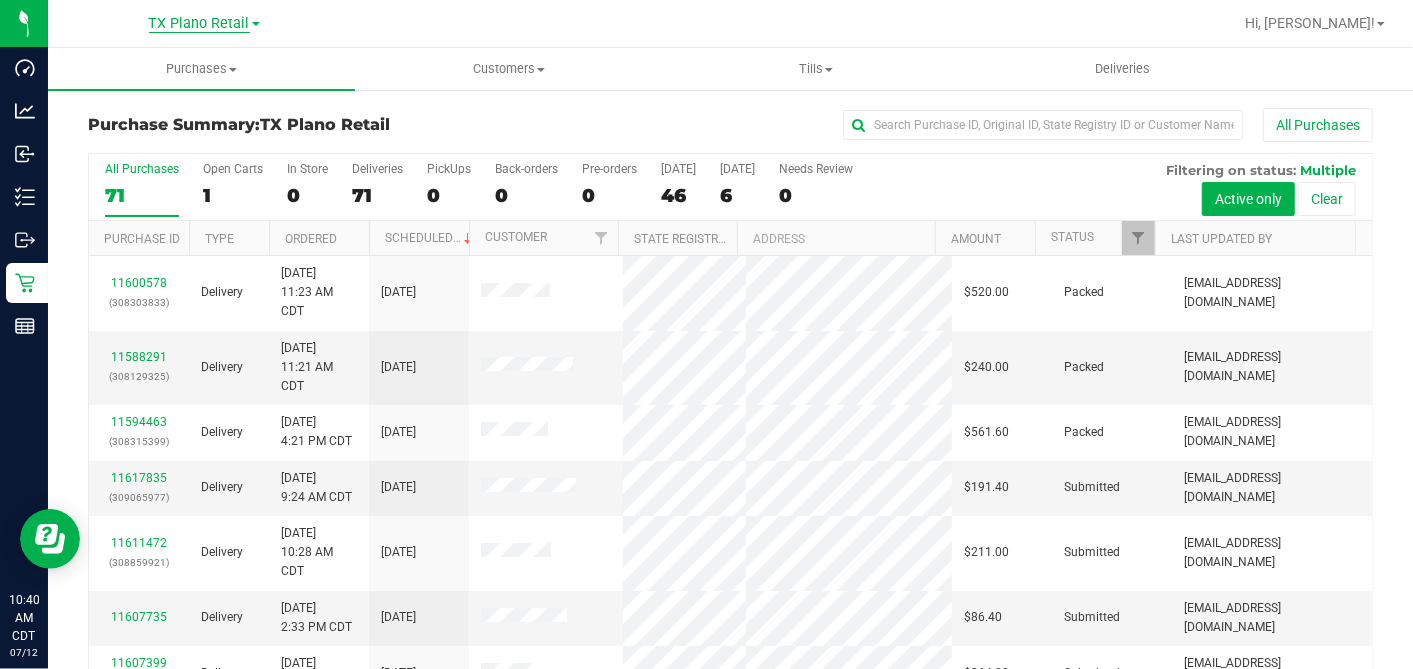 click on "TX Plano Retail" at bounding box center (199, 24) 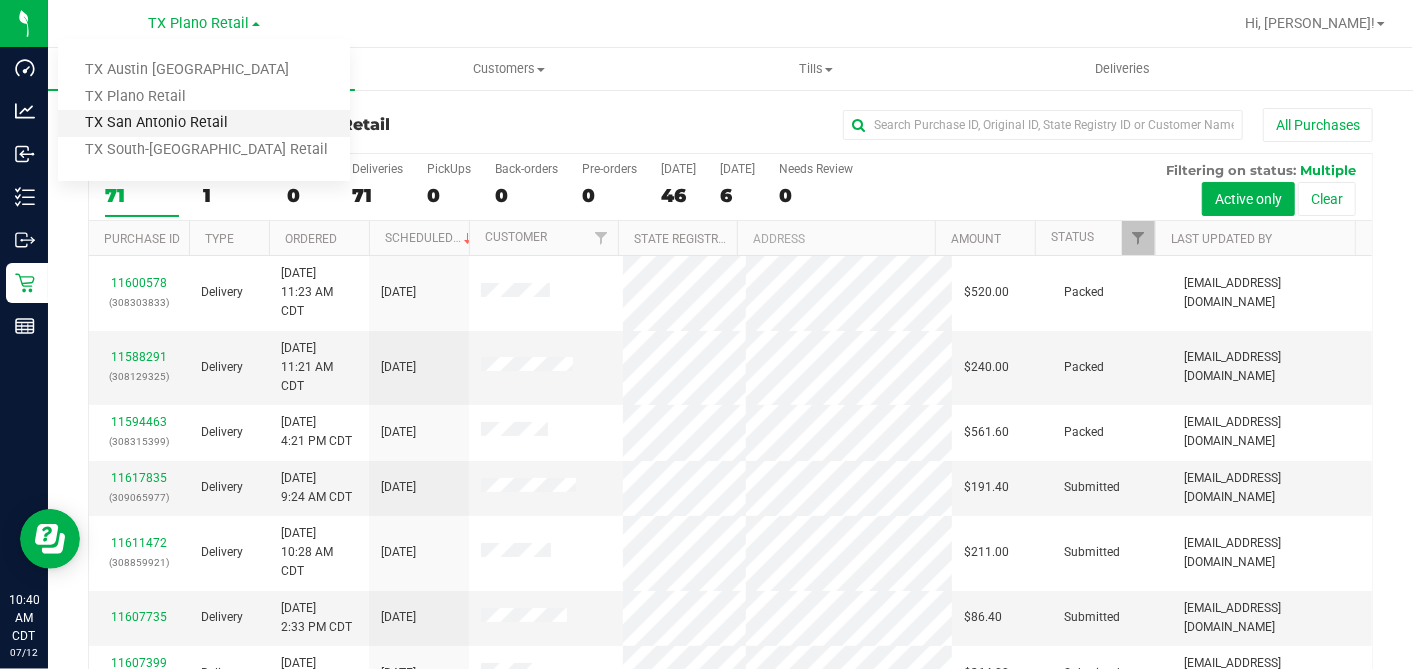 click on "TX San Antonio Retail" at bounding box center (204, 123) 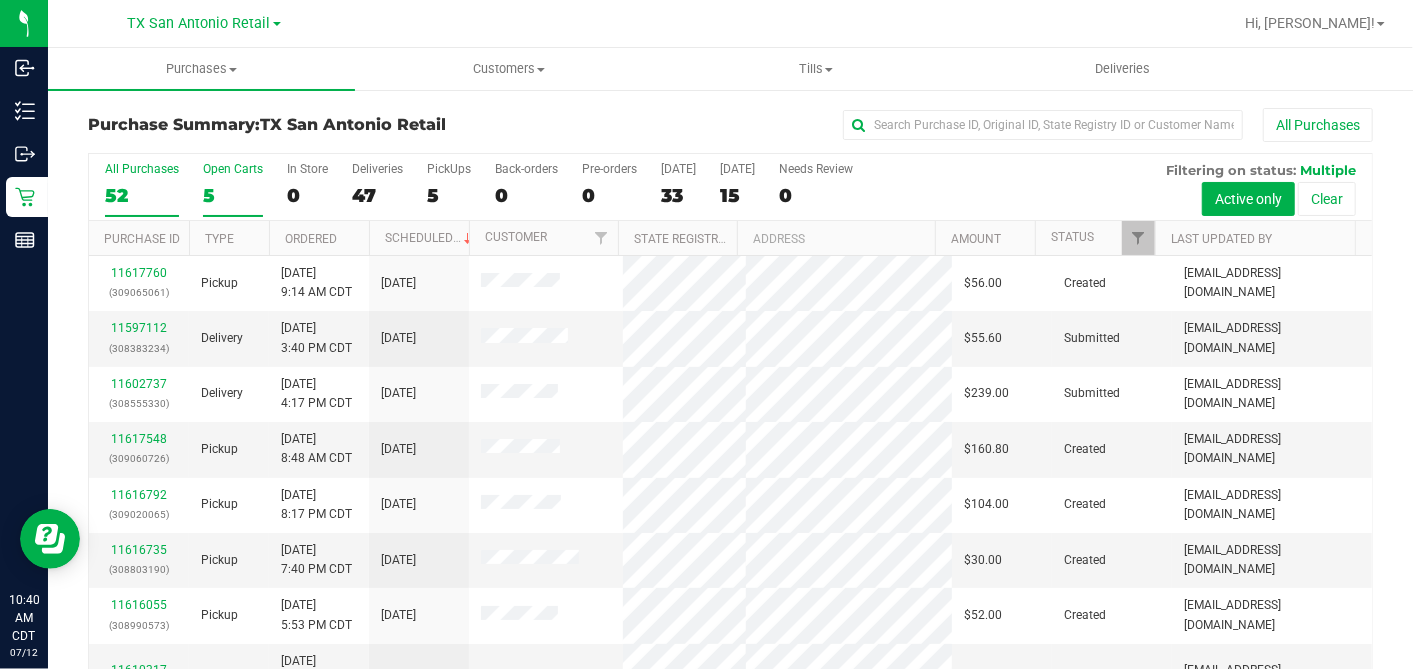 click on "5" at bounding box center (233, 195) 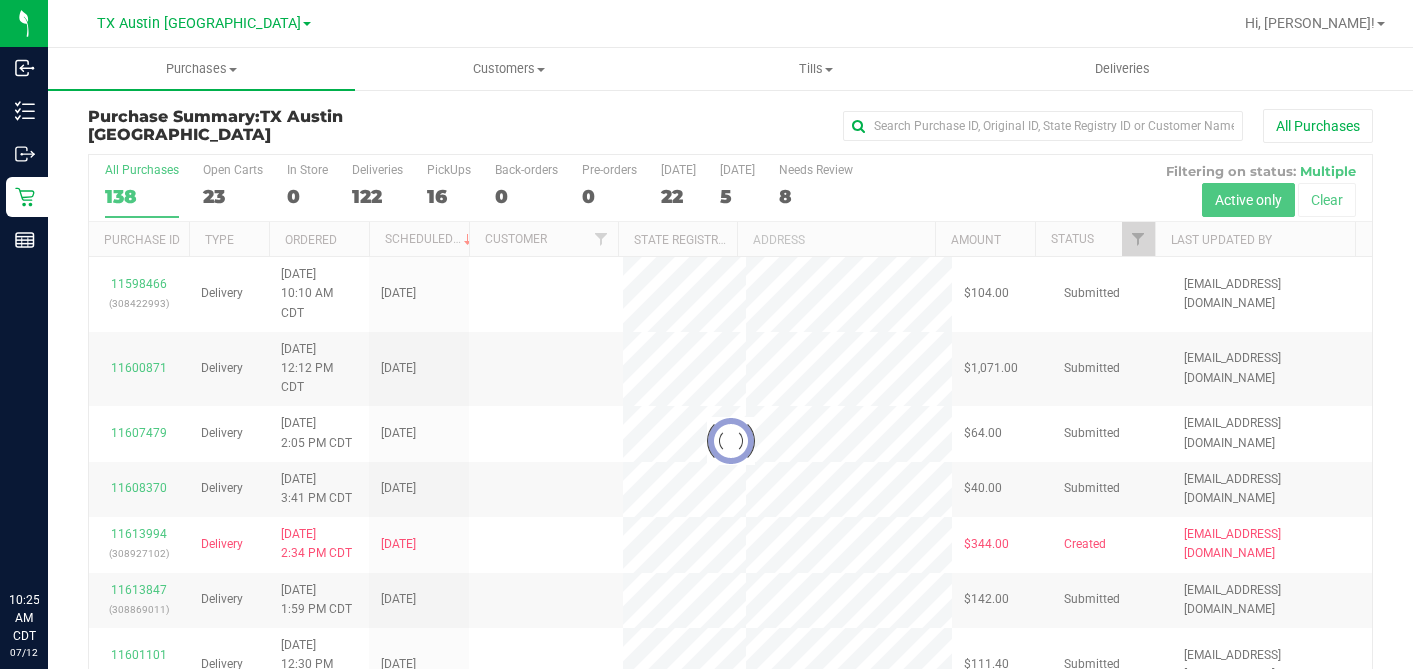 scroll, scrollTop: 0, scrollLeft: 0, axis: both 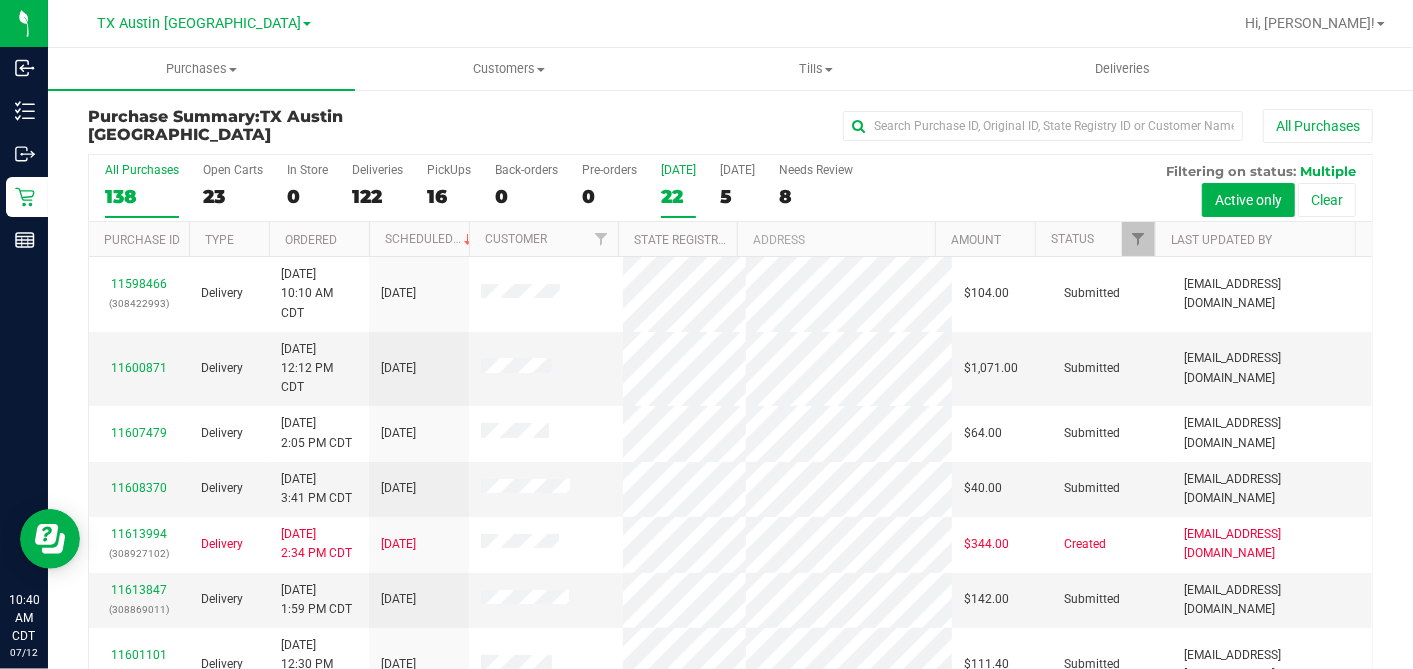 click on "22" at bounding box center [678, 196] 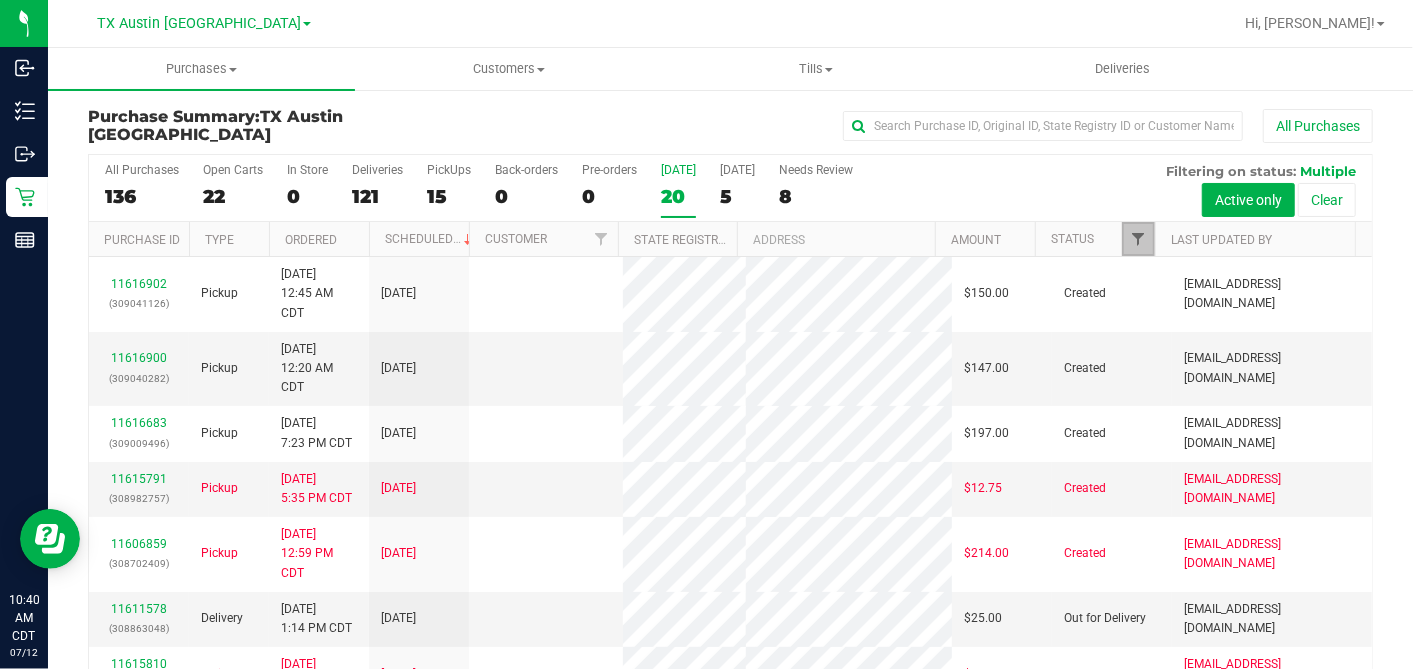 click at bounding box center (1138, 239) 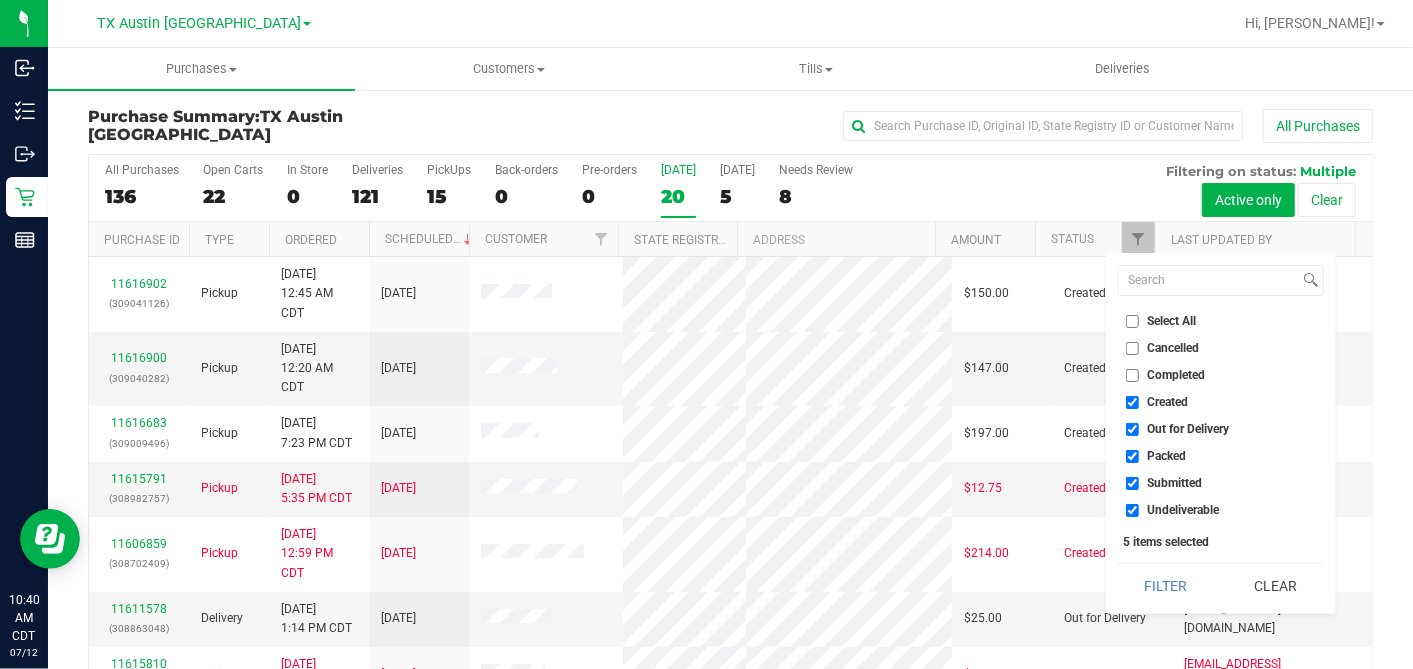 click on "Select All" at bounding box center (1132, 321) 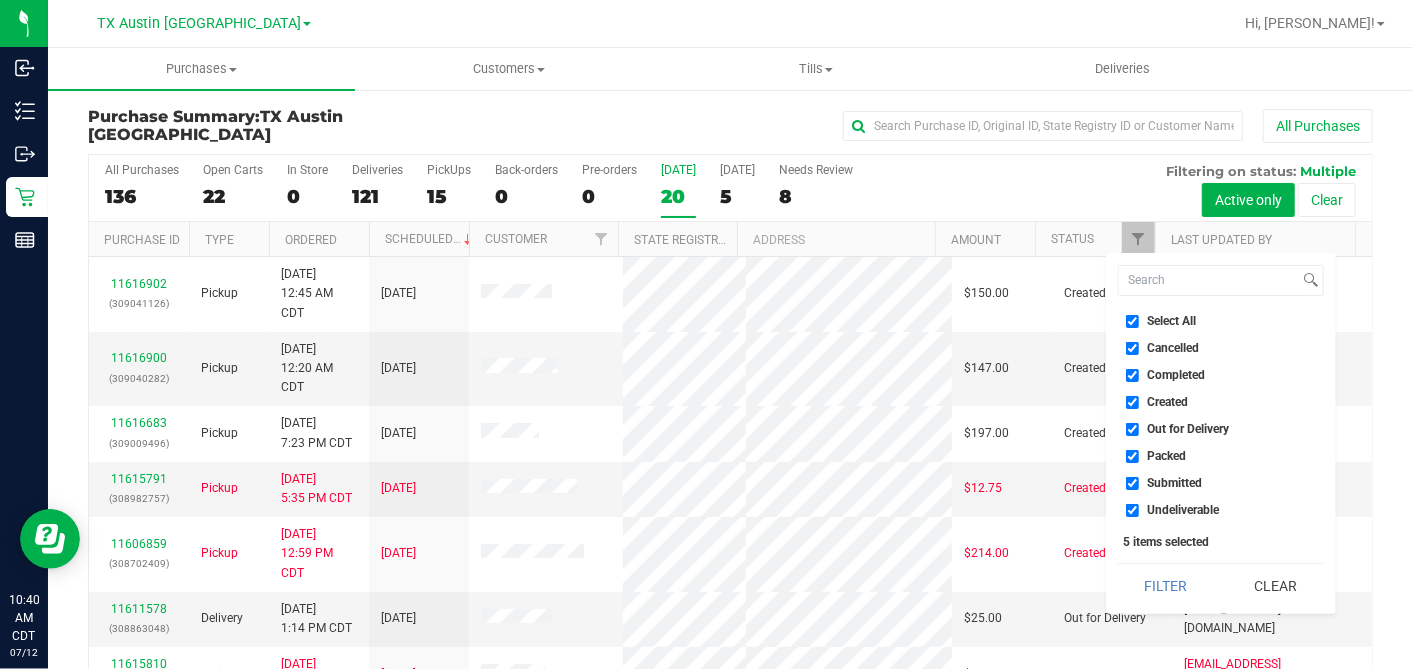 checkbox on "true" 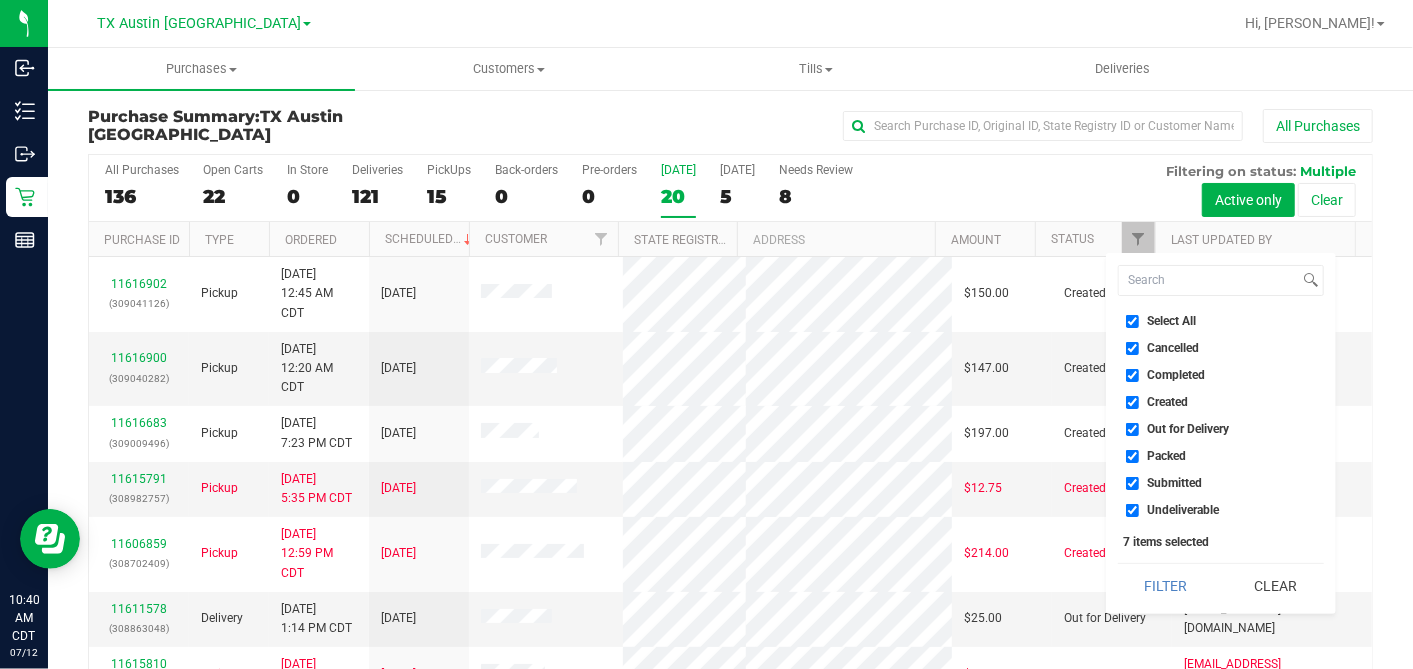 click on "Select All" at bounding box center (1132, 321) 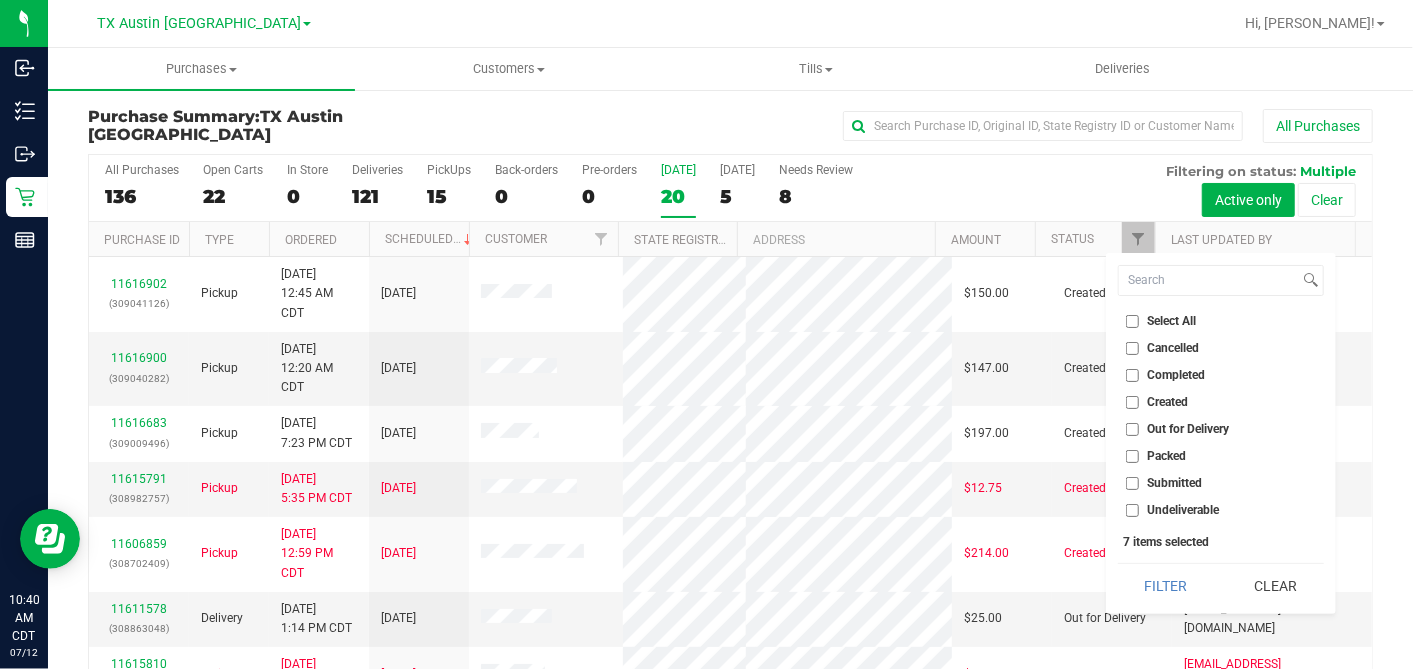 checkbox on "false" 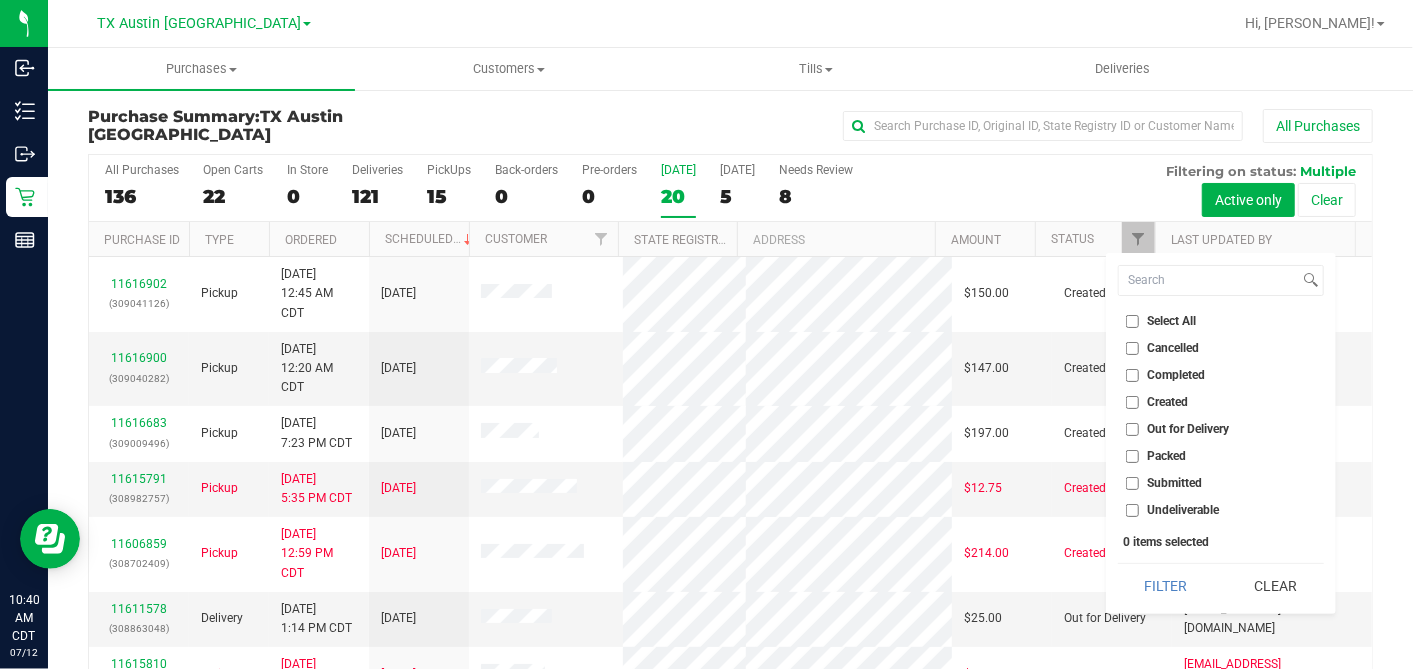 click on "Created" at bounding box center [1132, 402] 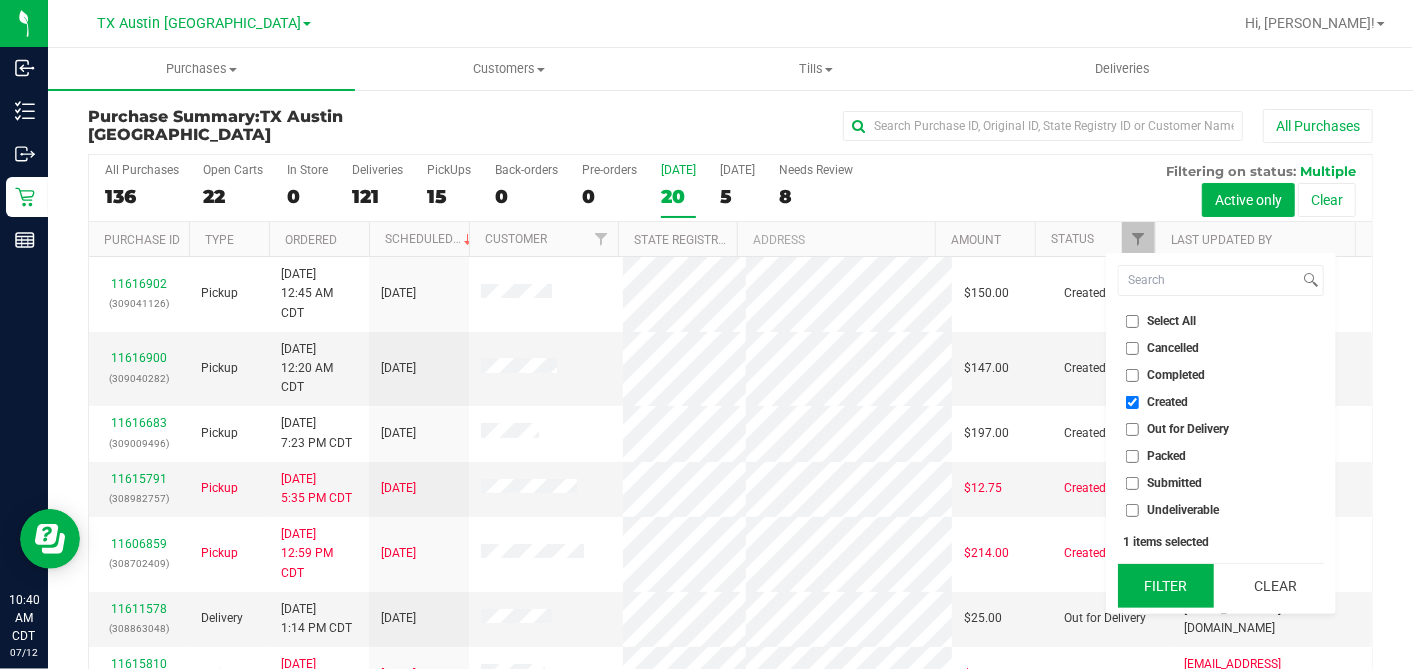 click on "Filter" at bounding box center [1166, 586] 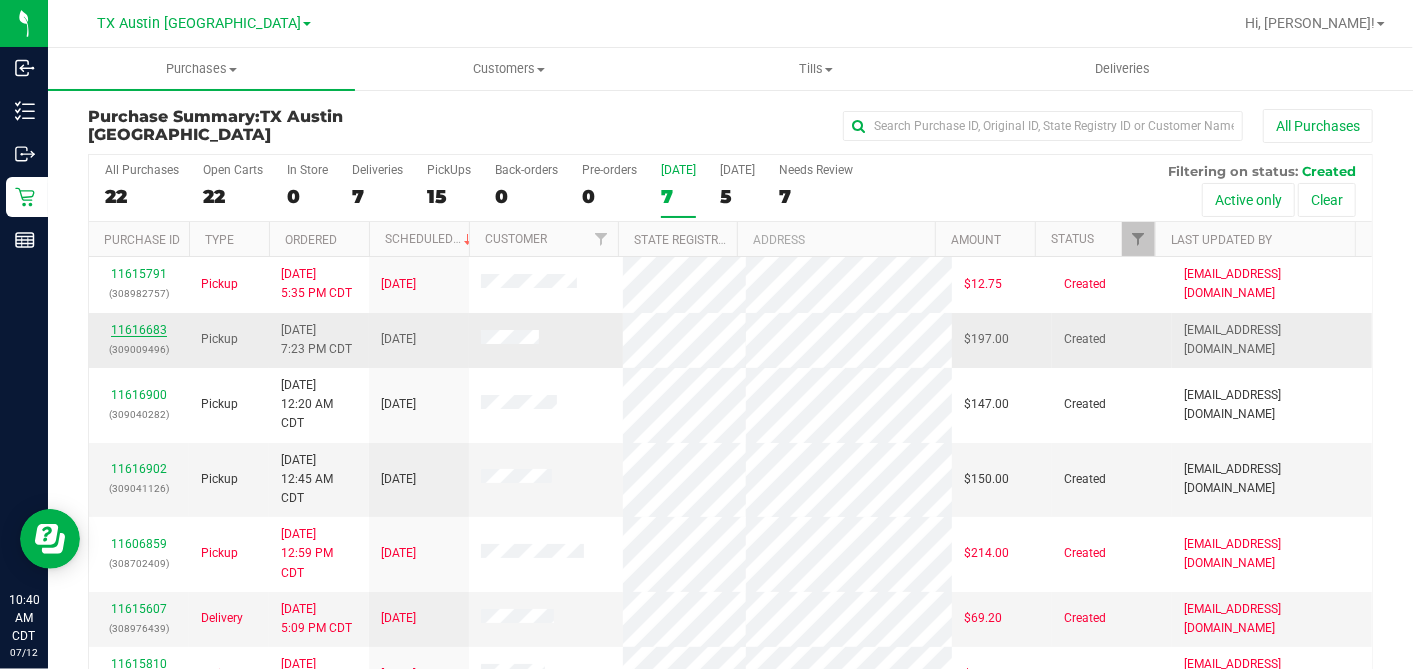 click on "11616683" at bounding box center [139, 330] 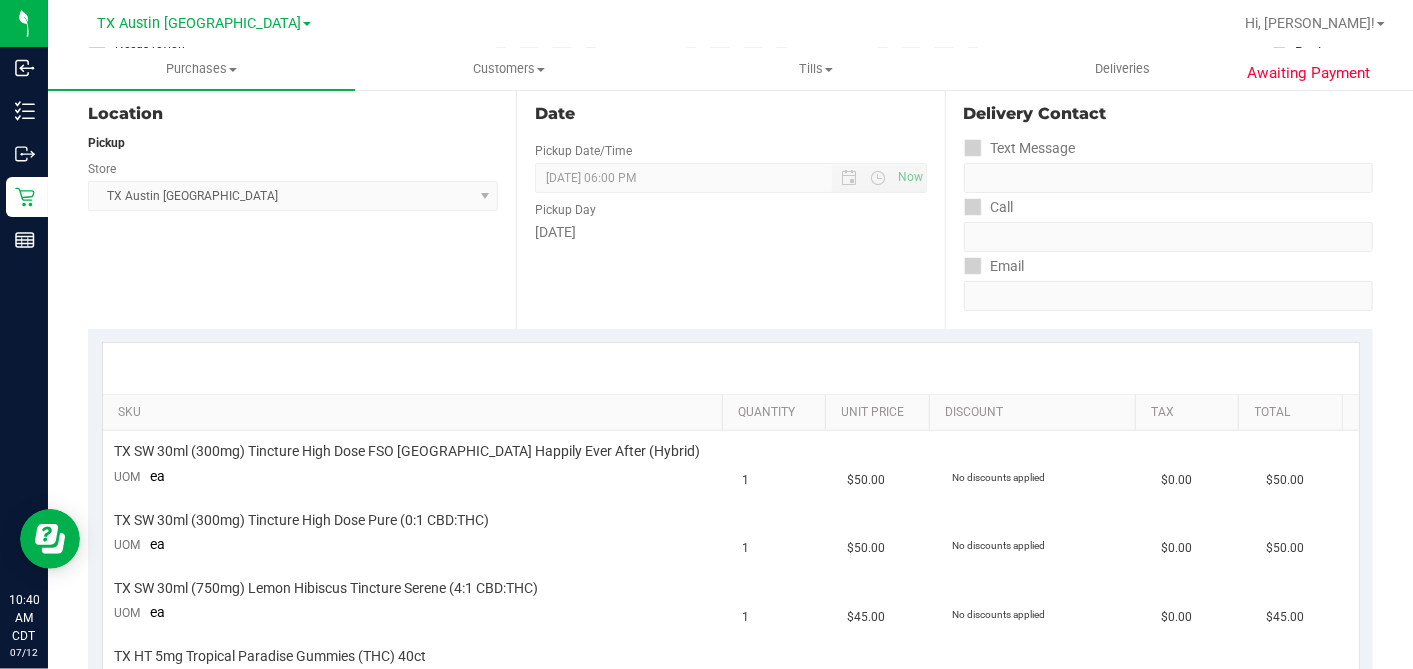scroll, scrollTop: 0, scrollLeft: 0, axis: both 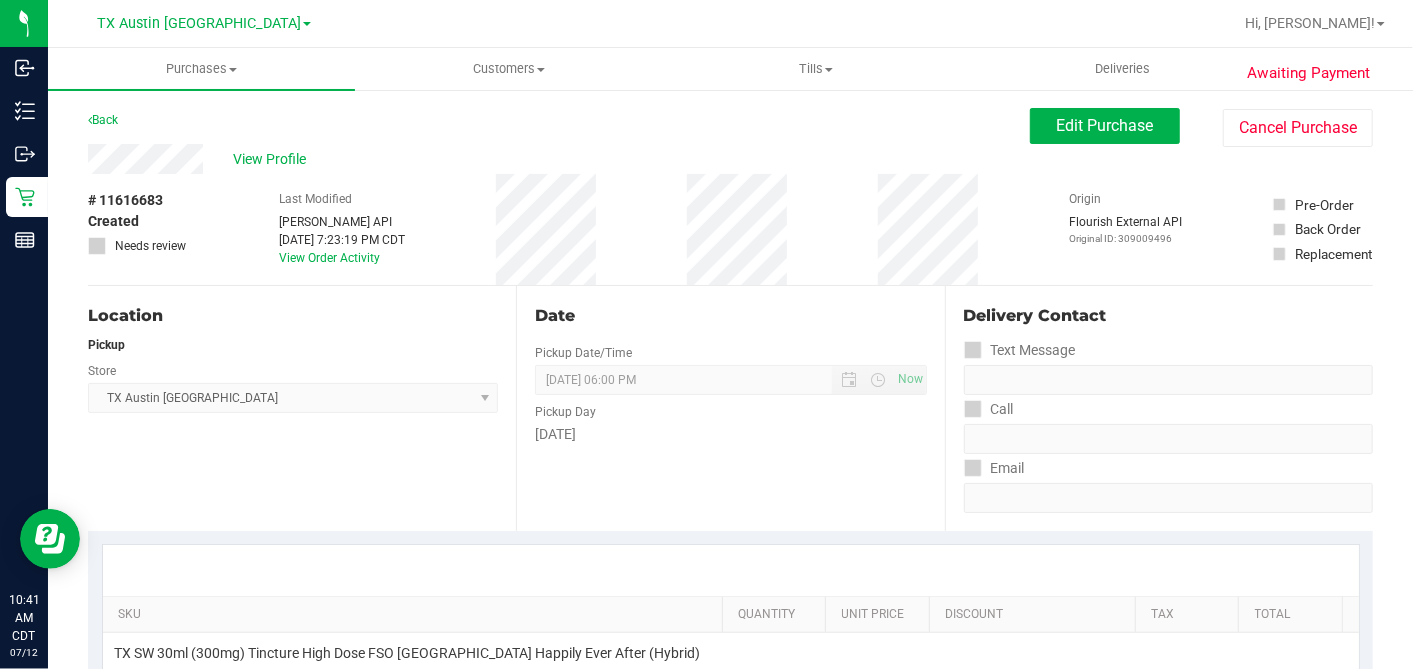 click on "Back
Edit Purchase
Cancel Purchase" at bounding box center [730, 126] 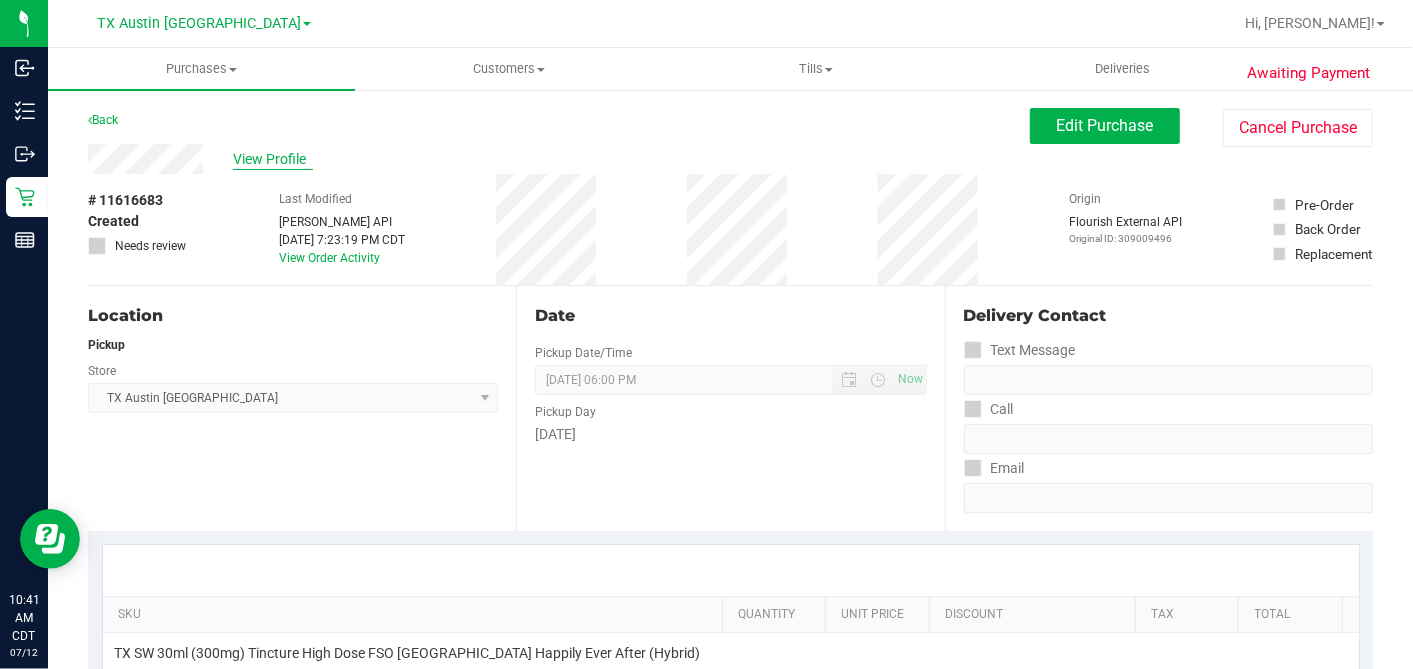 click on "View Profile" at bounding box center [273, 159] 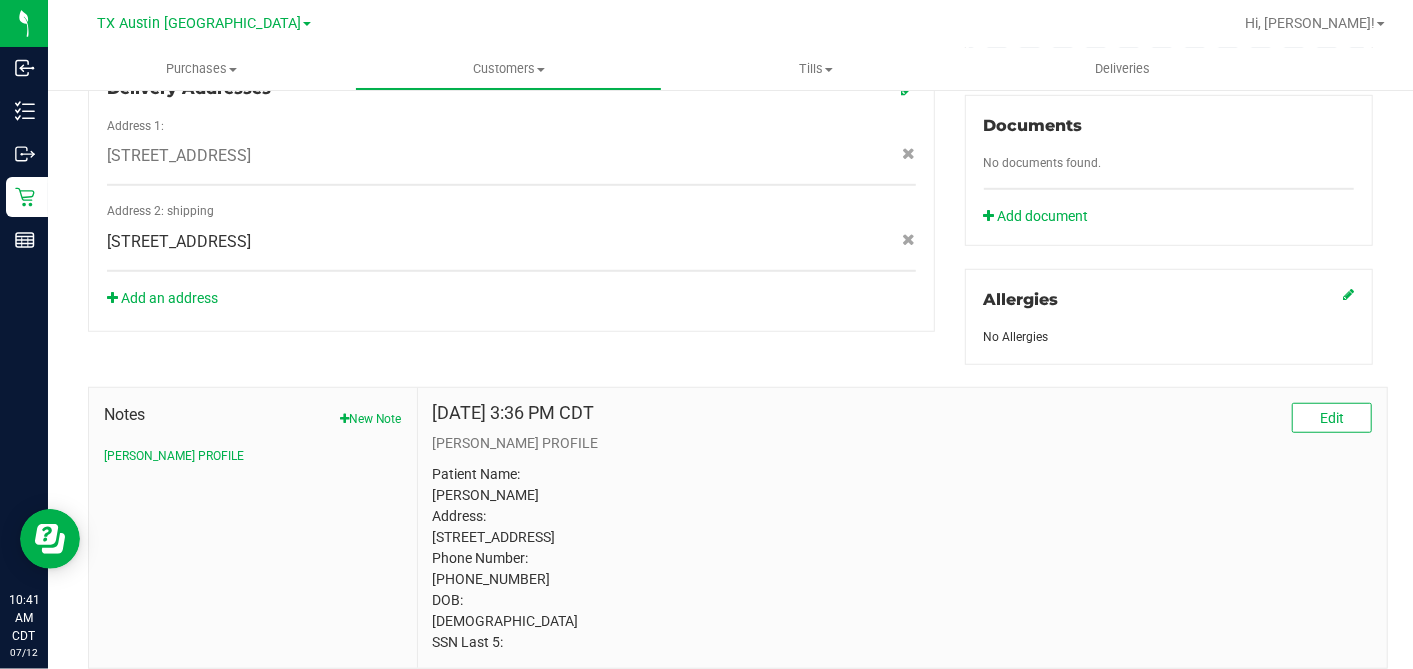 scroll, scrollTop: 805, scrollLeft: 0, axis: vertical 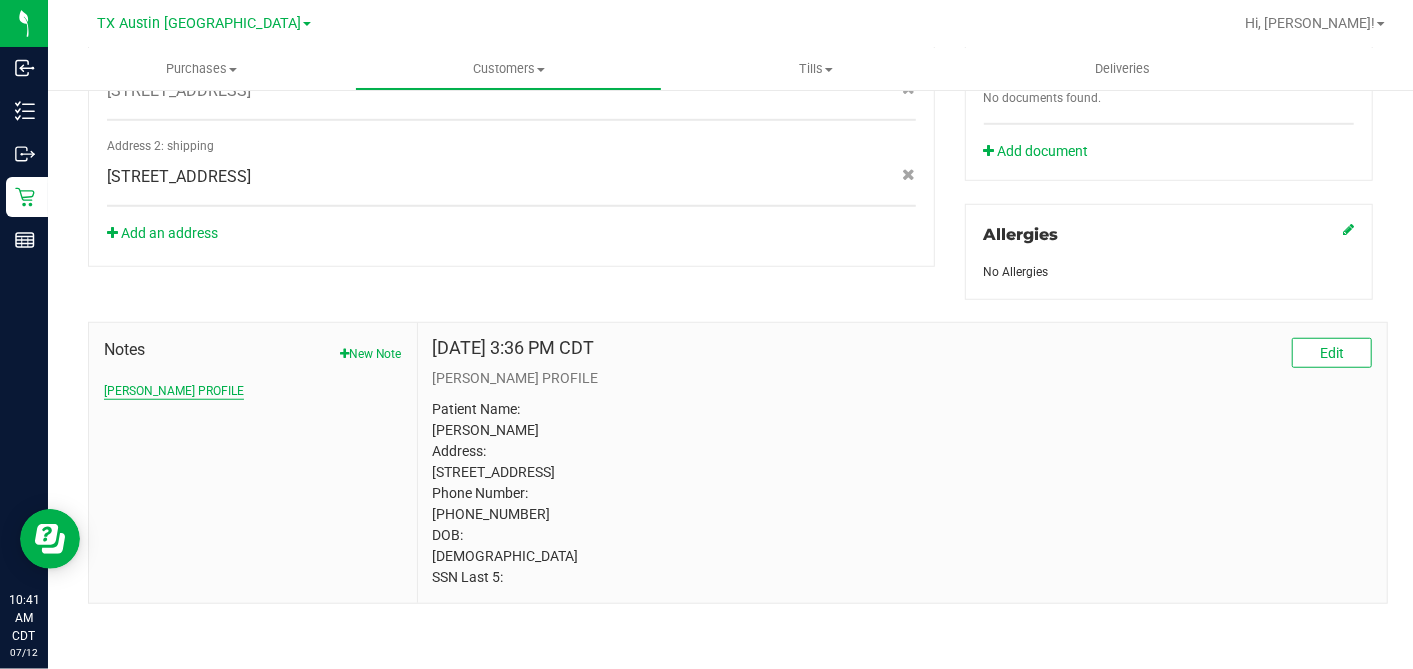 click on "CURT PROFILE" at bounding box center (174, 391) 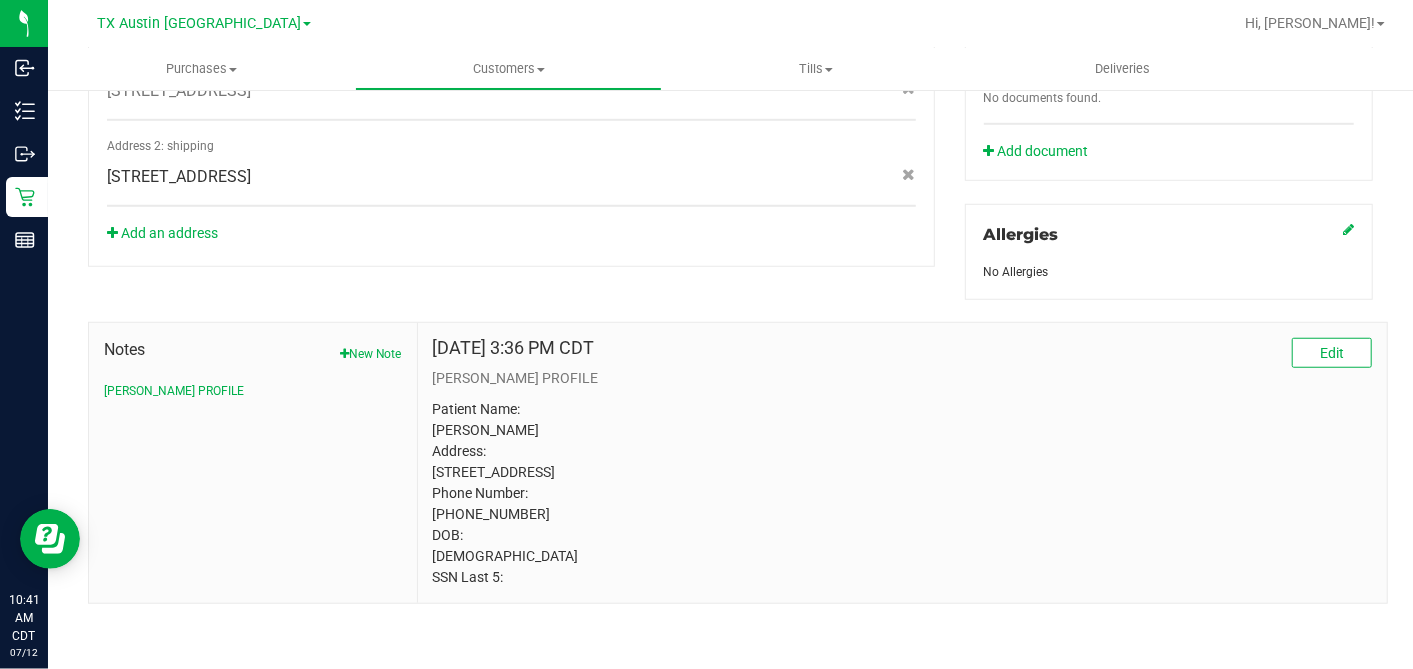 click on "Patient Name:
Soyla Luna
Address:
2213 Poquito St
Austin, TX, 78722
Phone Number:
(512) 418-6733
DOB:
10/24/1984
SSN Last 5:" at bounding box center (902, 493) 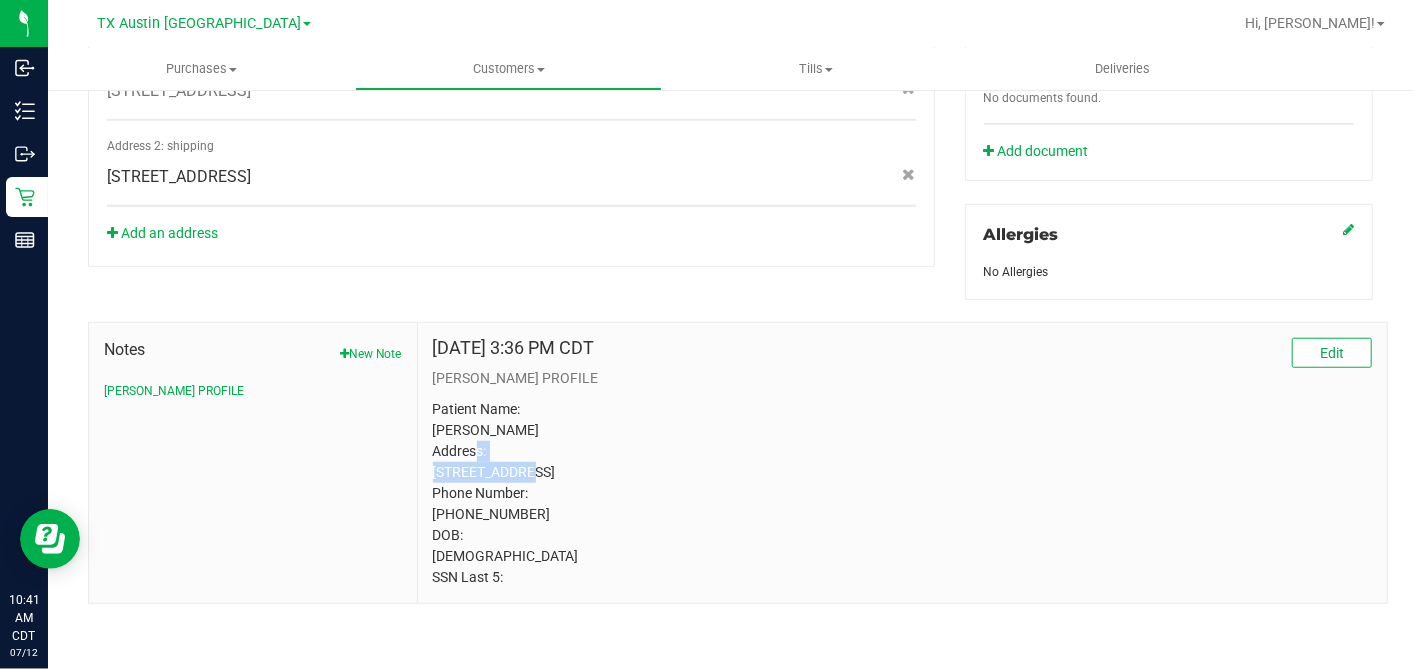 drag, startPoint x: 441, startPoint y: 454, endPoint x: 529, endPoint y: 459, distance: 88.14193 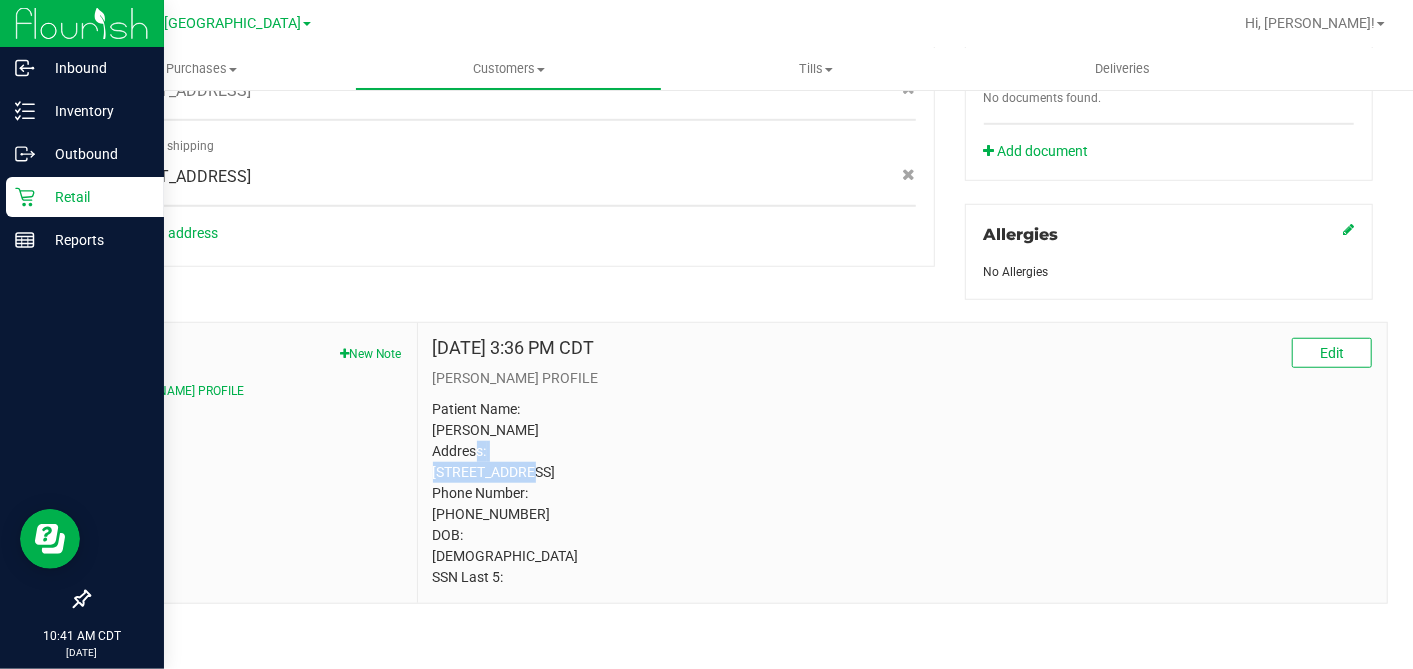 copy on "2213 Poquito St" 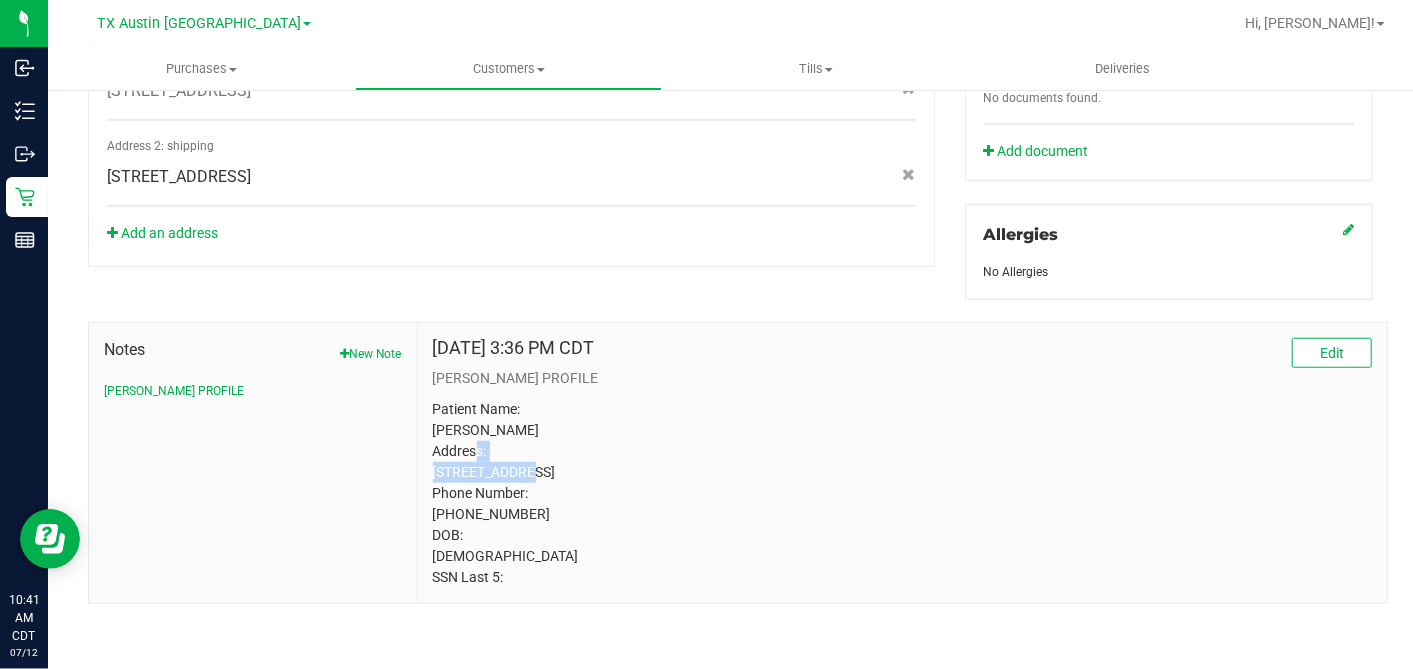 click on "Patient Name:
Soyla Luna
Address:
2213 Poquito St
Austin, TX, 78722
Phone Number:
(512) 418-6733
DOB:
10/24/1984
SSN Last 5:" at bounding box center (902, 493) 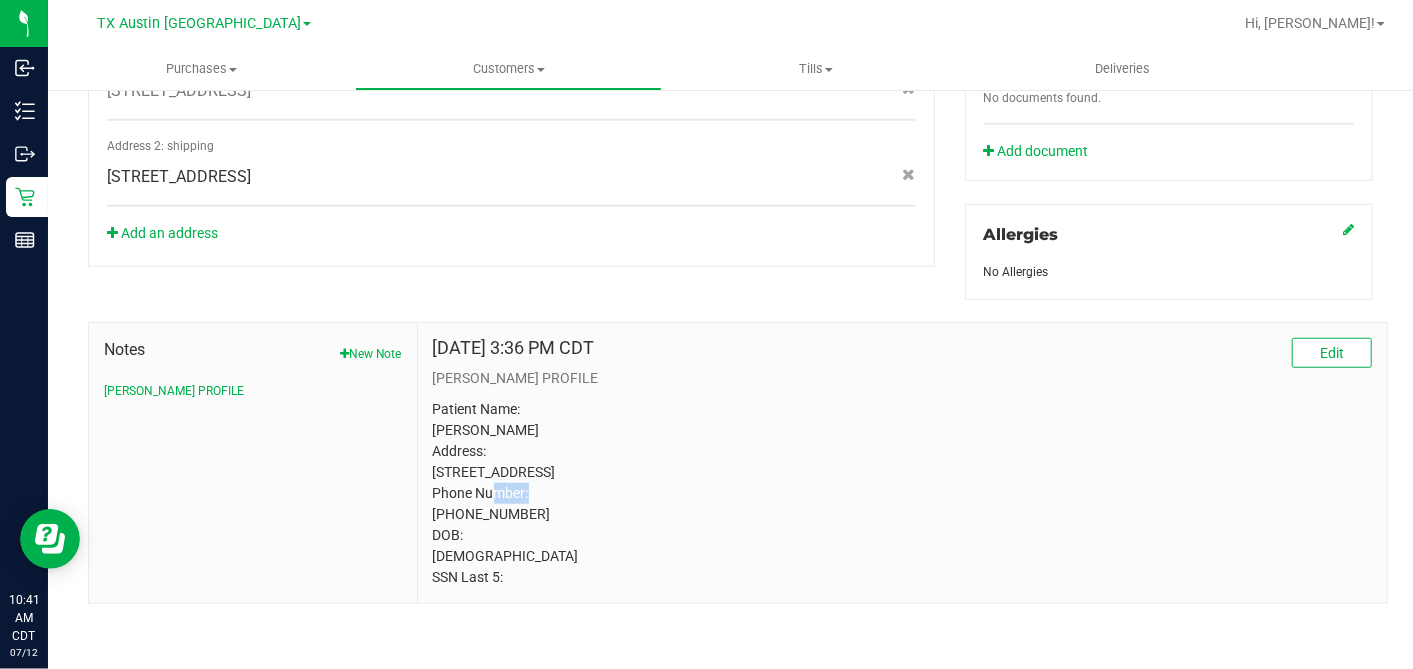 click on "Patient Name:
Soyla Luna
Address:
2213 Poquito St
Austin, TX, 78722
Phone Number:
(512) 418-6733
DOB:
10/24/1984
SSN Last 5:" at bounding box center [902, 493] 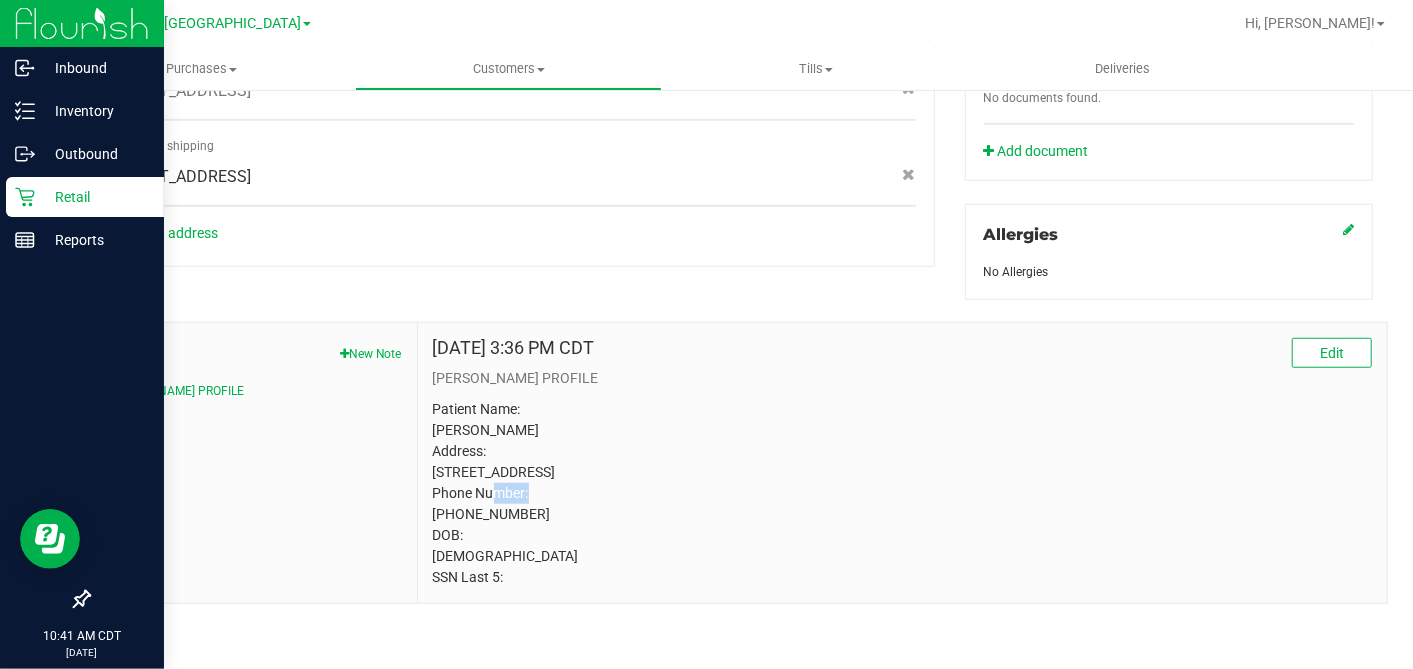 copy on "78722" 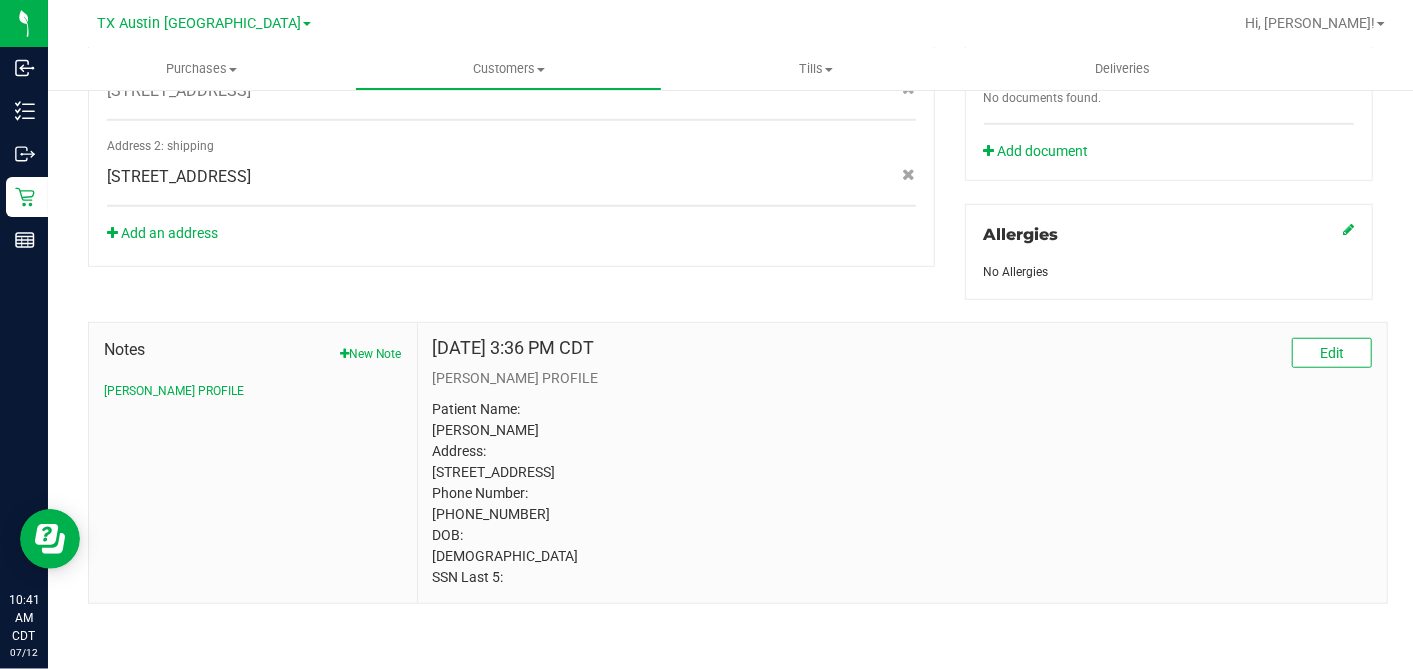 click on "Patient Name:
Soyla Luna
Address:
2213 Poquito St
Austin, TX, 78722
Phone Number:
(512) 418-6733
DOB:
10/24/1984
SSN Last 5:" at bounding box center [902, 493] 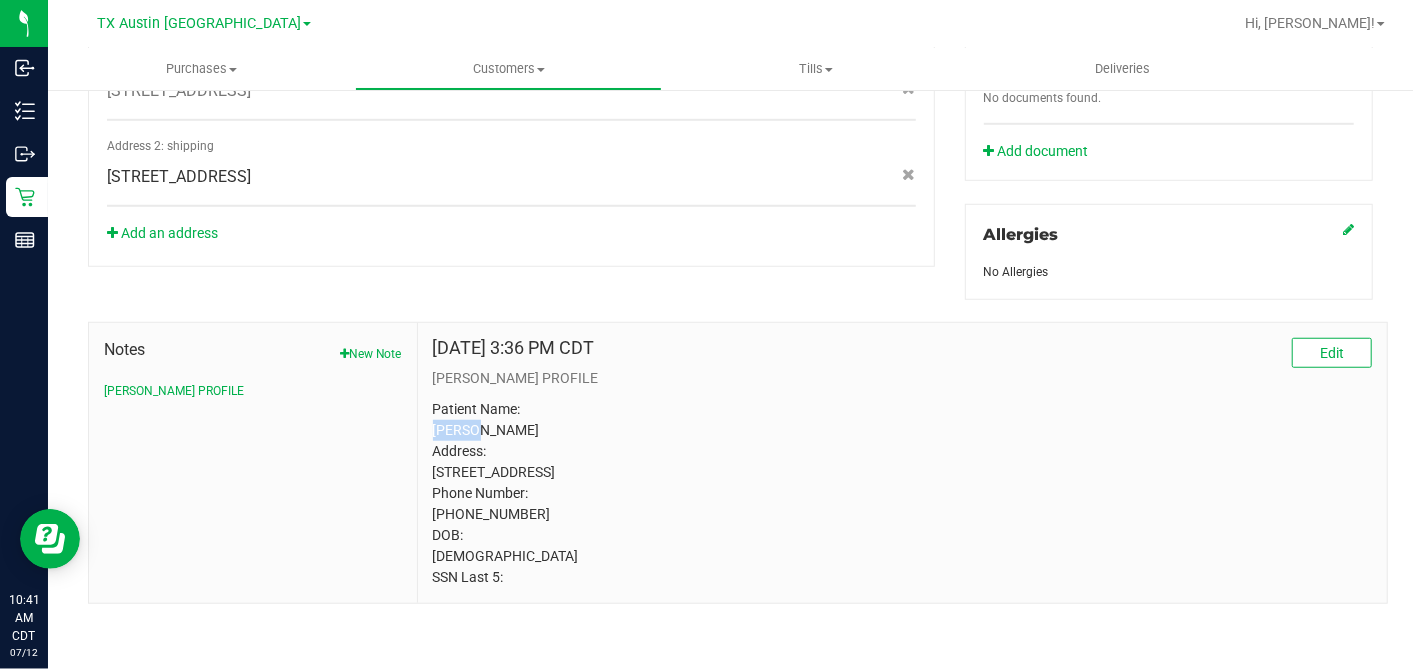 click on "Patient Name:
Soyla Luna
Address:
2213 Poquito St
Austin, TX, 78722
Phone Number:
(512) 418-6733
DOB:
10/24/1984
SSN Last 5:" at bounding box center [902, 493] 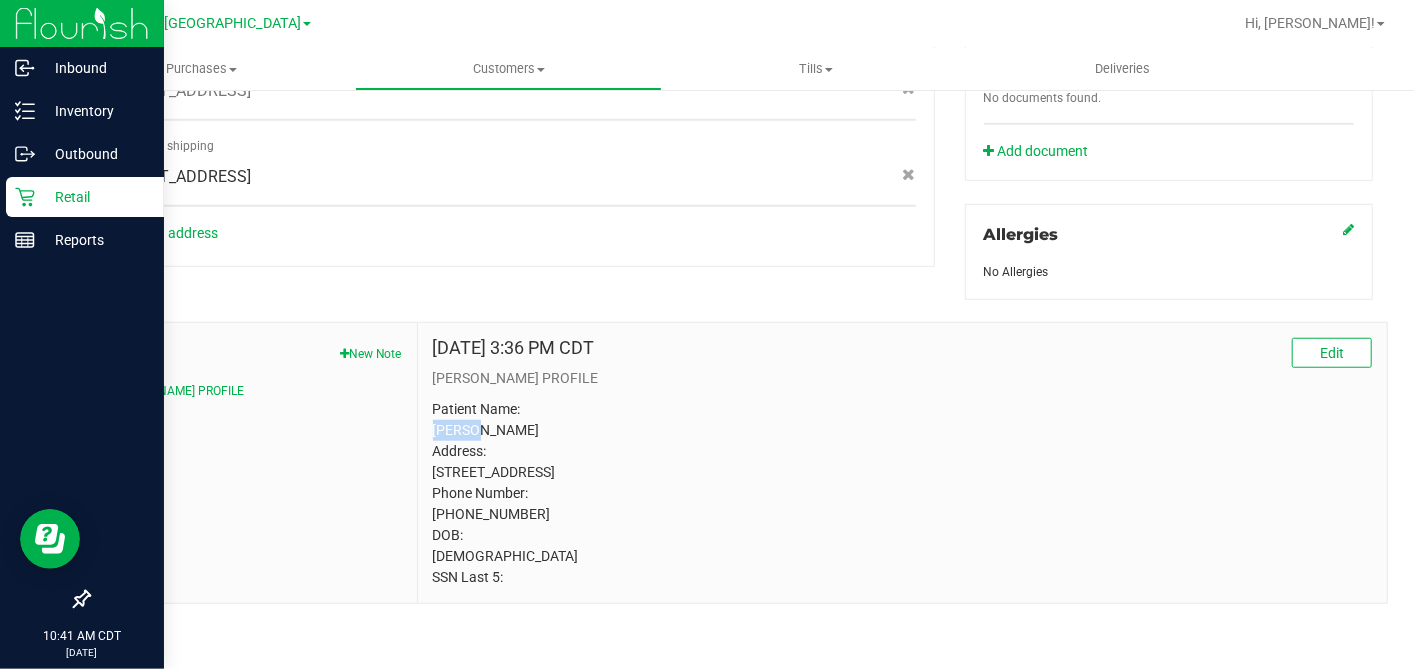 copy on "Soyla" 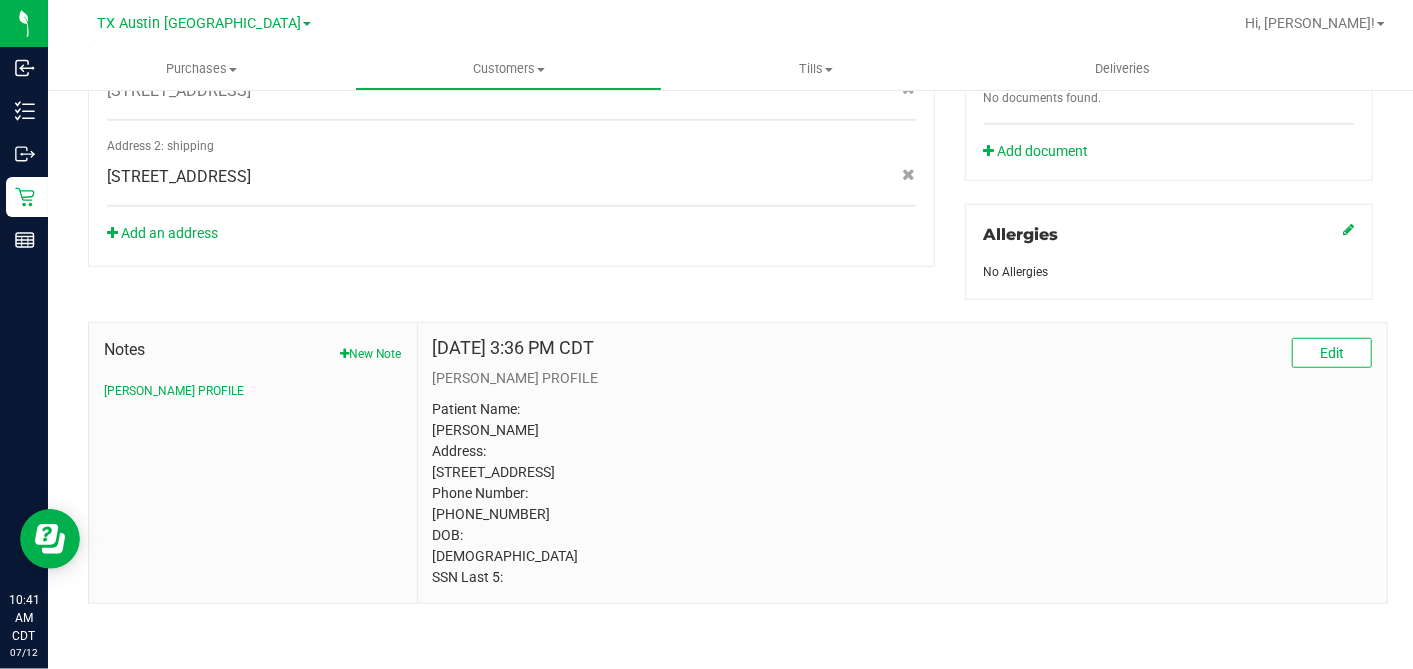 click on "Patient Name:
Soyla Luna
Address:
2213 Poquito St
Austin, TX, 78722
Phone Number:
(512) 418-6733
DOB:
10/24/1984
SSN Last 5:" at bounding box center [902, 493] 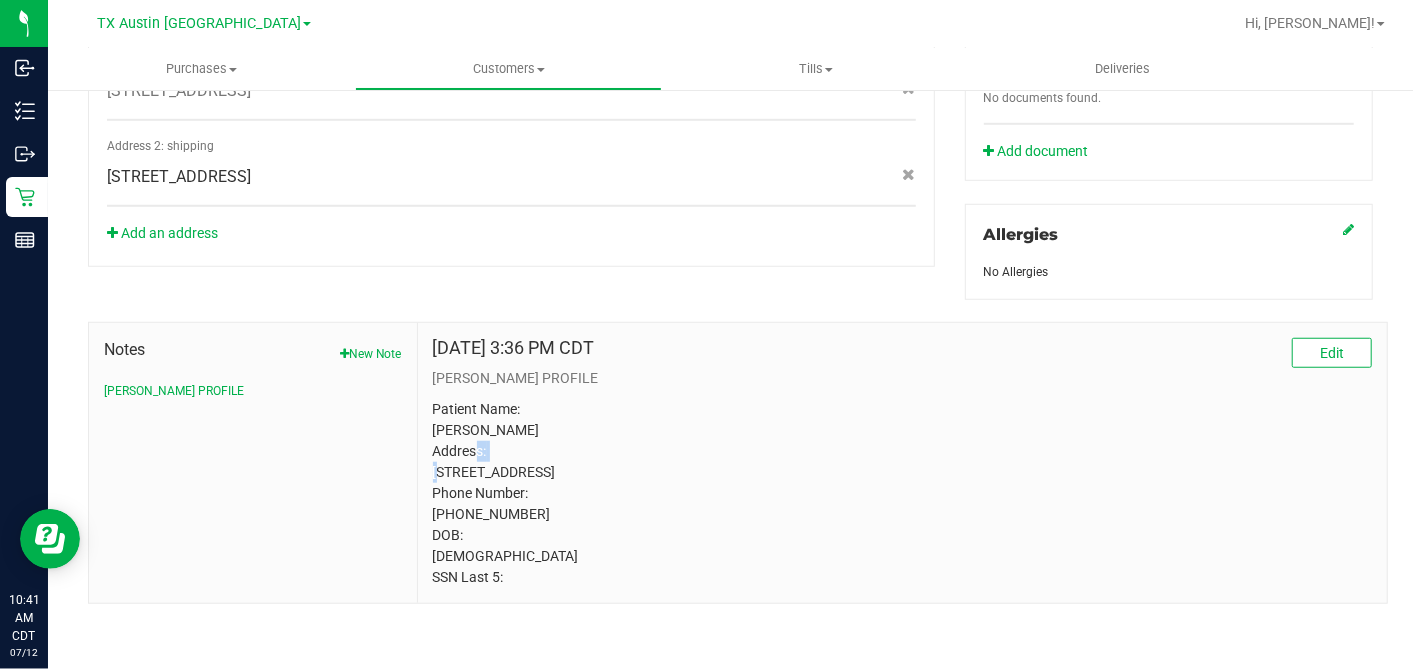 click on "Patient Name:
Soyla Luna
Address:
2213 Poquito St
Austin, TX, 78722
Phone Number:
(512) 418-6733
DOB:
10/24/1984
SSN Last 5:" at bounding box center (902, 493) 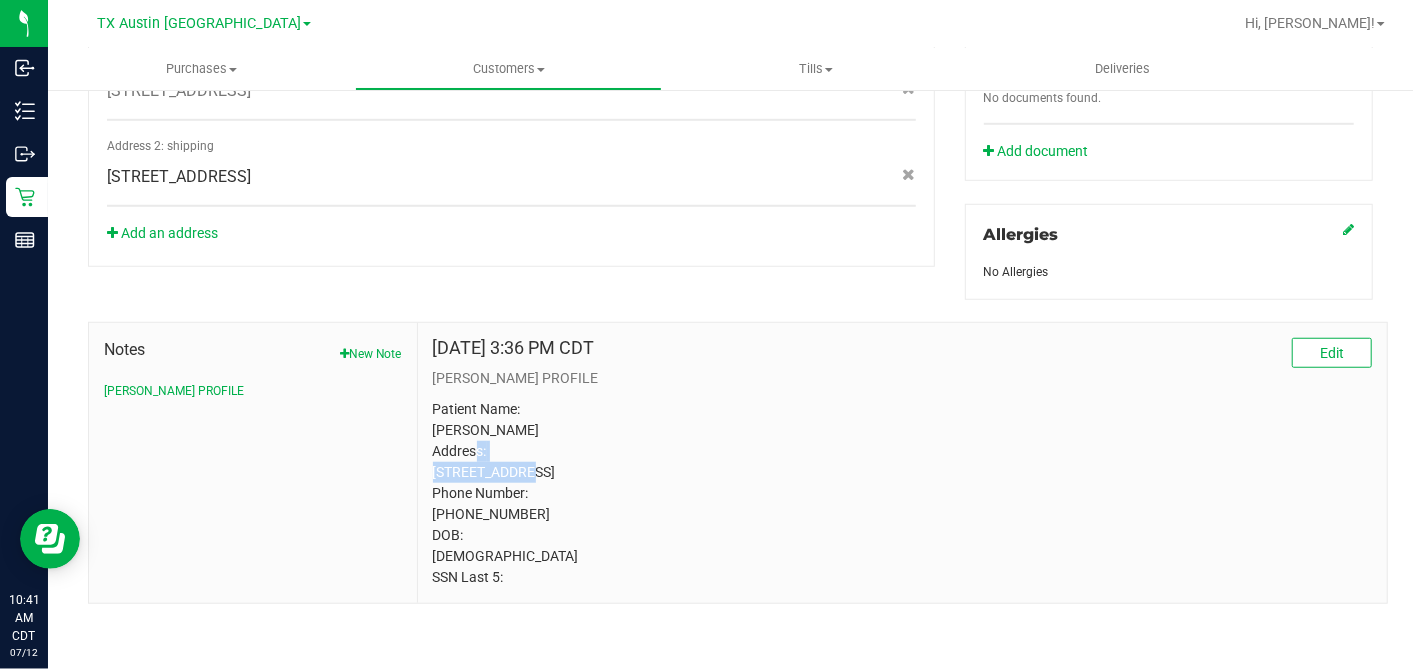 drag, startPoint x: 447, startPoint y: 446, endPoint x: 554, endPoint y: 453, distance: 107.22873 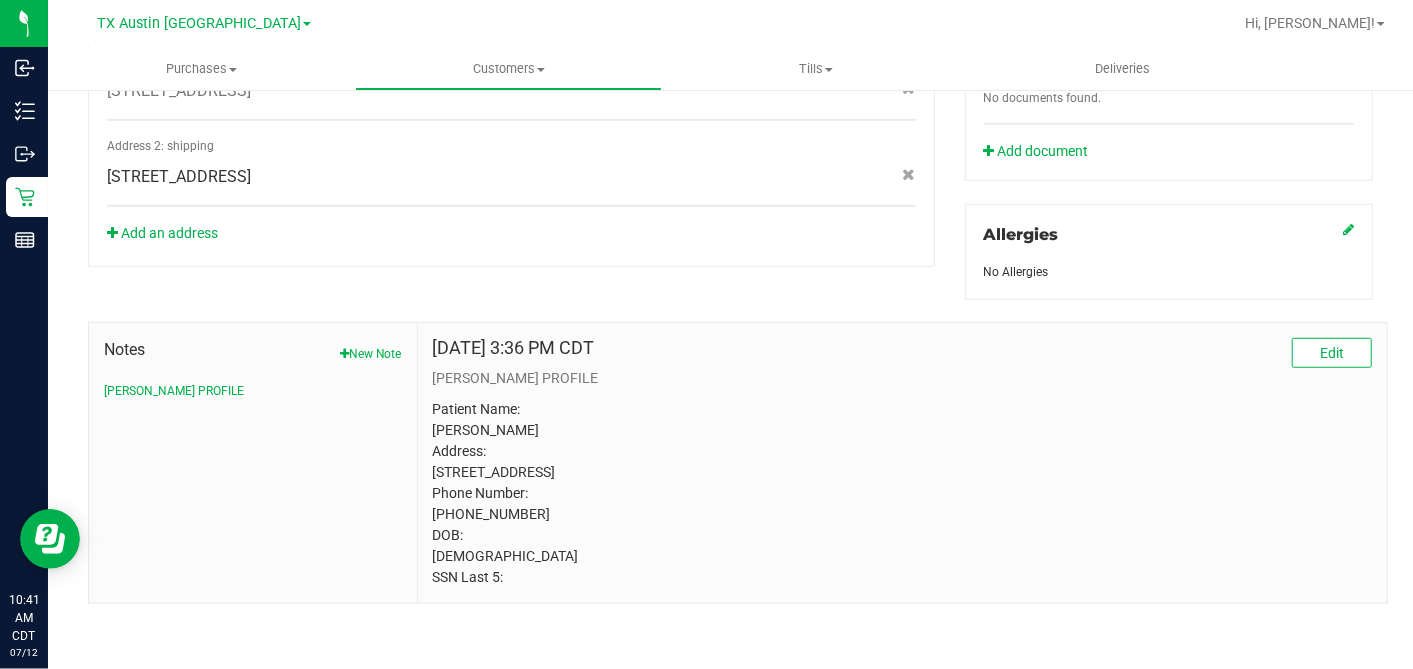 click on "Patient Name:
Soyla Luna
Address:
2213 Poquito St
Austin, TX, 78722
Phone Number:
(512) 418-6733
DOB:
10/24/1984
SSN Last 5:" at bounding box center (902, 493) 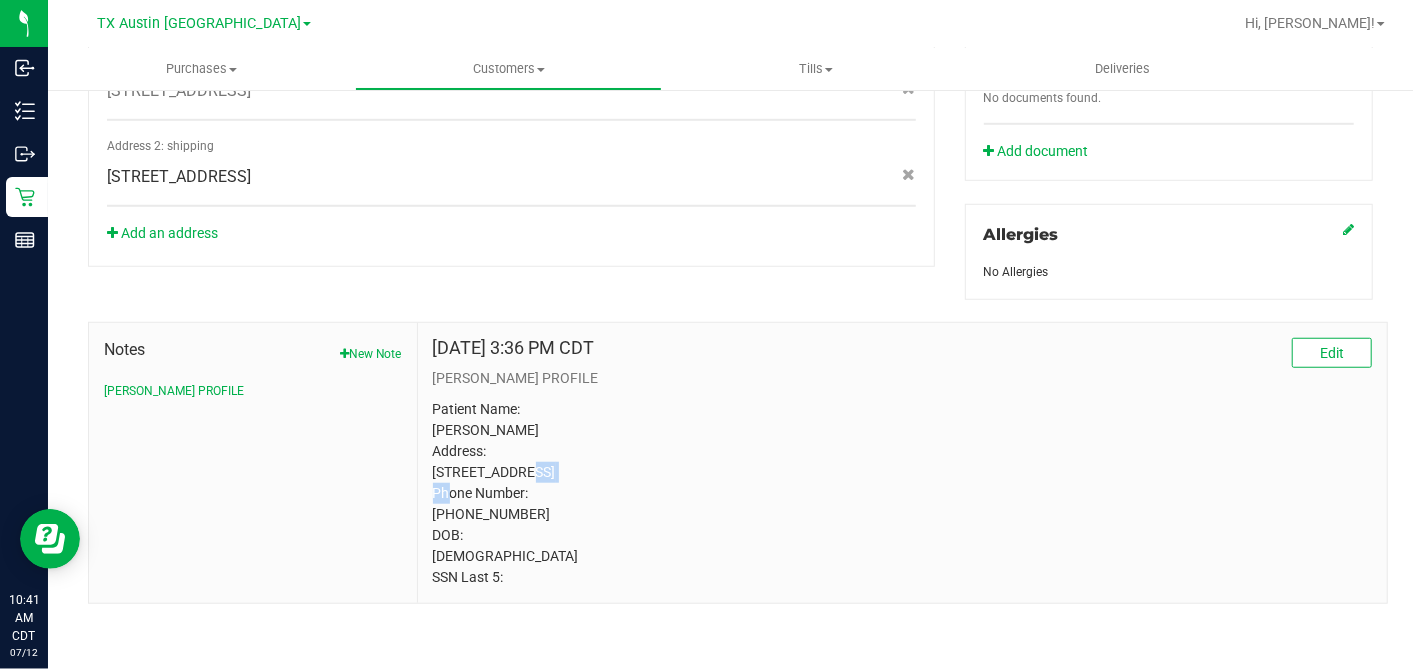 click on "Patient Name:
Soyla Luna
Address:
2213 Poquito St
Austin, TX, 78722
Phone Number:
(512) 418-6733
DOB:
10/24/1984
SSN Last 5:" at bounding box center [902, 493] 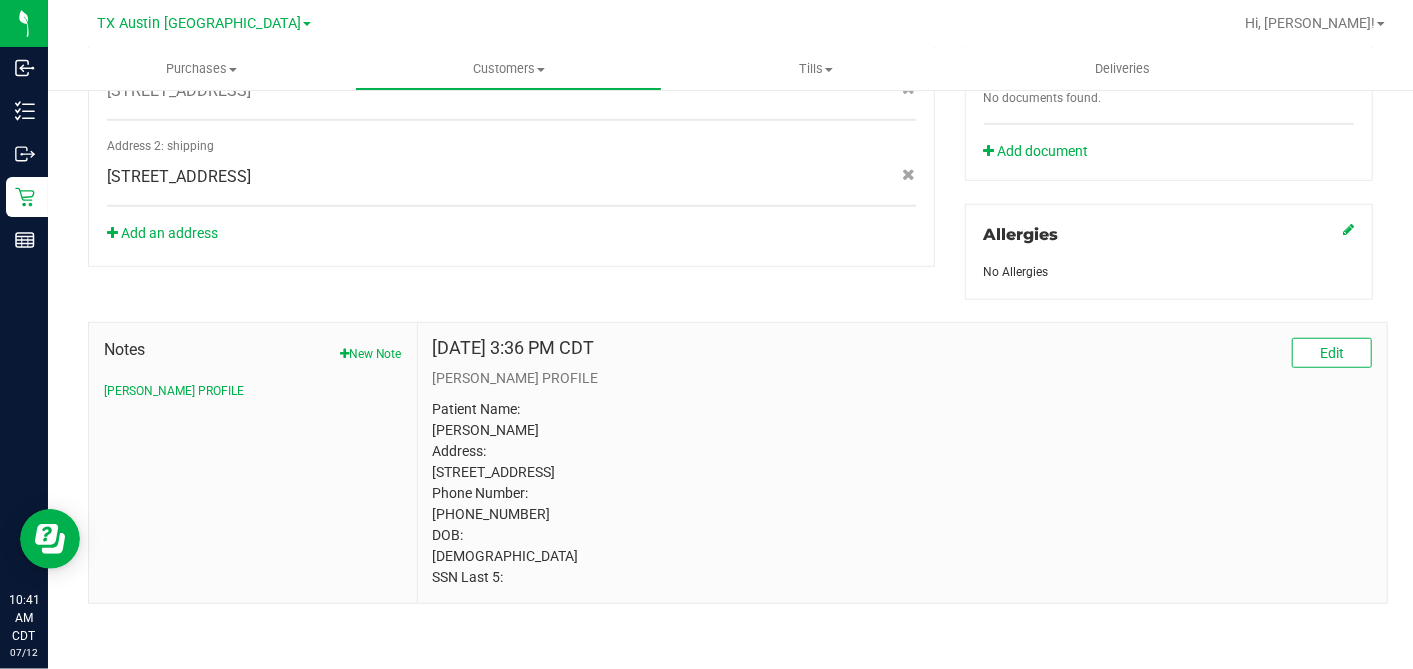 click on "Patient Name:
Soyla Luna
Address:
2213 Poquito St
Austin, TX, 78722
Phone Number:
(512) 418-6733
DOB:
10/24/1984
SSN Last 5:" at bounding box center [902, 493] 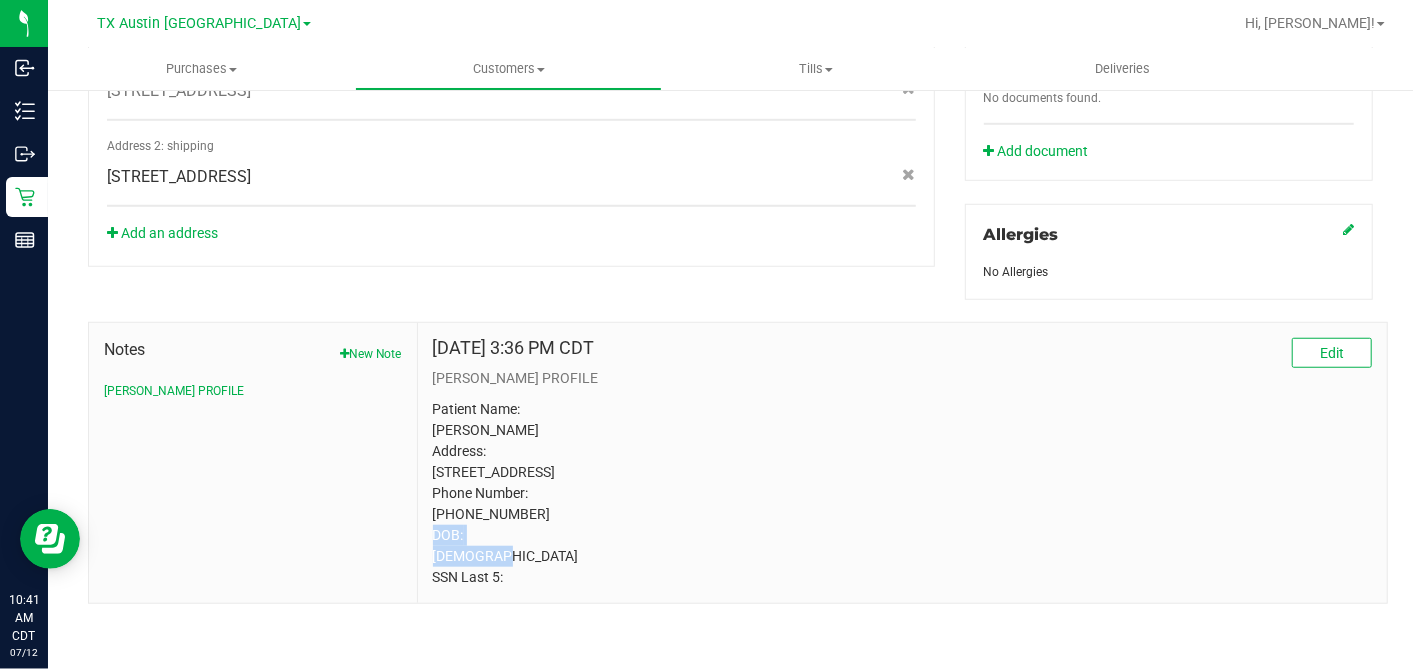 drag, startPoint x: 443, startPoint y: 512, endPoint x: 540, endPoint y: 513, distance: 97.00516 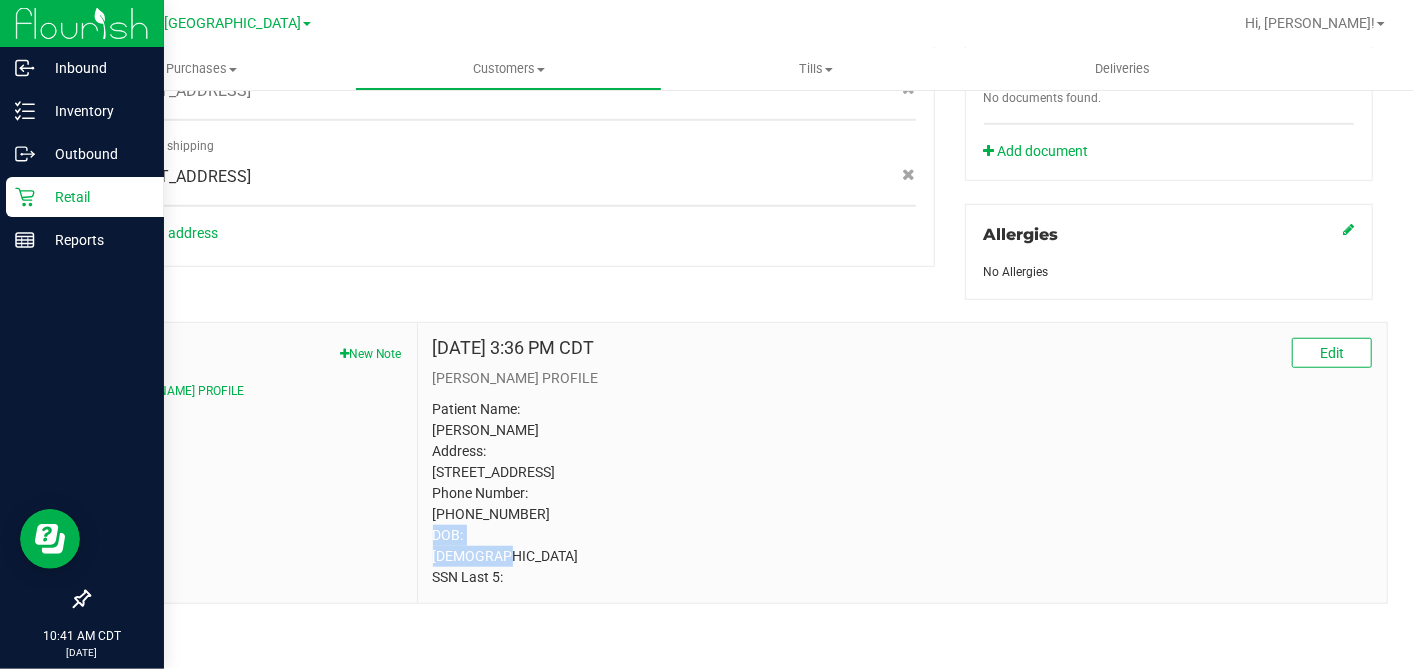 copy on "512) 418-6733" 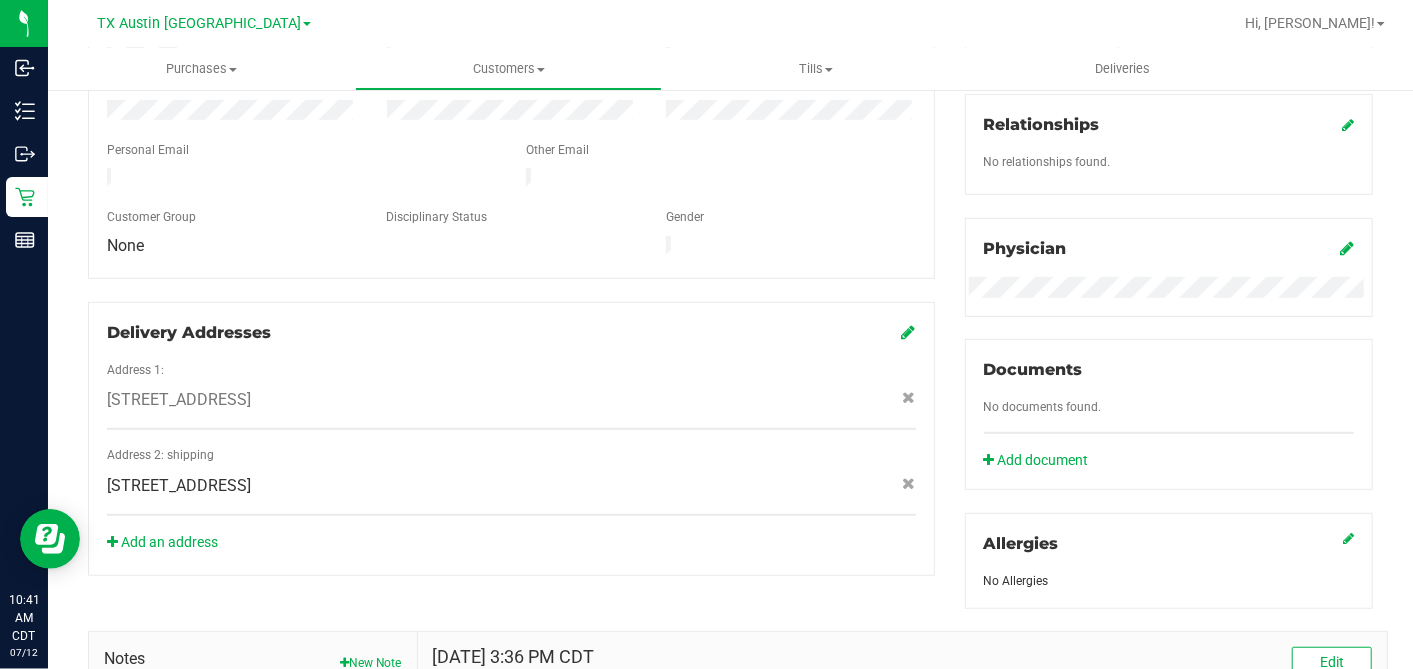 scroll, scrollTop: 0, scrollLeft: 0, axis: both 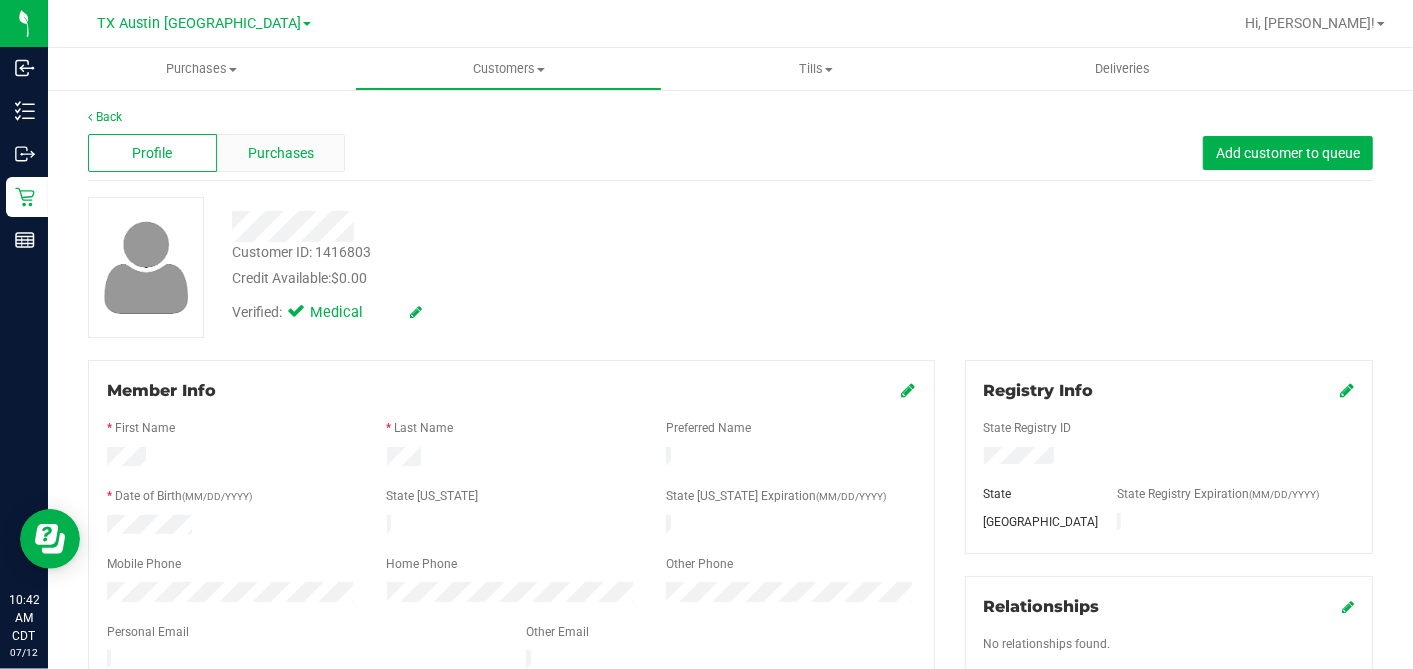 click on "Purchases" at bounding box center [281, 153] 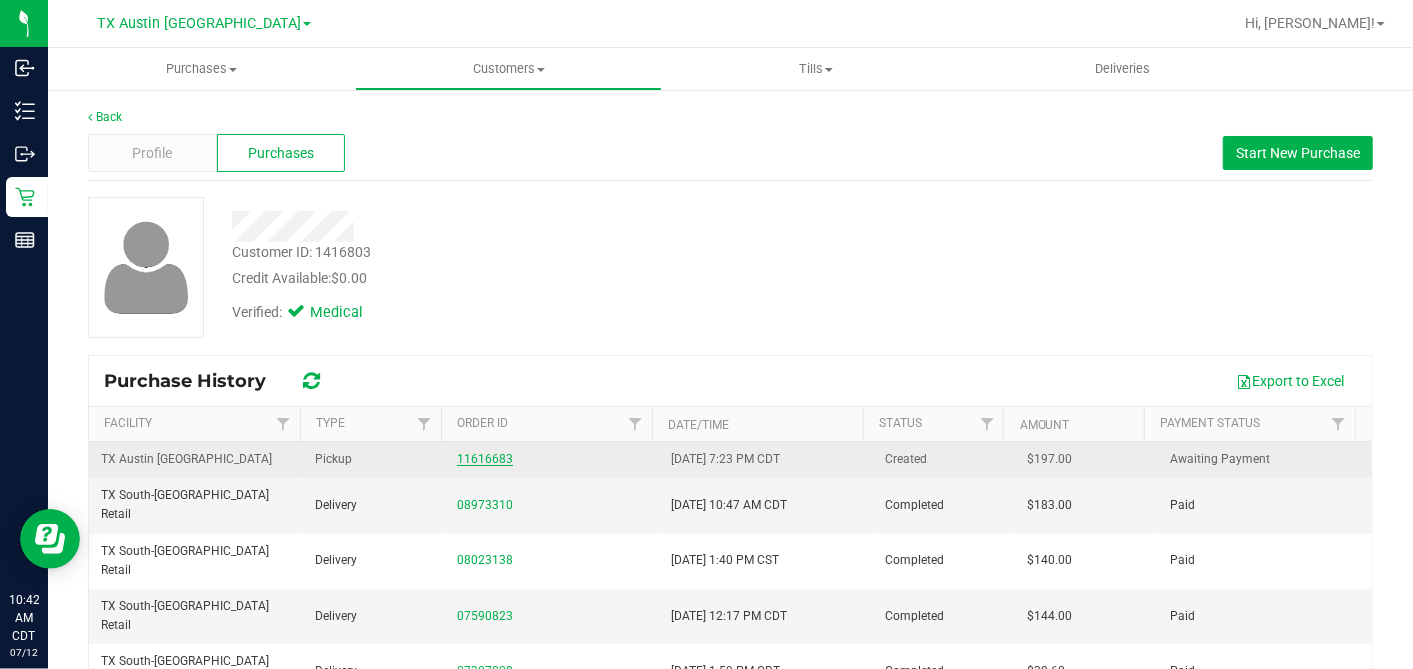 click on "11616683" at bounding box center (485, 459) 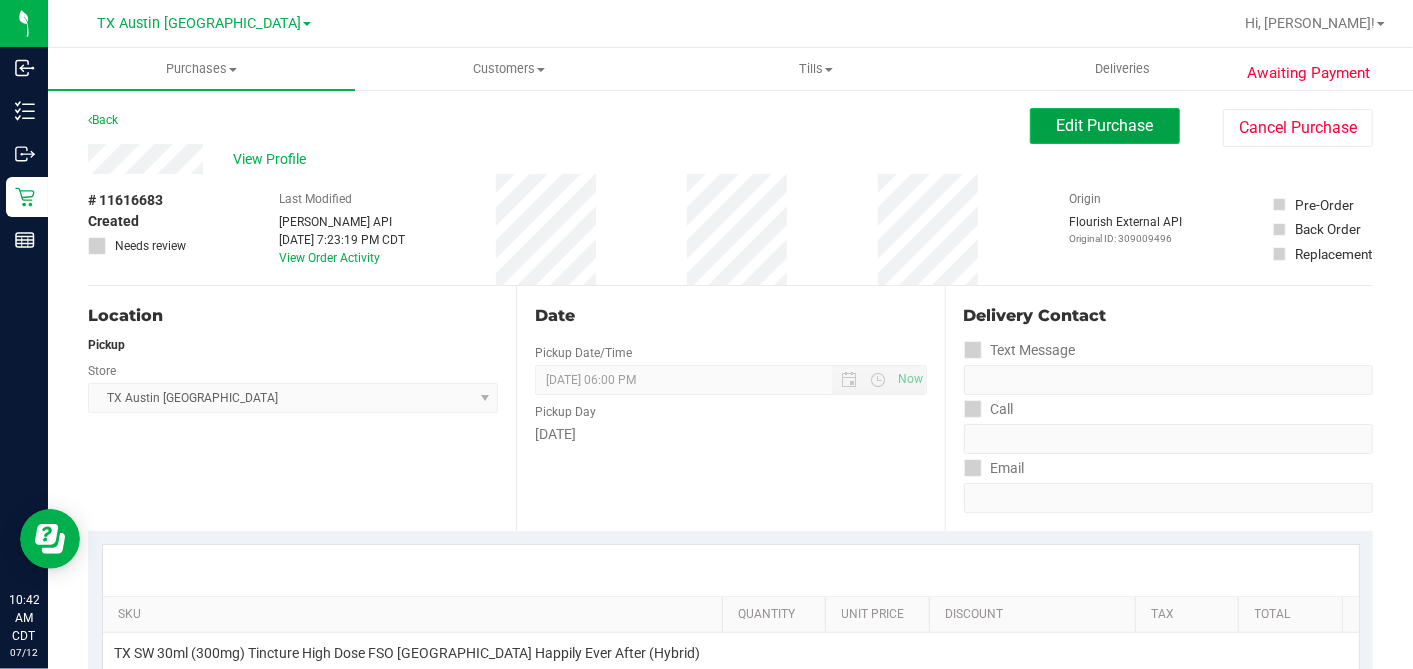 click on "Edit Purchase" at bounding box center [1105, 126] 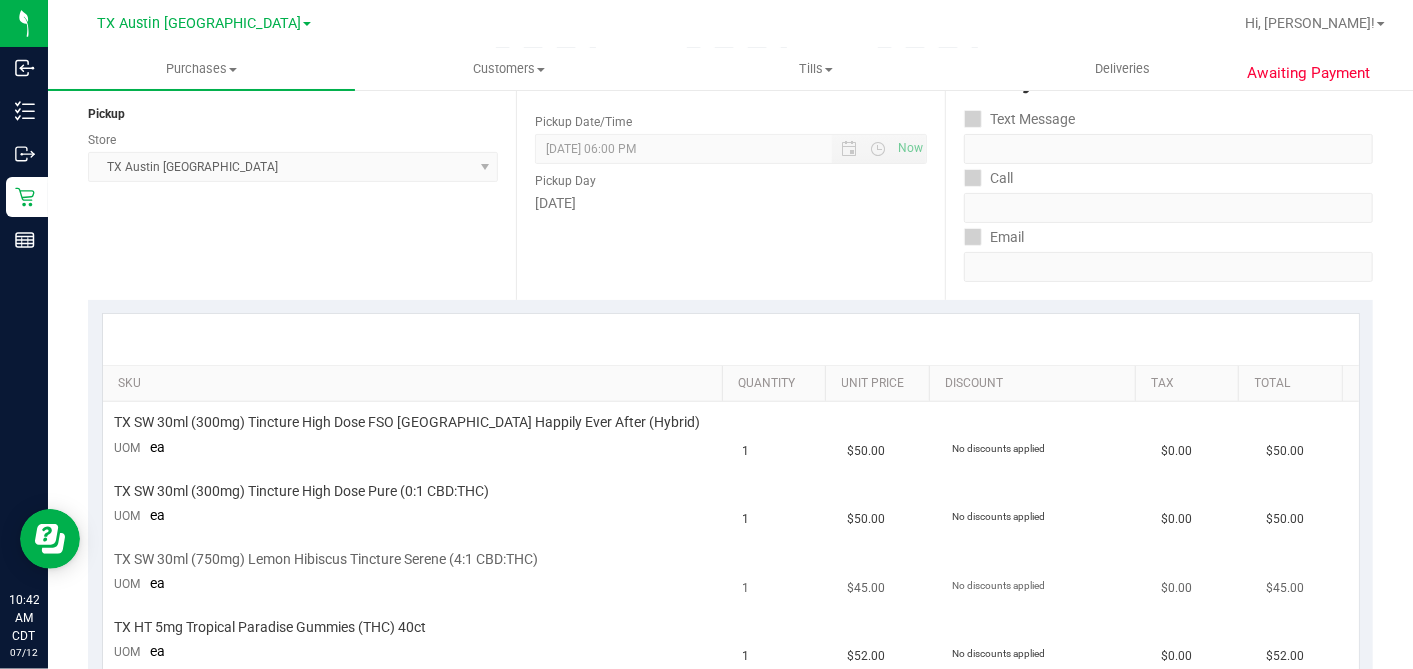 scroll, scrollTop: 444, scrollLeft: 0, axis: vertical 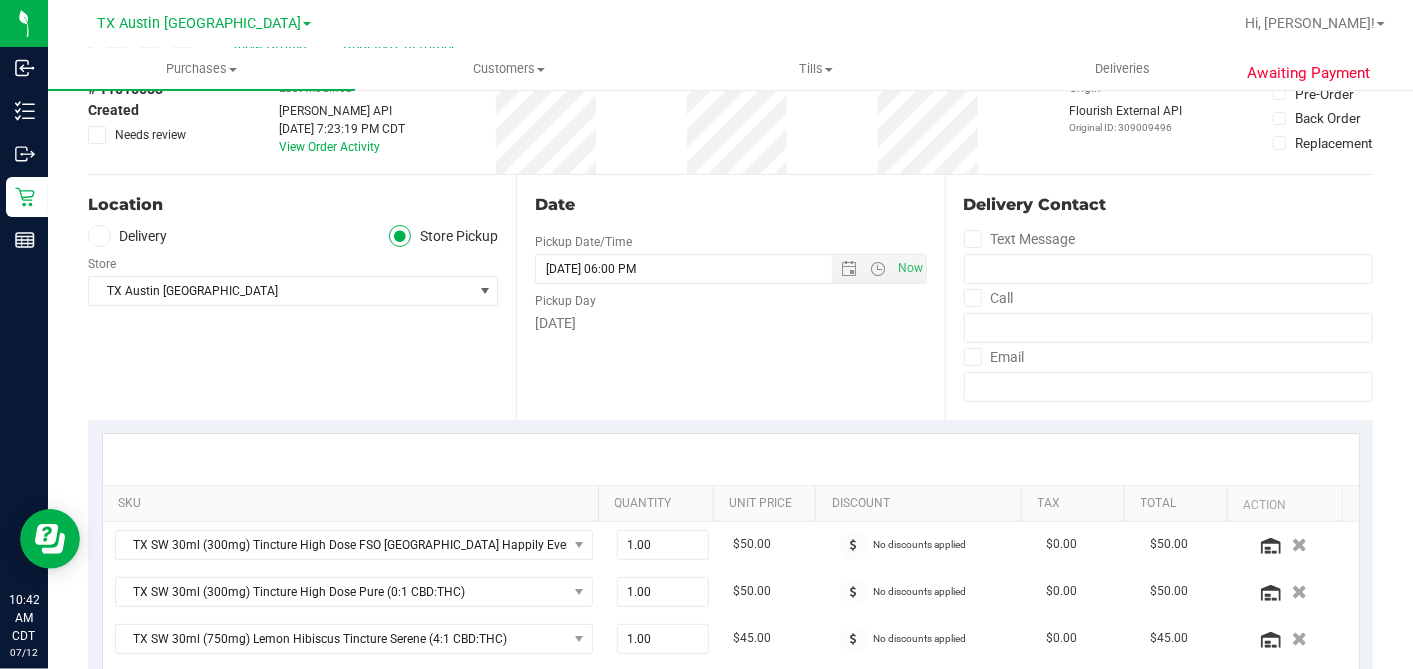 click at bounding box center [97, 135] 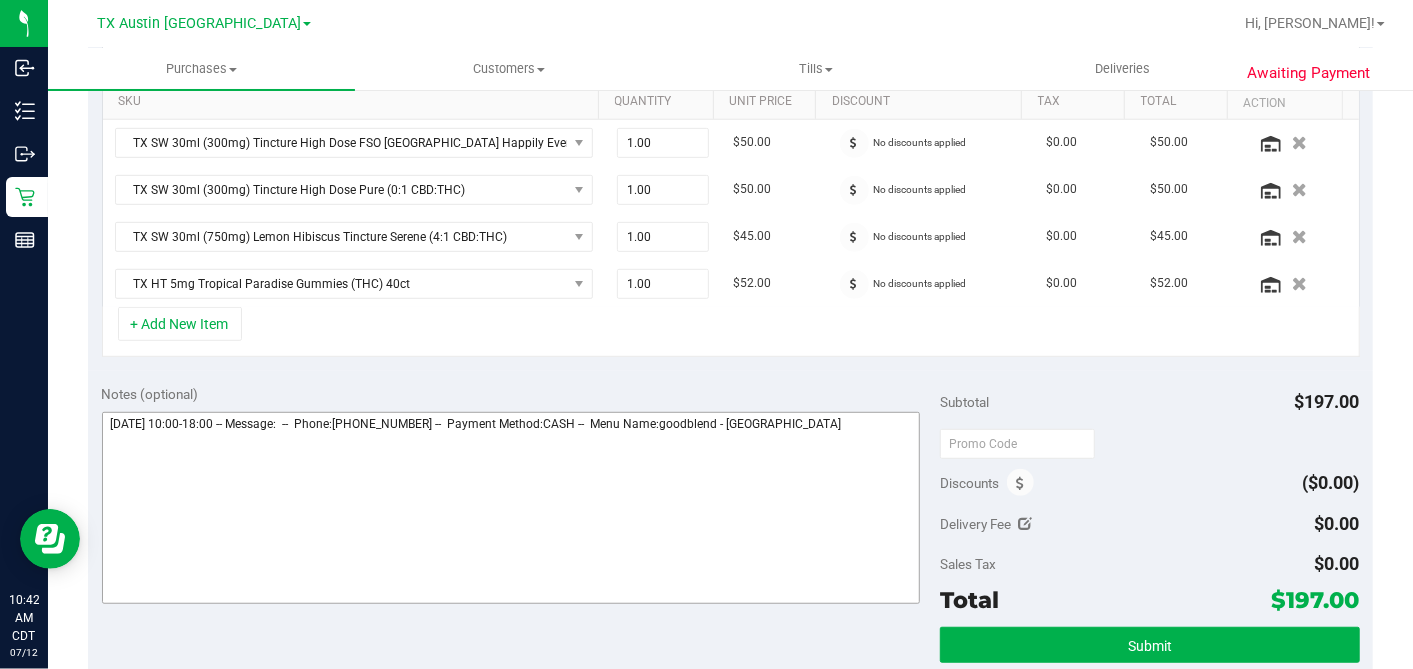 scroll, scrollTop: 777, scrollLeft: 0, axis: vertical 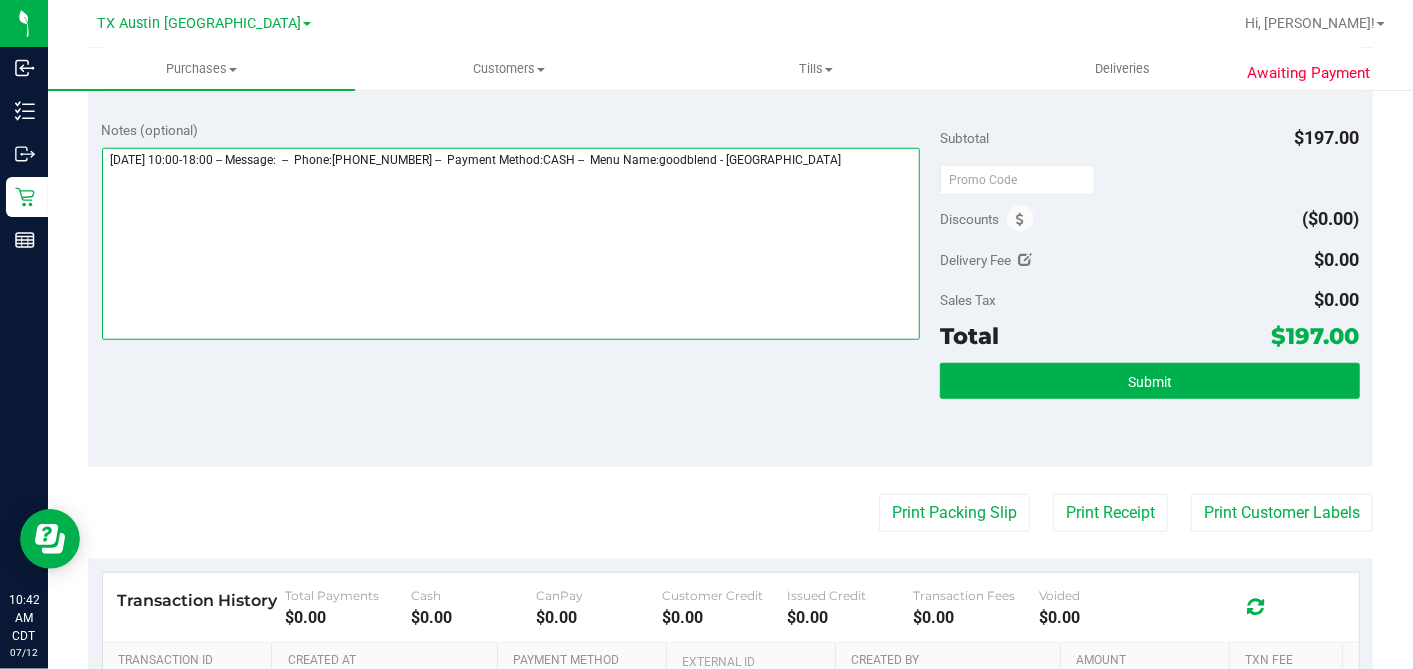 click at bounding box center [511, 244] 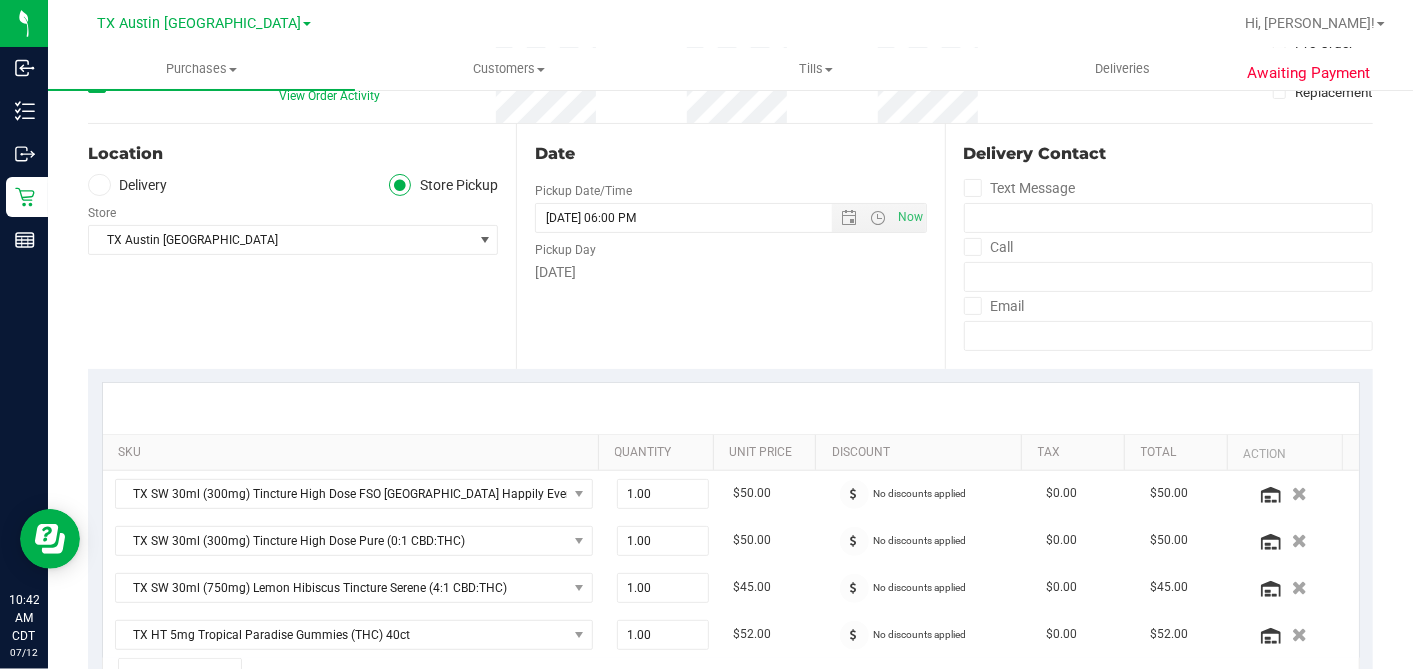 scroll, scrollTop: 0, scrollLeft: 0, axis: both 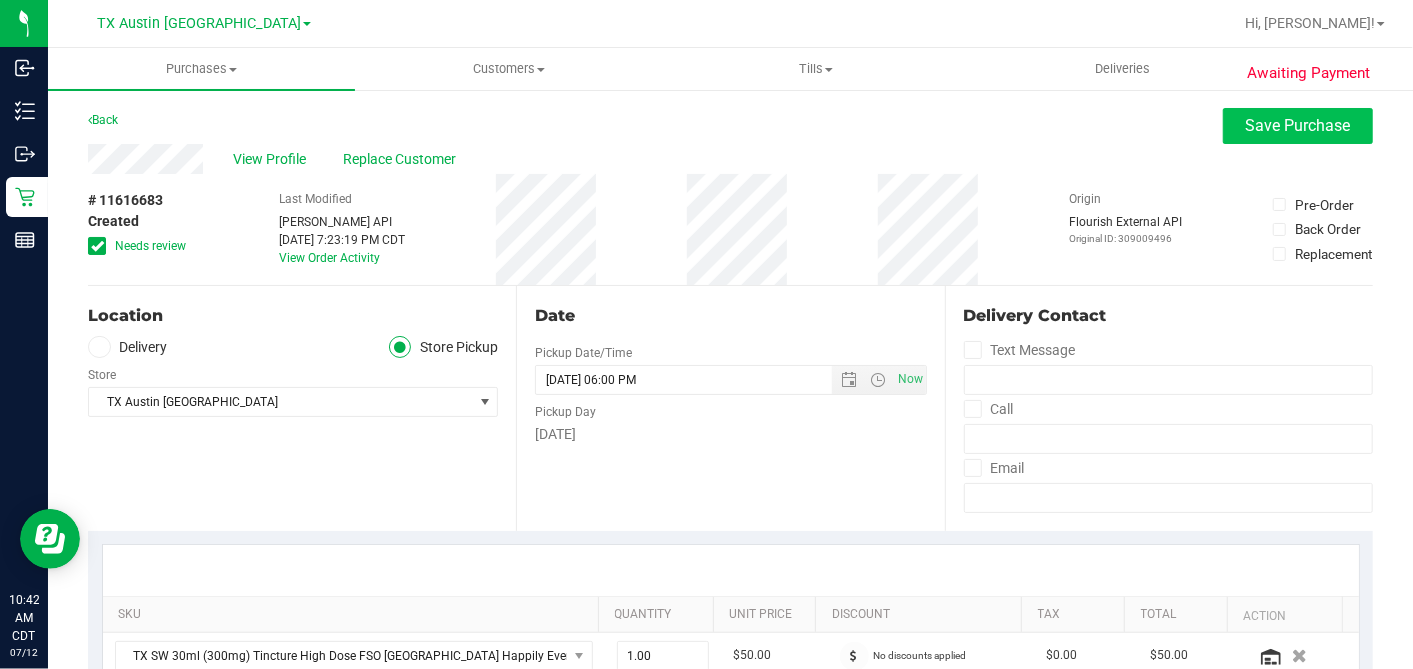 type on "Saturday 07/12/2025 10:00-18:00 -- Message:  --  Phone:5124186733 --  Payment Method:CASH --  Menu Name:goodblend - South Austin
UNABLE TO PULL ACTIVE RX IN CURT. CALLING PT TO REVIEW - DH" 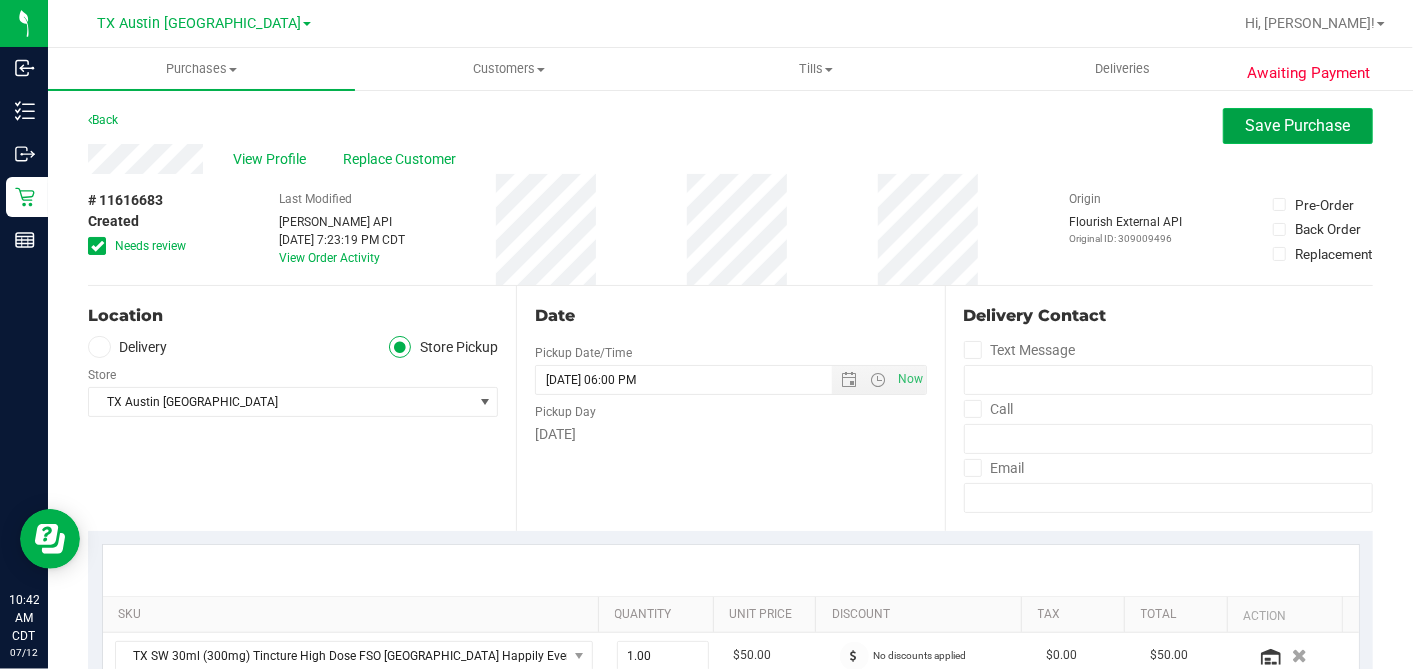 click on "Save Purchase" at bounding box center [1298, 126] 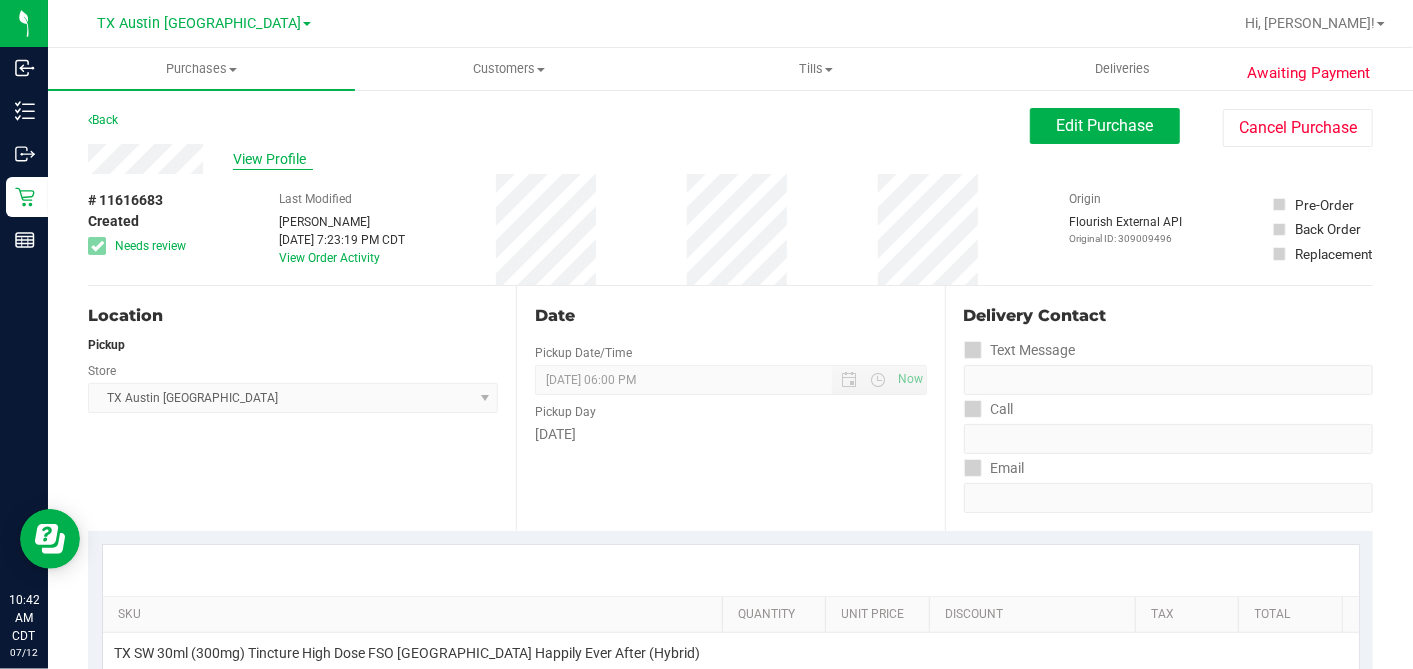 click on "View Profile" at bounding box center (273, 159) 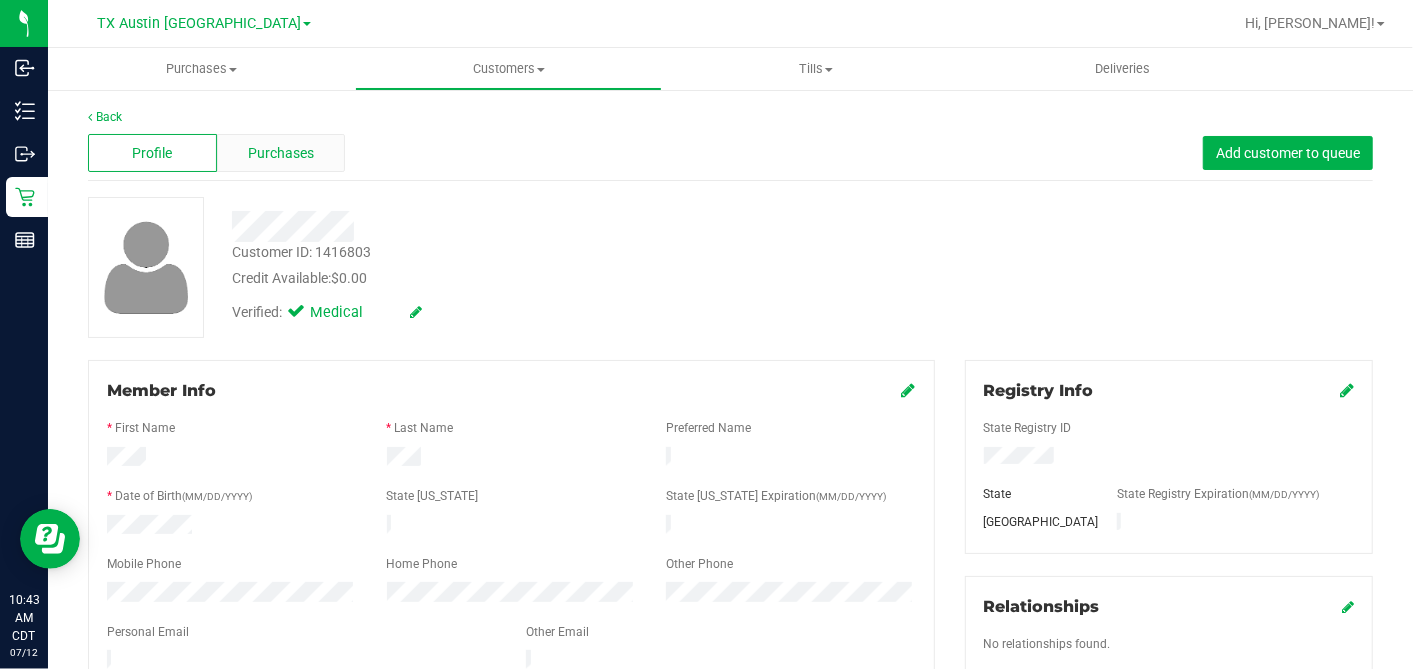 click on "Purchases" at bounding box center [281, 153] 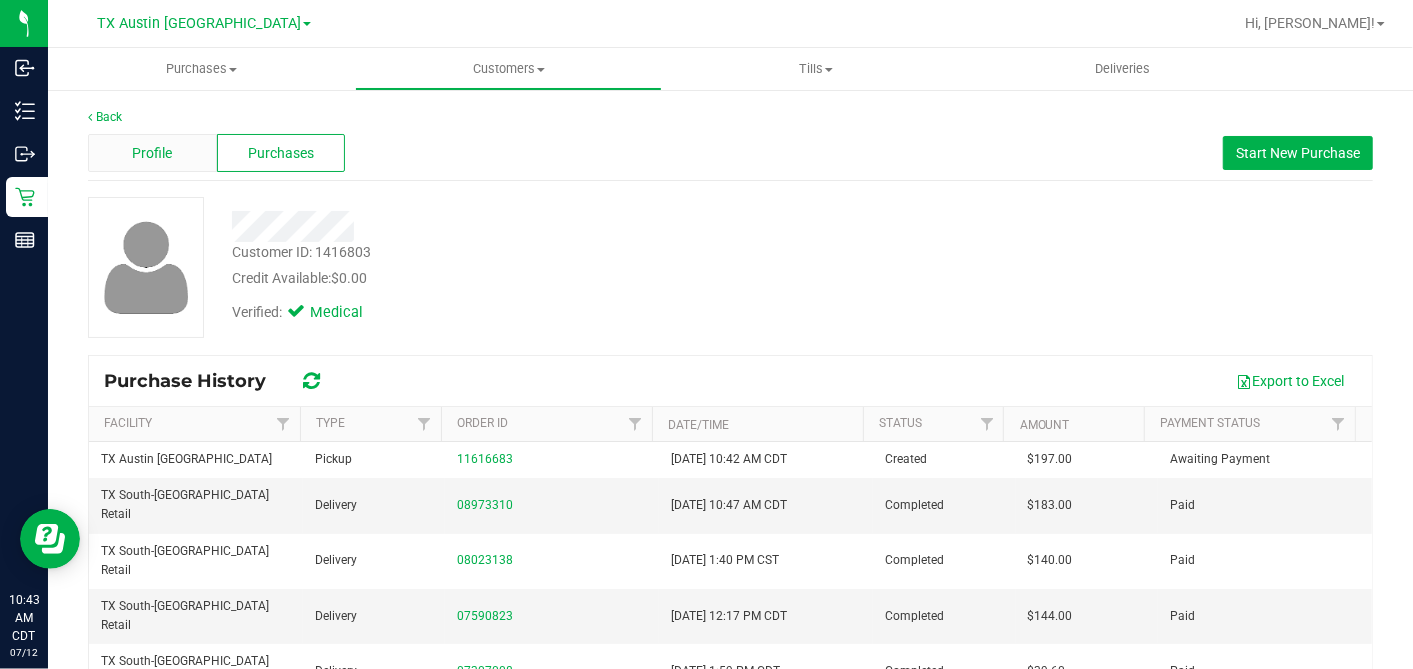 click on "Profile" at bounding box center (152, 153) 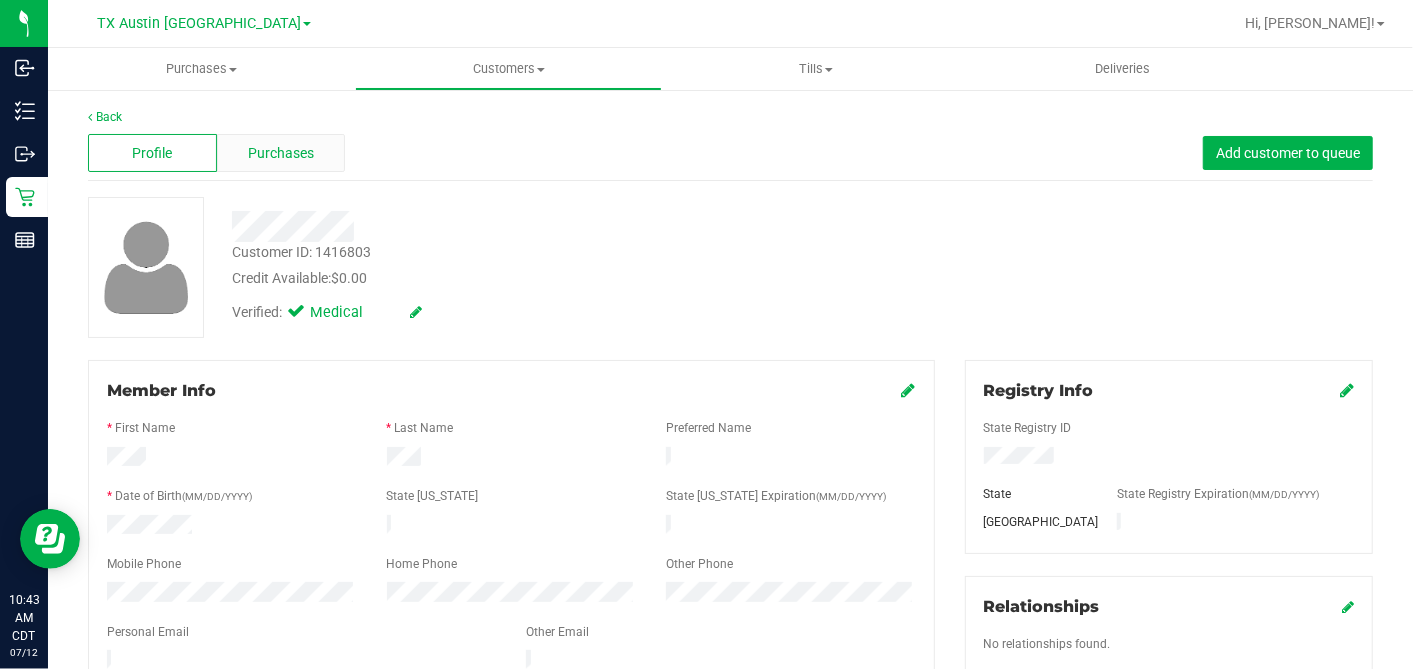 click on "Purchases" at bounding box center (281, 153) 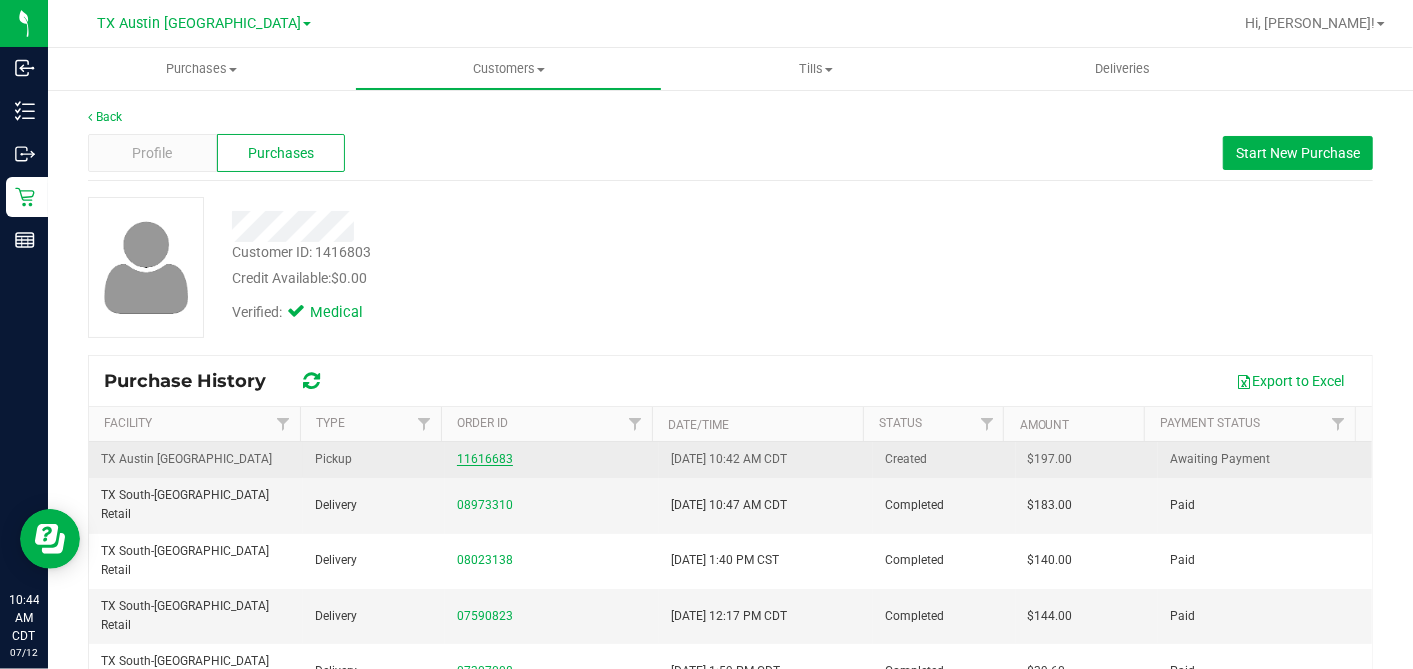 click on "11616683" at bounding box center (485, 459) 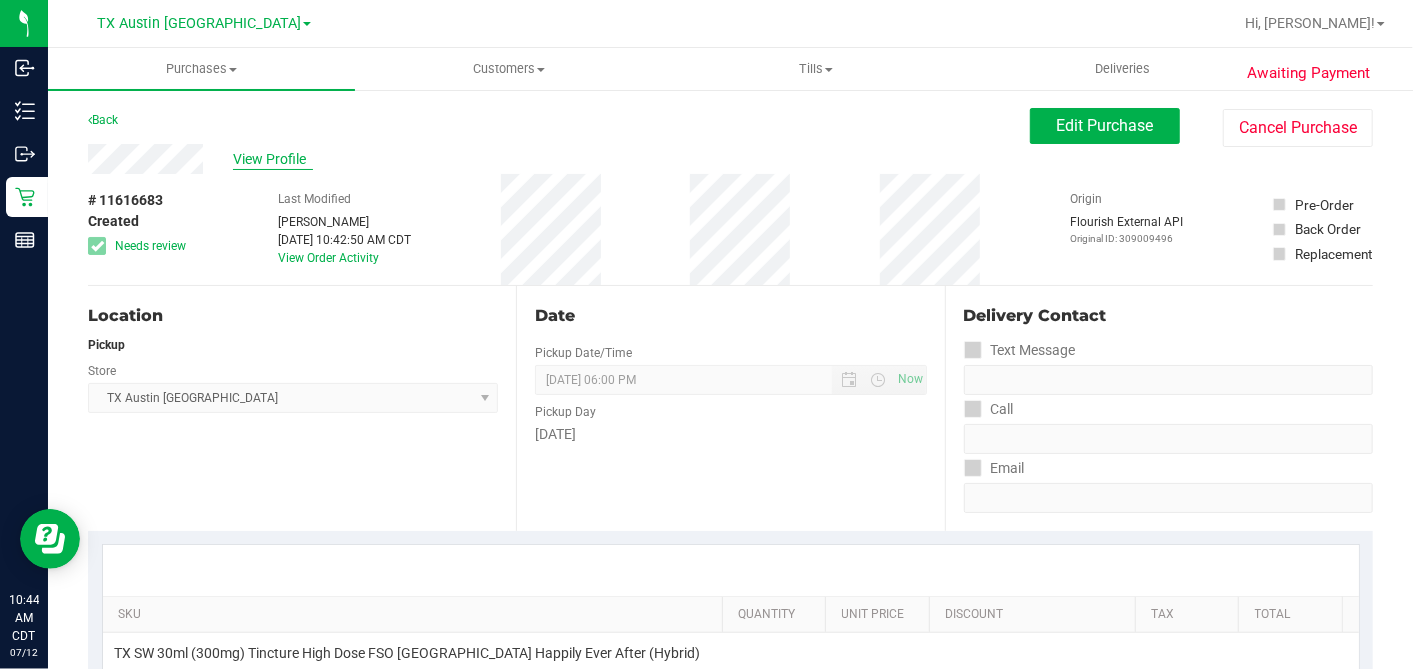 click on "View Profile" at bounding box center [273, 159] 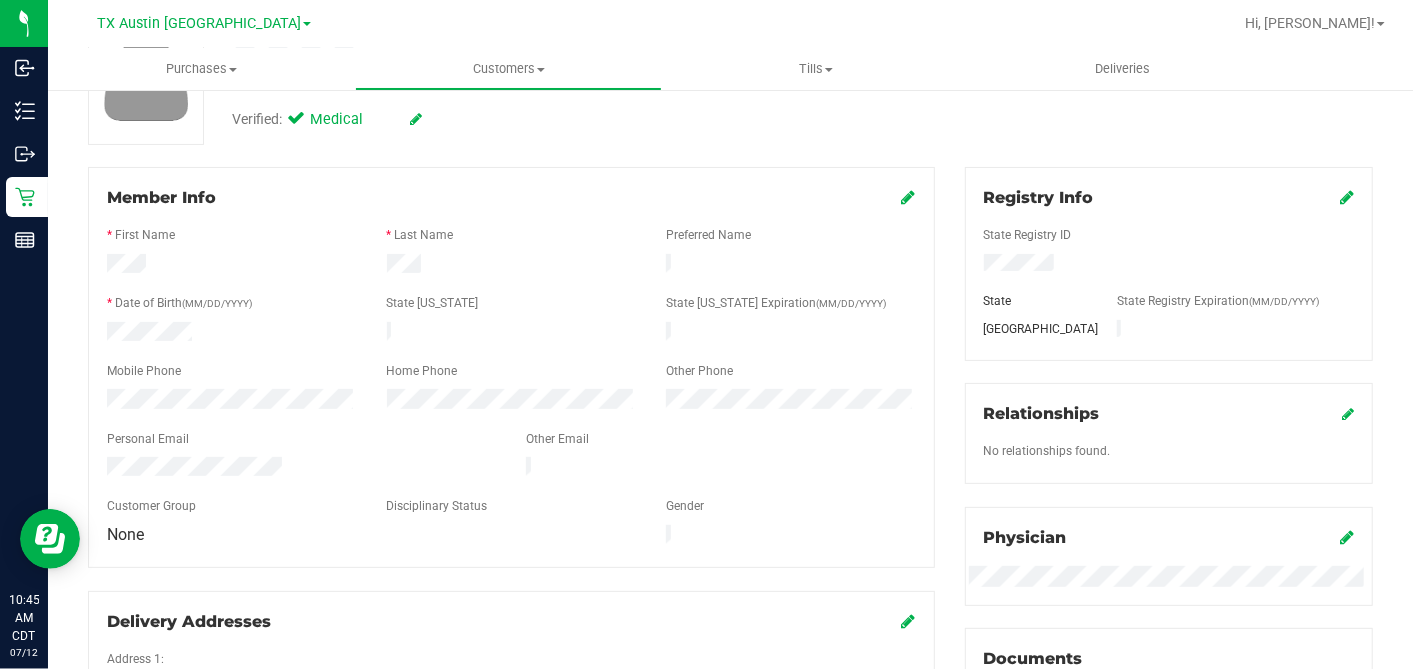 scroll, scrollTop: 0, scrollLeft: 0, axis: both 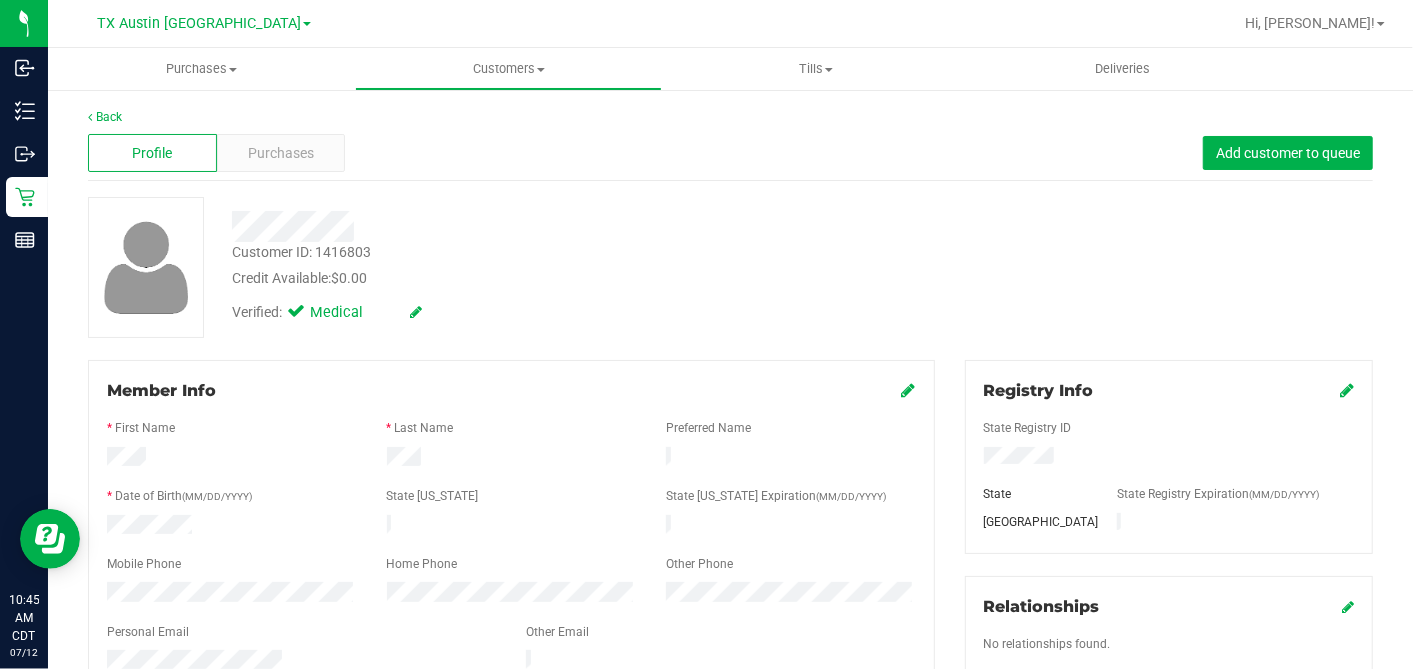 click on "Customer ID: 1416803
Credit Available:
$0.00" at bounding box center (546, 265) 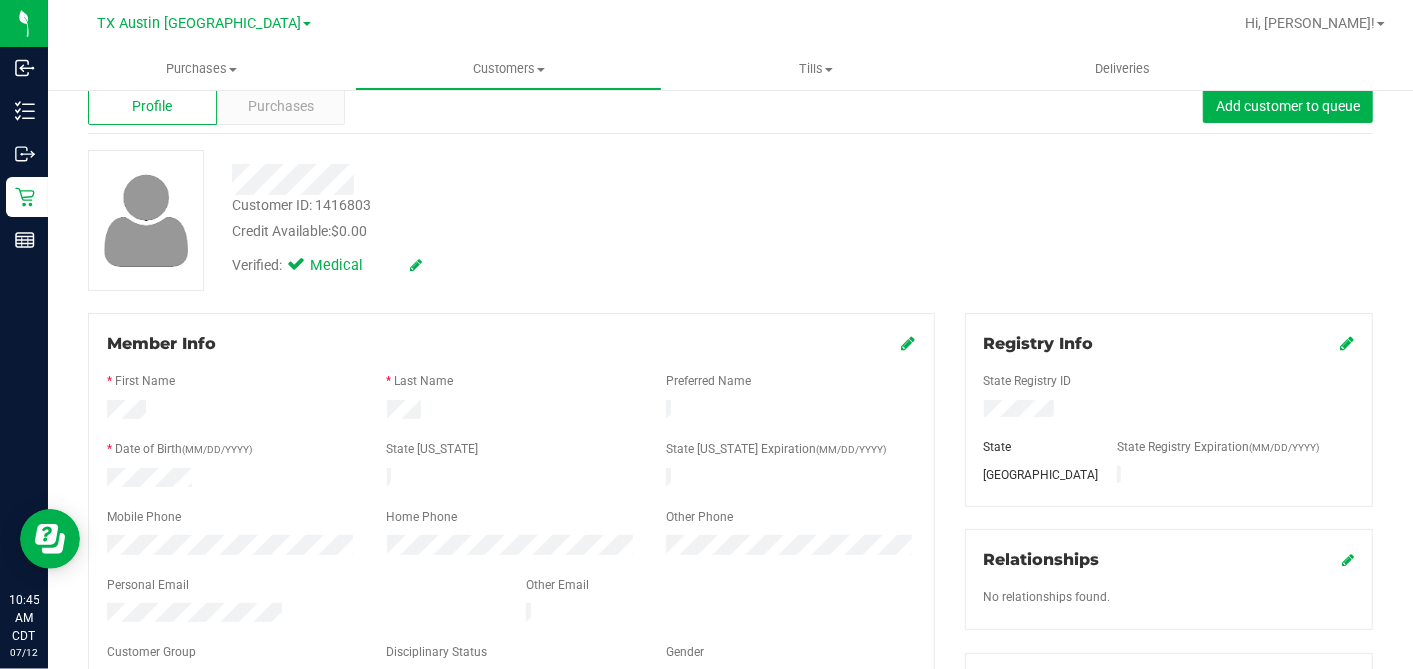 scroll, scrollTop: 0, scrollLeft: 0, axis: both 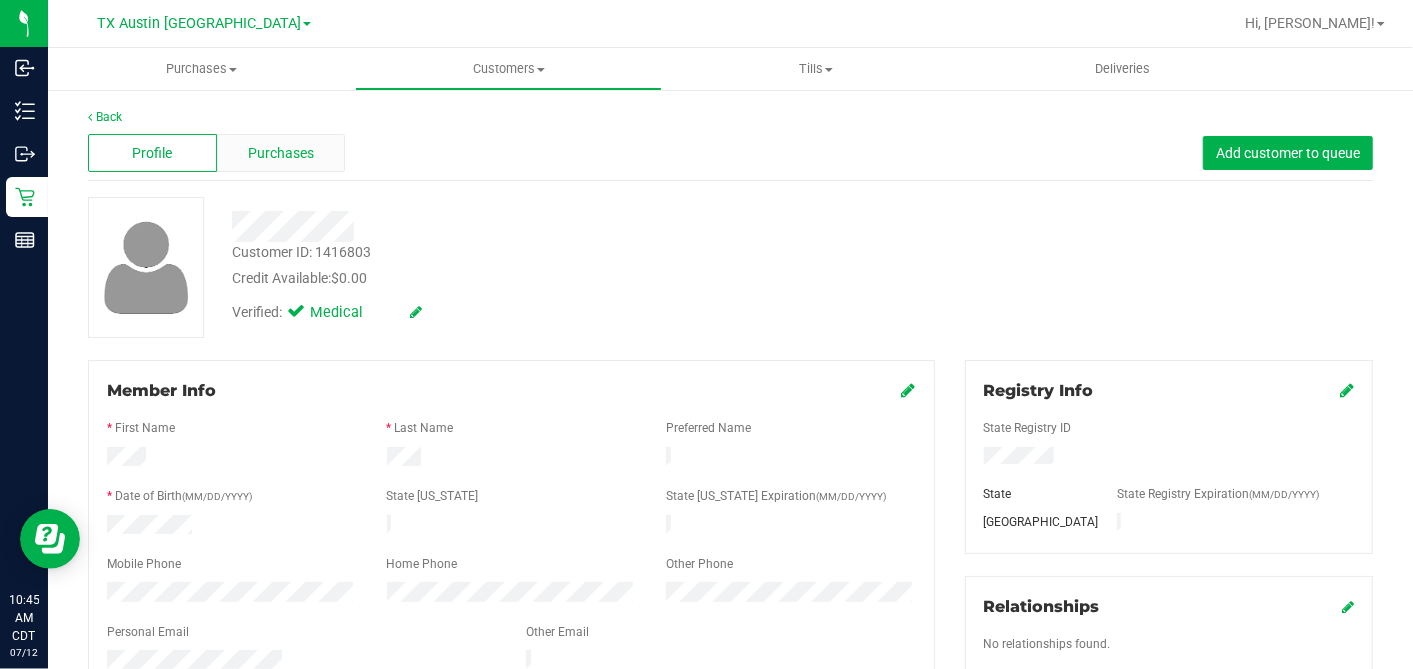 click on "Purchases" at bounding box center [281, 153] 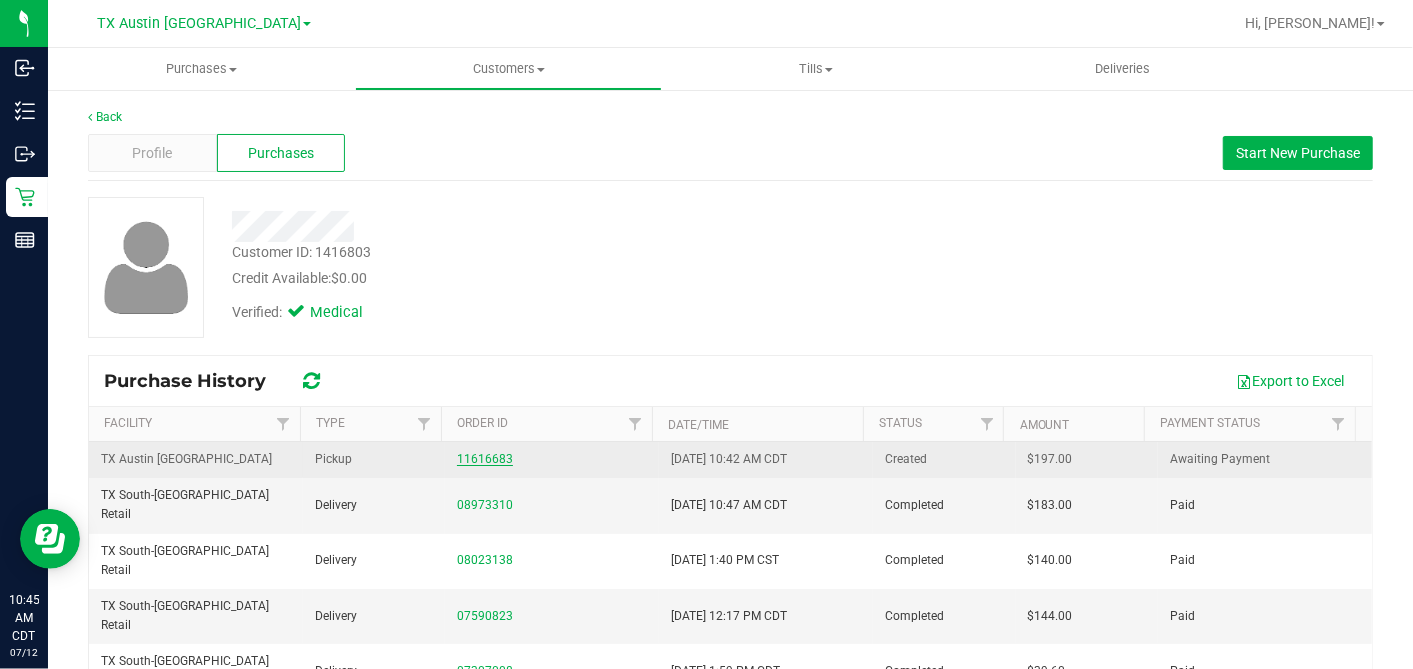 click on "11616683" at bounding box center (485, 459) 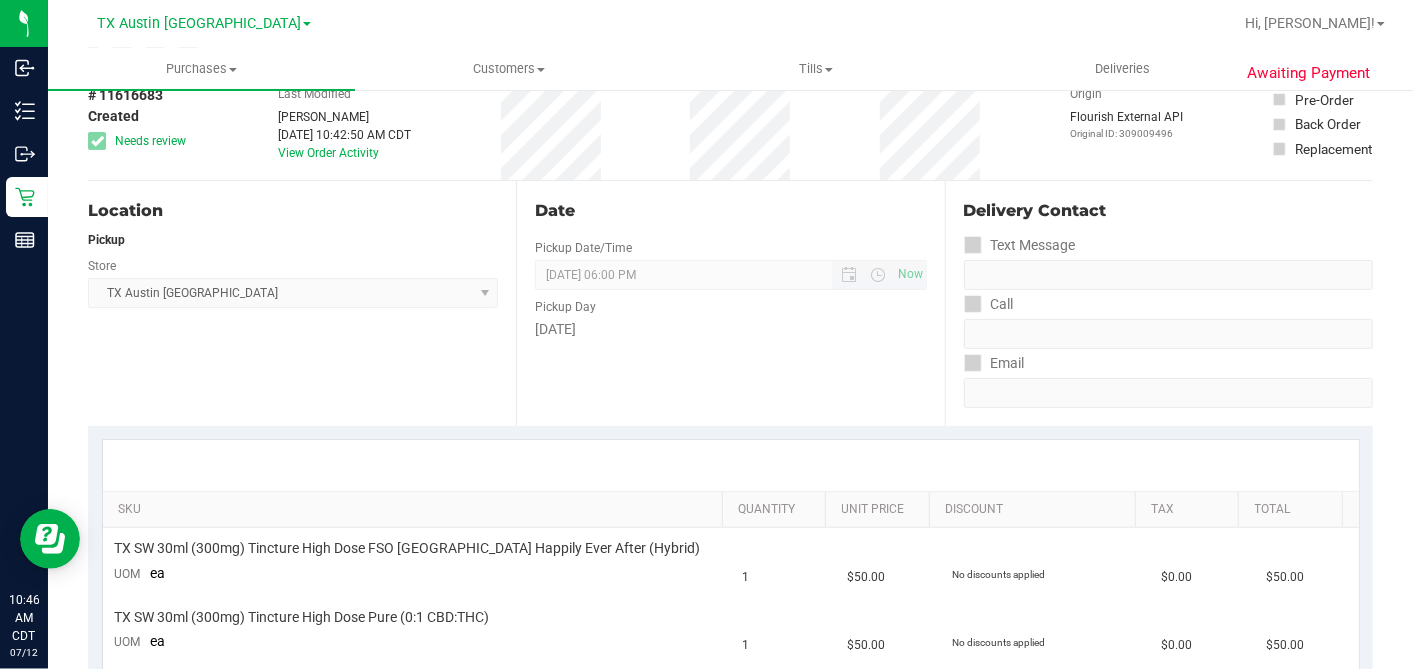 scroll, scrollTop: 0, scrollLeft: 0, axis: both 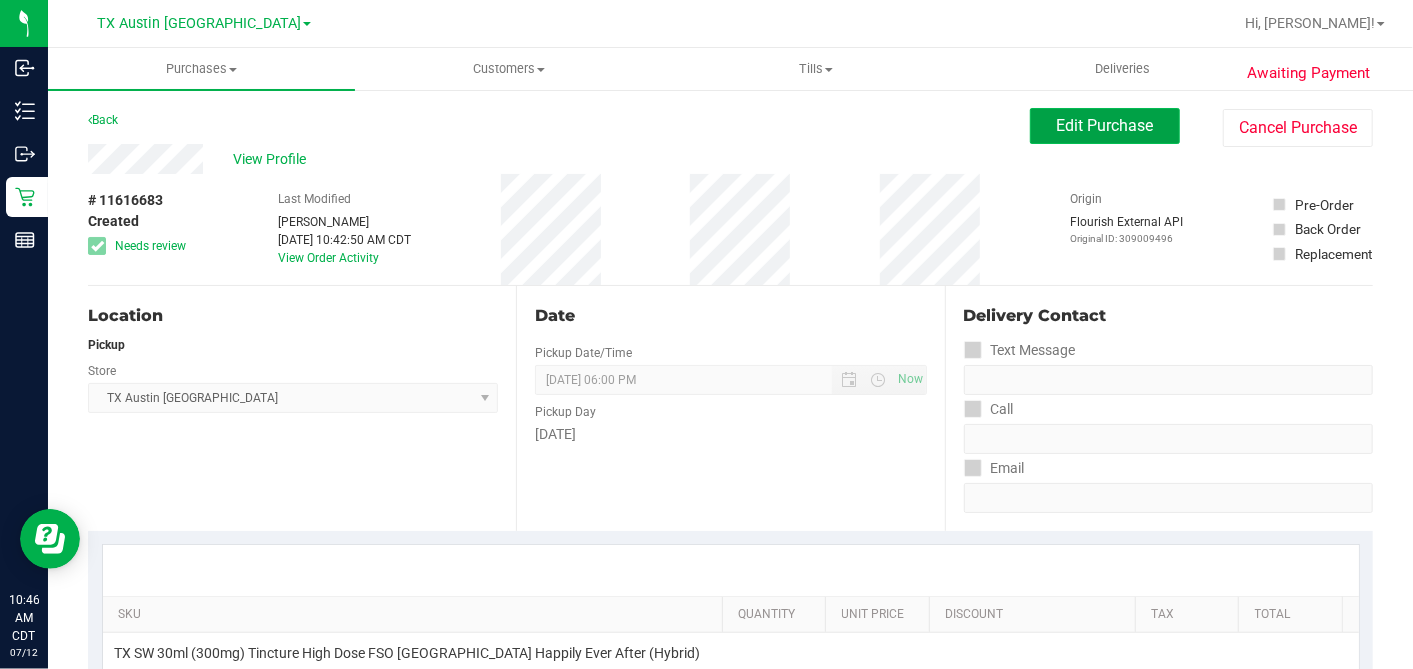 click on "Edit Purchase" at bounding box center (1105, 126) 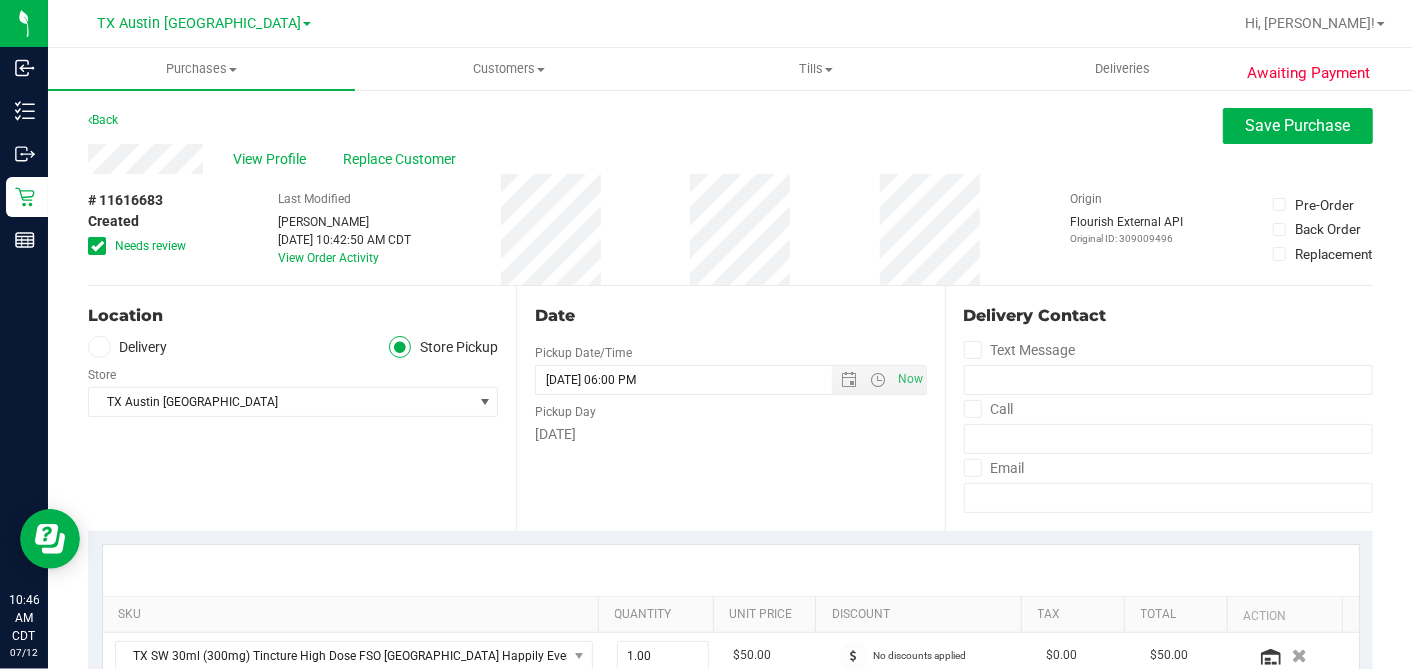 click at bounding box center (97, 246) 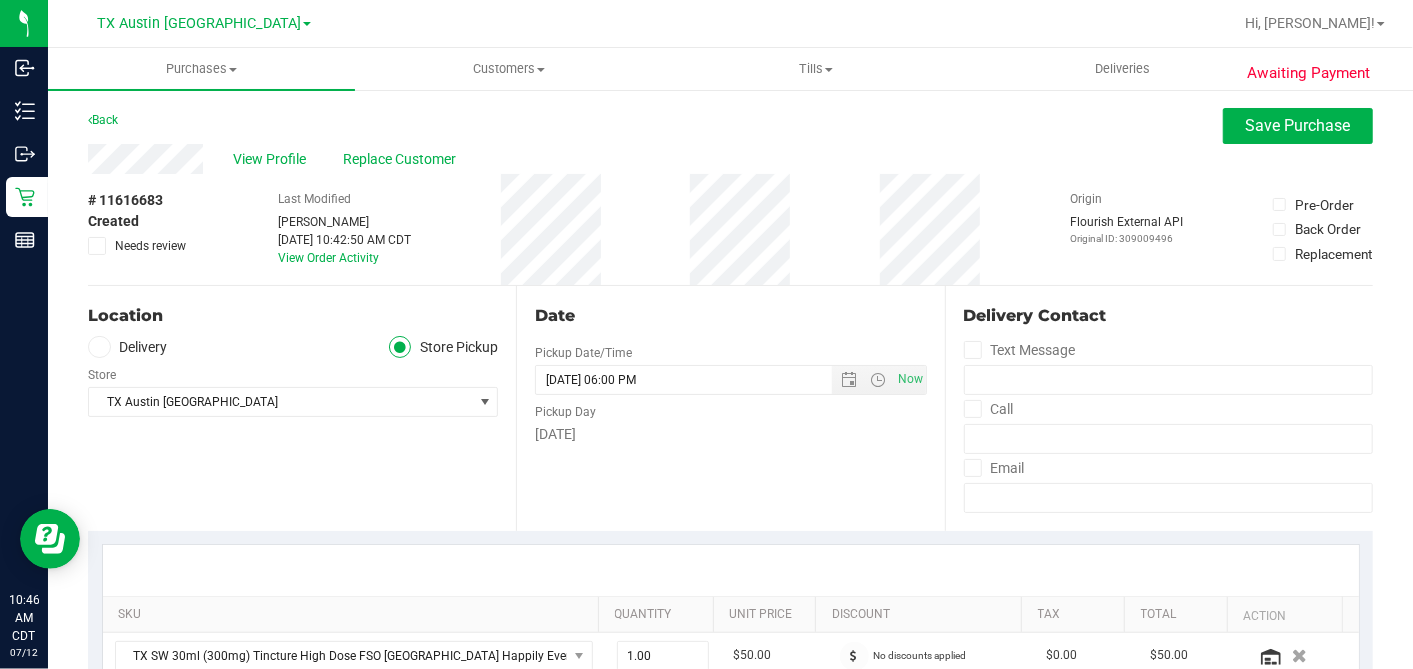 drag, startPoint x: 118, startPoint y: 342, endPoint x: 120, endPoint y: 353, distance: 11.18034 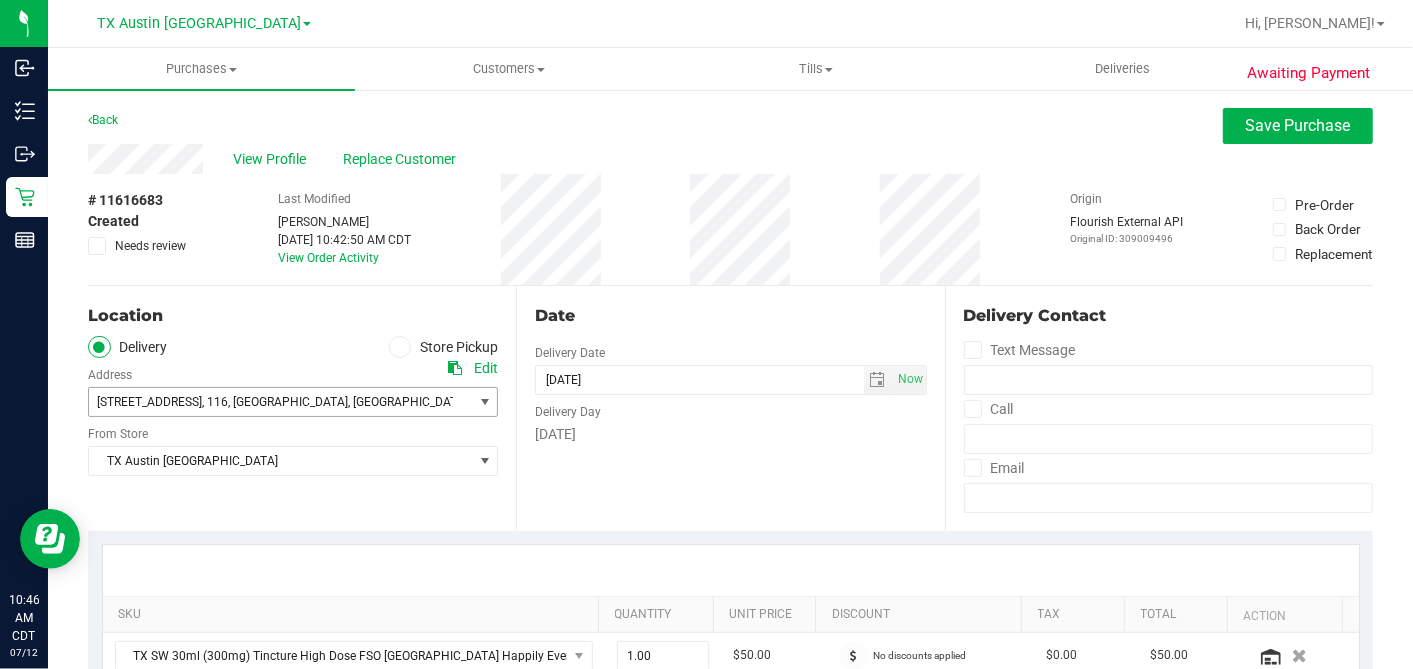 drag, startPoint x: 171, startPoint y: 399, endPoint x: 177, endPoint y: 414, distance: 16.155495 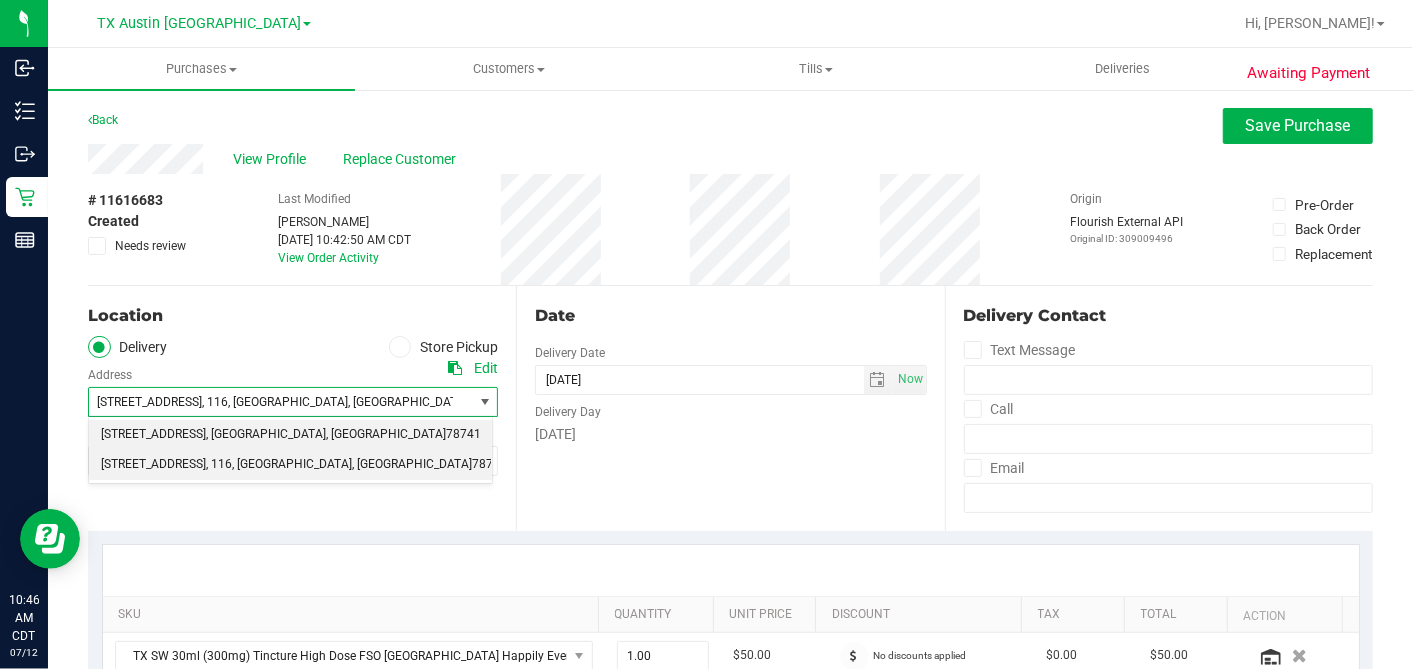 click on "7105 E Riverside Dr," at bounding box center [153, 435] 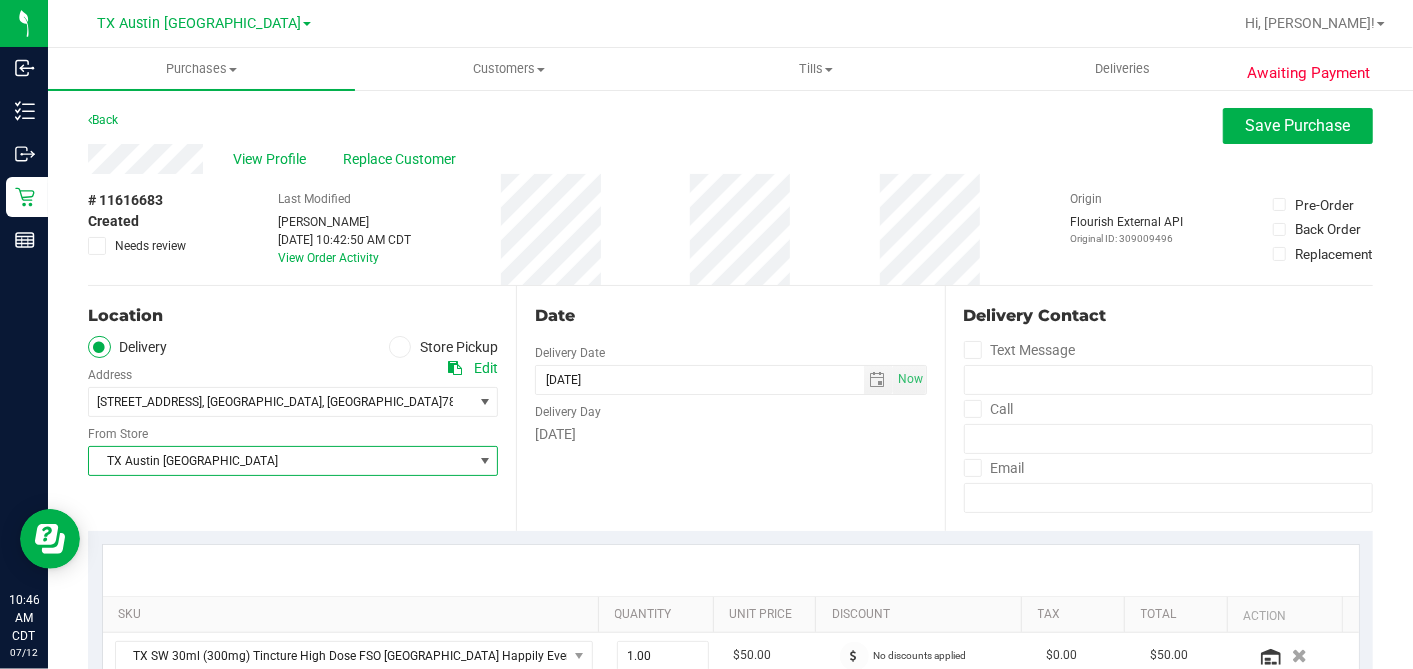 click on "TX Austin [GEOGRAPHIC_DATA]" at bounding box center [280, 461] 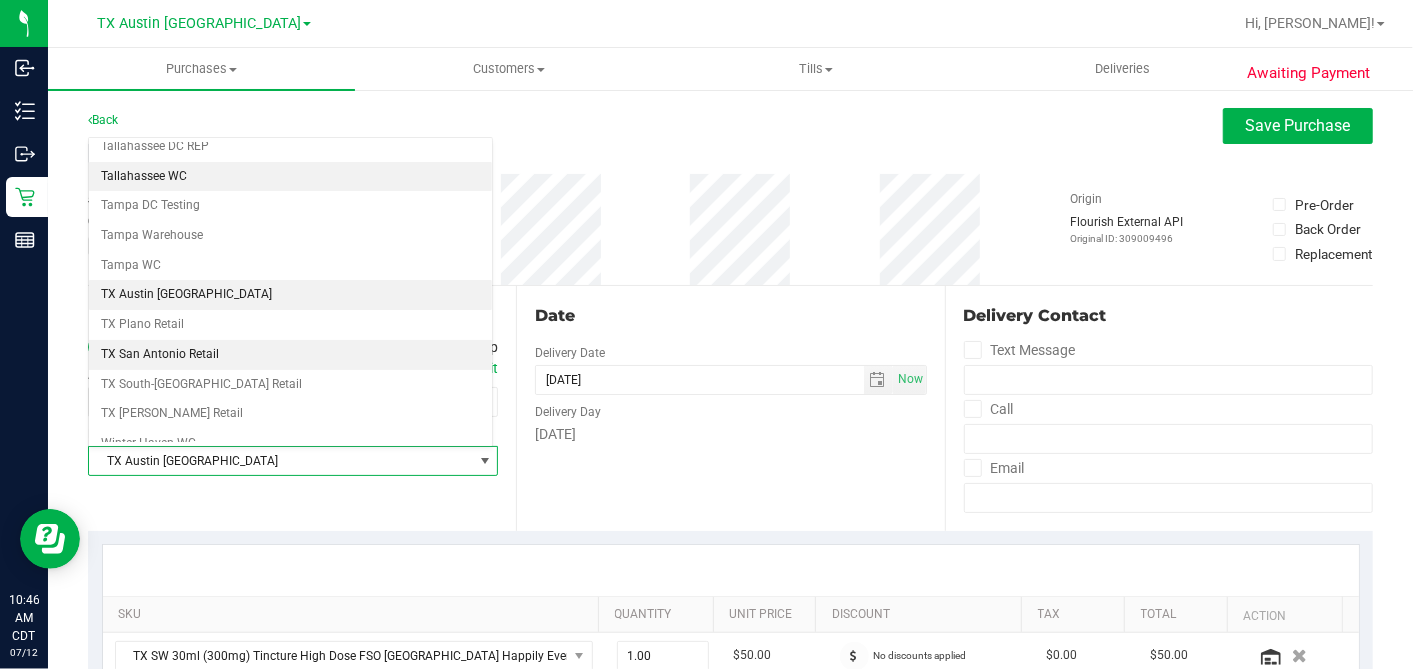 scroll, scrollTop: 1422, scrollLeft: 0, axis: vertical 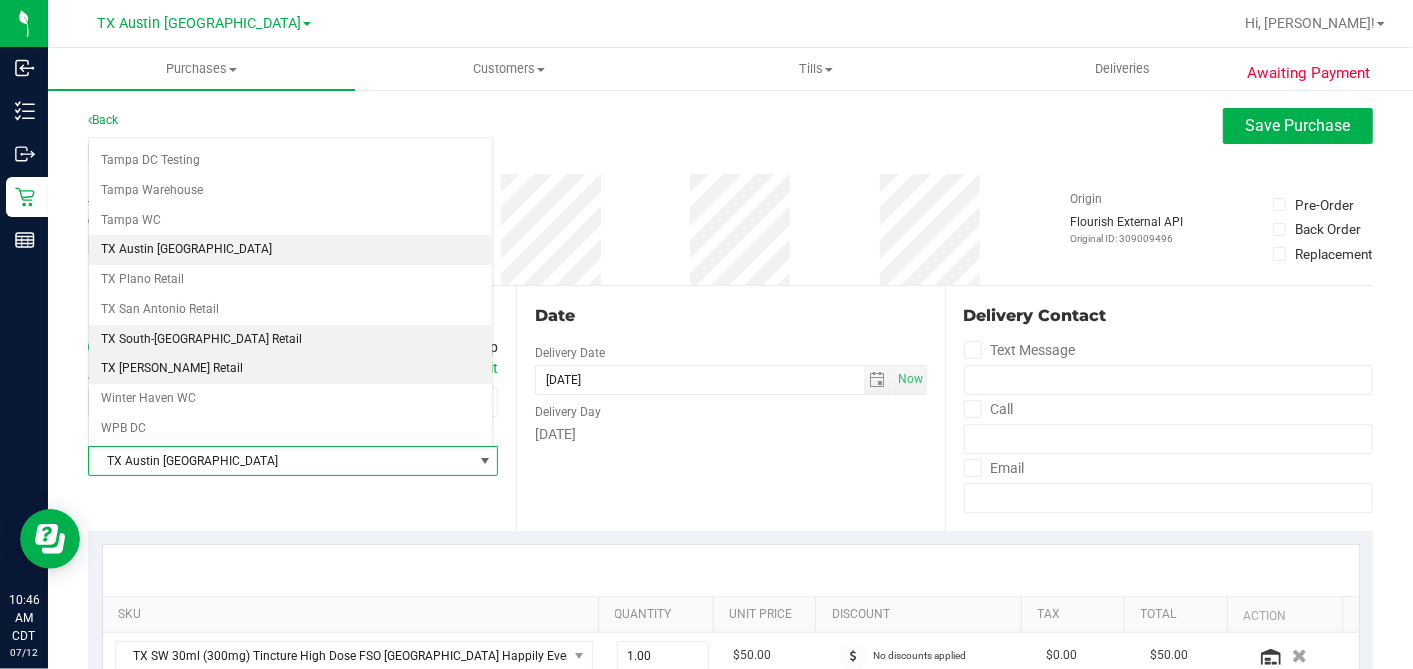 click on "TX South-[GEOGRAPHIC_DATA] Retail" at bounding box center [290, 340] 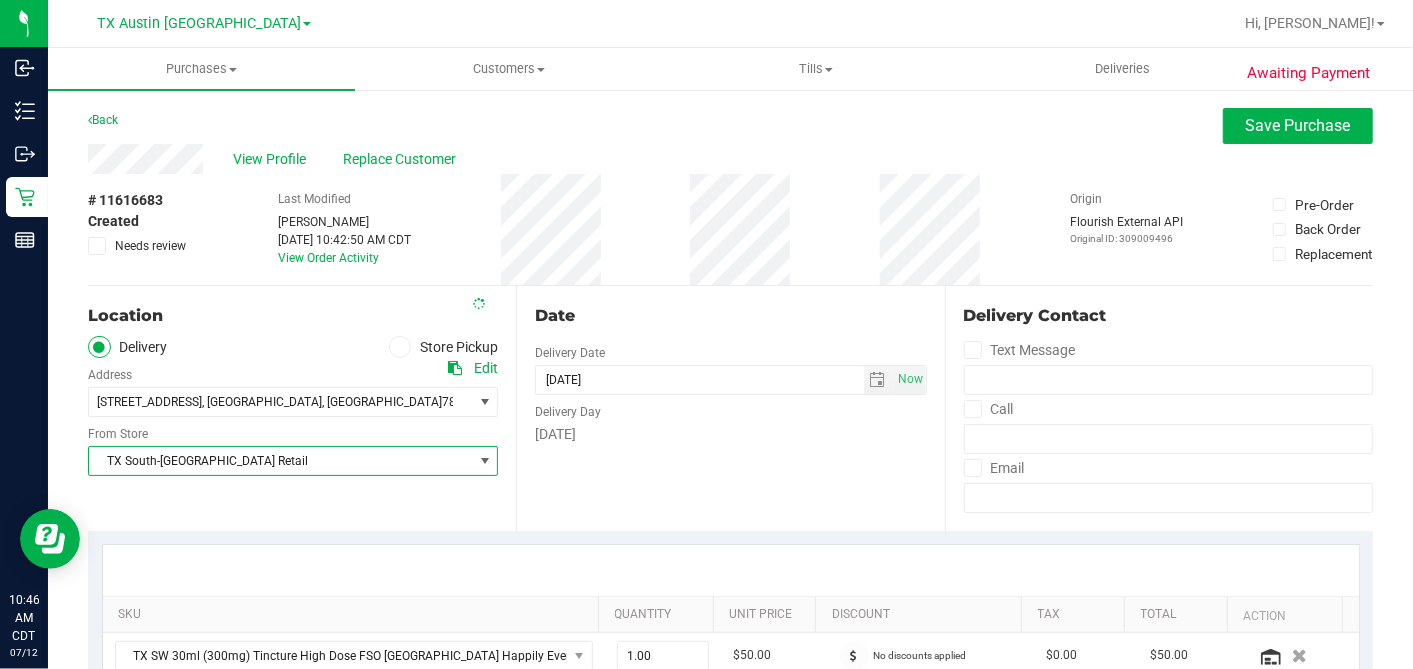 click on "Date
Delivery Date
07/12/2025
Now
07/12/2025 06:00 PM
Now
Delivery Day
Saturday" at bounding box center [730, 408] 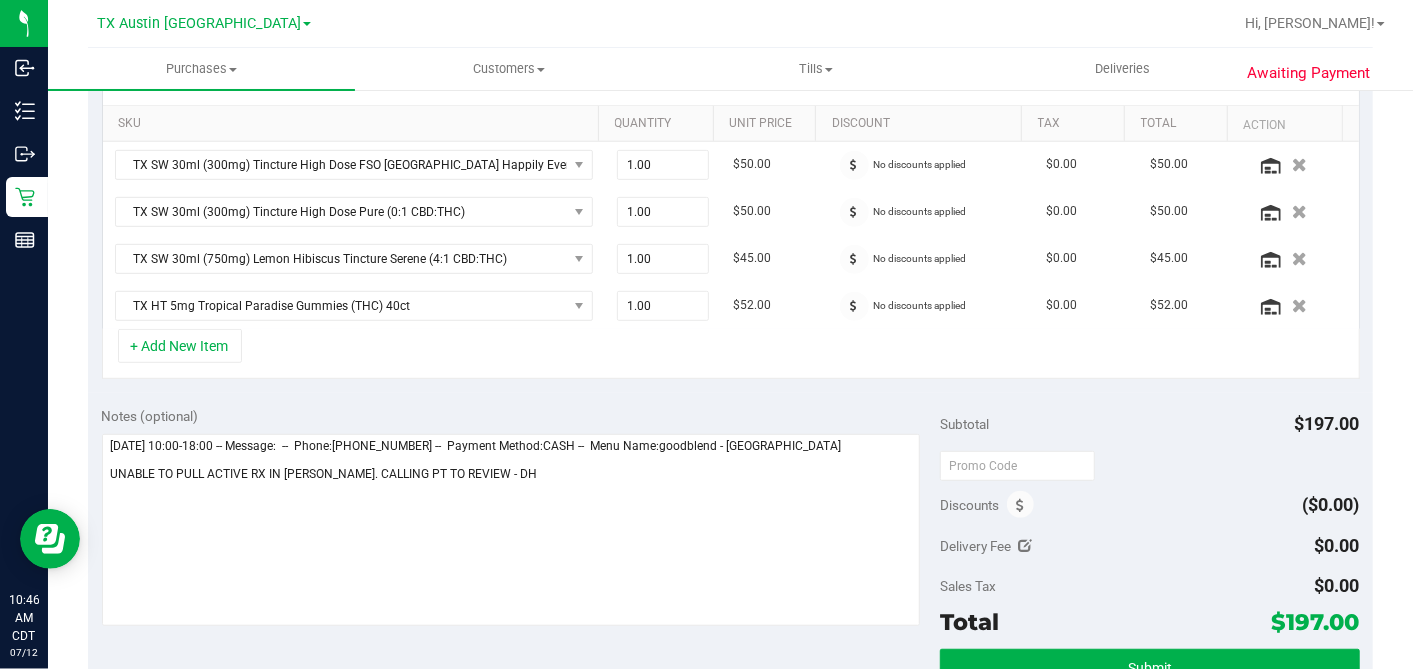scroll, scrollTop: 666, scrollLeft: 0, axis: vertical 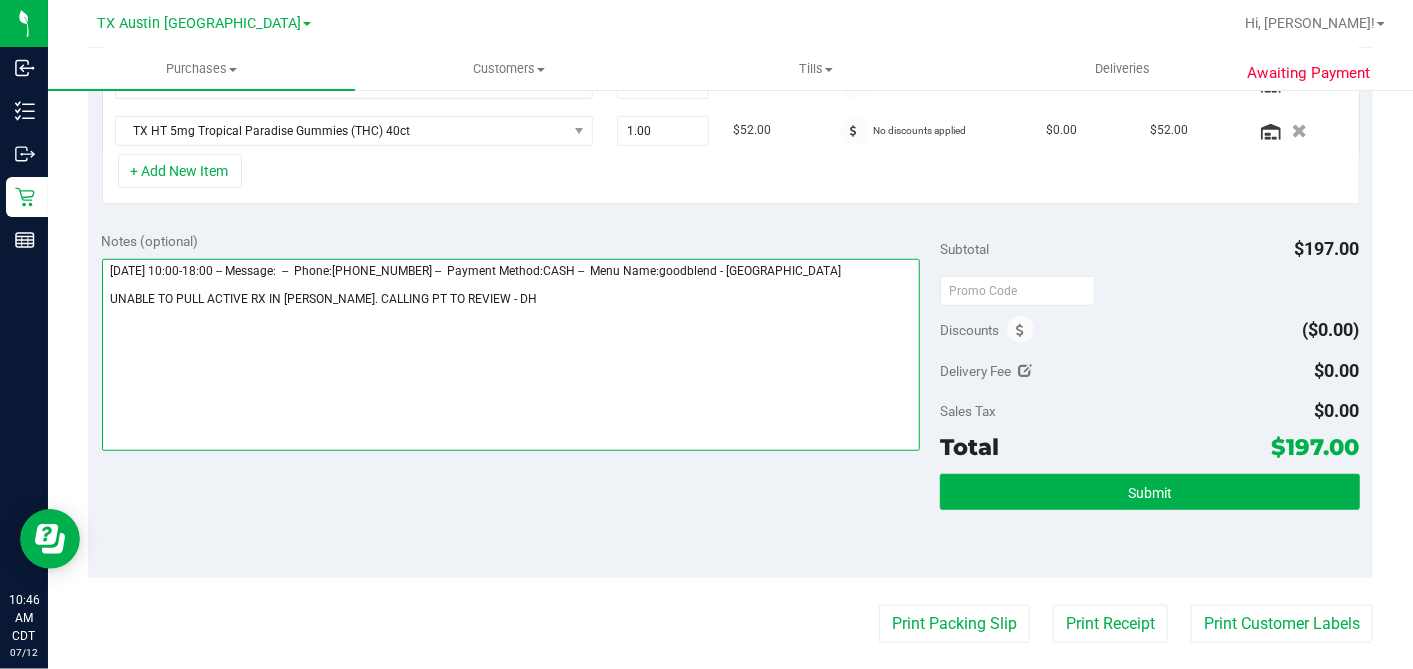 click at bounding box center (511, 355) 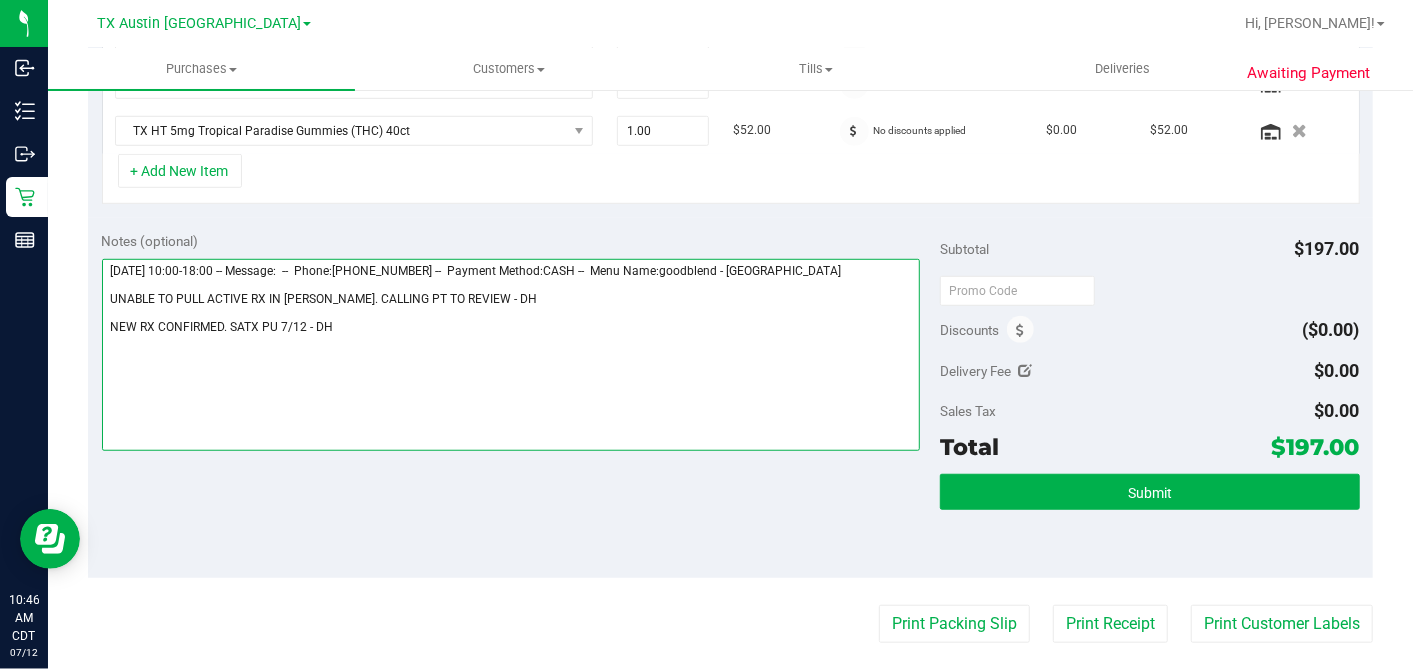 type on "Saturday 07/12/2025 10:00-18:00 -- Message:  --  Phone:5124186733 --  Payment Method:CASH --  Menu Name:goodblend - South Austin
UNABLE TO PULL ACTIVE RX IN CURT. CALLING PT TO REVIEW - DH
NEW RX CONFIRMED. SATX PU 7/12 - DH" 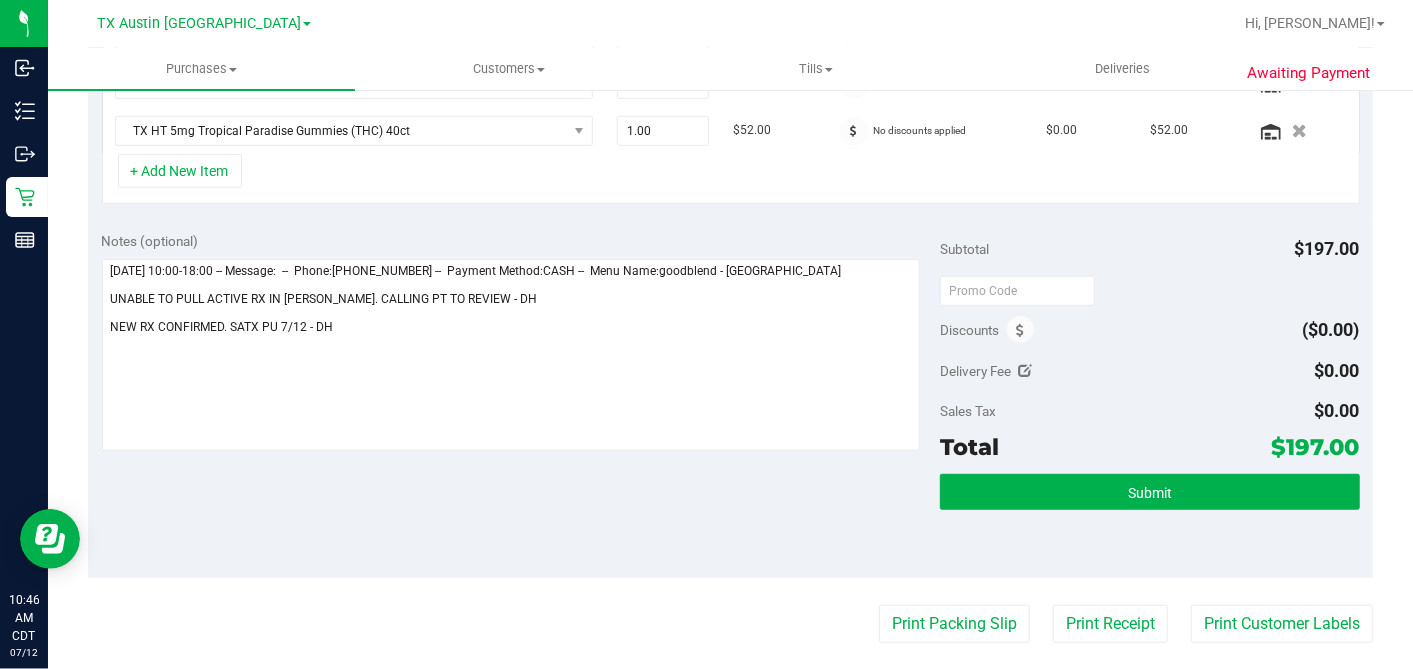 click on "Total
$197.00" at bounding box center (1149, 447) 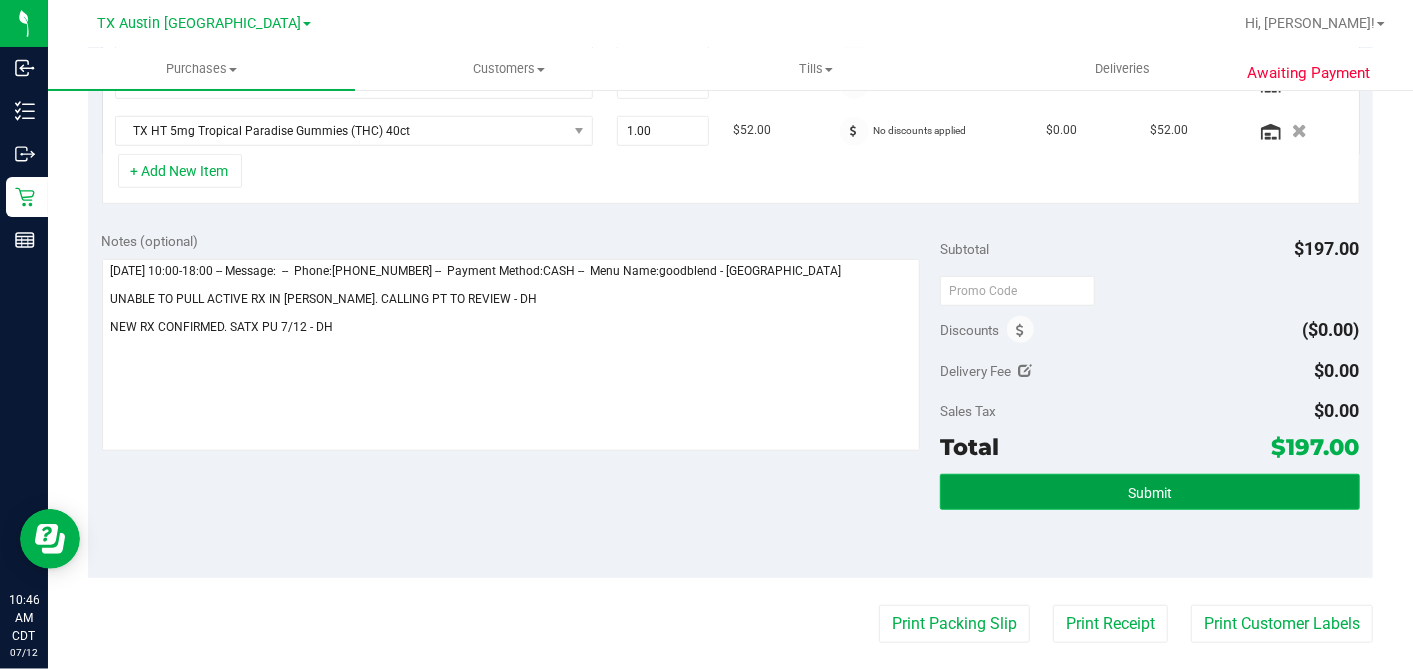 click on "Submit" at bounding box center (1149, 492) 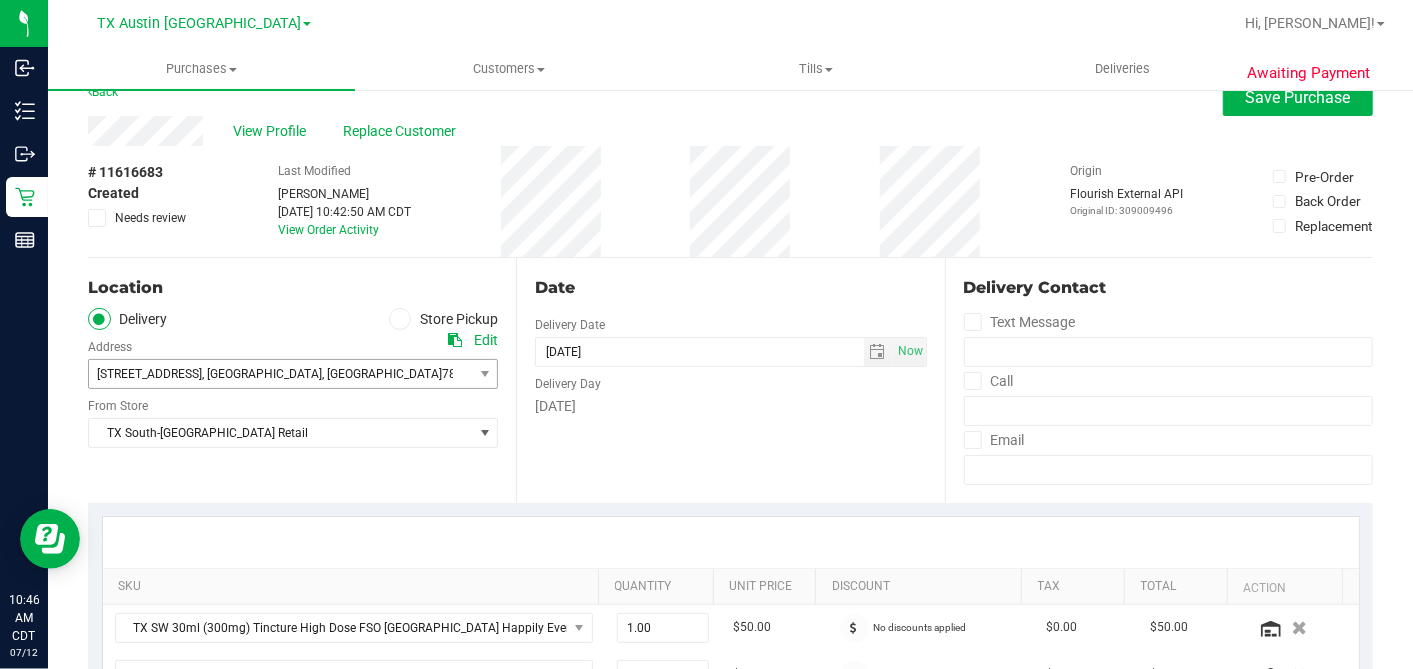 scroll, scrollTop: 0, scrollLeft: 0, axis: both 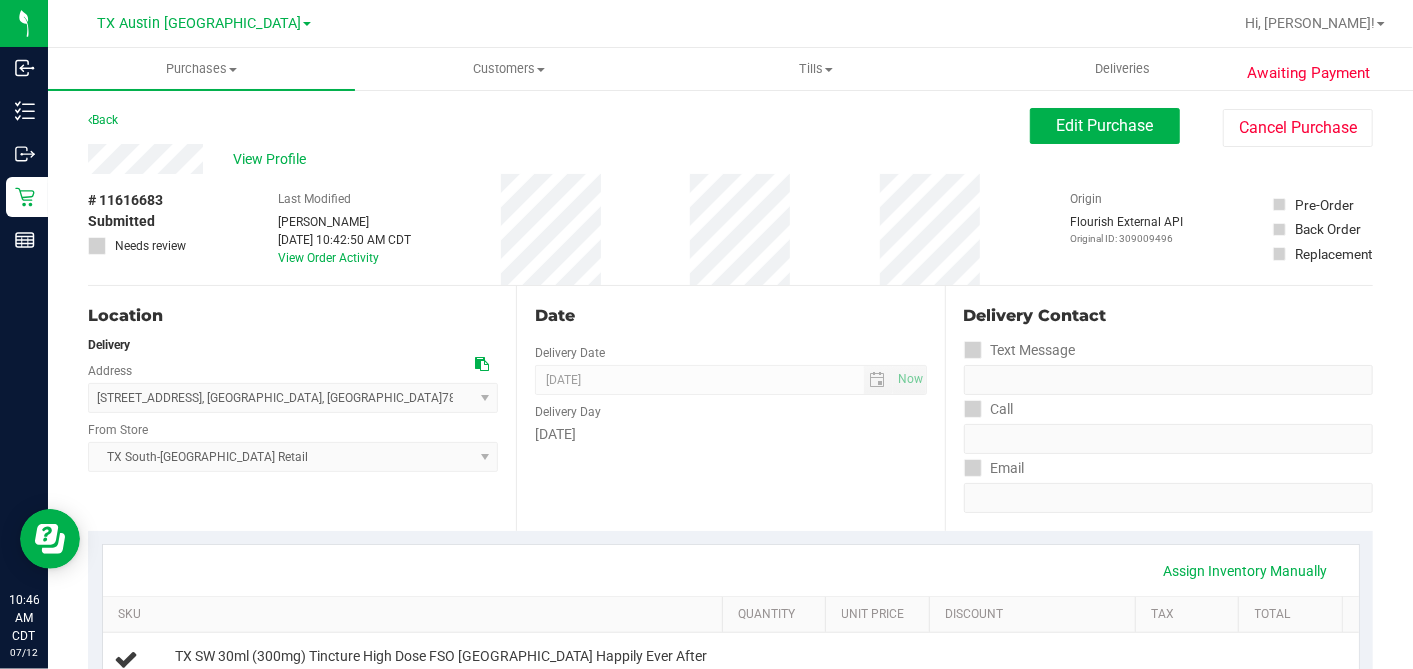 click on "Location
Delivery
Address
7105 E Riverside Dr,
, Austin
, TX
78741
Select address 7105 E Riverside Dr, 2213 Poquito St
From Store
TX South-Austin Retail Select Store Bonita Springs WC Boynton Beach WC Bradenton WC Brandon WC Brooksville WC Call Center Clermont WC Crestview WC Deerfield Beach WC Delray Beach WC Deltona WC Ft Walton Beach WC Ft. Lauderdale WC Ft. Myers WC Gainesville WC Jax Atlantic WC JAX DC REP Jax WC Key West WC Lakeland WC Largo WC Lehigh Acres DC REP Merritt Island WC Miami 72nd WC Miami Beach WC Miami Dadeland WC Miramar DC REP" at bounding box center (302, 408) 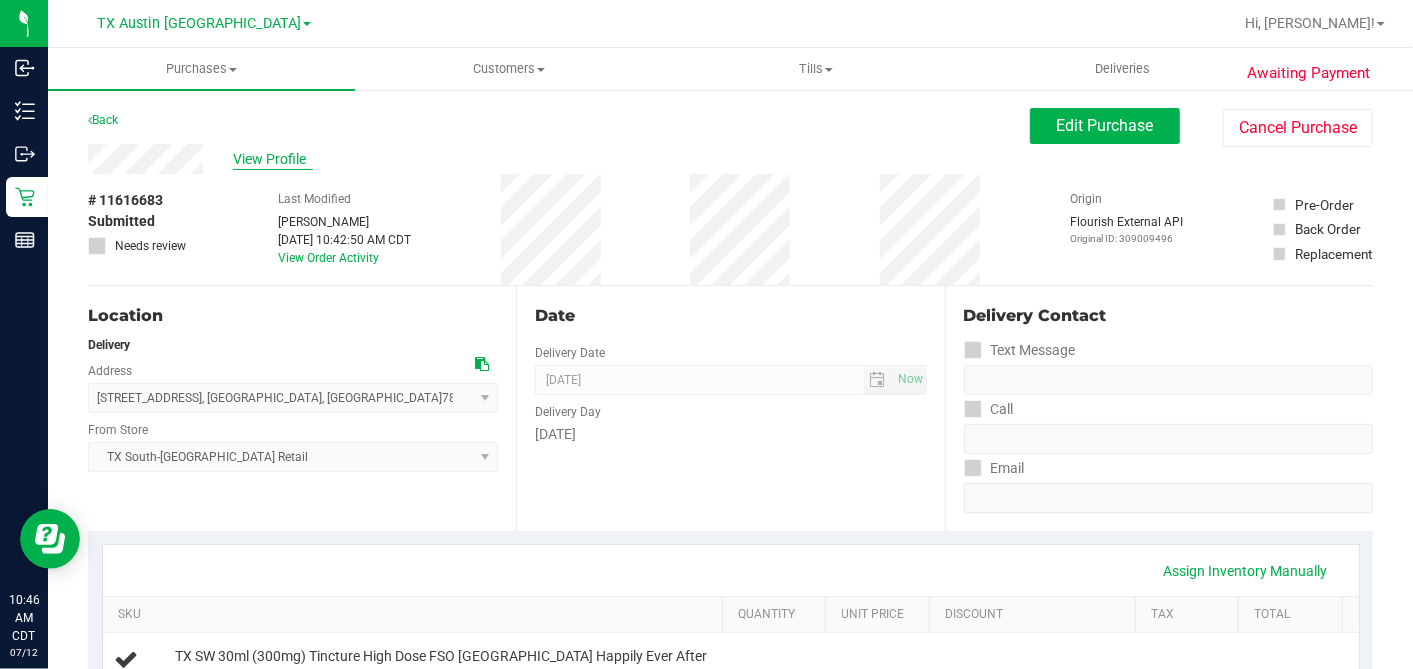 click on "View Profile" at bounding box center [273, 159] 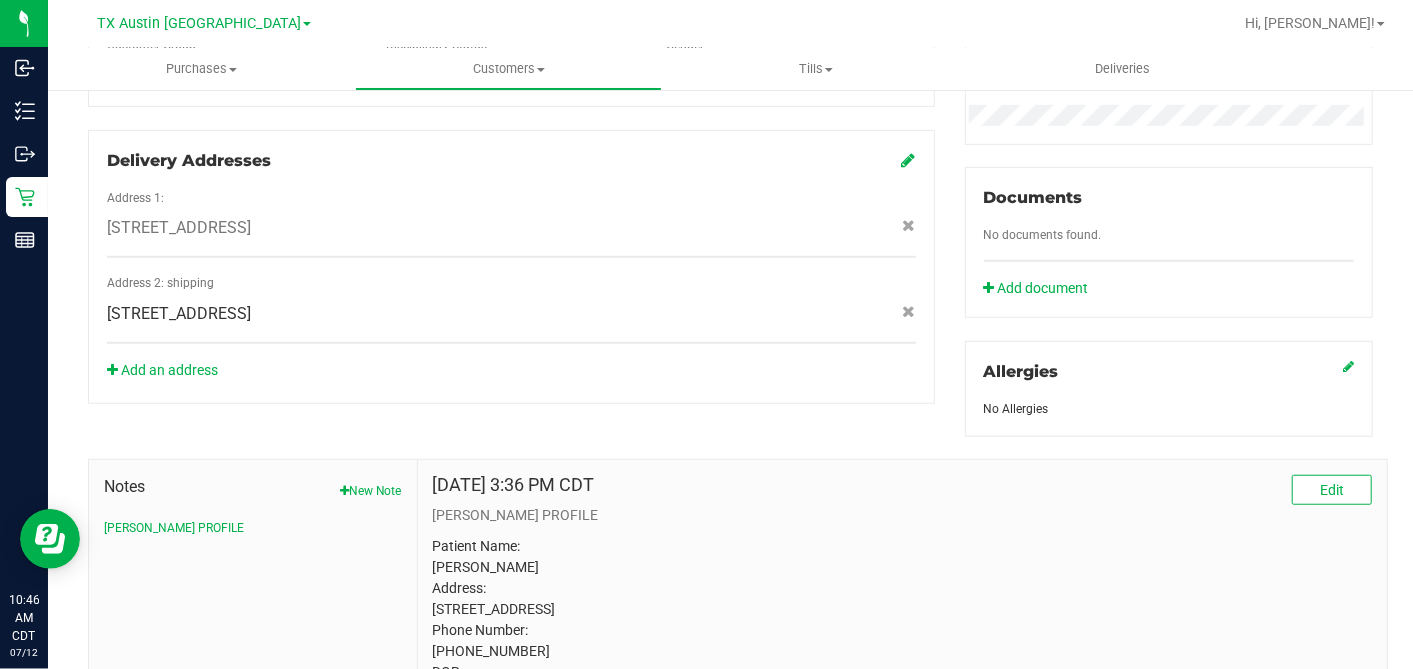 scroll, scrollTop: 805, scrollLeft: 0, axis: vertical 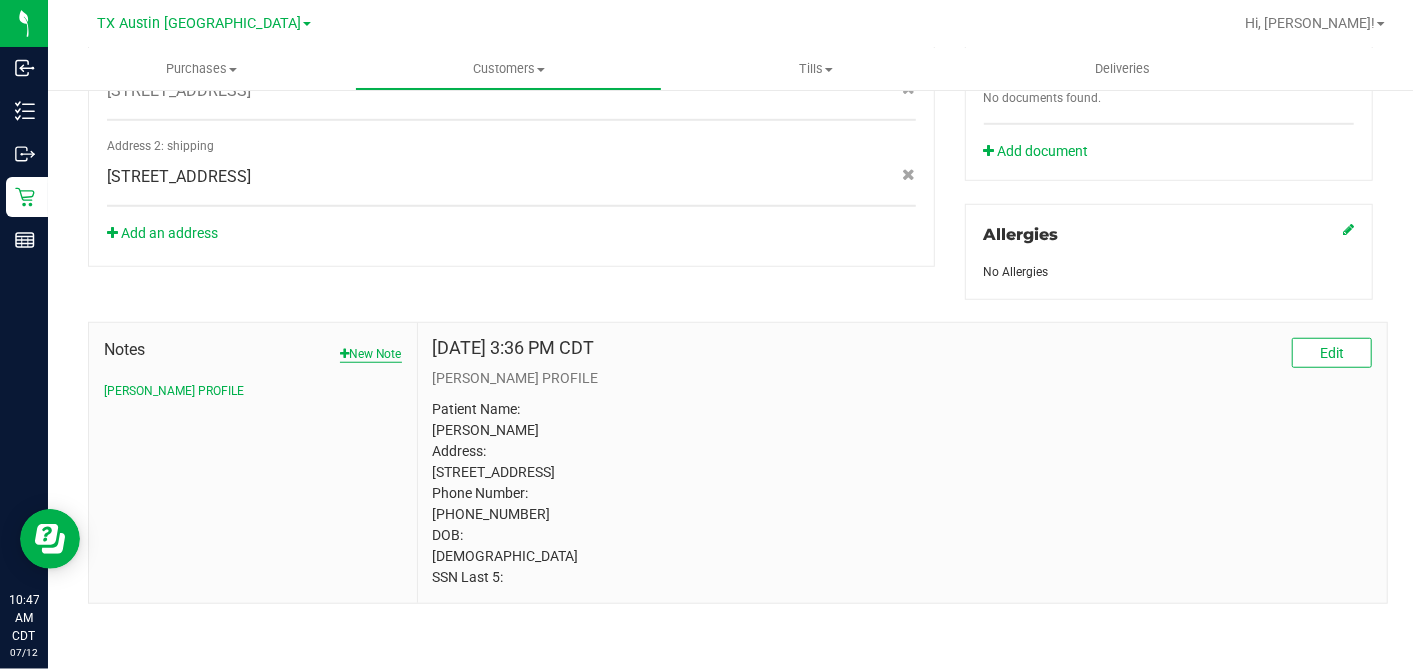 click on "New Note" at bounding box center [371, 354] 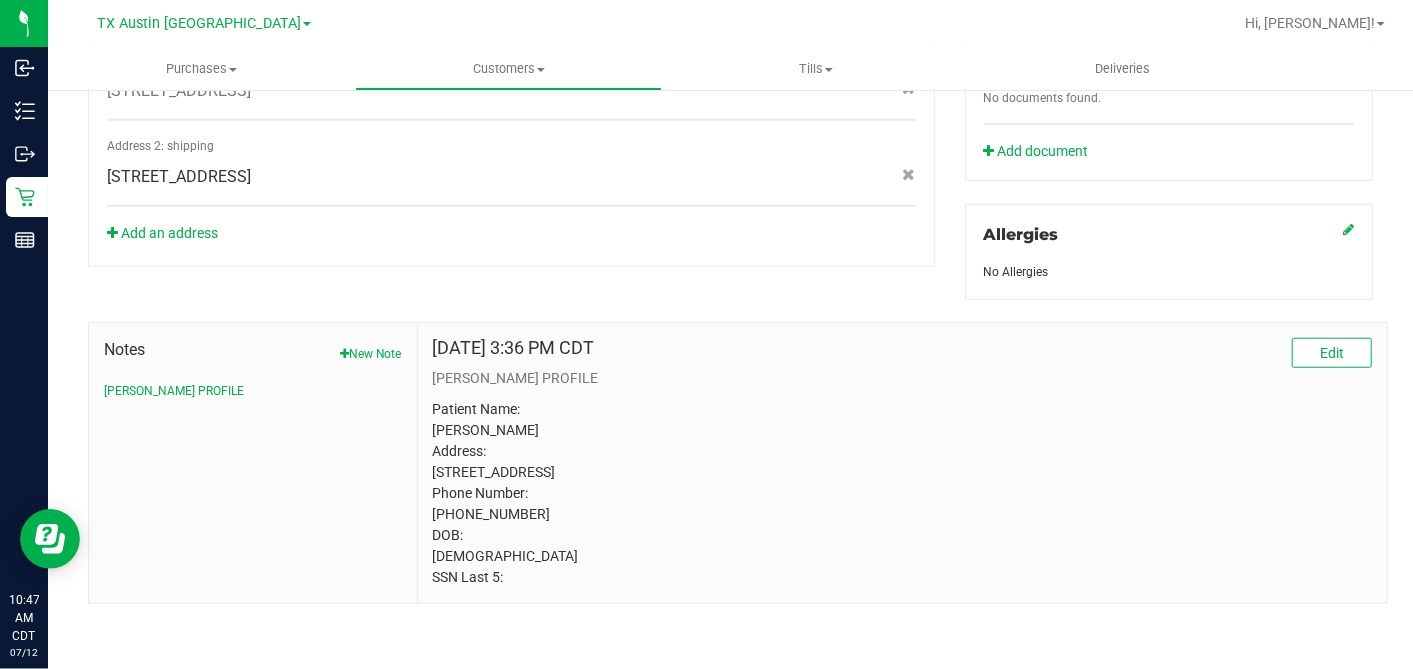 scroll, scrollTop: 780, scrollLeft: 0, axis: vertical 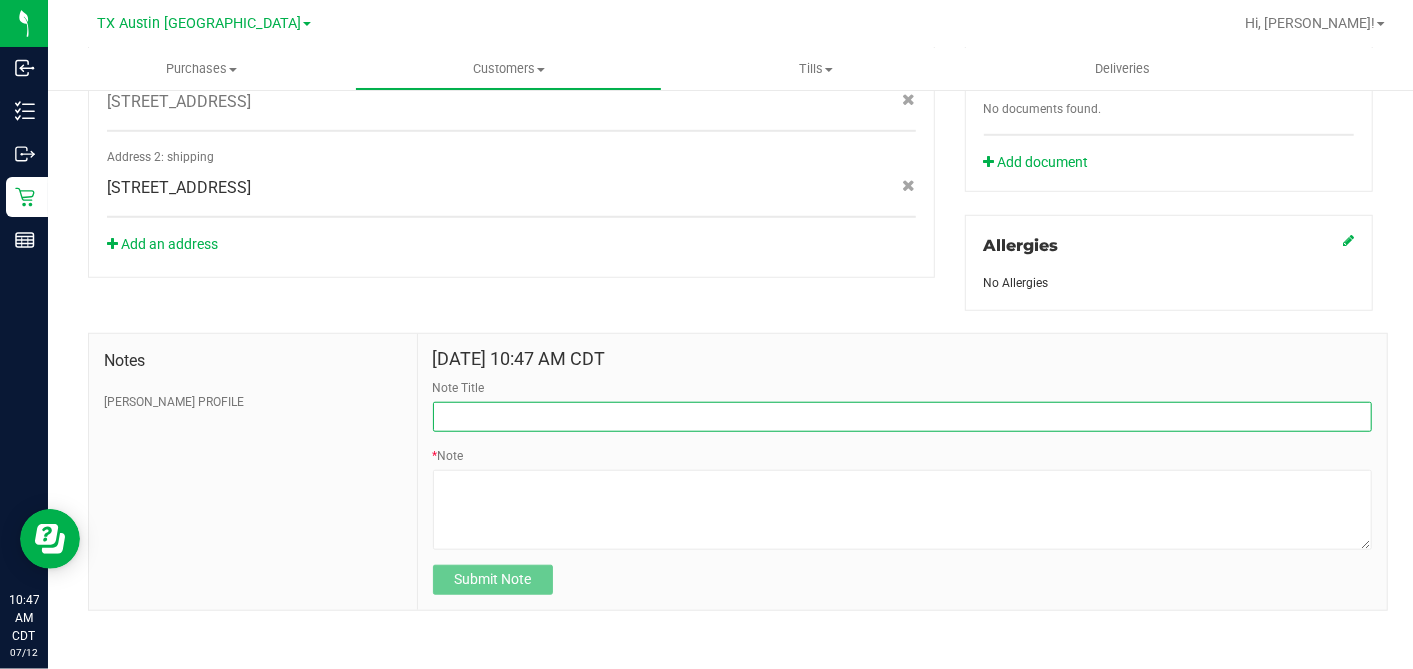 click on "Note Title" at bounding box center [902, 417] 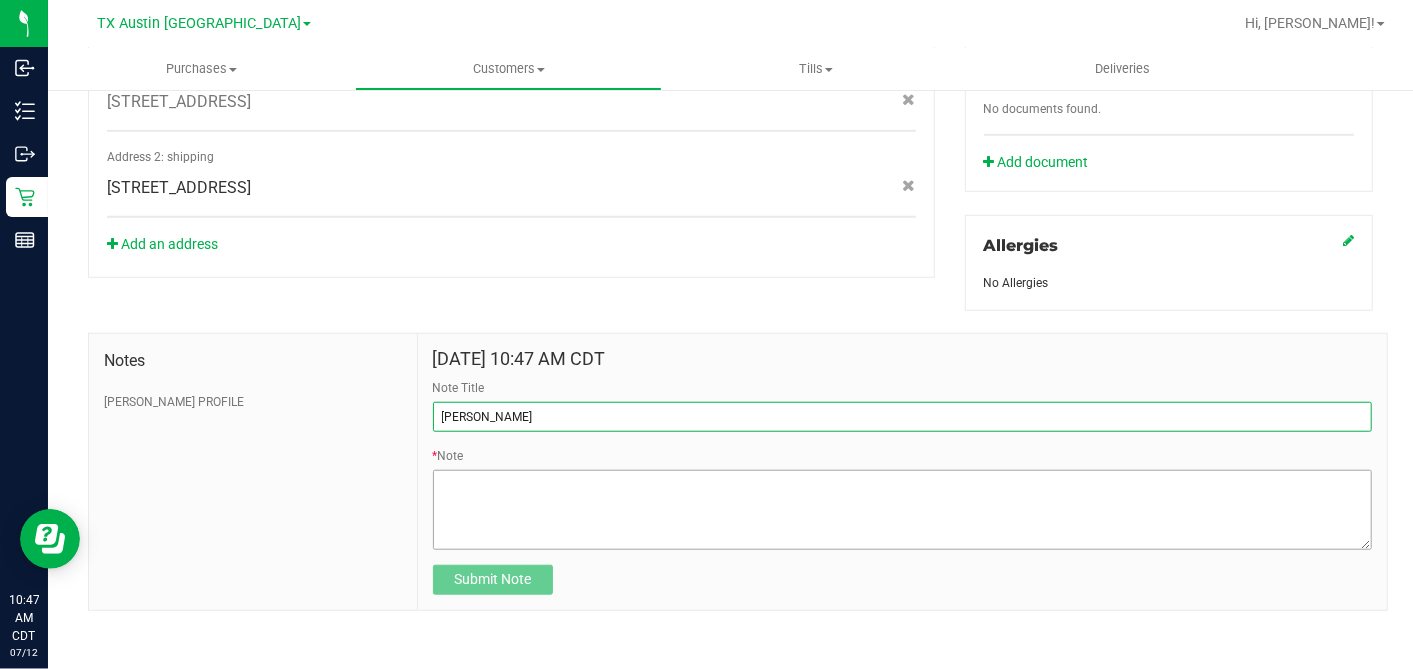 type on "CURT" 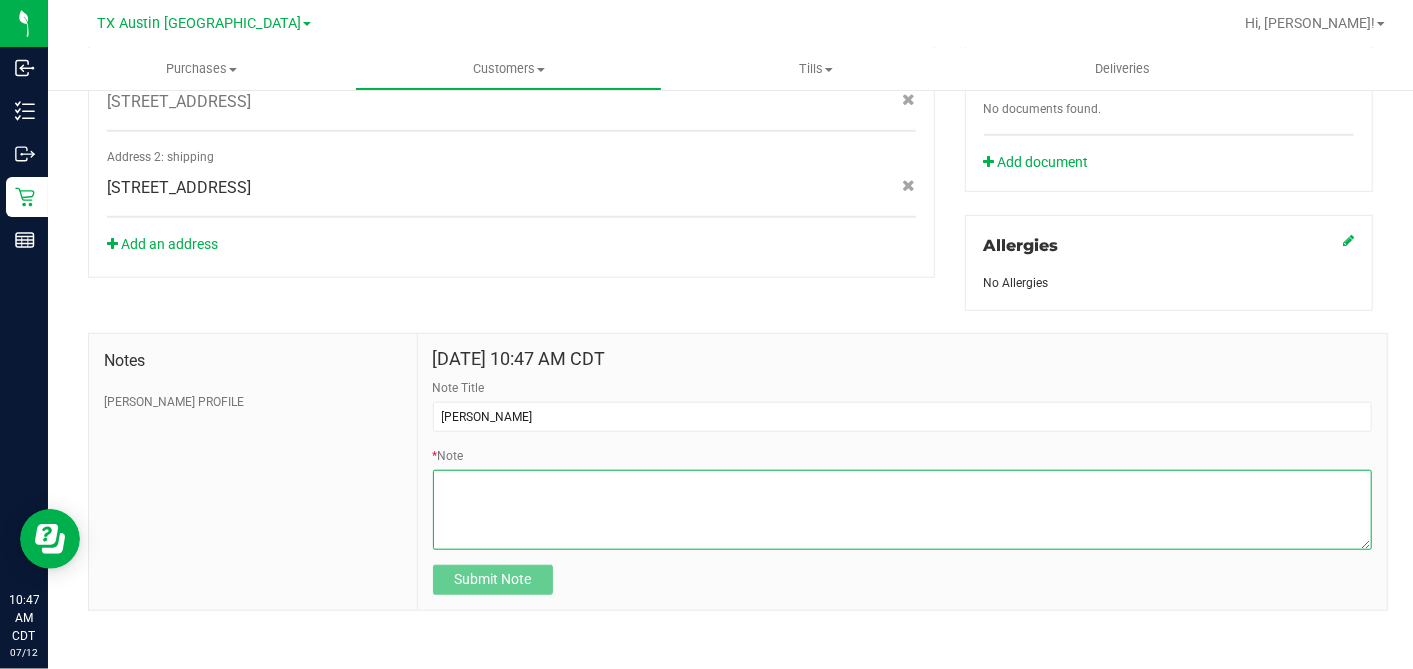 click on "*
Note" at bounding box center [902, 510] 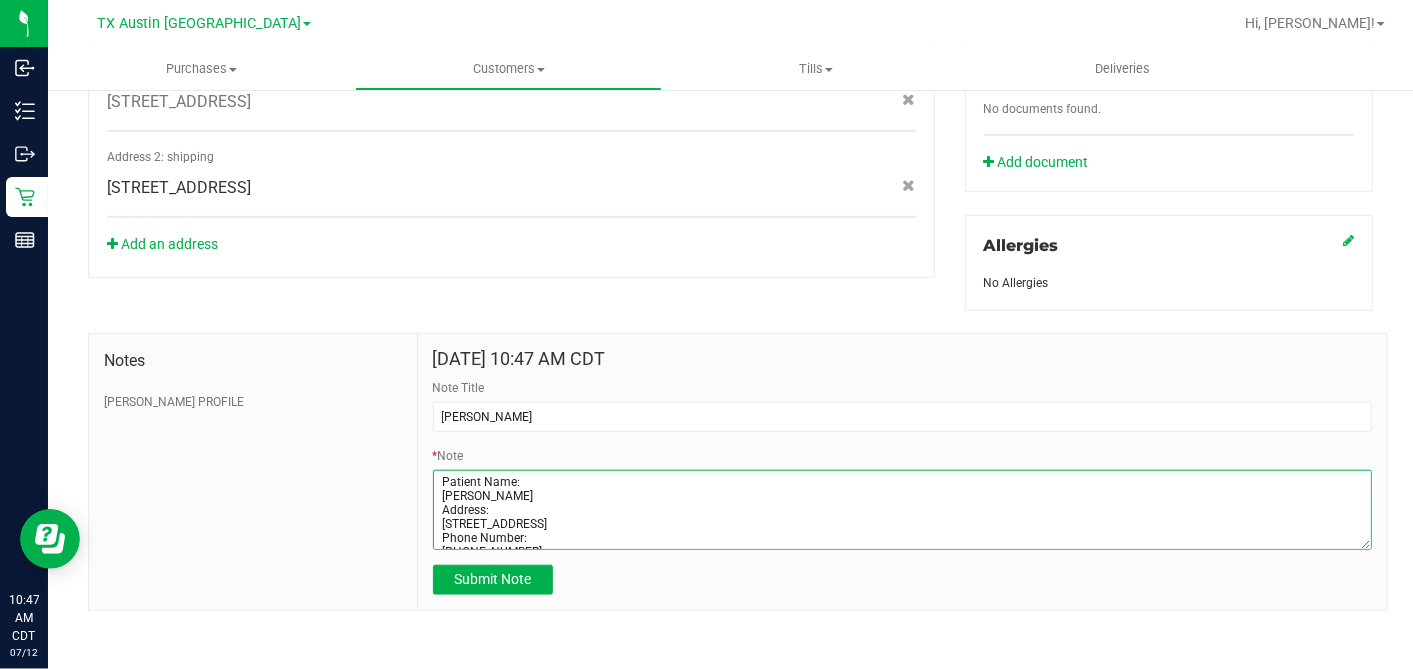 scroll, scrollTop: 80, scrollLeft: 0, axis: vertical 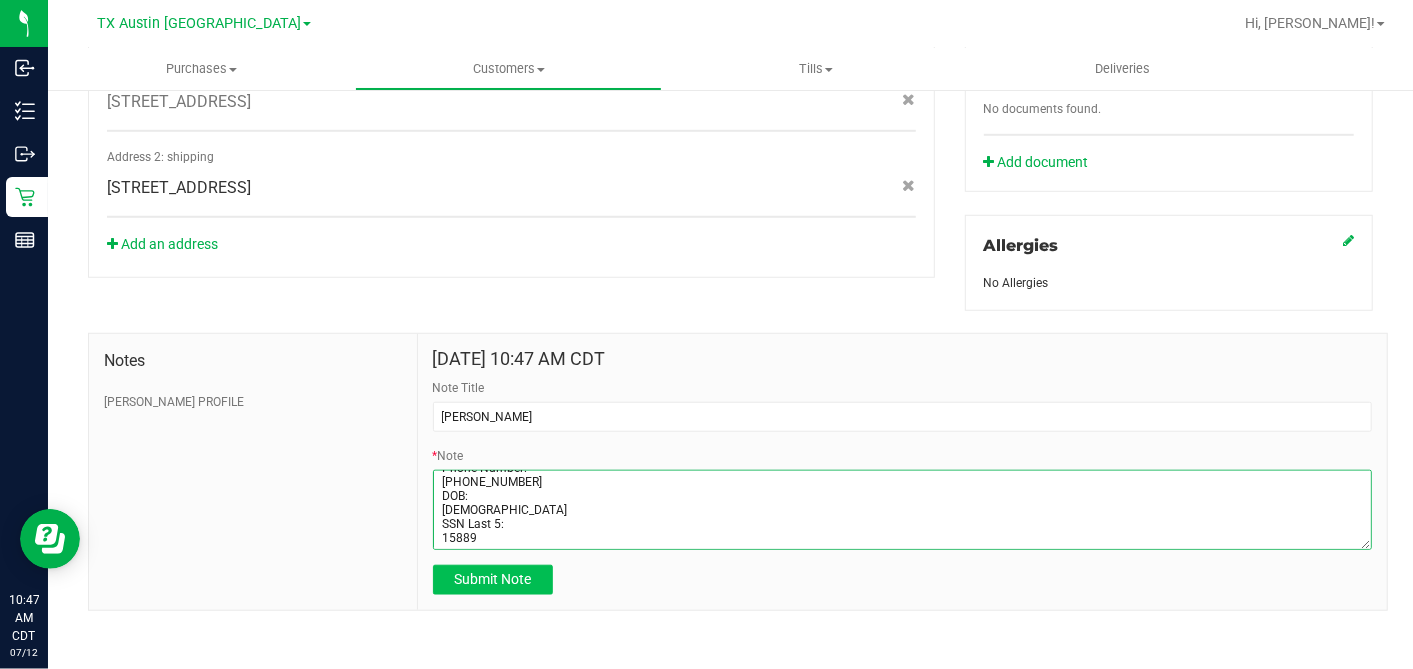 type on "Patient Name:
Soyla Luna
Address:
2213 Poquito St
Austin, TX, 78722
Phone Number:
(512) 418-6733
DOB:
10/24/1984
SSN Last 5:
15889" 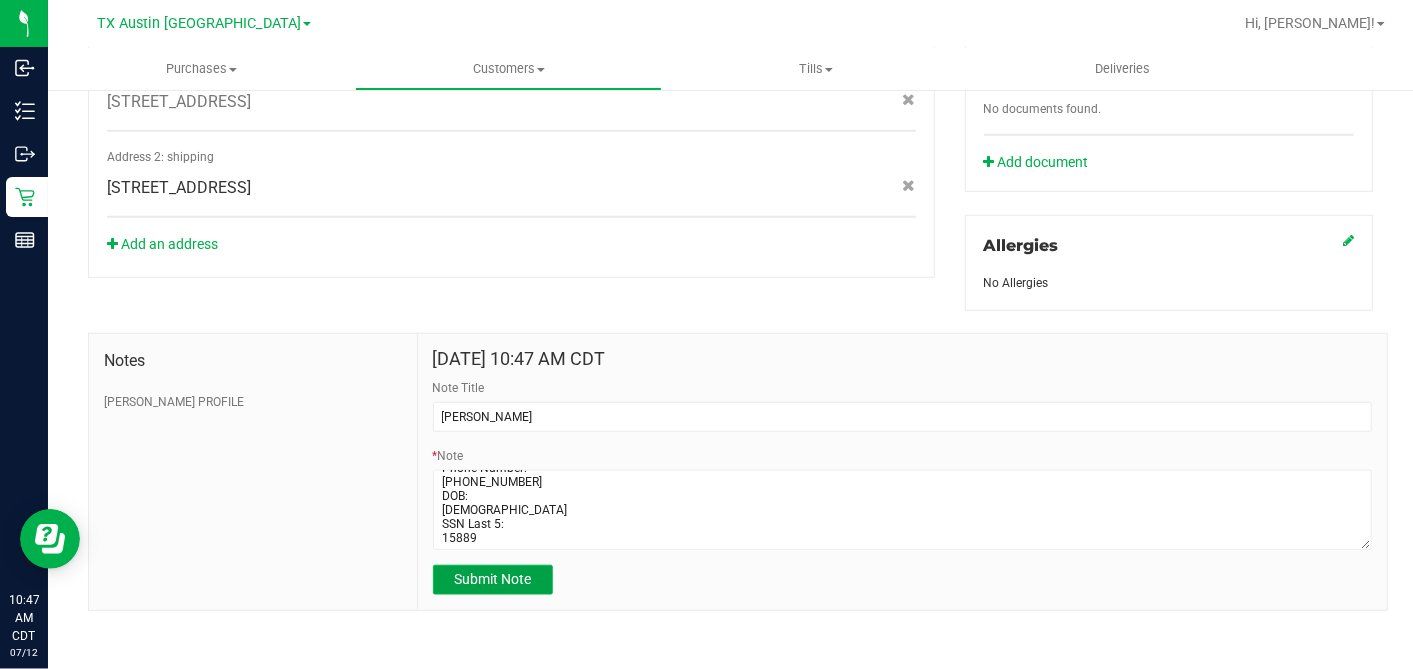 click on "Submit Note" at bounding box center [493, 580] 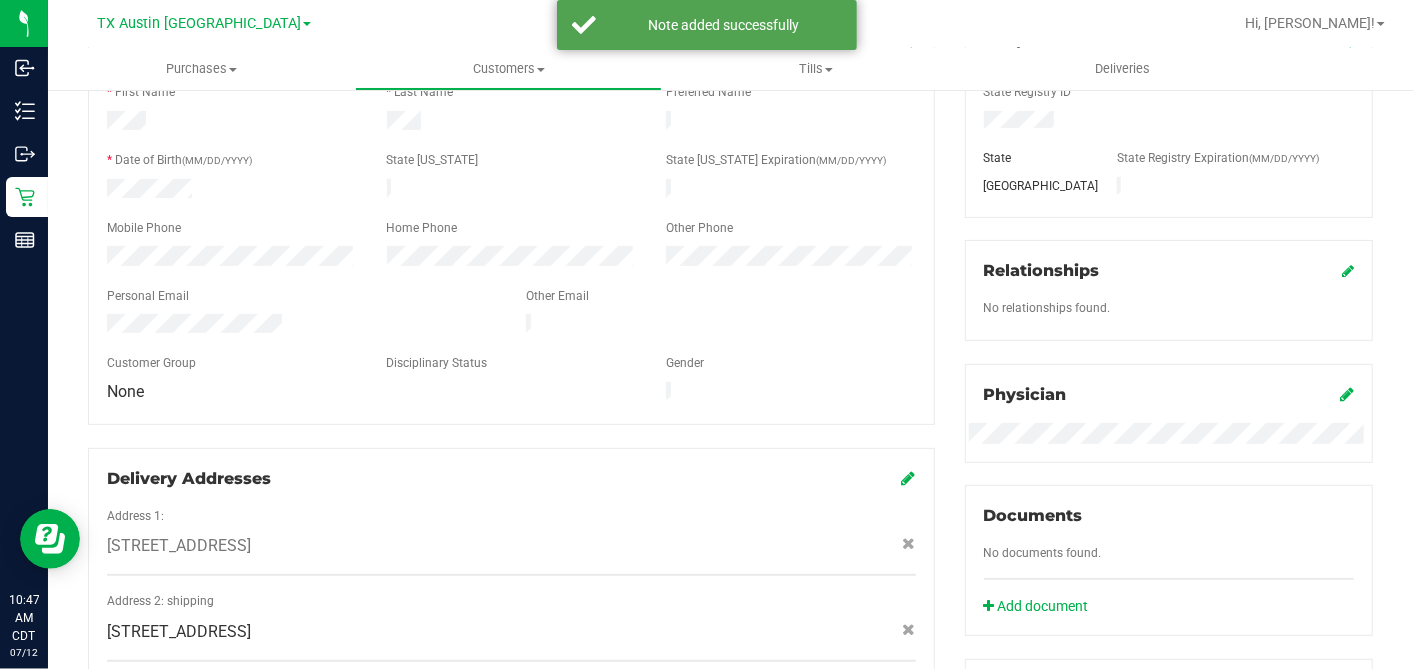 scroll, scrollTop: 0, scrollLeft: 0, axis: both 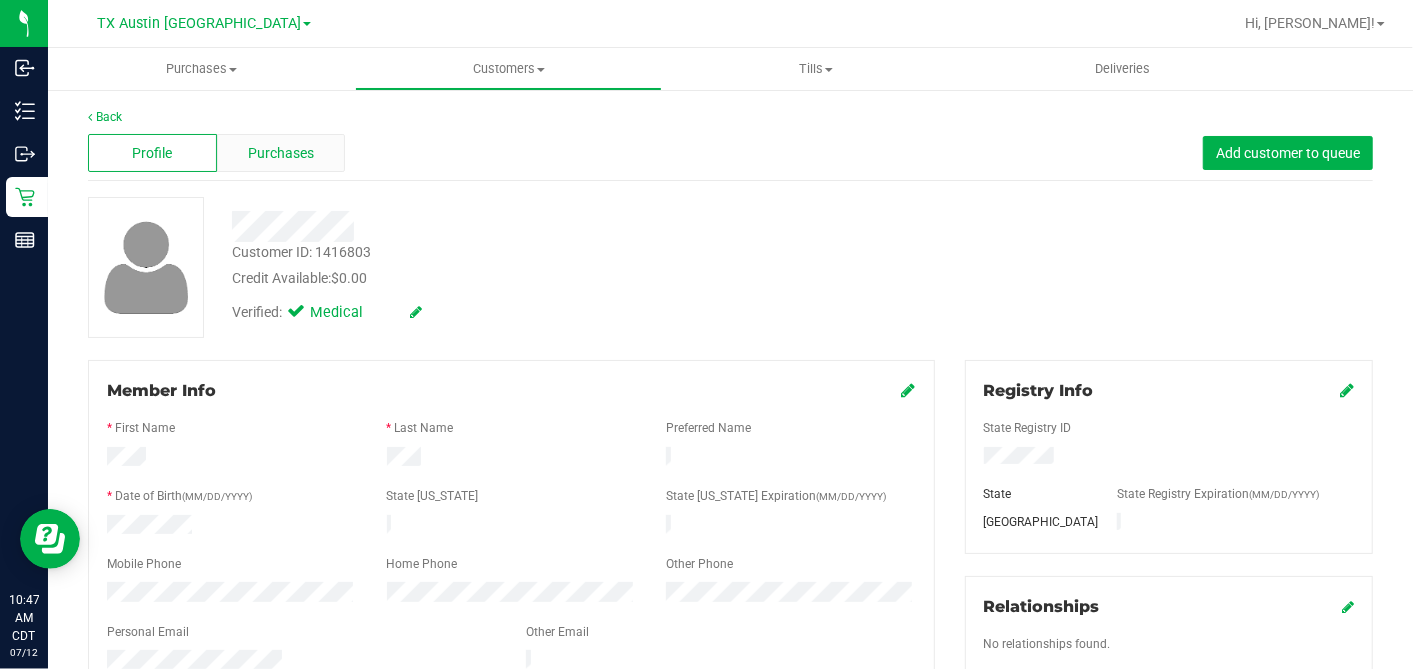 click on "Purchases" at bounding box center [281, 153] 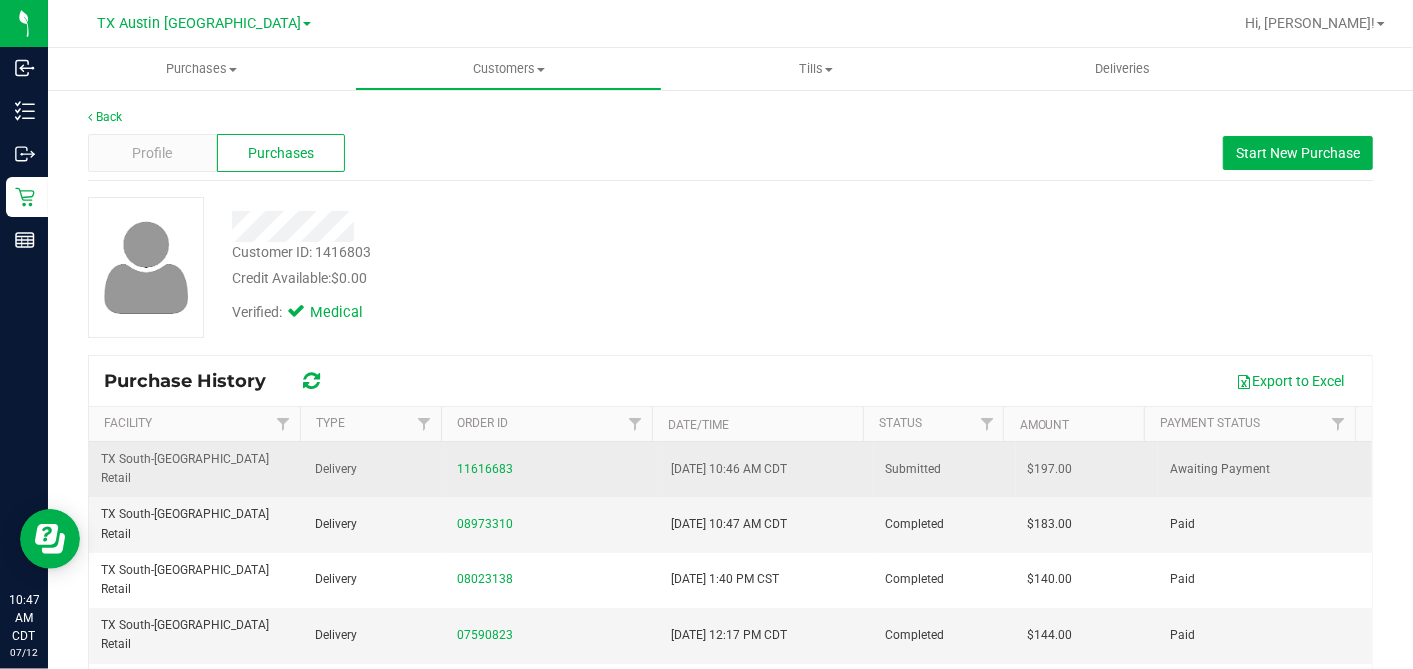 click on "$197.00" at bounding box center [1050, 469] 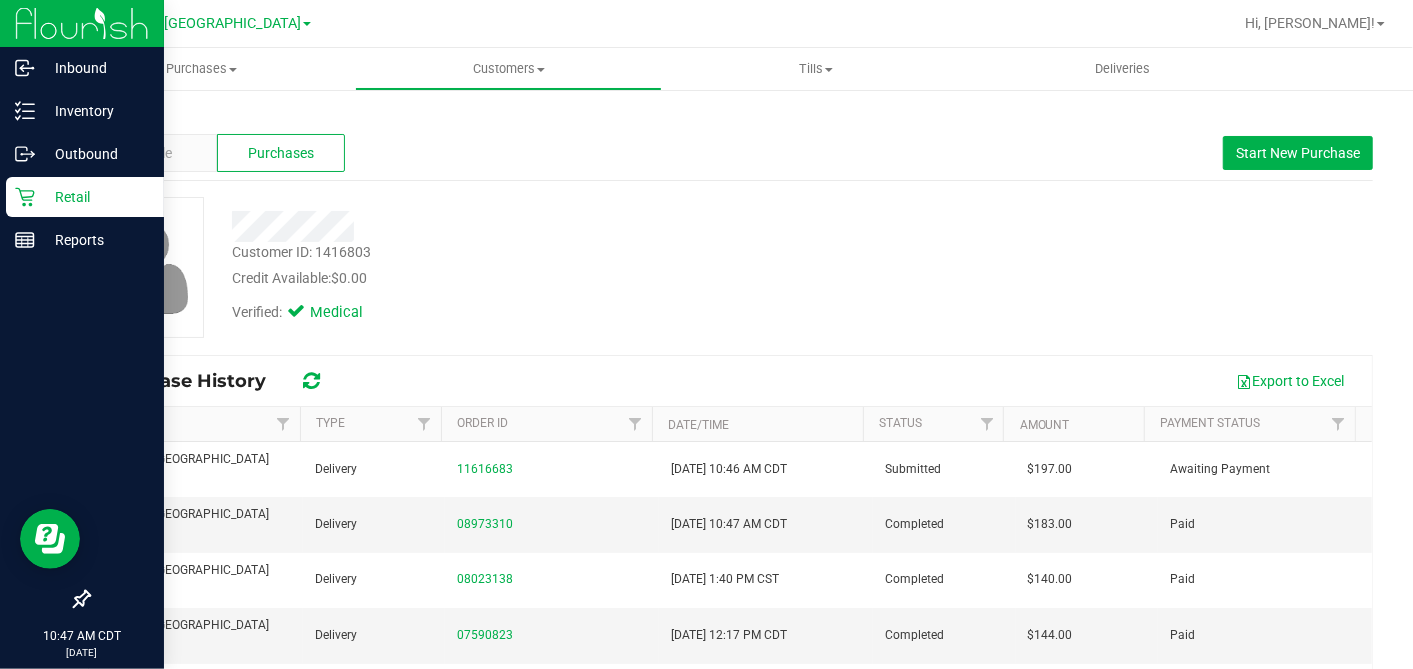 click 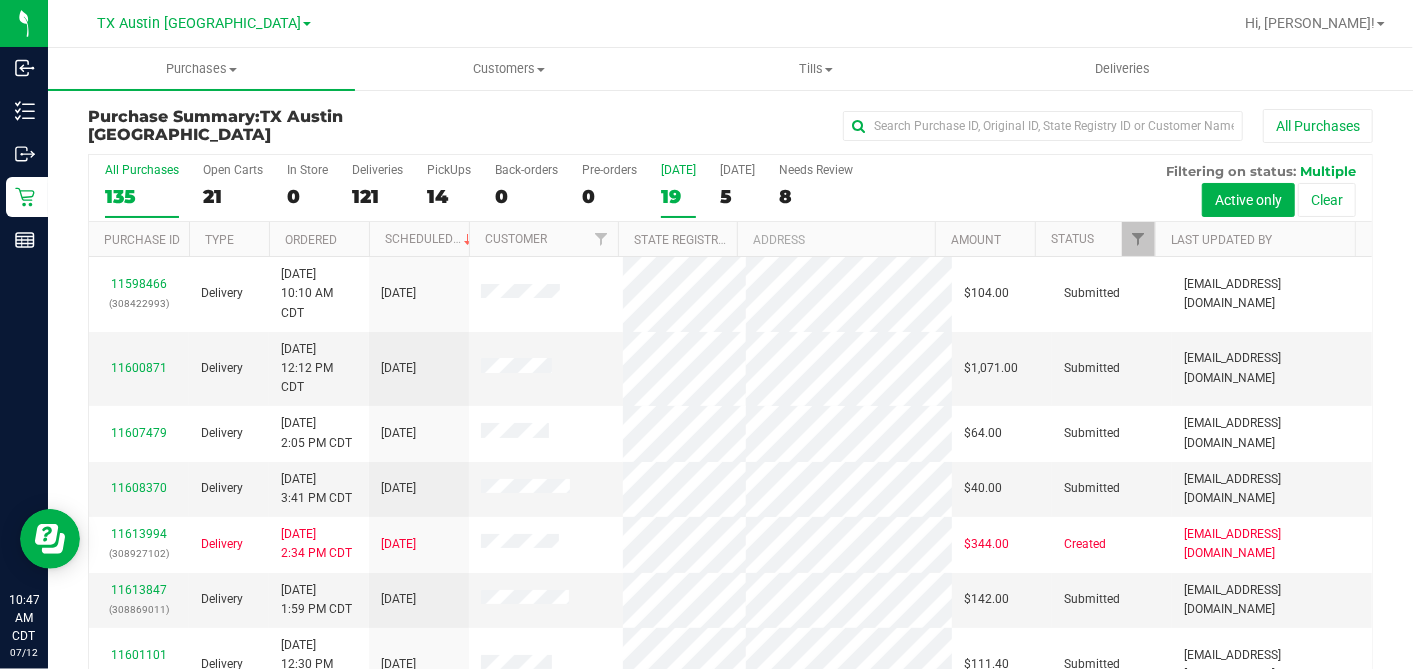 click on "19" at bounding box center (678, 196) 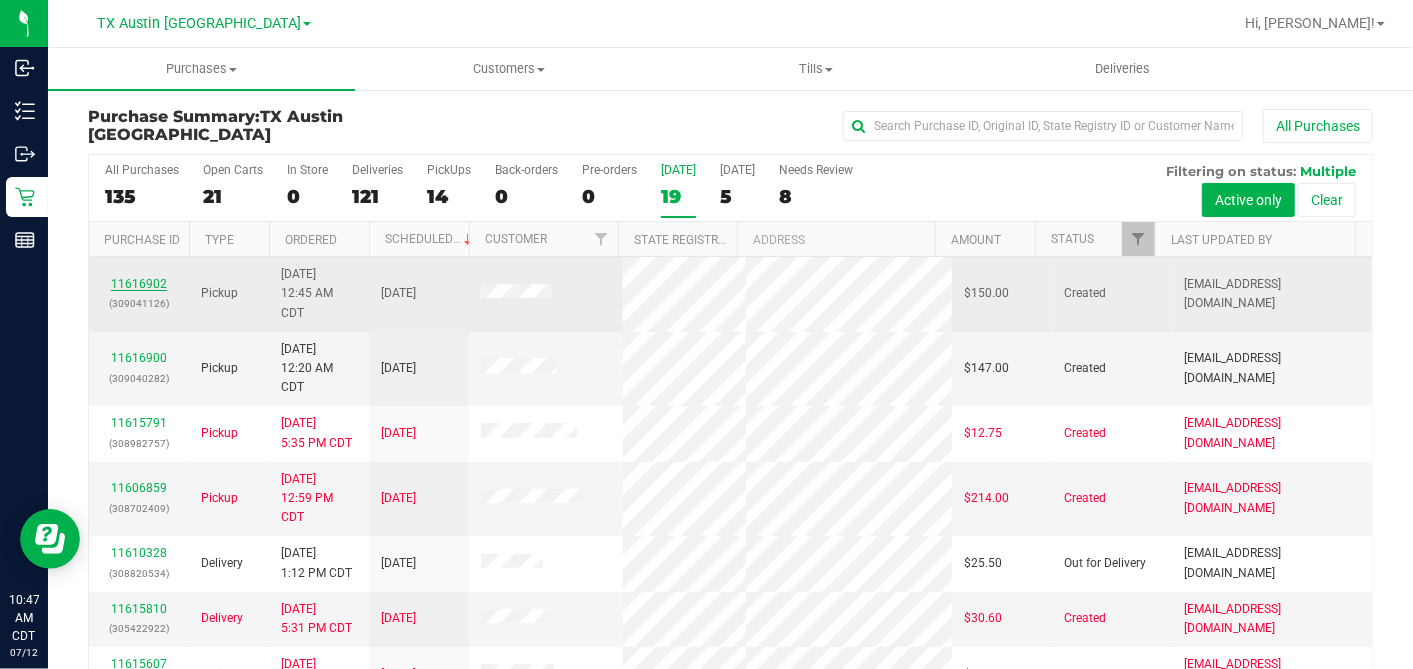 click on "11616902" at bounding box center [139, 284] 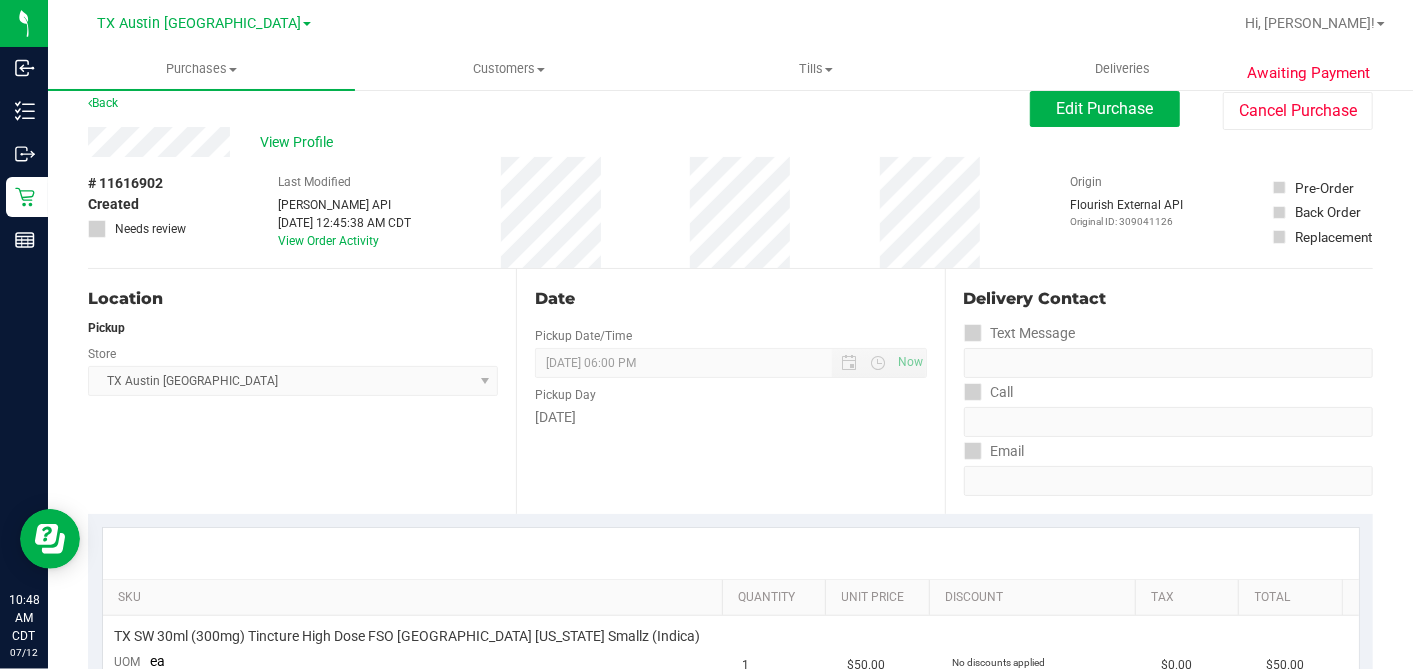 scroll, scrollTop: 0, scrollLeft: 0, axis: both 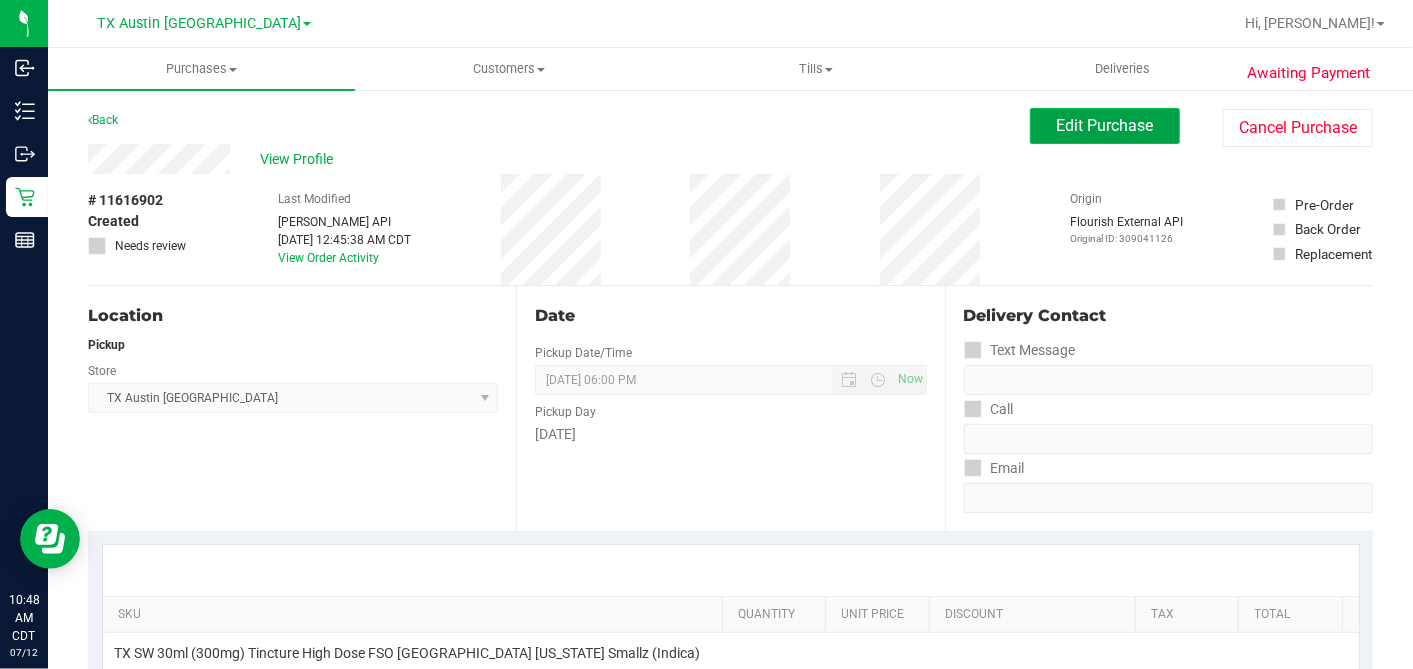click on "Edit Purchase" at bounding box center [1105, 125] 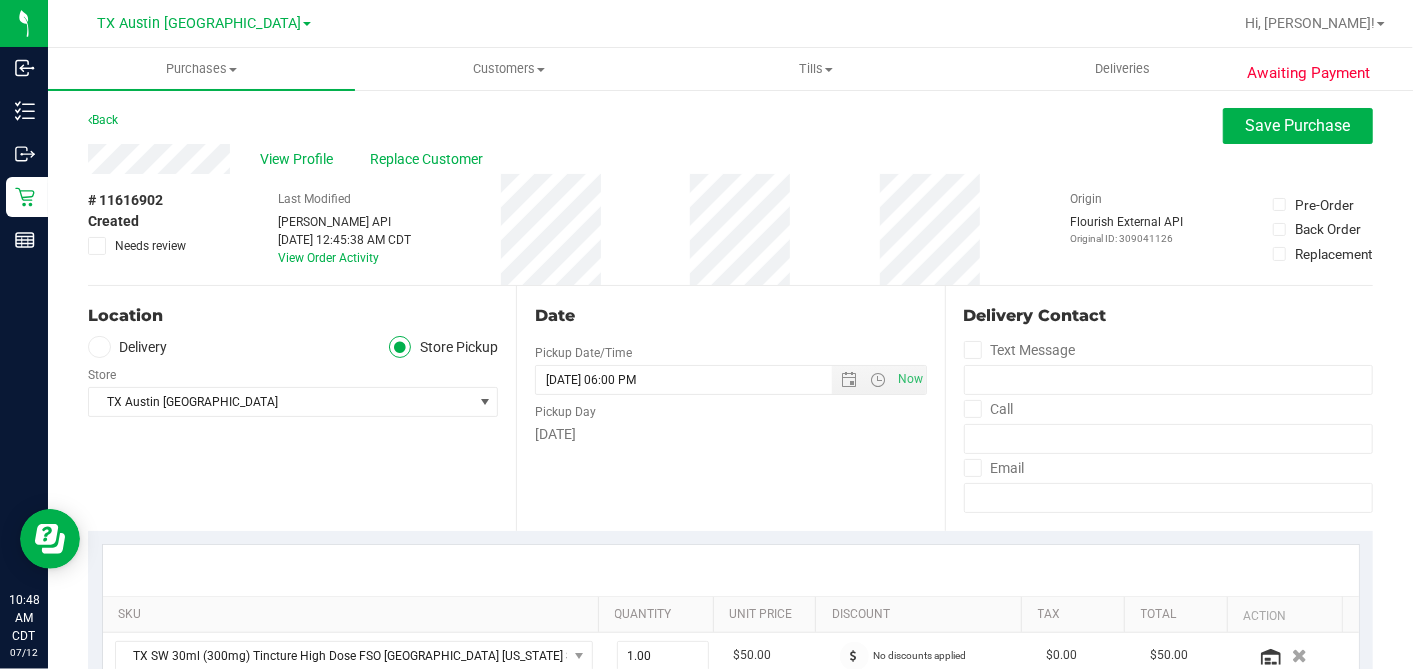 click at bounding box center [99, 347] 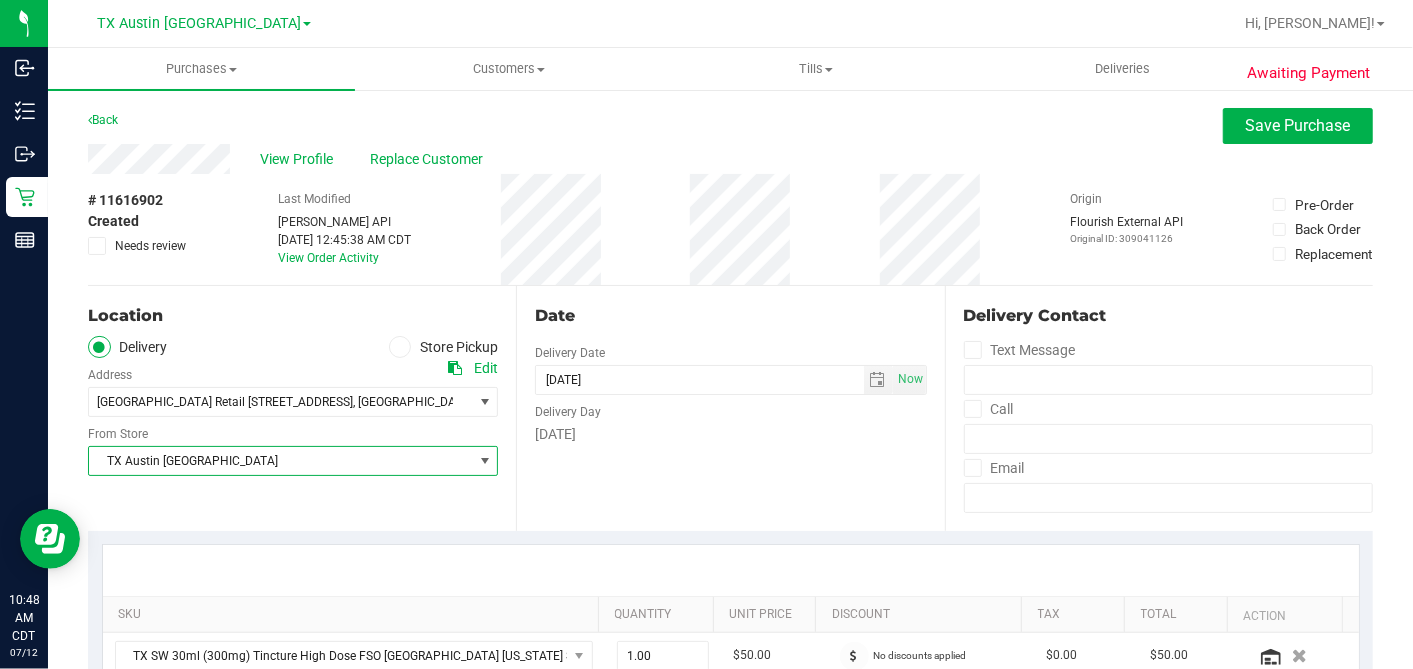click on "TX Austin [GEOGRAPHIC_DATA]" at bounding box center (280, 461) 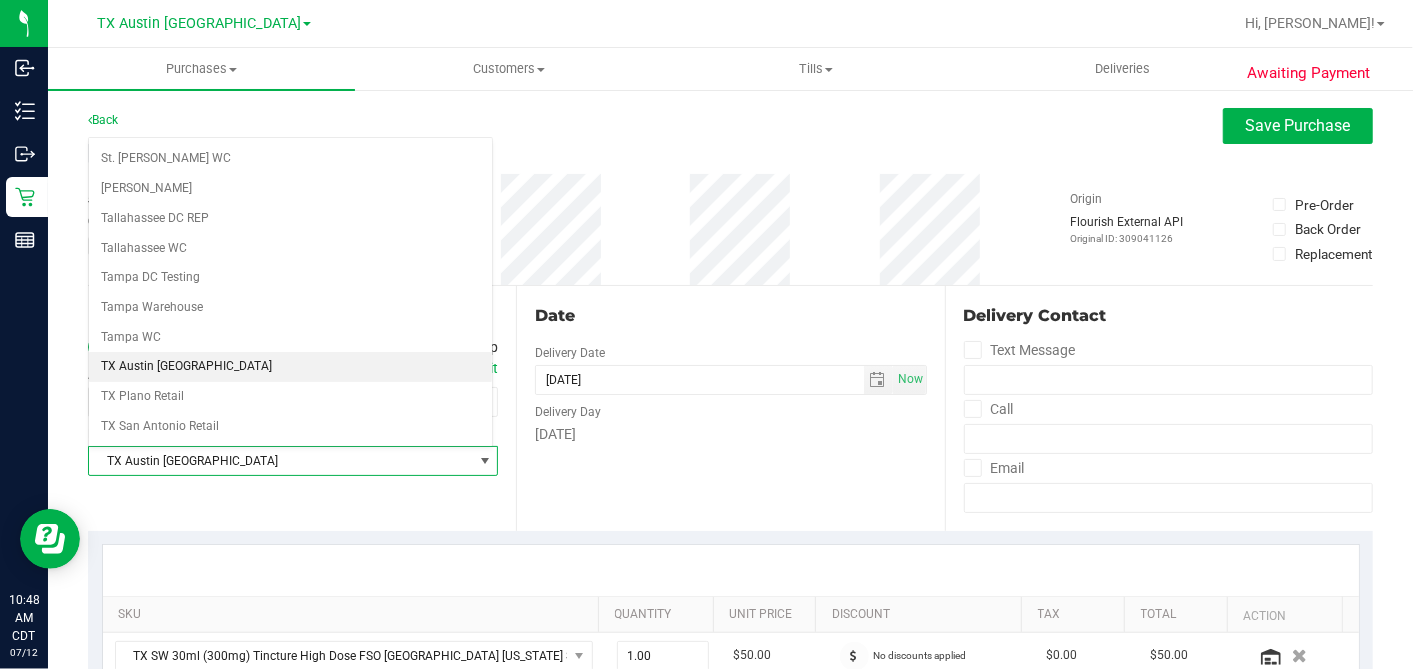 scroll, scrollTop: 1422, scrollLeft: 0, axis: vertical 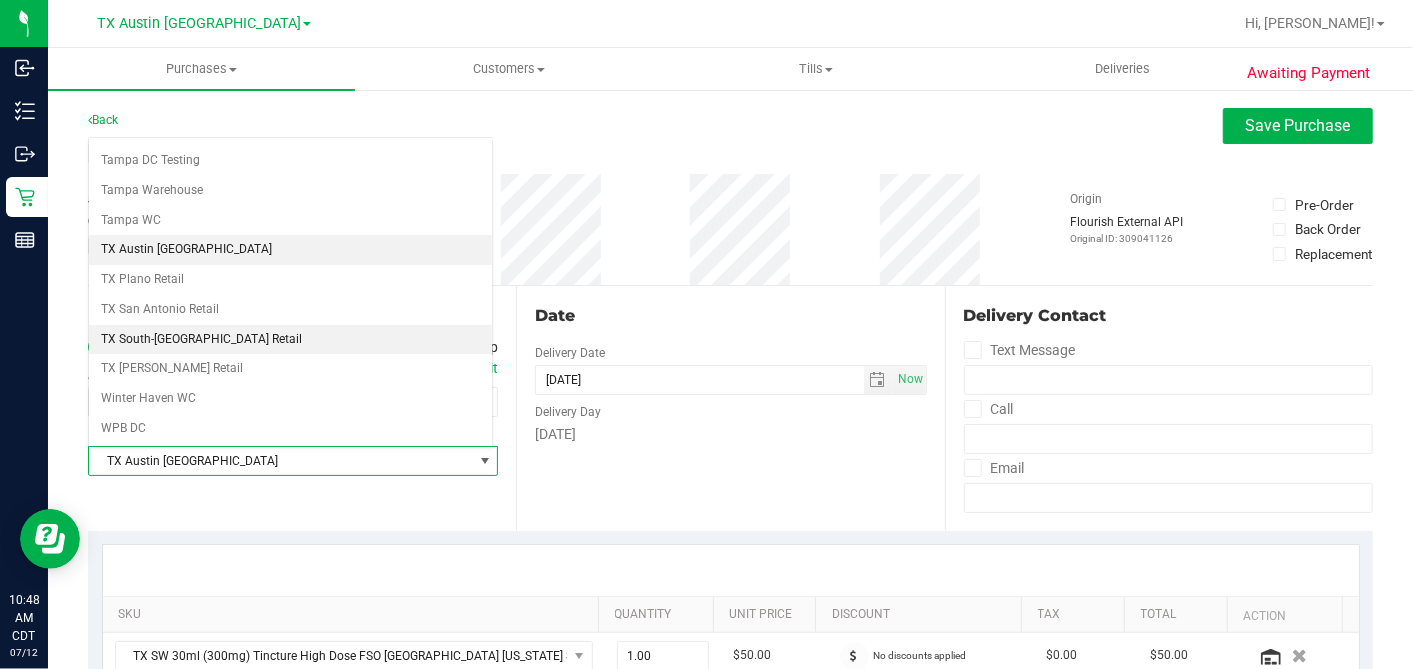 click on "TX South-[GEOGRAPHIC_DATA] Retail" at bounding box center (290, 340) 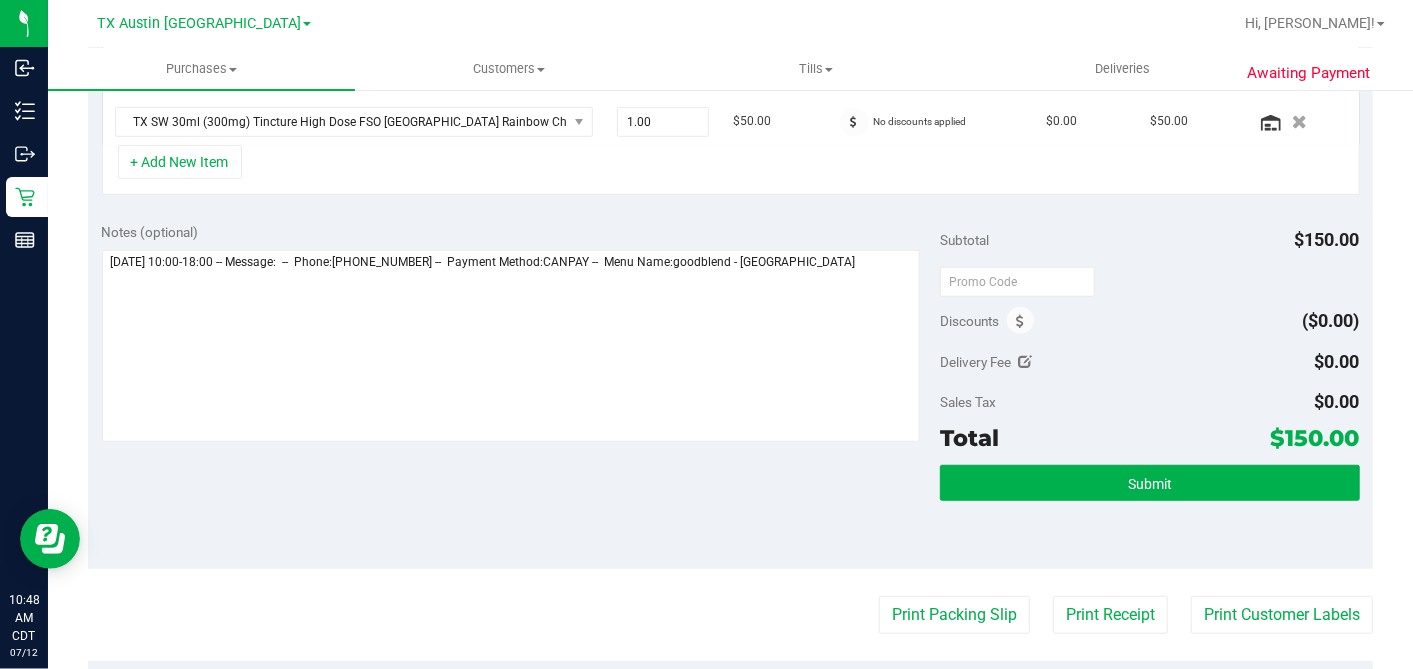scroll, scrollTop: 666, scrollLeft: 0, axis: vertical 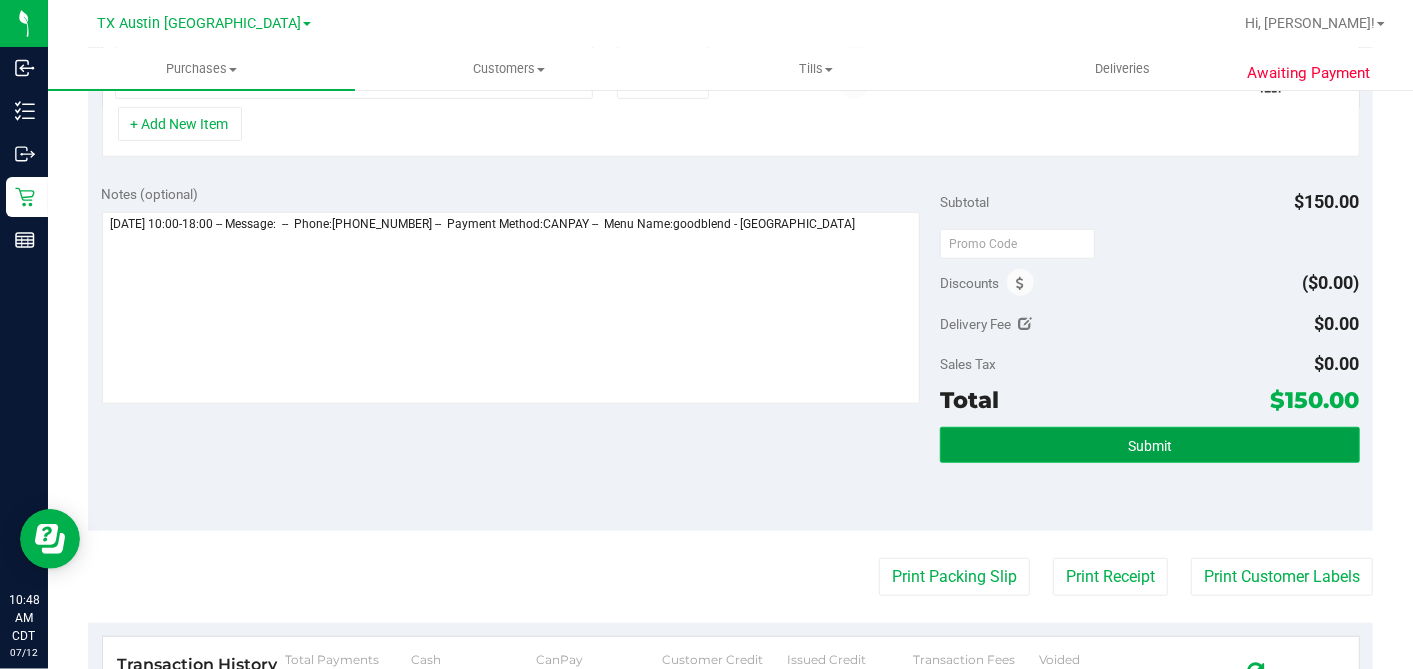 click on "Submit" at bounding box center (1149, 445) 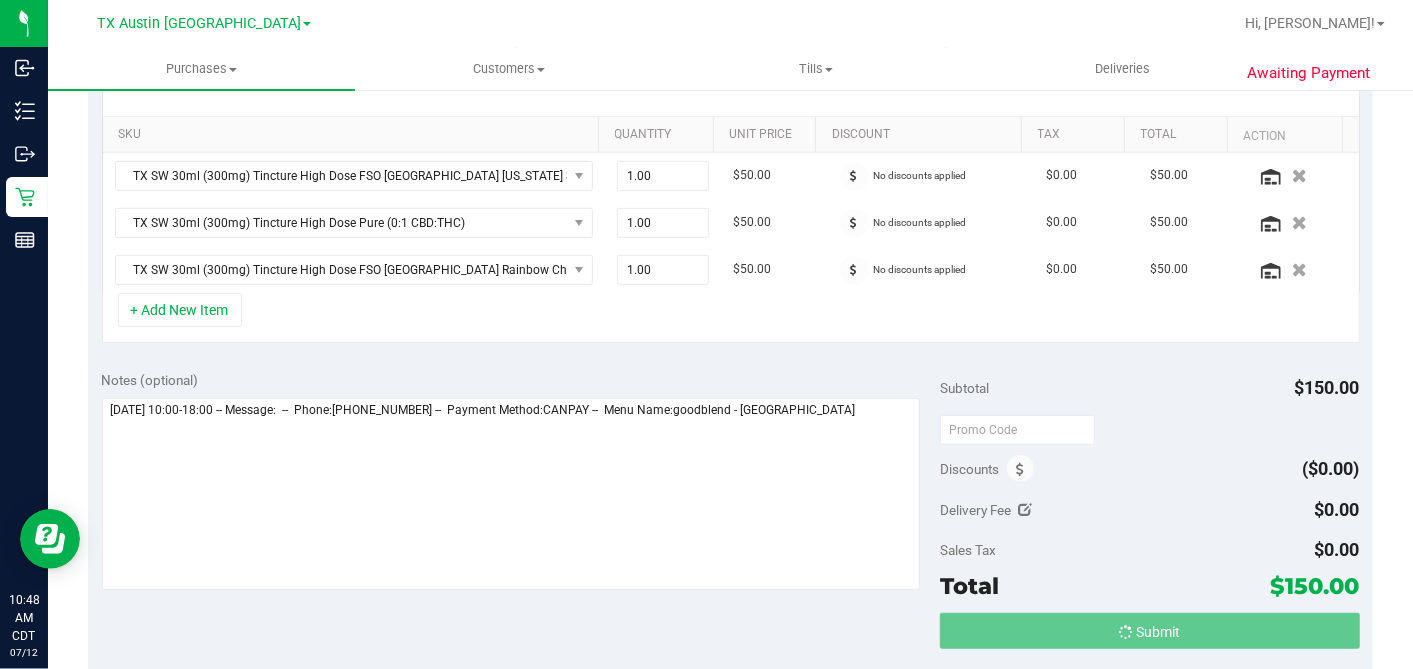 scroll, scrollTop: 0, scrollLeft: 0, axis: both 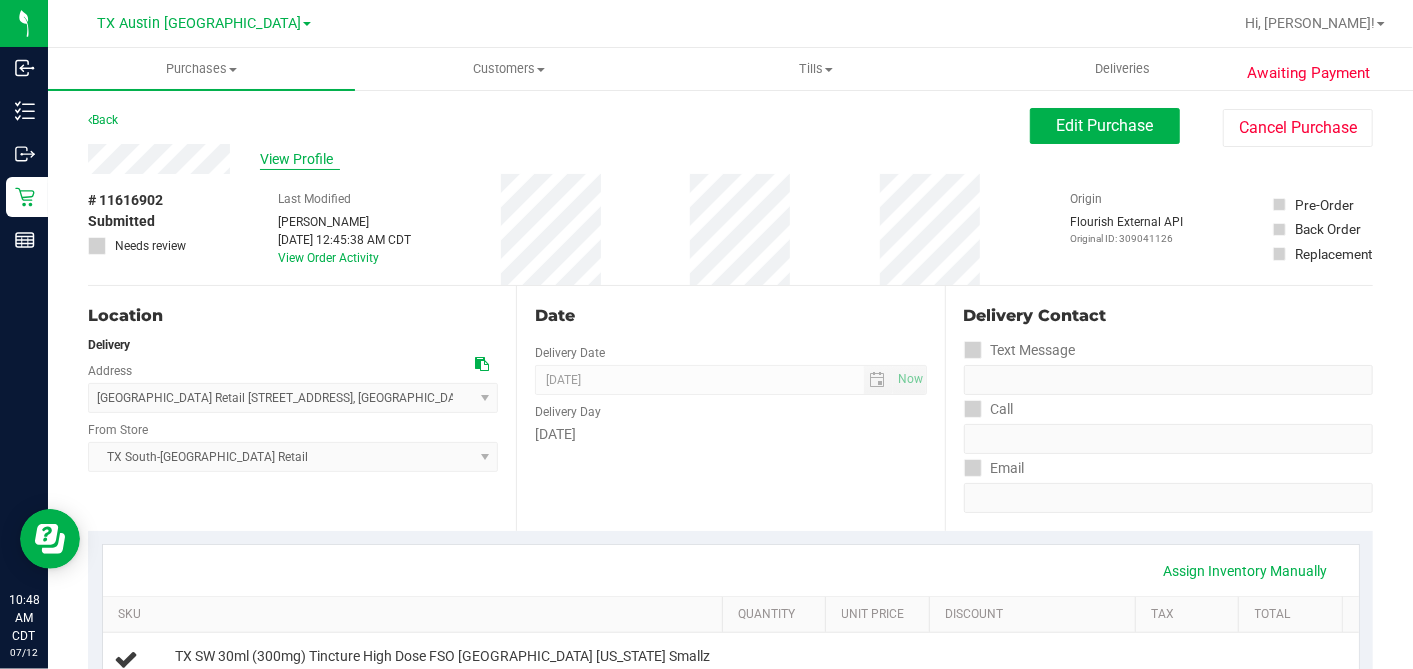 click on "View Profile" at bounding box center [300, 159] 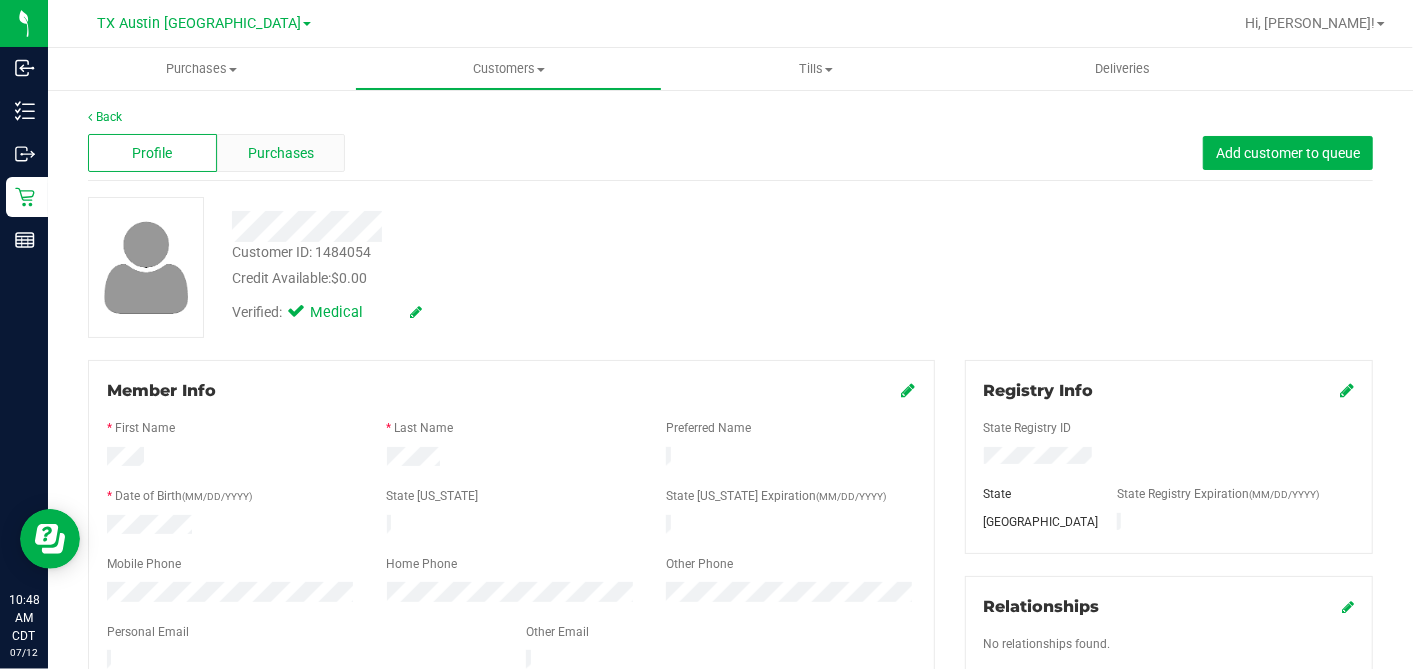 click on "Purchases" at bounding box center [281, 153] 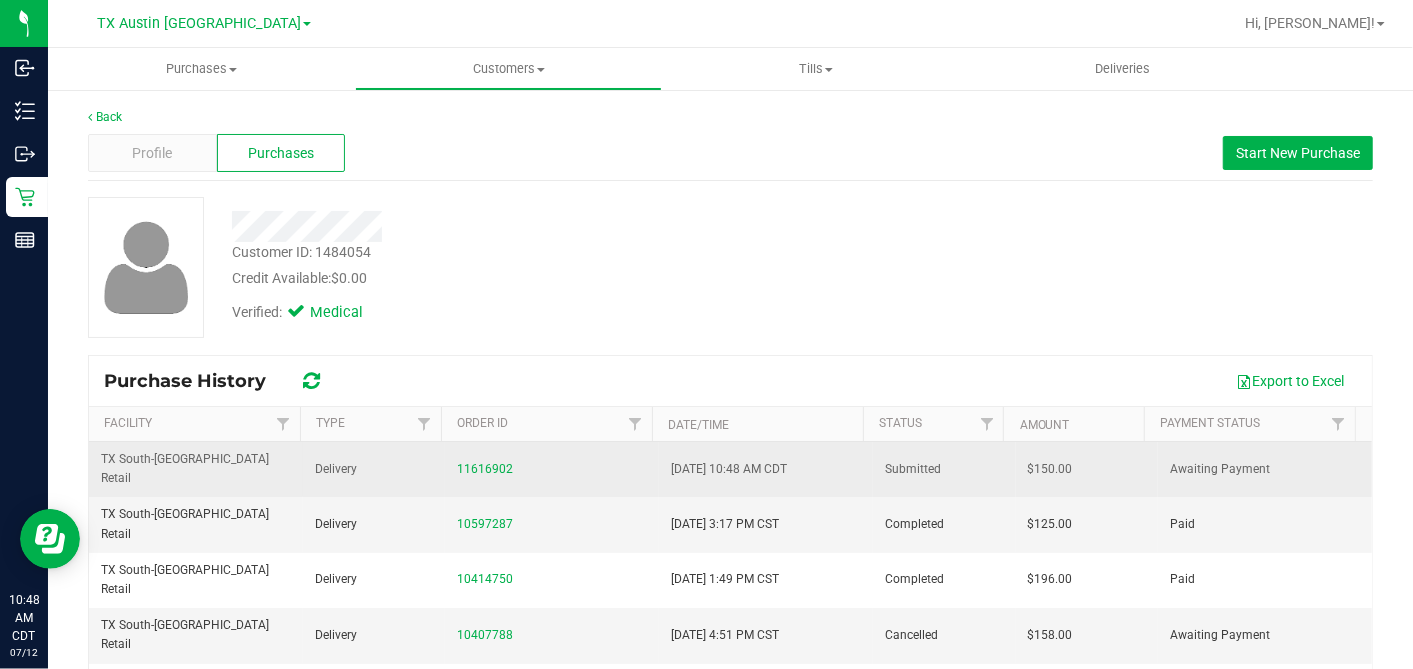 click on "$150.00" at bounding box center (1050, 469) 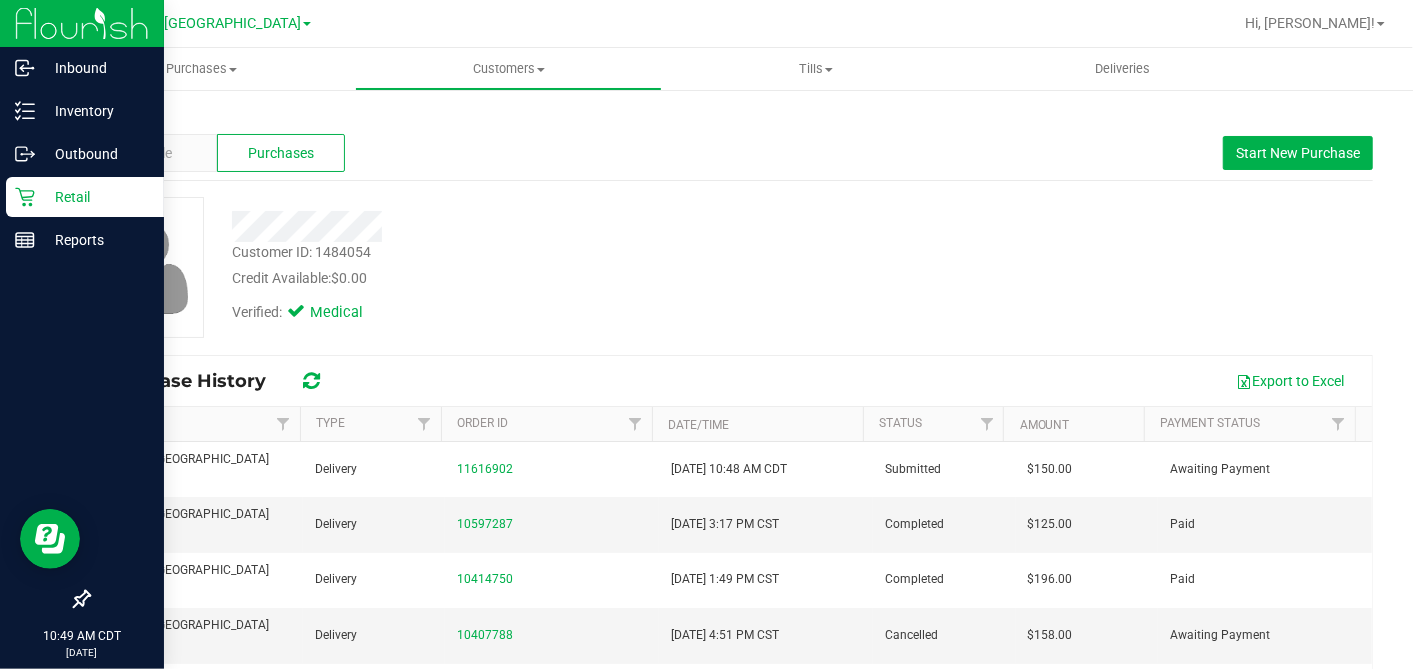 click on "Retail" at bounding box center [95, 197] 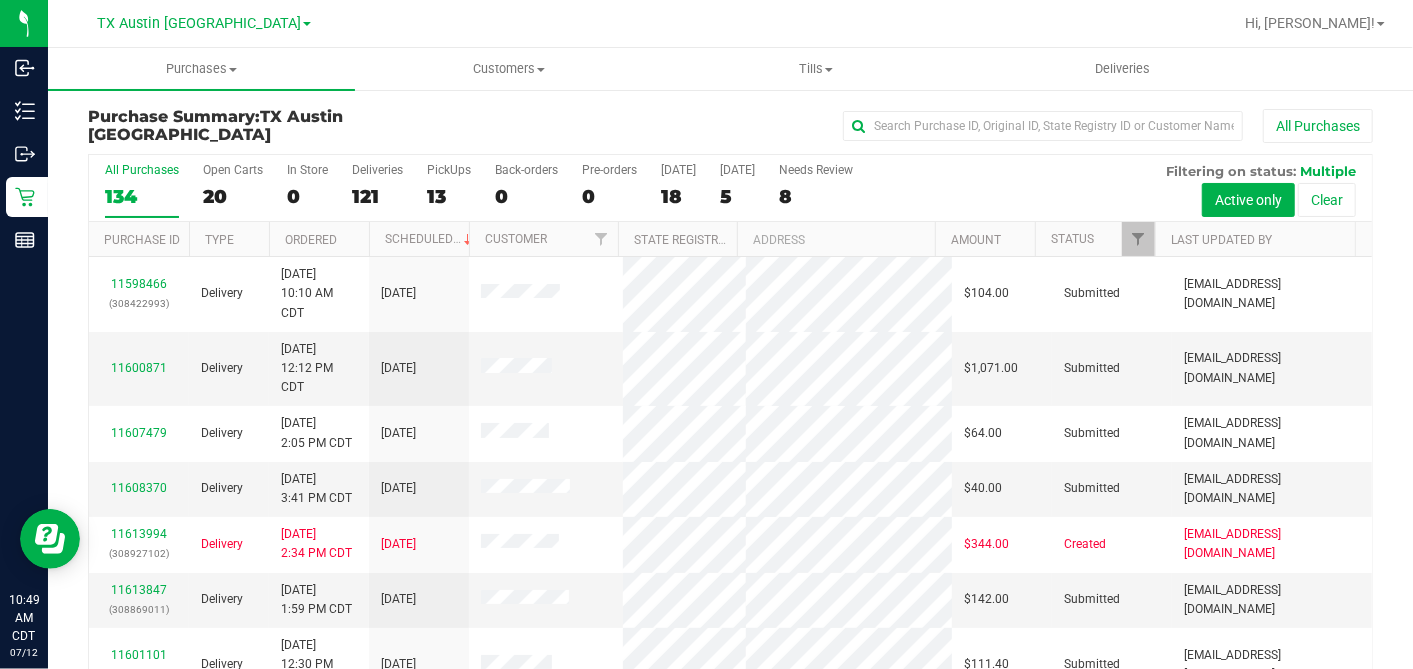 click on "18" at bounding box center [678, 196] 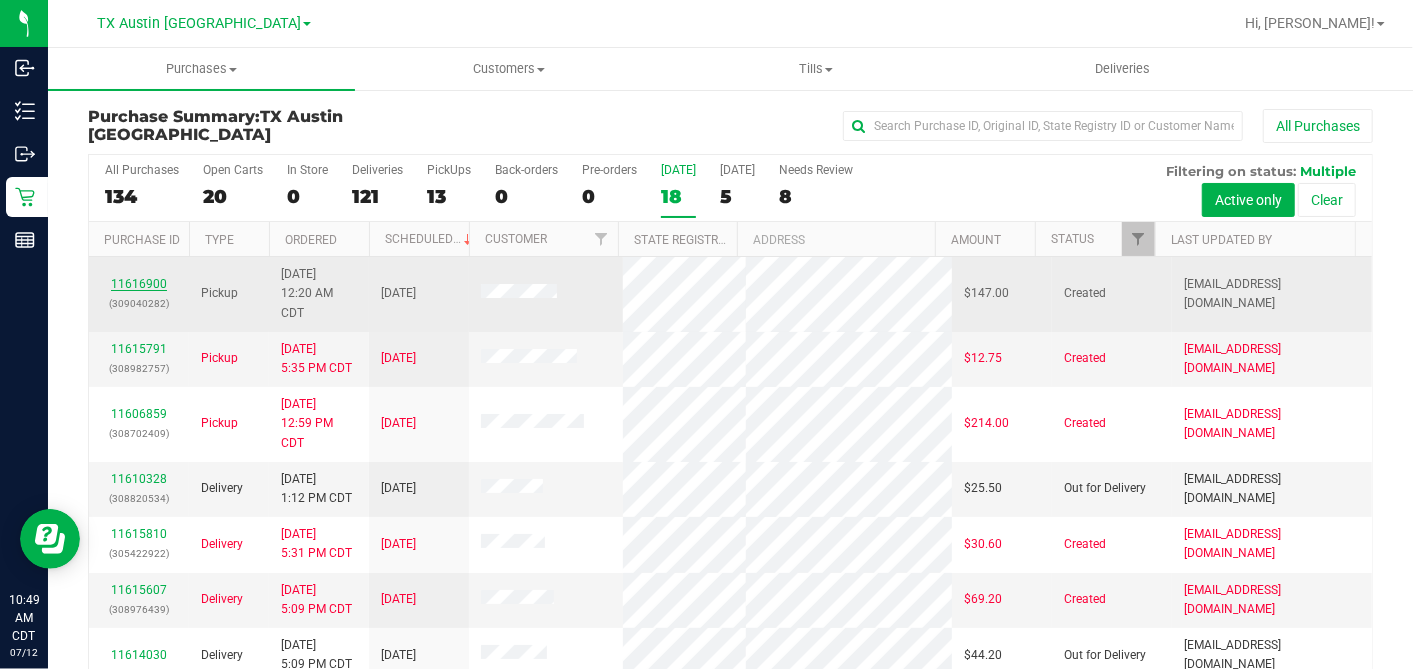 click on "11616900" at bounding box center (139, 284) 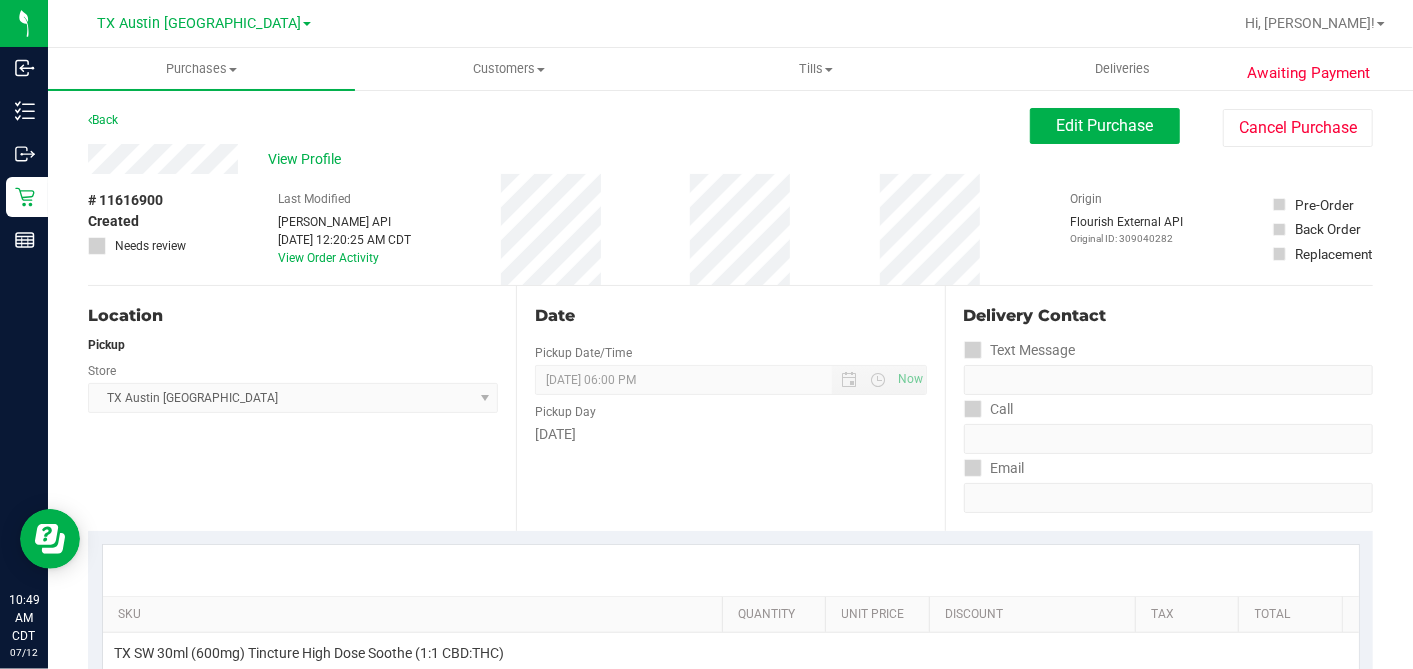 click on "# 11616900
Created
Needs review" at bounding box center [138, 229] 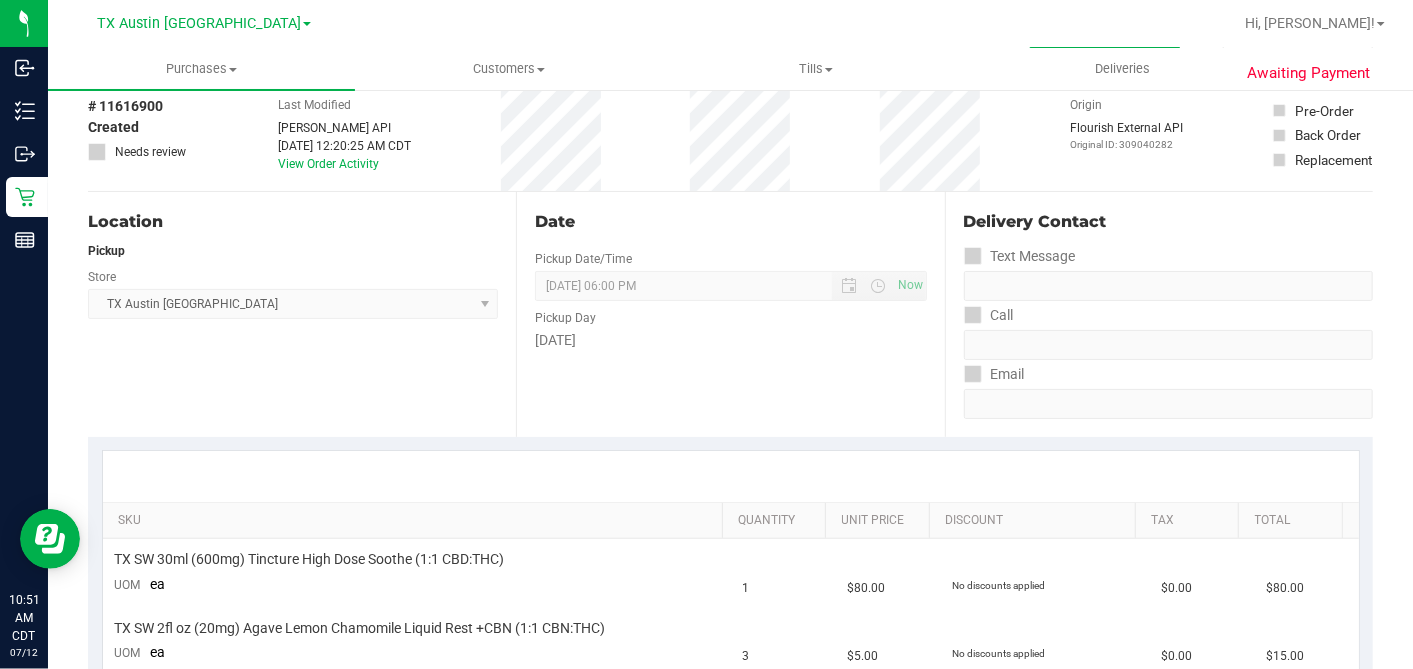 scroll, scrollTop: 0, scrollLeft: 0, axis: both 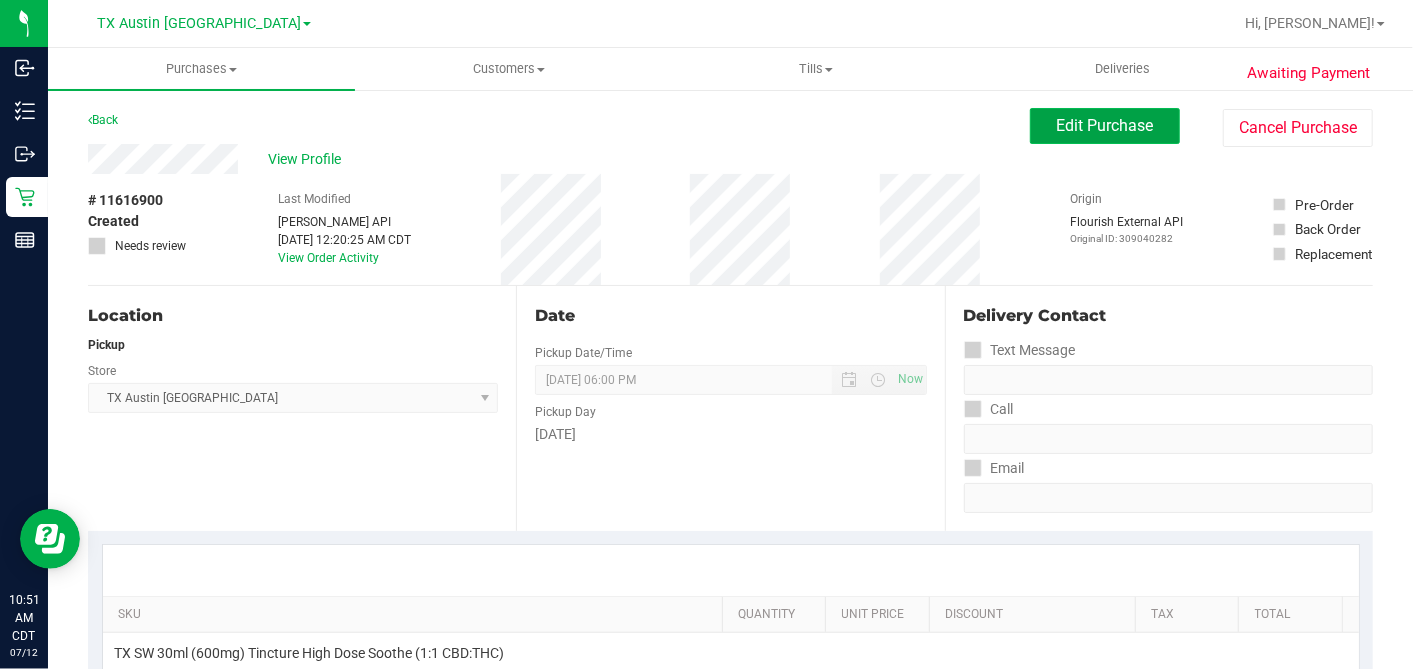 click on "Edit Purchase" at bounding box center (1105, 125) 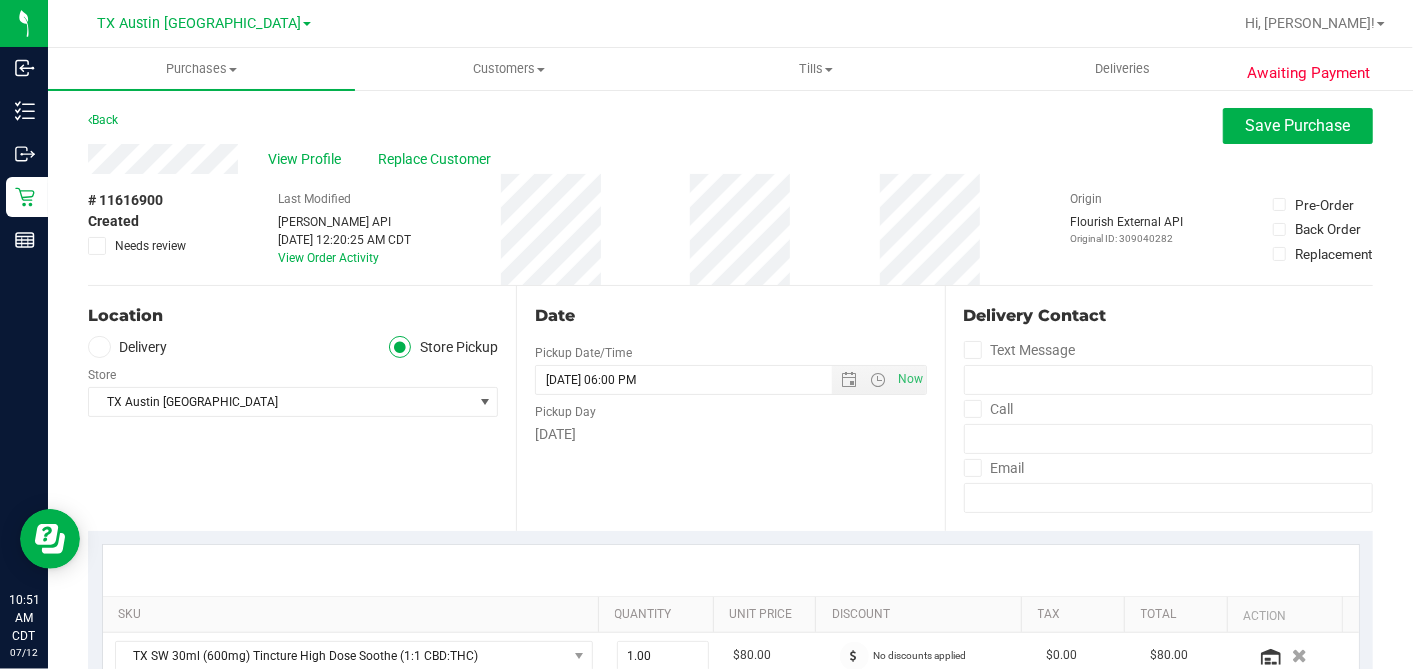 click at bounding box center [99, 347] 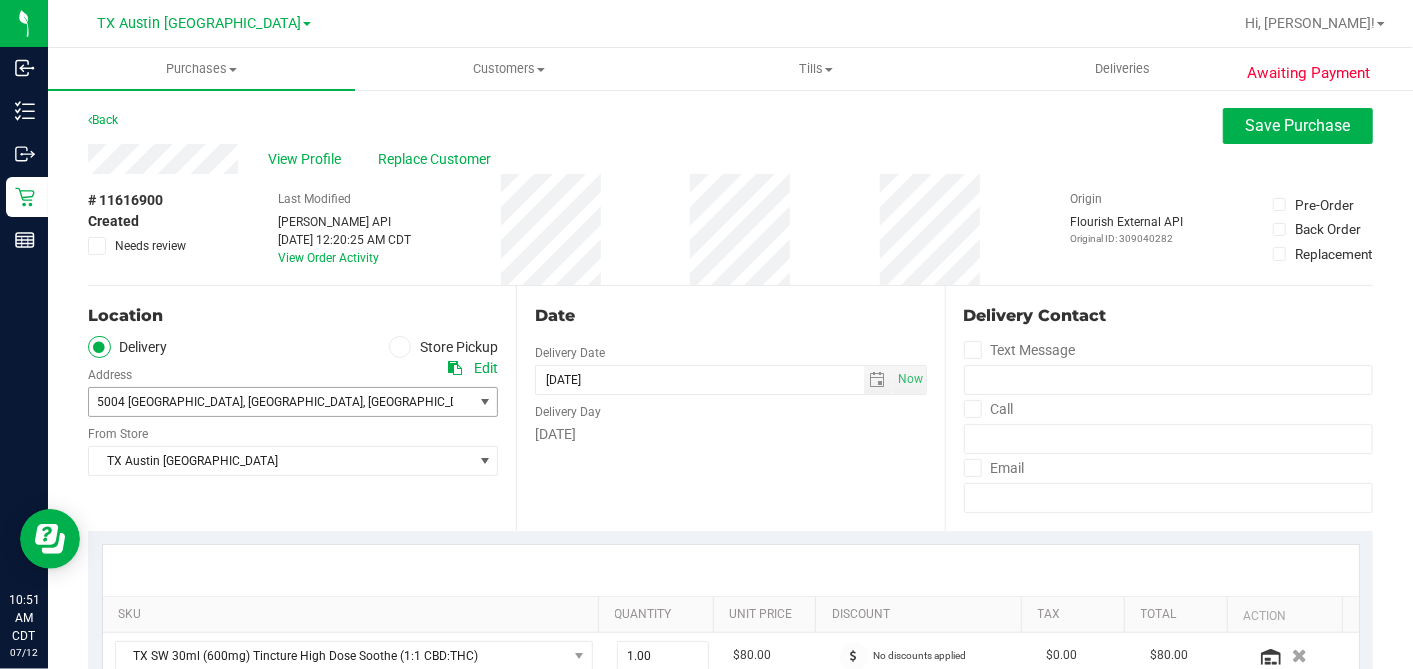 click on "5004 Plum Peach Bend" at bounding box center (170, 402) 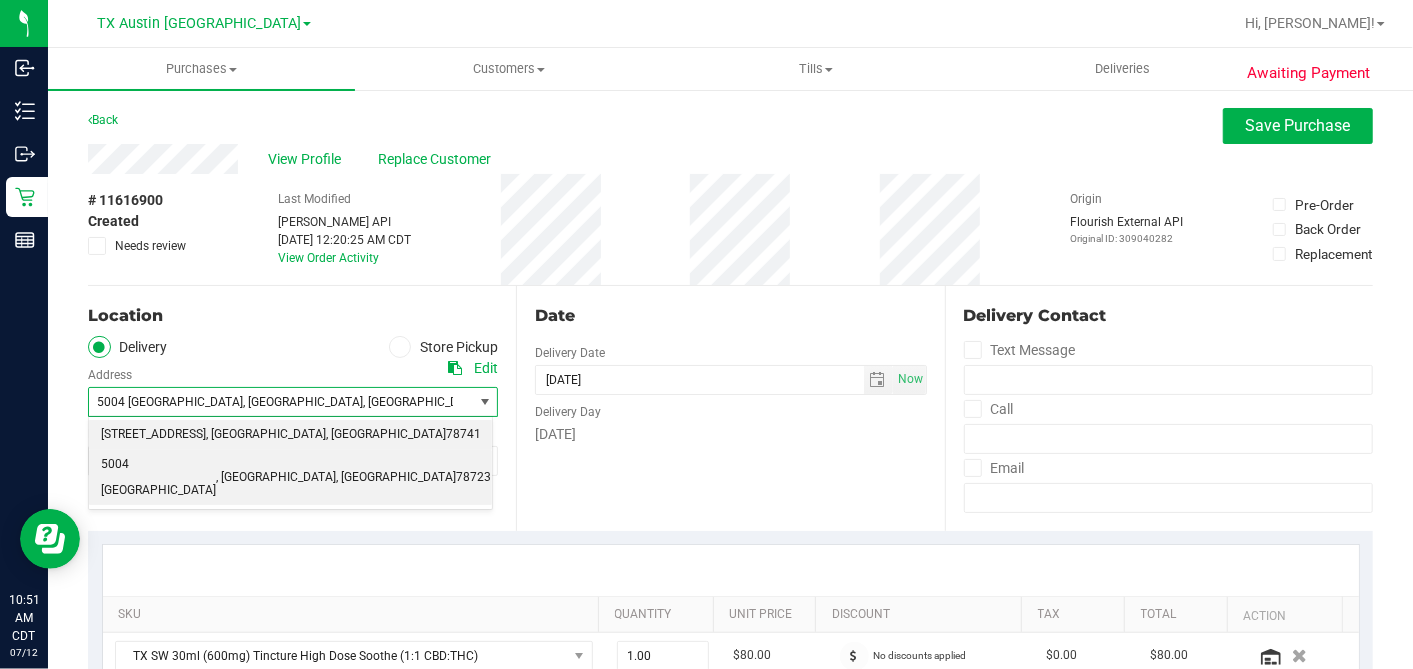 click on "7105 E. Riverside Dr." at bounding box center (153, 435) 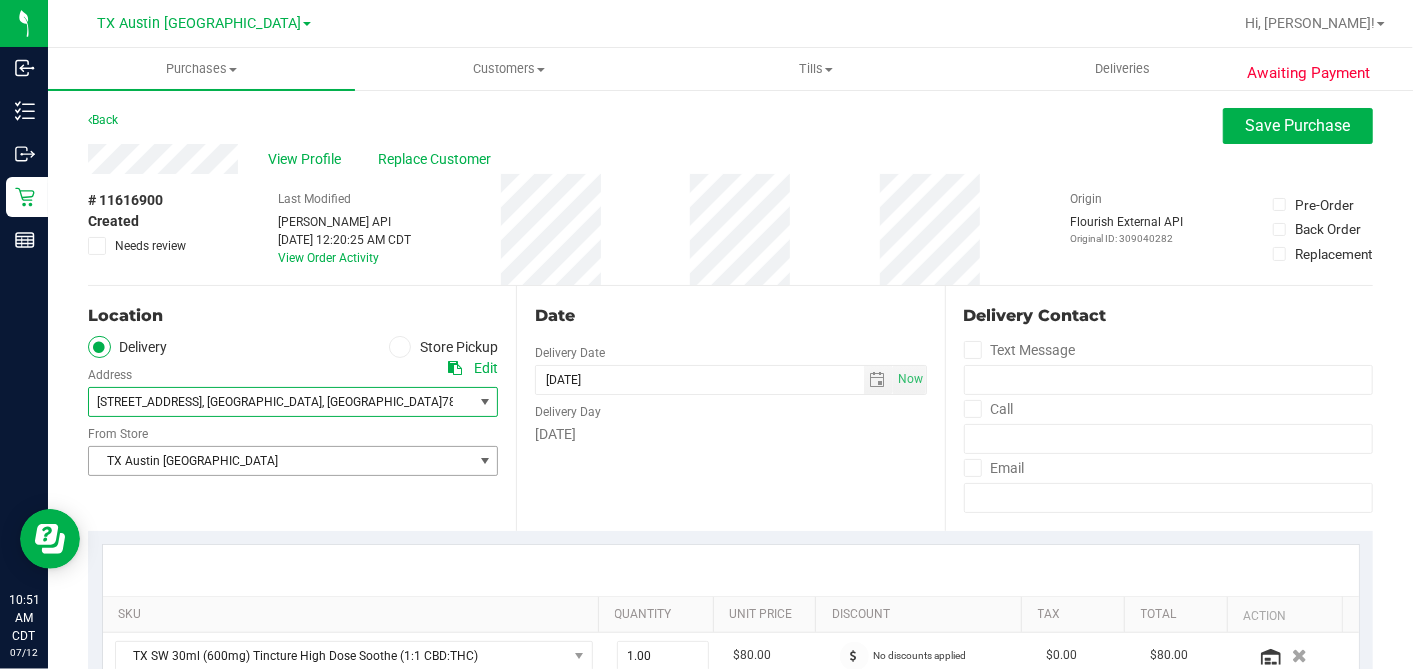click on "TX Austin [GEOGRAPHIC_DATA]" at bounding box center [280, 461] 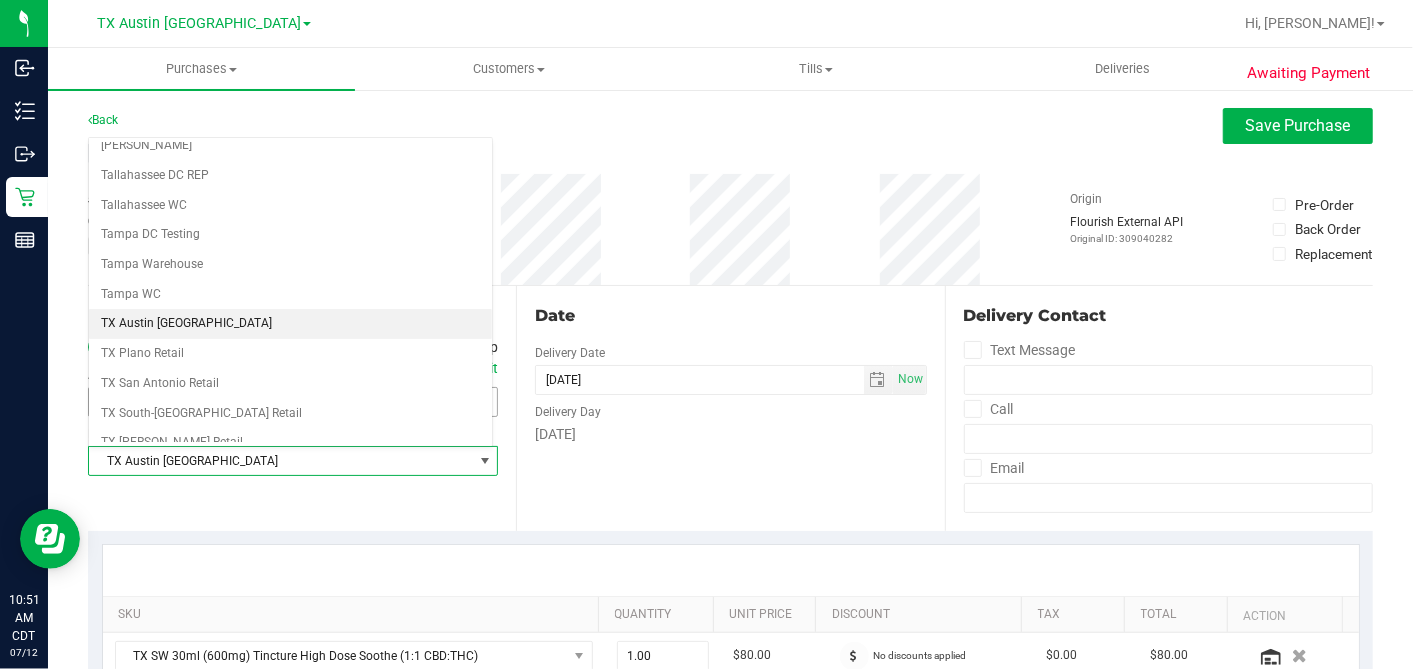 scroll, scrollTop: 1422, scrollLeft: 0, axis: vertical 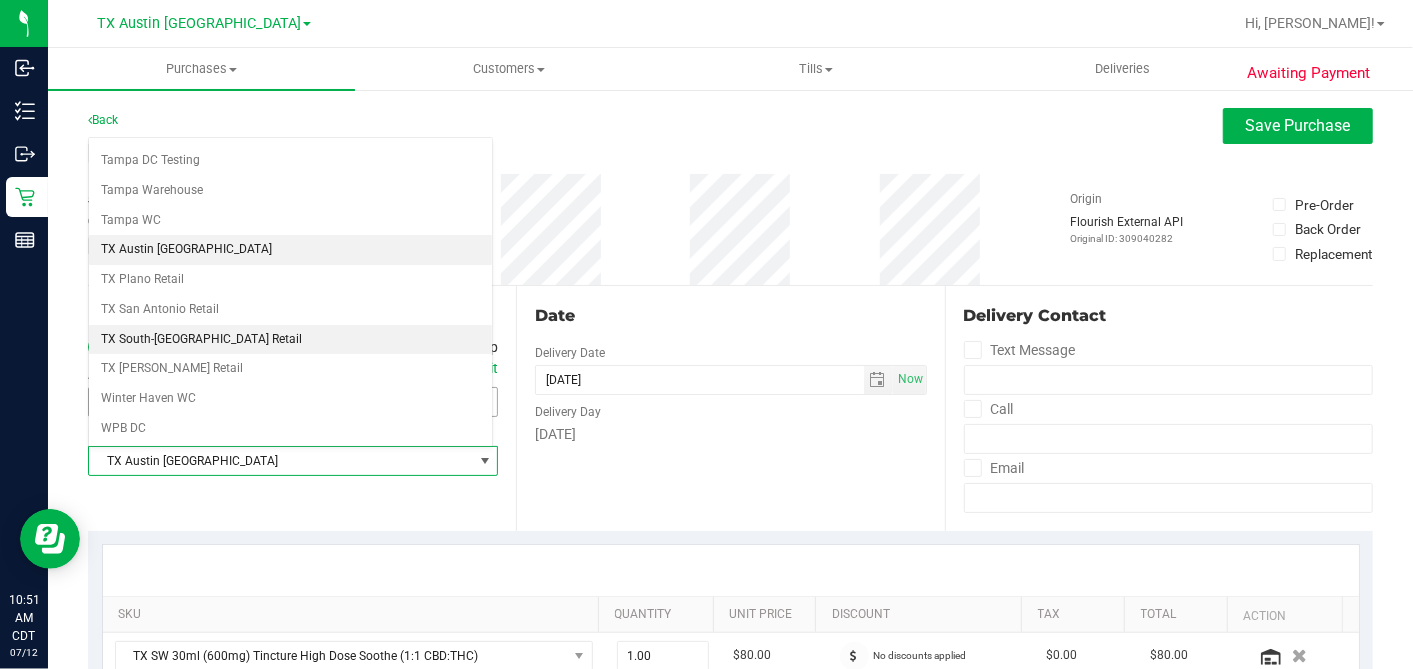 click on "TX South-[GEOGRAPHIC_DATA] Retail" at bounding box center [290, 340] 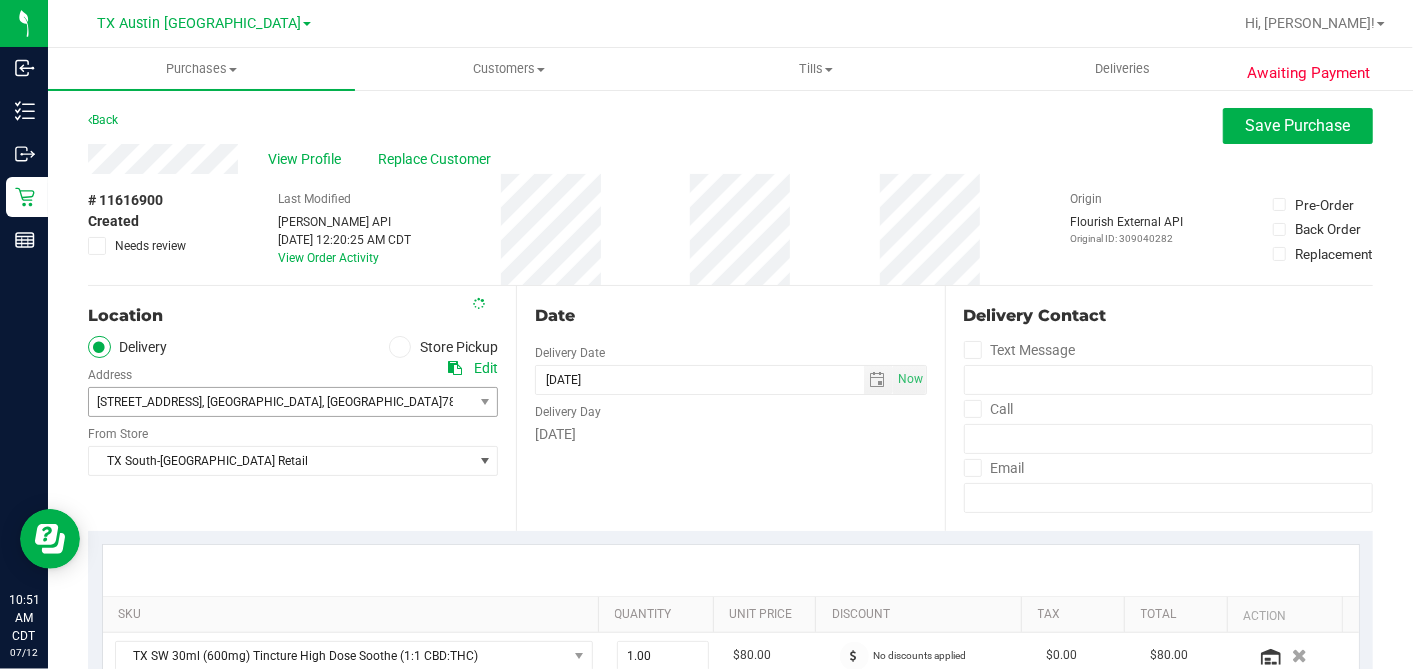 click on "Date" at bounding box center [730, 316] 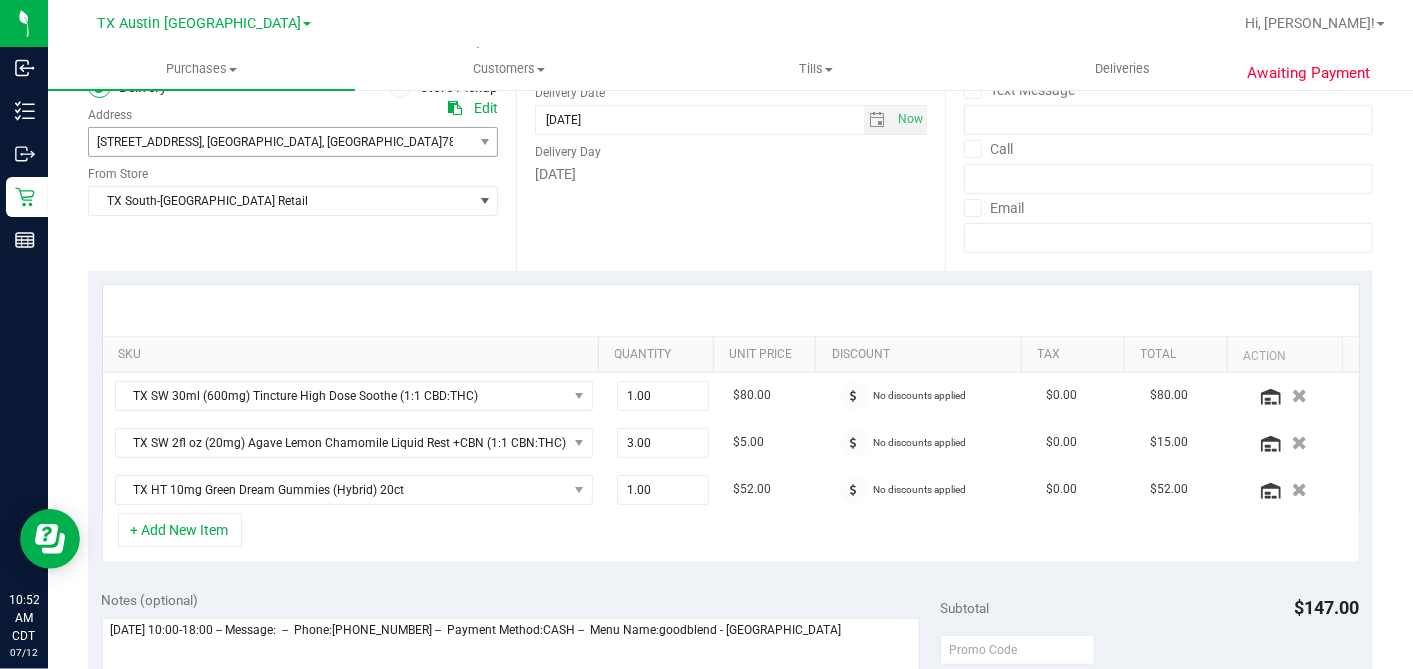 scroll, scrollTop: 444, scrollLeft: 0, axis: vertical 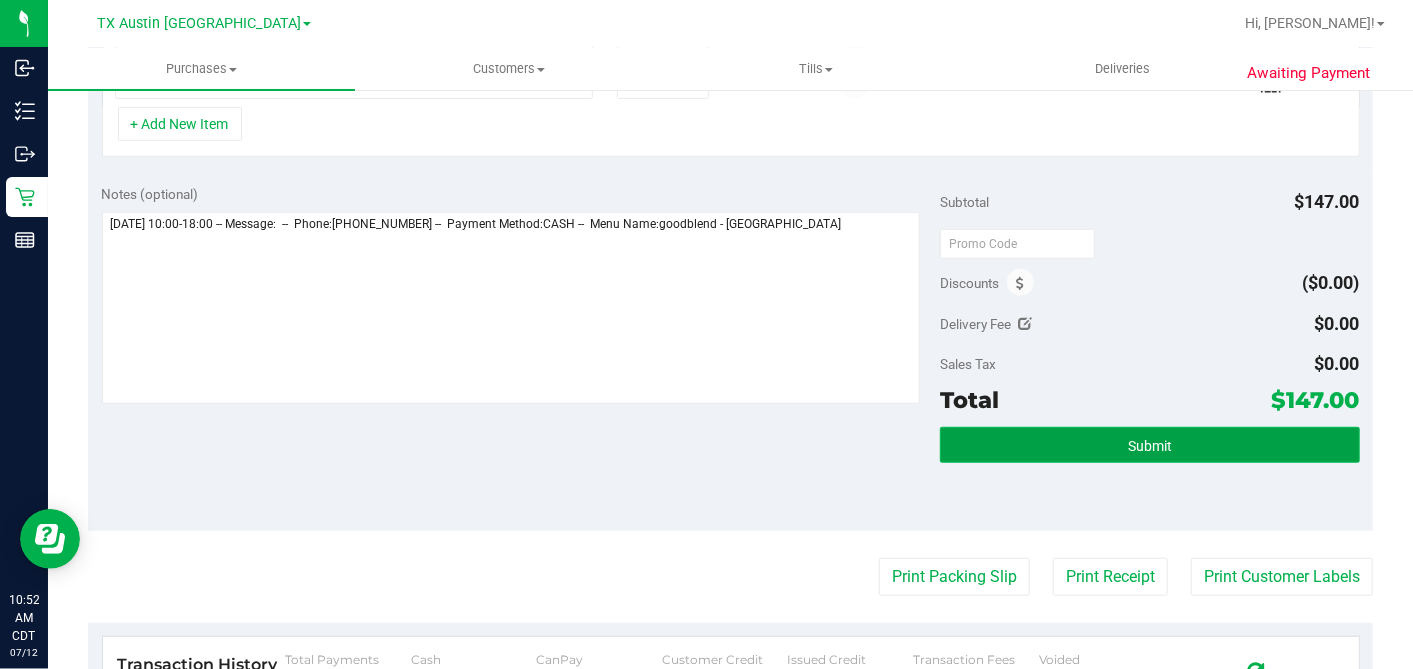 click on "Submit" at bounding box center (1149, 445) 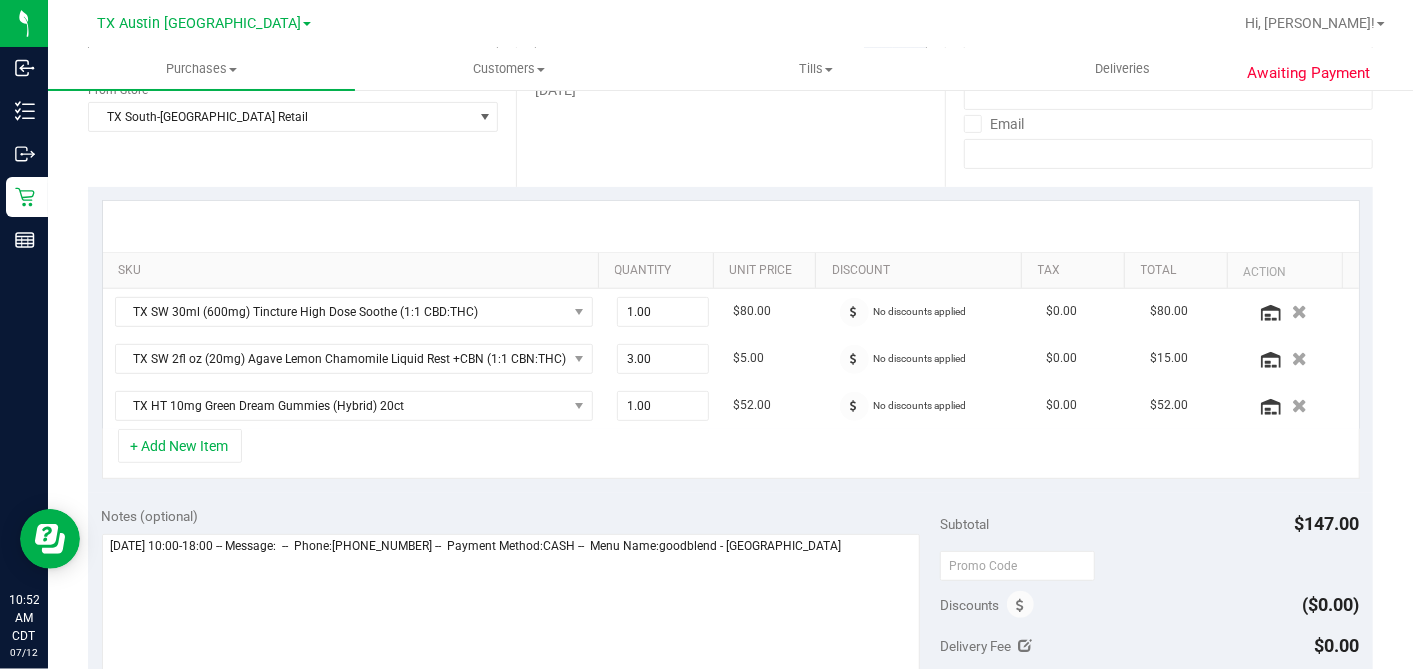 scroll, scrollTop: 0, scrollLeft: 0, axis: both 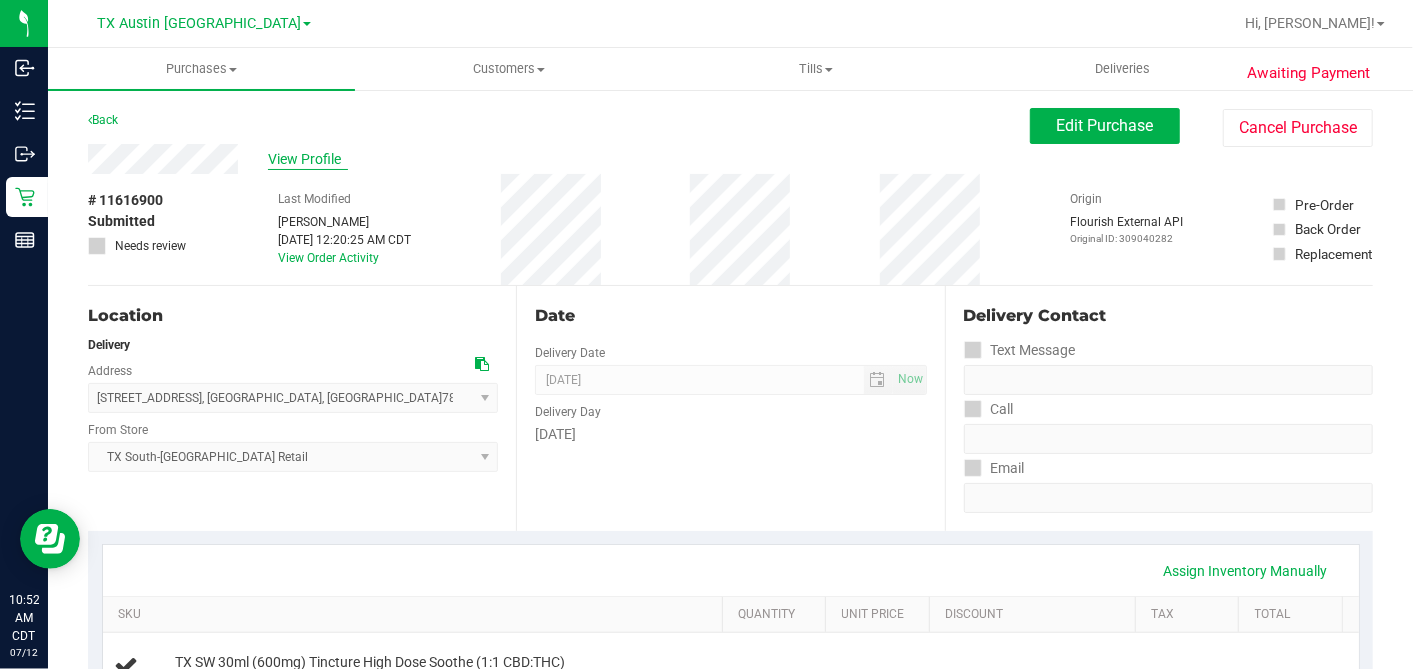 click on "View Profile" at bounding box center (308, 159) 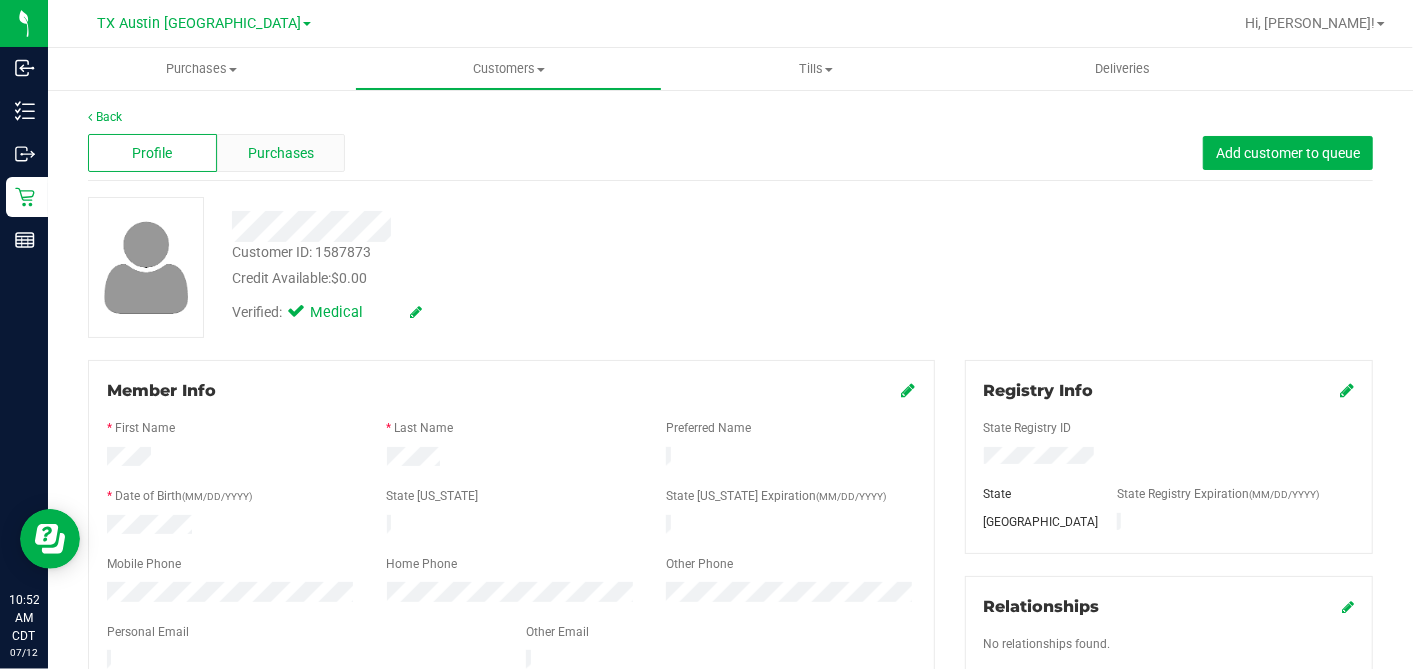 click on "Purchases" at bounding box center [281, 153] 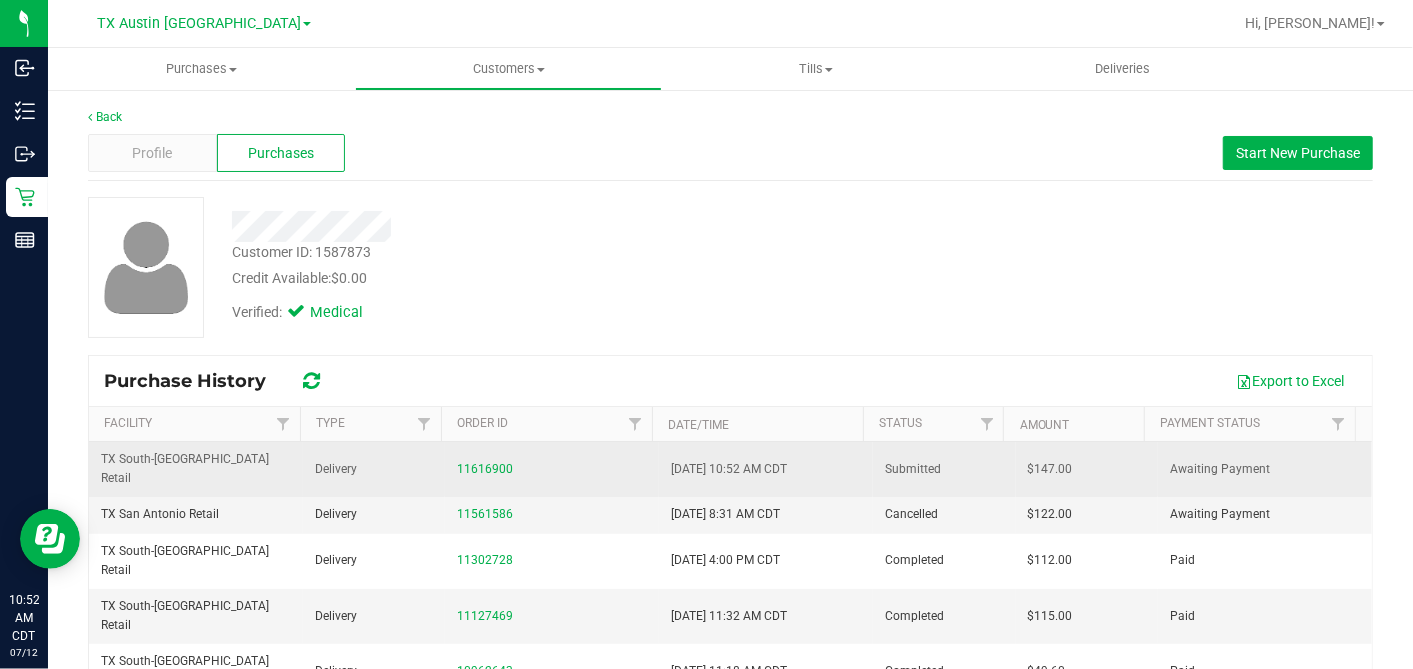 click on "$147.00" at bounding box center [1050, 469] 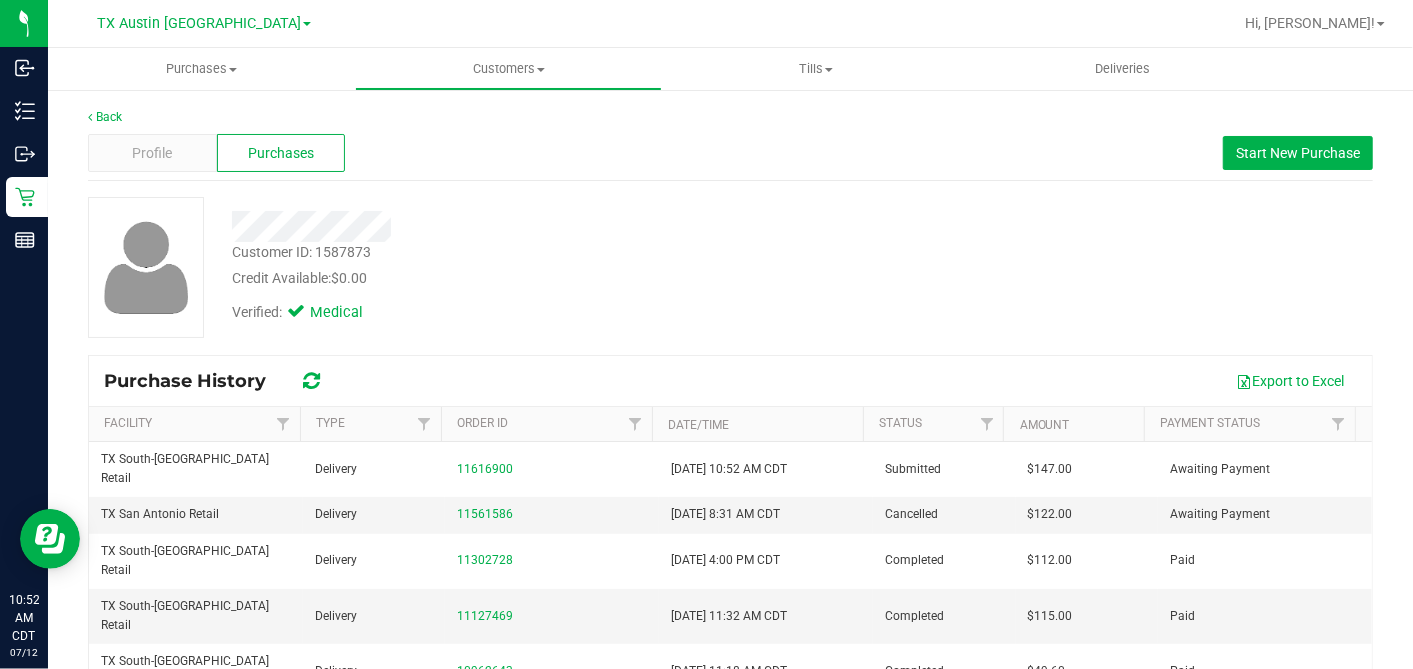 copy on "147.00" 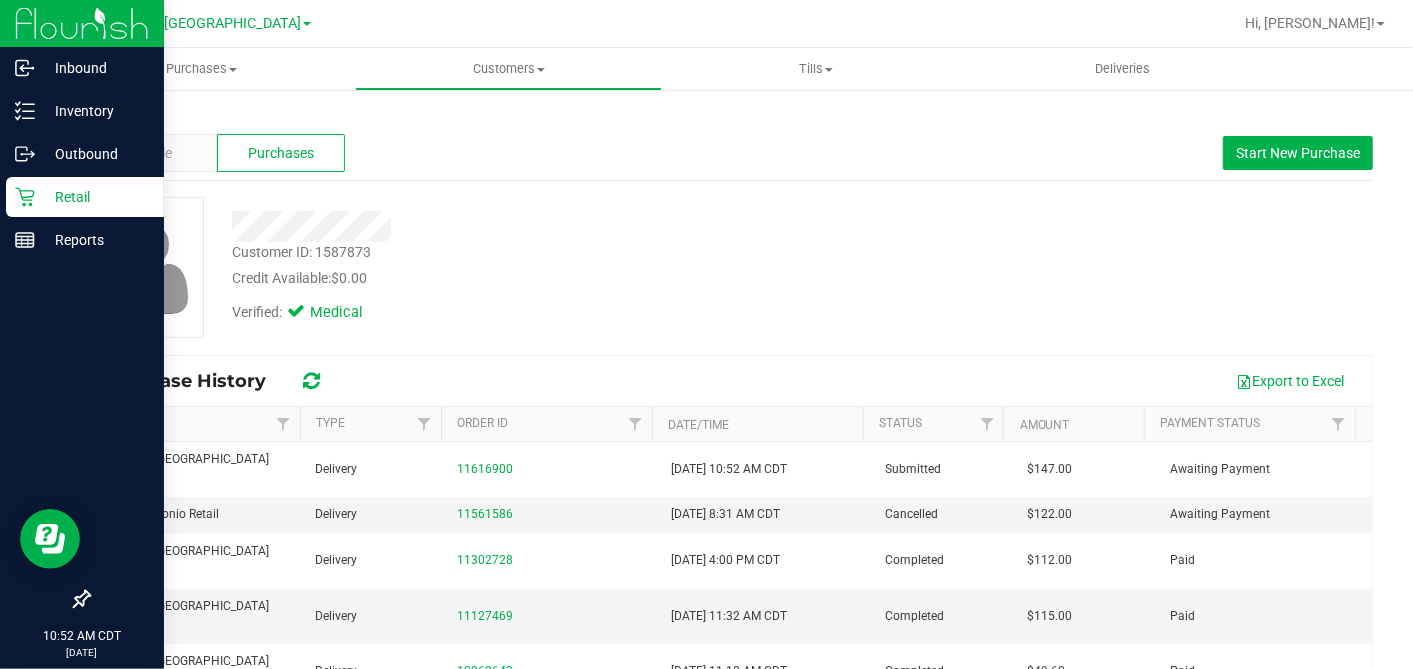 click 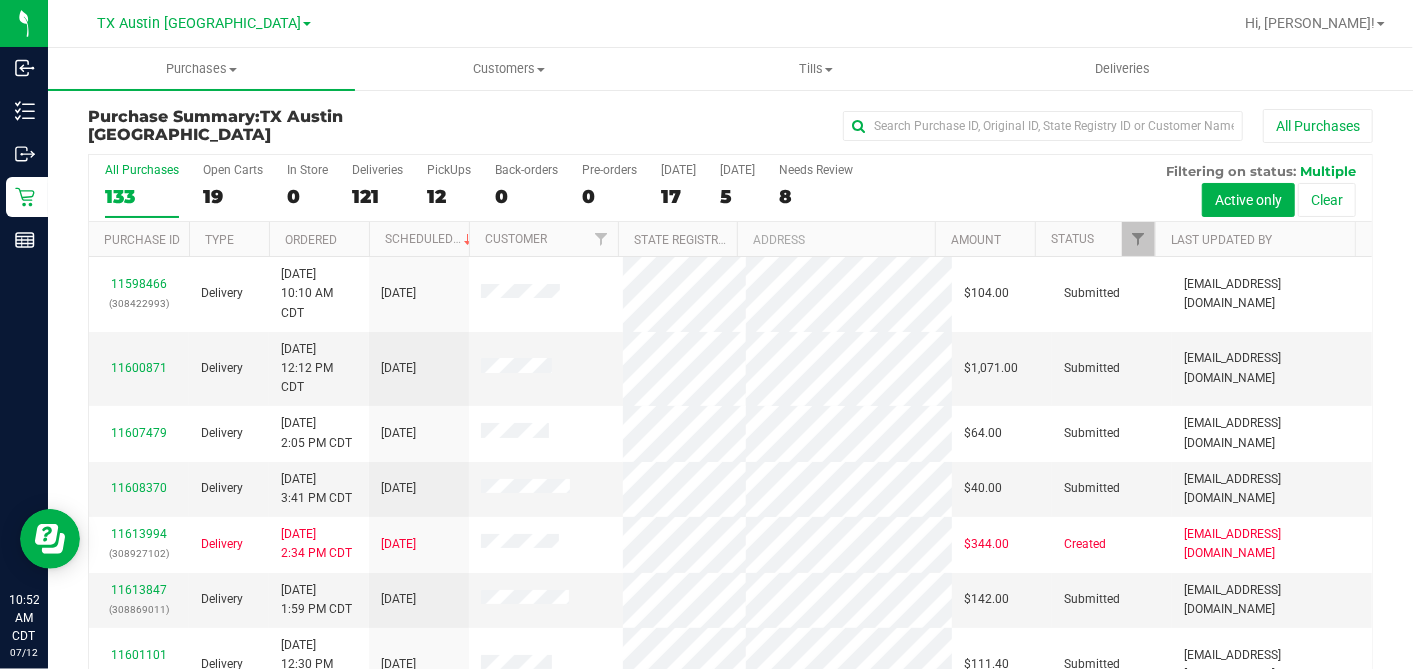 click on "17" at bounding box center (678, 196) 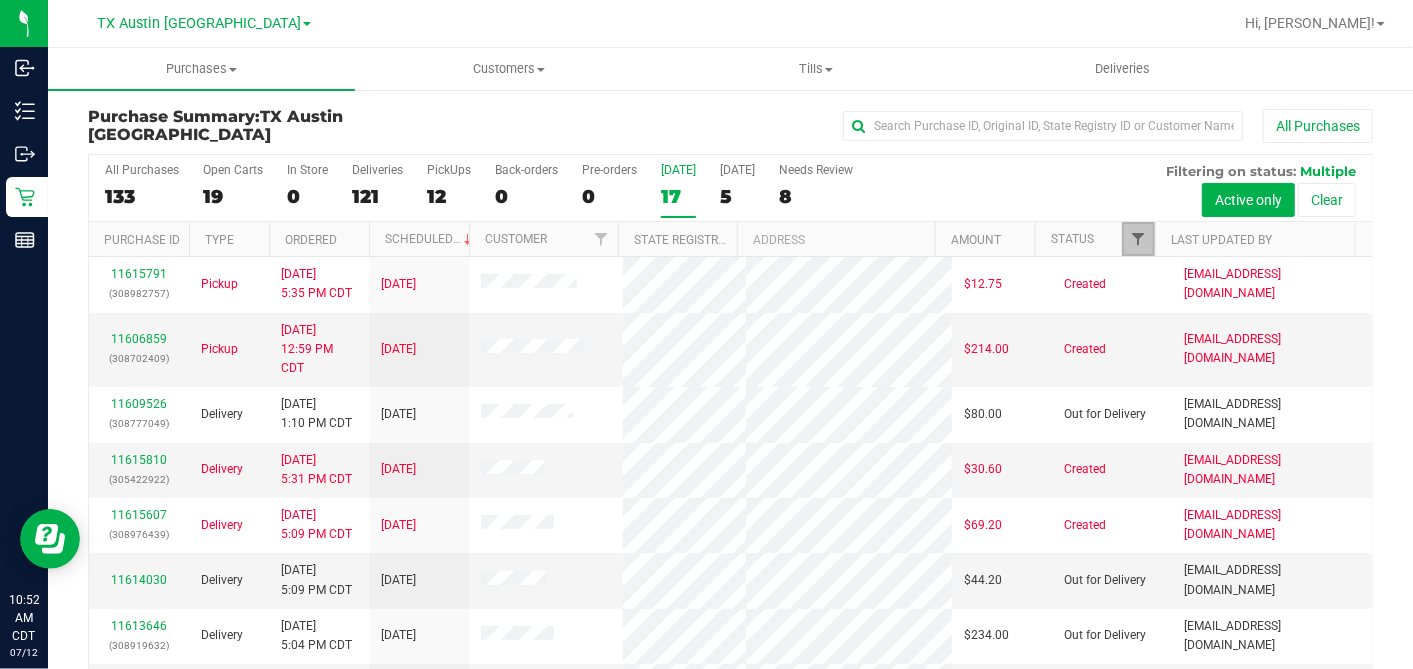 click at bounding box center (1138, 239) 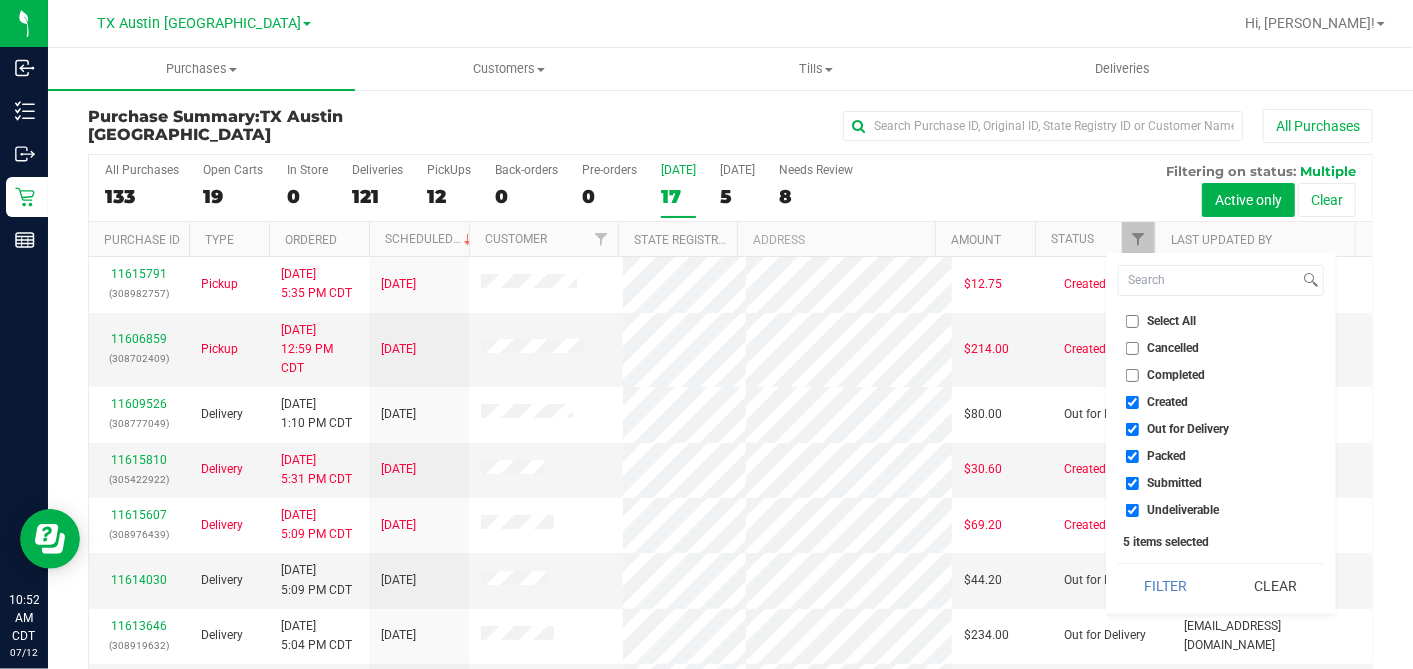click on "Select All" at bounding box center (1132, 321) 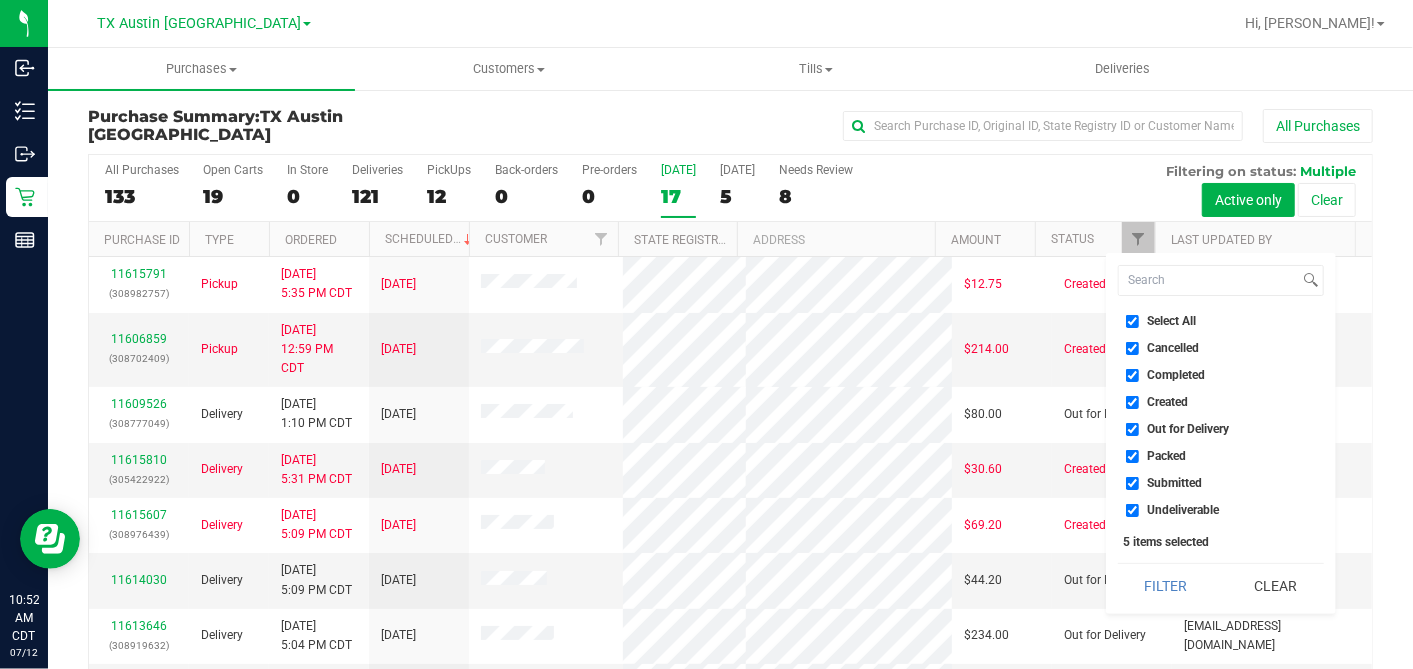 checkbox on "true" 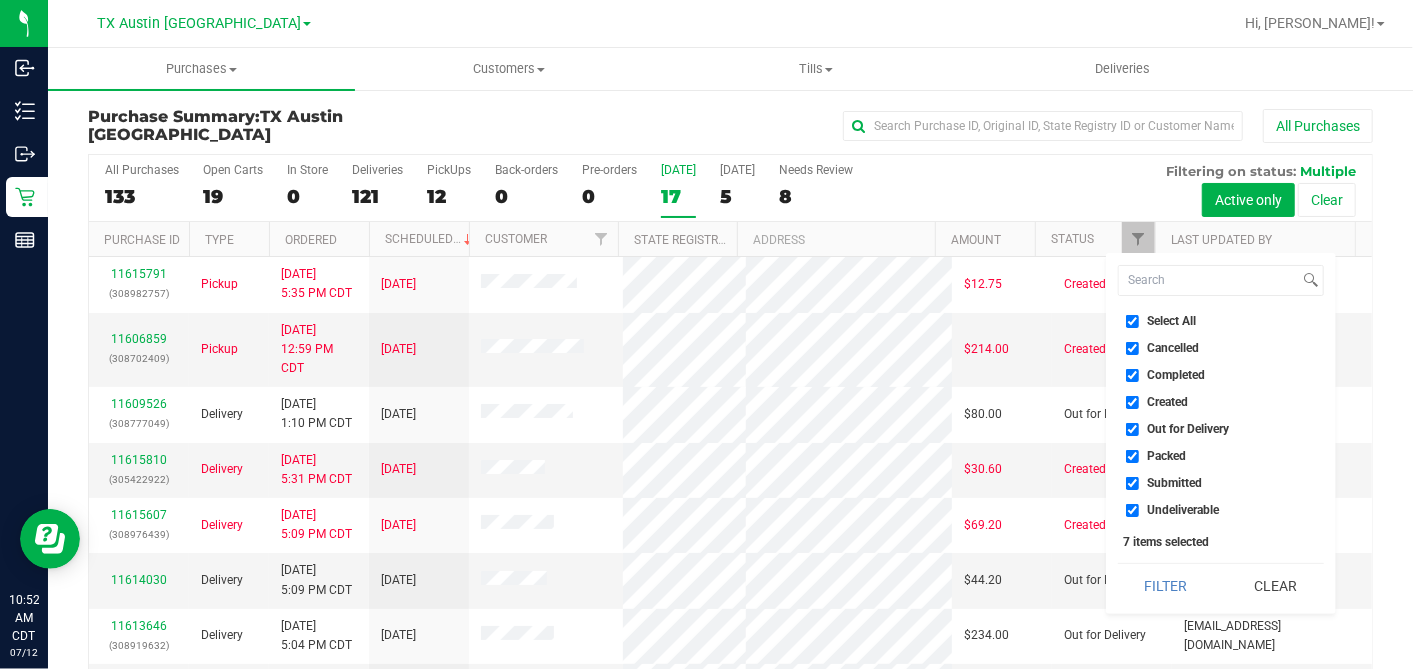 click on "Select All" at bounding box center (1132, 321) 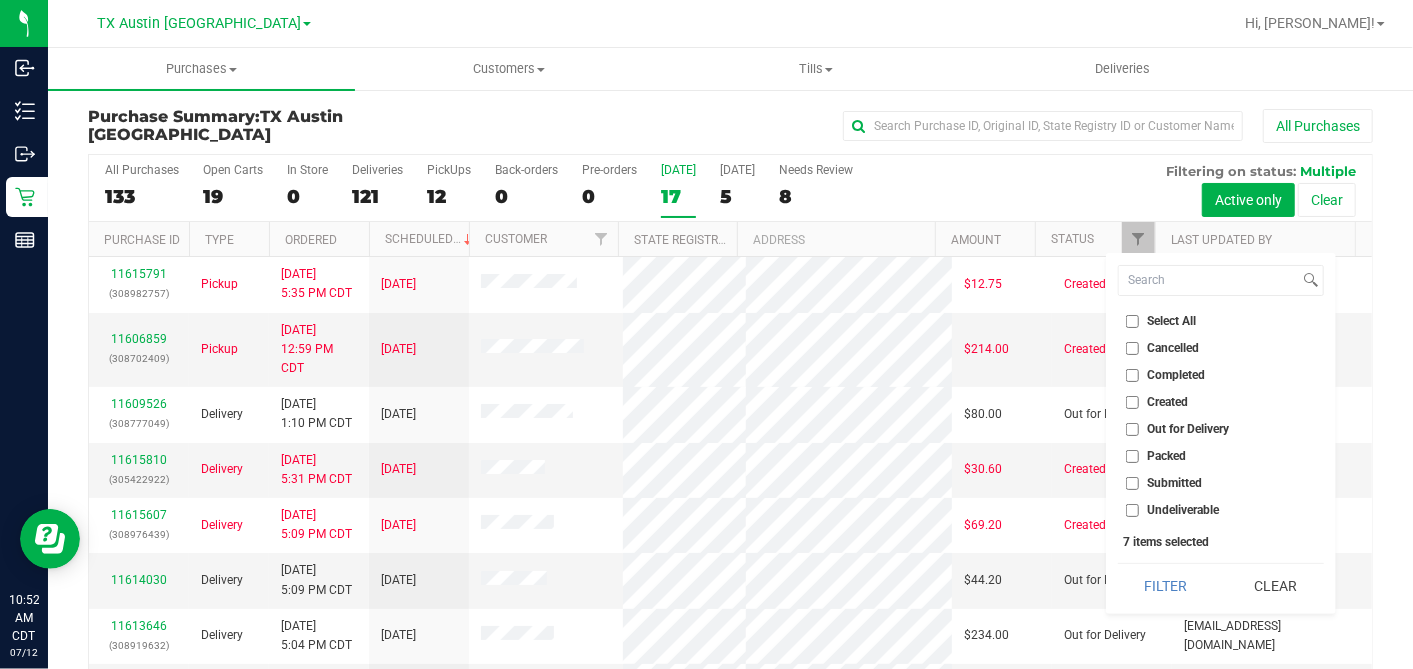 checkbox on "false" 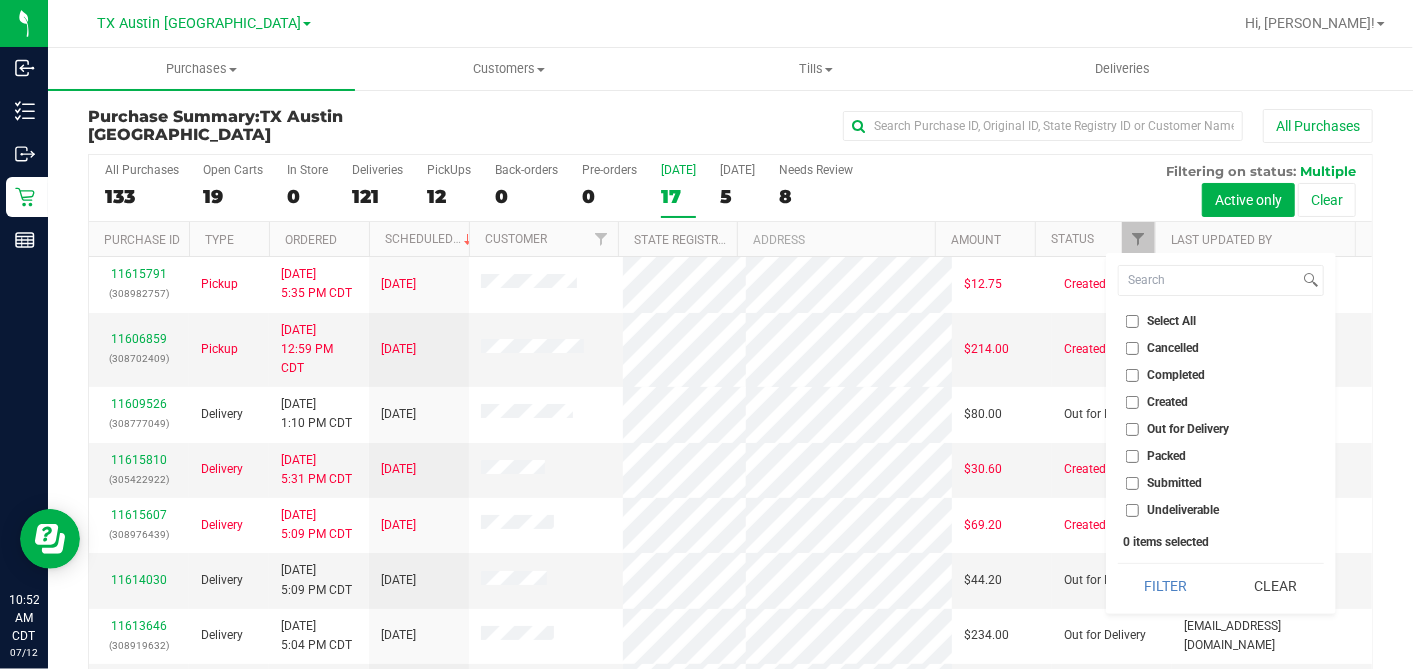 click on "Created" at bounding box center (1132, 402) 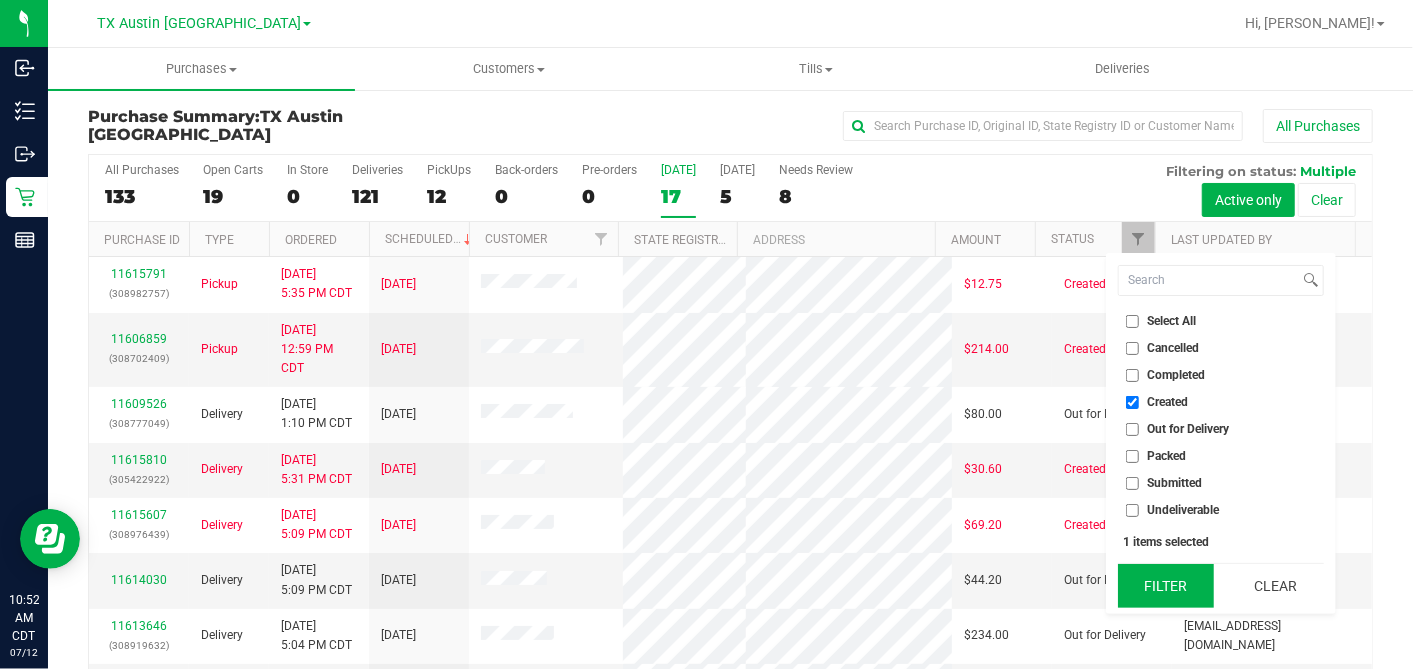 click on "Filter" at bounding box center (1166, 586) 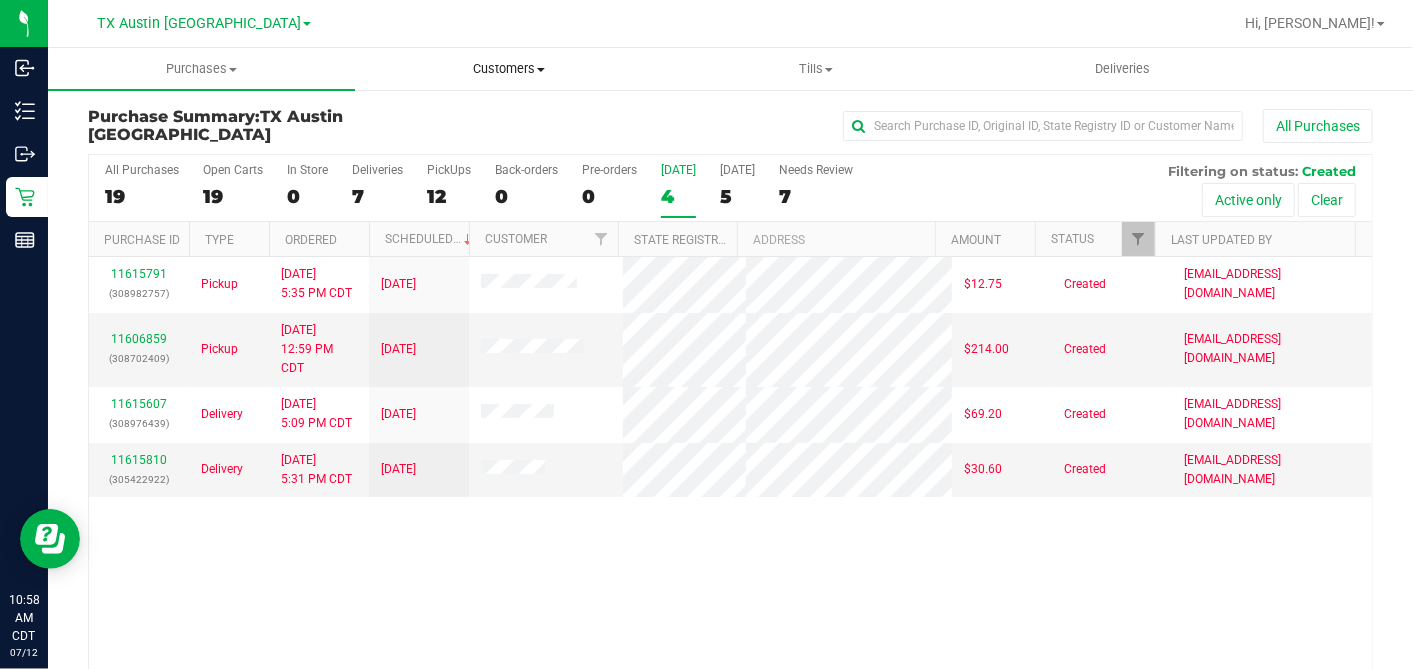 click on "Customers" at bounding box center (508, 69) 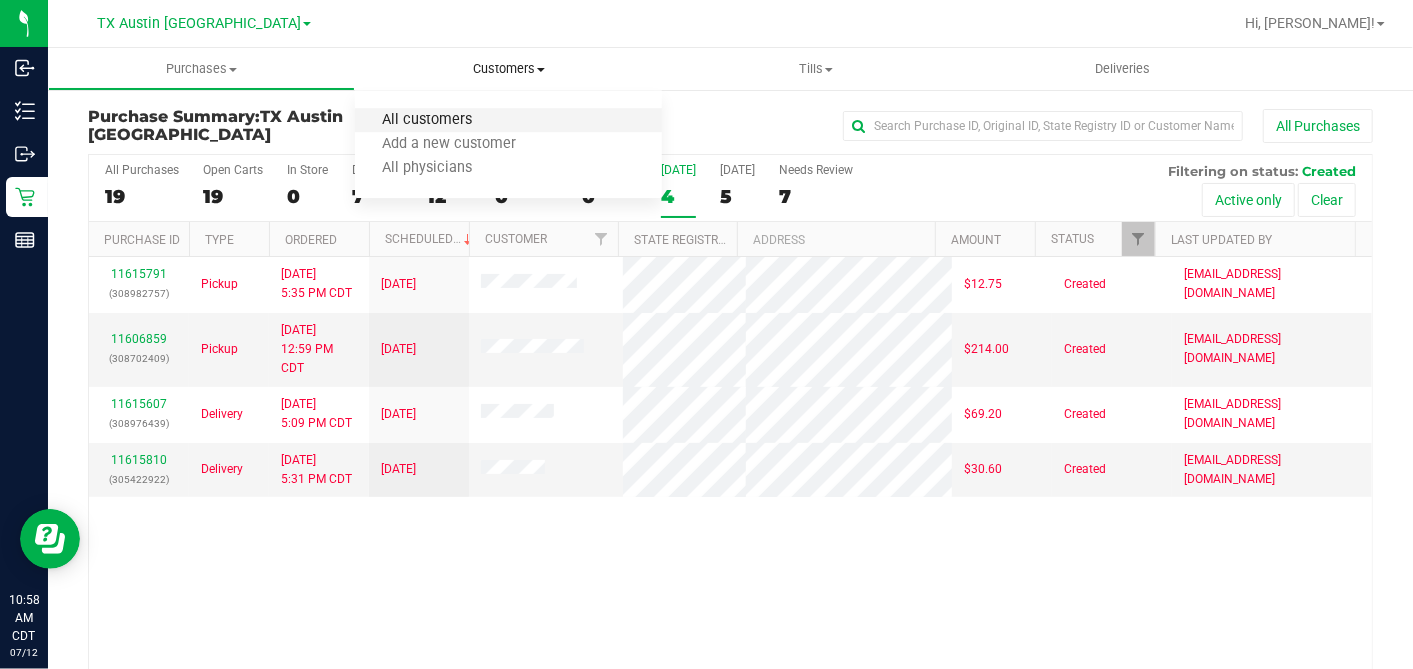 click on "All customers" at bounding box center [427, 120] 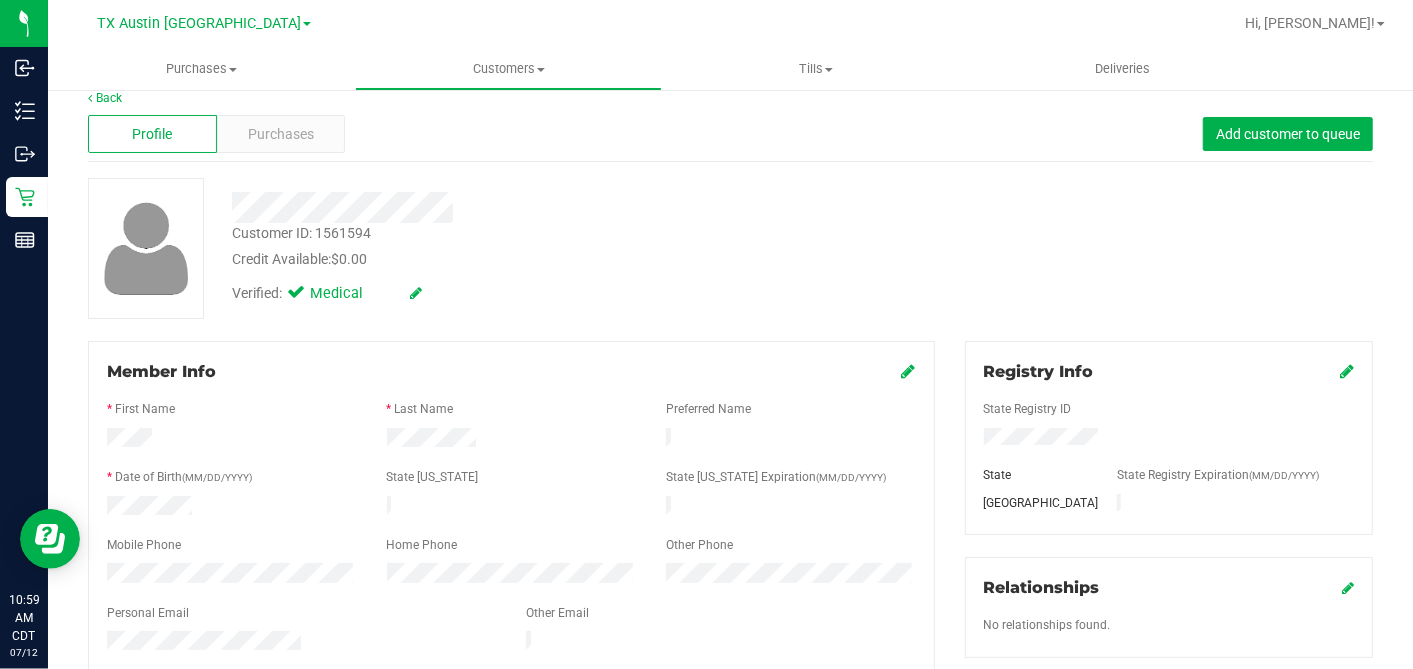 scroll, scrollTop: 0, scrollLeft: 0, axis: both 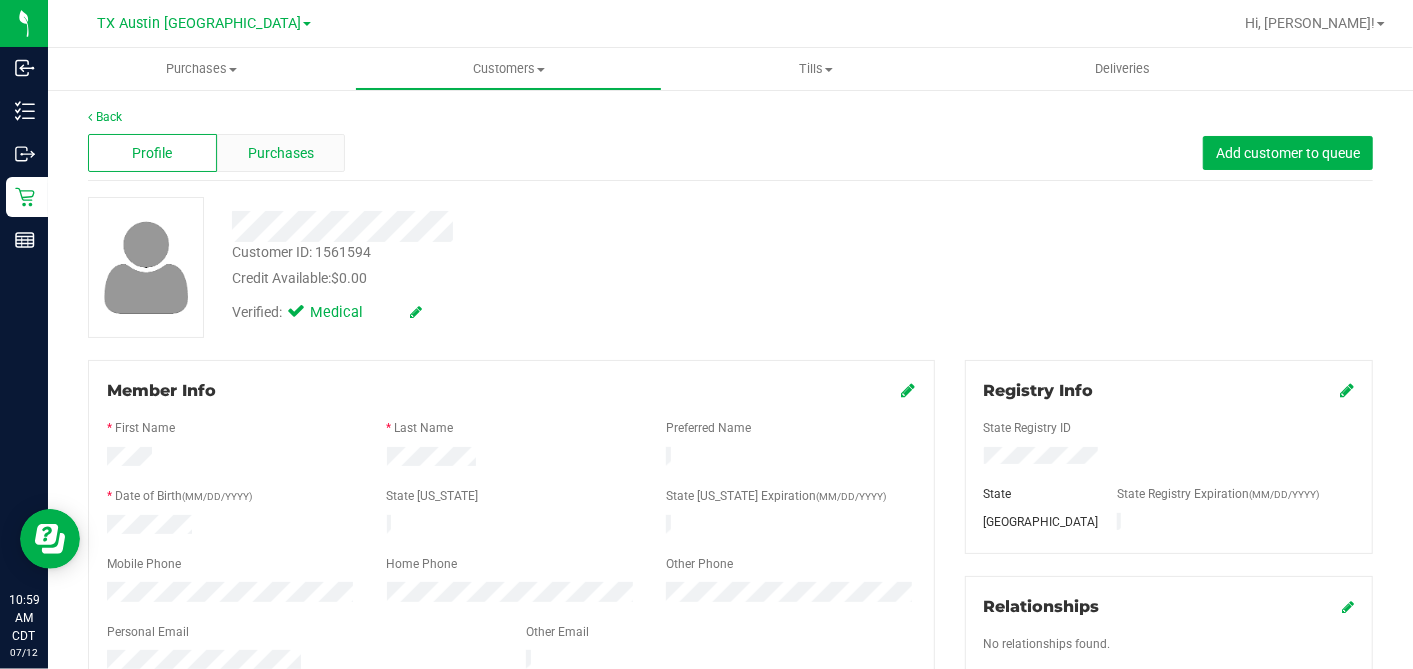 click on "Purchases" at bounding box center [281, 153] 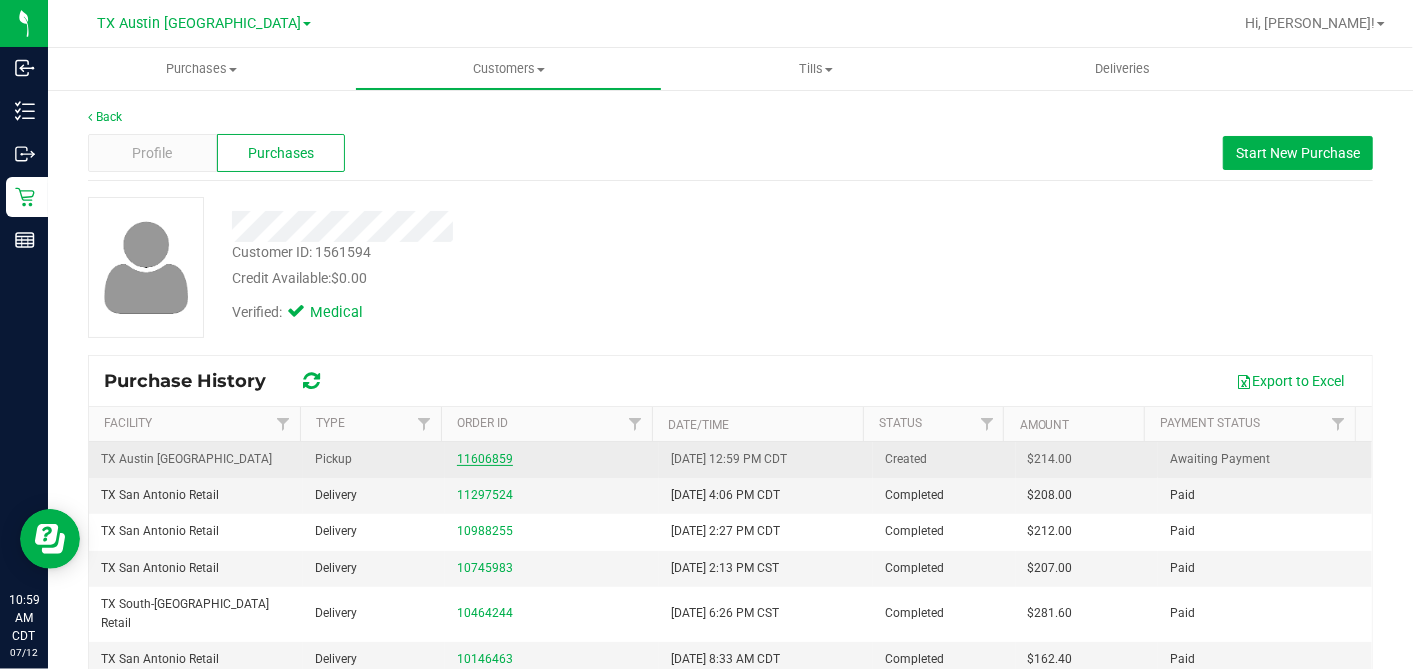 click on "11606859" at bounding box center (485, 459) 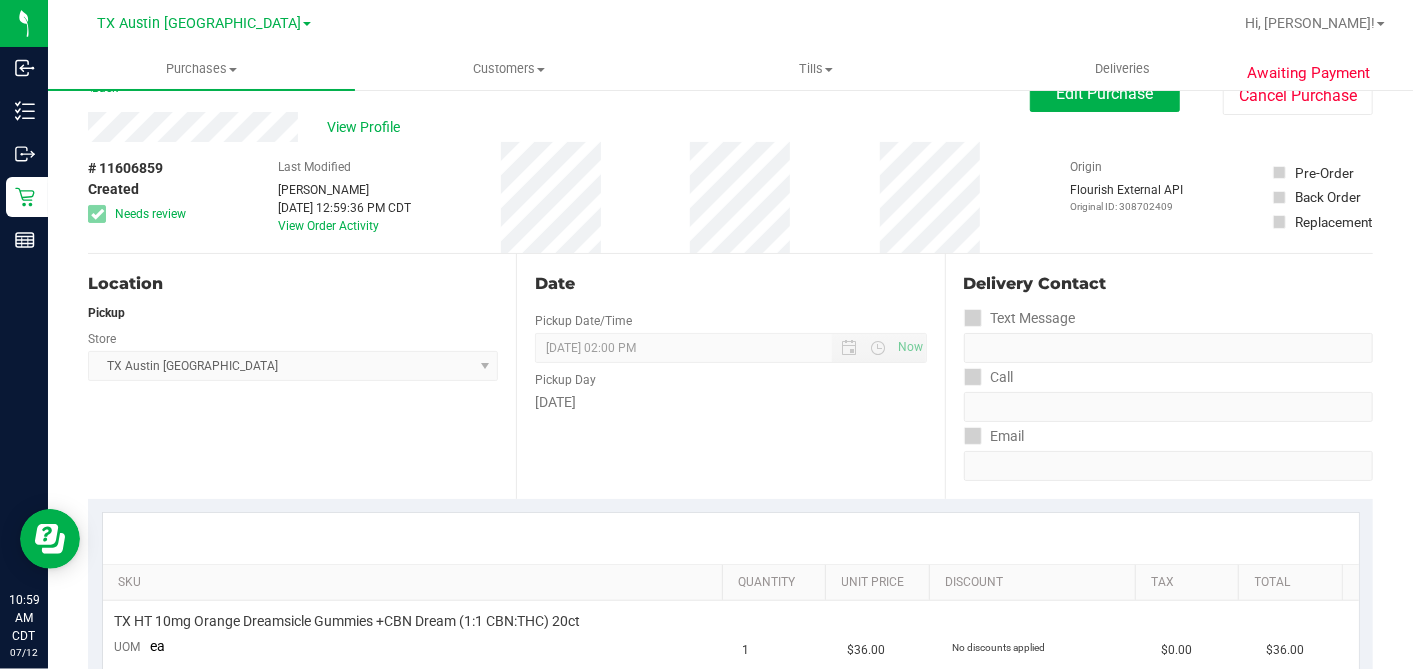 scroll, scrollTop: 0, scrollLeft: 0, axis: both 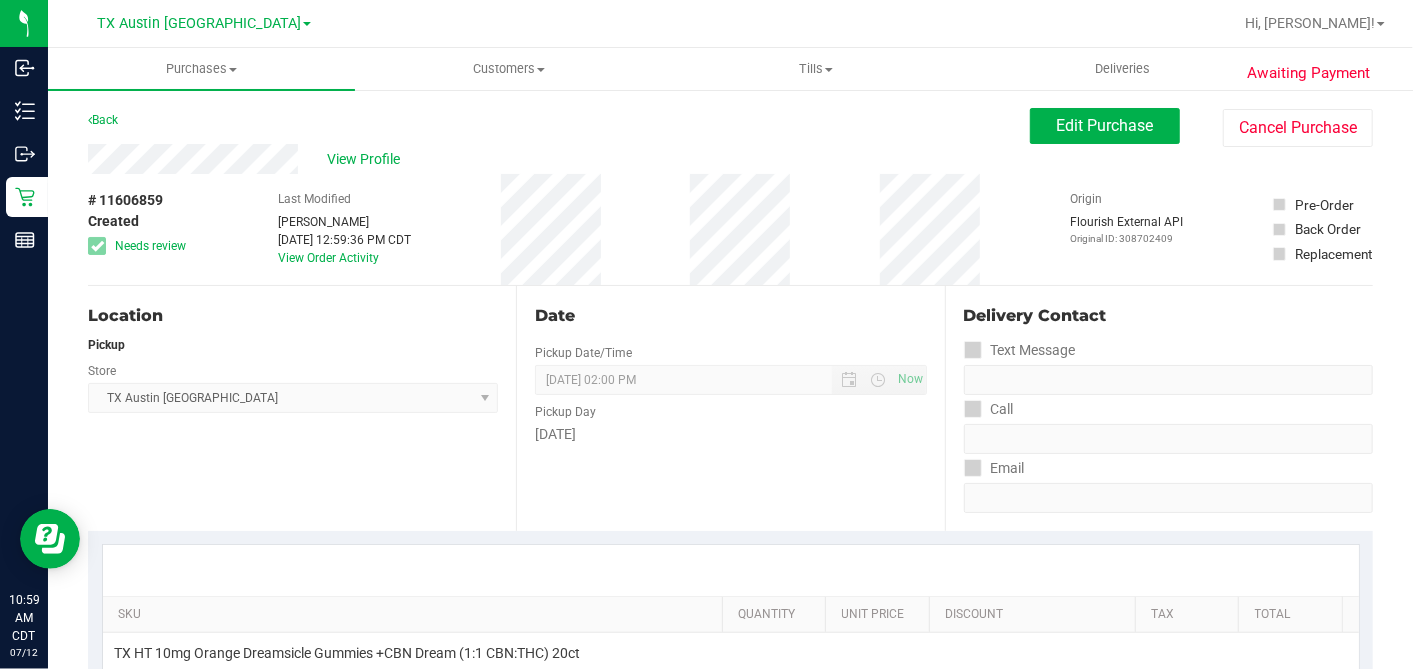 click on "# 11606859
Created
Needs review
Last Modified
Dane Hawkins
Jul 10, 2025 12:59:36 PM CDT
View Order Activity
Origin
Flourish External API
Original ID: 308702409
Pre-Order
Back Order" at bounding box center (730, 229) 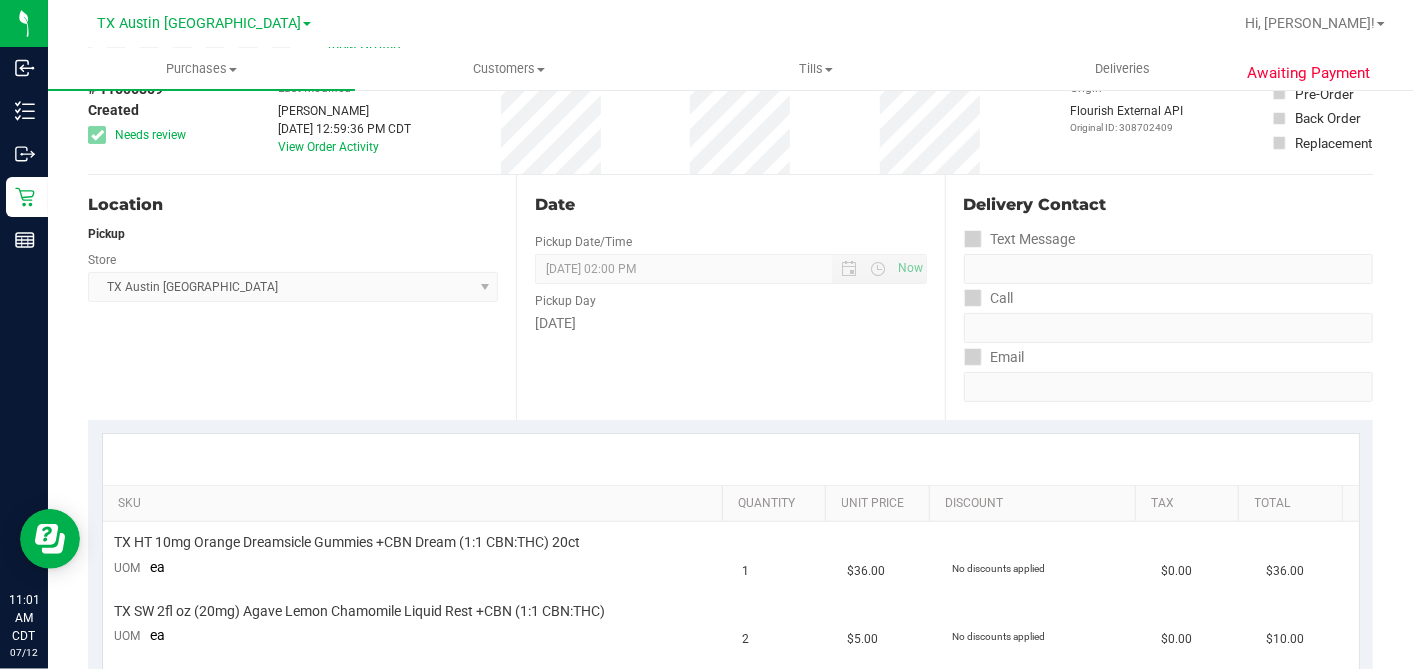scroll, scrollTop: 0, scrollLeft: 0, axis: both 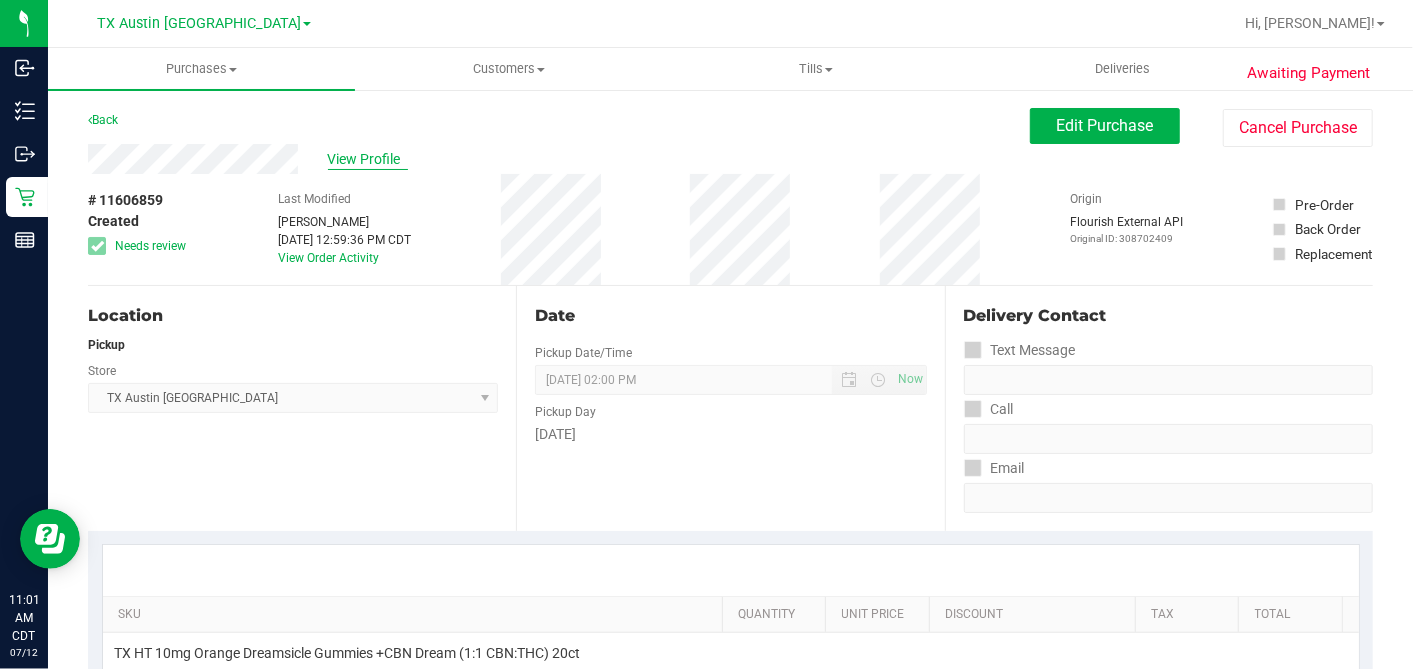 click on "View Profile" at bounding box center (368, 159) 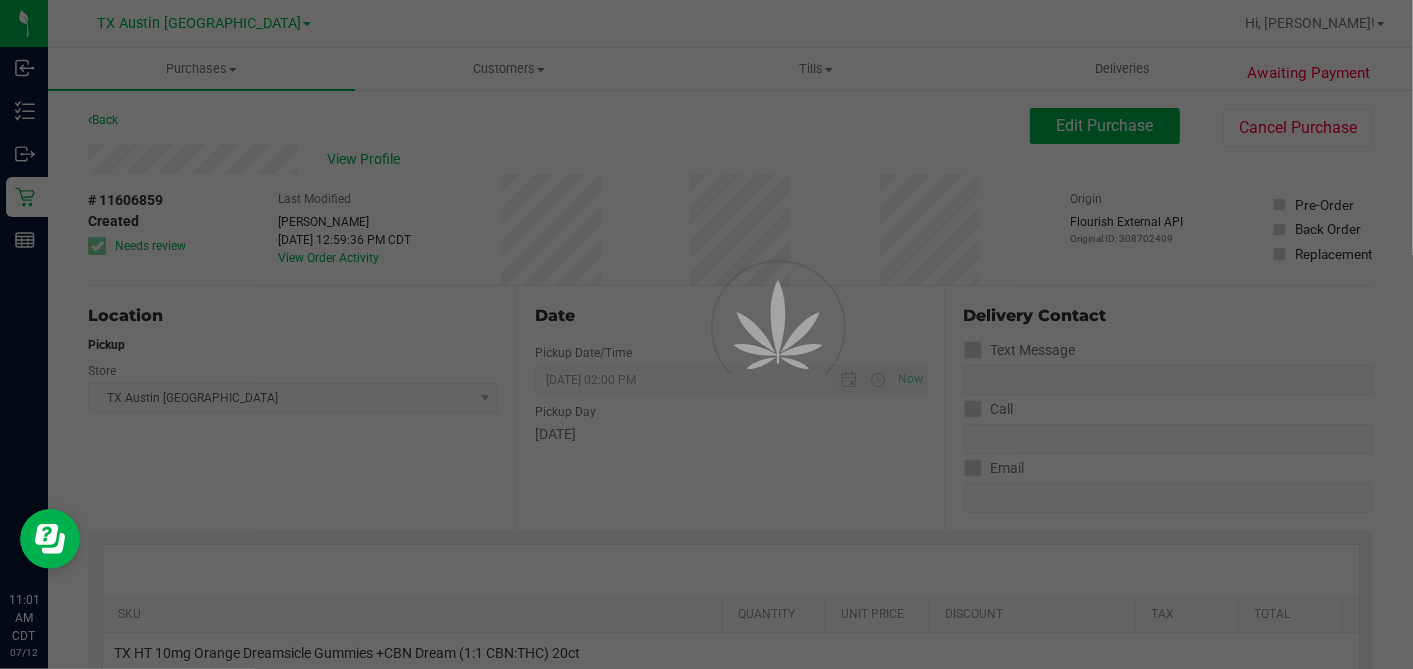 click at bounding box center [706, 334] 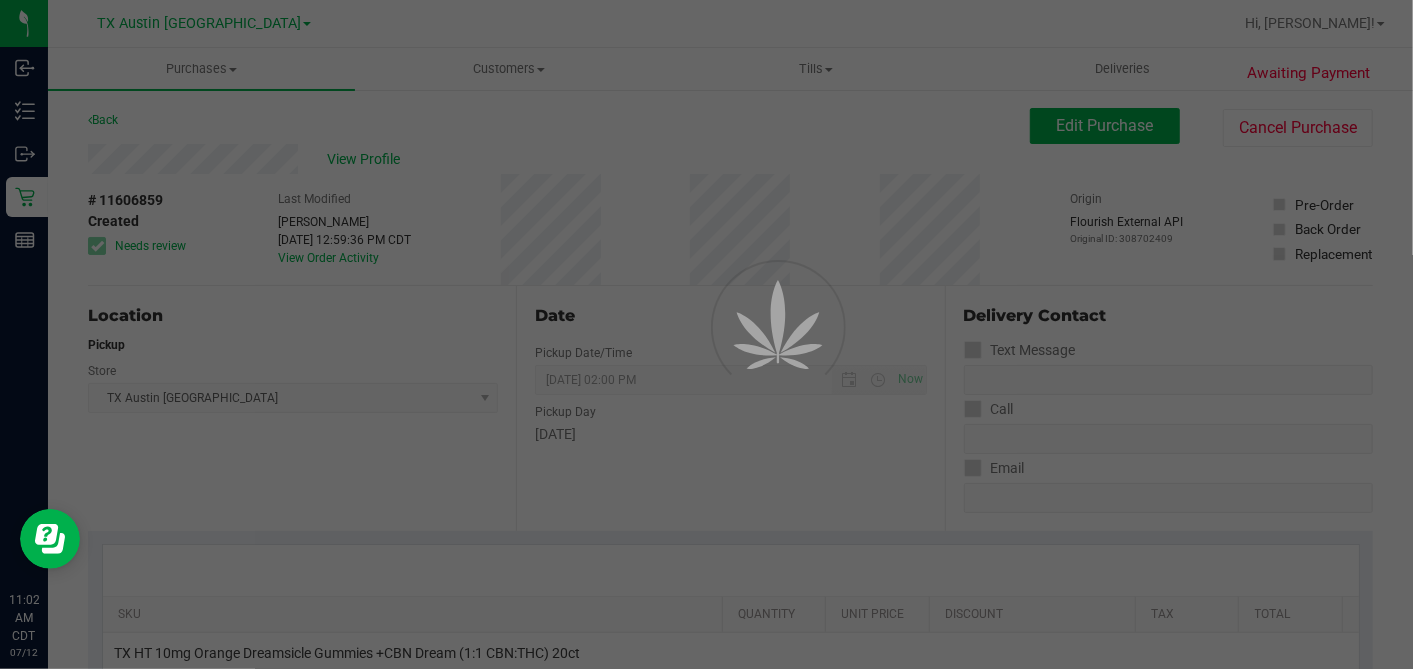 click at bounding box center (706, 334) 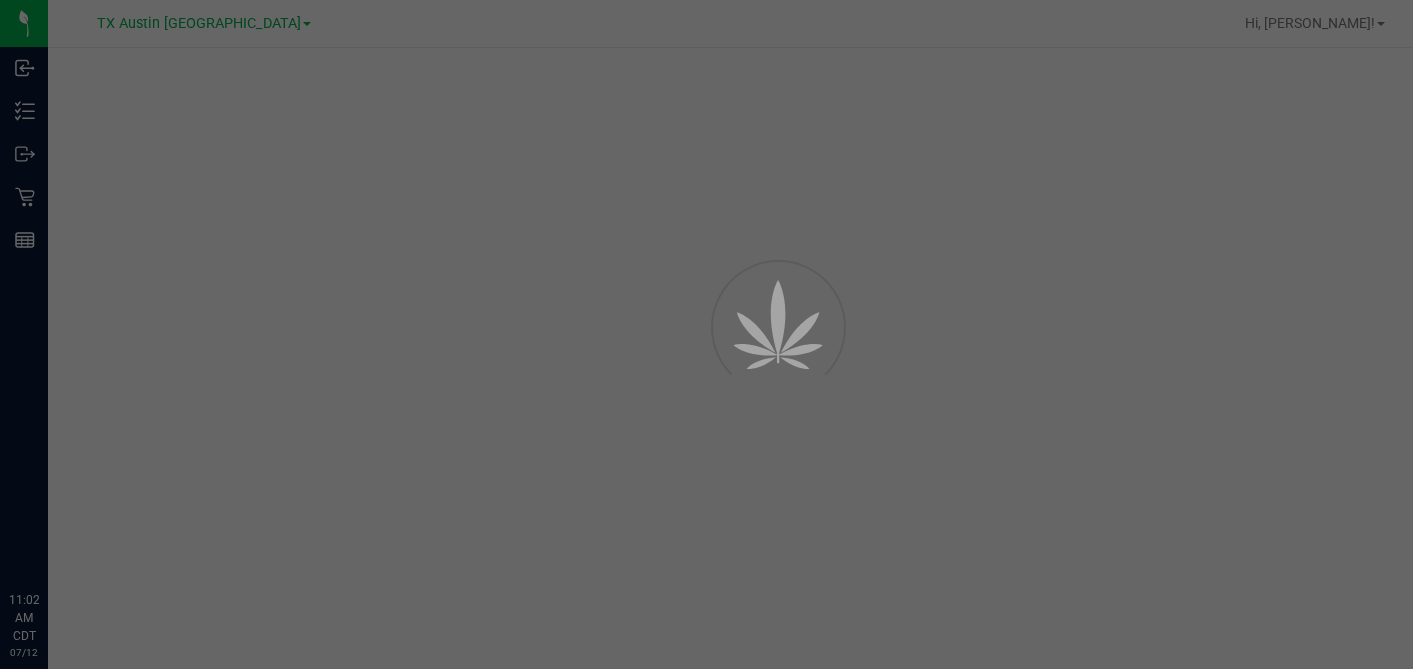 scroll, scrollTop: 0, scrollLeft: 0, axis: both 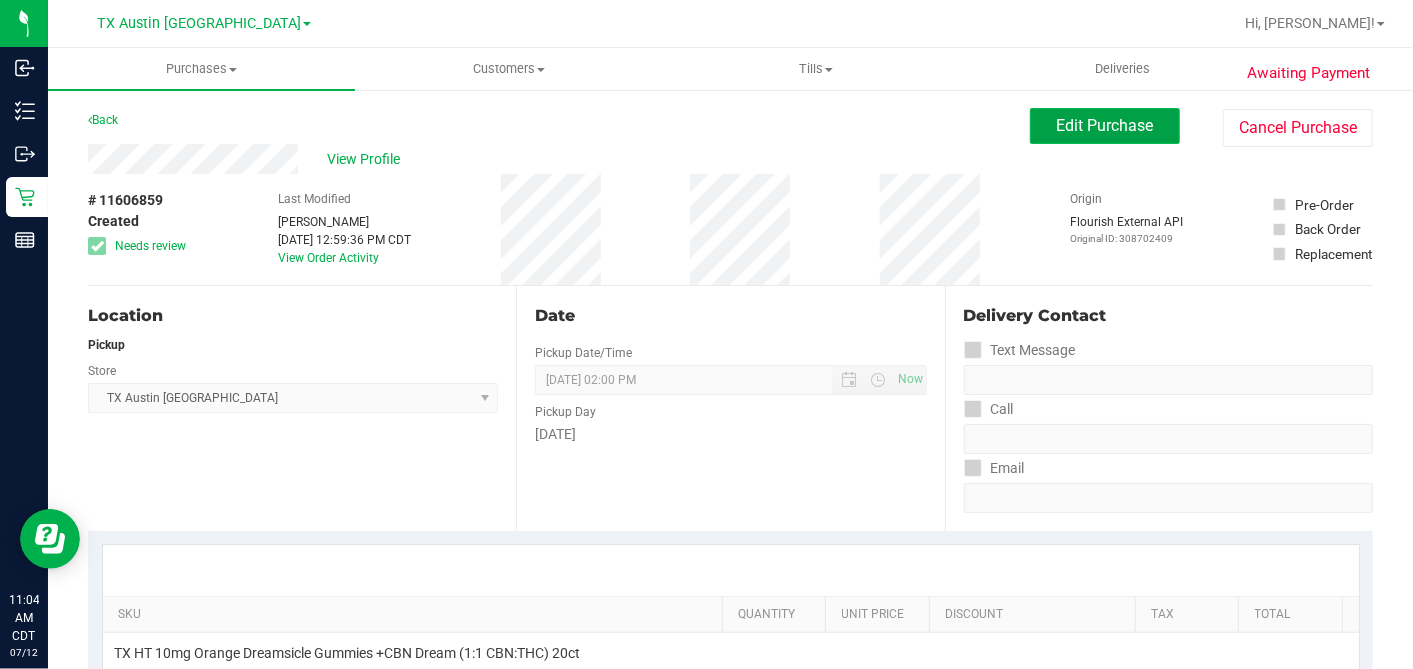 click on "Edit Purchase" at bounding box center (1105, 125) 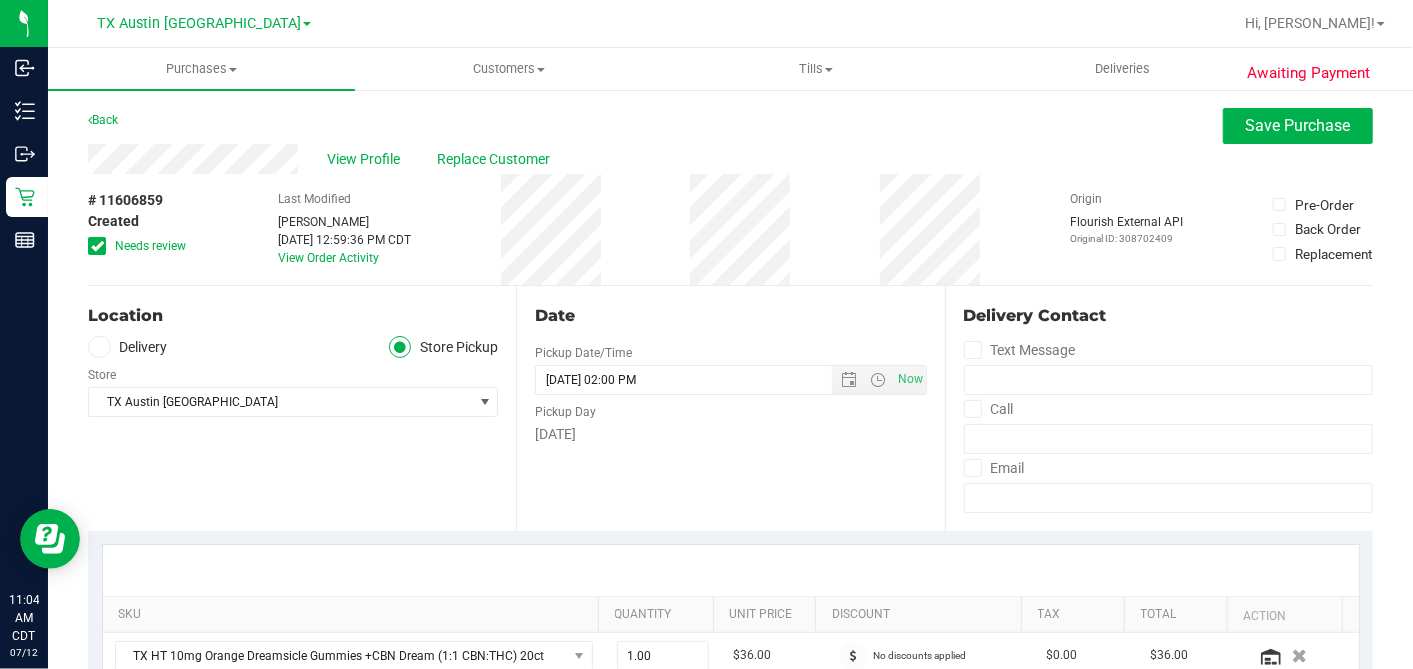 click at bounding box center [97, 246] 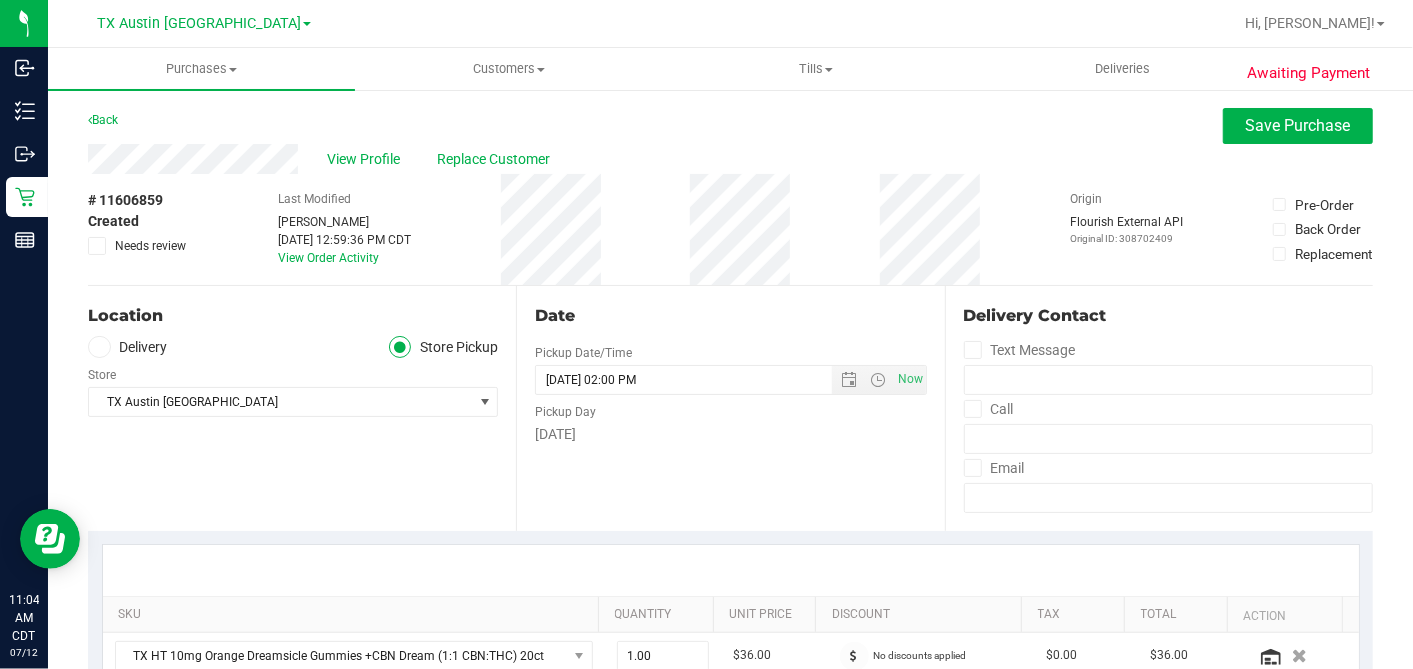 click at bounding box center (99, 347) 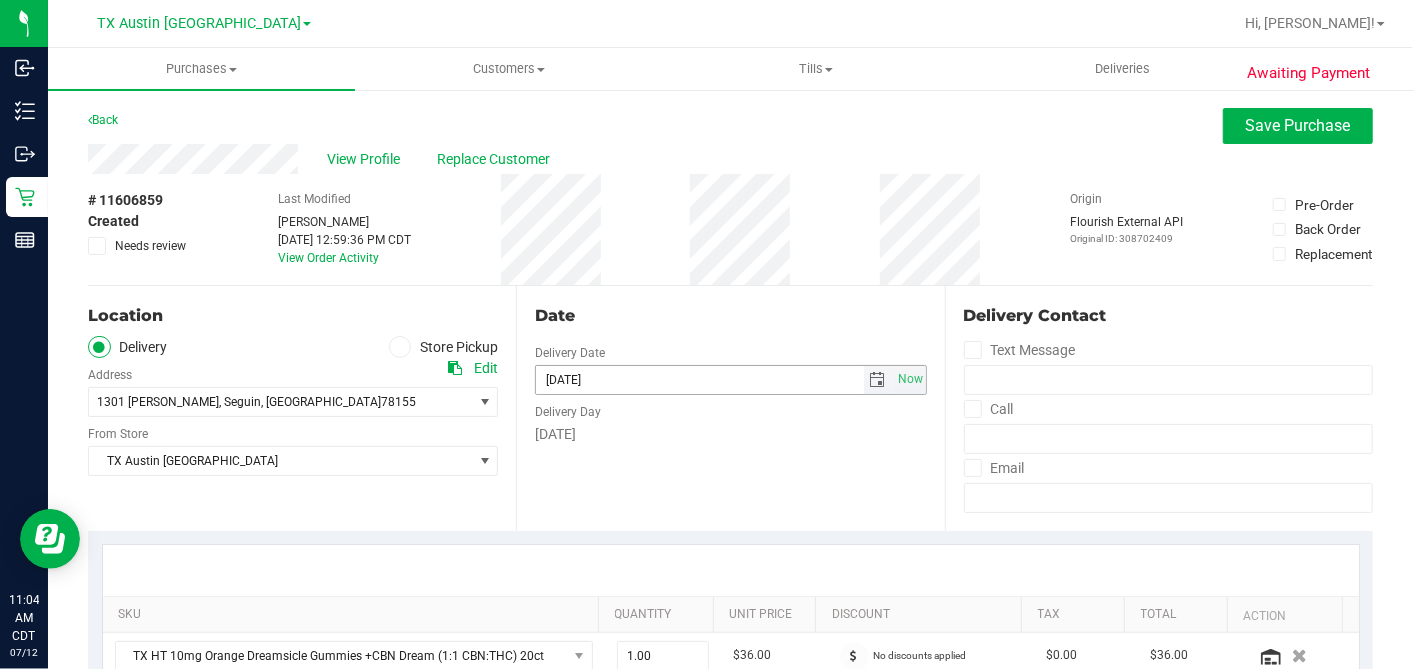 click at bounding box center [878, 380] 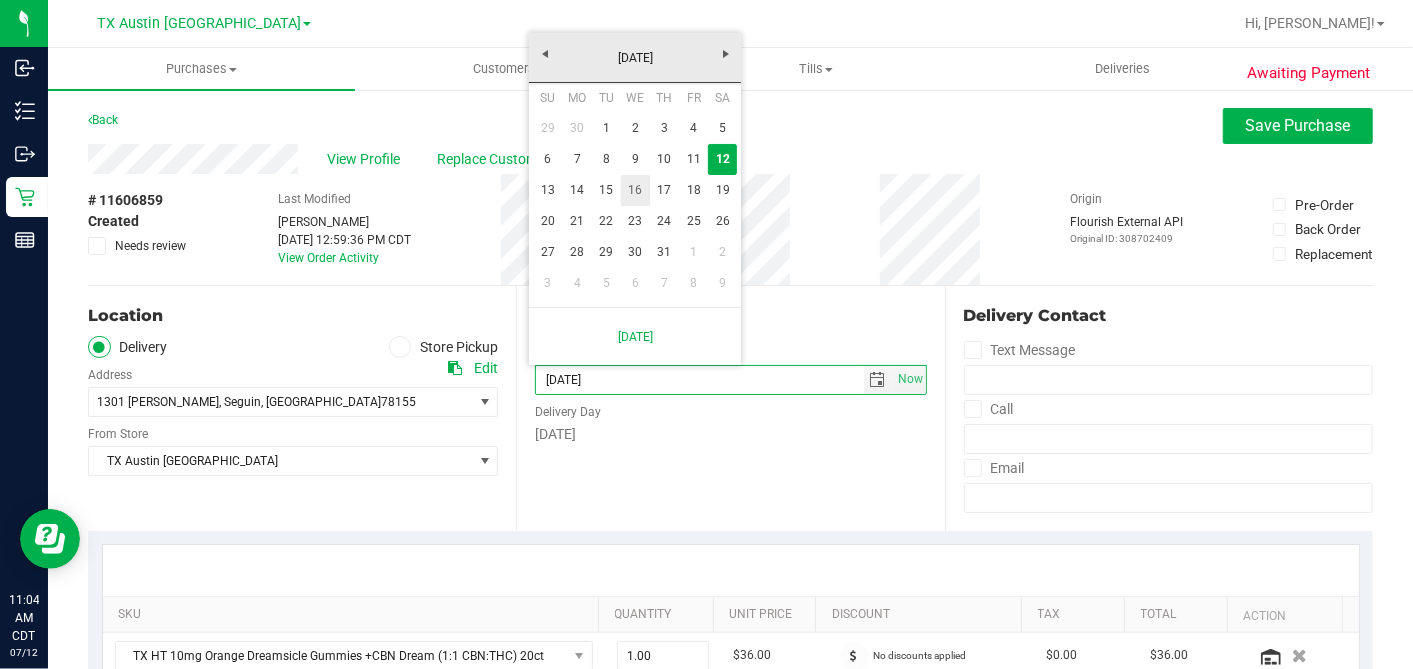 click on "16" at bounding box center (635, 190) 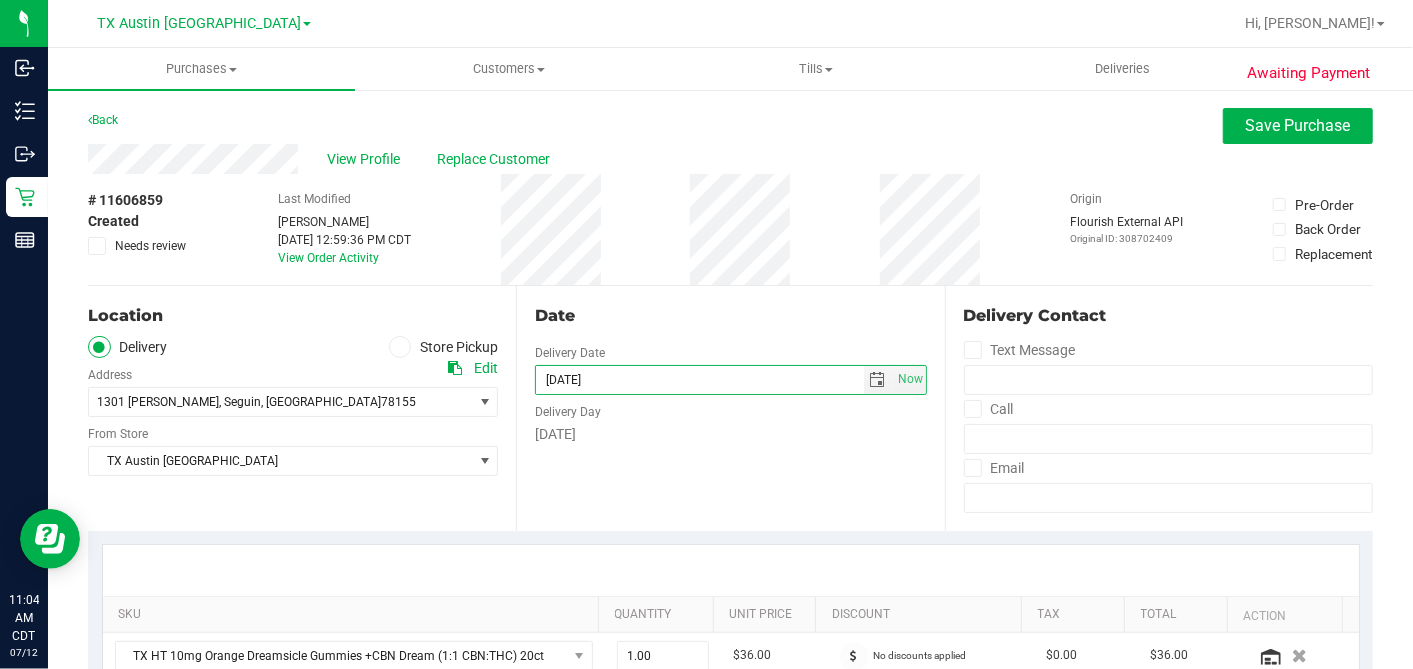 click on "Date
Delivery Date
[DATE]
Now
[DATE] 02:00 PM
Now
Delivery Day
[DATE]" at bounding box center (730, 408) 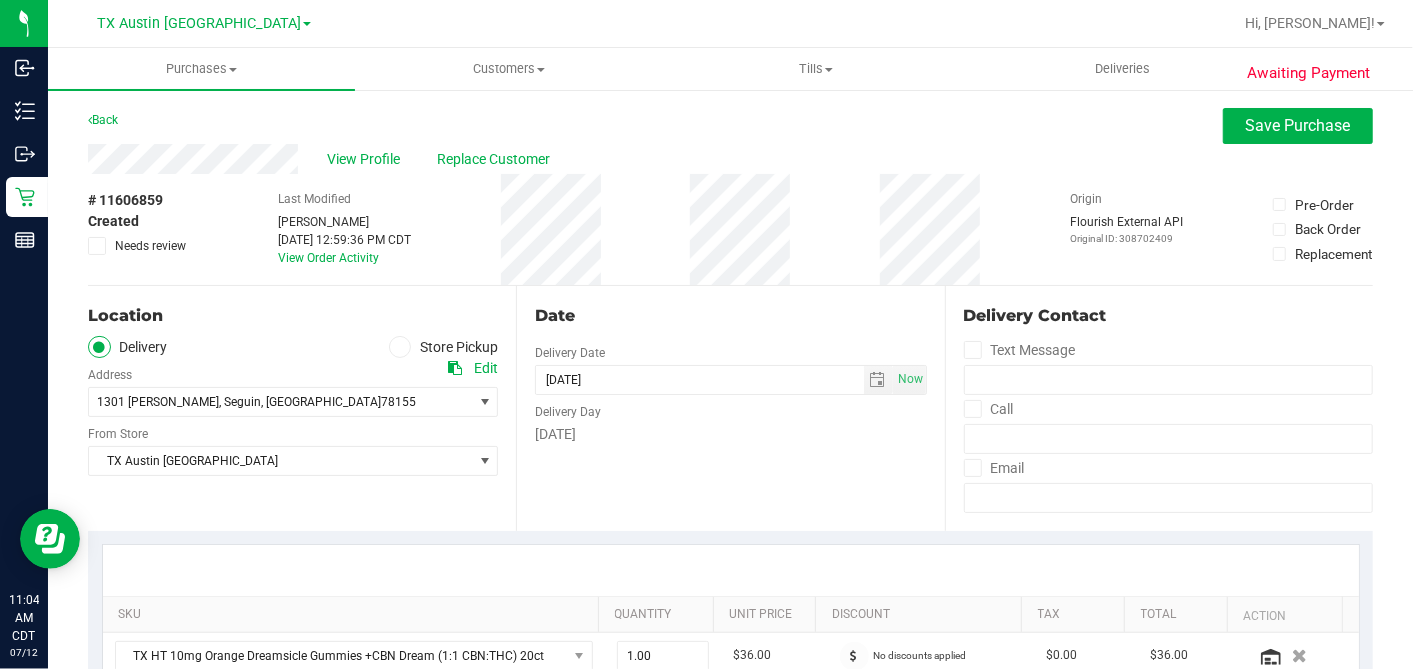 scroll, scrollTop: 555, scrollLeft: 0, axis: vertical 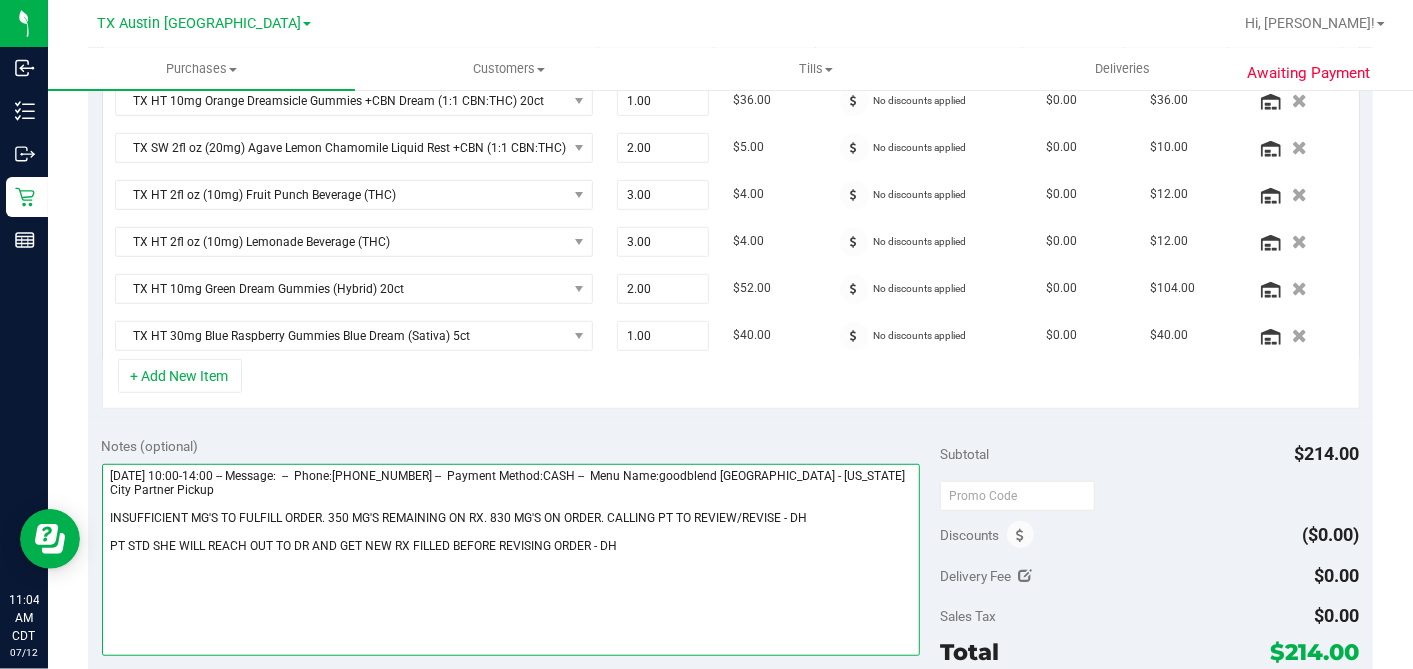 click at bounding box center [511, 560] 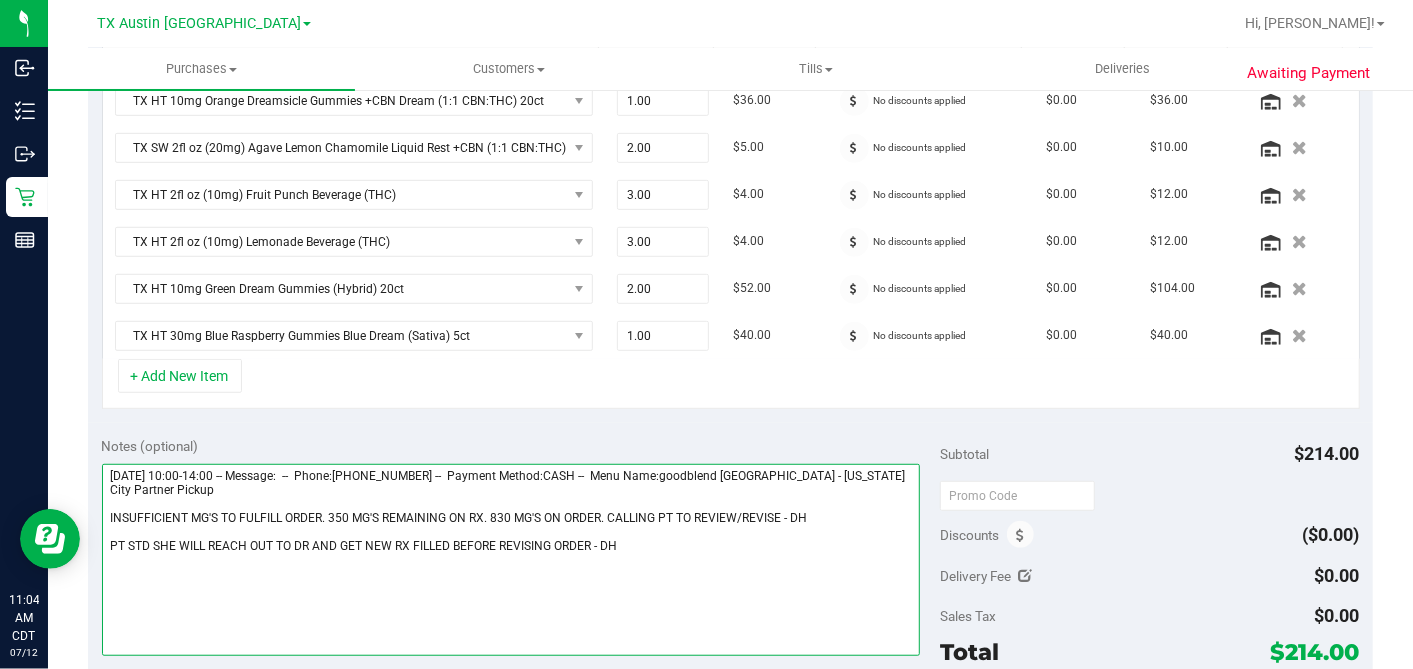 click at bounding box center [511, 560] 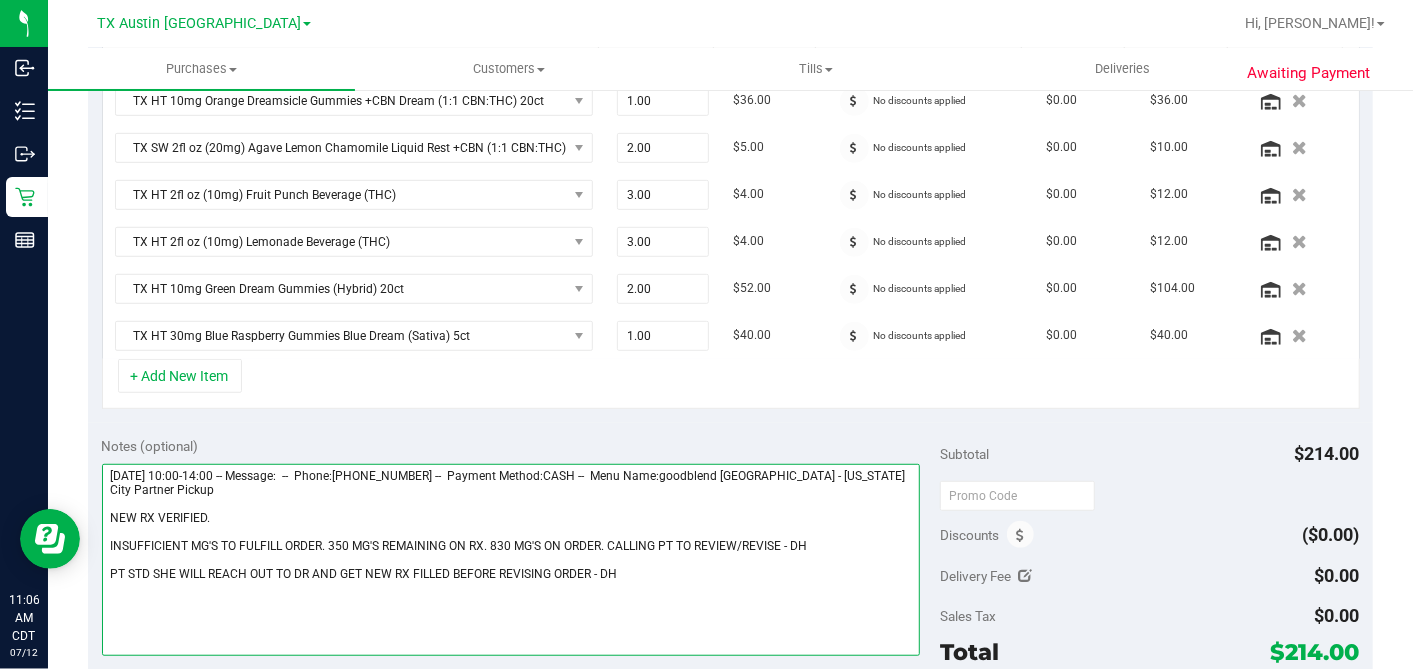 click at bounding box center (511, 560) 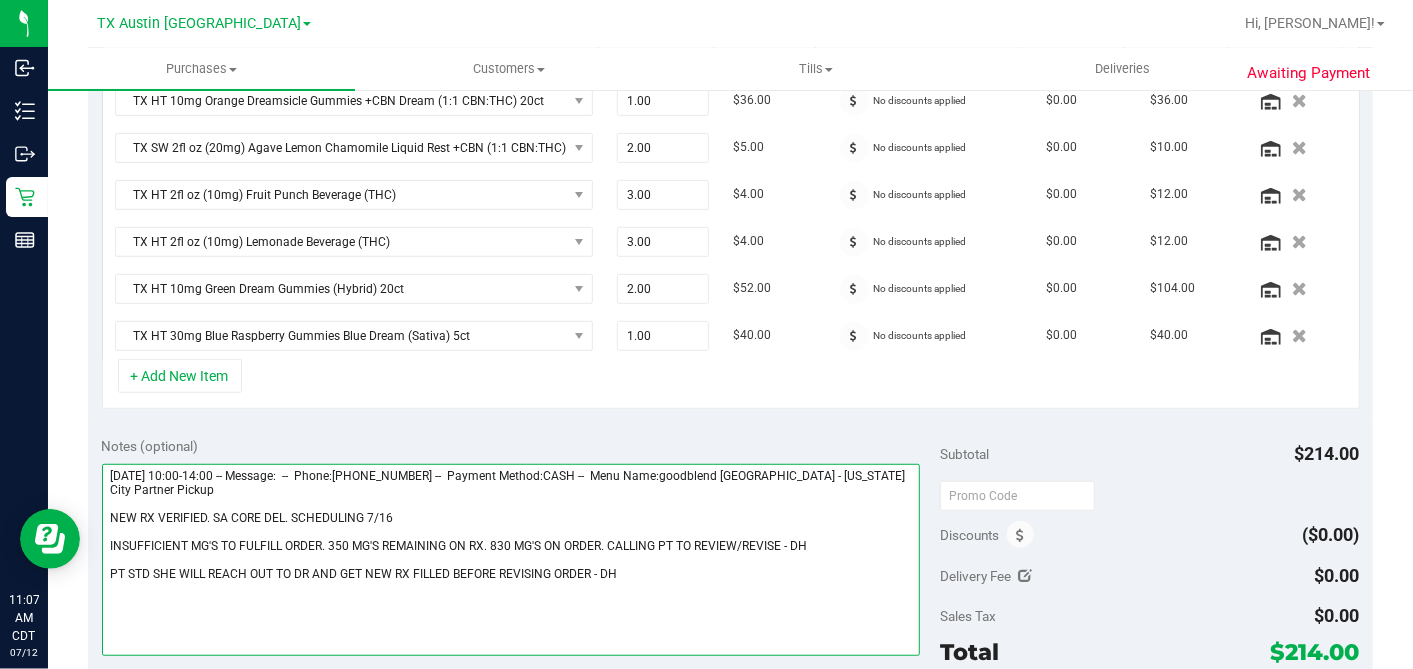 click at bounding box center (511, 560) 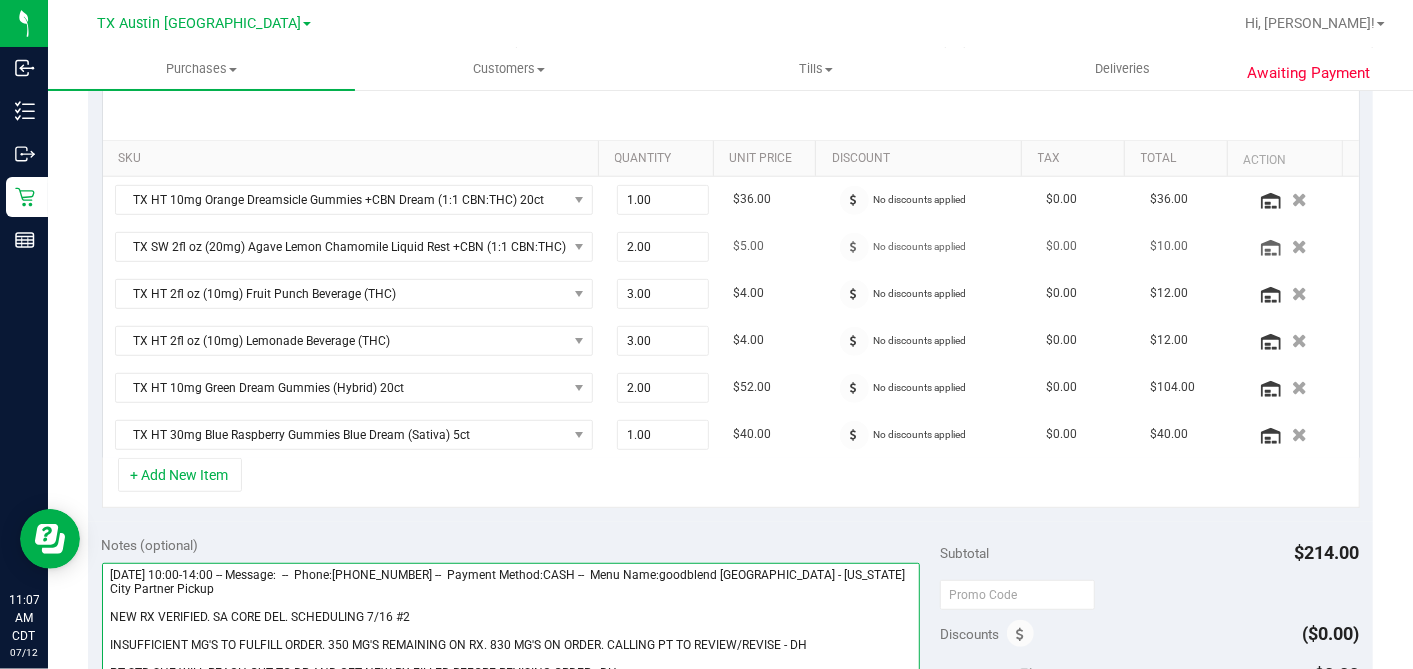 scroll, scrollTop: 666, scrollLeft: 0, axis: vertical 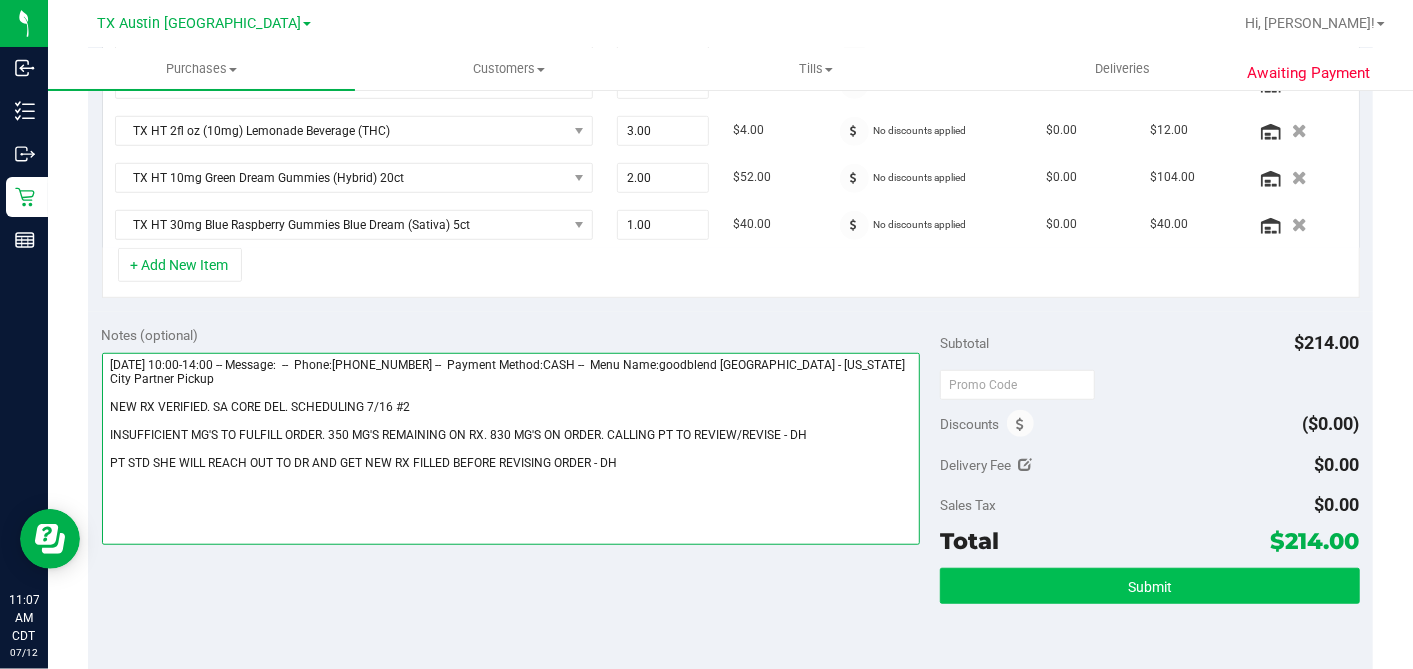 type on "[DATE] 10:00-14:00 -- Message:  --  Phone:[PHONE_NUMBER] --  Payment Method:CASH --  Menu Name:goodblend [GEOGRAPHIC_DATA] - [US_STATE] City Partner Pickup
NEW RX VERIFIED. SA CORE DEL. SCHEDULING 7/16 #2
INSUFFICIENT MG'S TO FULFILL ORDER. 350 MG'S REMAINING ON RX. 830 MG'S ON ORDER. CALLING PT TO REVIEW/REVISE - DH
PT STD SHE WILL REACH OUT TO DR AND GET NEW RX FILLED BEFORE REVISING ORDER - DH" 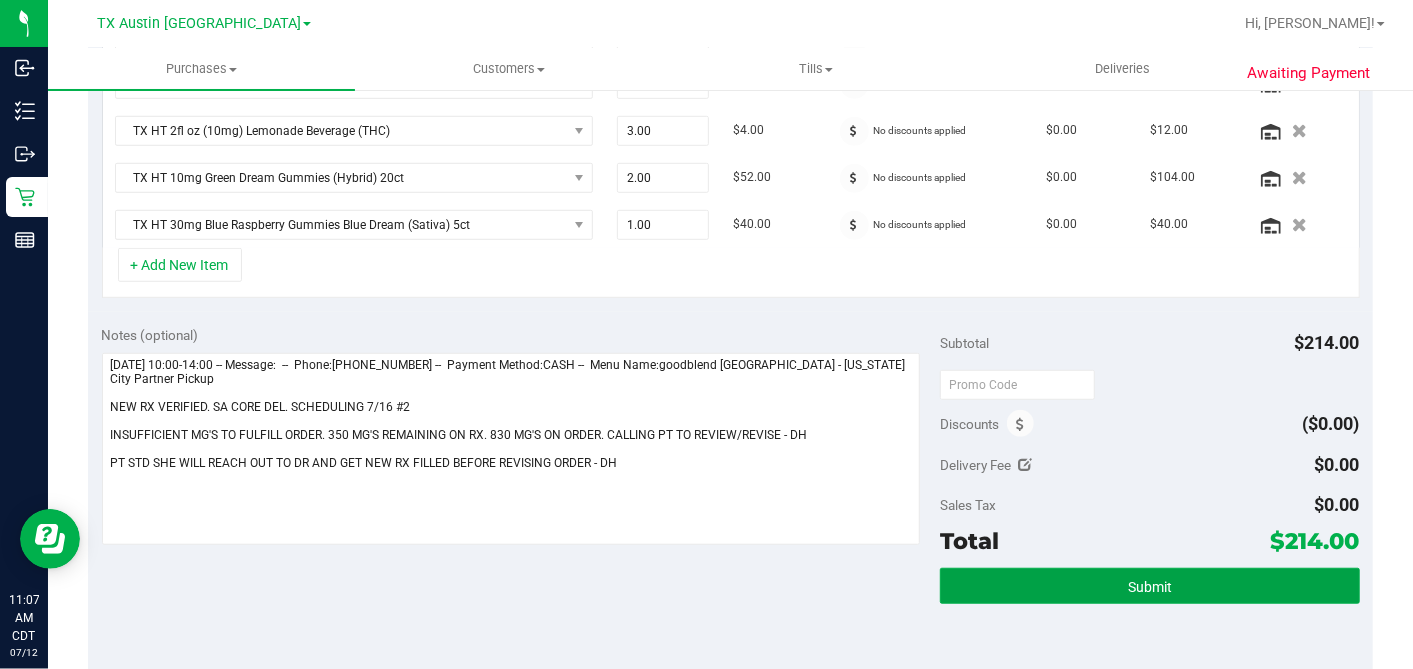 drag, startPoint x: 1112, startPoint y: 587, endPoint x: 1028, endPoint y: 582, distance: 84.14868 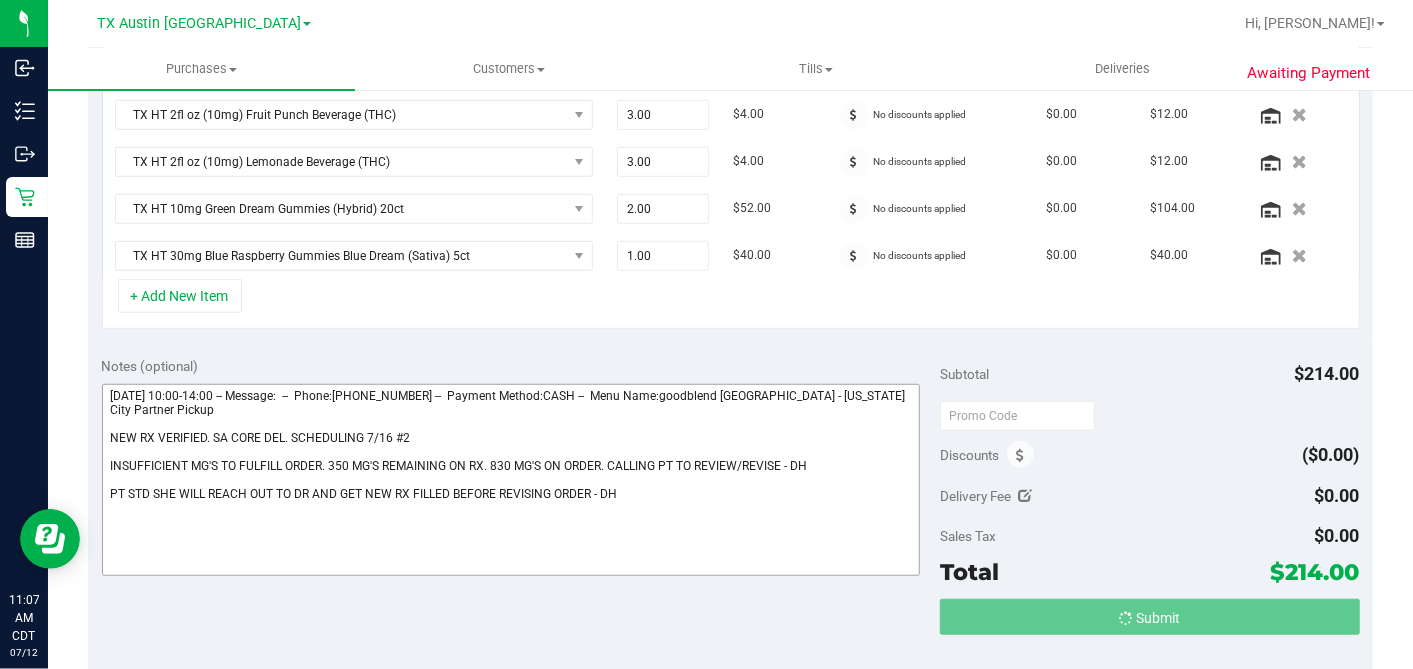 scroll, scrollTop: 604, scrollLeft: 0, axis: vertical 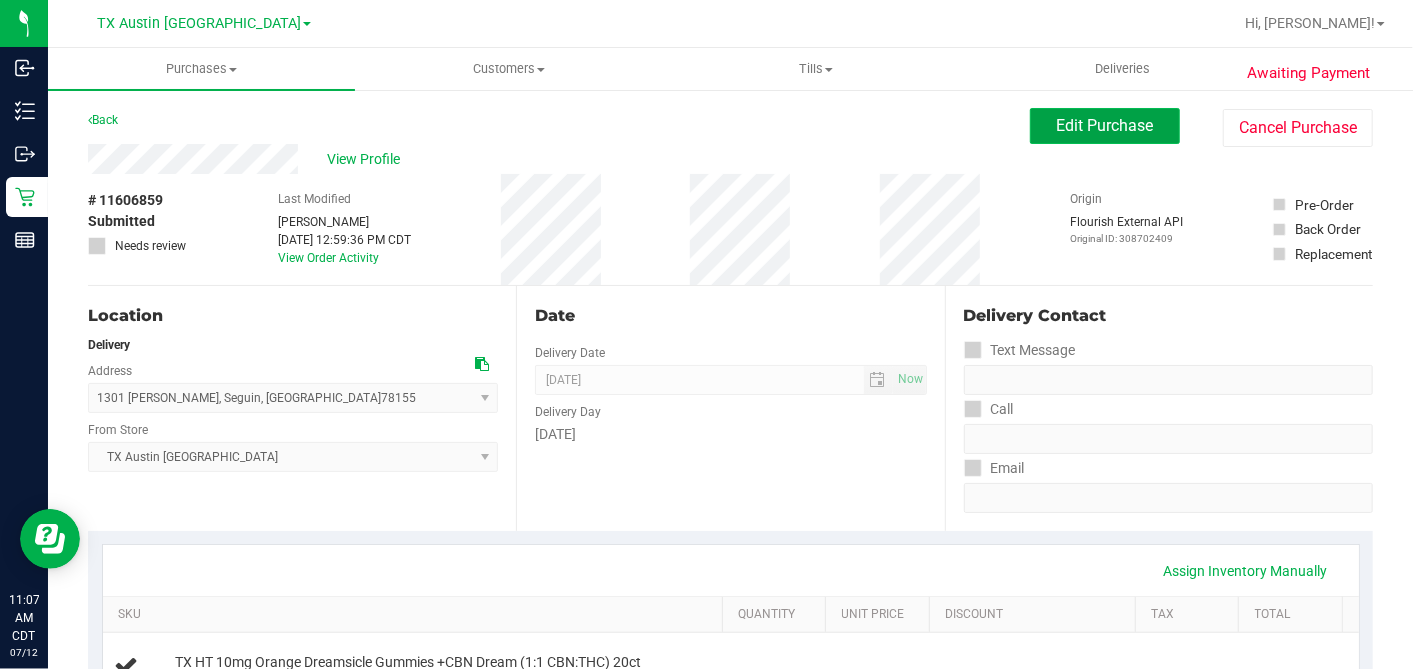 click on "Edit Purchase" at bounding box center (1105, 125) 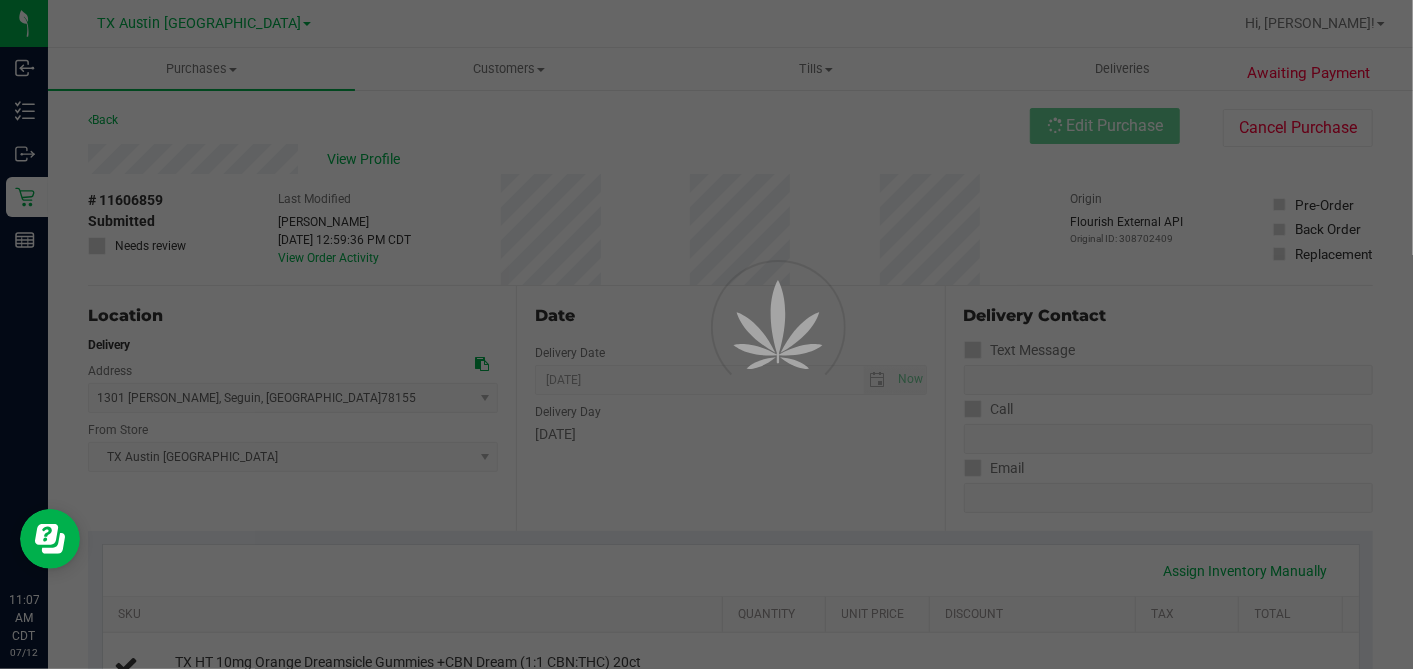 click at bounding box center [706, 334] 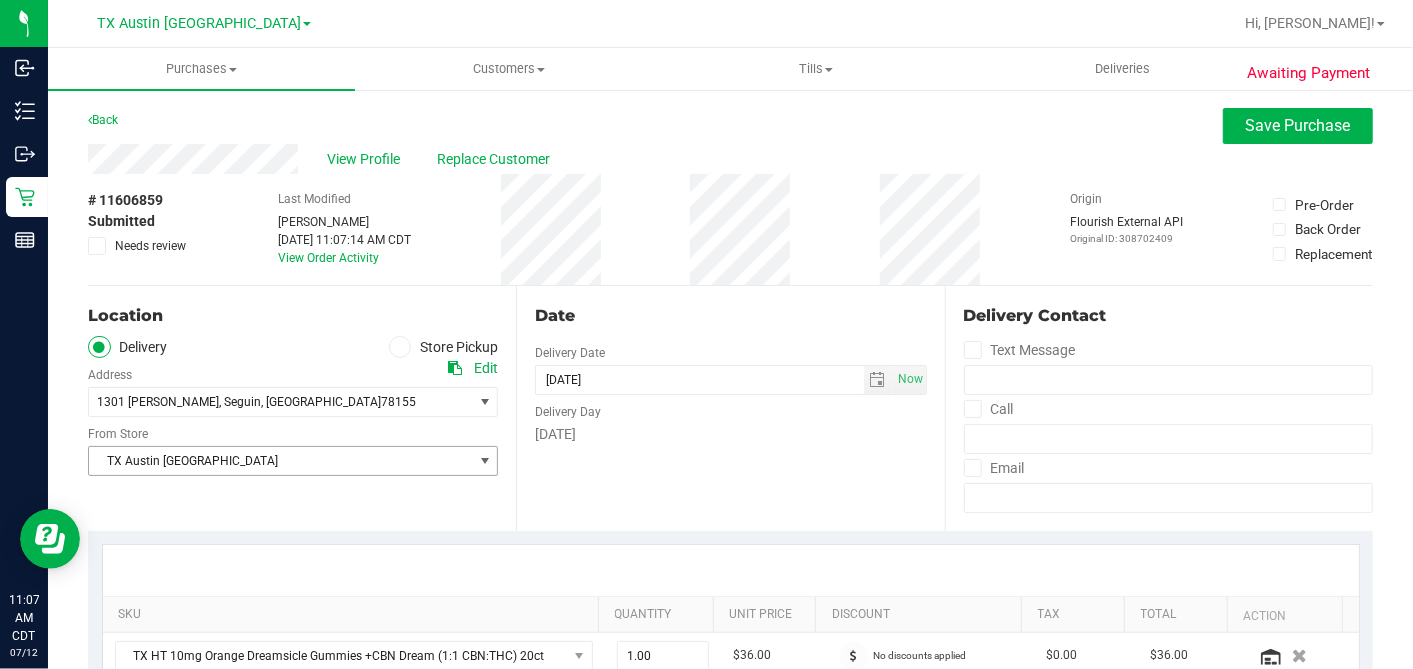 click on "TX Austin [GEOGRAPHIC_DATA]" at bounding box center [280, 461] 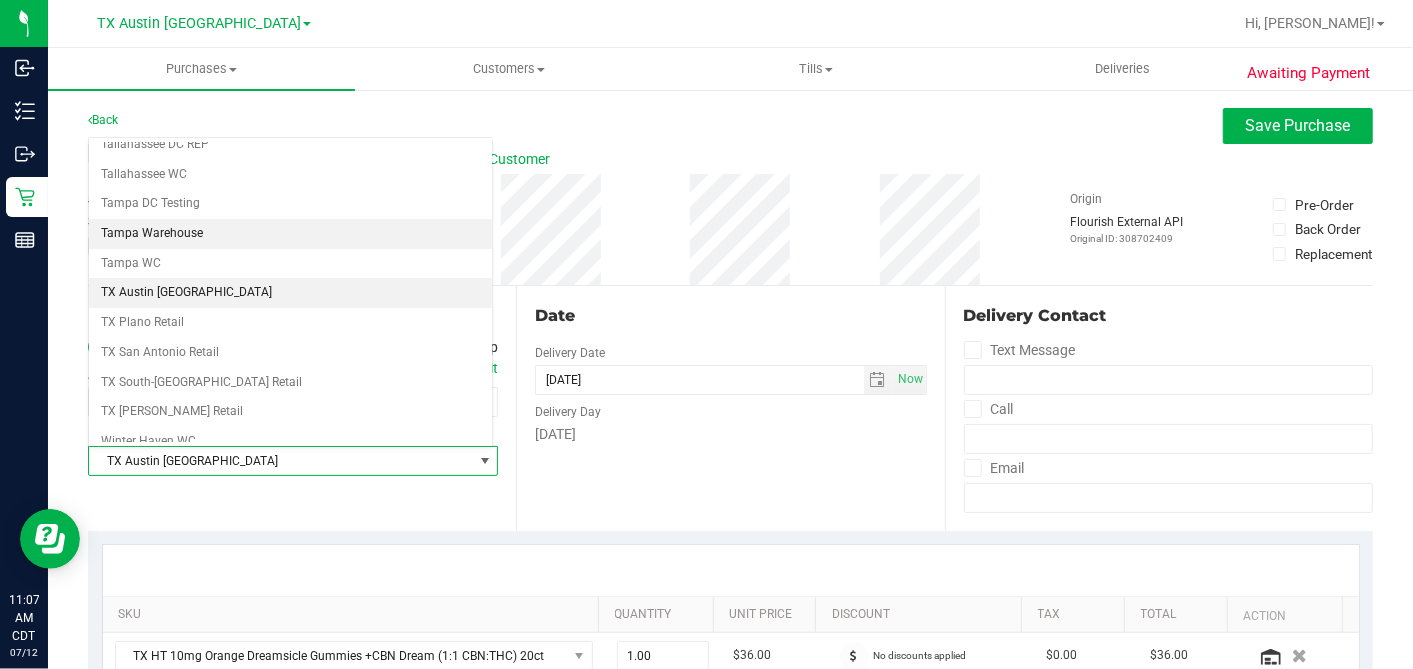 scroll, scrollTop: 1422, scrollLeft: 0, axis: vertical 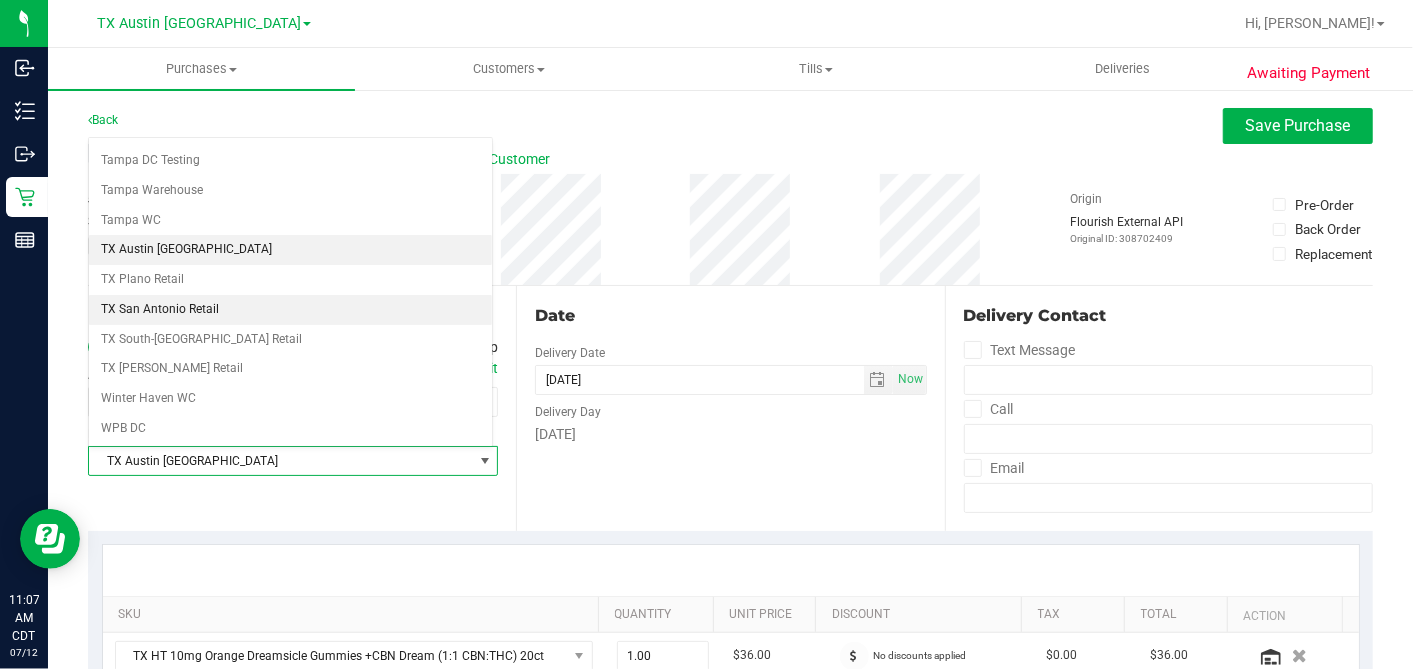 click on "TX San Antonio Retail" at bounding box center [290, 310] 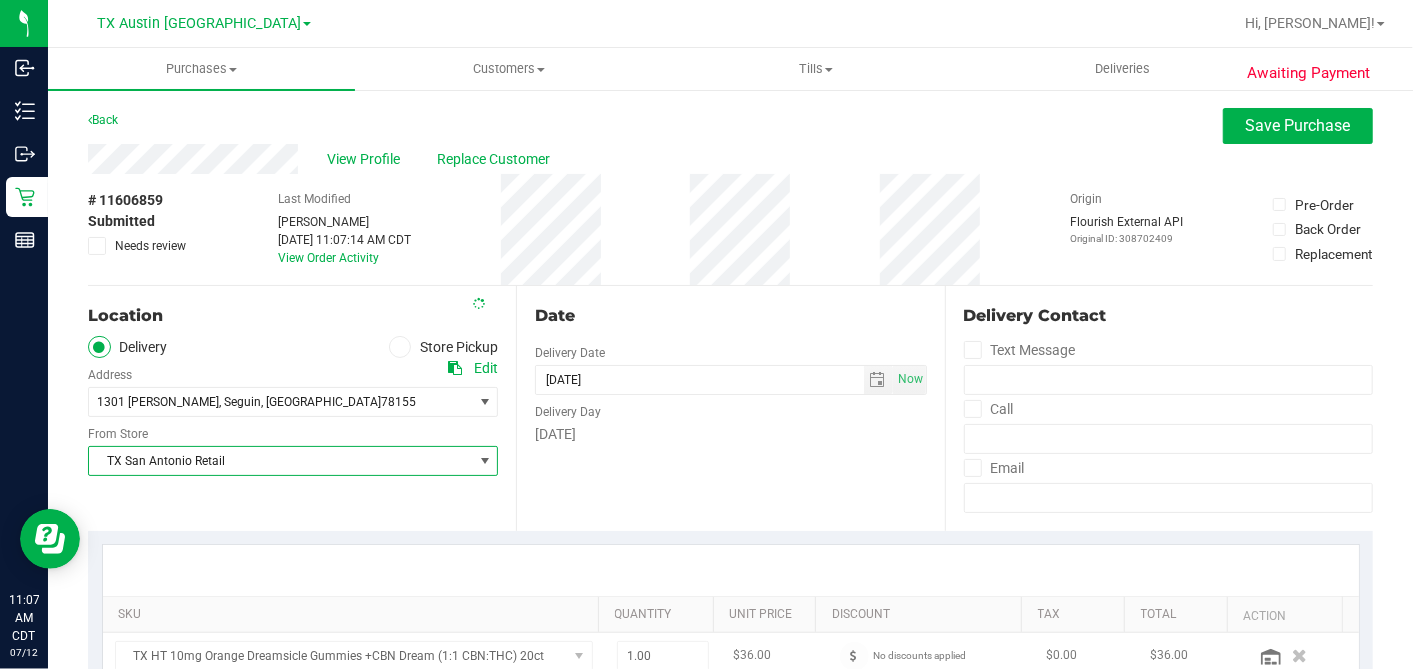 drag, startPoint x: 665, startPoint y: 317, endPoint x: 687, endPoint y: 317, distance: 22 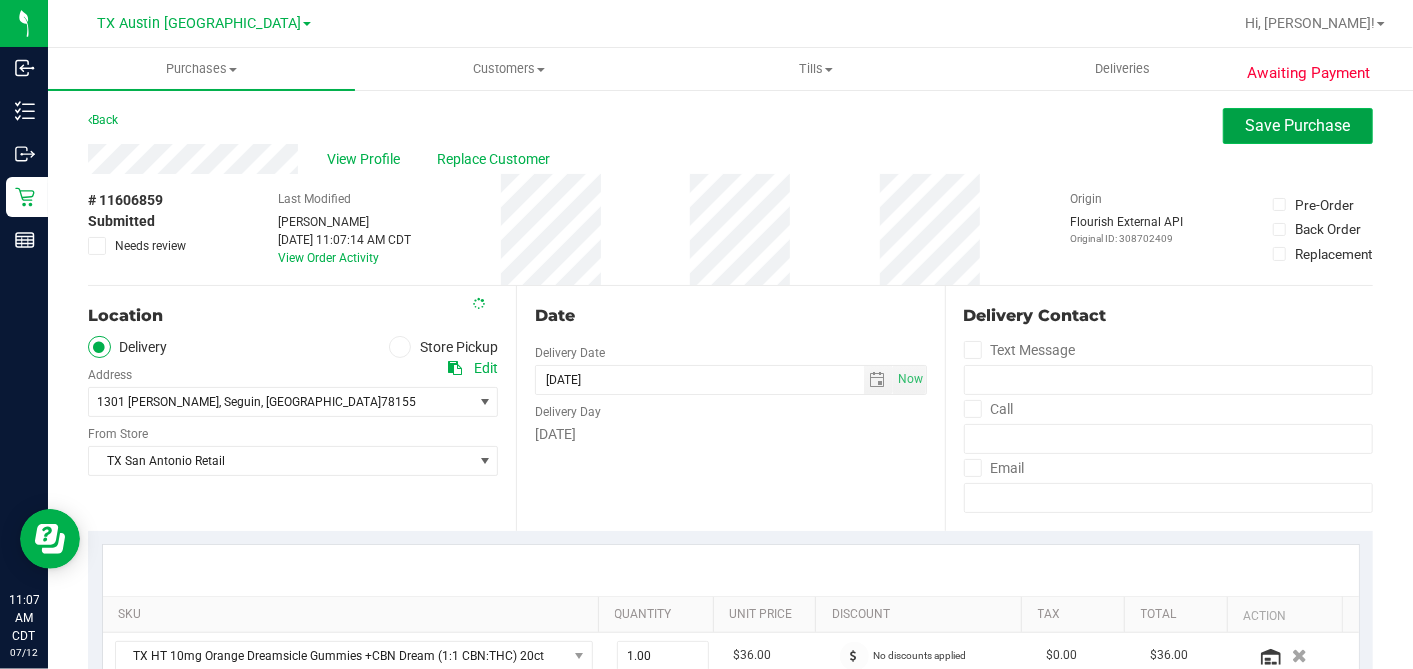 click on "Save Purchase" at bounding box center (1298, 125) 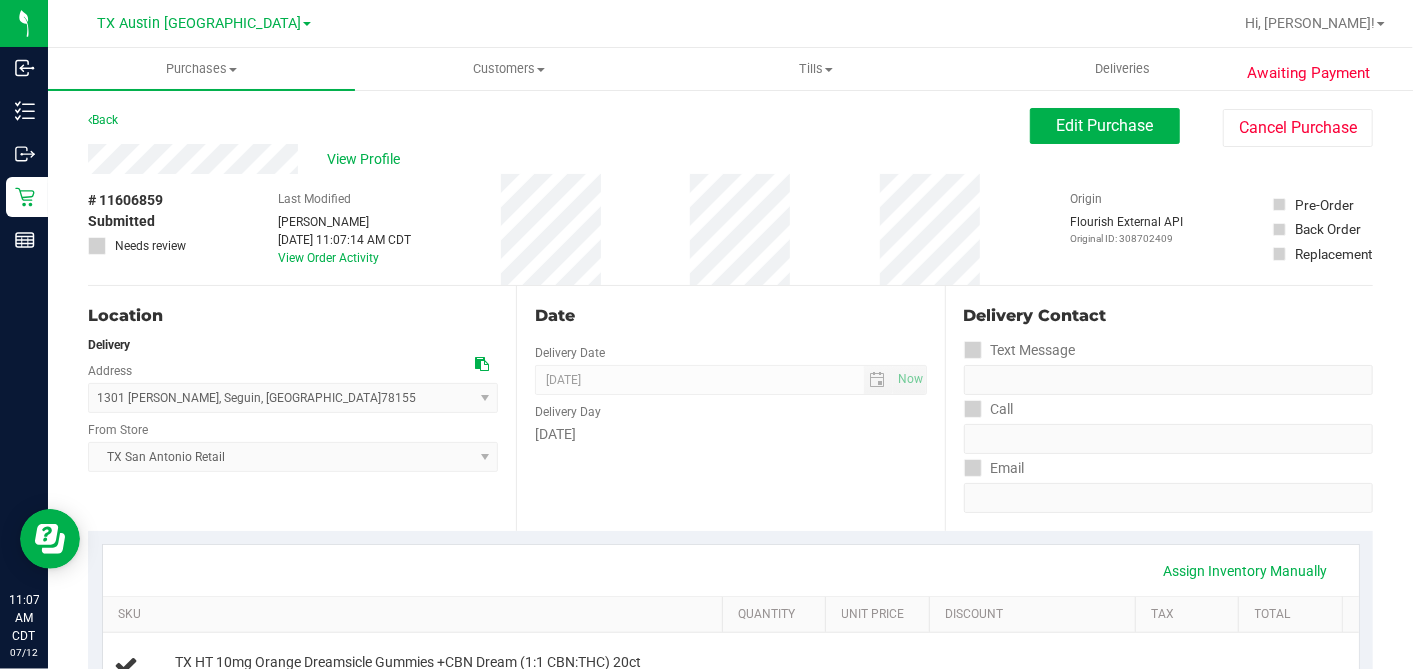 click on "View Profile" at bounding box center [368, 159] 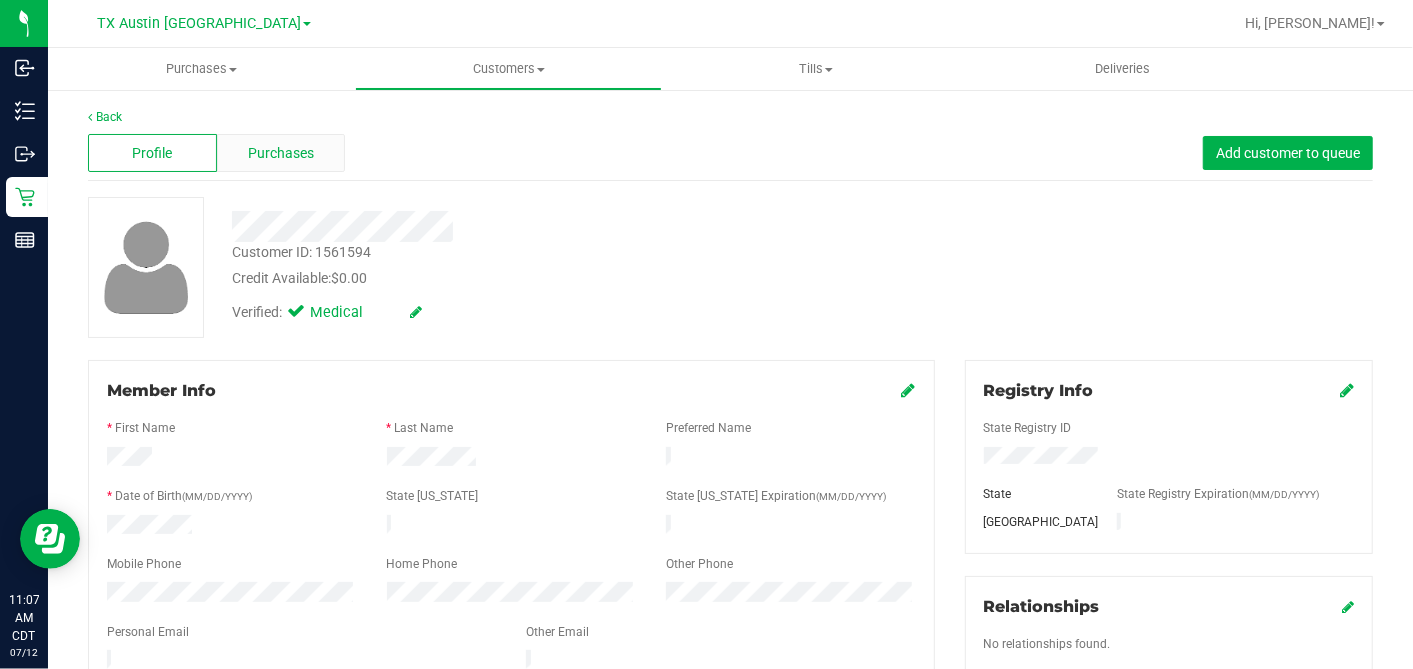 click on "Purchases" at bounding box center [281, 153] 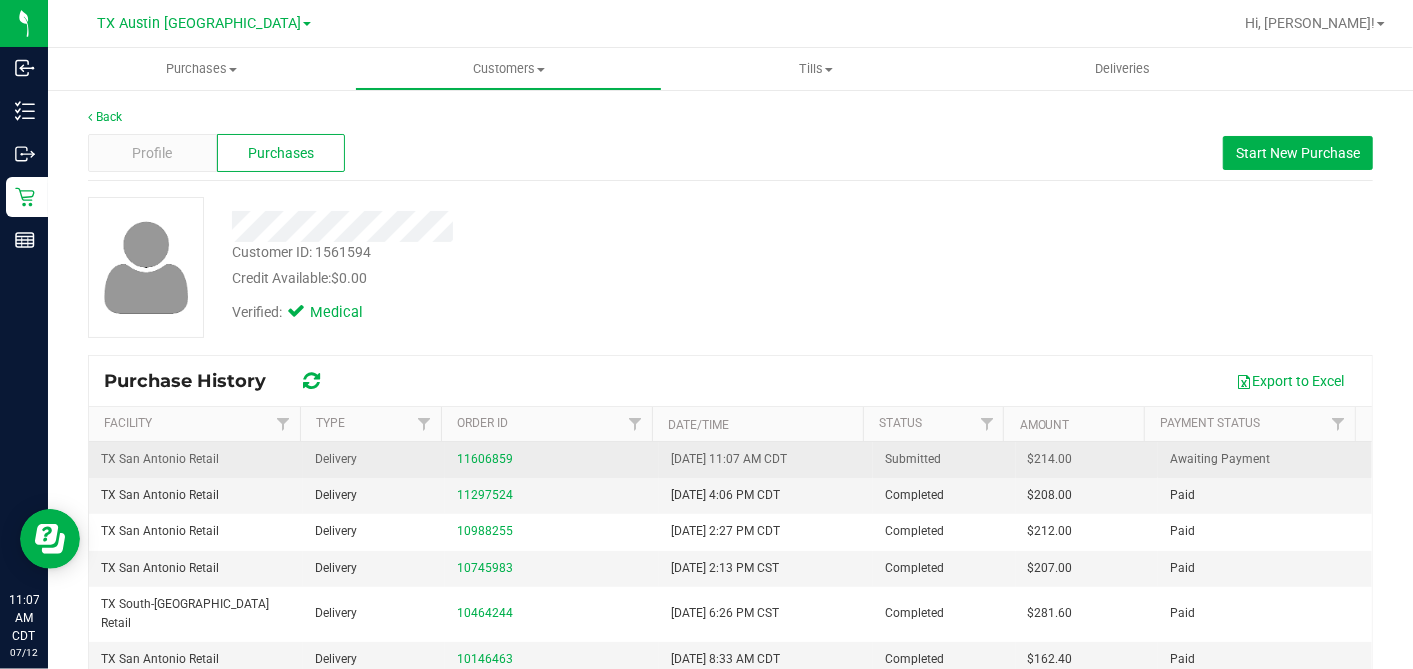 click on "$214.00" at bounding box center (1050, 459) 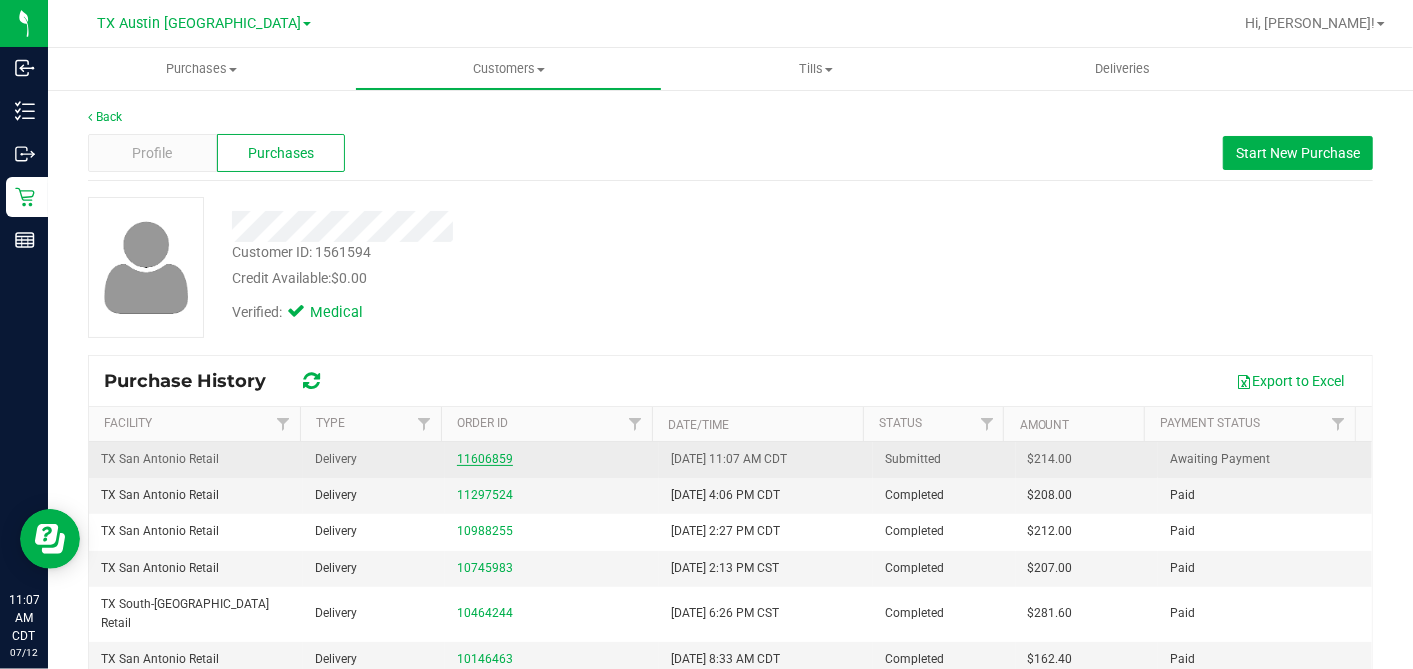 click on "11606859" at bounding box center (485, 459) 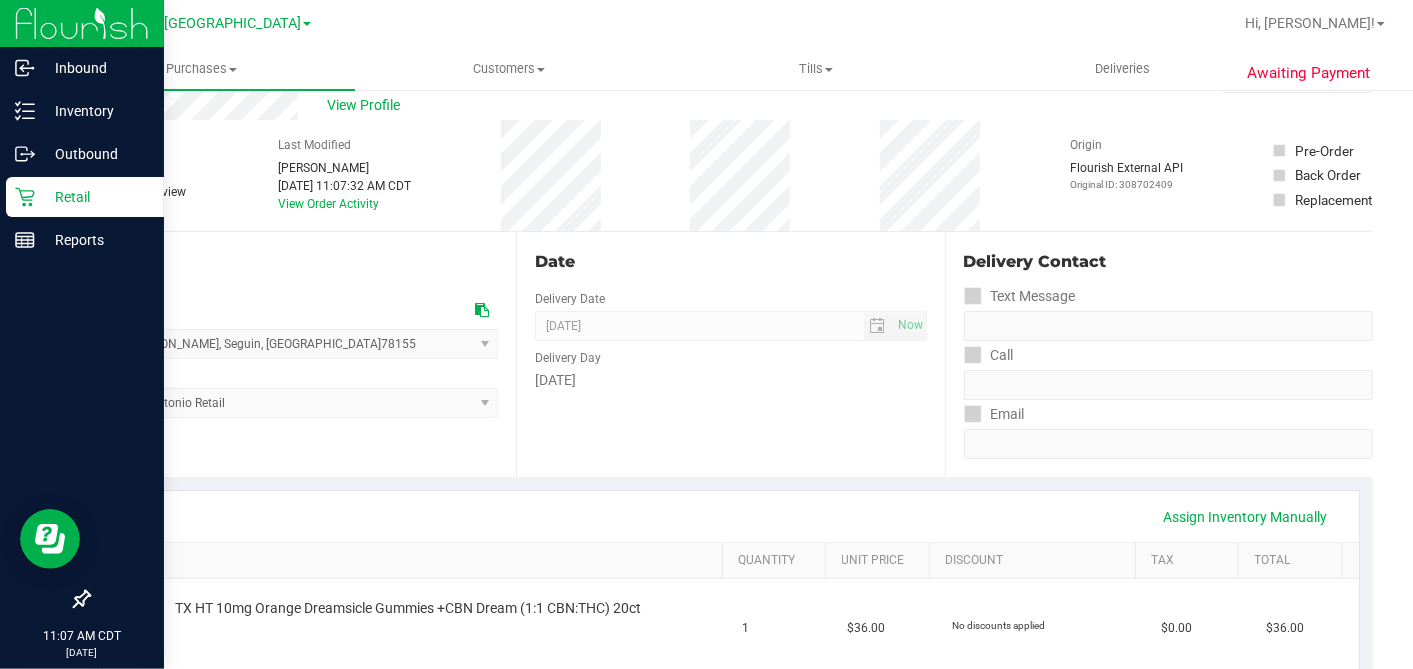 scroll, scrollTop: 0, scrollLeft: 0, axis: both 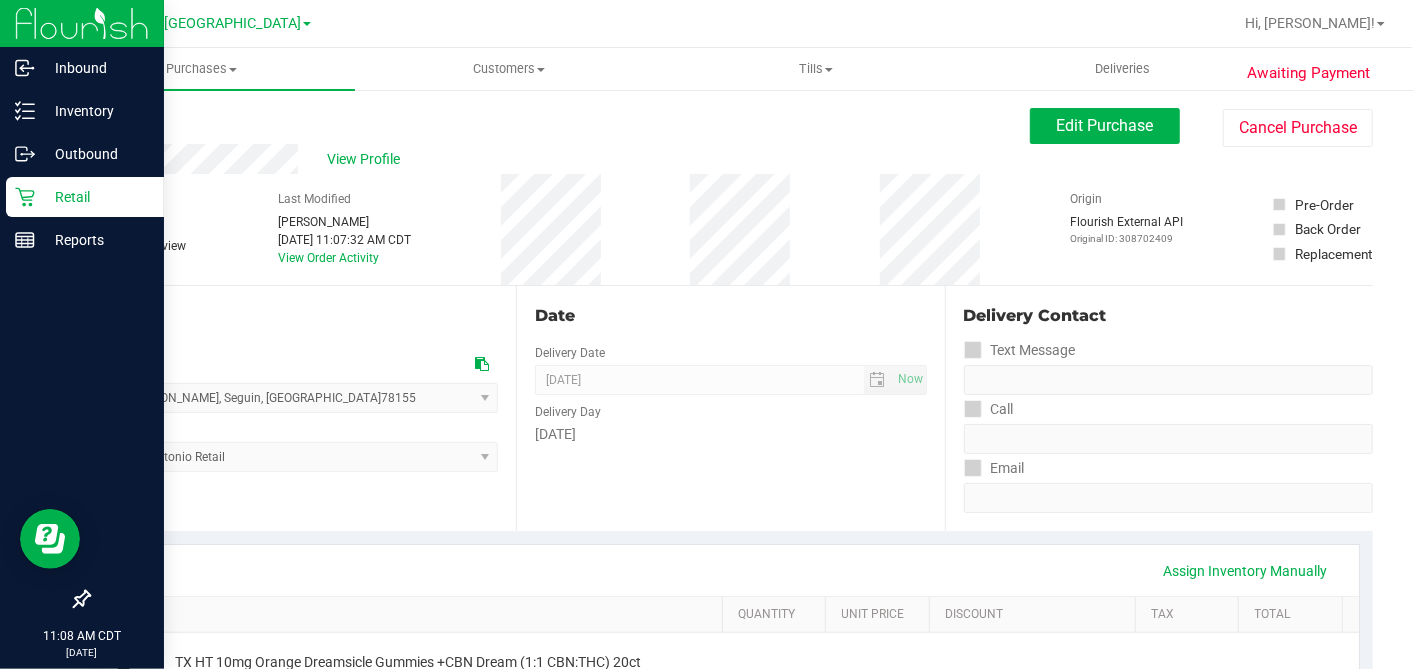 click 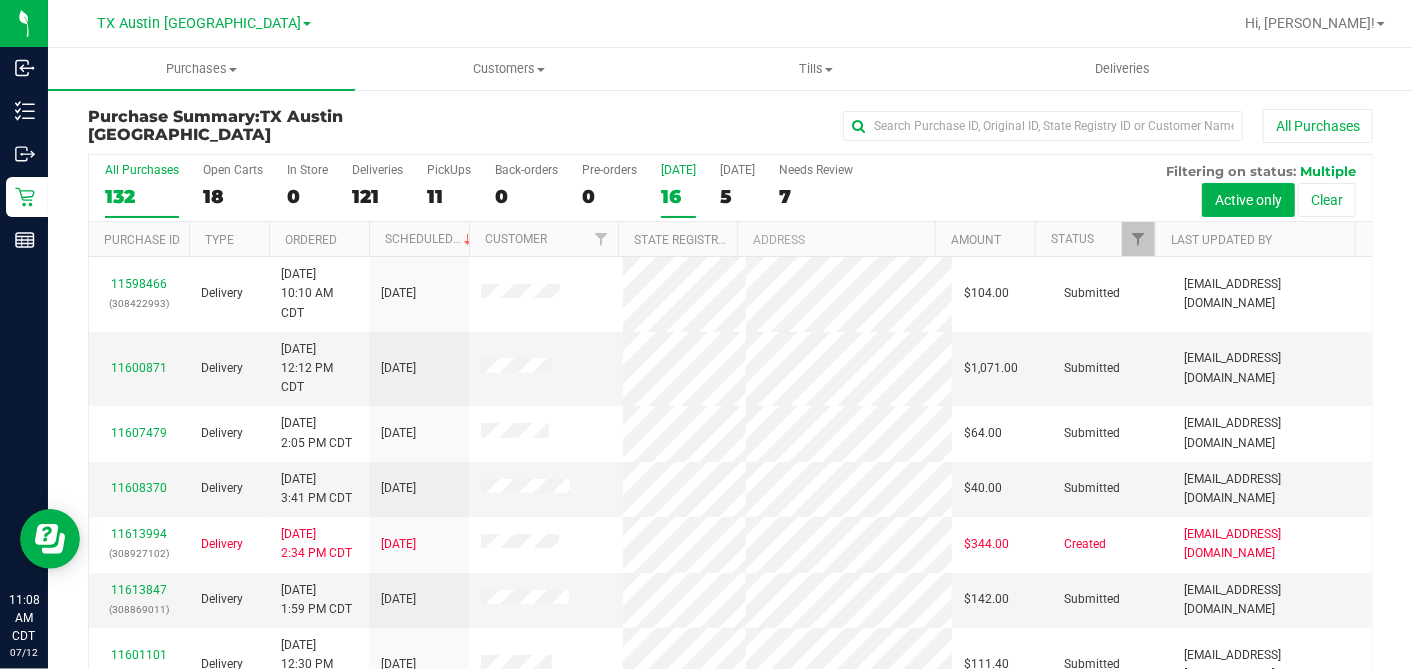 click on "16" at bounding box center [678, 196] 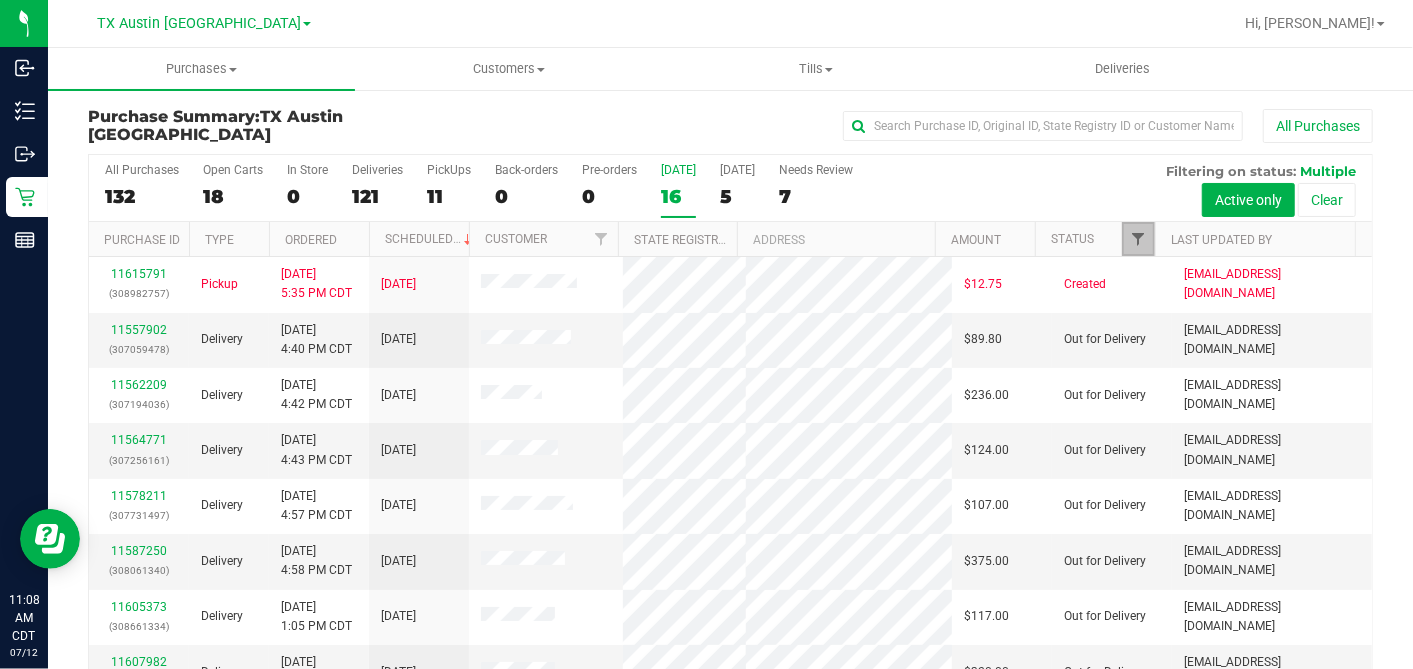 click at bounding box center (1138, 239) 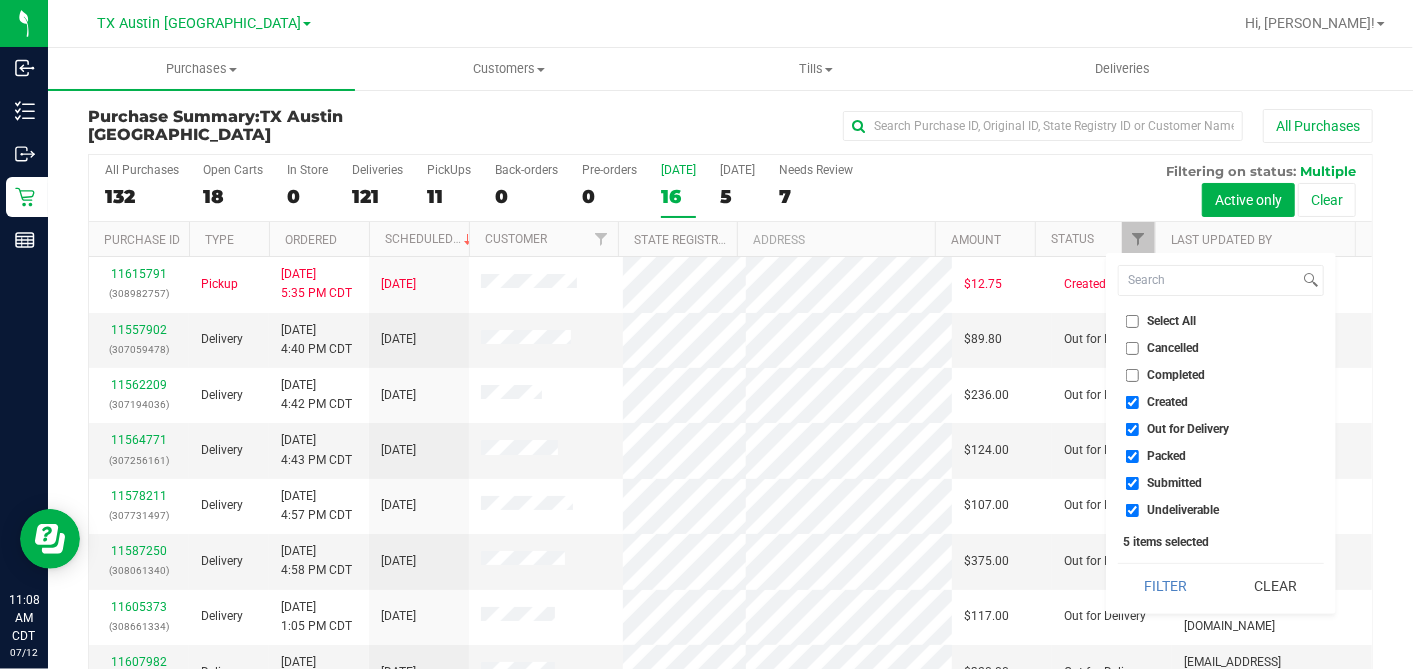 click on "Select All" at bounding box center [1132, 321] 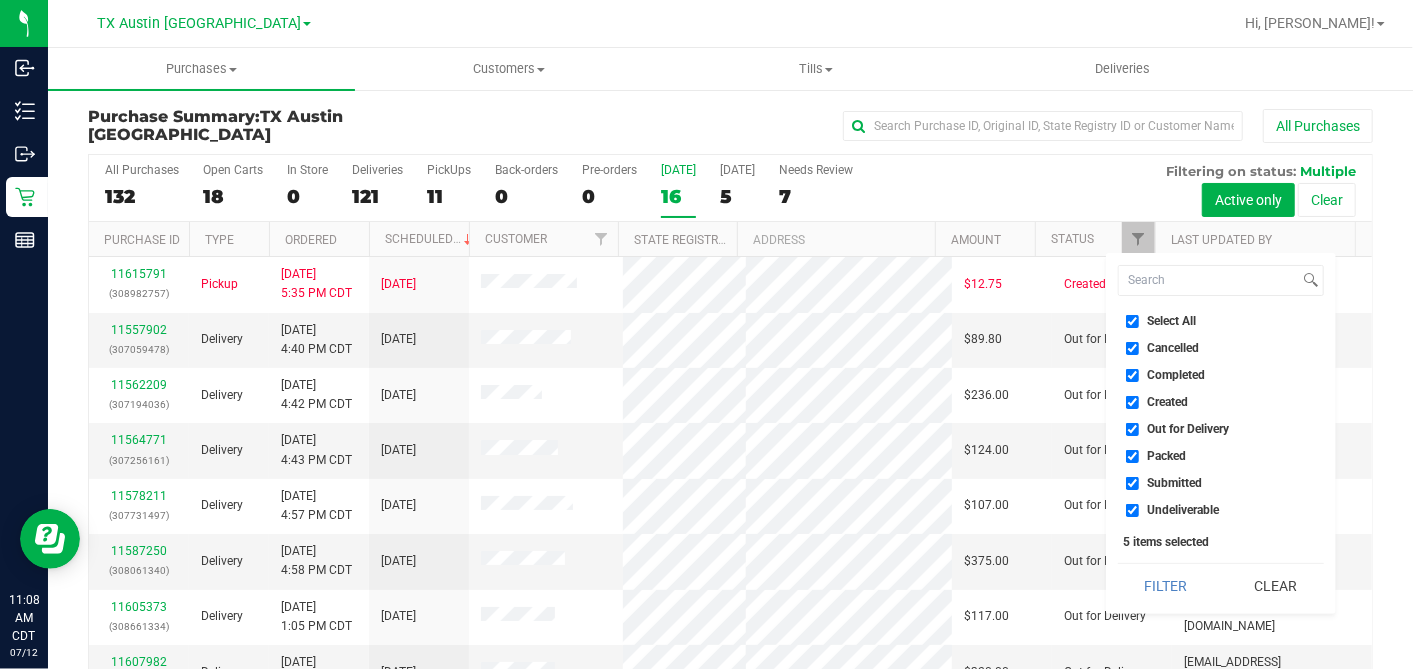 checkbox on "true" 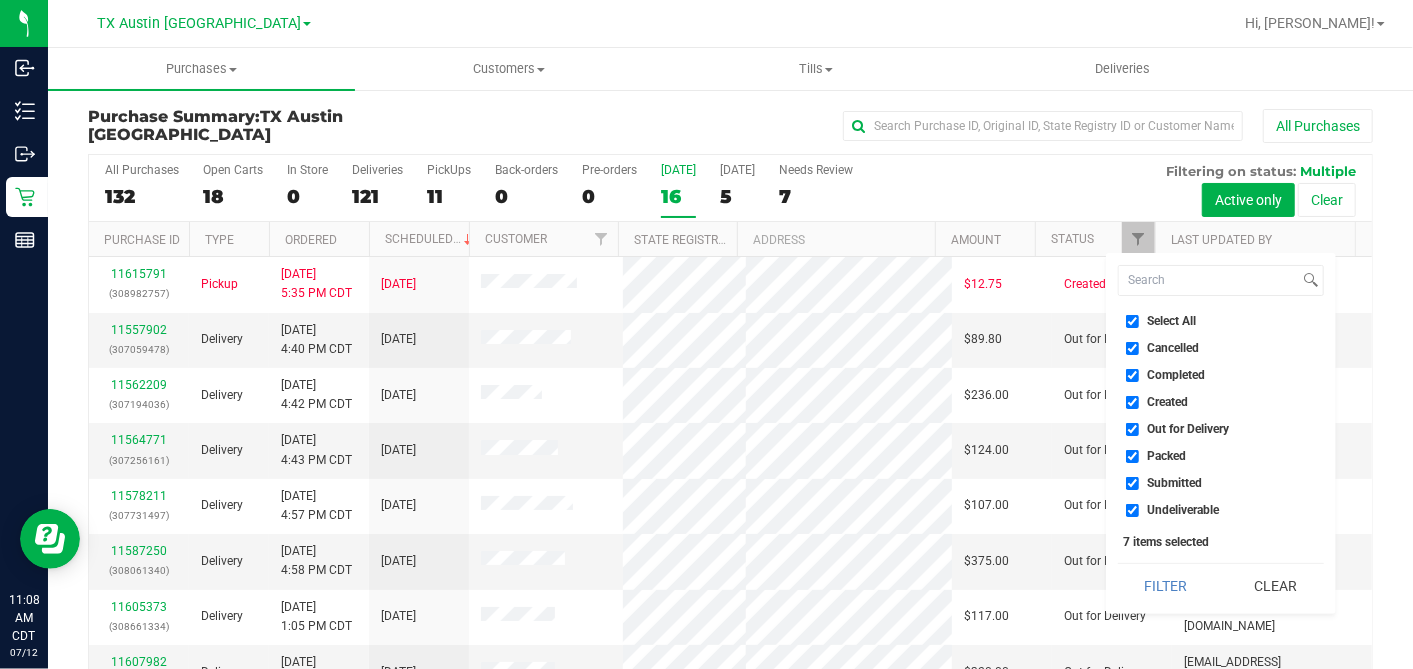 click on "Select All" at bounding box center [1132, 321] 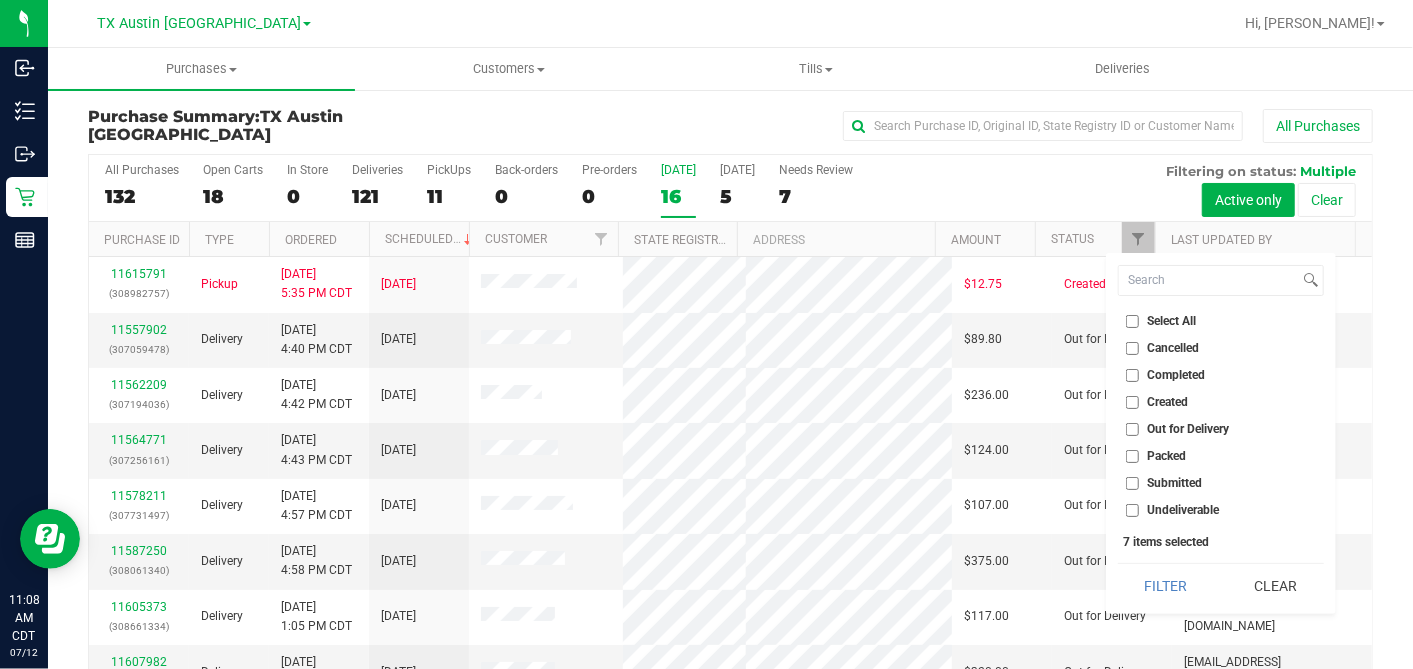 checkbox on "false" 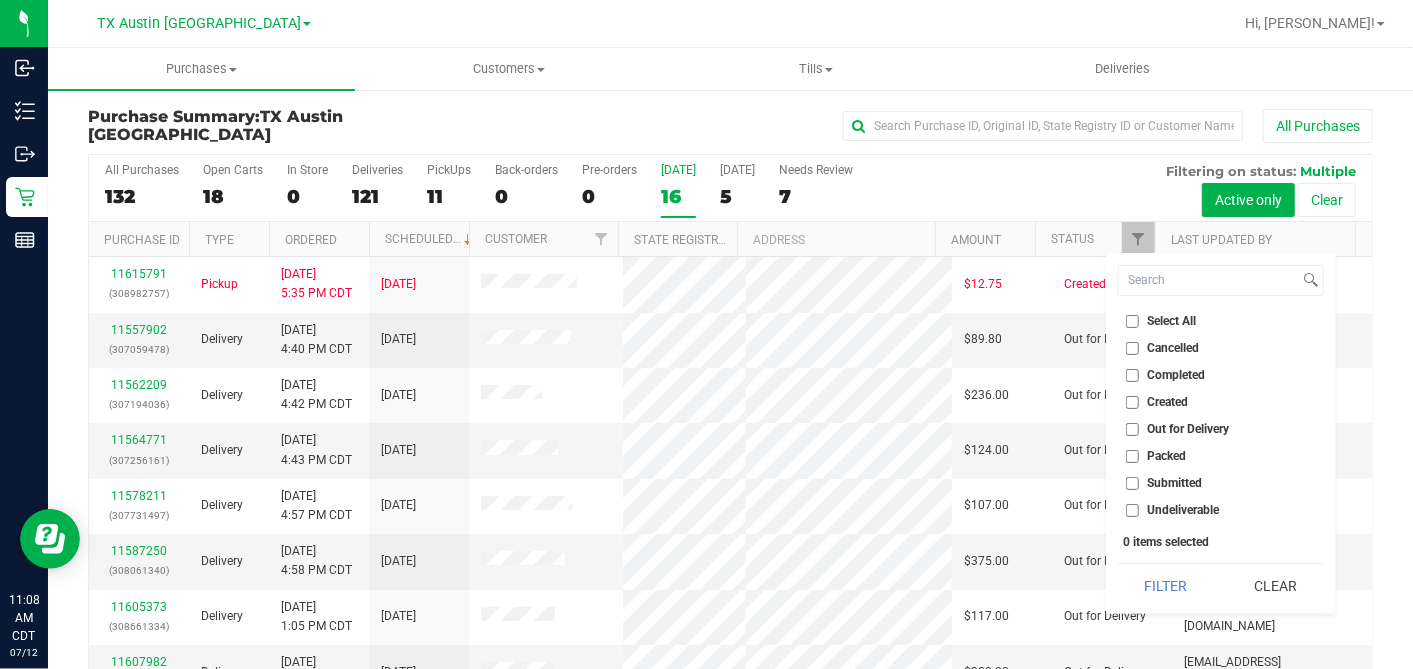 click on "Created" at bounding box center [1132, 402] 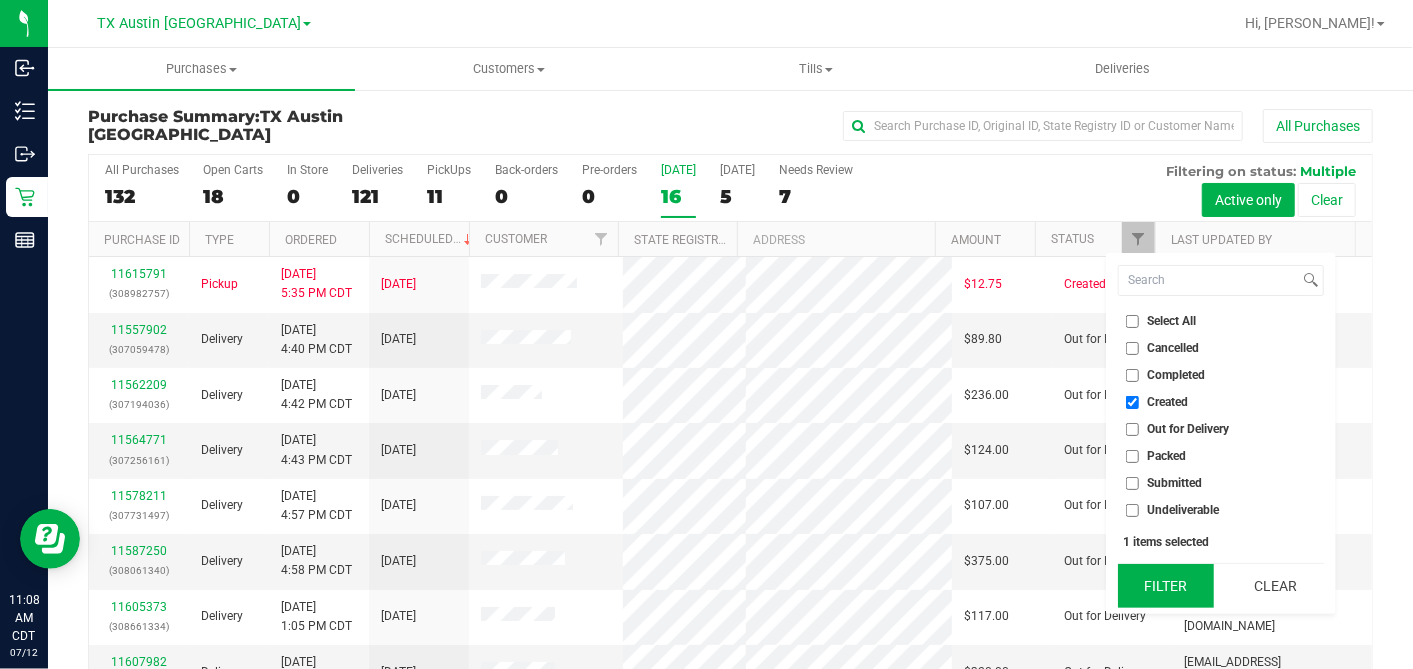 click on "Filter" at bounding box center (1166, 586) 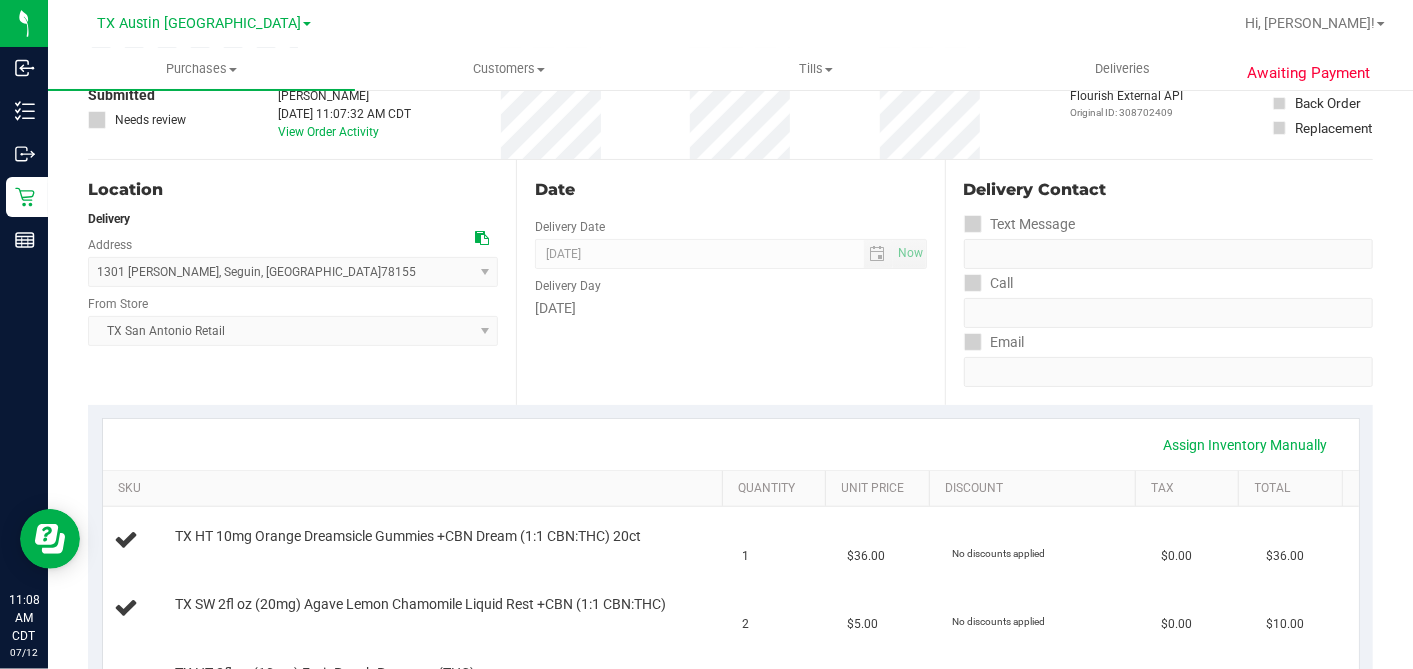scroll, scrollTop: 0, scrollLeft: 0, axis: both 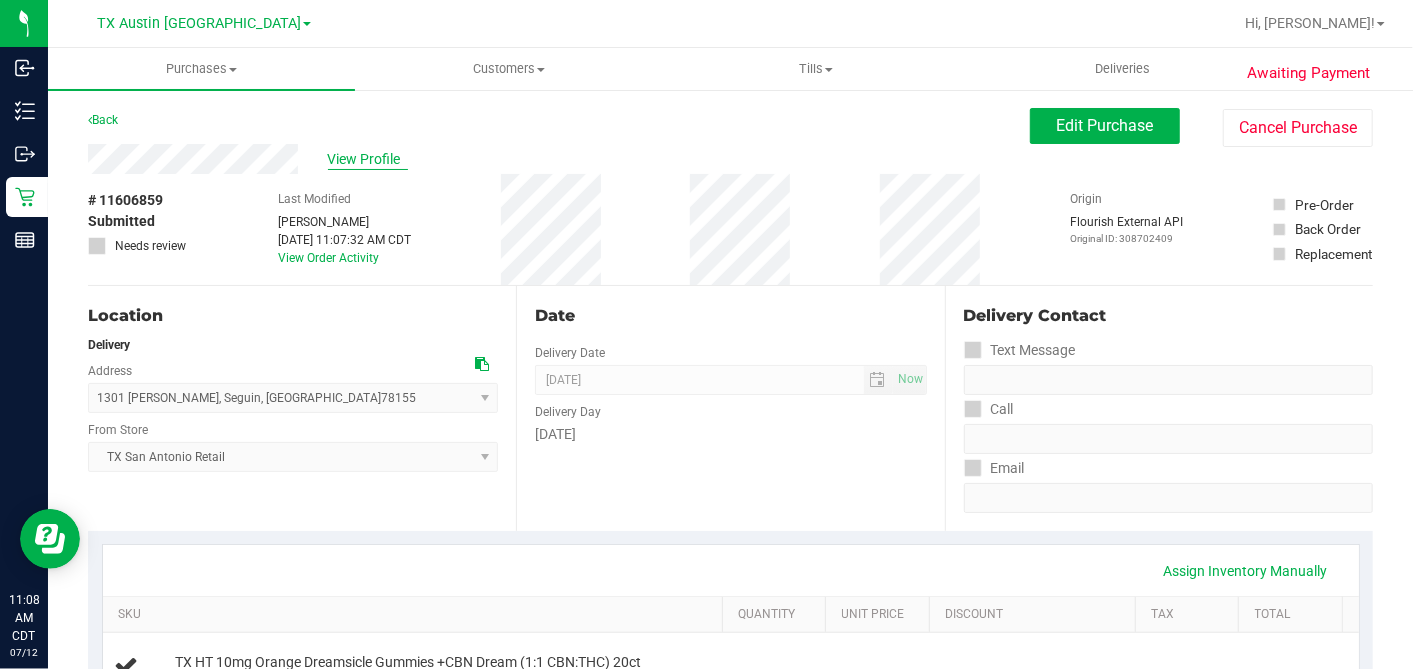 click on "View Profile" at bounding box center [368, 159] 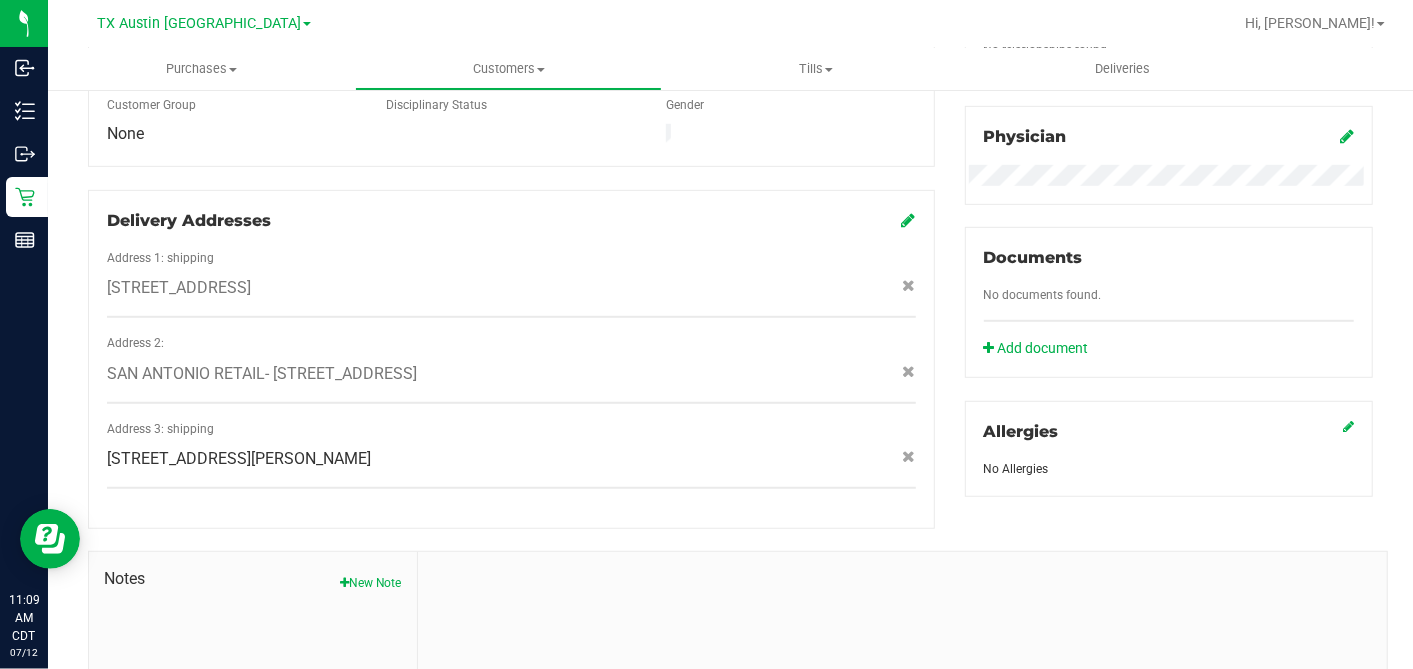 scroll, scrollTop: 777, scrollLeft: 0, axis: vertical 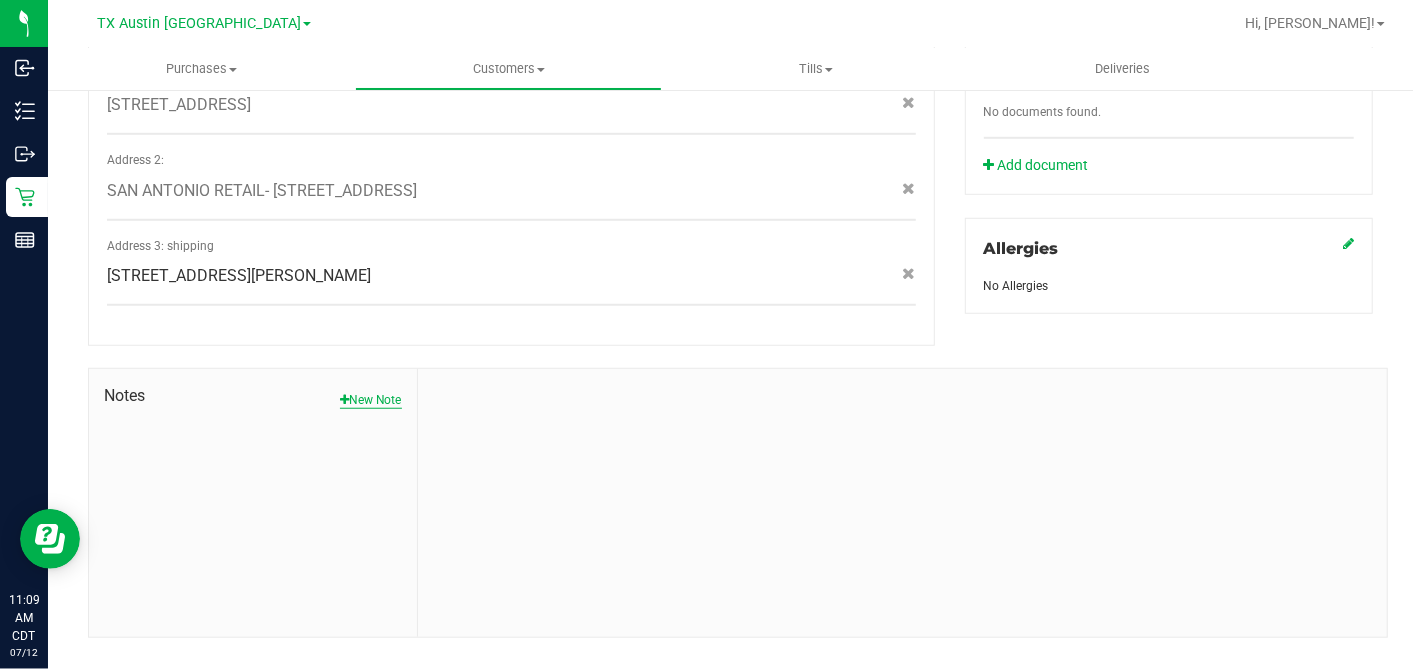 click on "New Note" at bounding box center [371, 400] 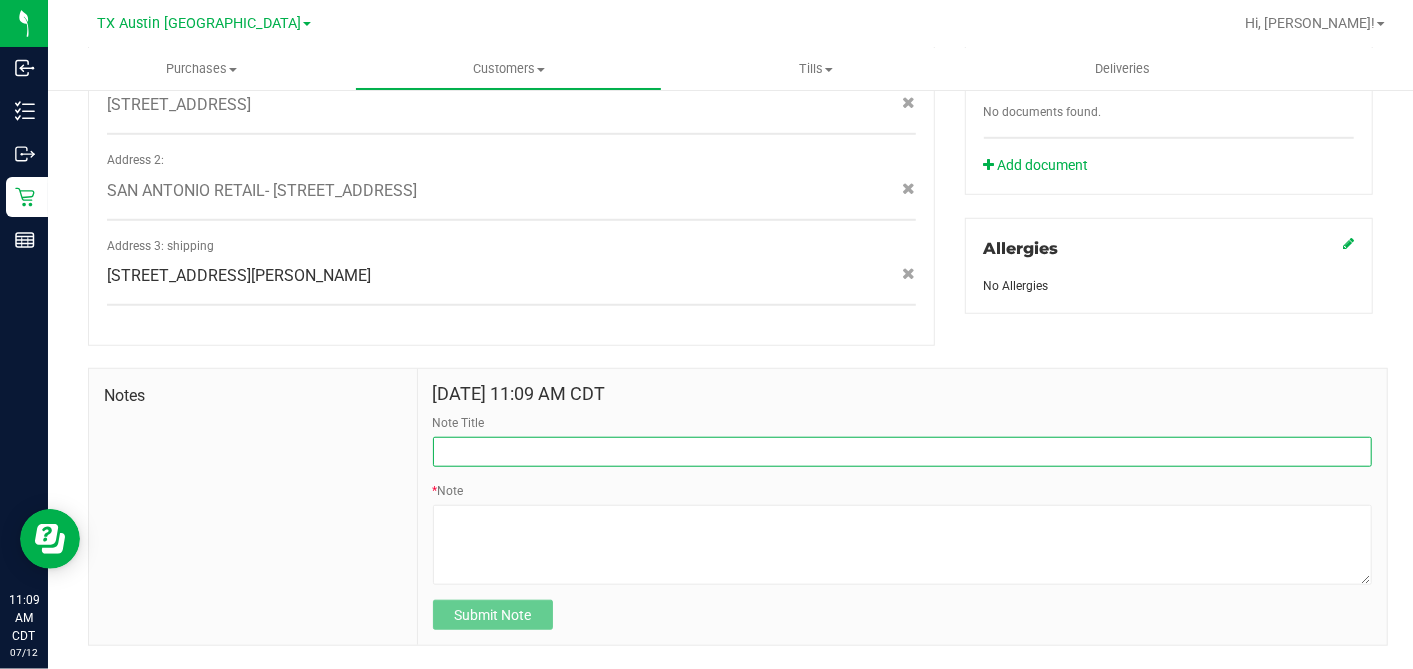 click on "Note Title" at bounding box center [902, 452] 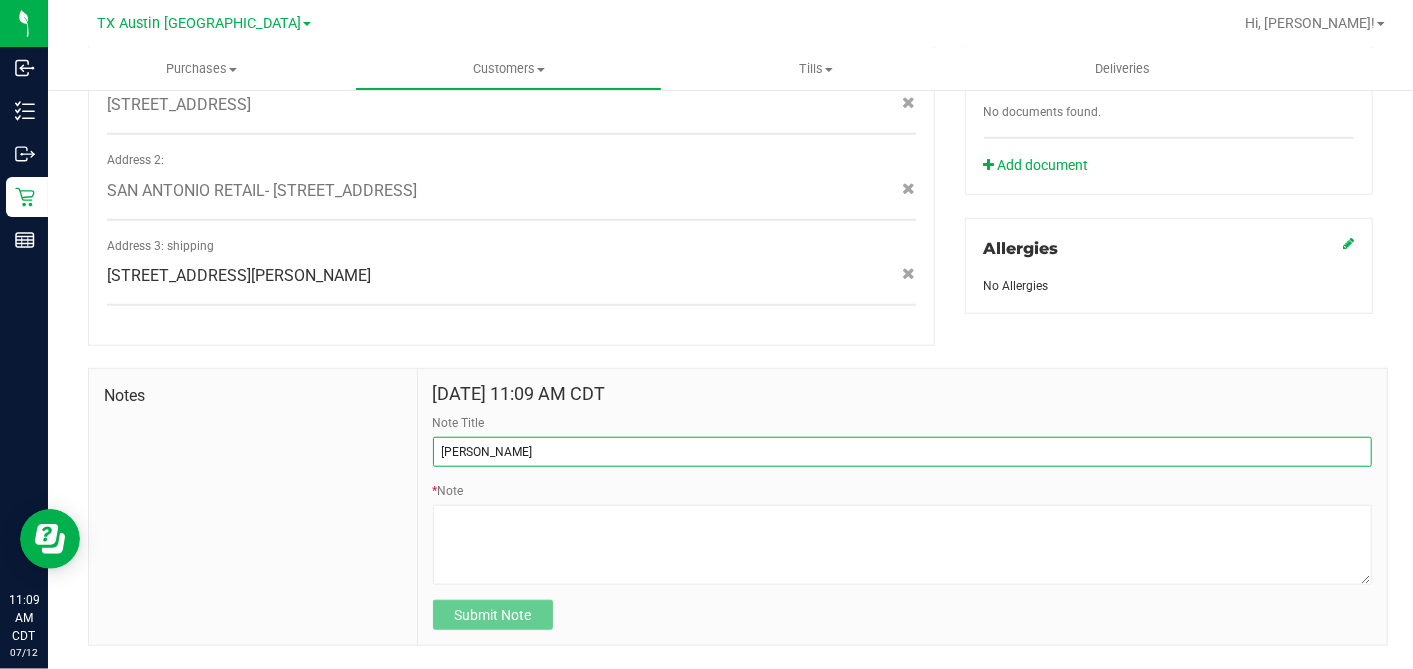 type on "[PERSON_NAME]" 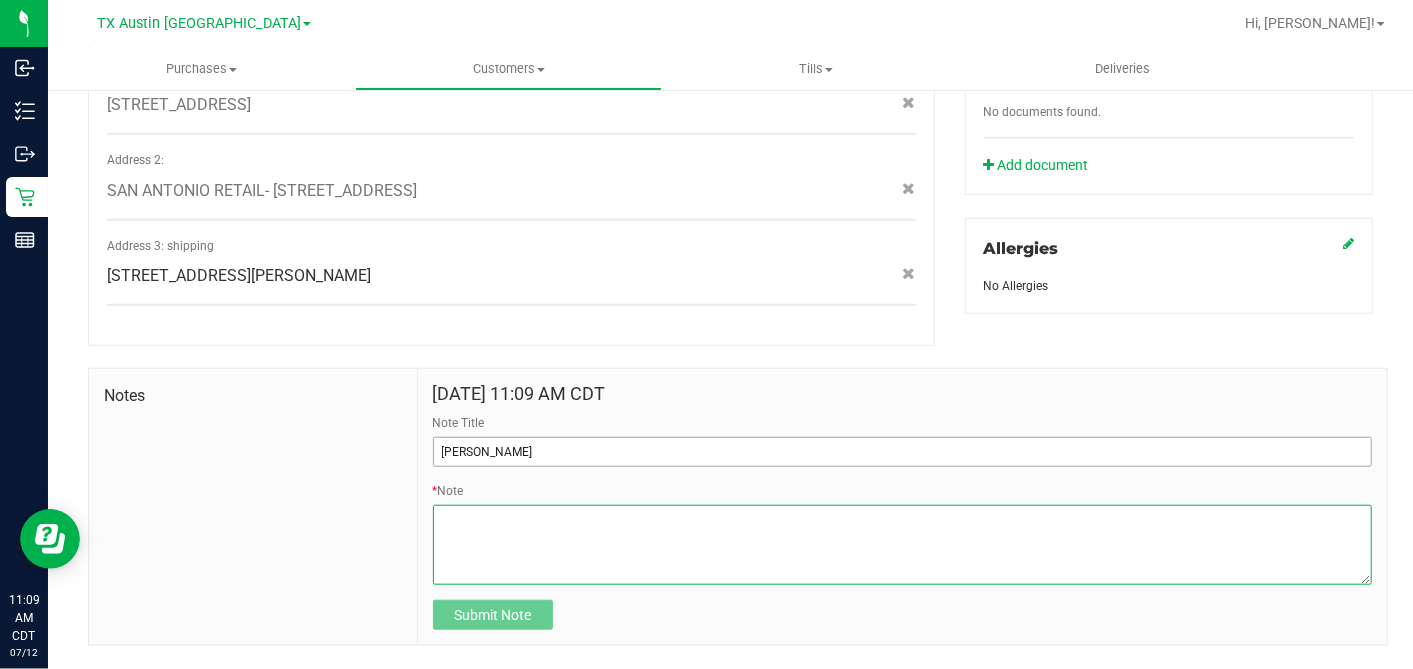 paste on "Patient Name:
[PERSON_NAME]
Address:
[STREET_ADDRESS][PERSON_NAME]
Phone Number:
[PHONE_NUMBER]
DOB:
[DEMOGRAPHIC_DATA]
SSN Last 5:
44289" 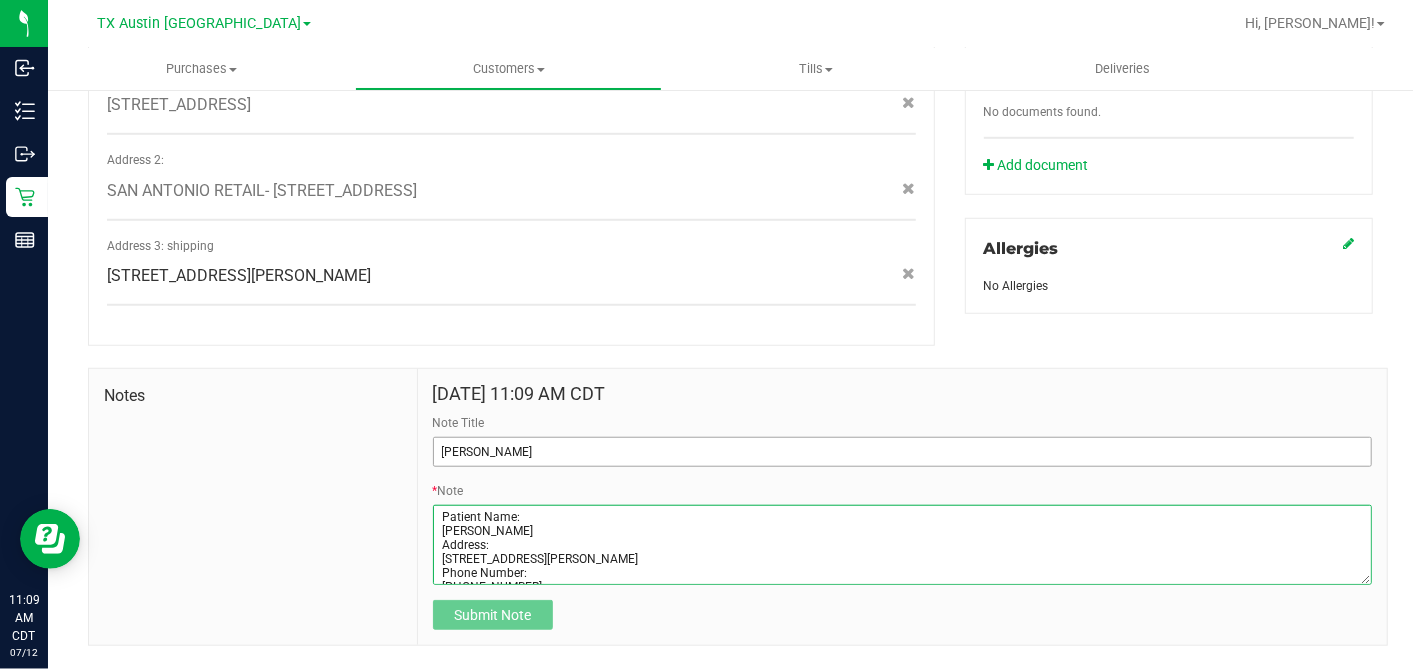 scroll, scrollTop: 80, scrollLeft: 0, axis: vertical 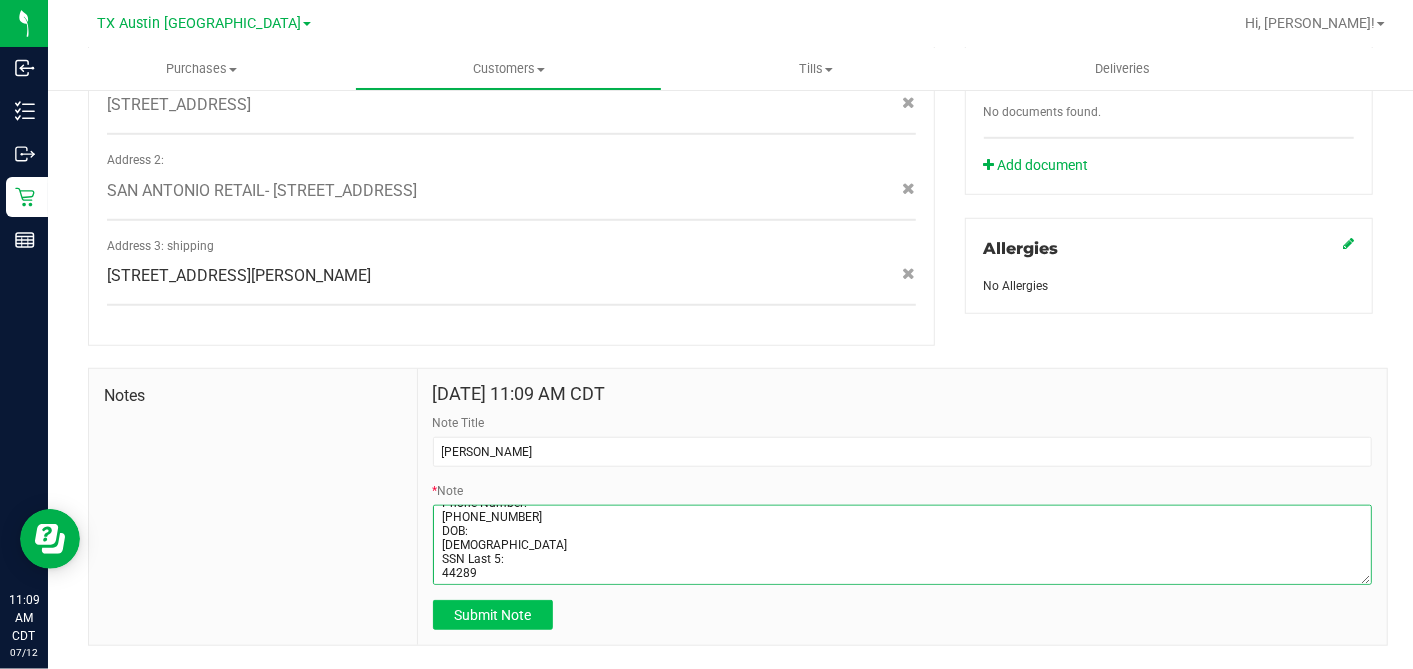 type on "Patient Name:
[PERSON_NAME]
Address:
[STREET_ADDRESS][PERSON_NAME]
Phone Number:
[PHONE_NUMBER]
DOB:
[DEMOGRAPHIC_DATA]
SSN Last 5:
44289" 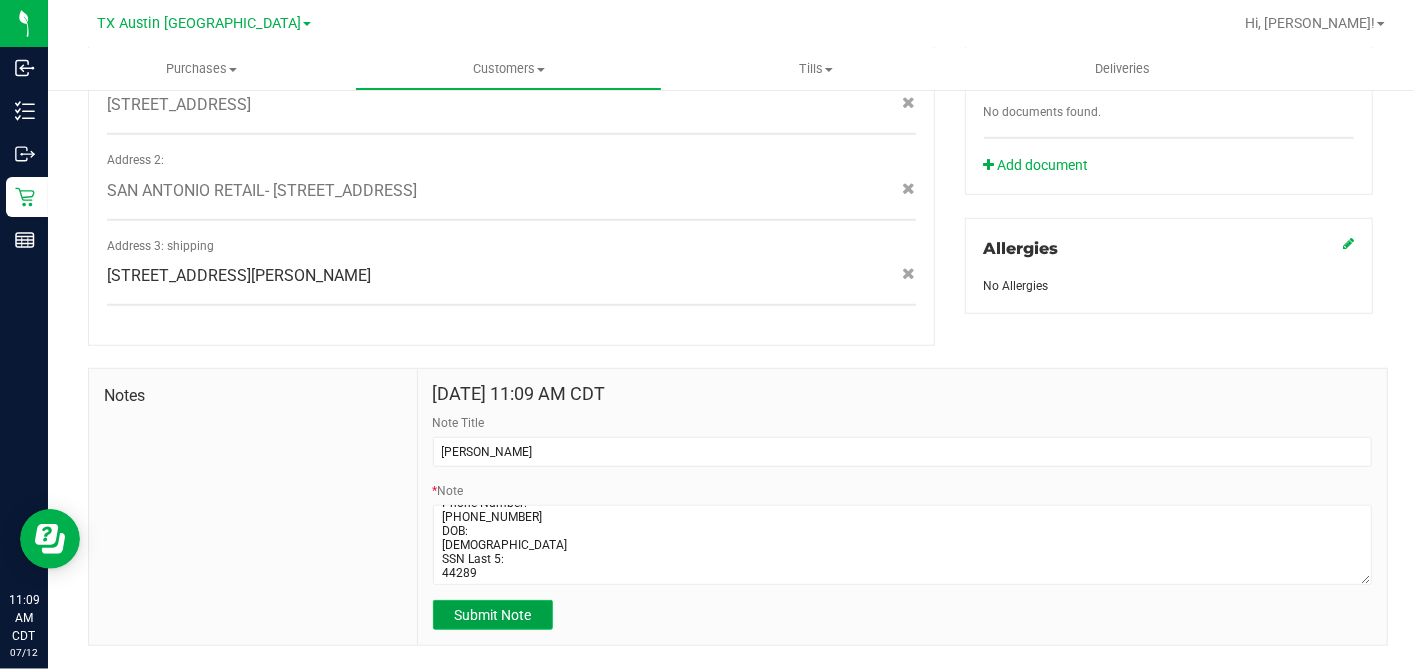 click on "Submit Note" at bounding box center (492, 615) 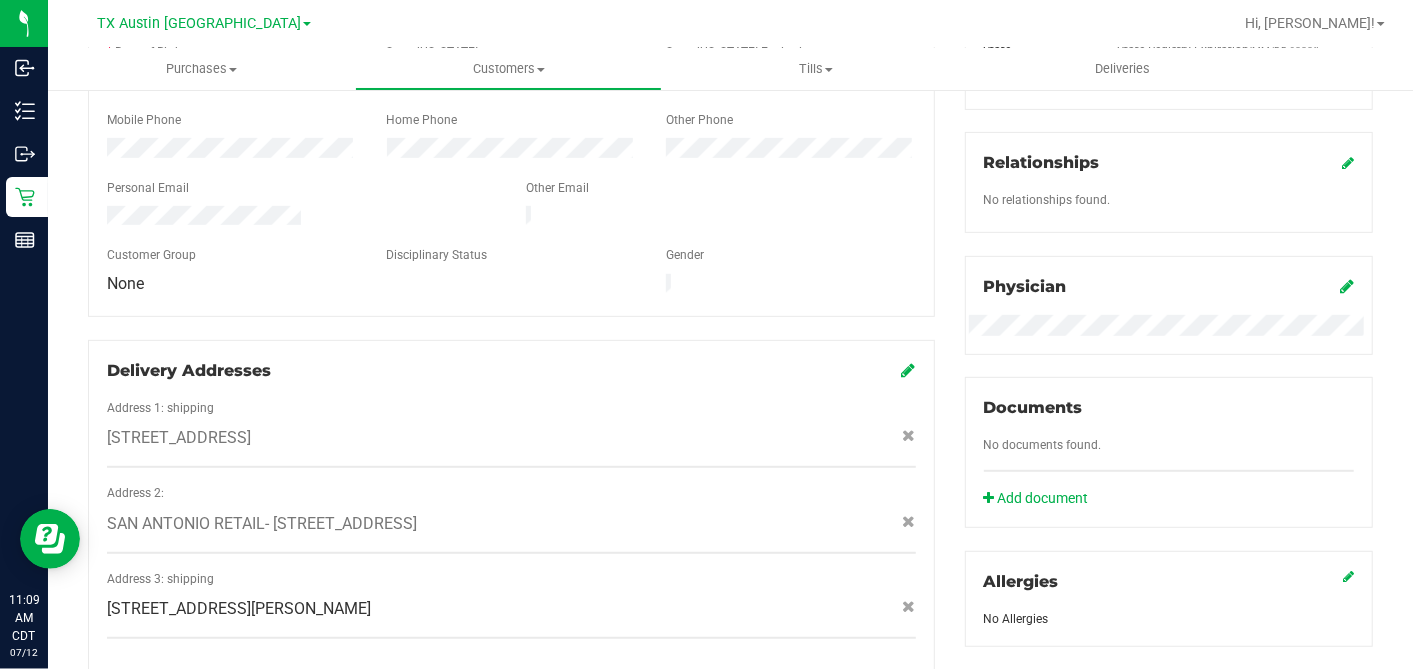 scroll, scrollTop: 222, scrollLeft: 0, axis: vertical 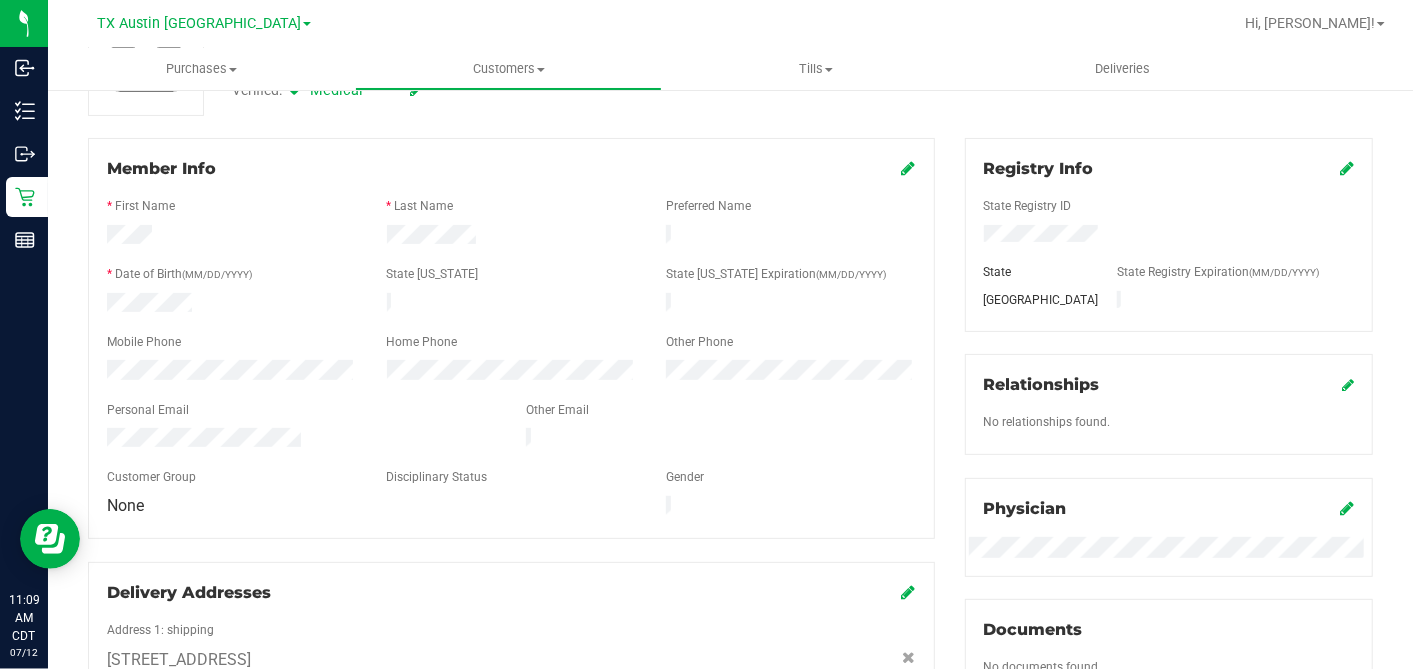 click at bounding box center [1169, 236] 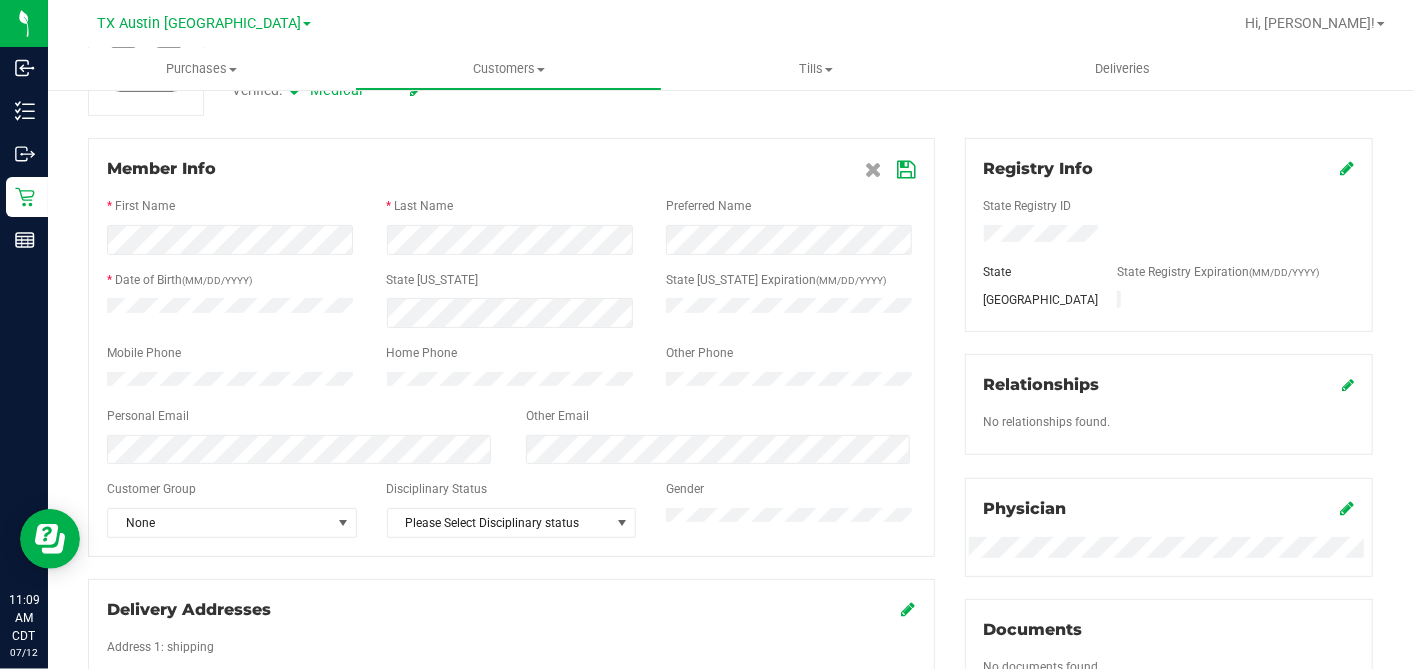 click at bounding box center (907, 170) 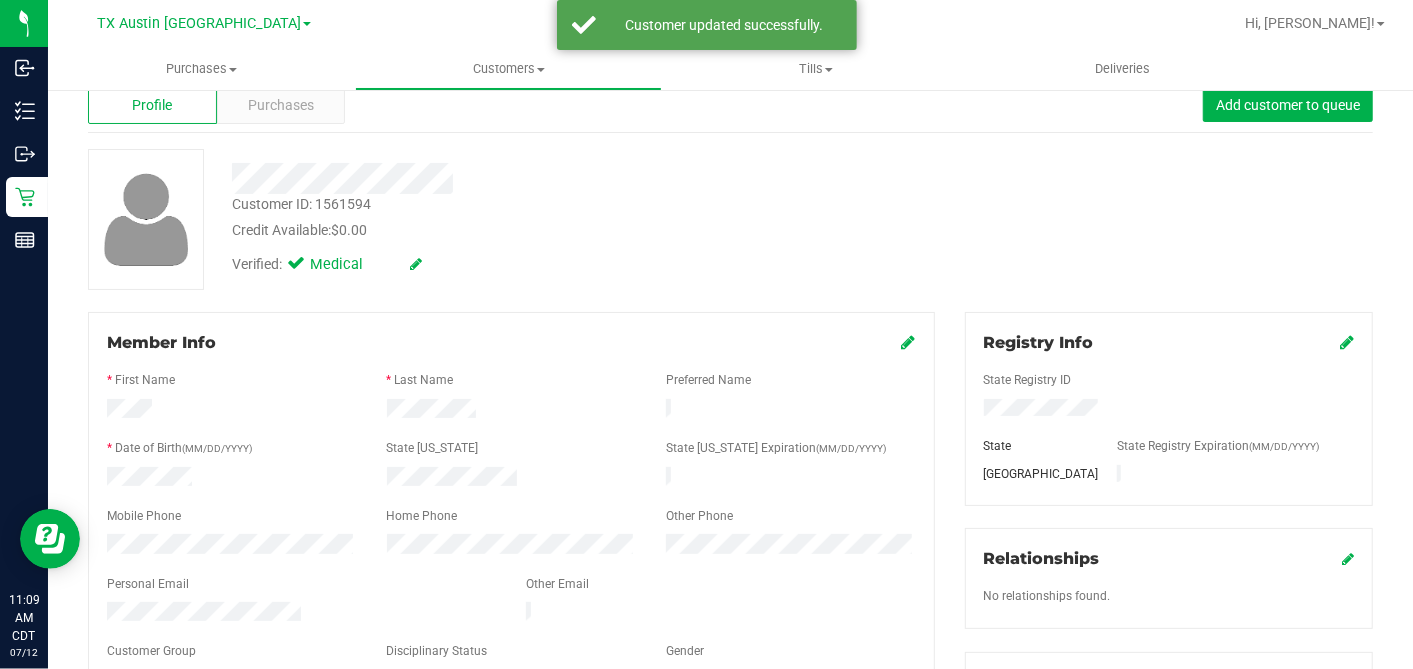 scroll, scrollTop: 0, scrollLeft: 0, axis: both 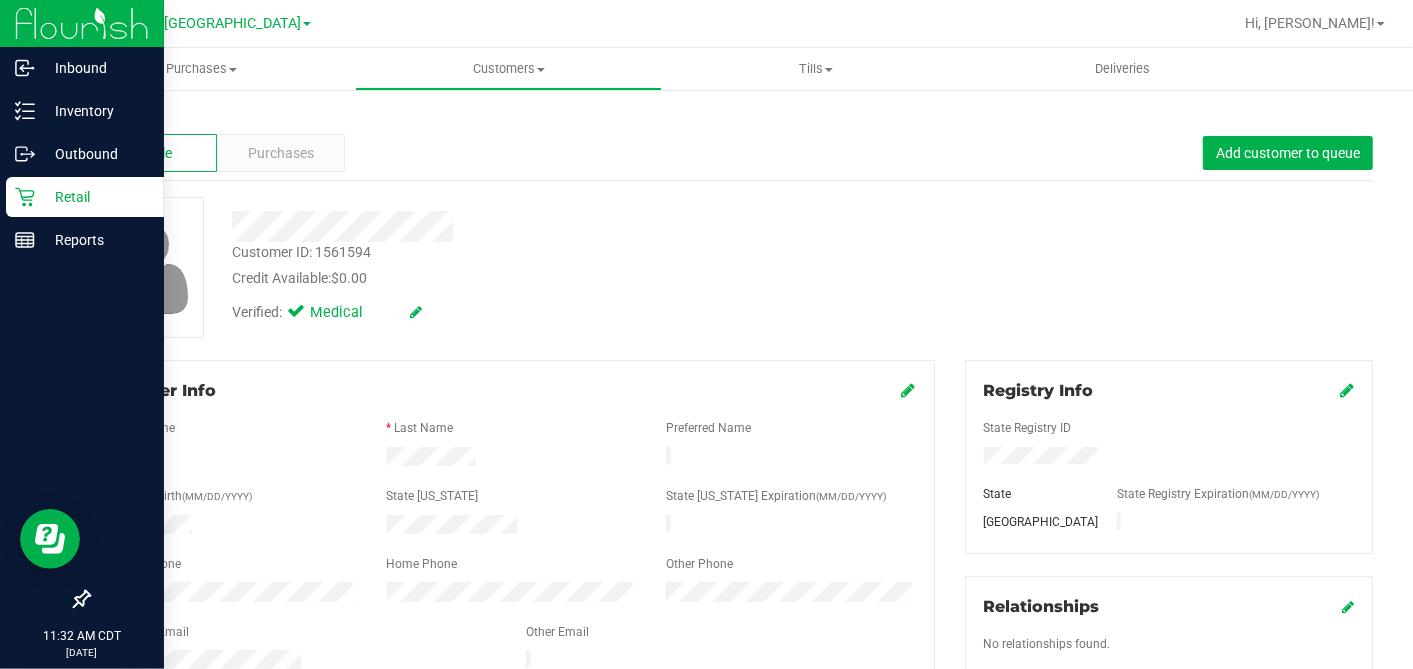 click 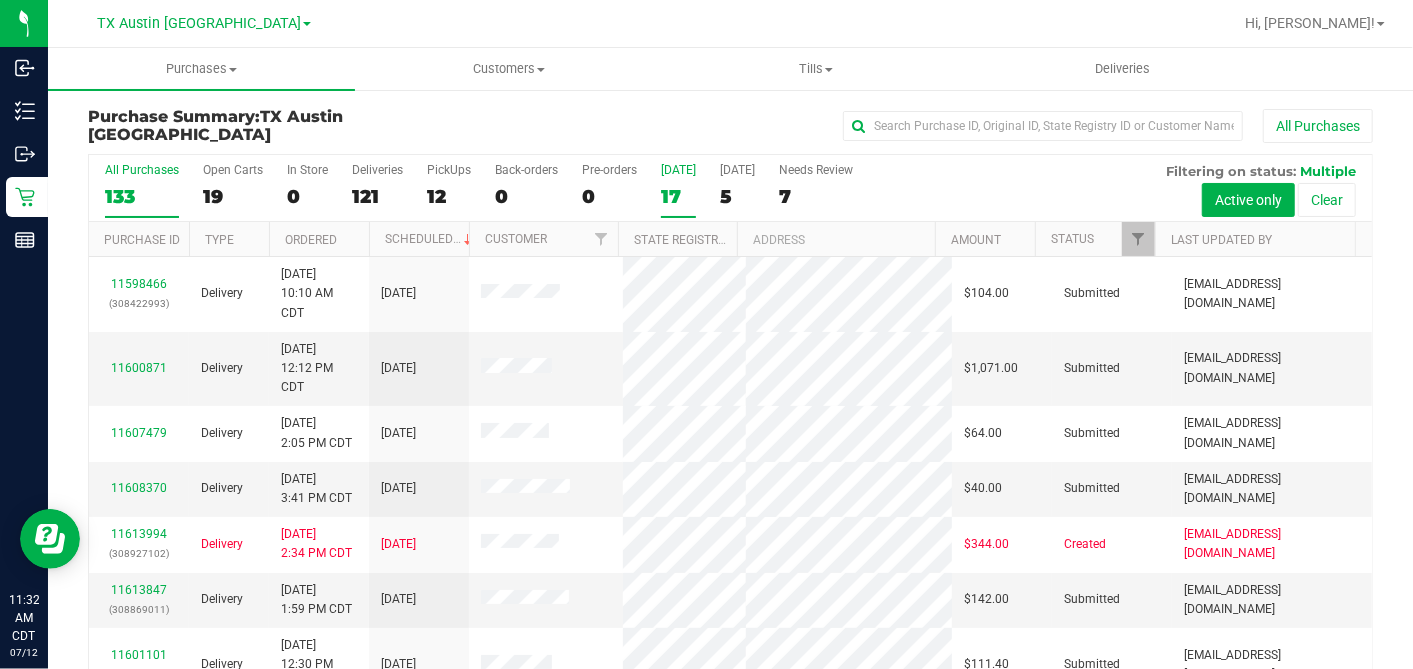 click on "17" at bounding box center (678, 196) 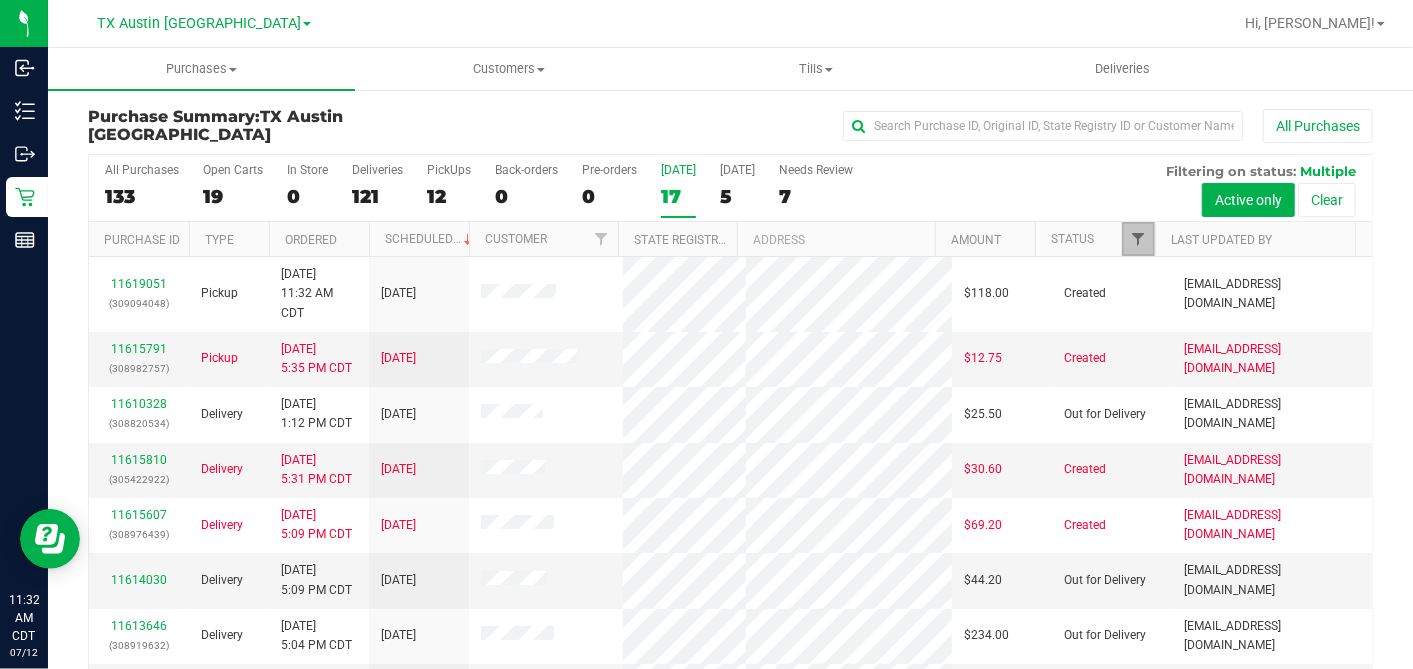 click at bounding box center (1138, 239) 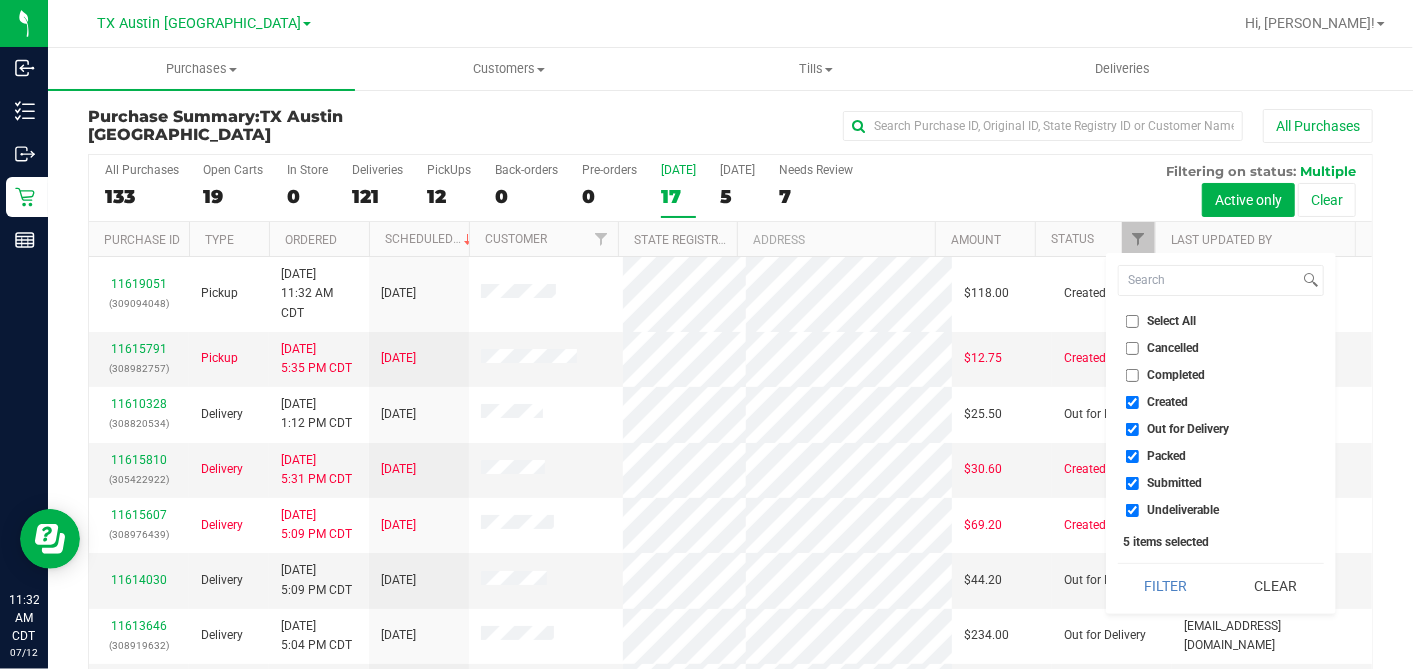 click on "Select All" at bounding box center [1132, 321] 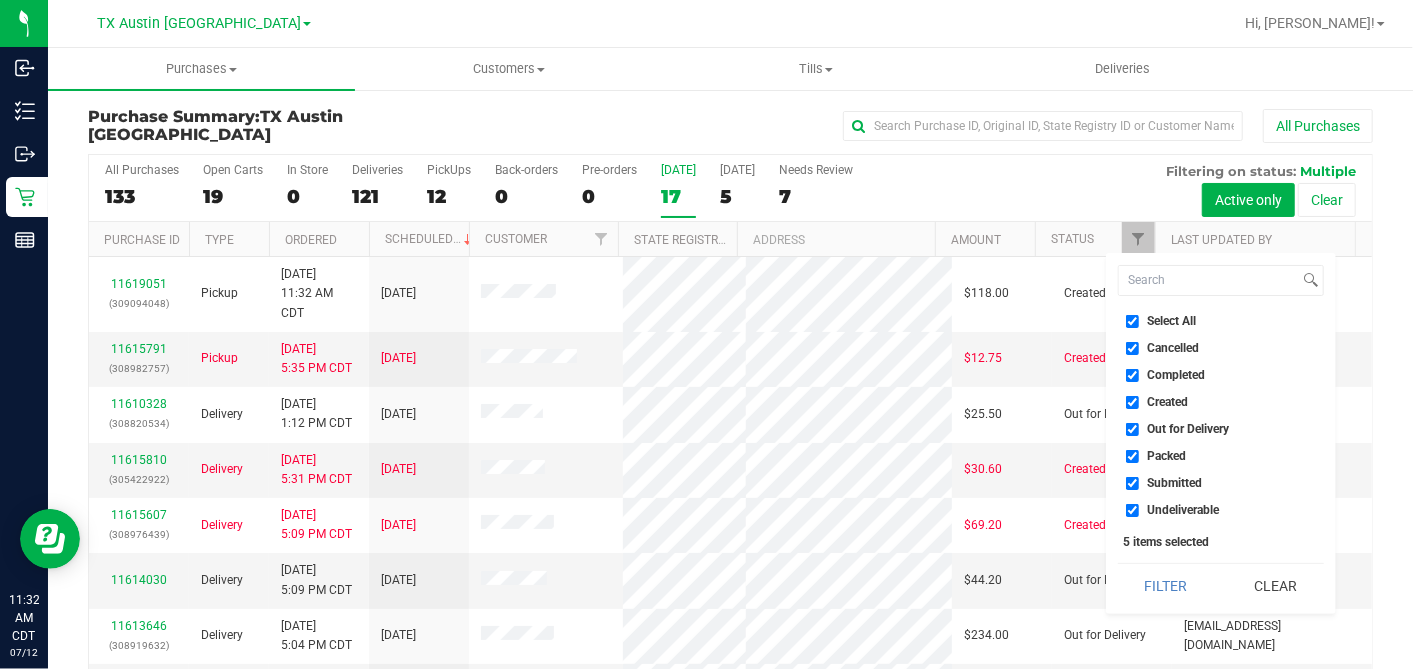 checkbox on "true" 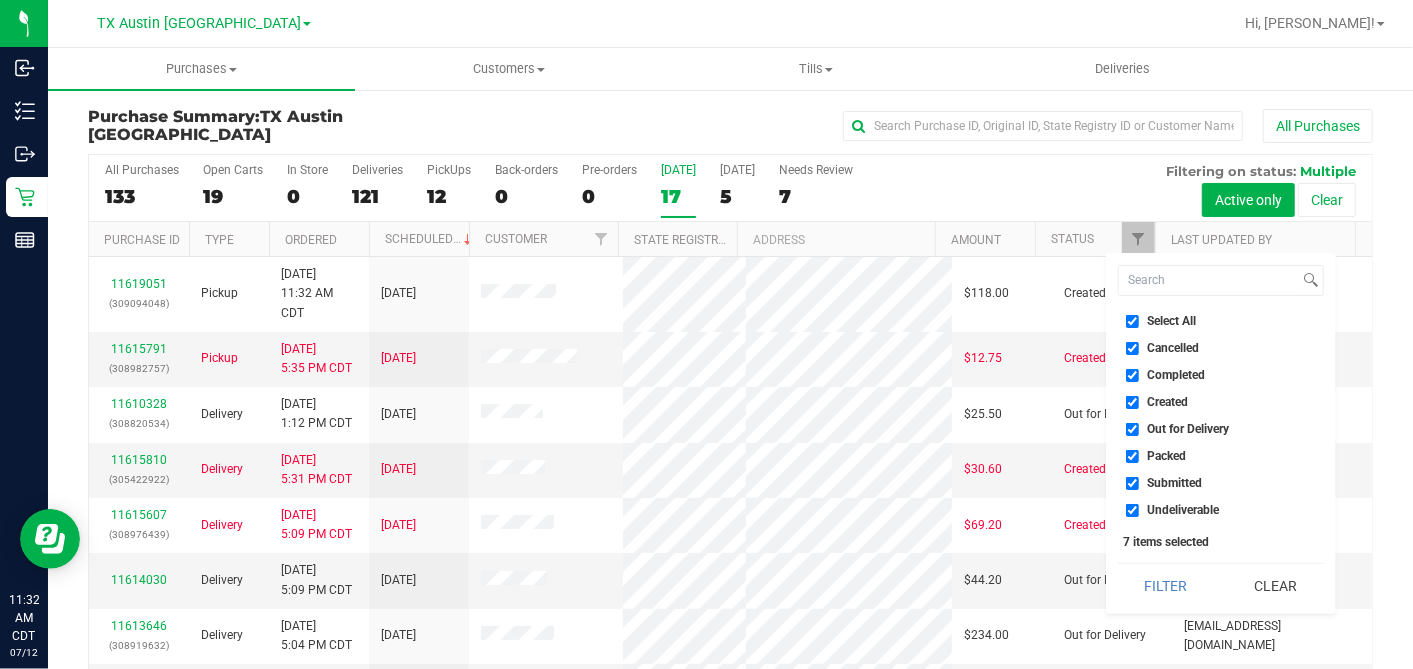 click on "Select All" at bounding box center [1132, 321] 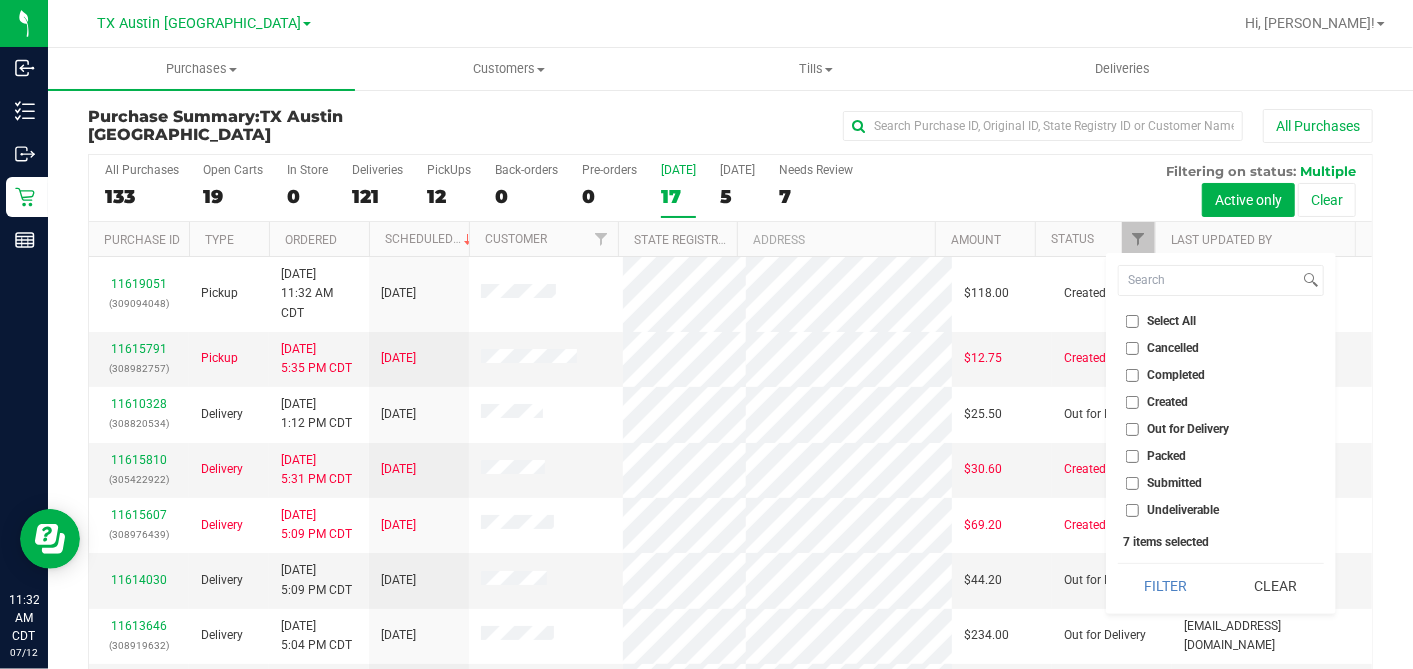 checkbox on "false" 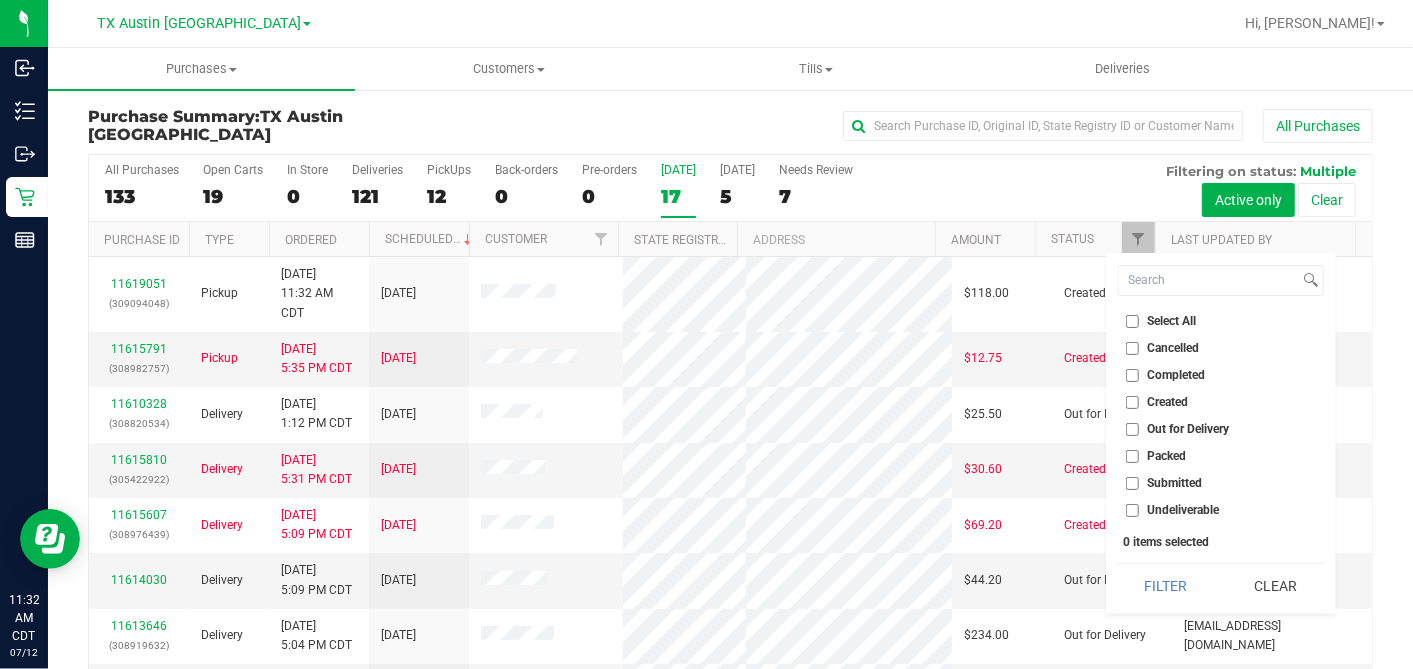 click on "Created" at bounding box center (1132, 402) 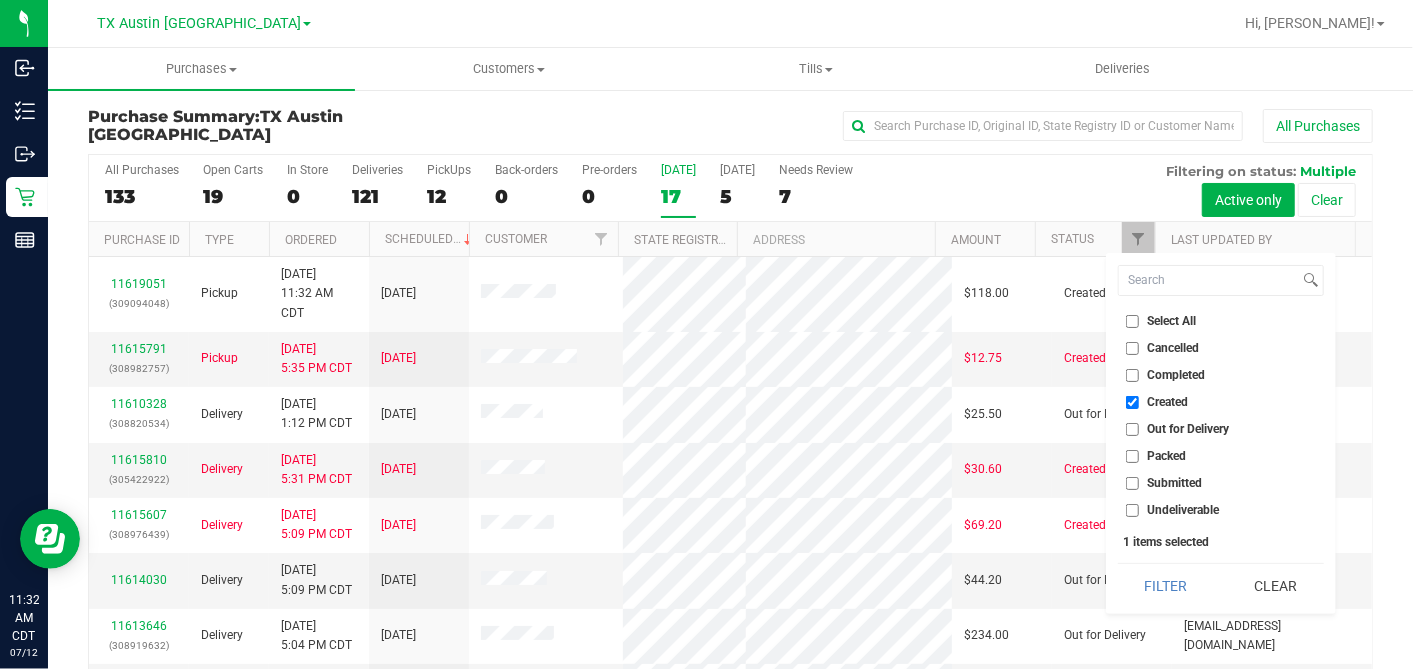 click on "Select All Cancelled Completed Created Out for Delivery Packed Submitted Undeliverable 1 items selected Filter Clear" at bounding box center [1221, 433] 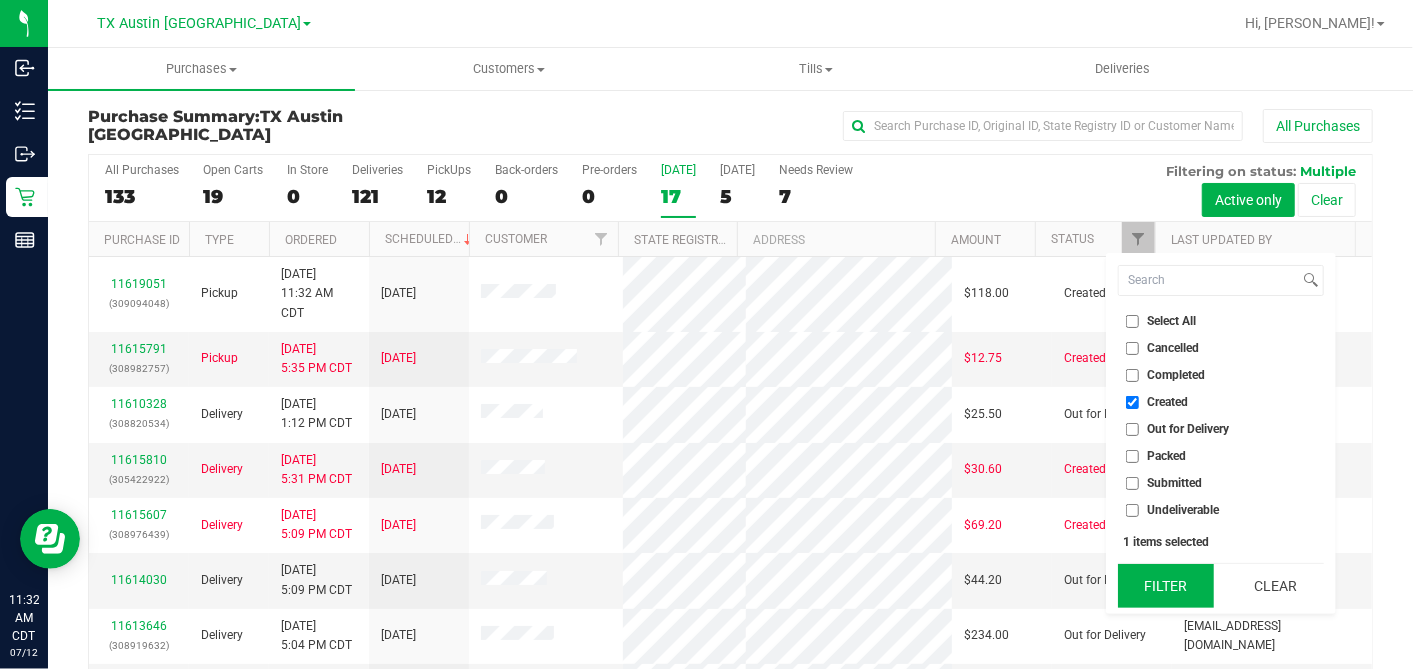 click on "Filter" at bounding box center [1166, 586] 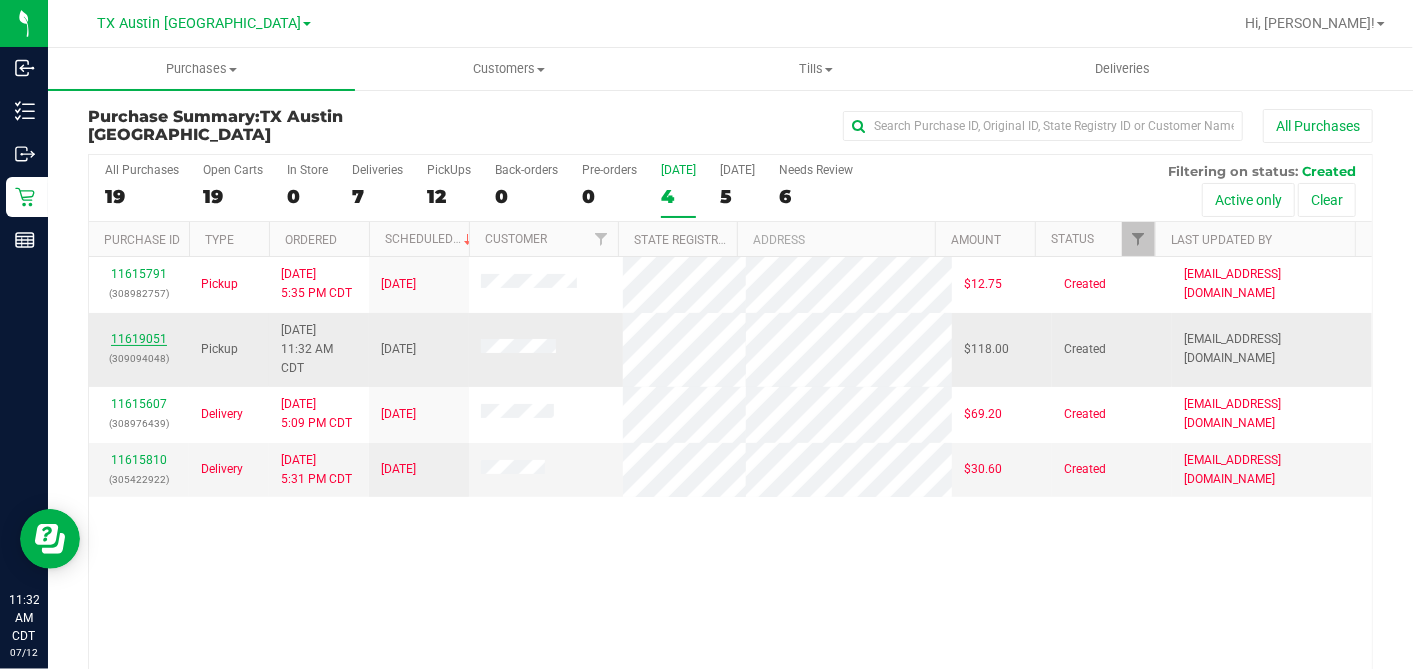 click on "11619051" at bounding box center (139, 339) 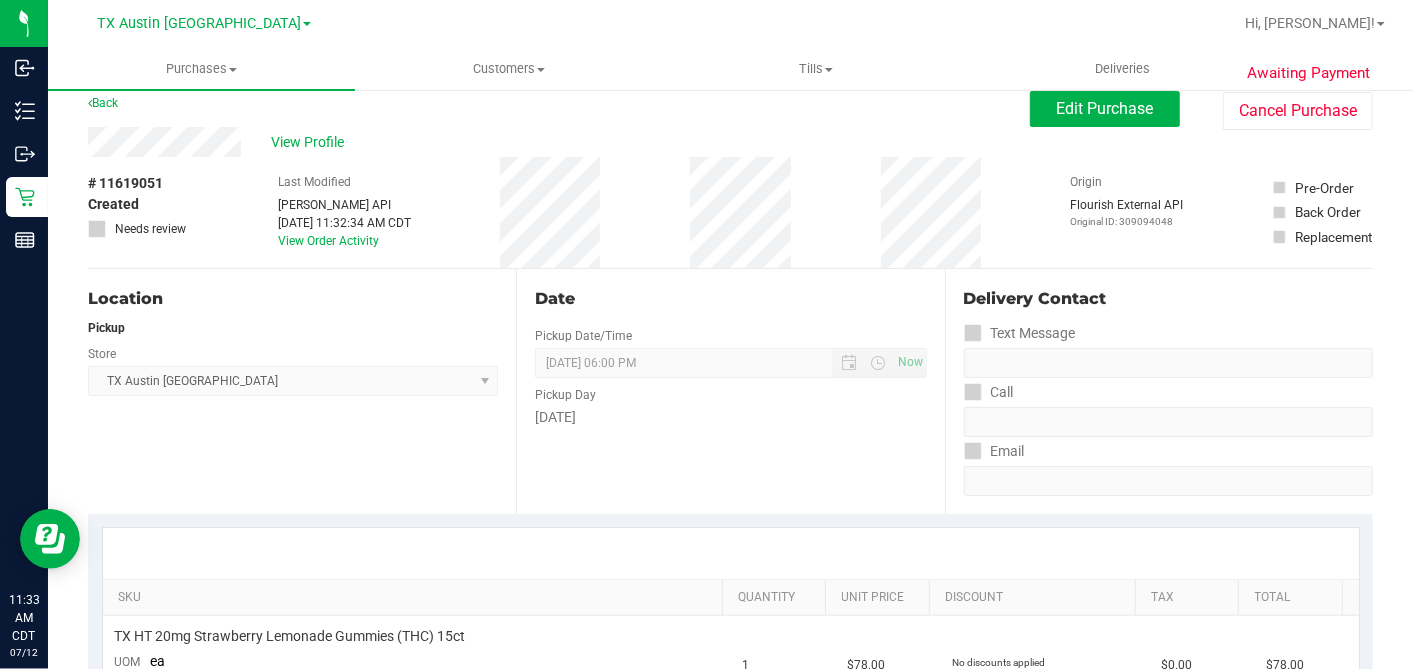 scroll, scrollTop: 0, scrollLeft: 0, axis: both 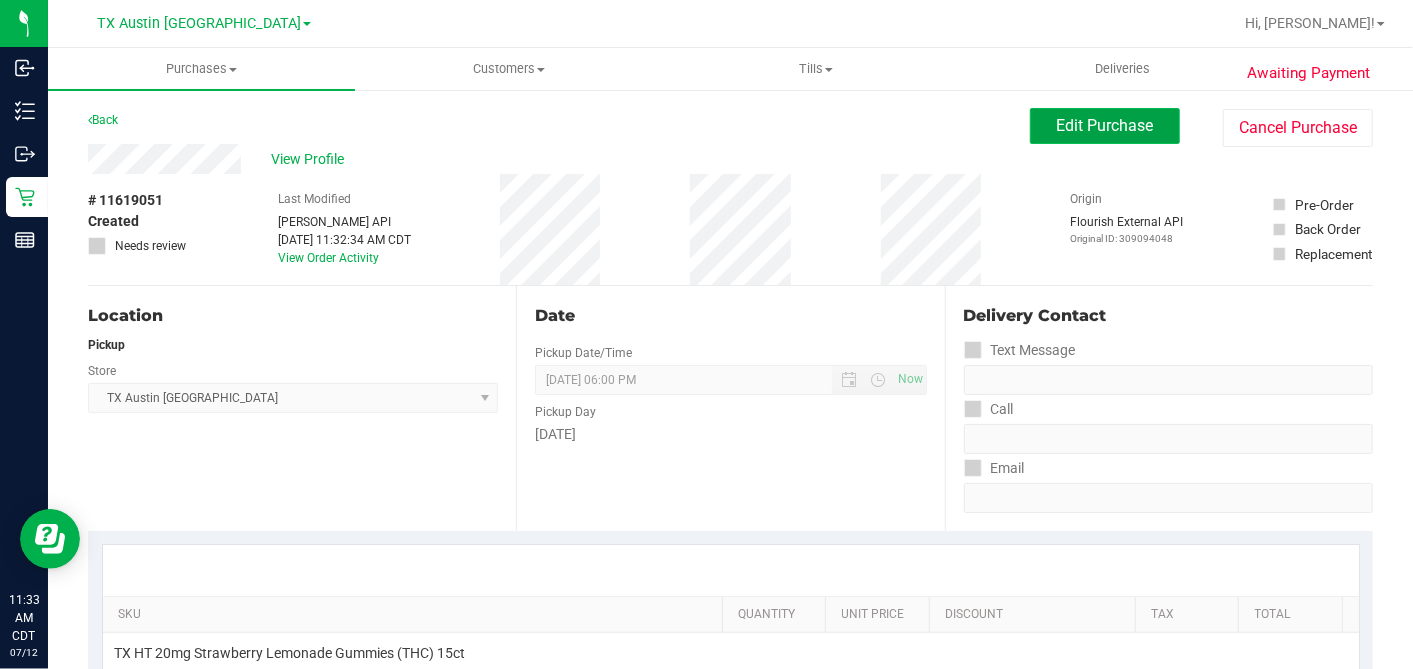 click on "Edit Purchase" at bounding box center (1105, 125) 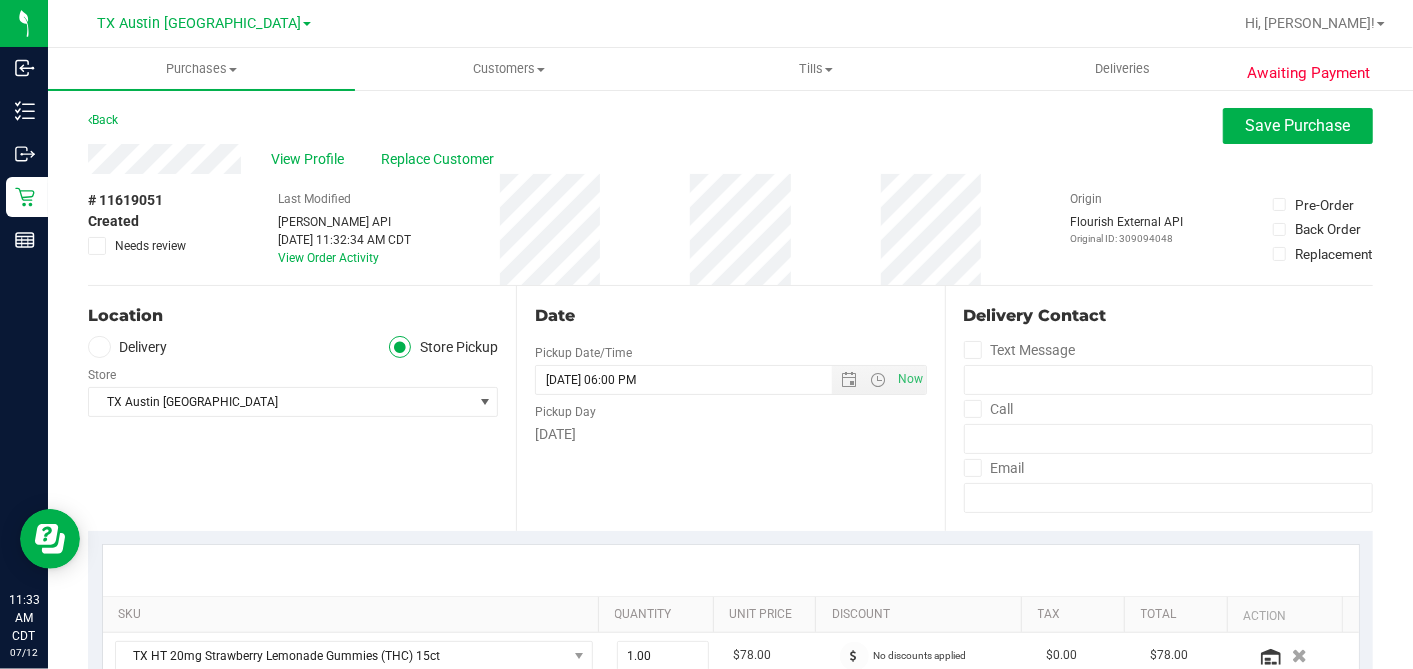 click on "Delivery" at bounding box center (128, 347) 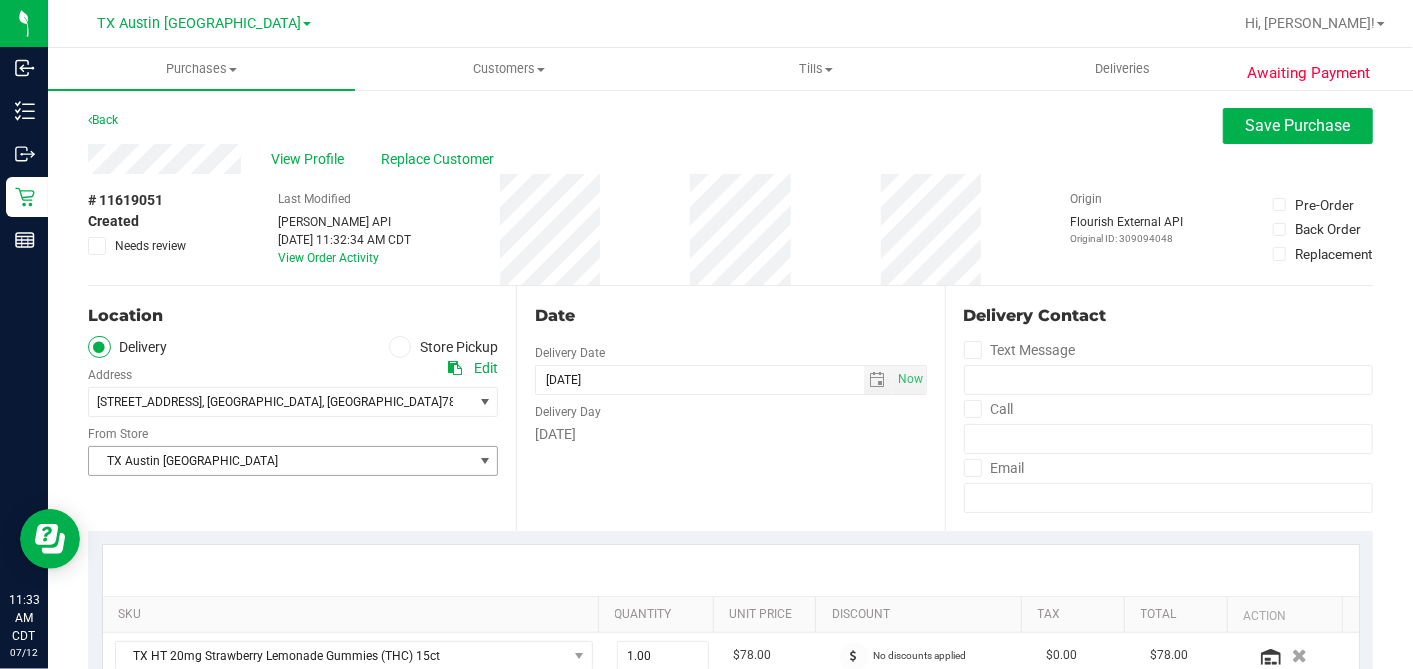 click on "TX Austin [GEOGRAPHIC_DATA]" at bounding box center [280, 461] 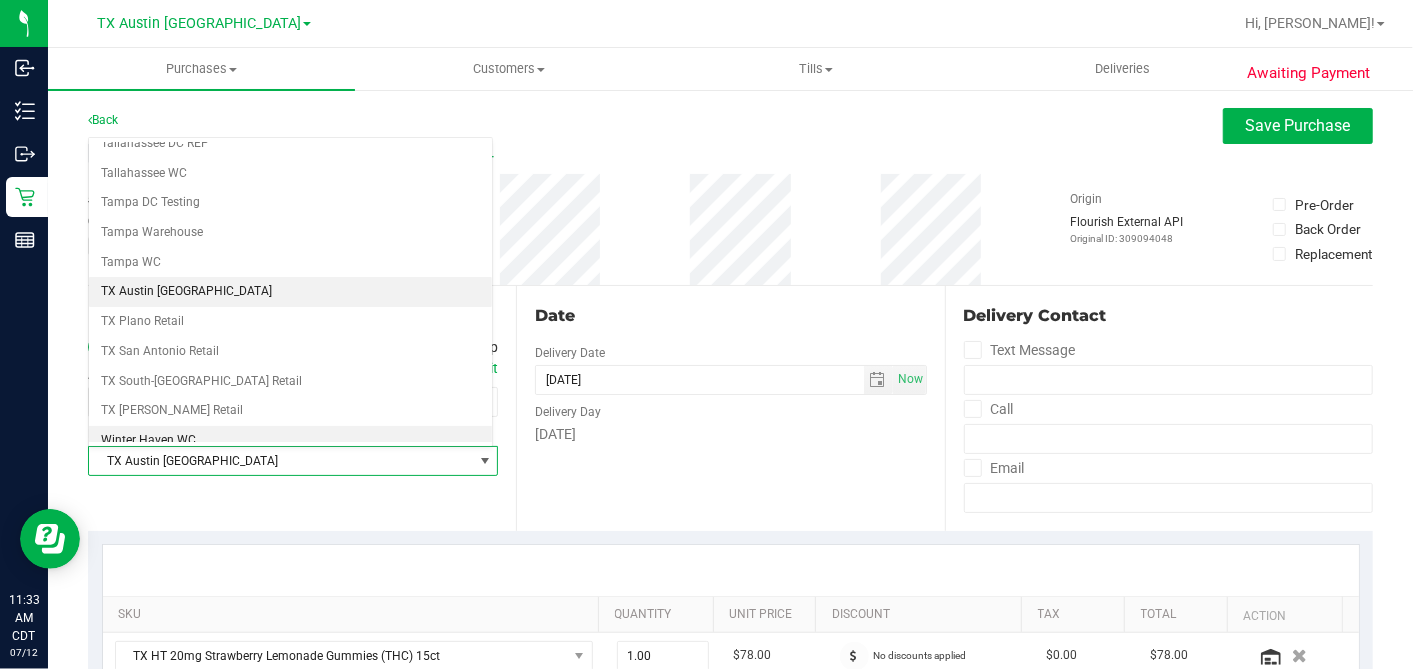 scroll, scrollTop: 1422, scrollLeft: 0, axis: vertical 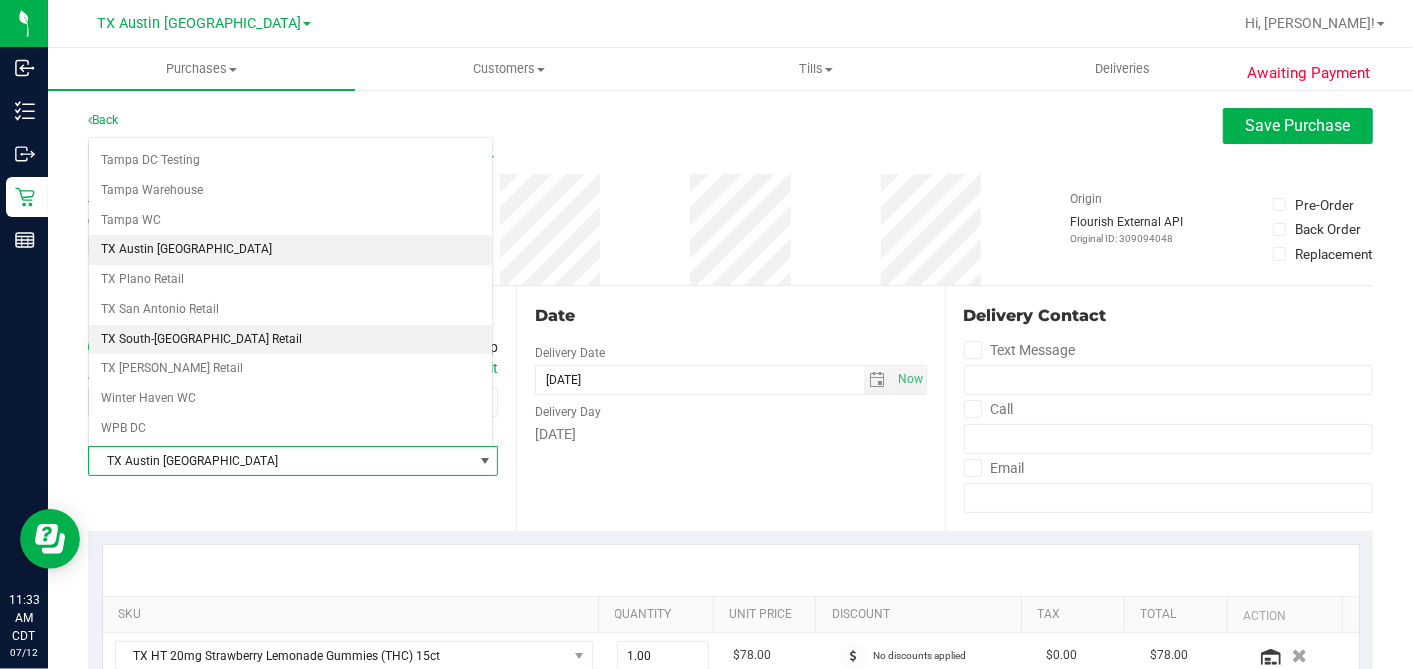 click on "TX South-[GEOGRAPHIC_DATA] Retail" at bounding box center [290, 340] 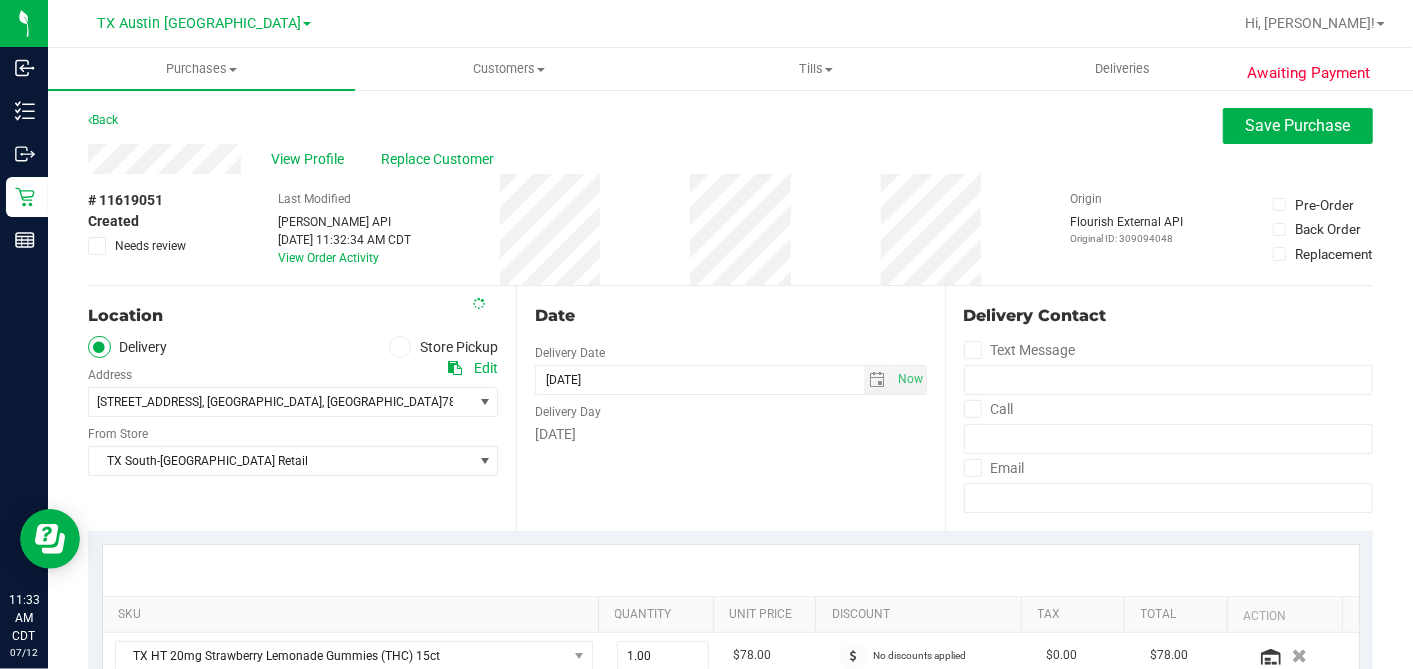 click on "Date" at bounding box center (730, 316) 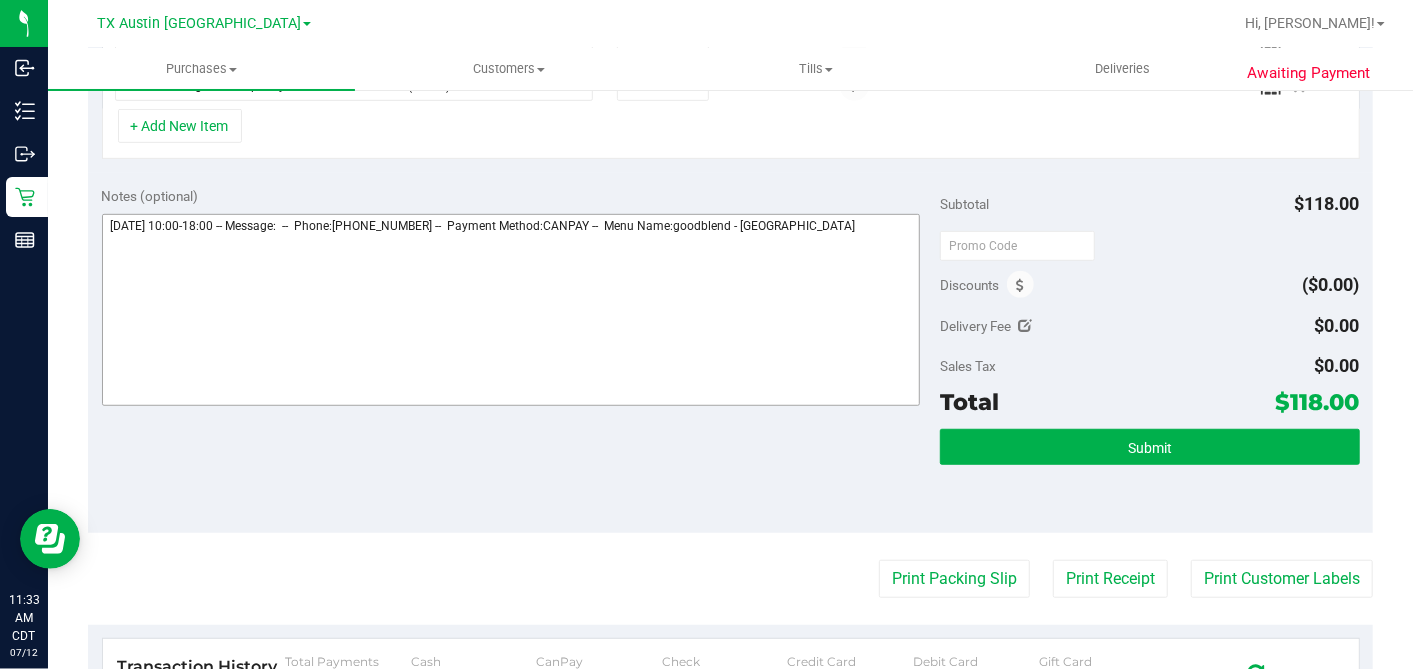 scroll, scrollTop: 555, scrollLeft: 0, axis: vertical 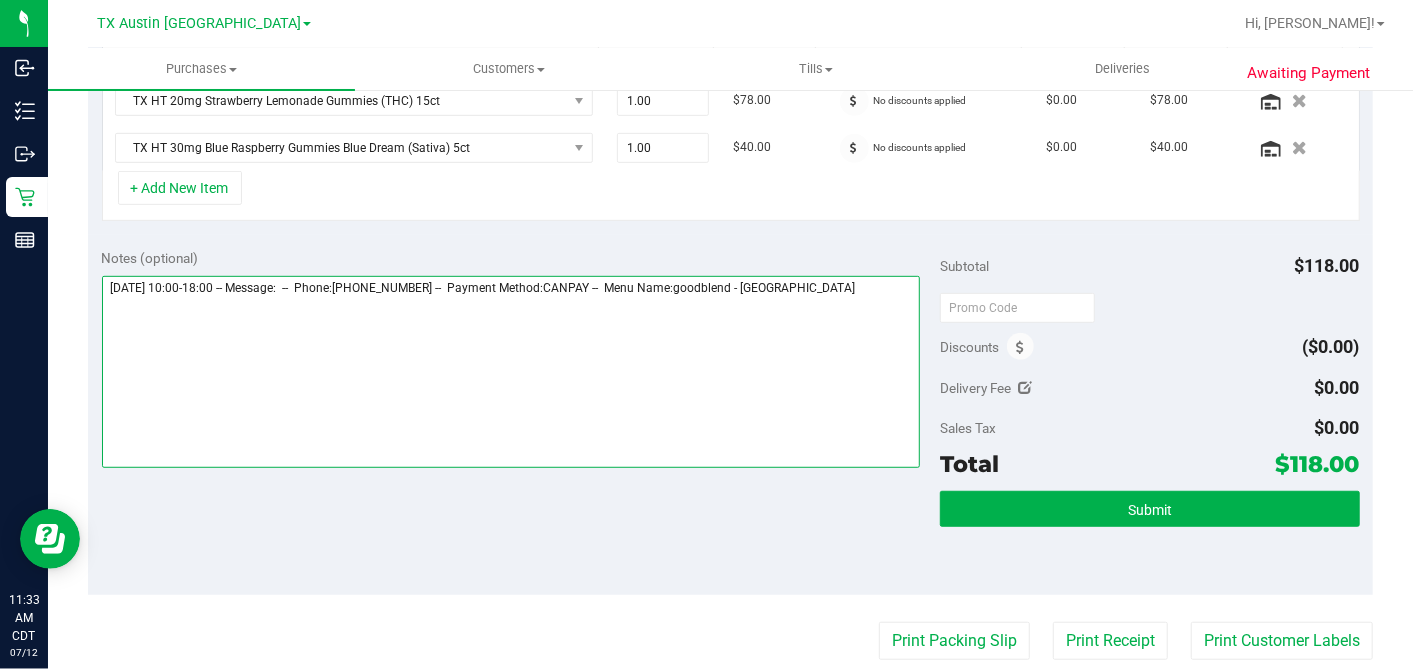 click at bounding box center (511, 372) 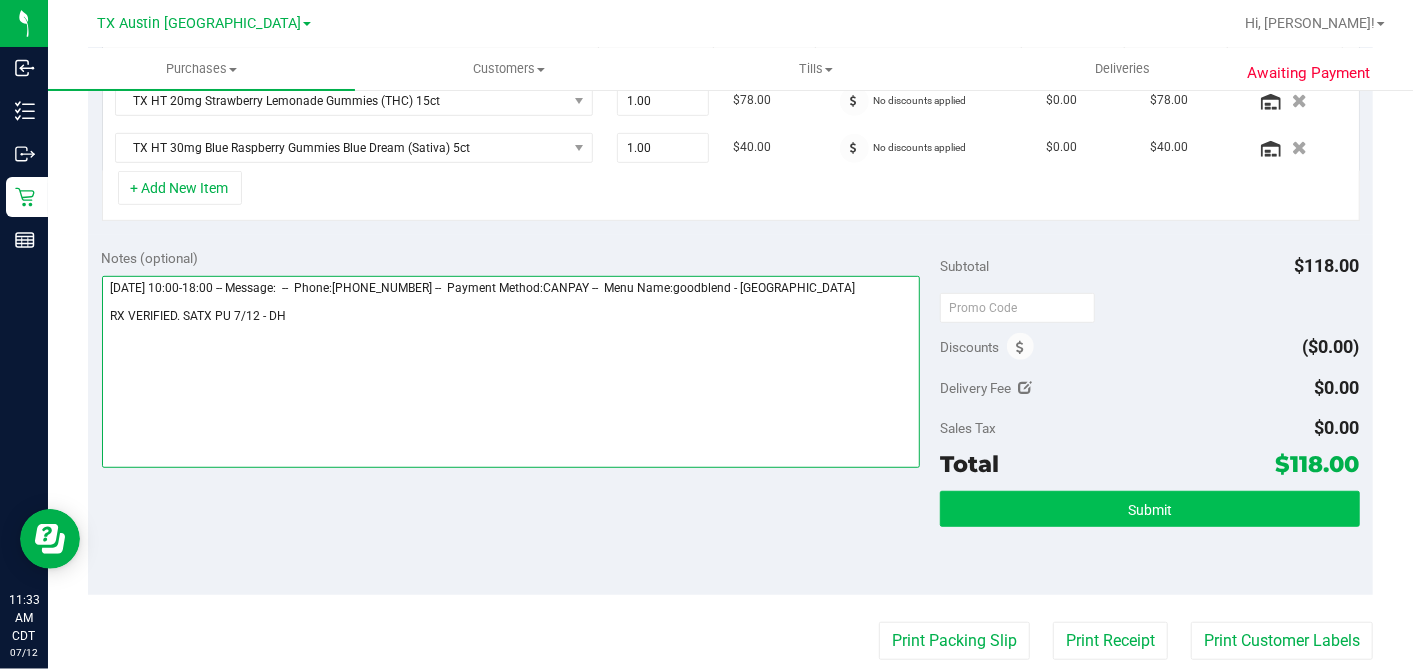 type on "[DATE] 10:00-18:00 -- Message:  --  Phone:[PHONE_NUMBER] --  Payment Method:CANPAY --  Menu Name:goodblend - [GEOGRAPHIC_DATA]
RX VERIFIED. SATX PU 7/12 - DH" 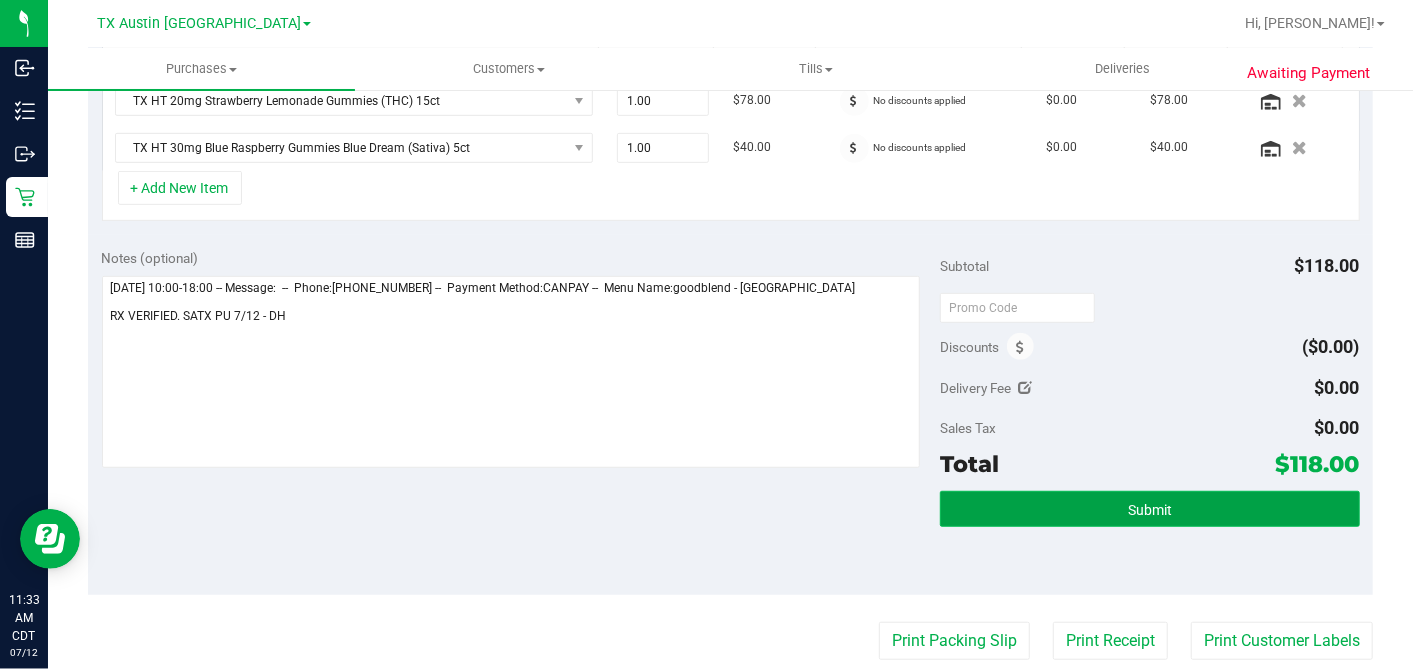 click on "Submit" at bounding box center [1149, 509] 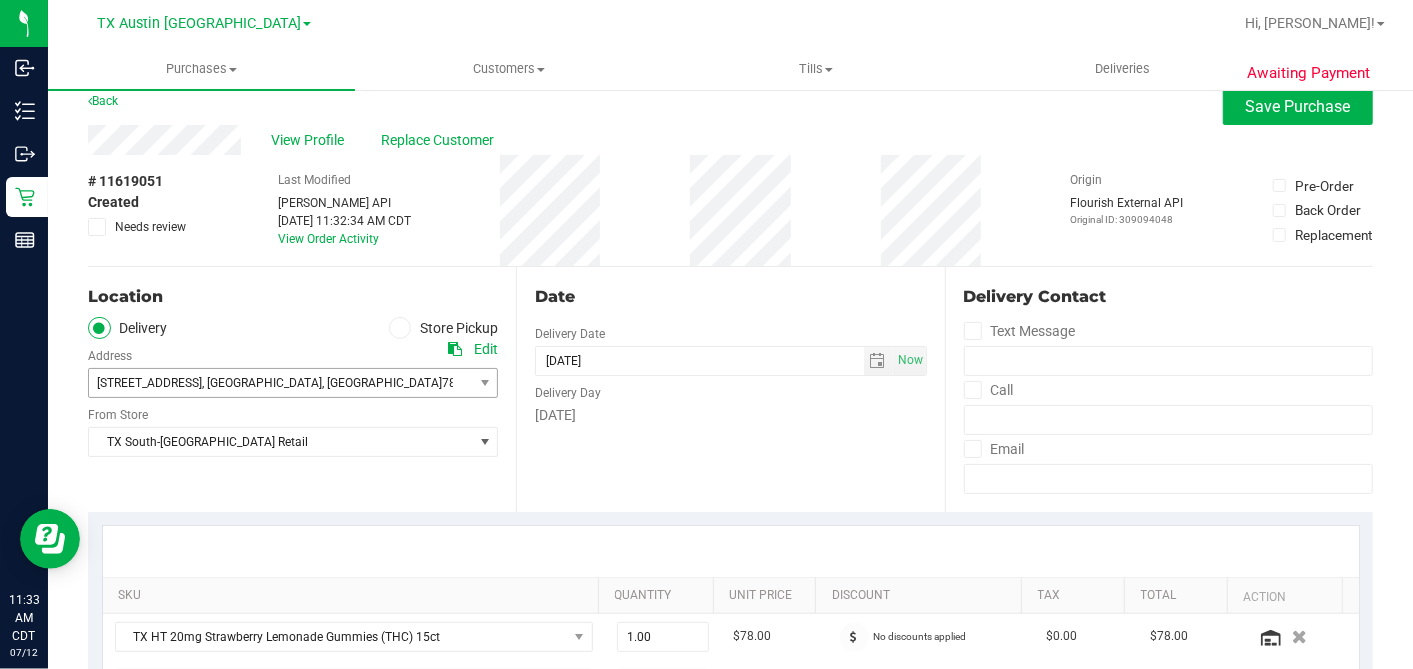 scroll, scrollTop: 0, scrollLeft: 0, axis: both 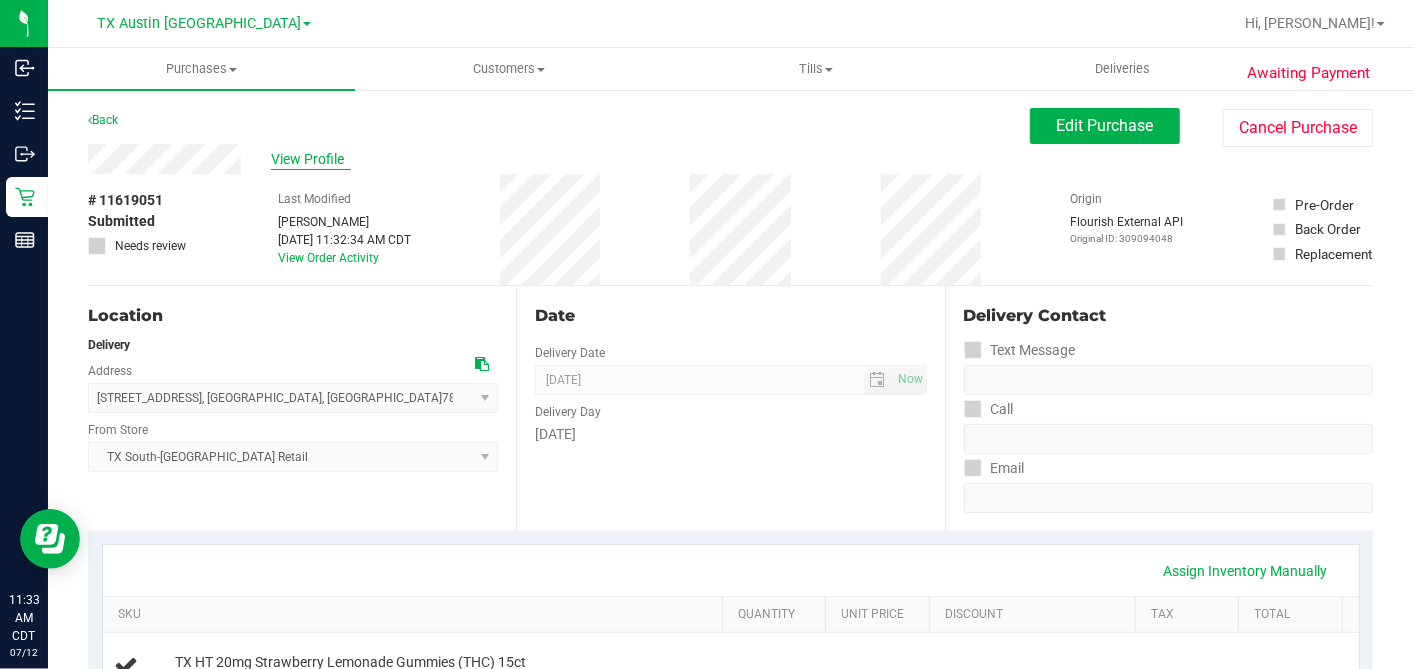 click on "View Profile" at bounding box center (311, 159) 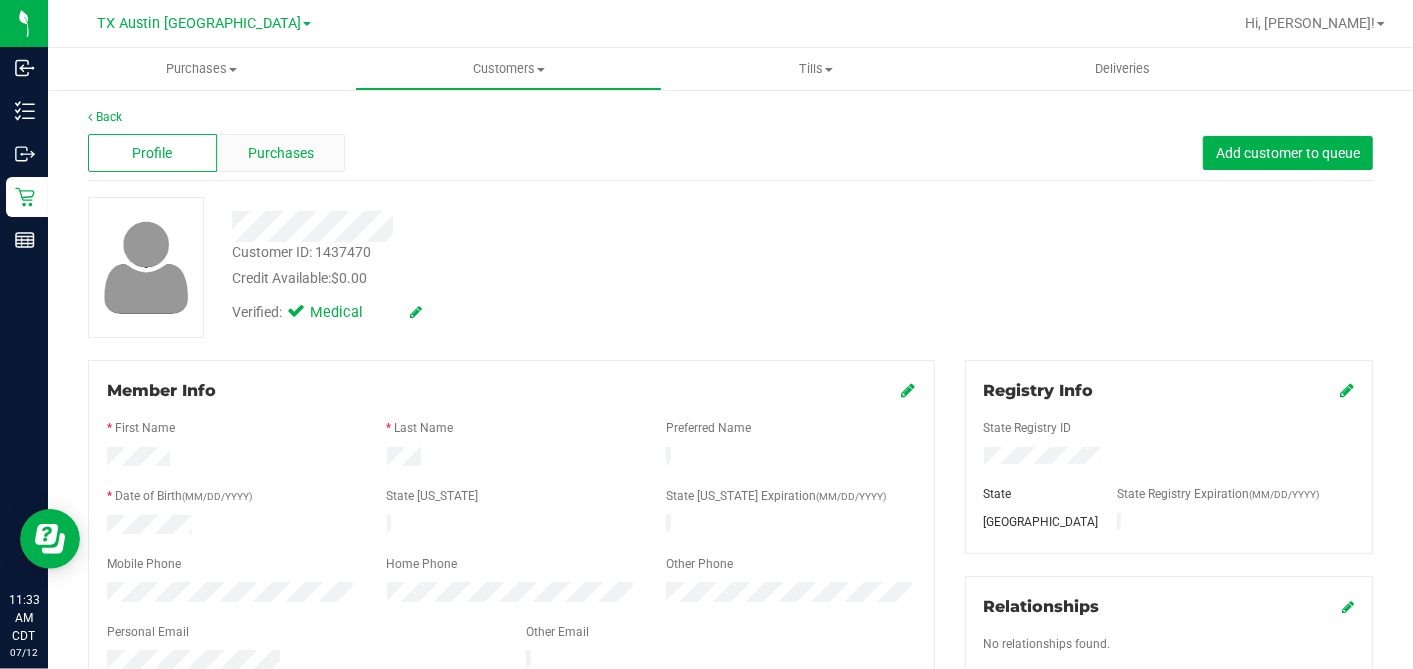 click on "Purchases" at bounding box center [281, 153] 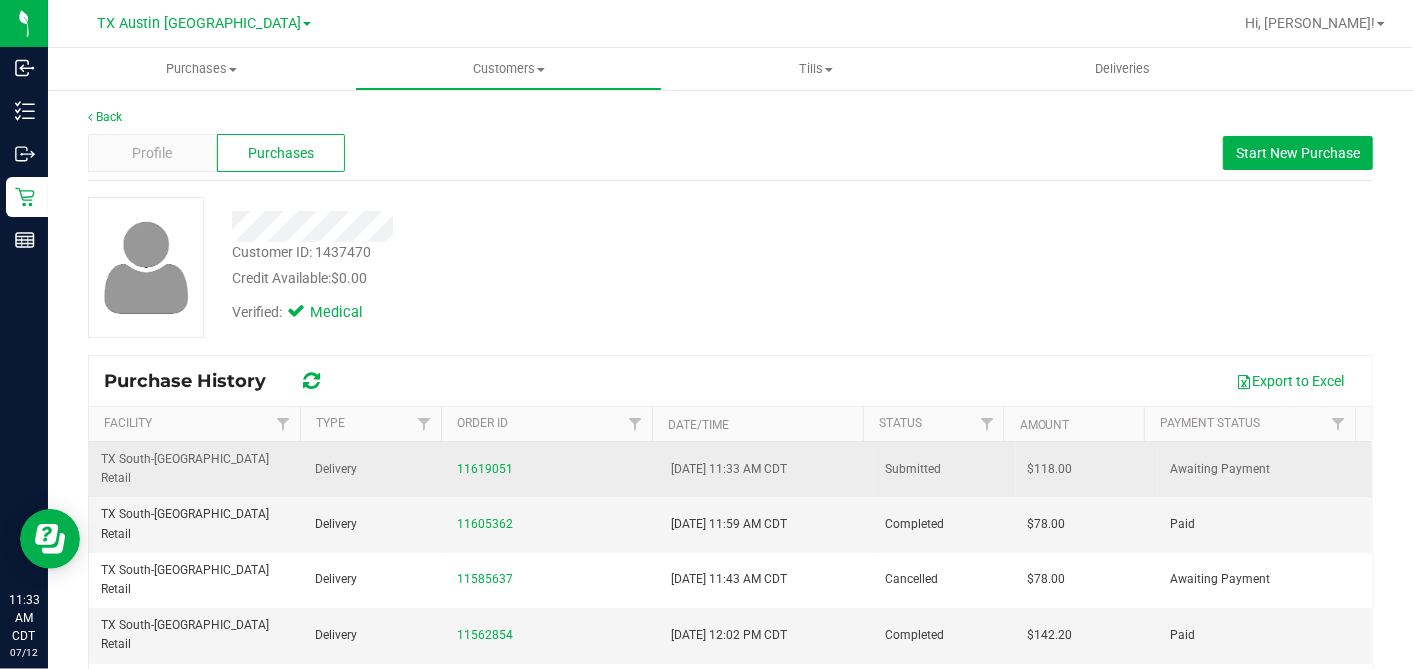click on "$118.00" at bounding box center [1050, 469] 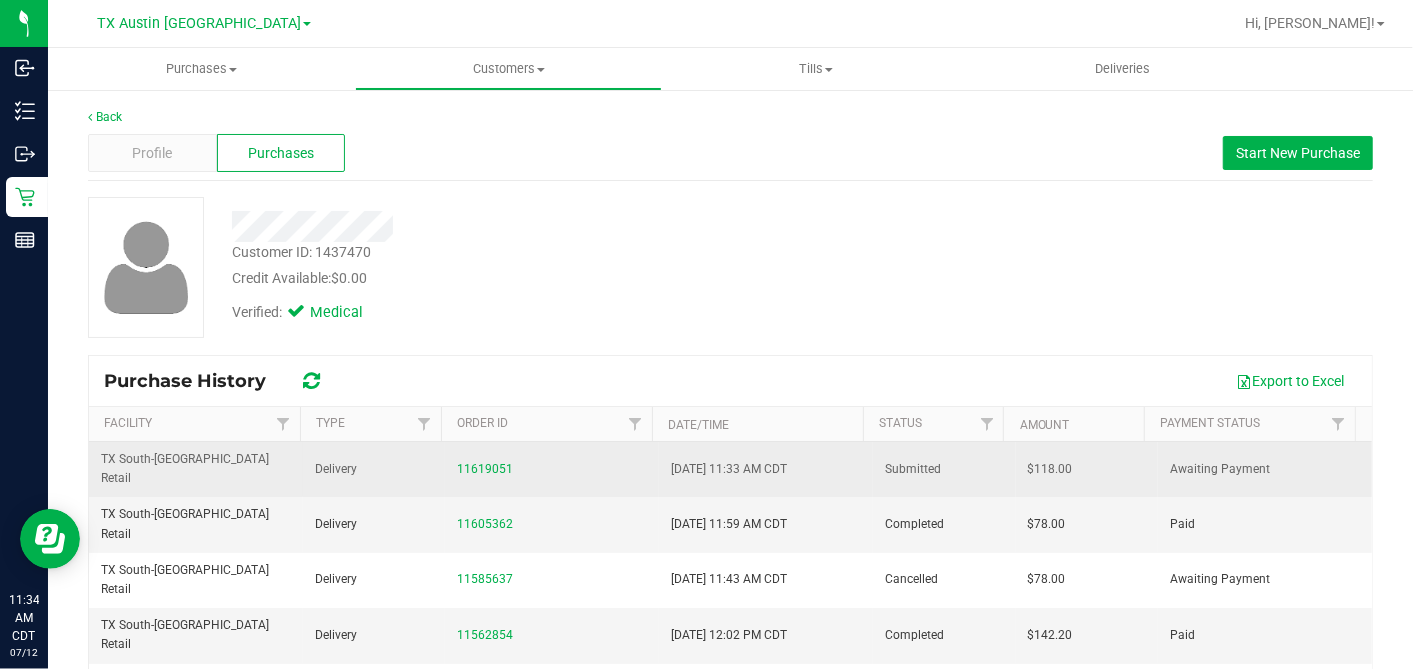 copy on "118.00" 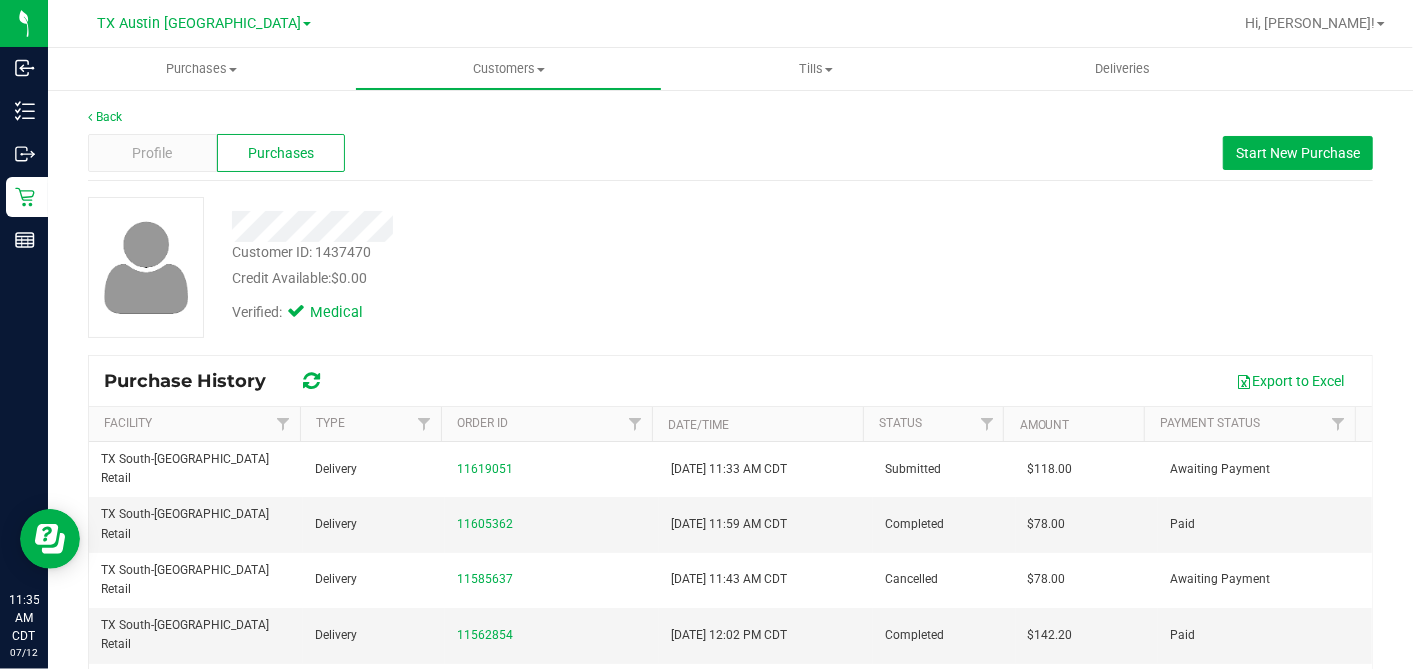 drag, startPoint x: 535, startPoint y: 311, endPoint x: 400, endPoint y: 310, distance: 135.00371 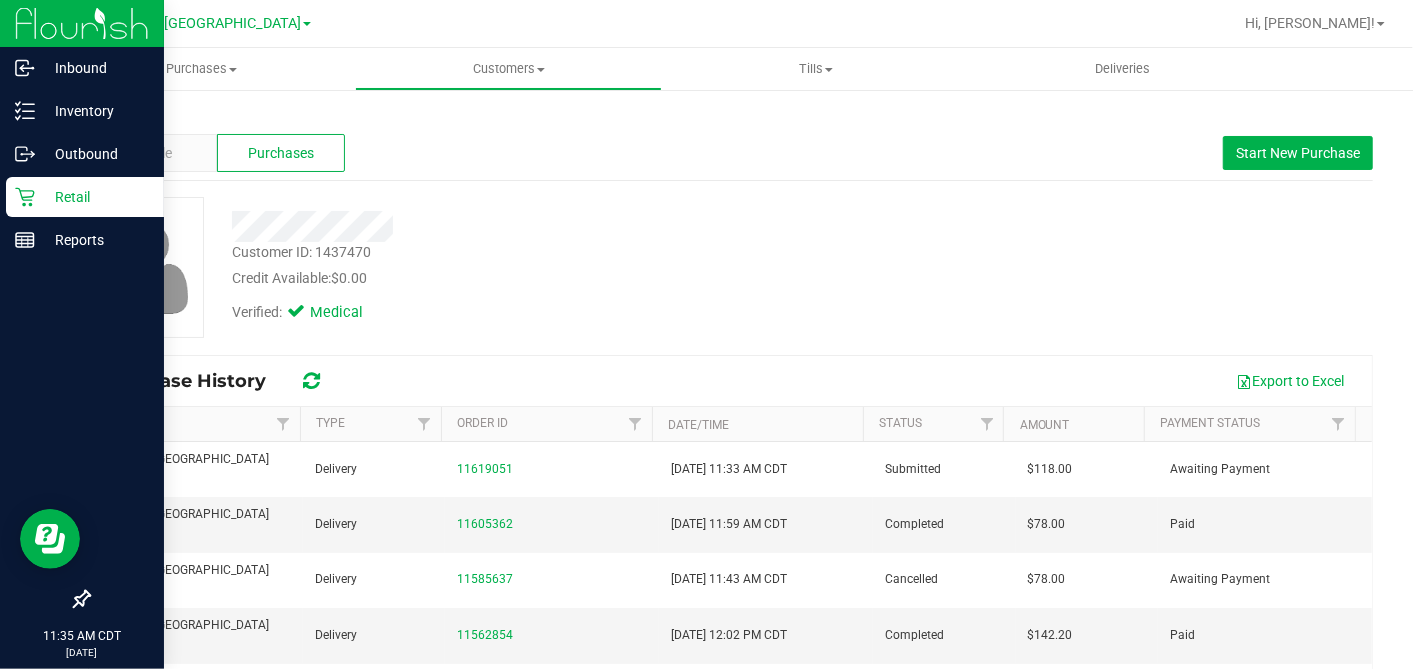 click 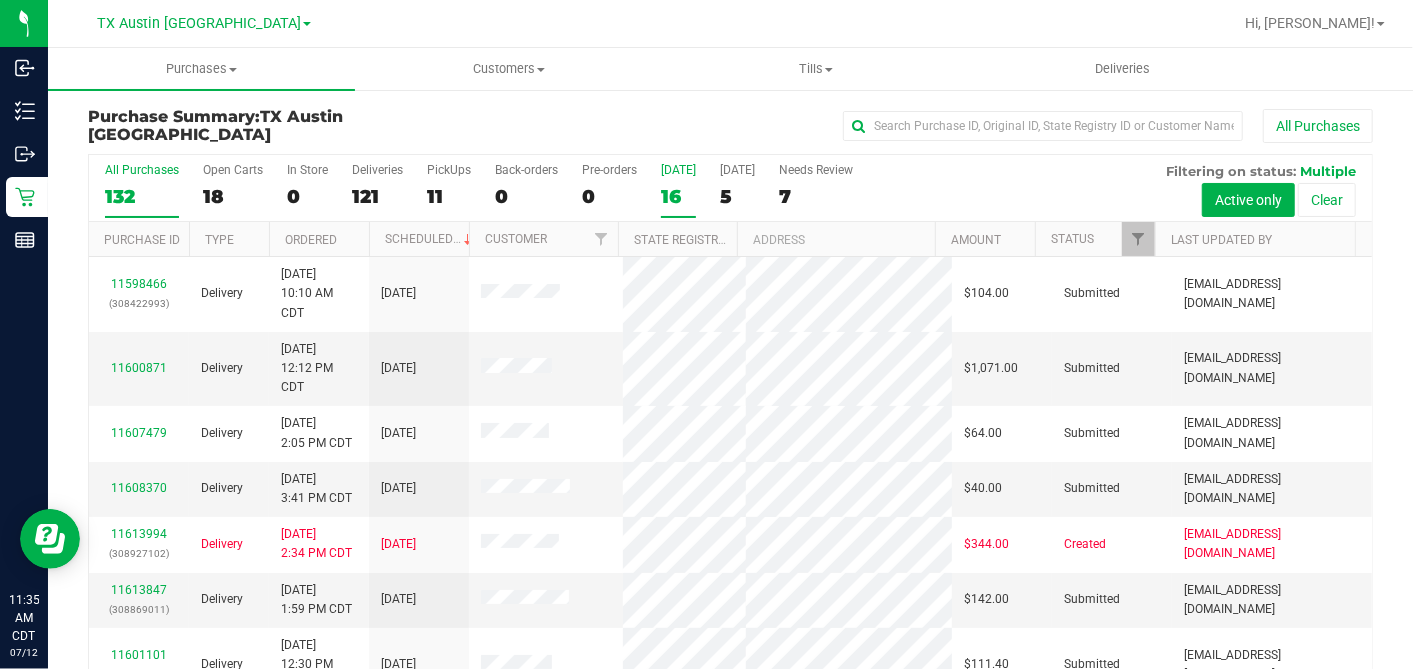 click on "16" at bounding box center [678, 196] 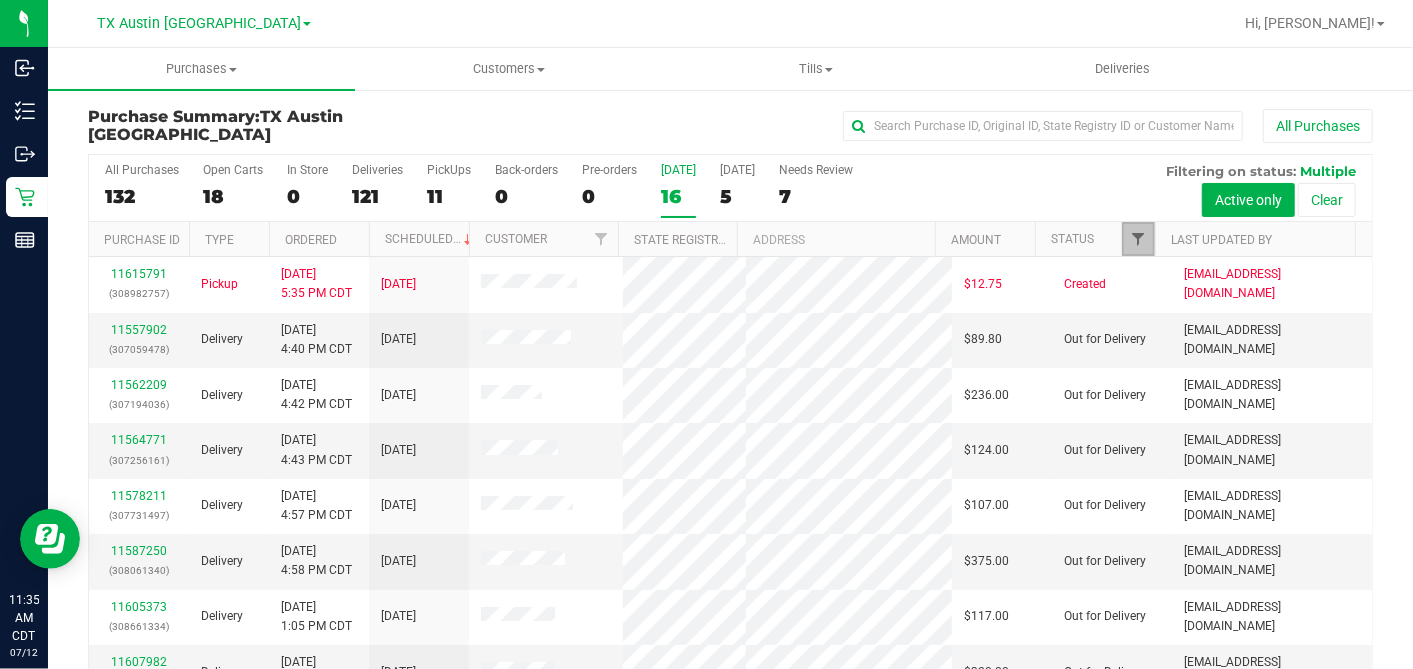 click at bounding box center [1138, 239] 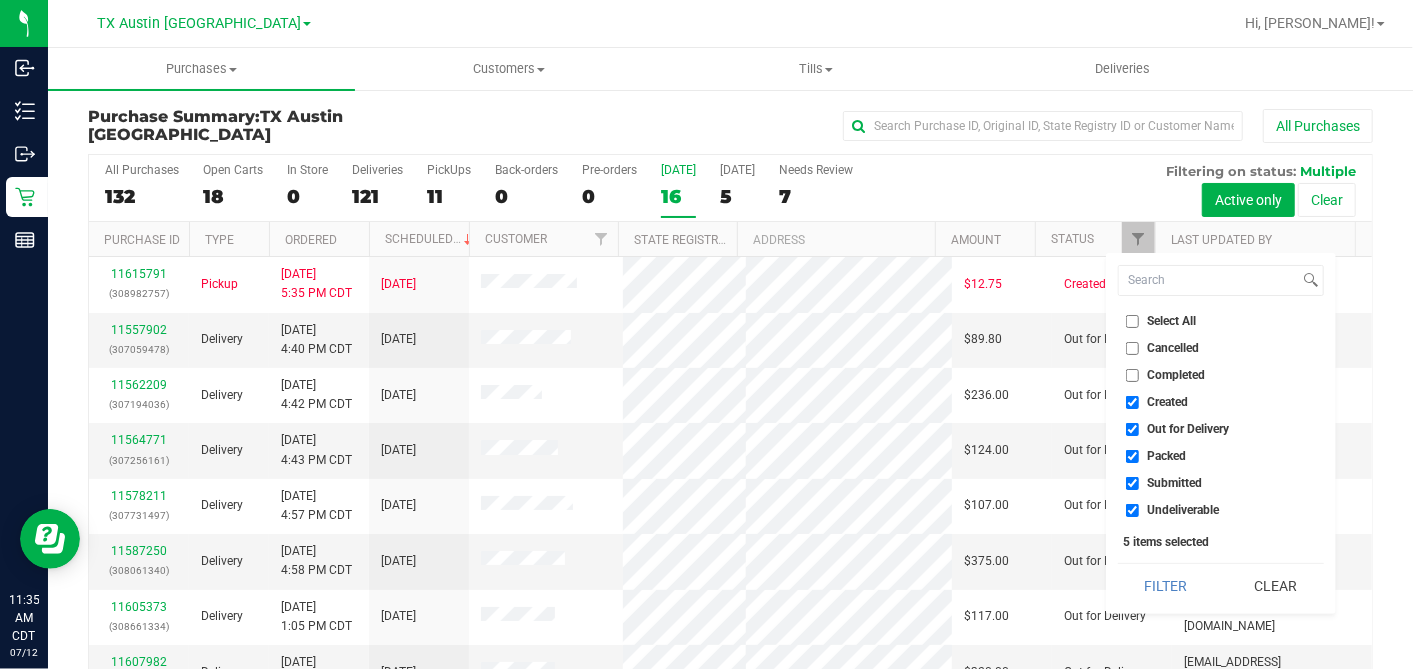 click on "Select All" at bounding box center (1132, 321) 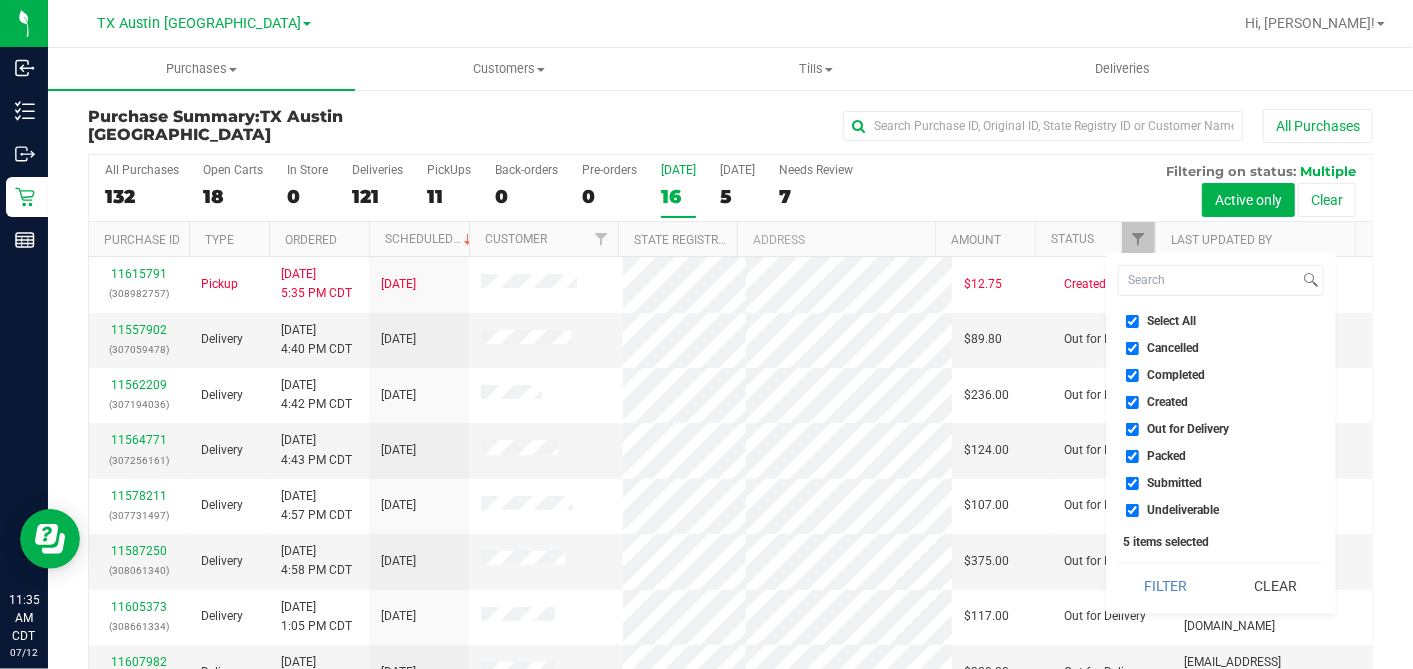 checkbox on "true" 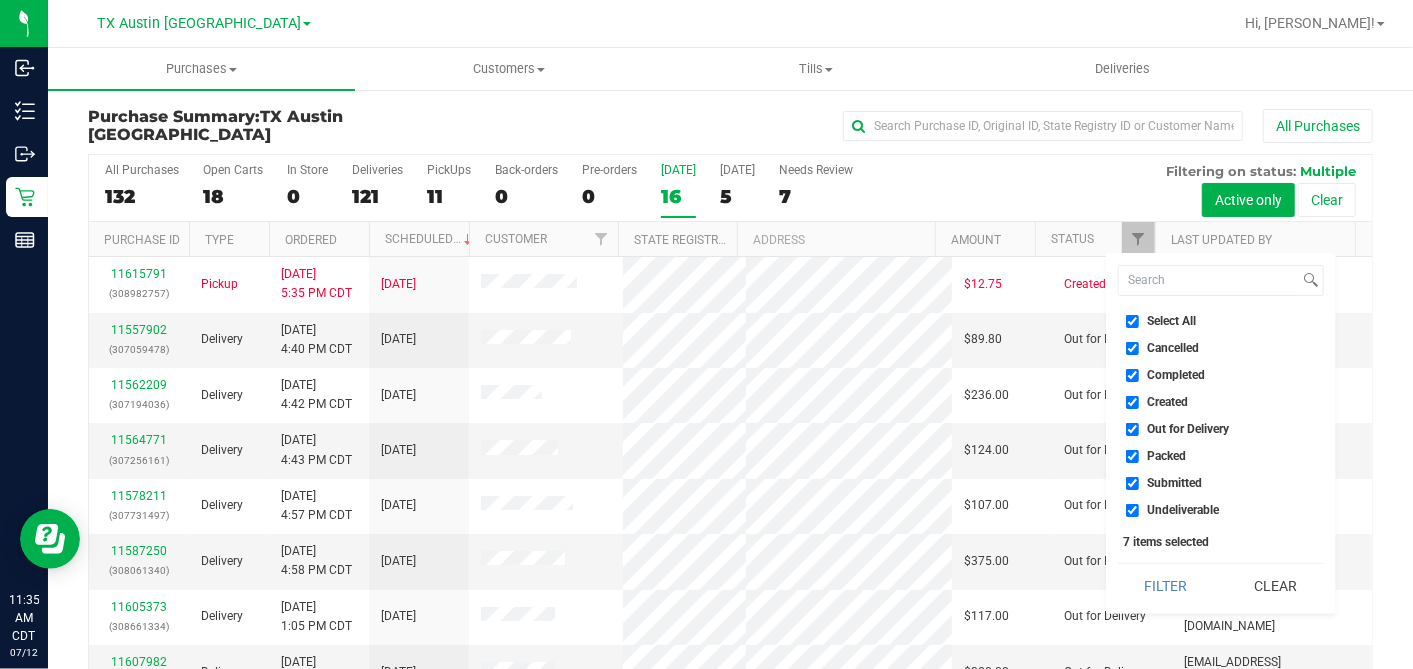 click on "Select All" at bounding box center (1132, 321) 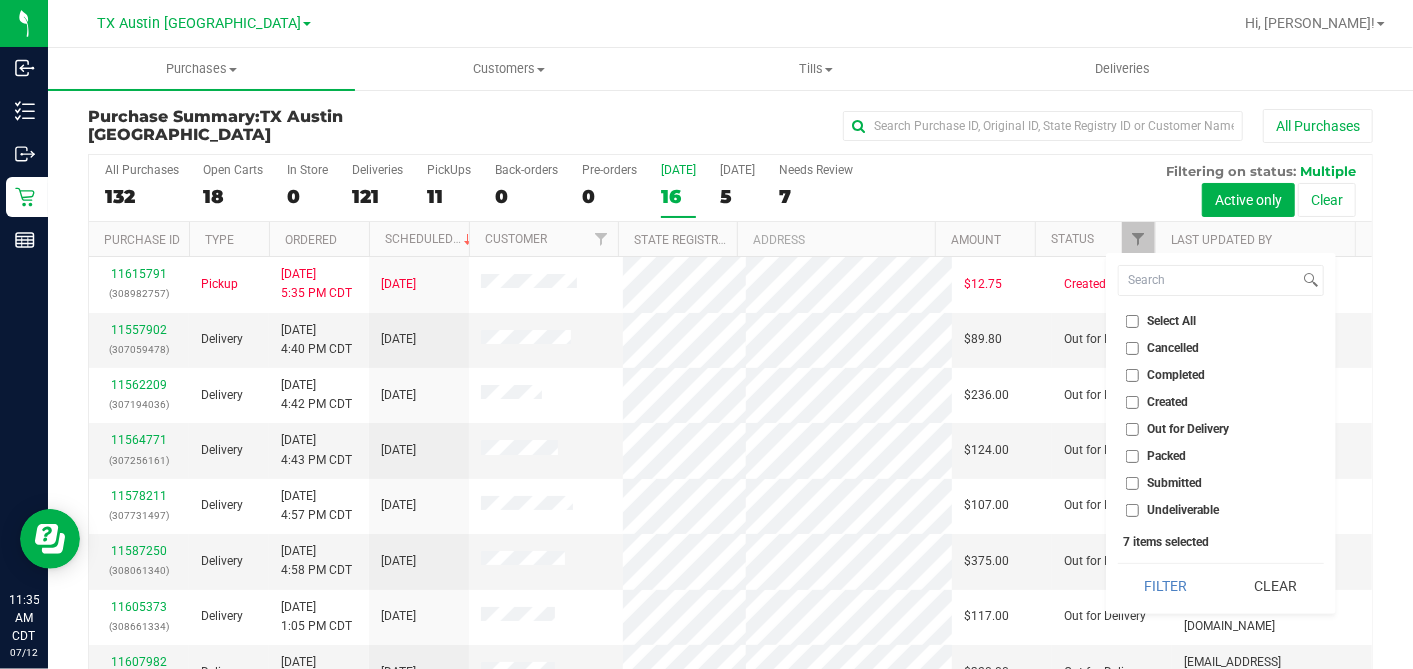 checkbox on "false" 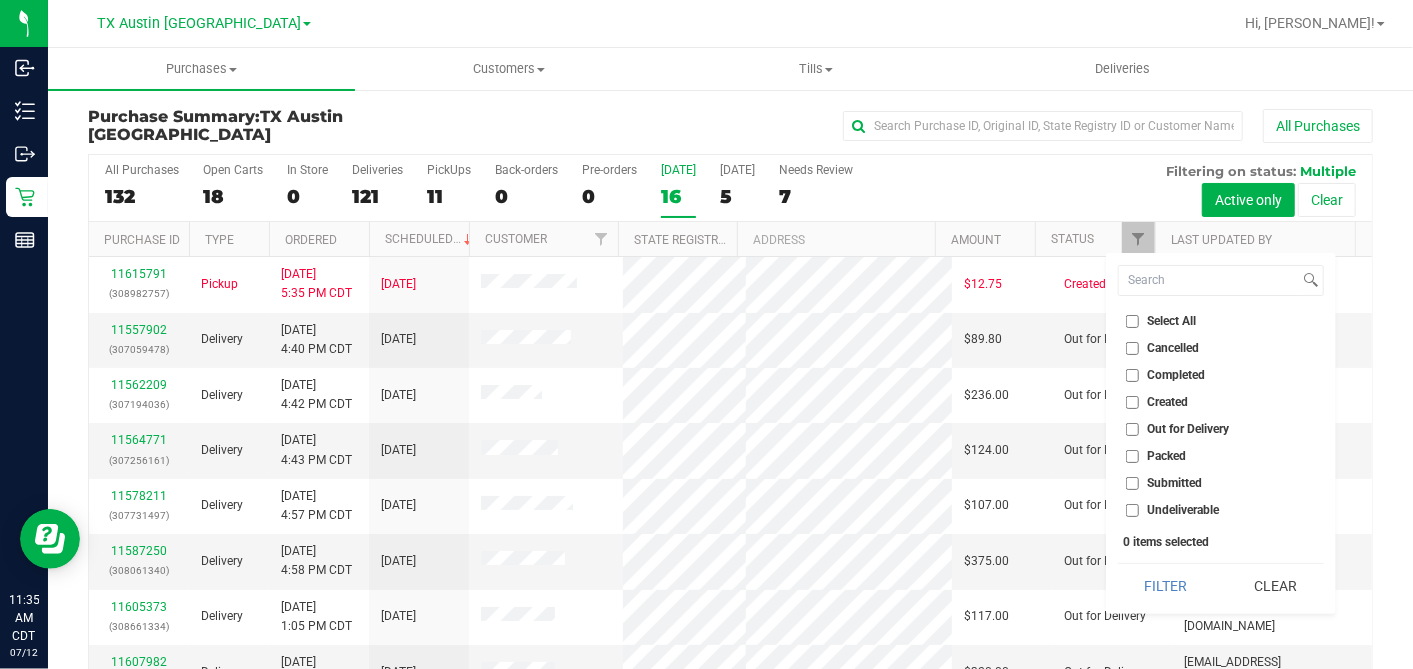 click on "Created" at bounding box center (1132, 402) 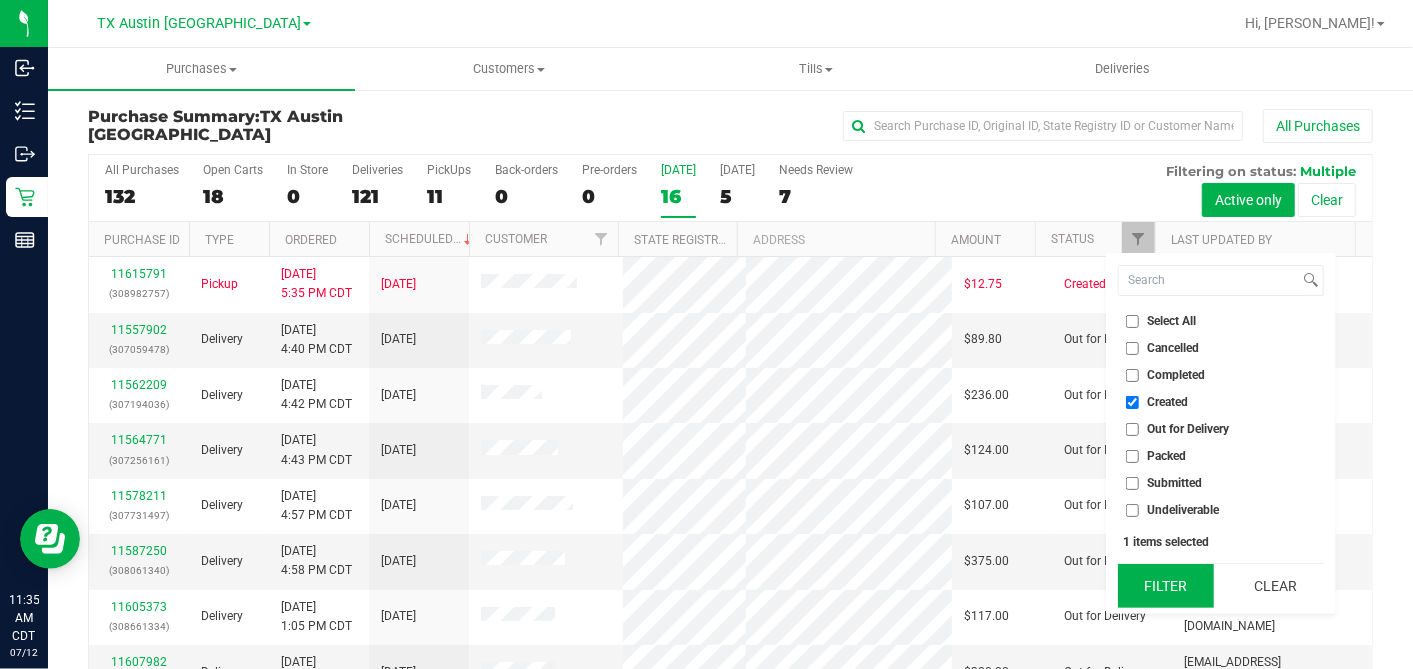 click on "Filter" at bounding box center (1166, 586) 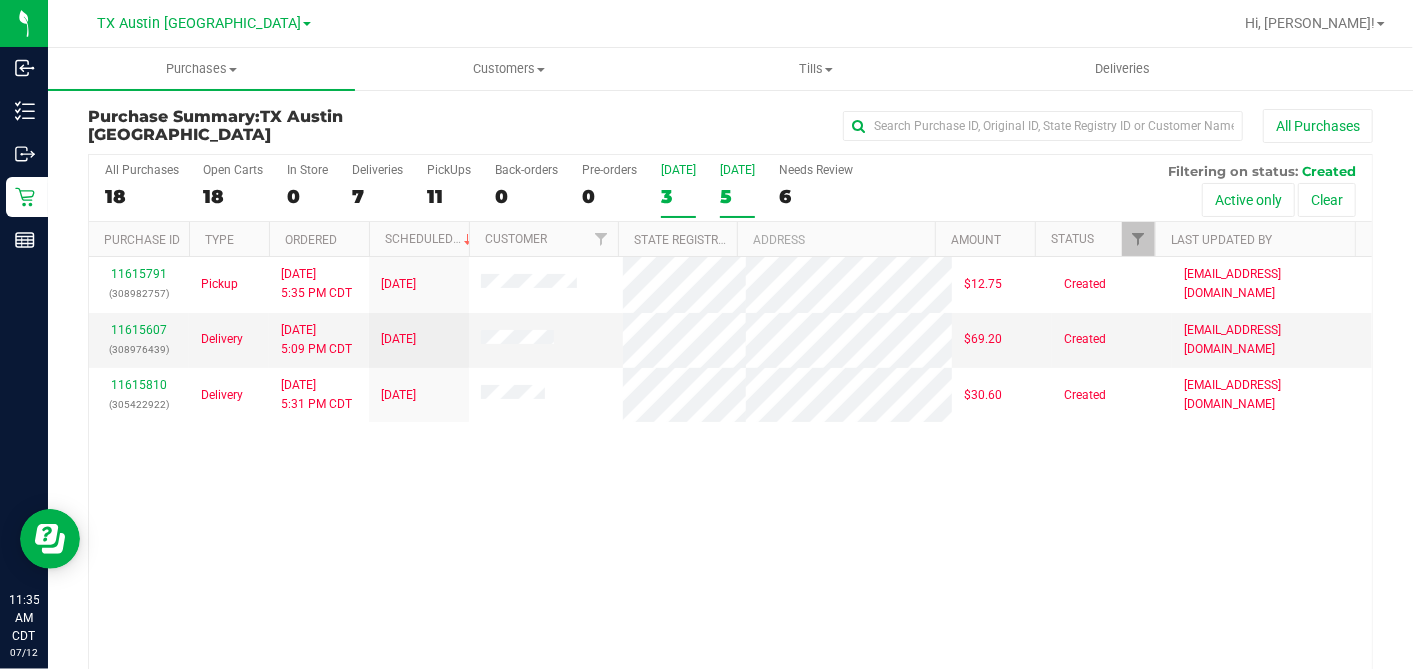 click on "5" at bounding box center [737, 196] 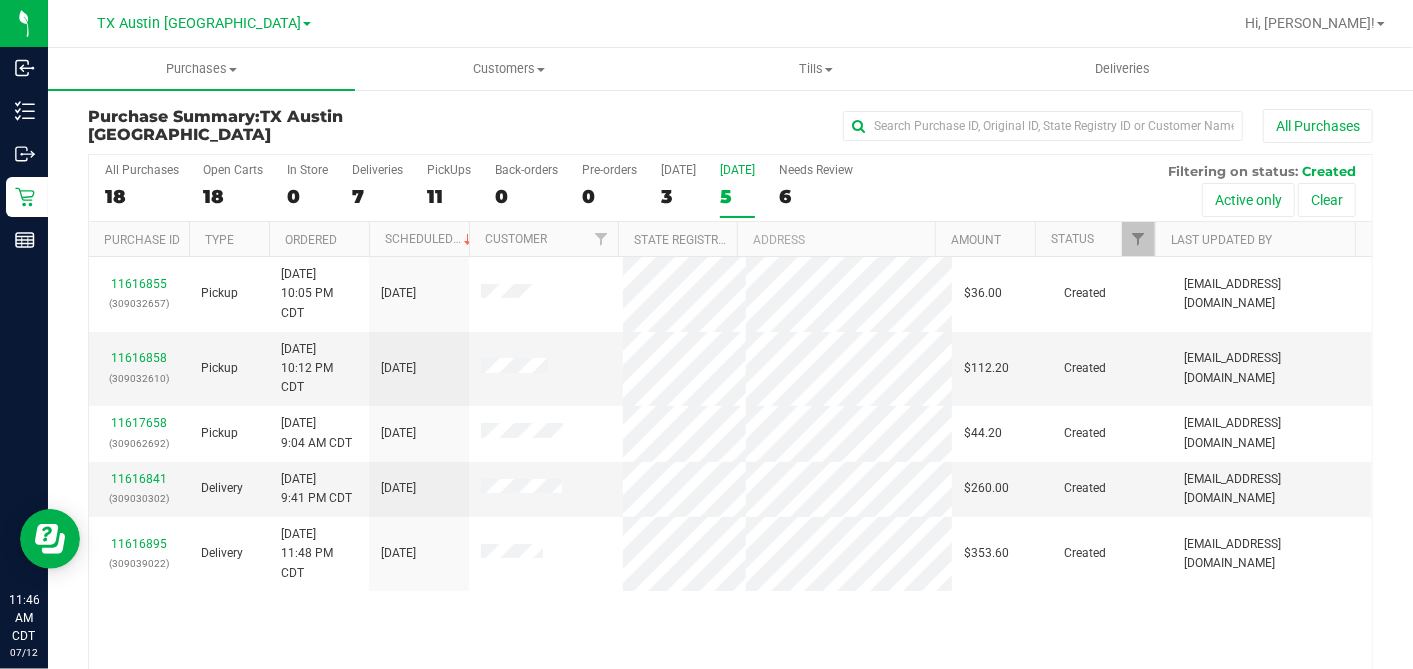 click on "All Purchases
18
Open Carts
18
In Store
0
Deliveries
7
PickUps
11
Back-orders
0
Pre-orders
0
Today
3
Tomorrow
5" at bounding box center [730, 188] 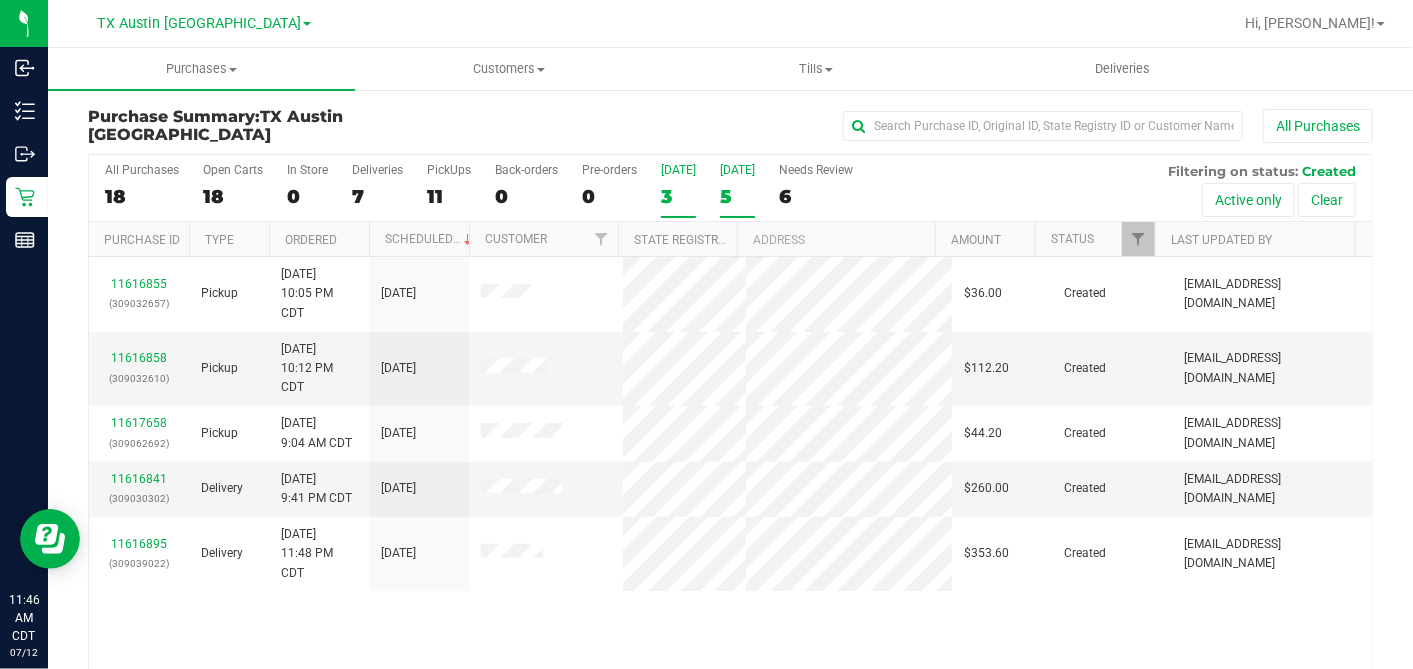 click on "3" at bounding box center [678, 196] 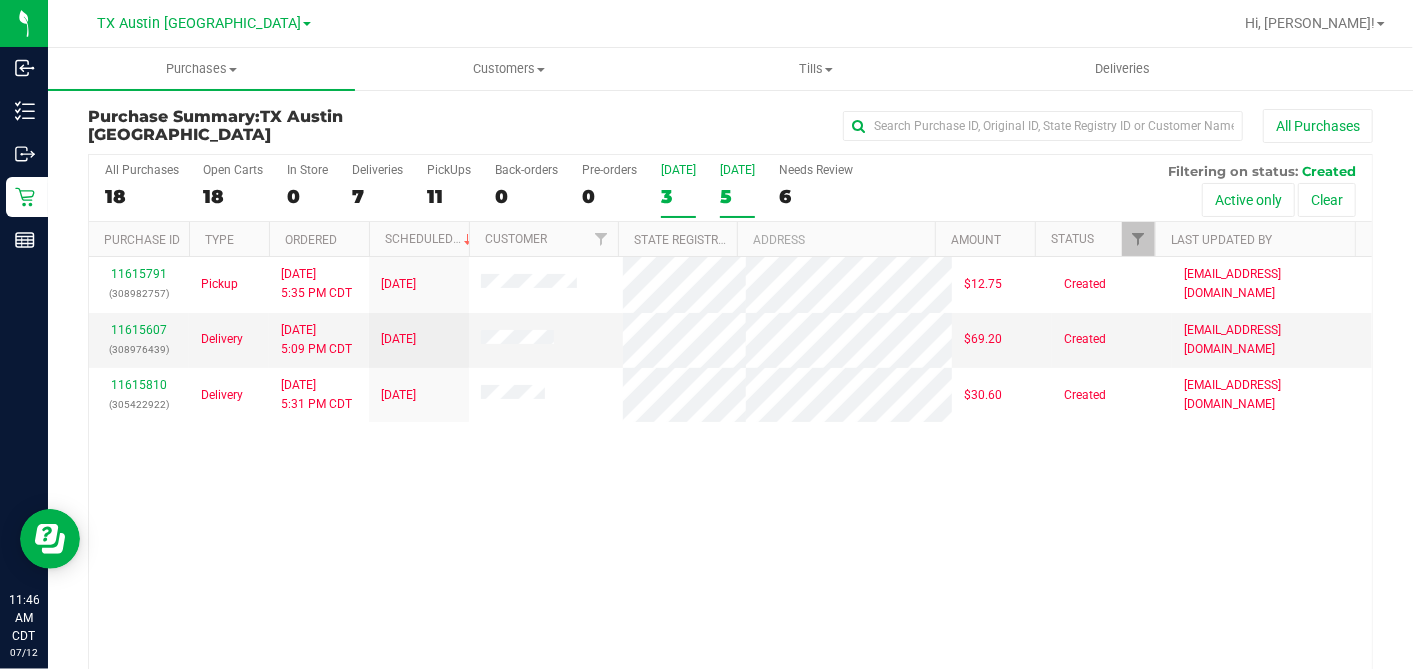 click on "5" at bounding box center [737, 196] 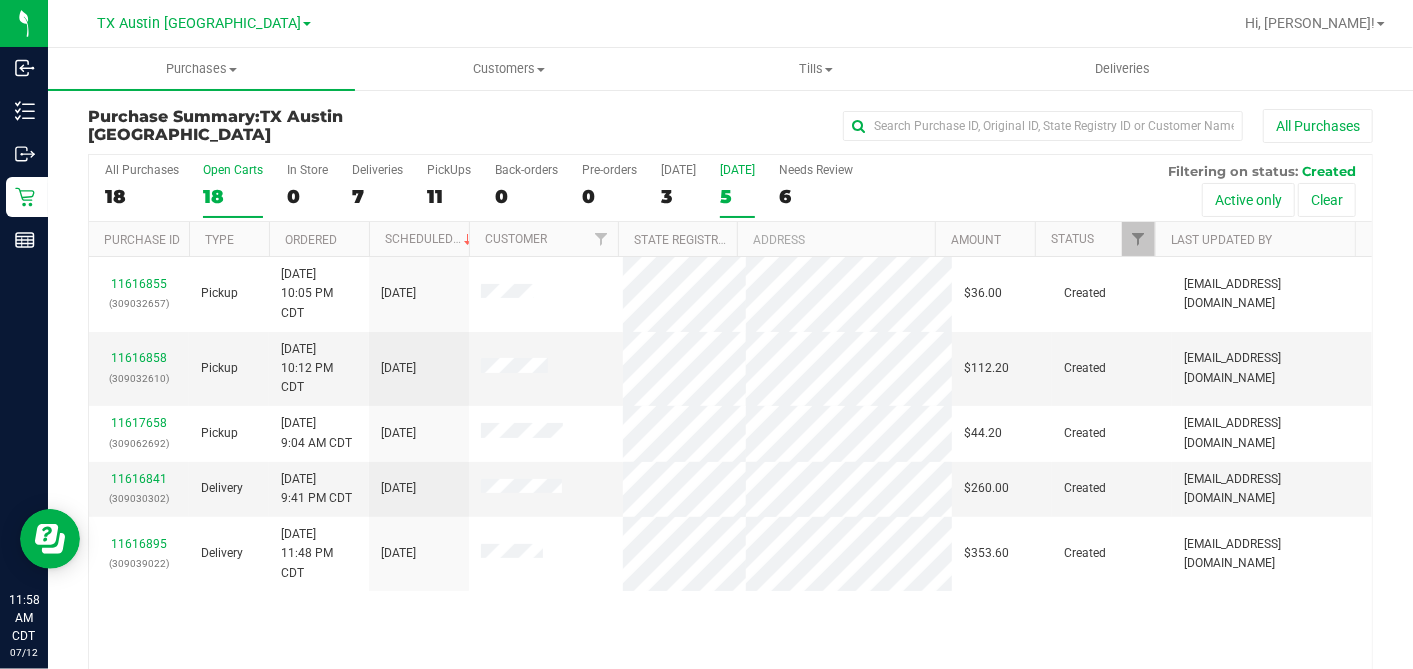 click on "18" at bounding box center (233, 196) 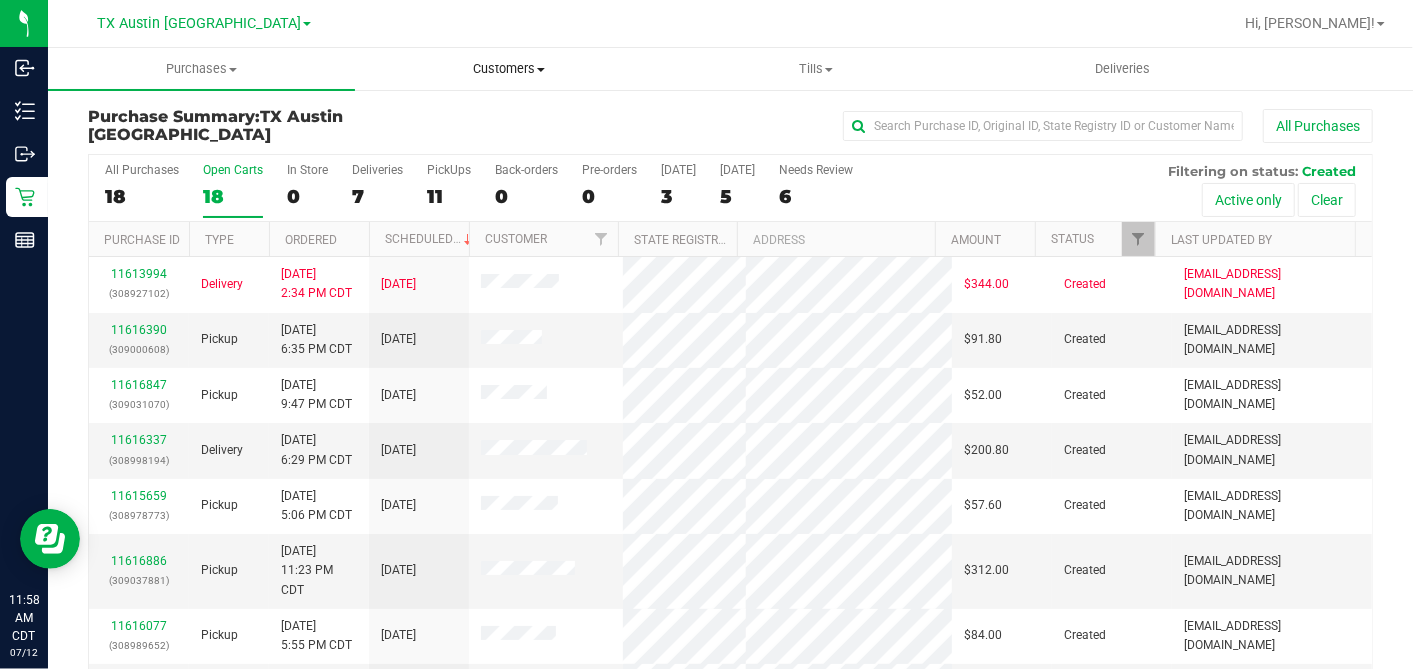 click on "Customers" at bounding box center [508, 69] 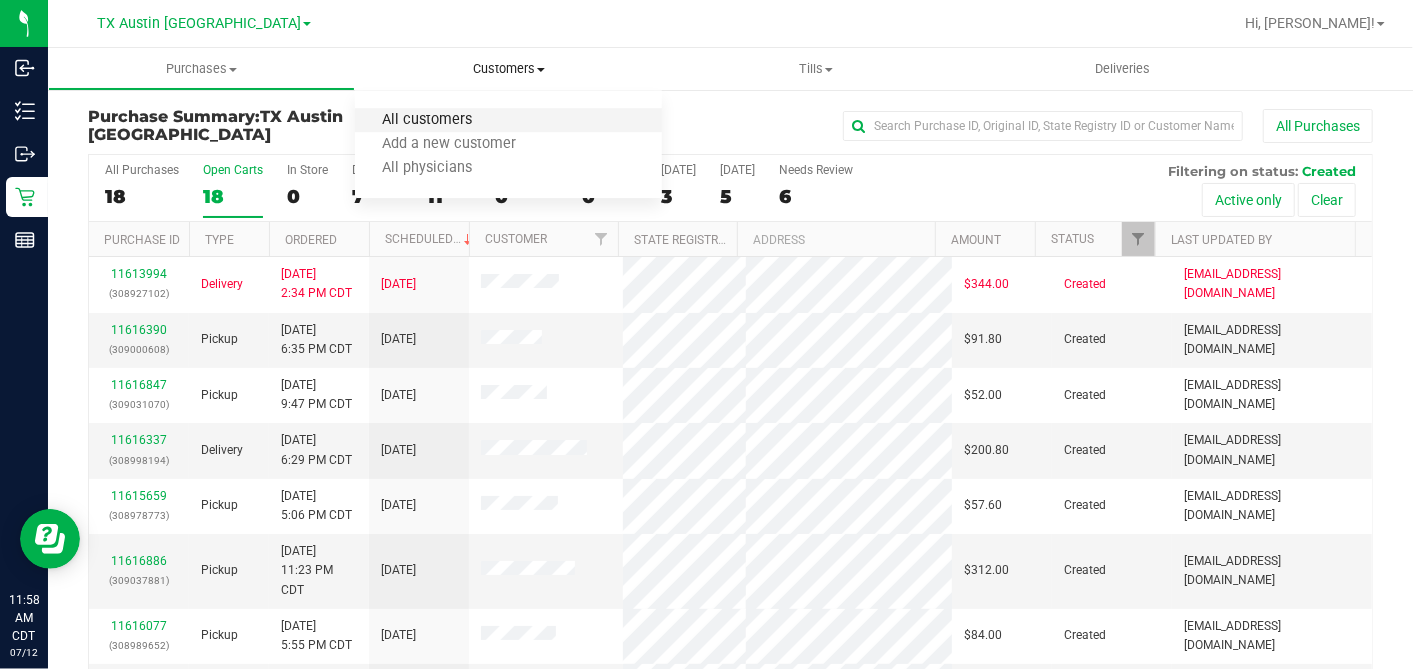 click on "All customers" at bounding box center [427, 120] 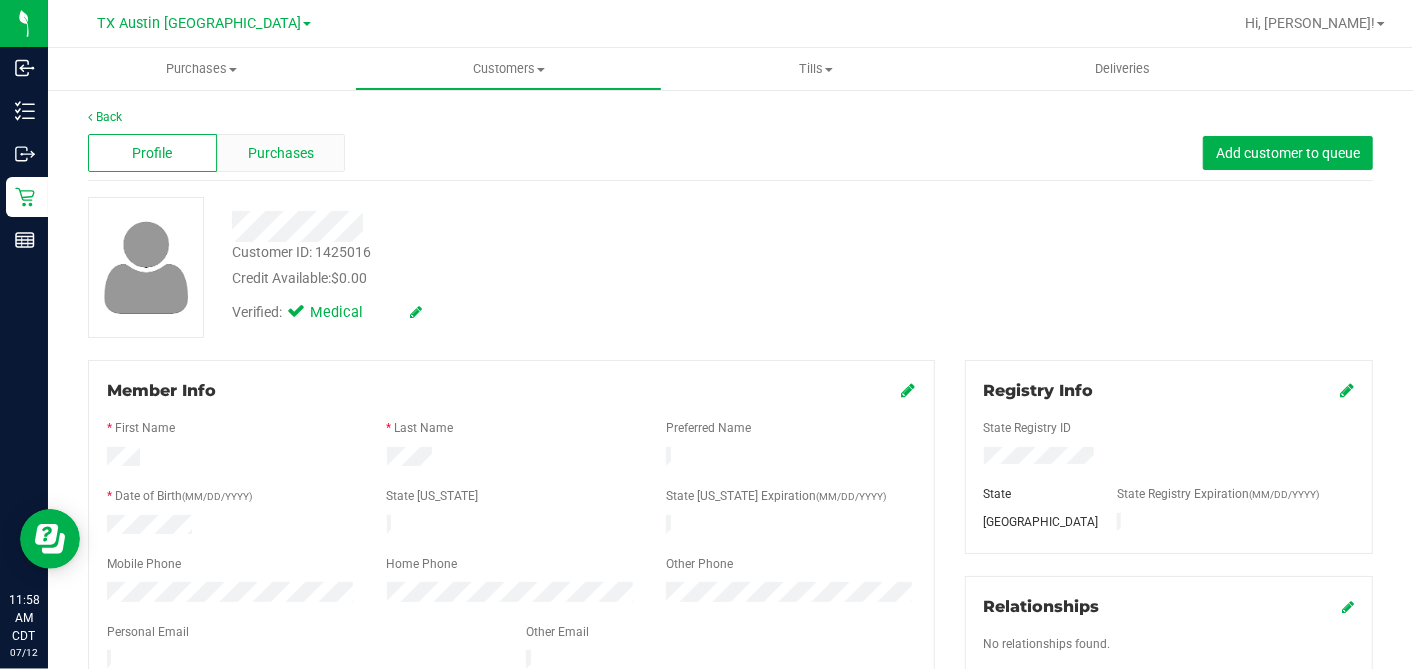 click on "Purchases" at bounding box center [281, 153] 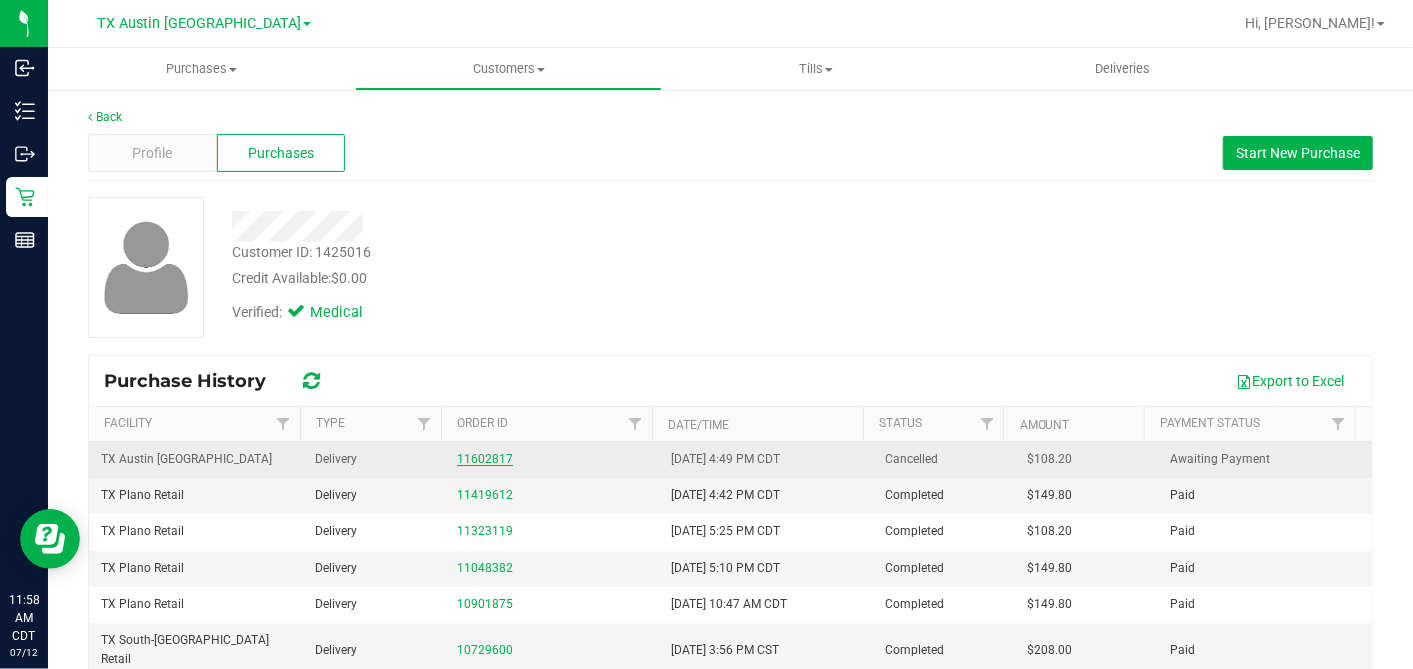 click on "11602817" at bounding box center [485, 459] 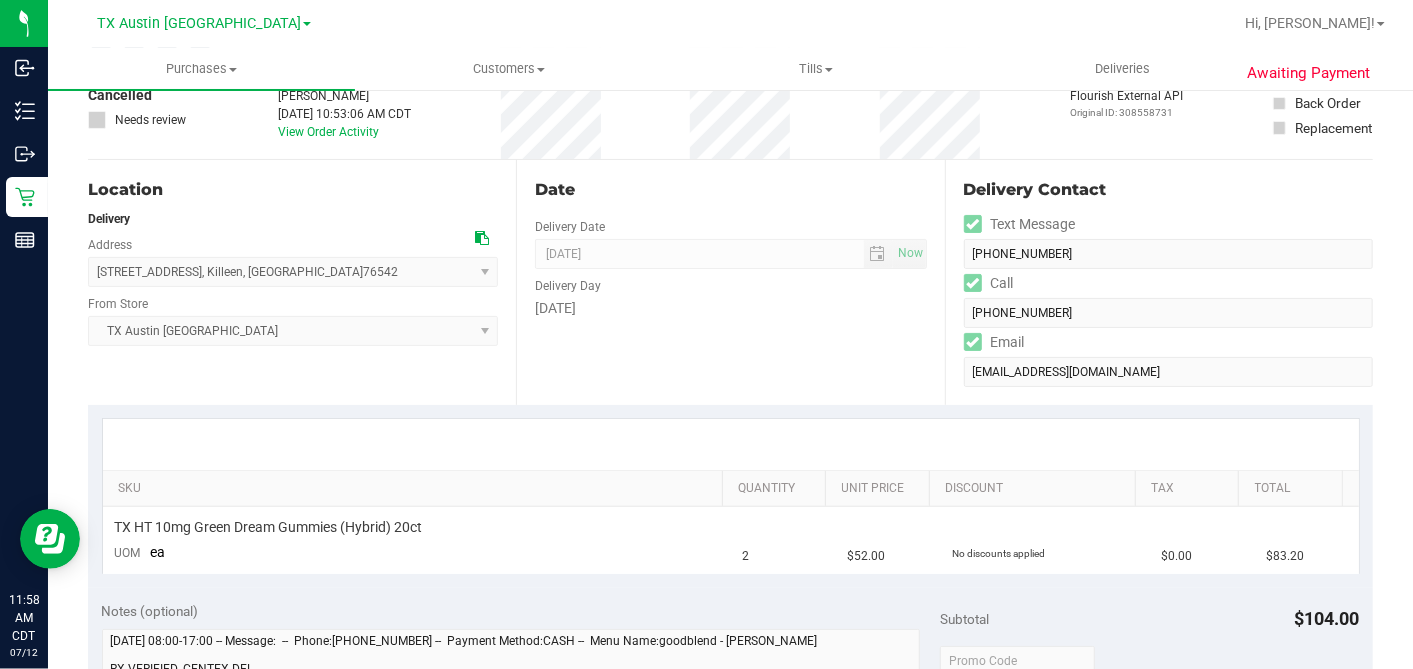 scroll, scrollTop: 0, scrollLeft: 0, axis: both 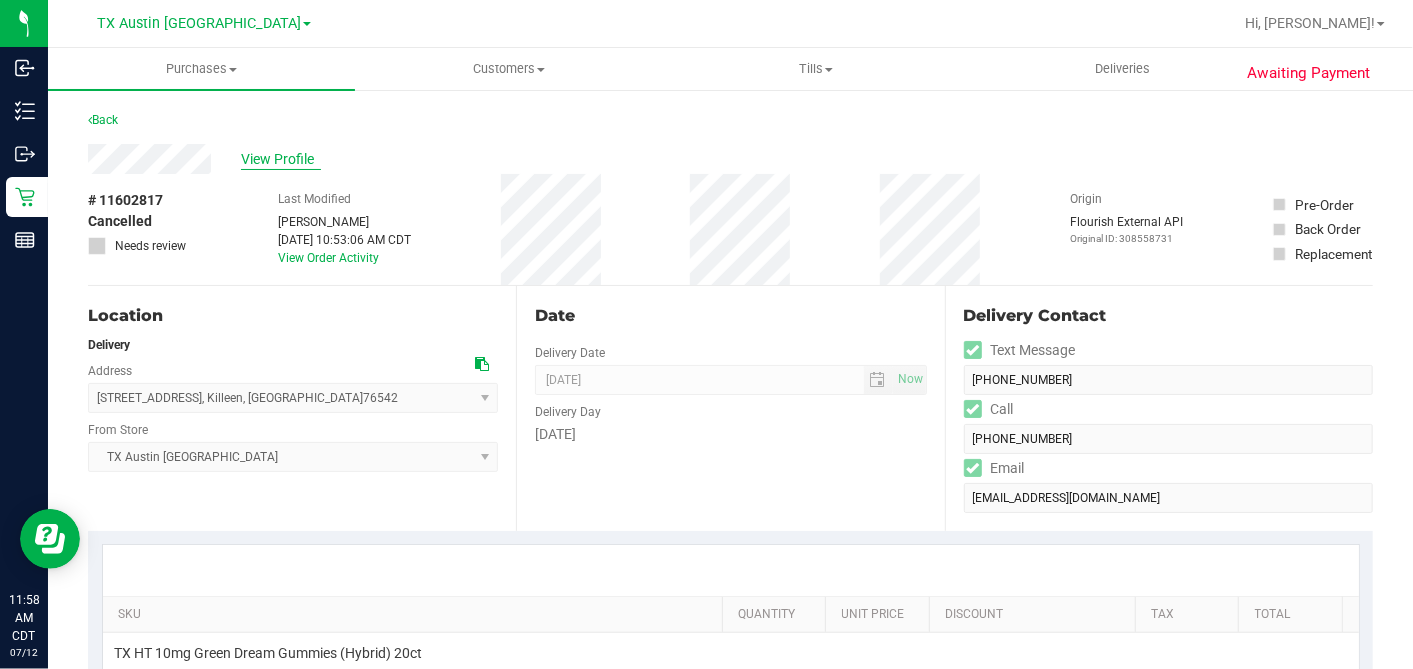 click on "View Profile" at bounding box center (281, 159) 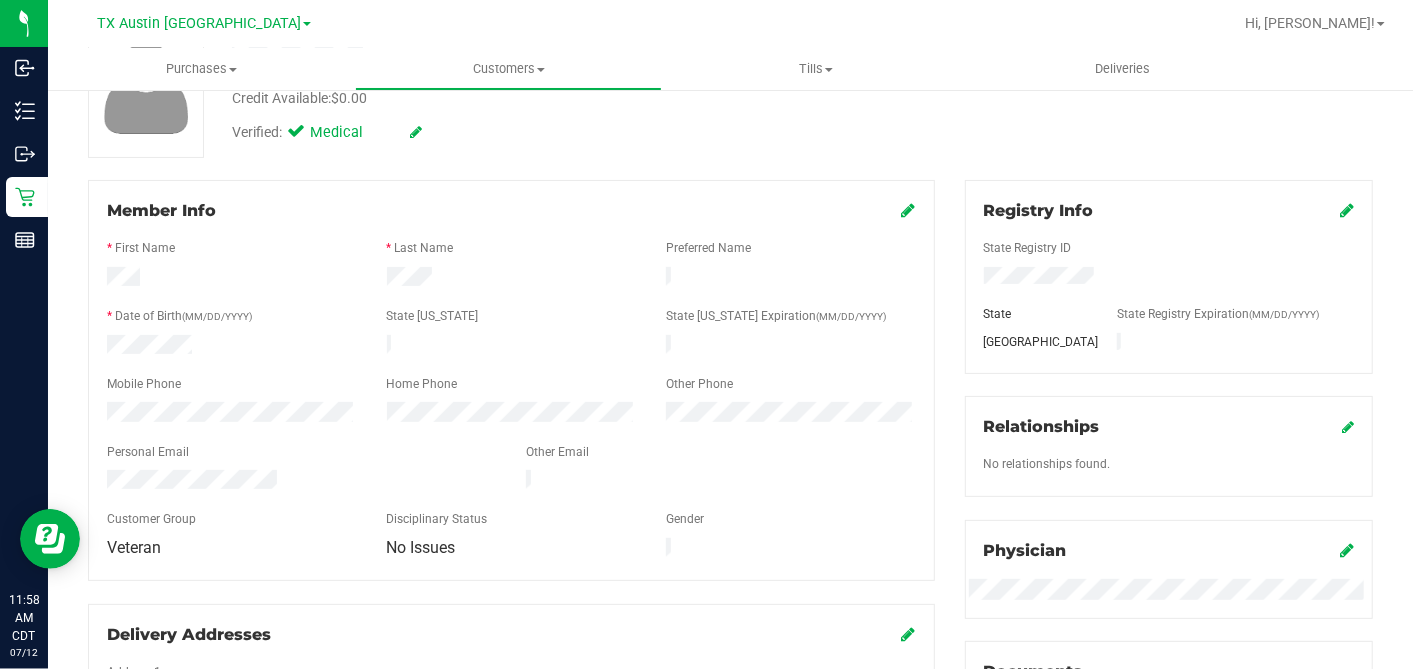 scroll, scrollTop: 0, scrollLeft: 0, axis: both 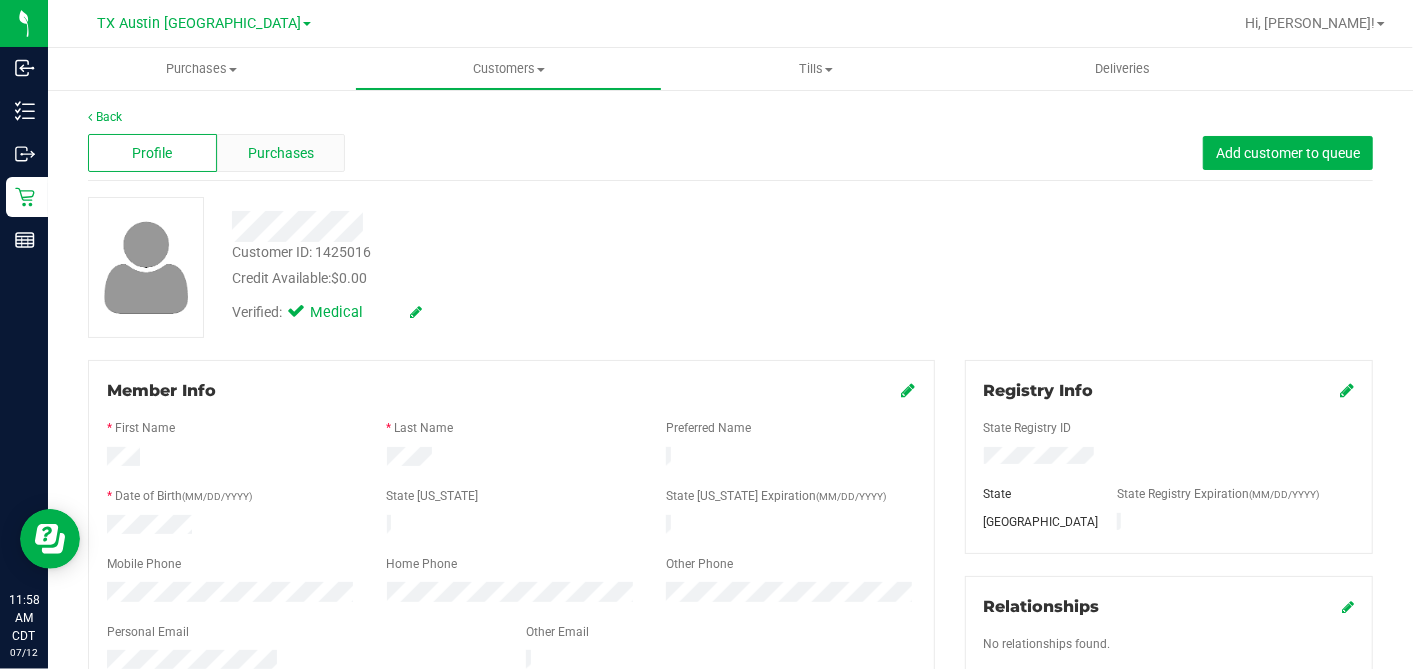click on "Purchases" at bounding box center [281, 153] 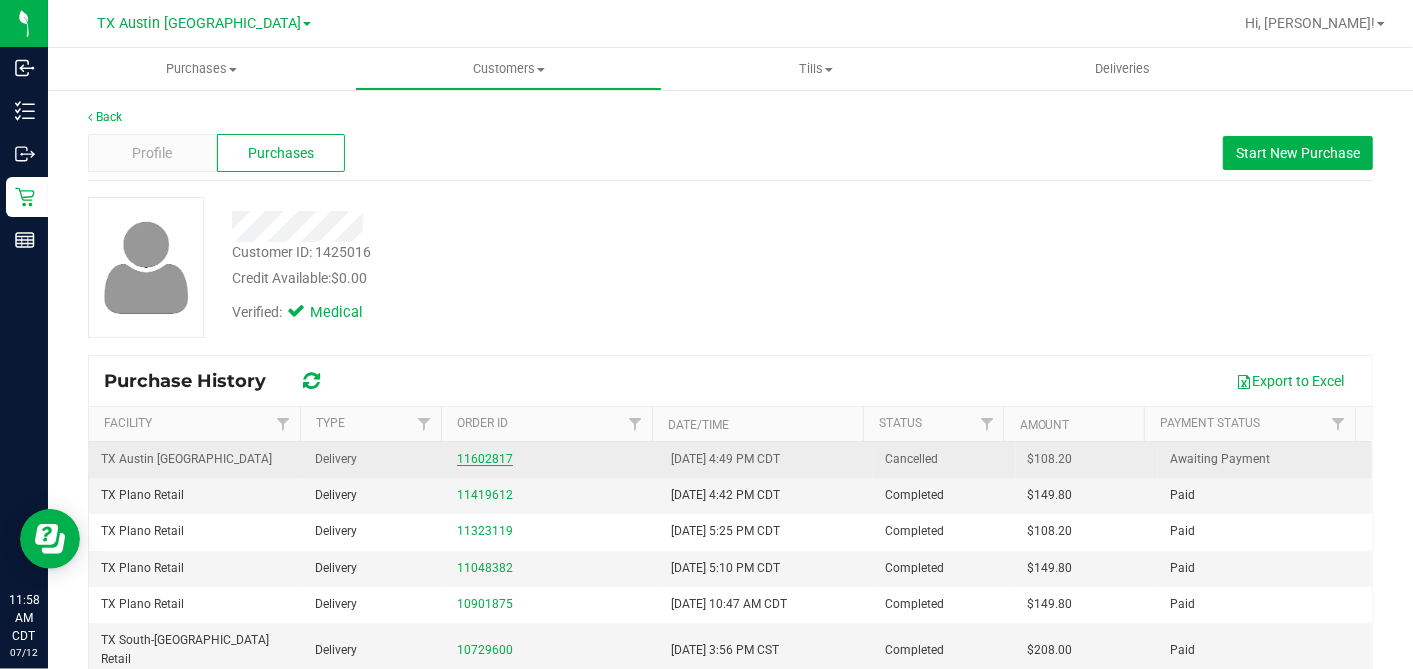 click on "11602817" at bounding box center [485, 459] 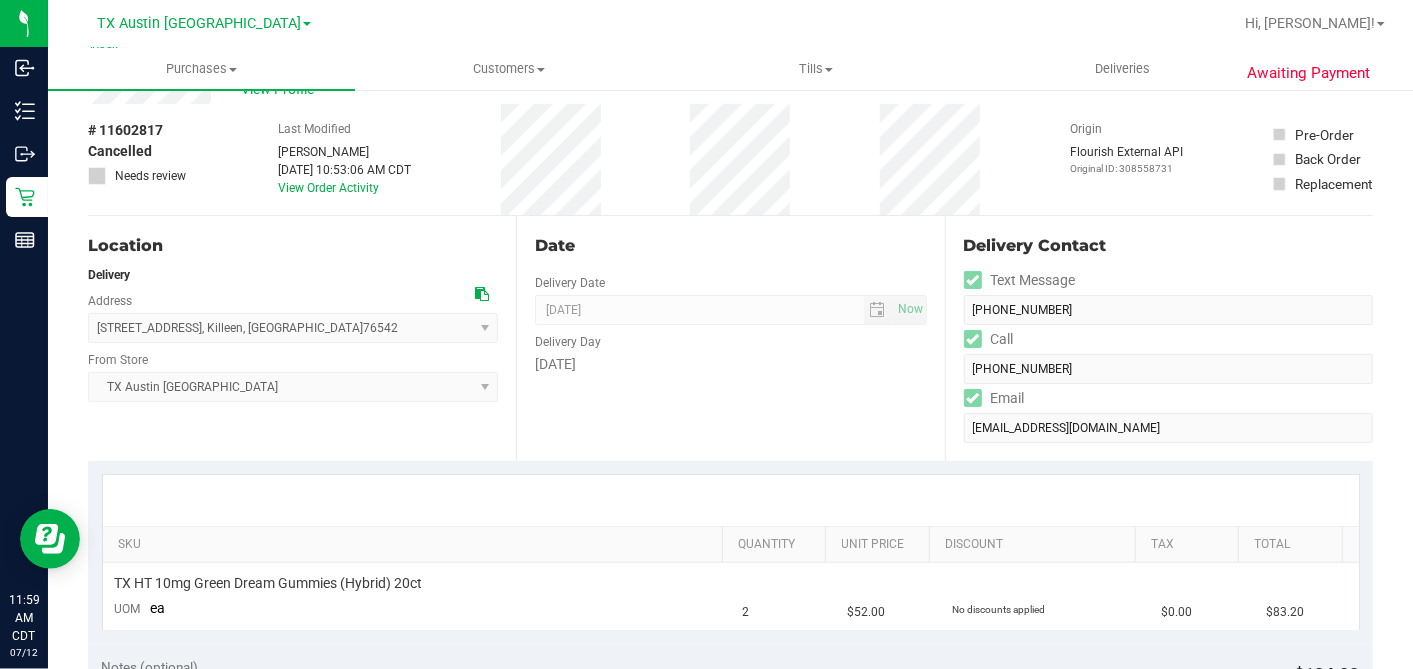 scroll, scrollTop: 0, scrollLeft: 0, axis: both 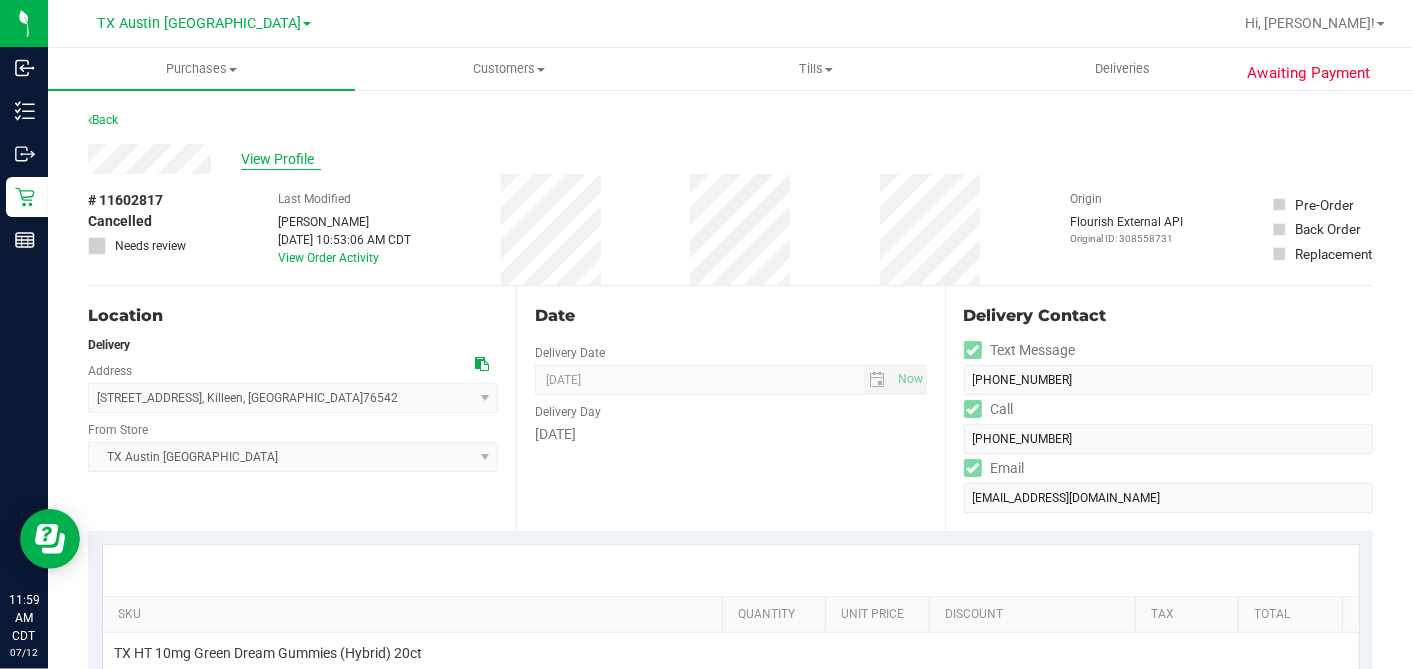 click on "View Profile" at bounding box center (281, 159) 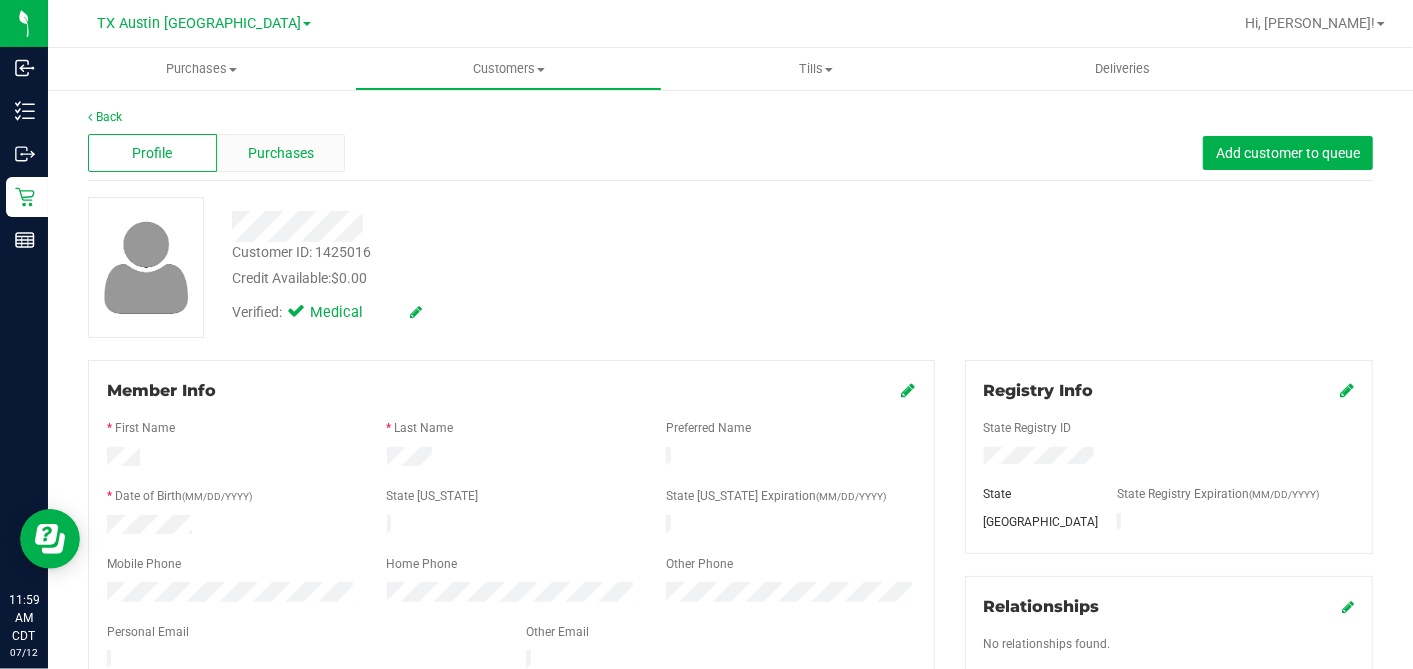 click on "Purchases" at bounding box center (281, 153) 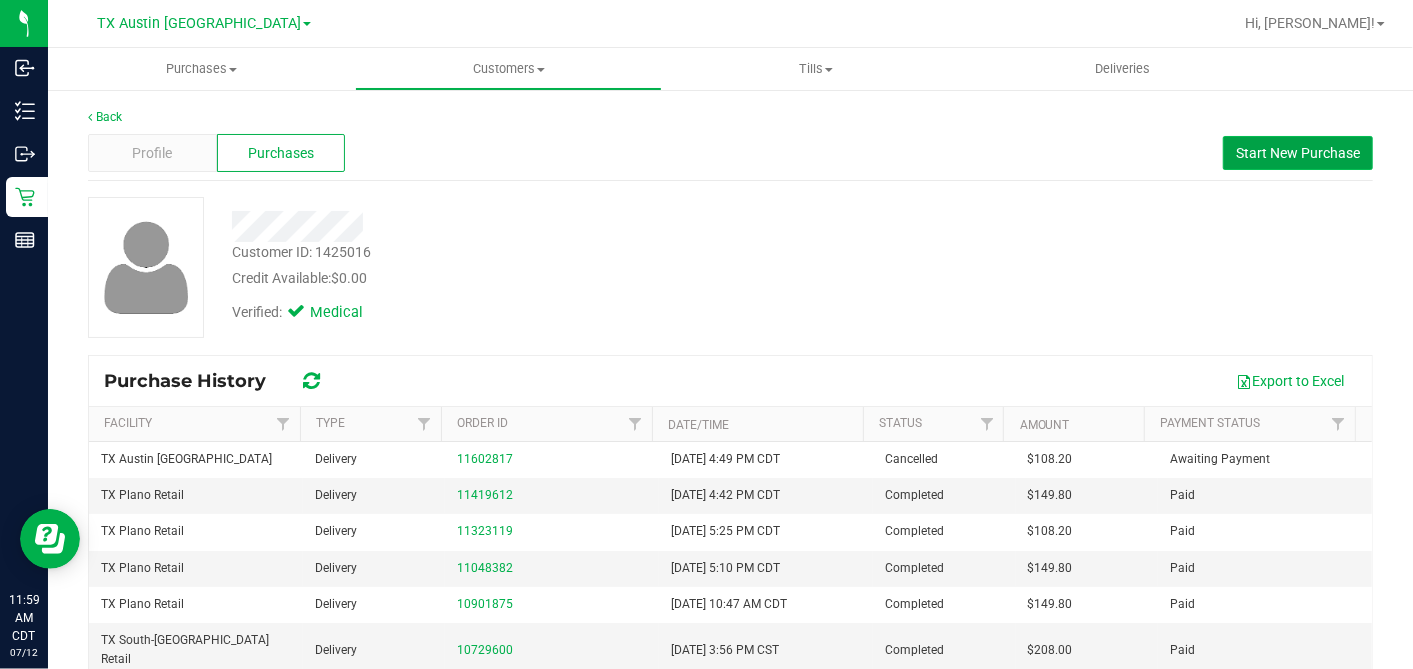 click on "Start New Purchase" at bounding box center (1298, 153) 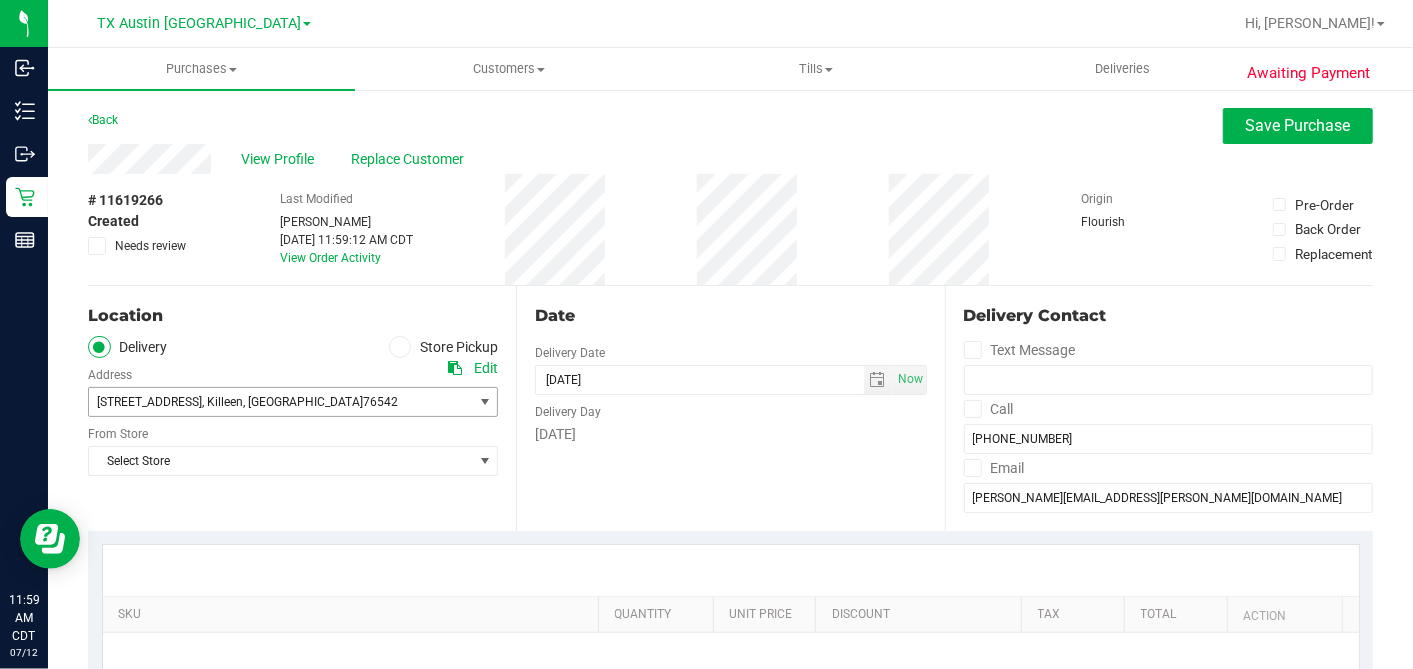 click on ", Killeen" at bounding box center [222, 402] 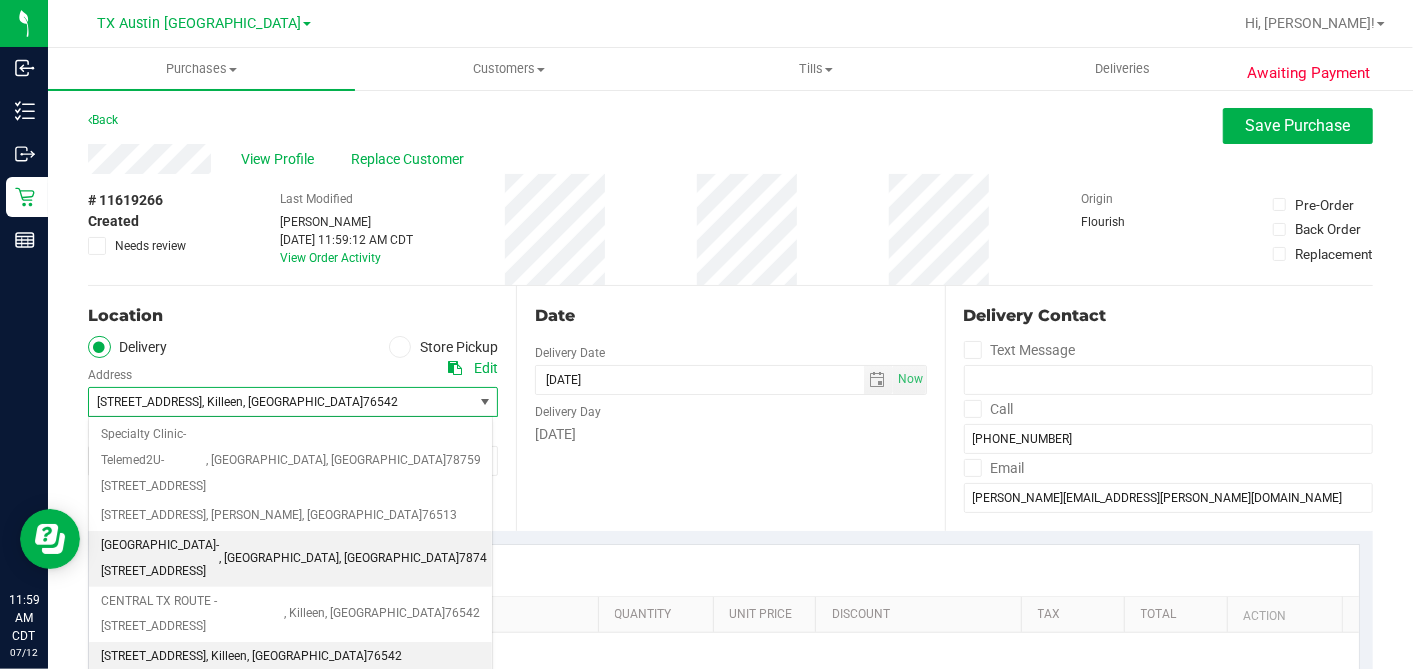 click on "SOUTH AUSTIN-7105 E RIVERSIDE DR" at bounding box center (160, 558) 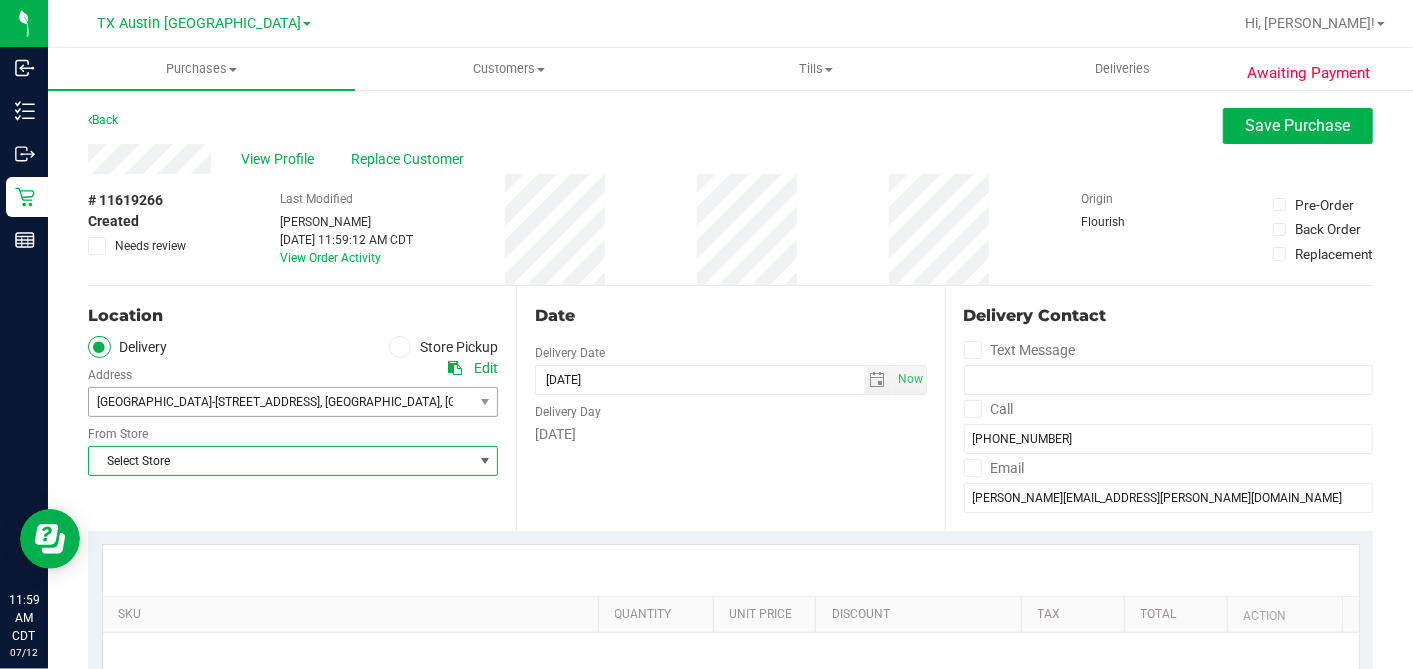 drag, startPoint x: 240, startPoint y: 448, endPoint x: 241, endPoint y: 460, distance: 12.0415945 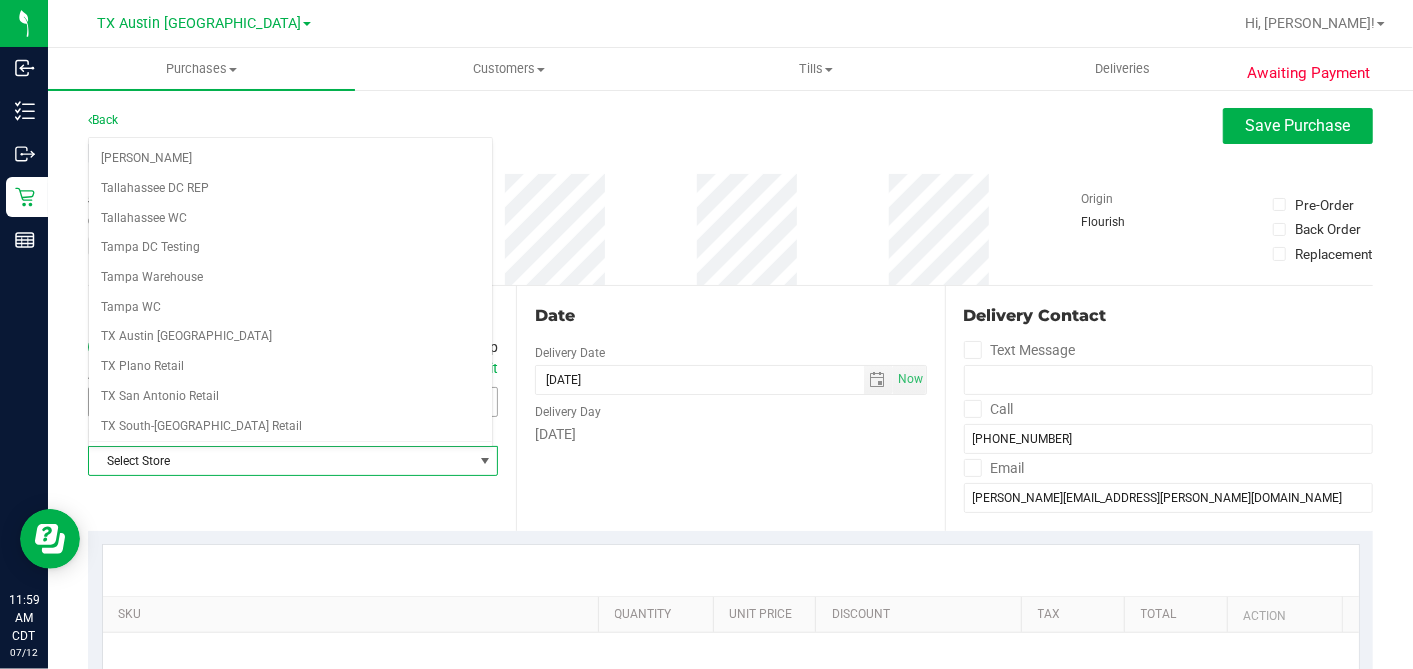 scroll, scrollTop: 1422, scrollLeft: 0, axis: vertical 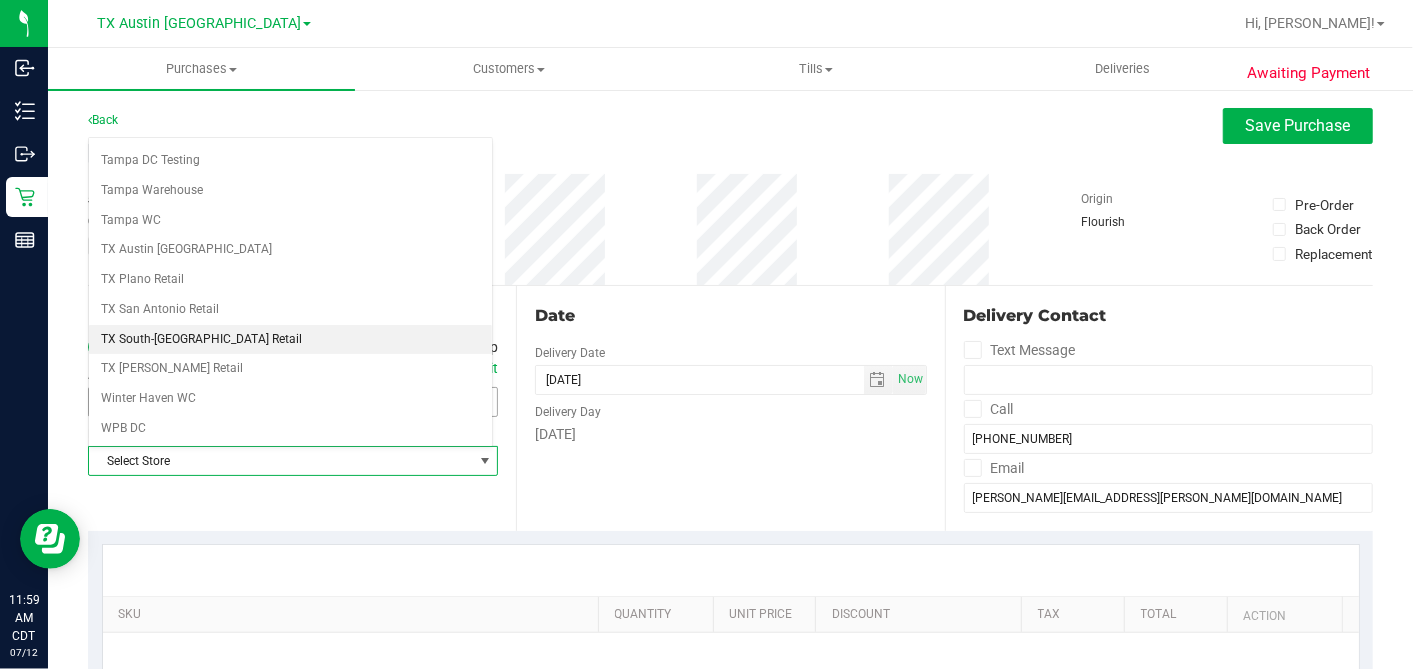 click on "TX South-[GEOGRAPHIC_DATA] Retail" at bounding box center (290, 340) 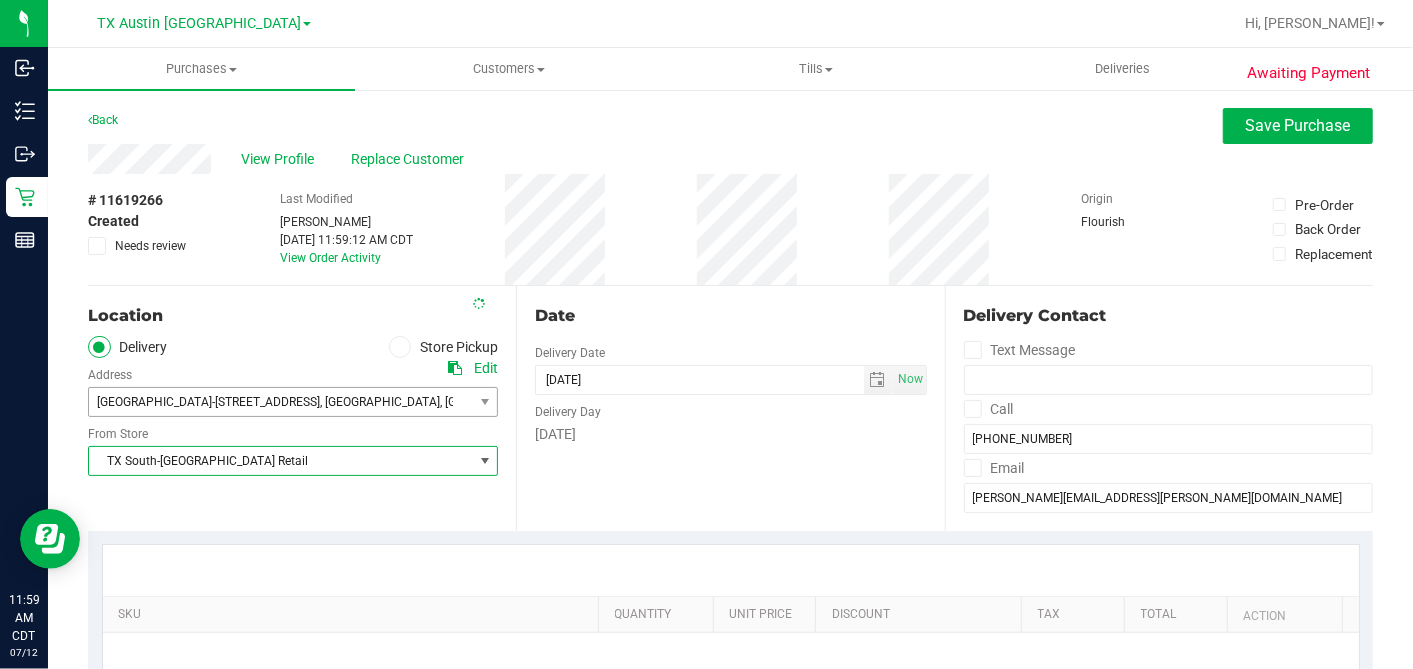 click on "Date
Delivery Date
07/12/2025
Now
07/12/2025 11:59 AM
Now
Delivery Day
Saturday" at bounding box center [730, 408] 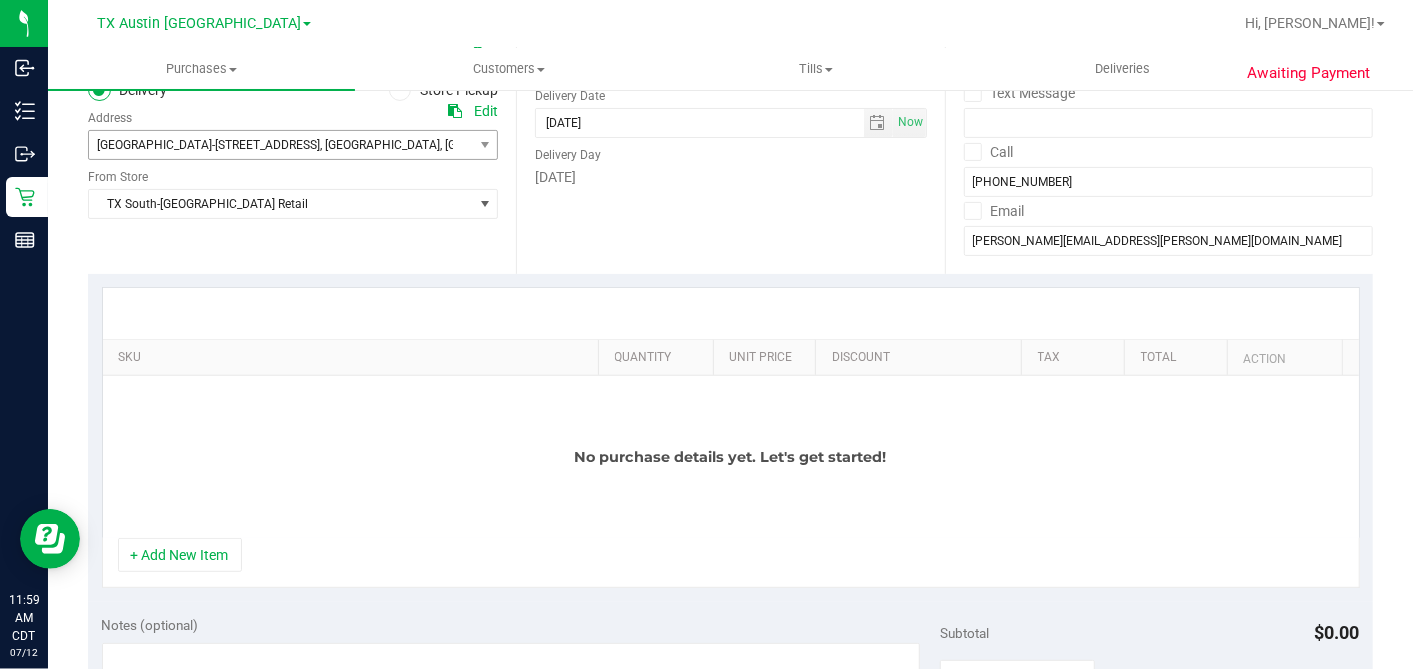scroll, scrollTop: 222, scrollLeft: 0, axis: vertical 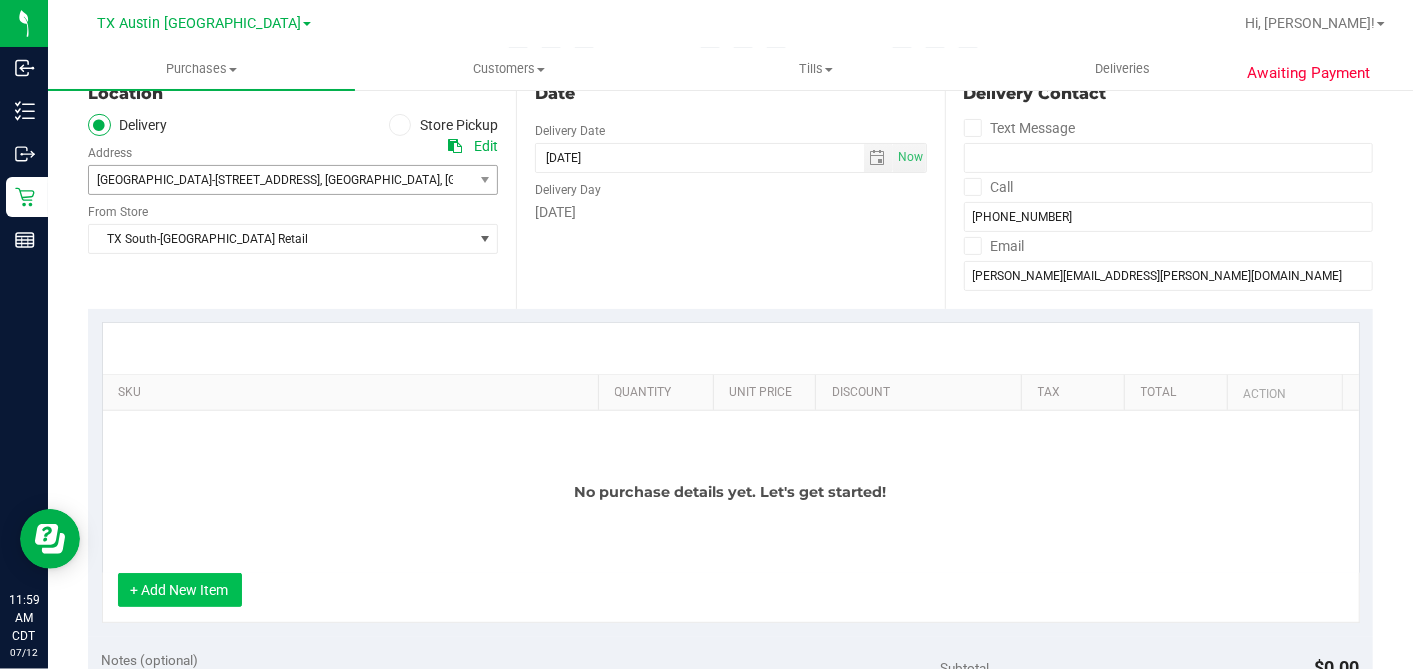 click on "+ Add New Item" at bounding box center [180, 590] 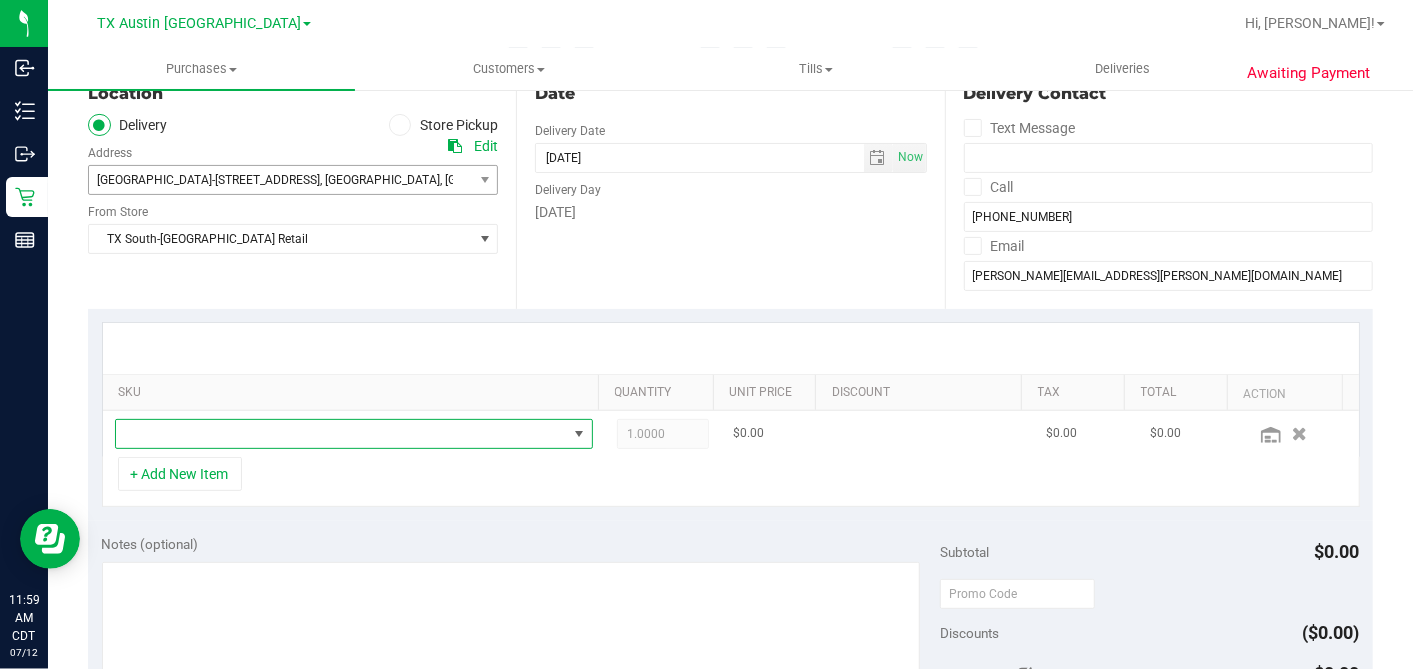 click at bounding box center (579, 434) 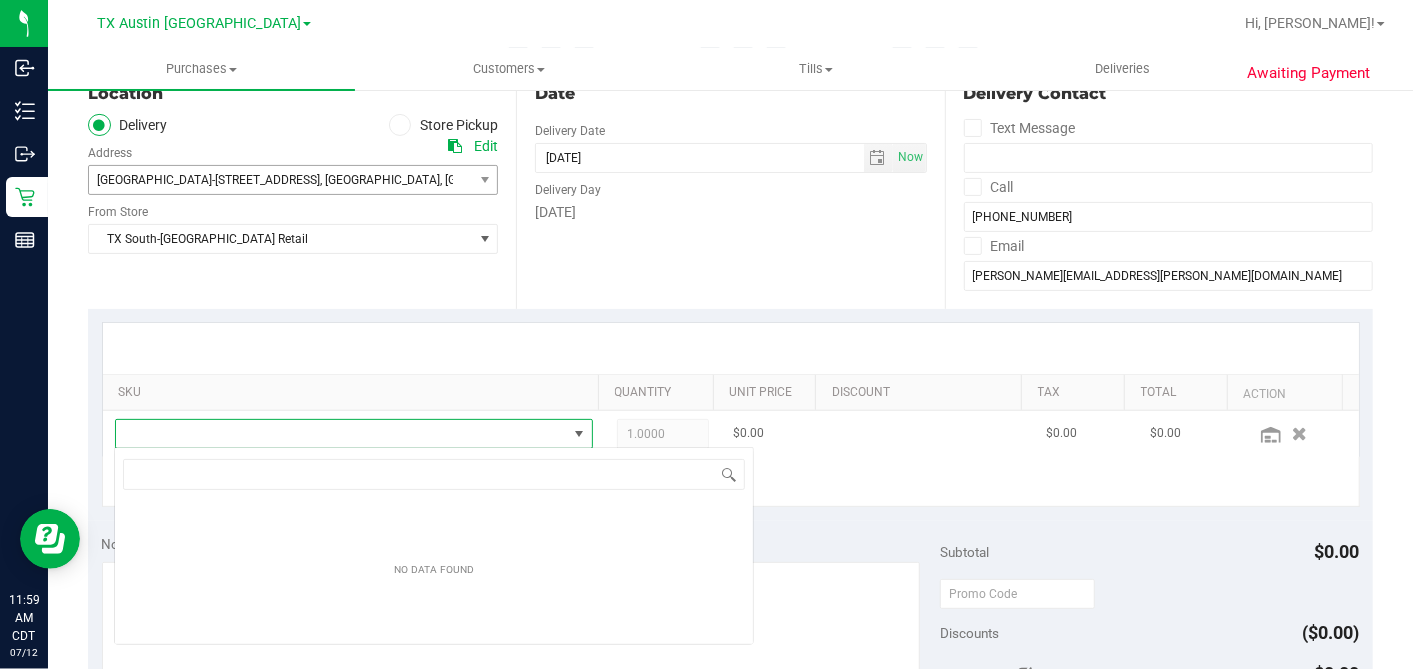 scroll, scrollTop: 99970, scrollLeft: 99534, axis: both 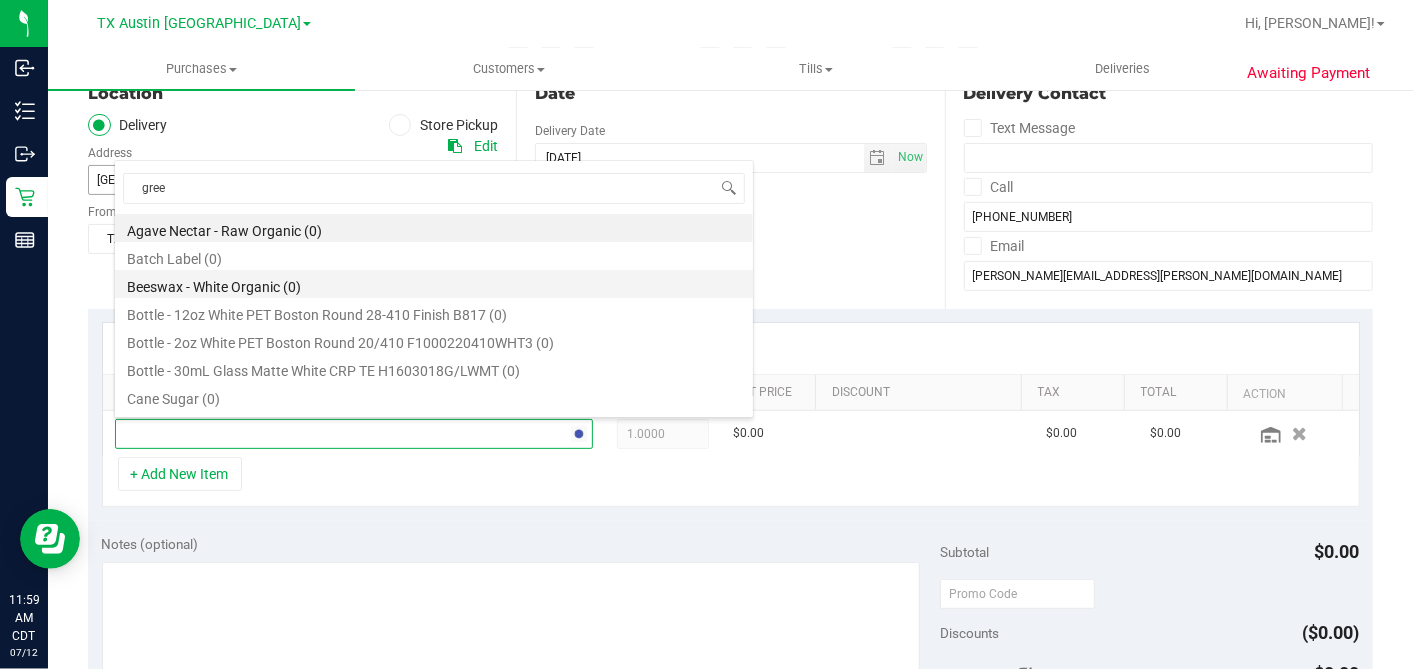 type on "green" 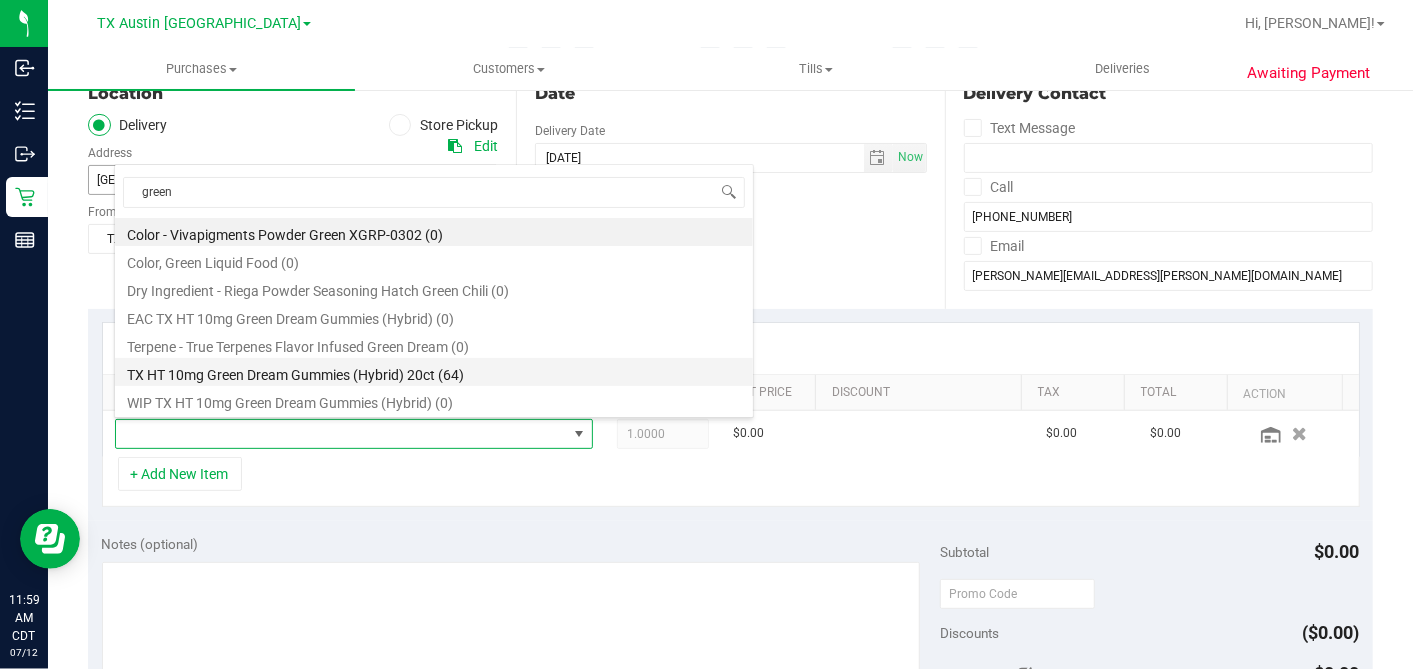 click on "TX HT 10mg Green Dream Gummies (Hybrid) 20ct (64)" at bounding box center (434, 372) 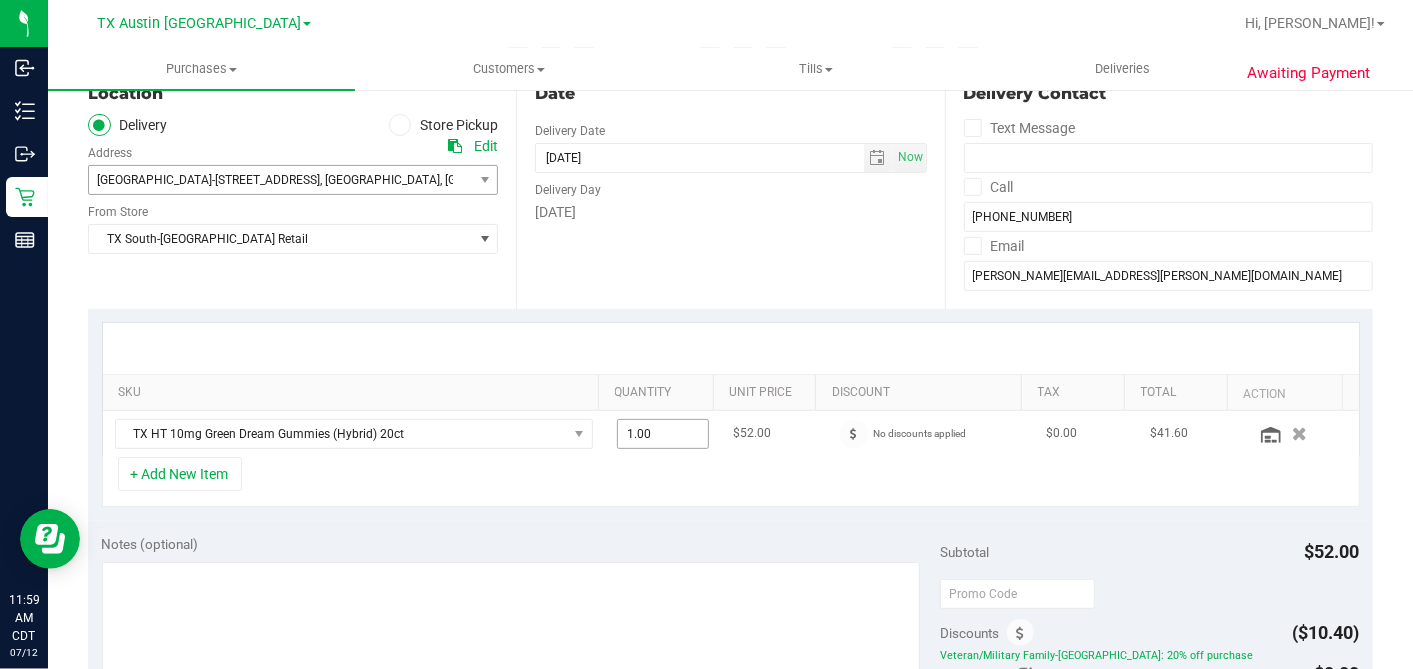 click on "1.00 1" at bounding box center (663, 434) 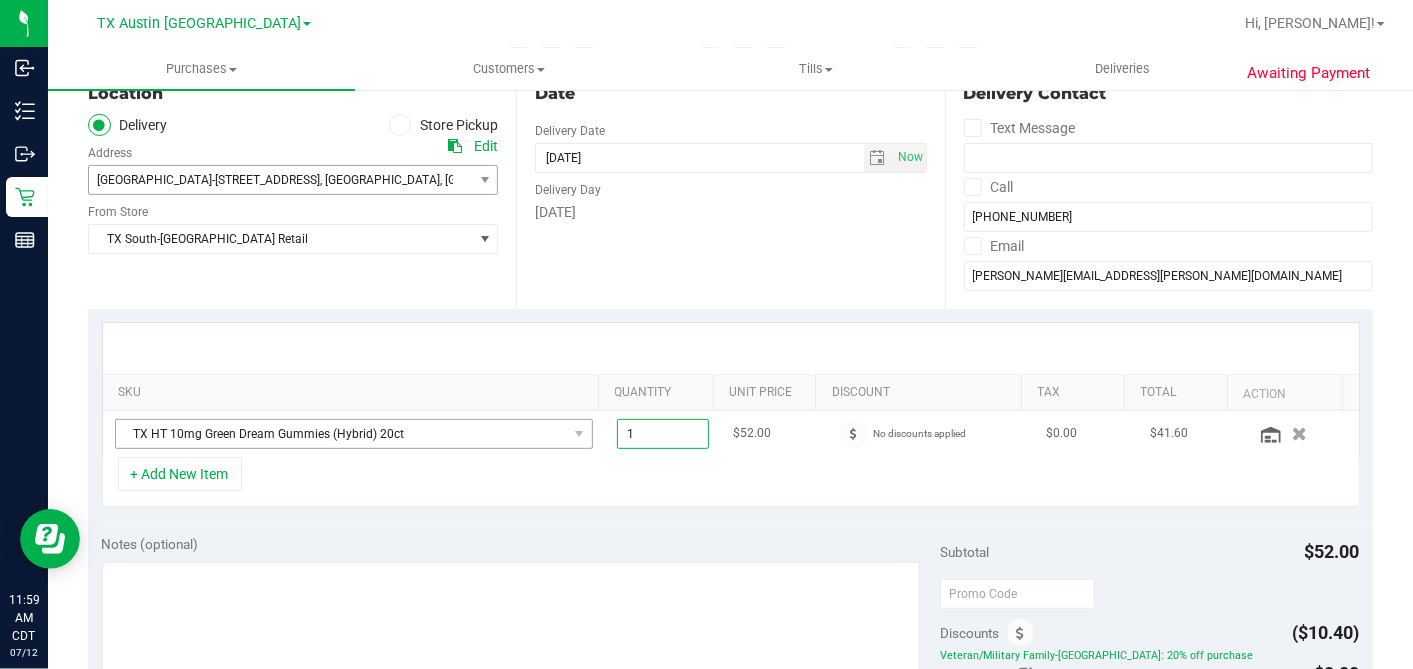 drag, startPoint x: 636, startPoint y: 432, endPoint x: 542, endPoint y: 442, distance: 94.53042 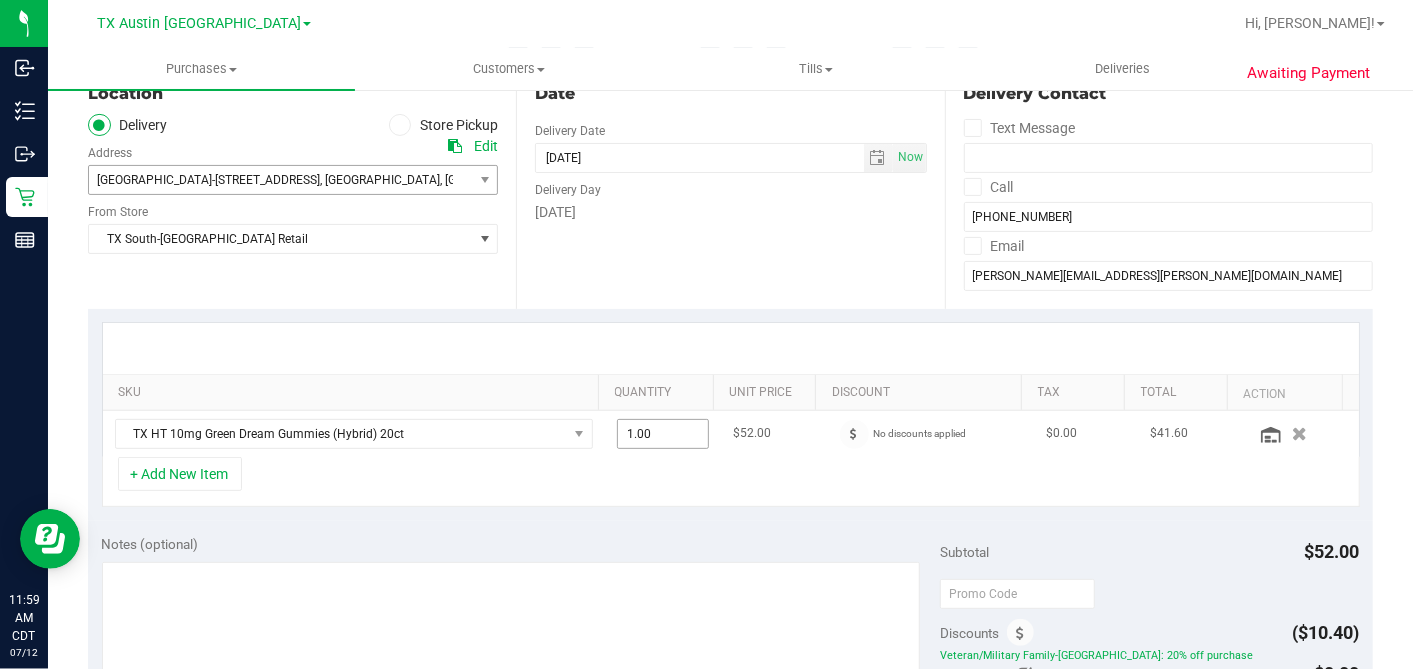 click on "1.00 1" at bounding box center [663, 434] 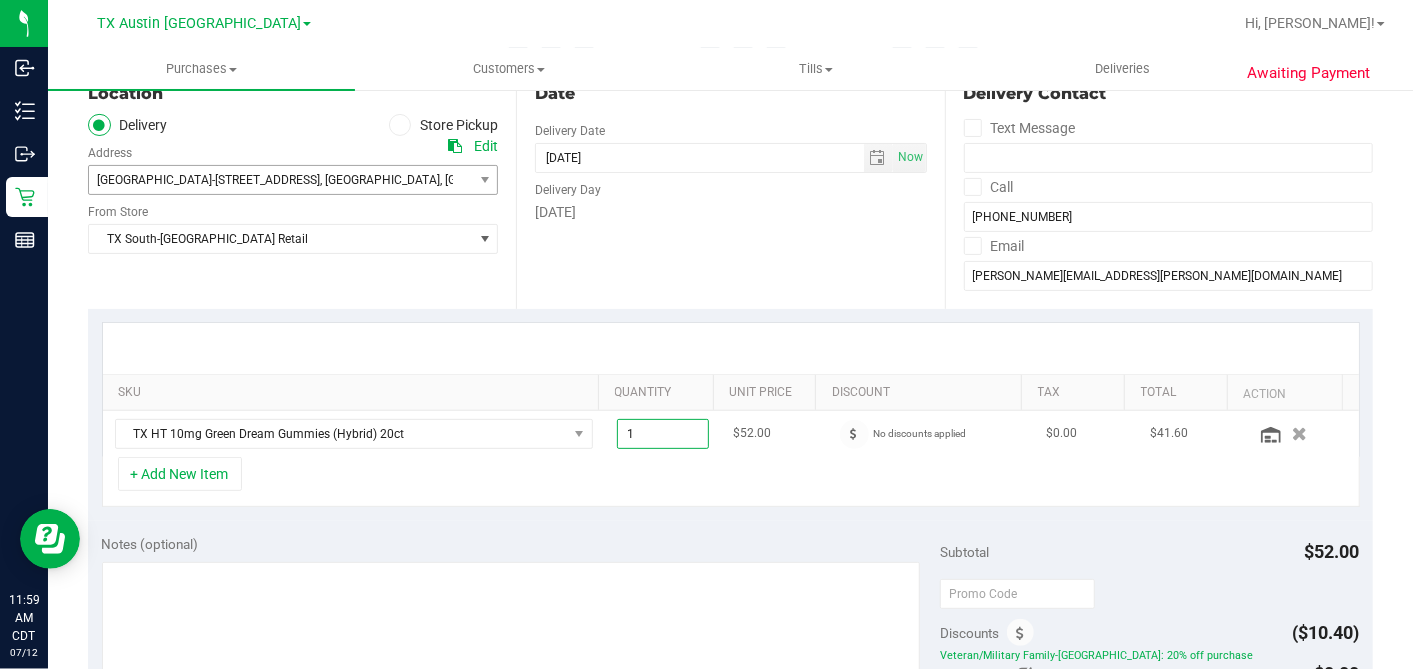 click on "1" at bounding box center (663, 434) 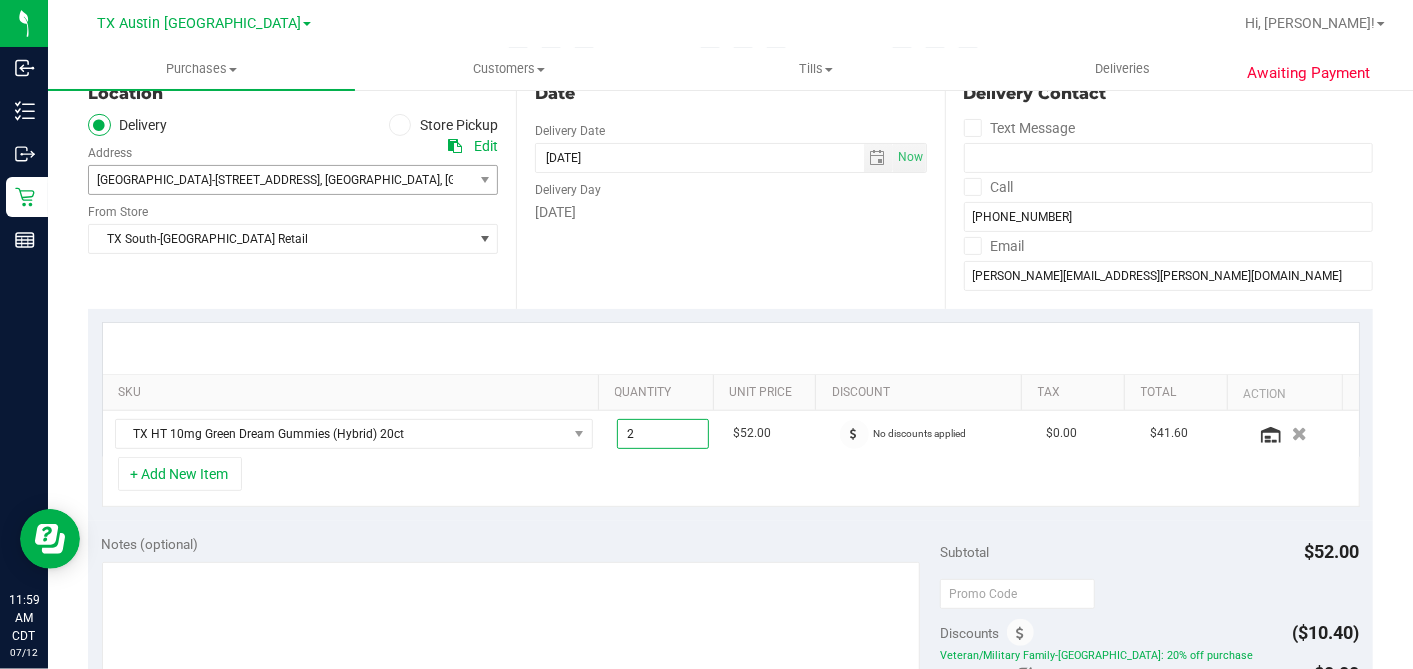 type on "2.00" 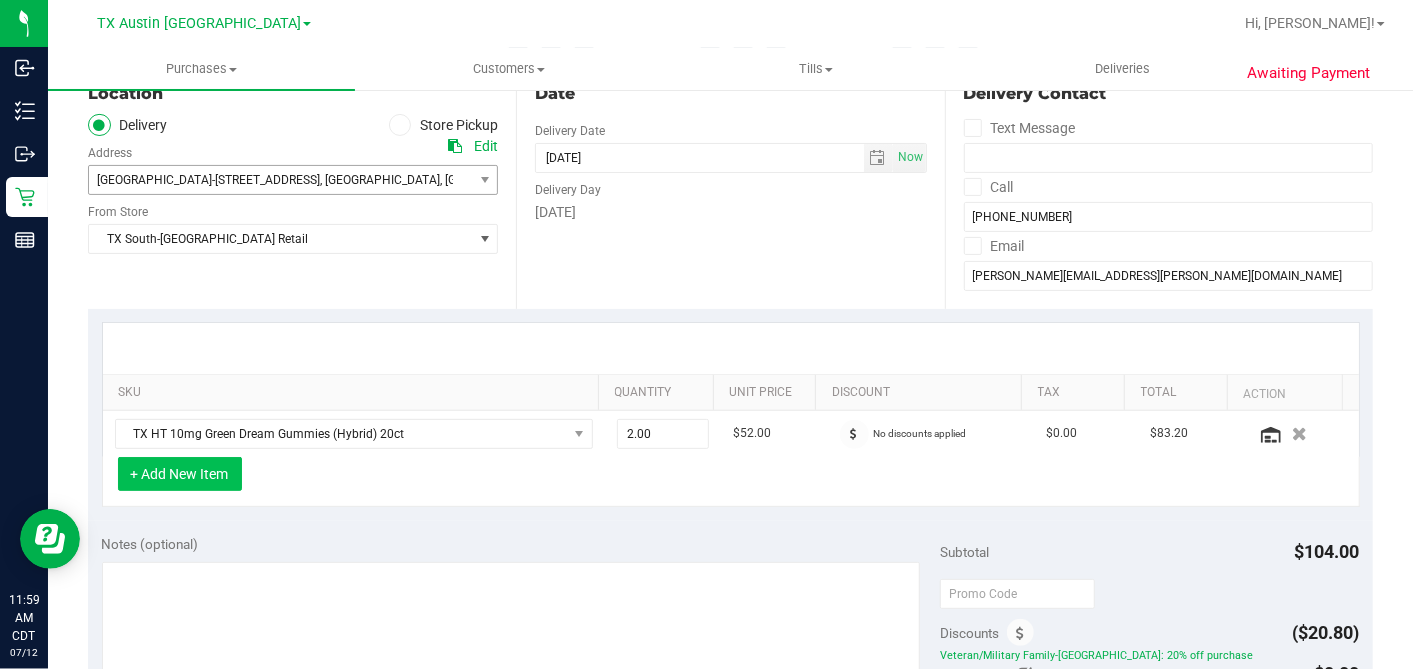 click on "+ Add New Item" at bounding box center [180, 474] 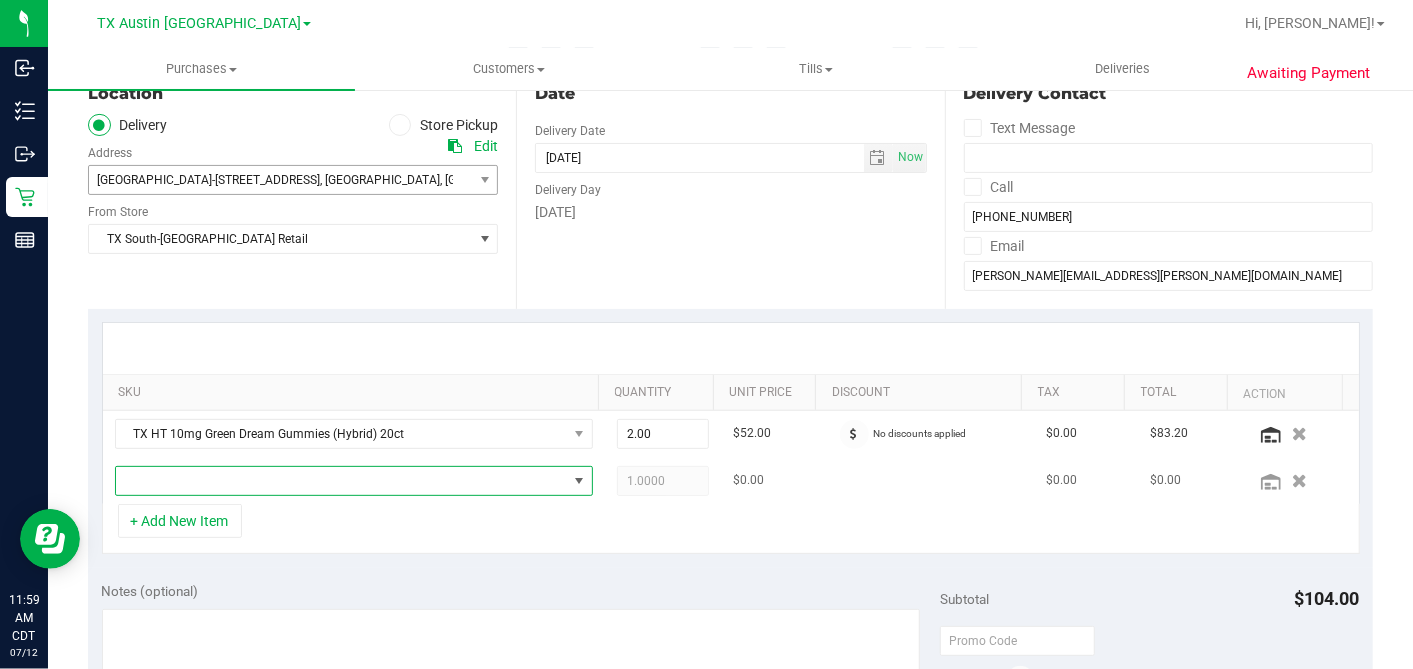 click at bounding box center (341, 481) 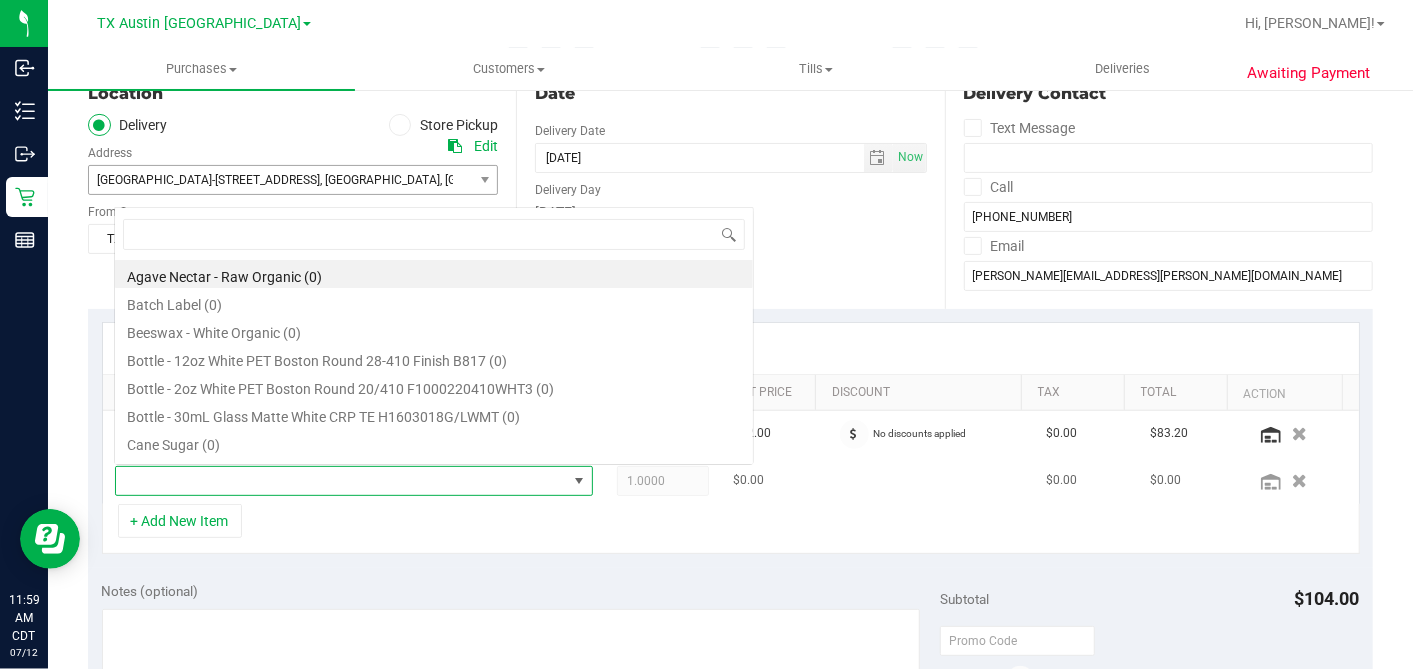 scroll, scrollTop: 0, scrollLeft: 0, axis: both 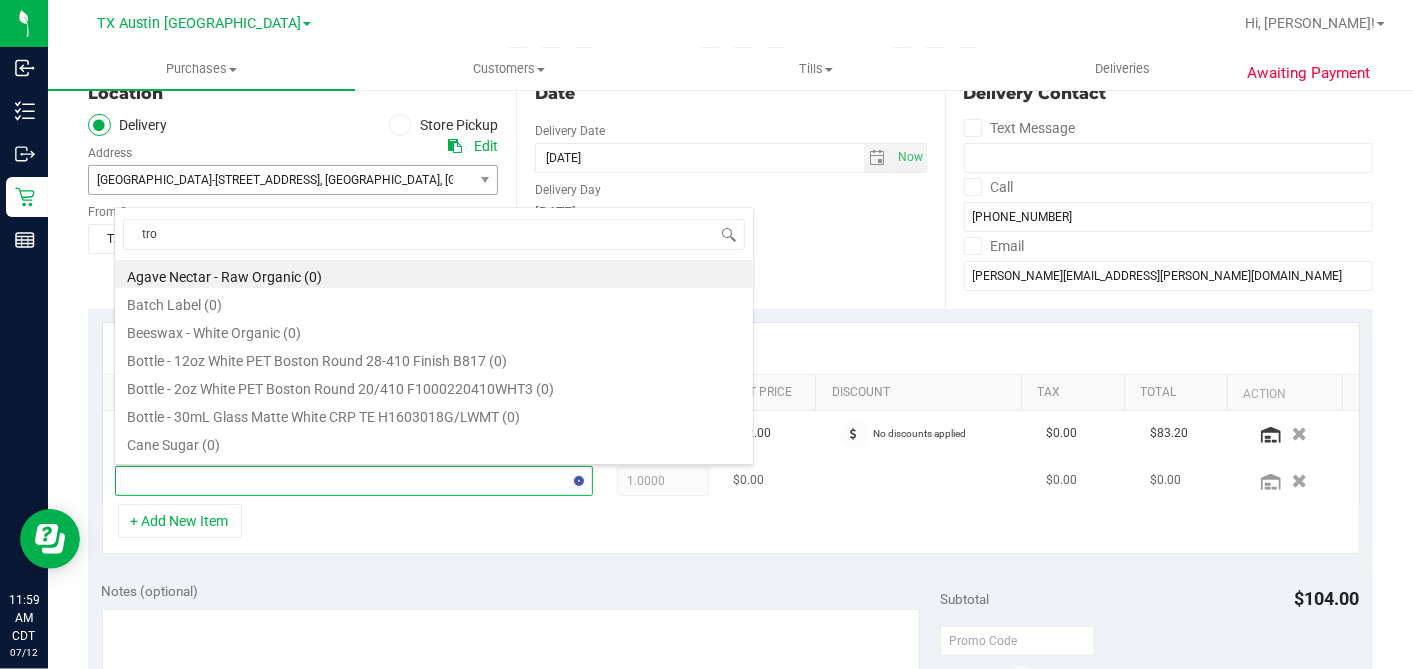type on "trop" 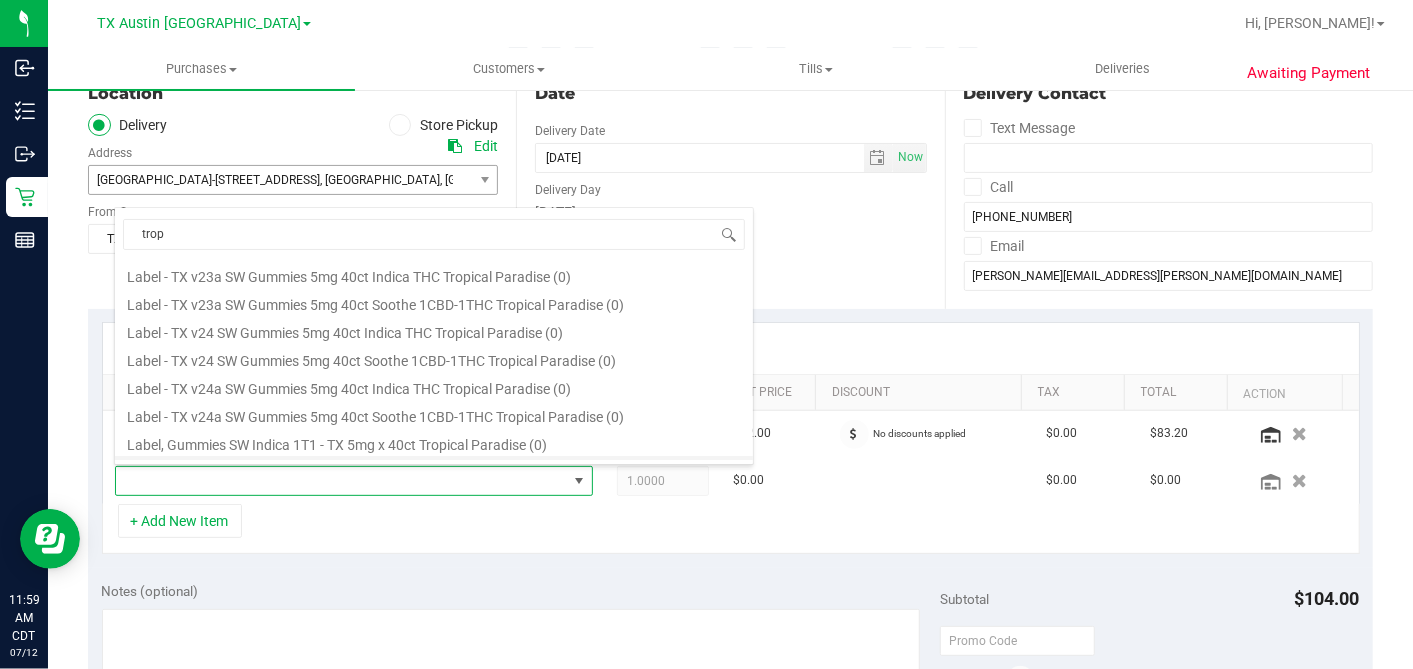 scroll, scrollTop: 222, scrollLeft: 0, axis: vertical 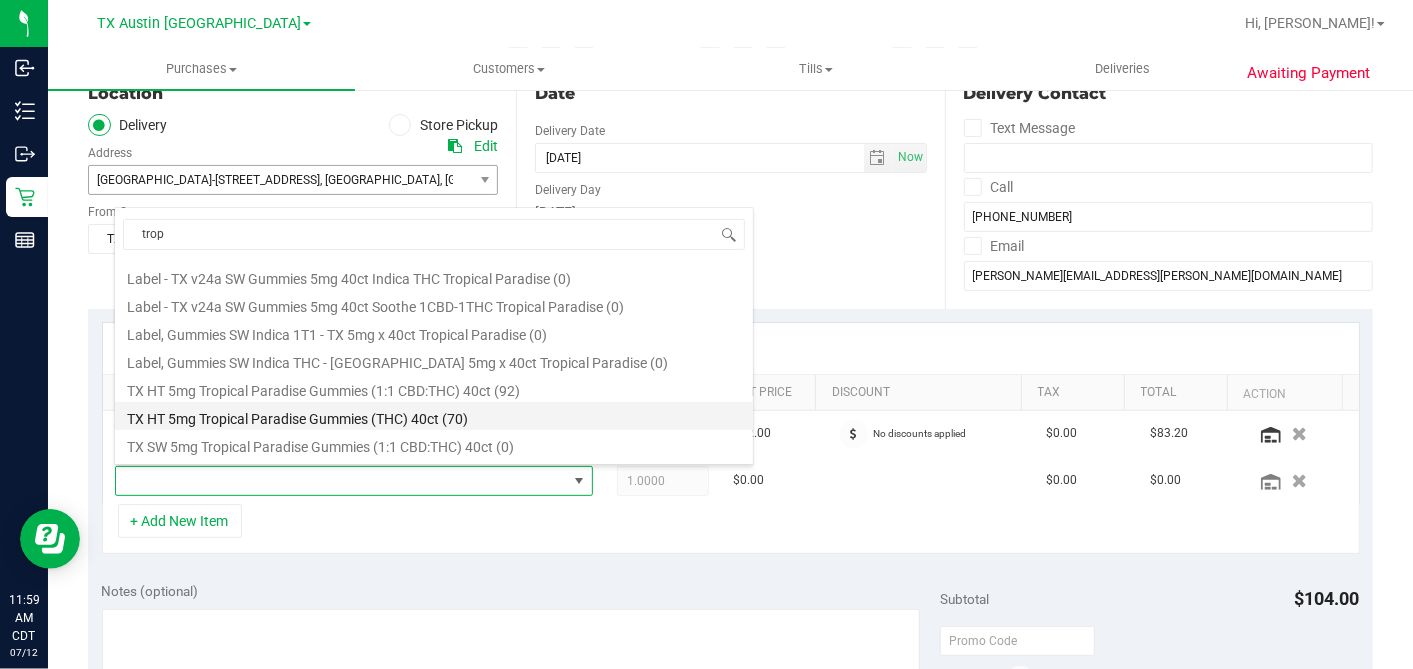 click on "TX HT 5mg Tropical Paradise Gummies (THC) 40ct (70)" at bounding box center [434, 416] 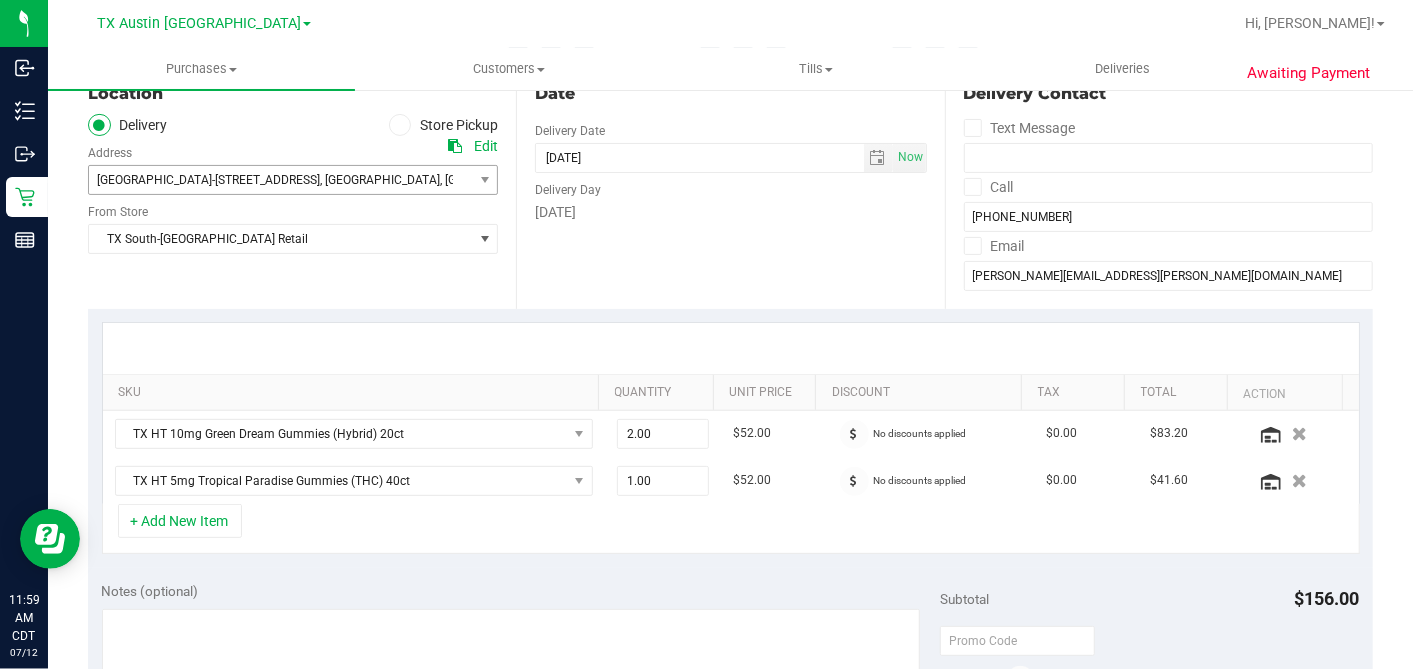 click on "+ Add New Item" at bounding box center (731, 529) 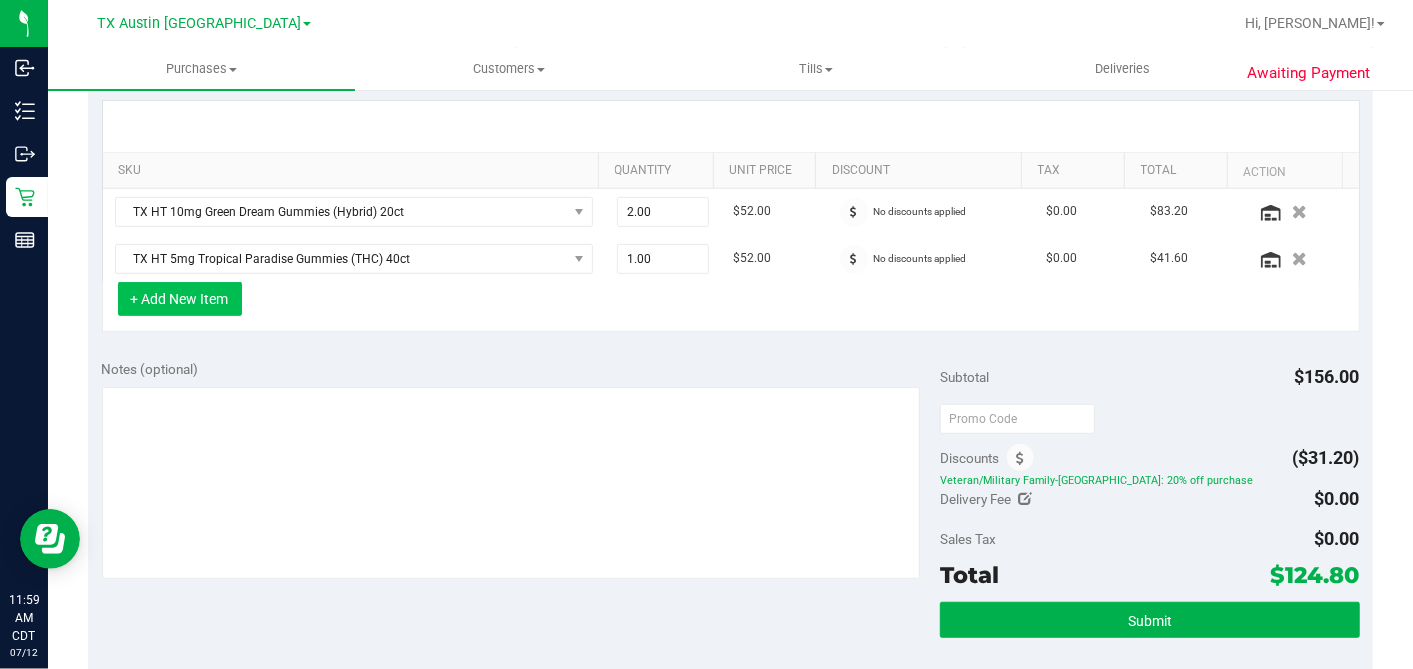 click on "+ Add New Item" at bounding box center (180, 299) 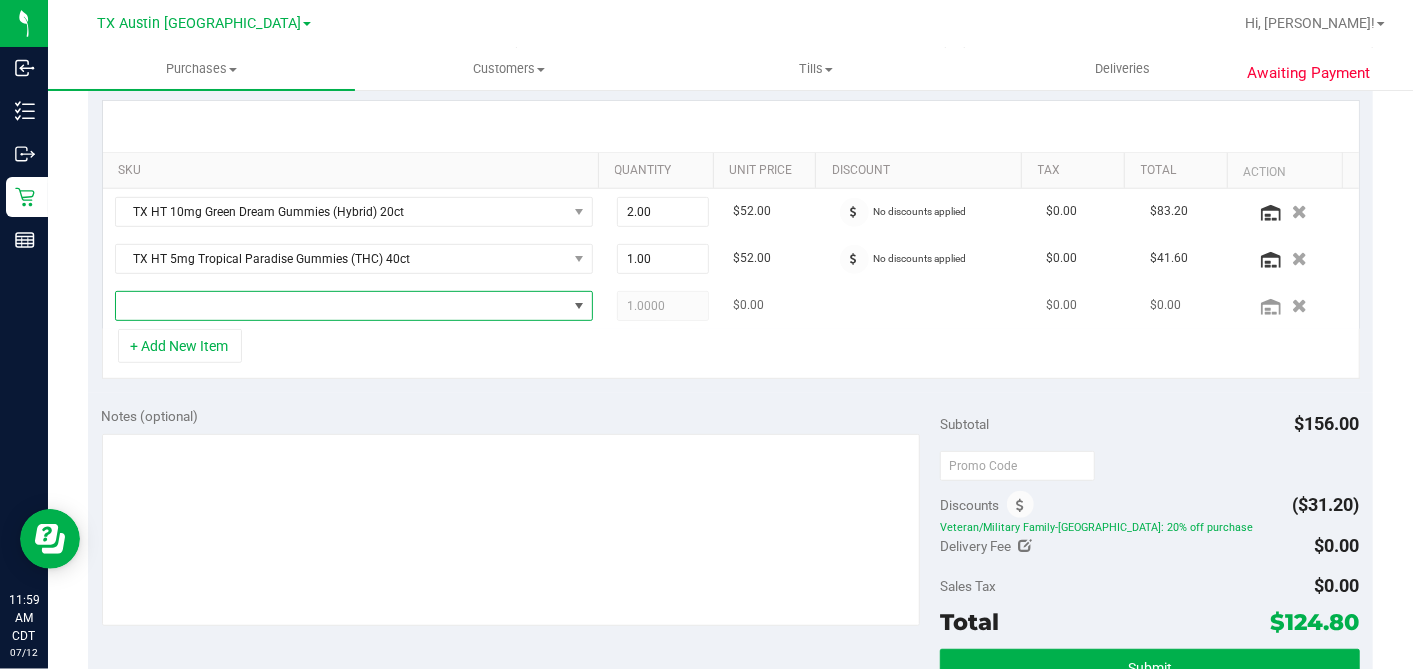 click at bounding box center [341, 306] 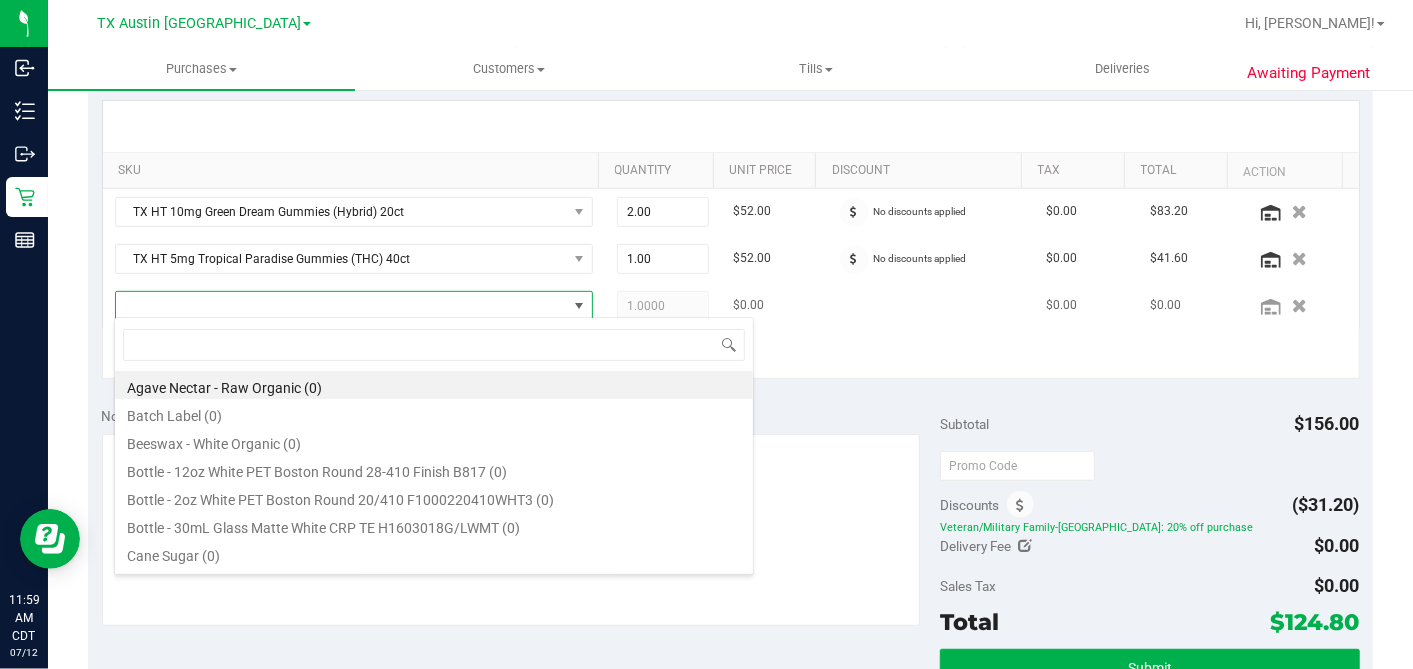 scroll, scrollTop: 99970, scrollLeft: 99534, axis: both 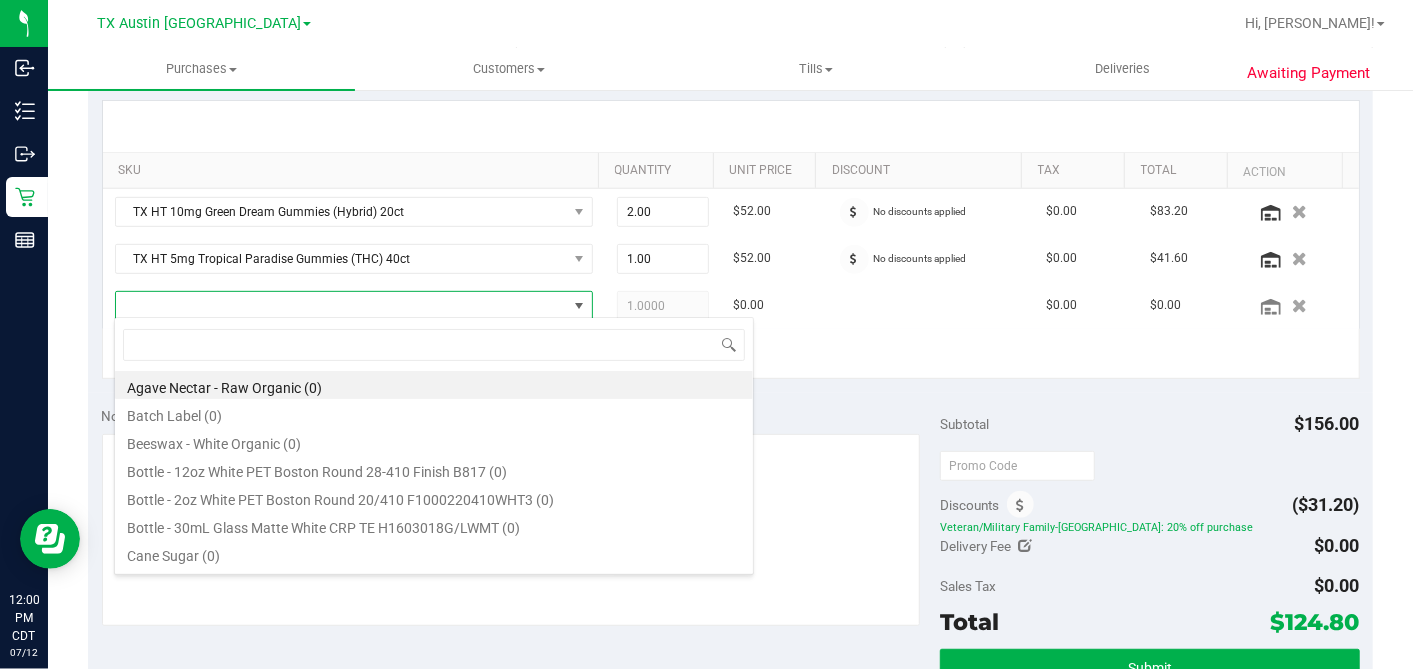 click on "+ Add New Item" at bounding box center (731, 354) 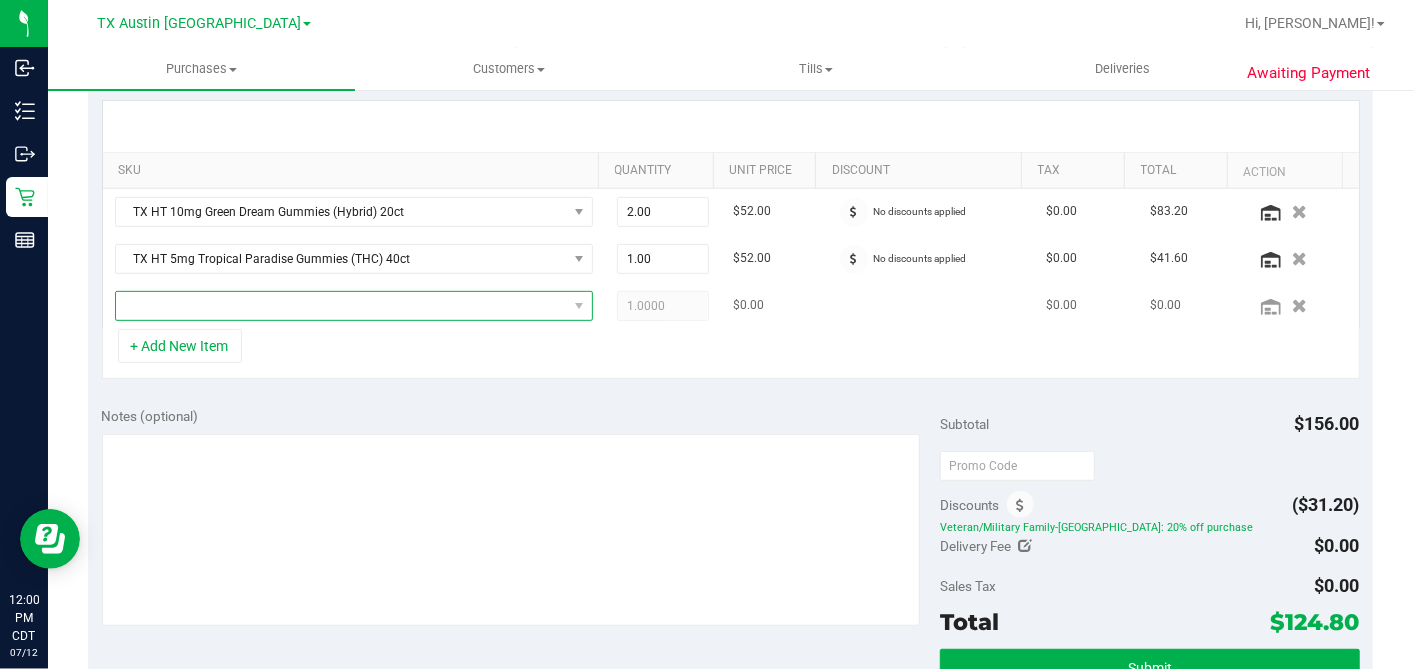 click at bounding box center (341, 306) 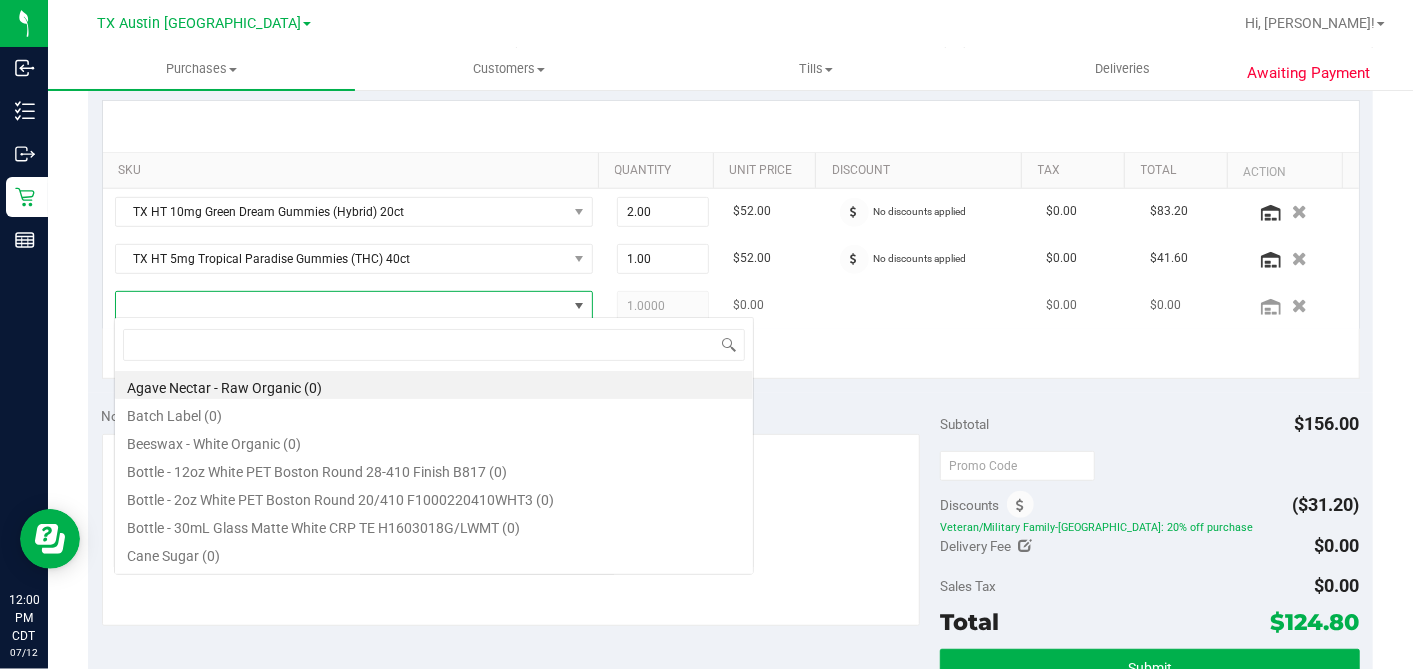 scroll, scrollTop: 99970, scrollLeft: 99534, axis: both 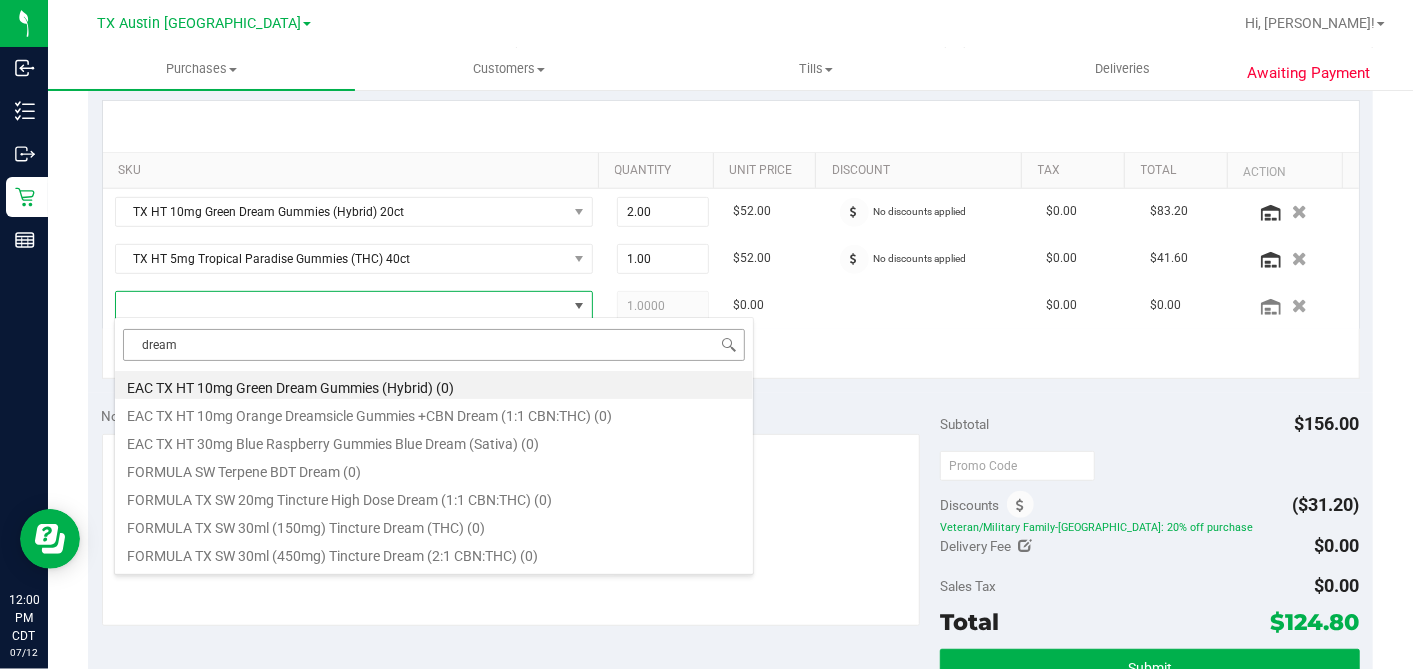 type on "dreams" 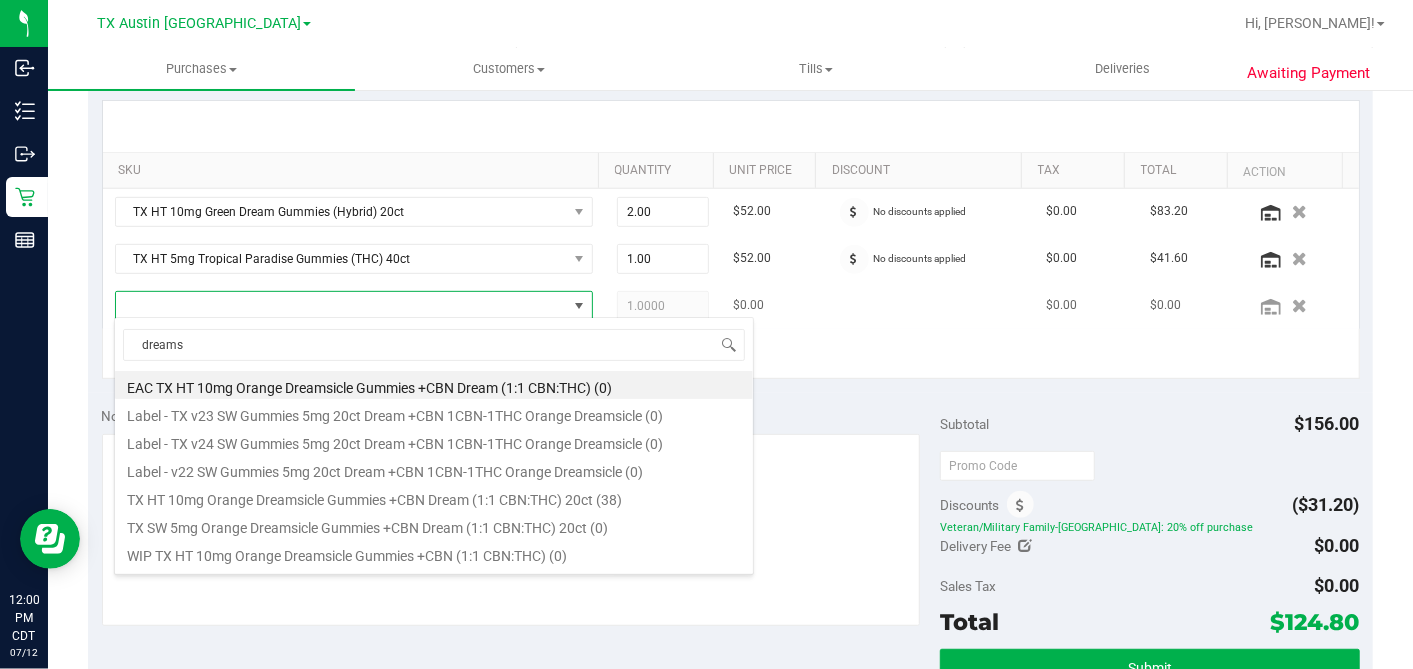 click on "$0.00" at bounding box center [773, 306] 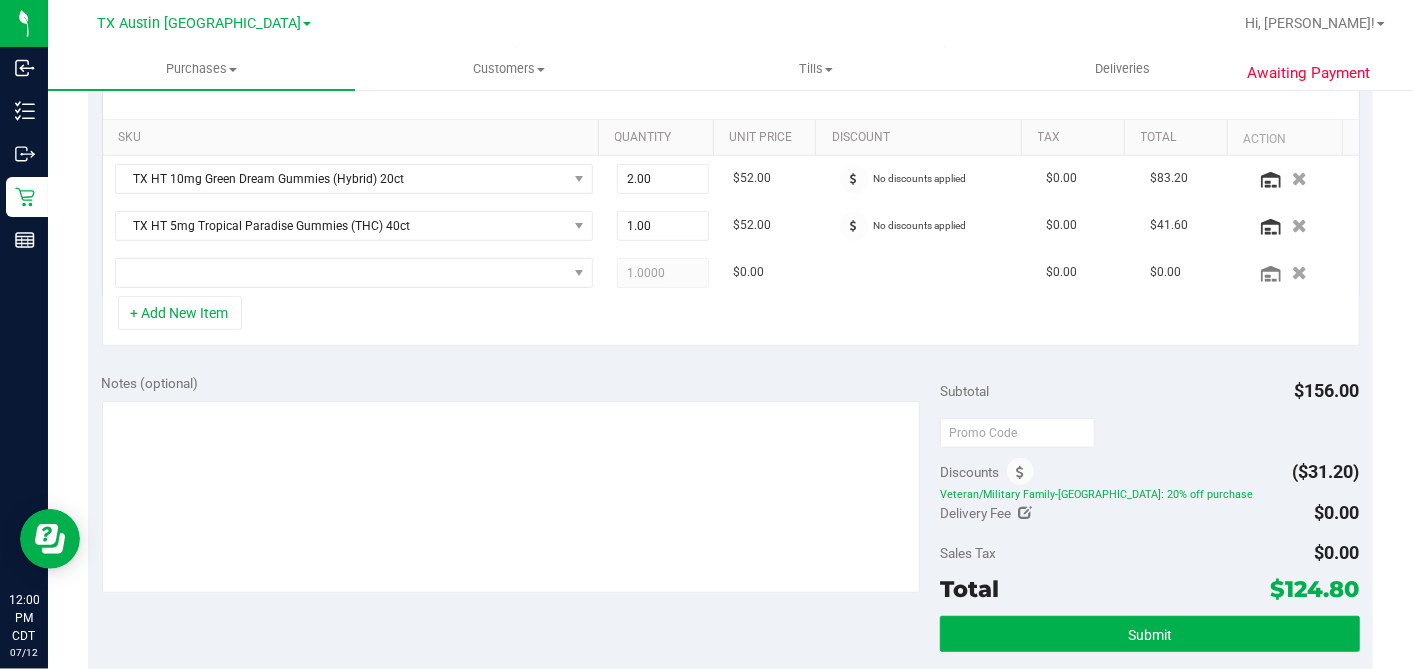 scroll, scrollTop: 444, scrollLeft: 0, axis: vertical 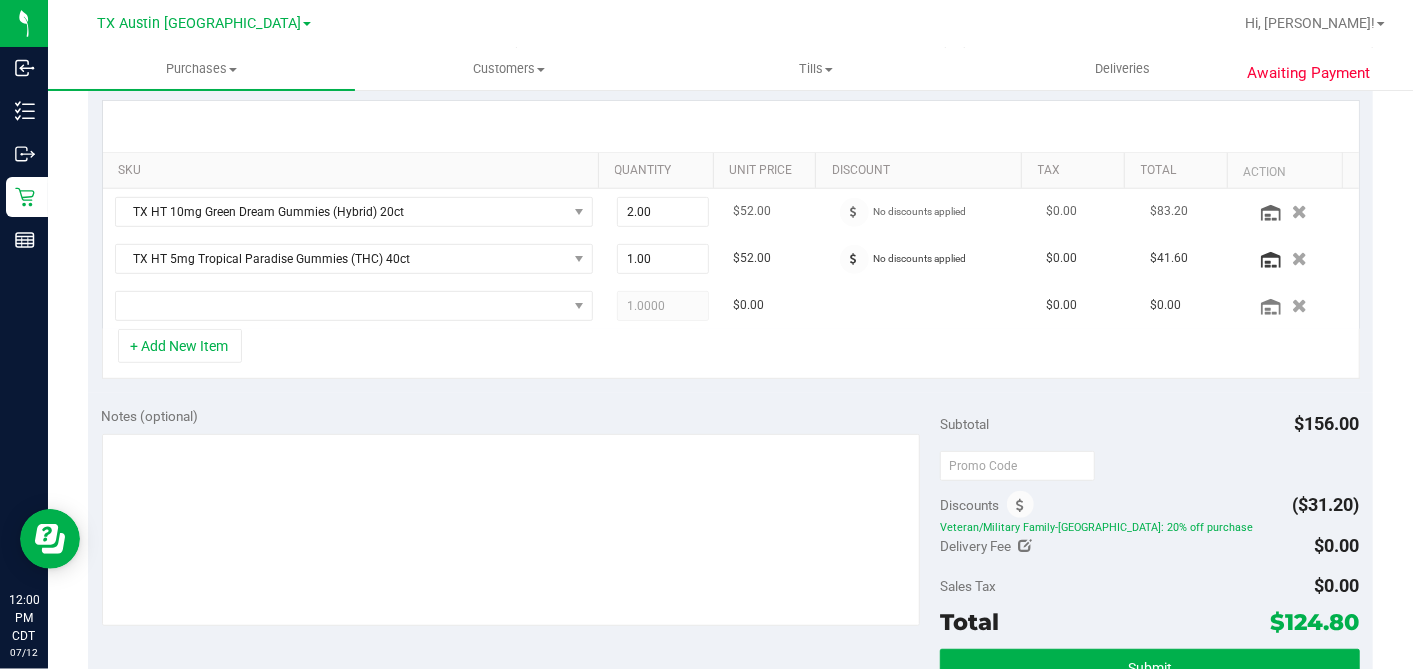 click on "2.00 2" at bounding box center [663, 212] 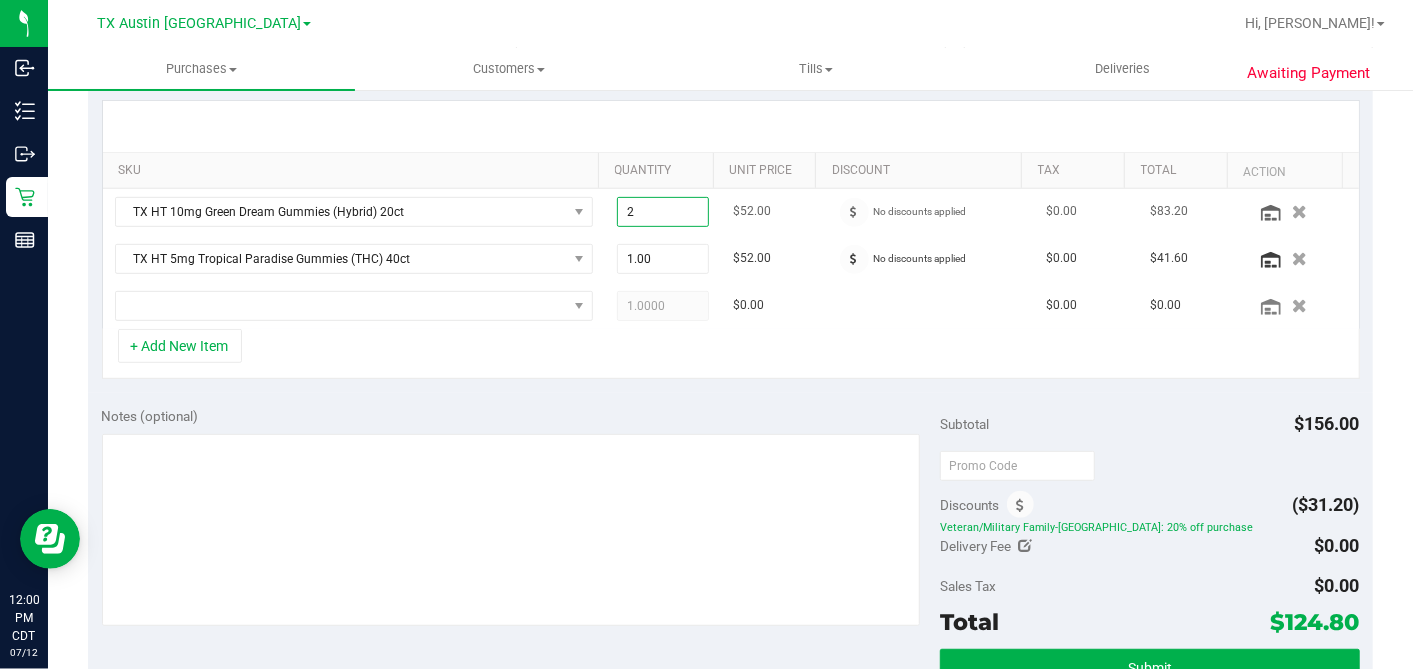 click on "2.00 2" at bounding box center (663, 212) 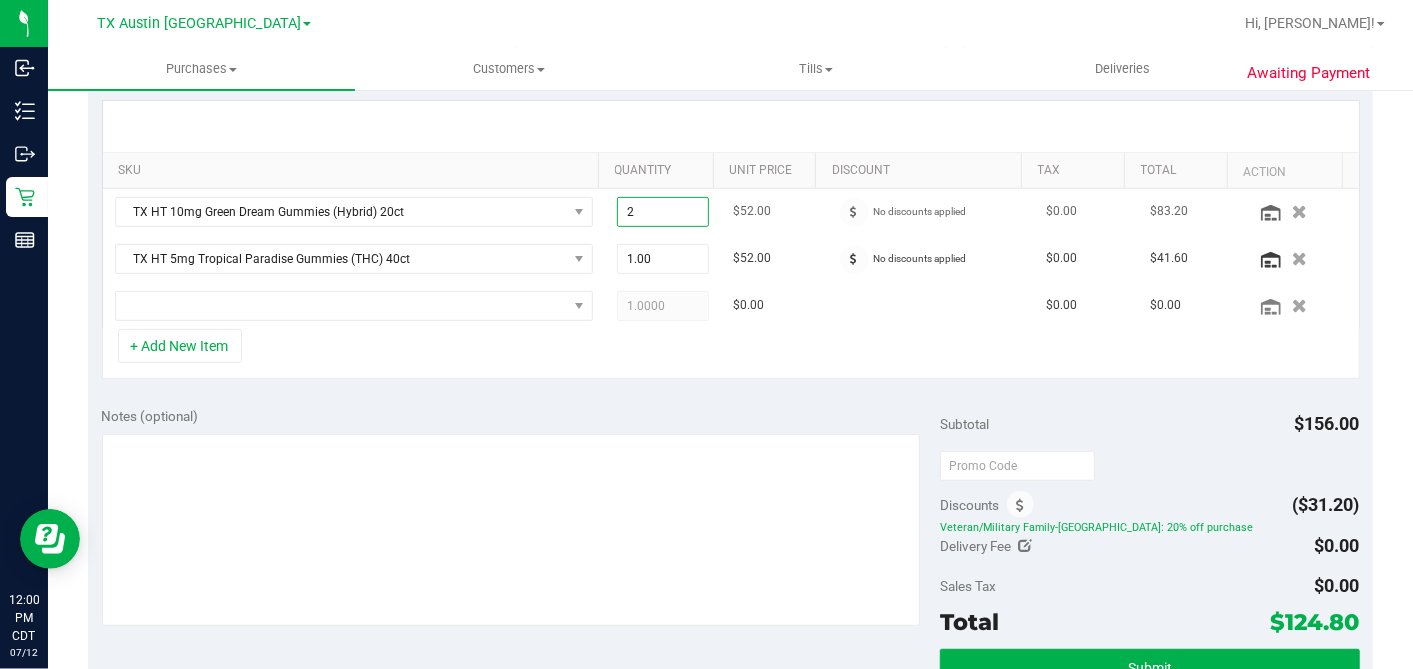 type on "3" 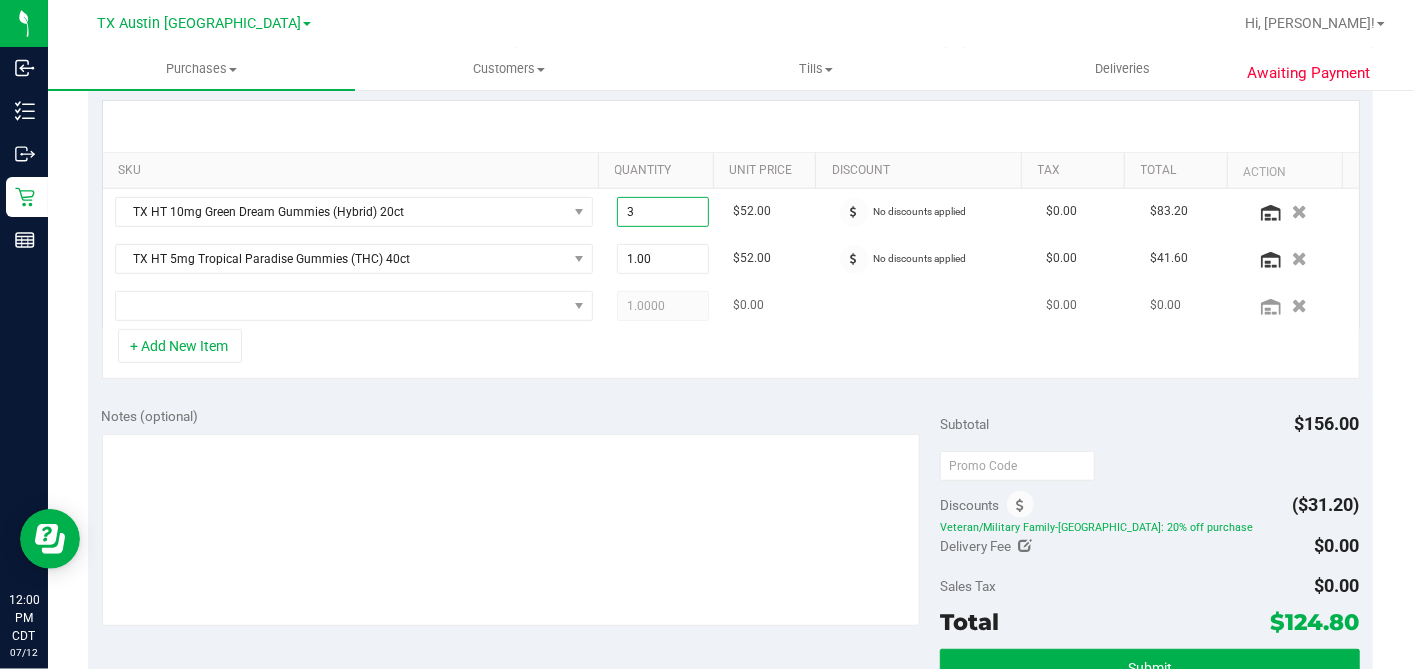 type on "3.00" 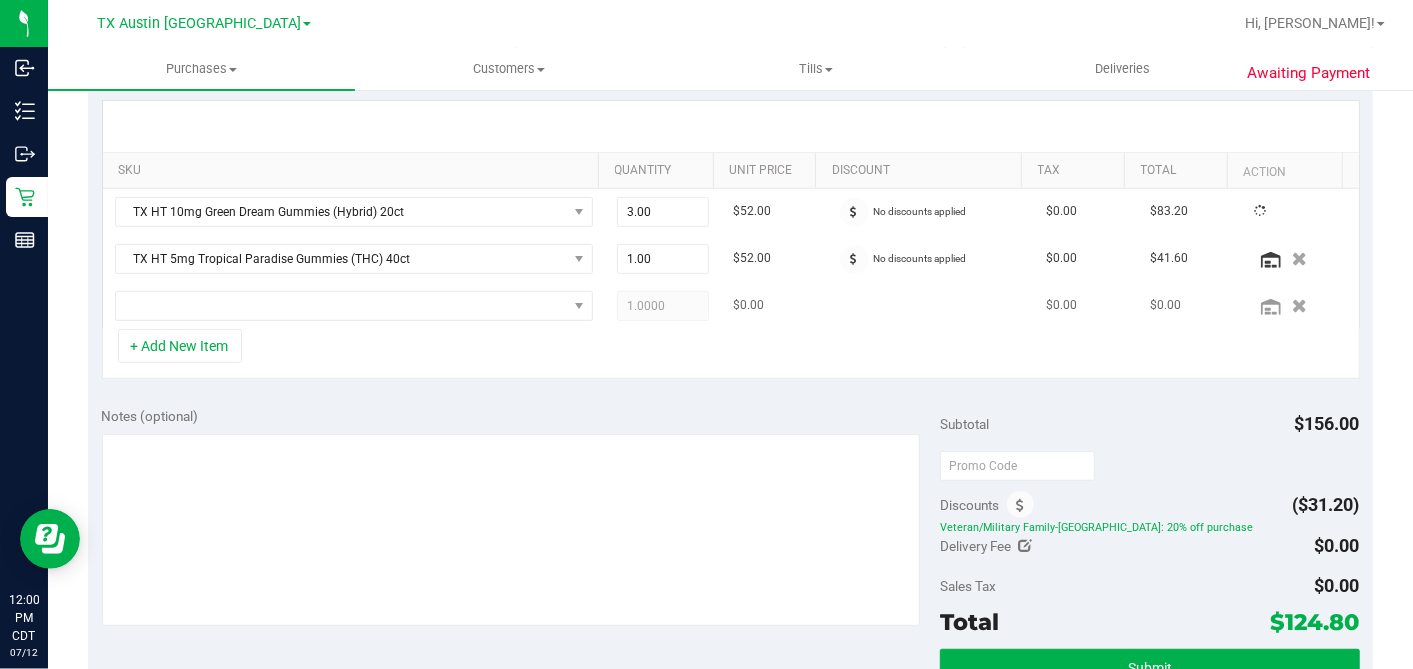 click on "$0.00" at bounding box center (773, 306) 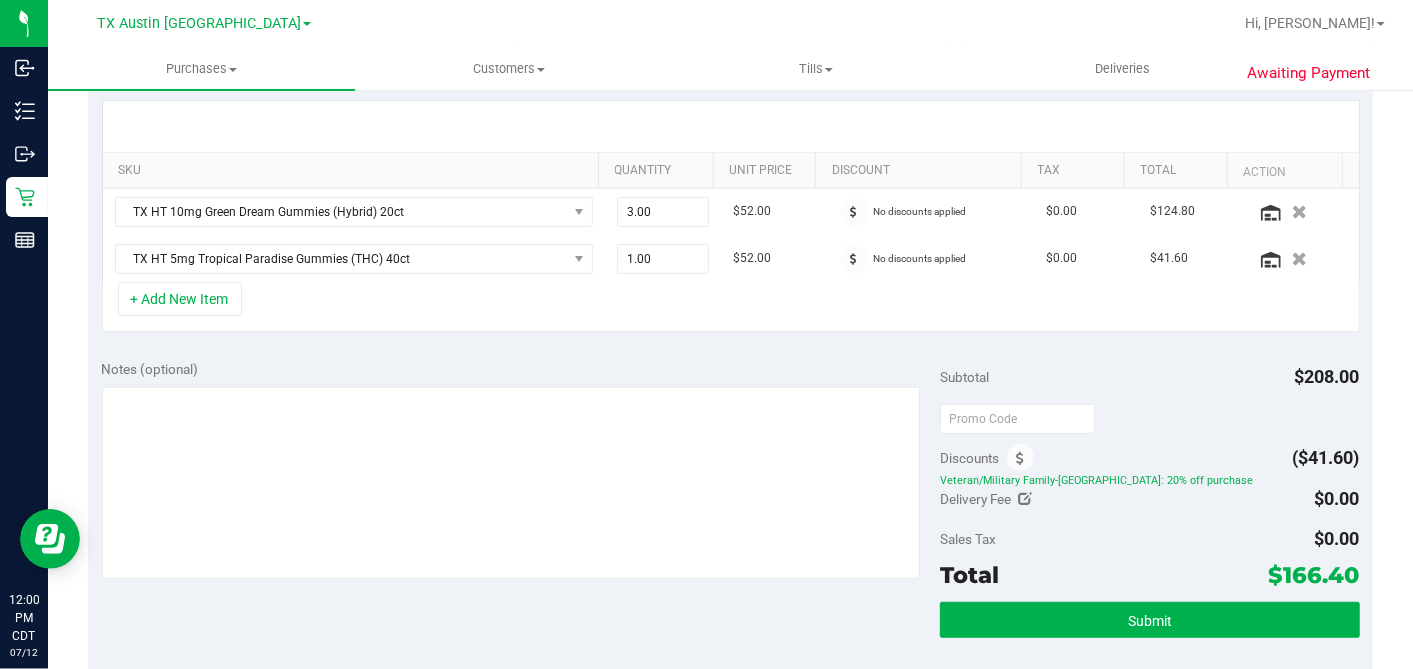 click on "+ Add New Item" at bounding box center (731, 307) 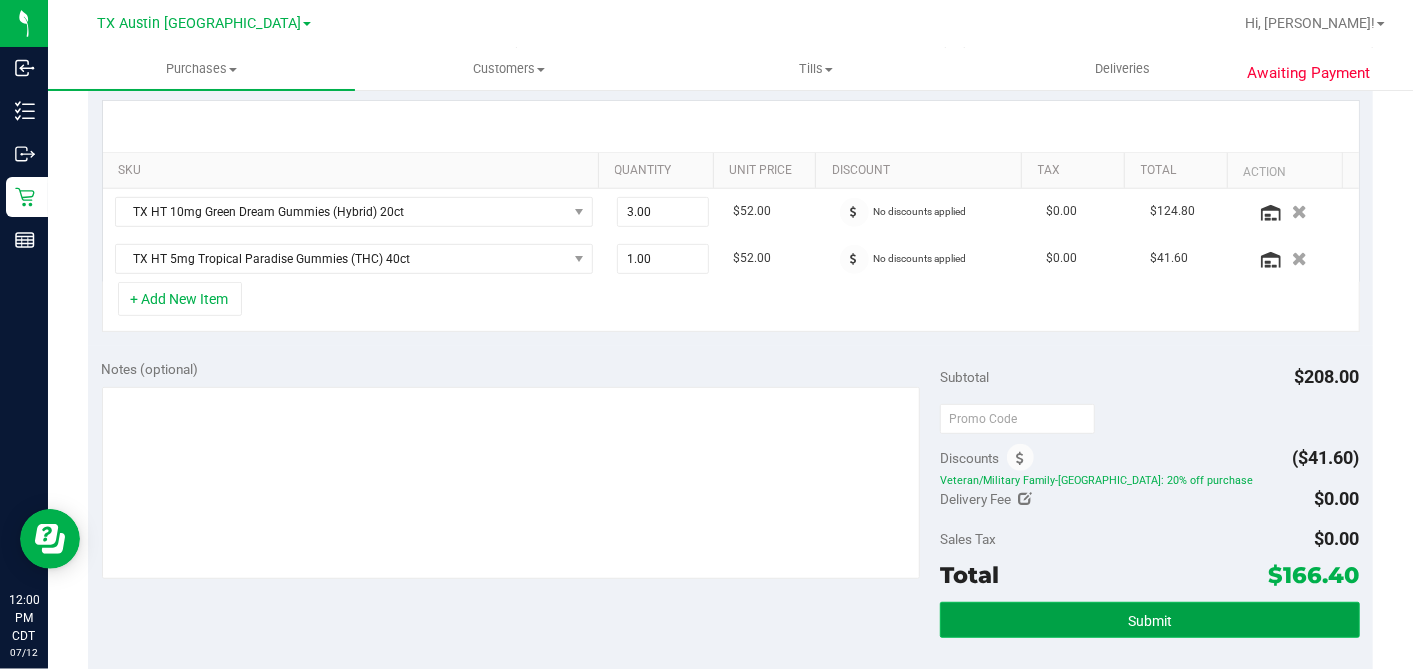 click on "Submit" at bounding box center (1150, 621) 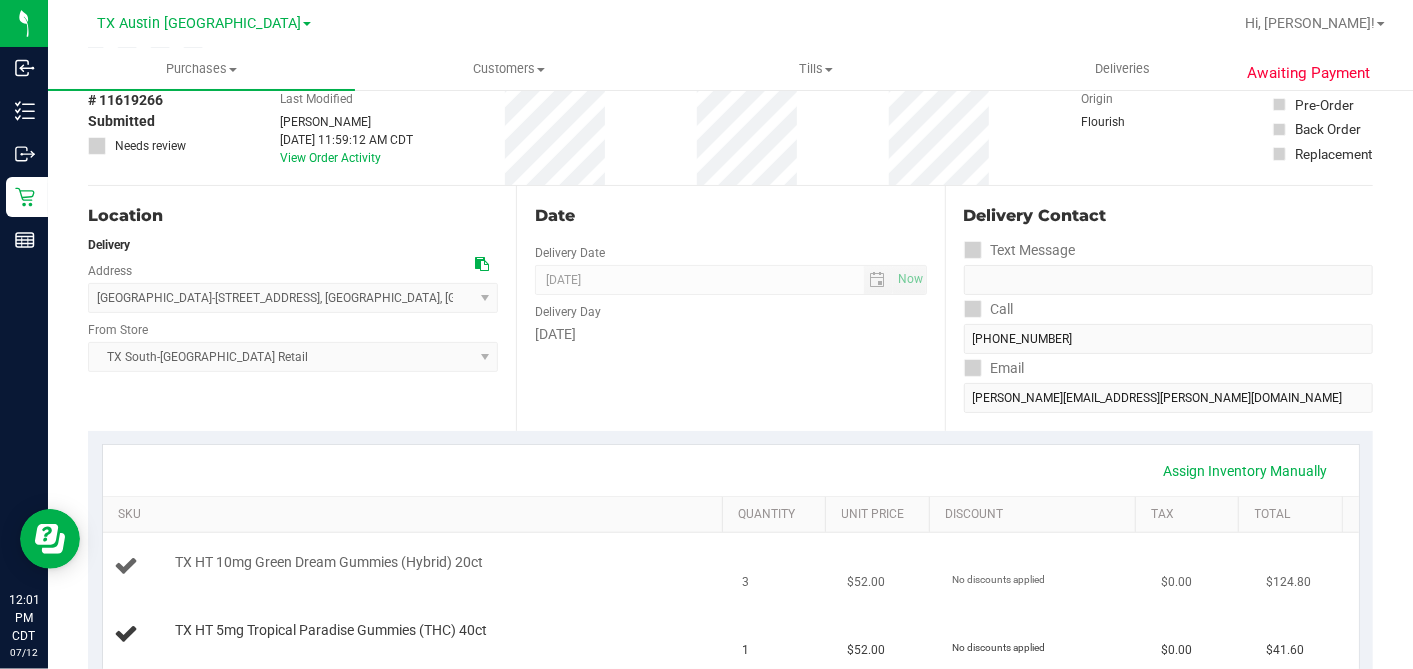 scroll, scrollTop: 0, scrollLeft: 0, axis: both 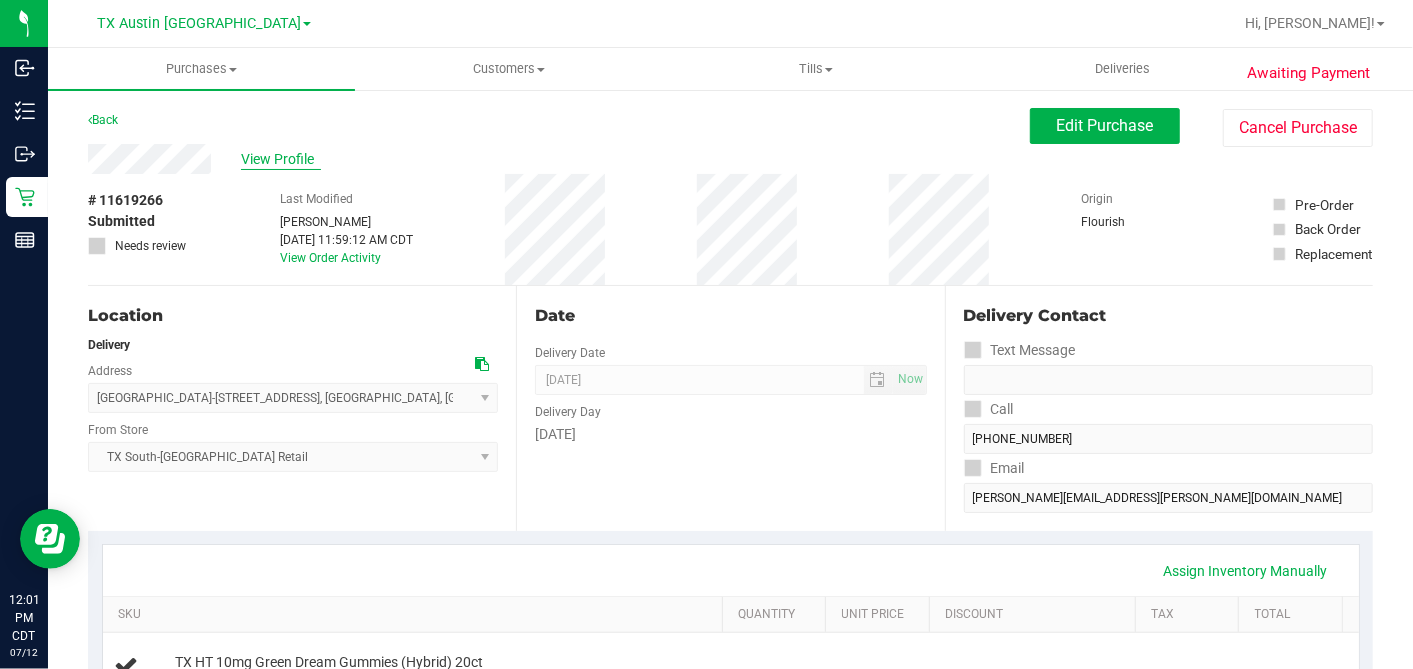 click on "View Profile" at bounding box center (281, 159) 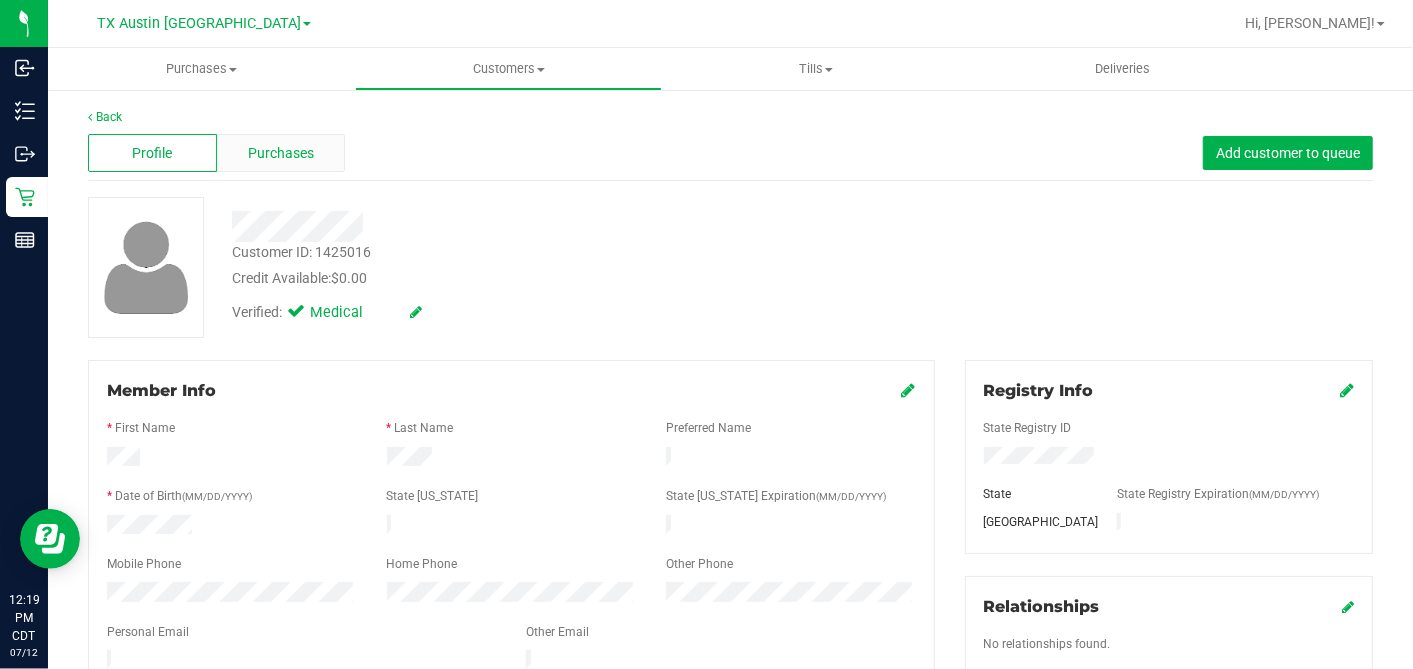 click on "Purchases" at bounding box center [281, 153] 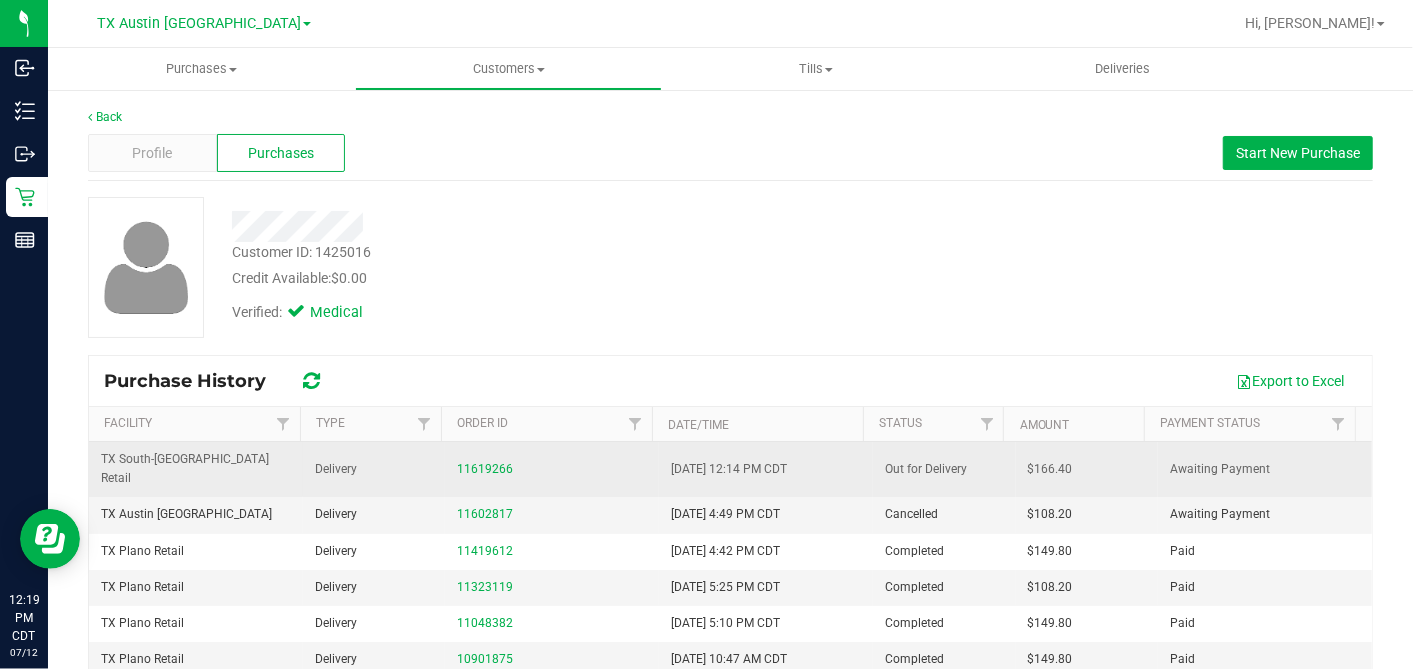 click on "$166.40" at bounding box center (1050, 469) 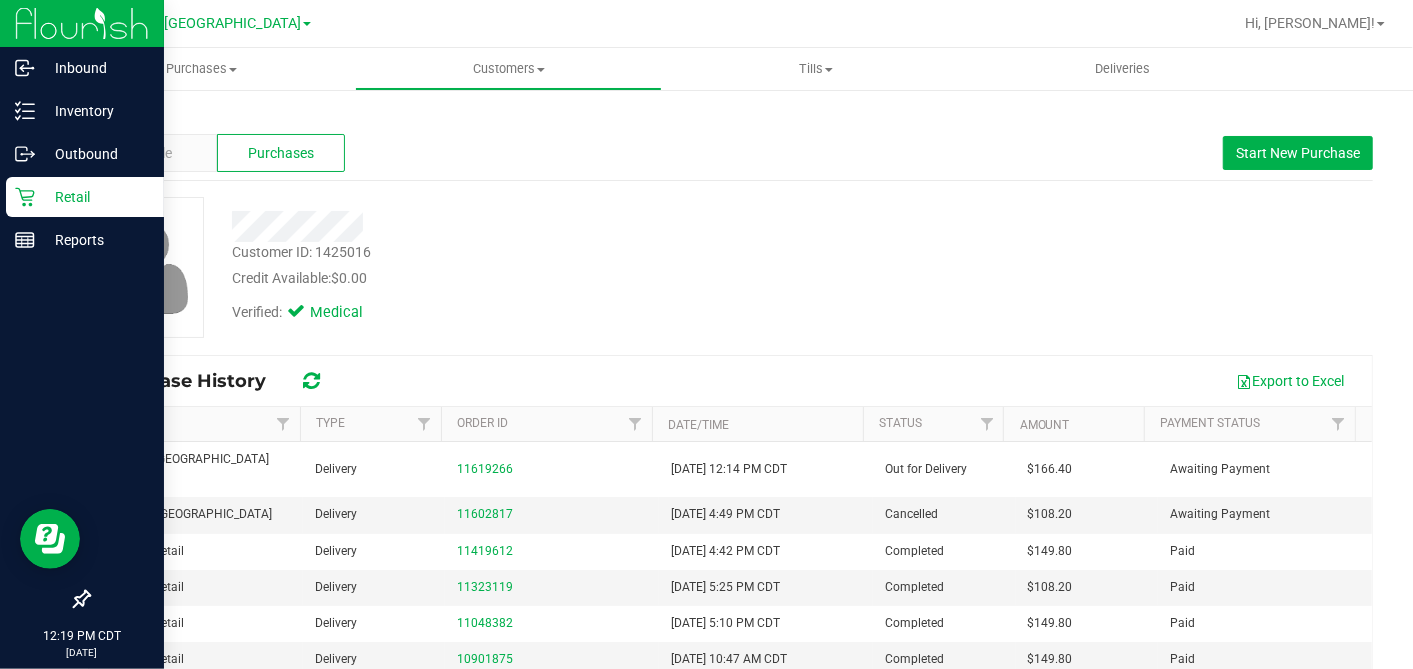 click on "Retail" at bounding box center [95, 197] 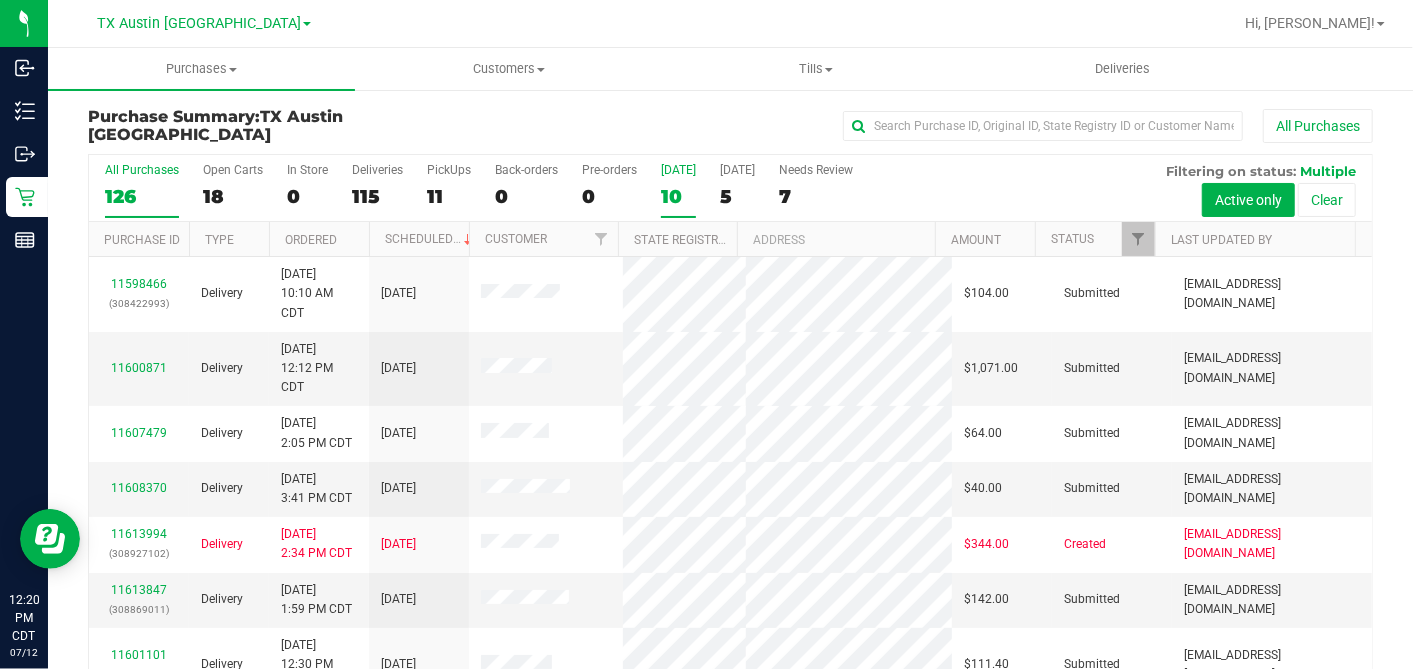 click on "10" at bounding box center (678, 196) 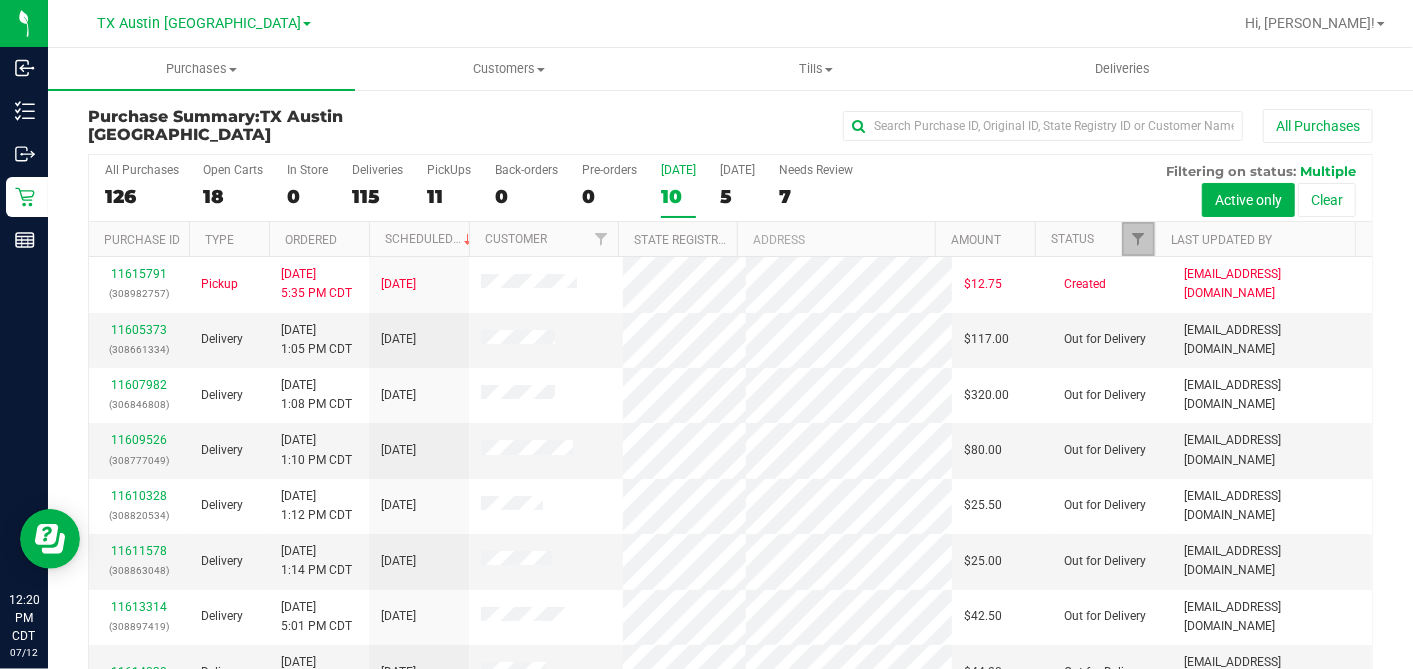 click at bounding box center [1138, 239] 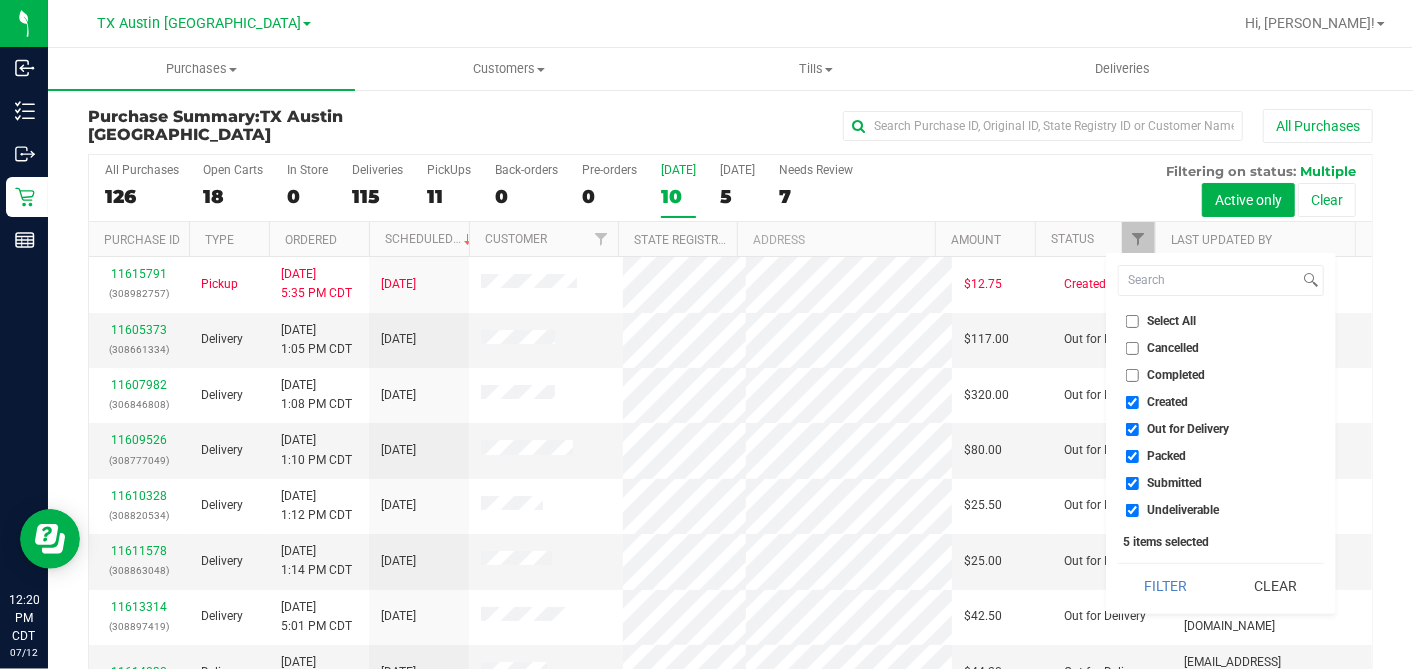 click on "Select All" at bounding box center (1132, 321) 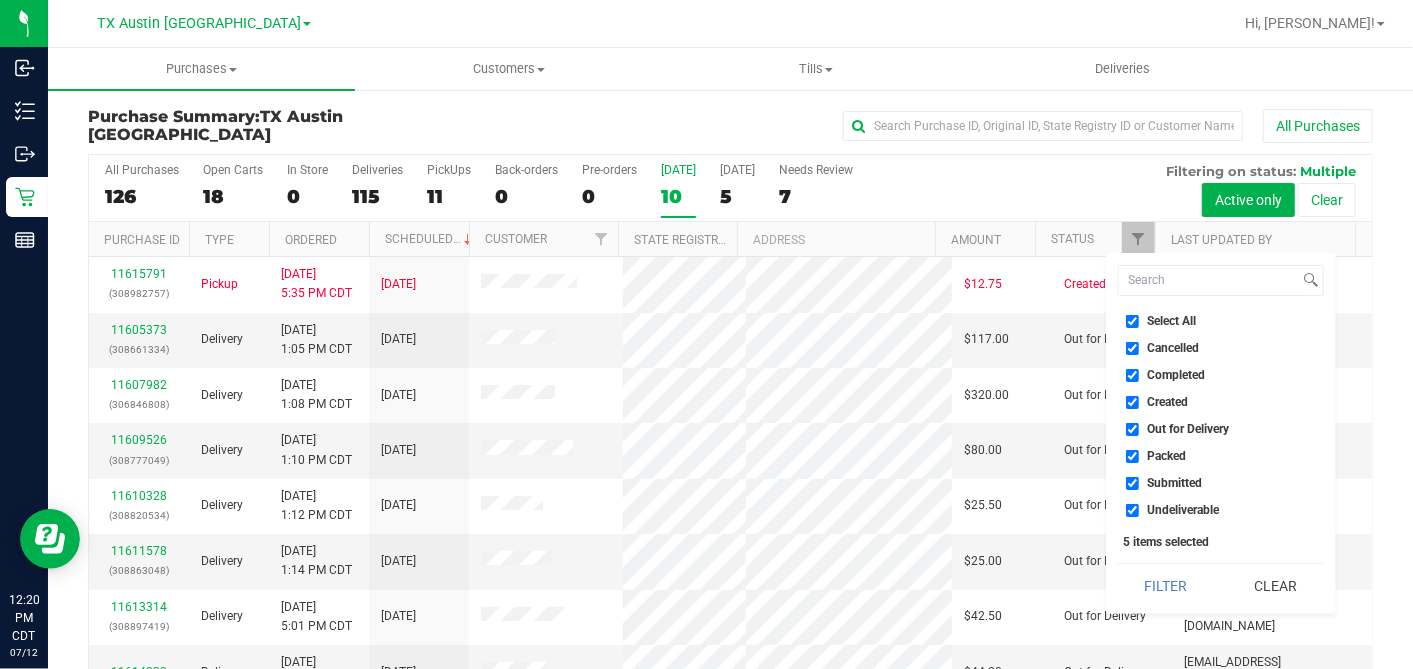 checkbox on "true" 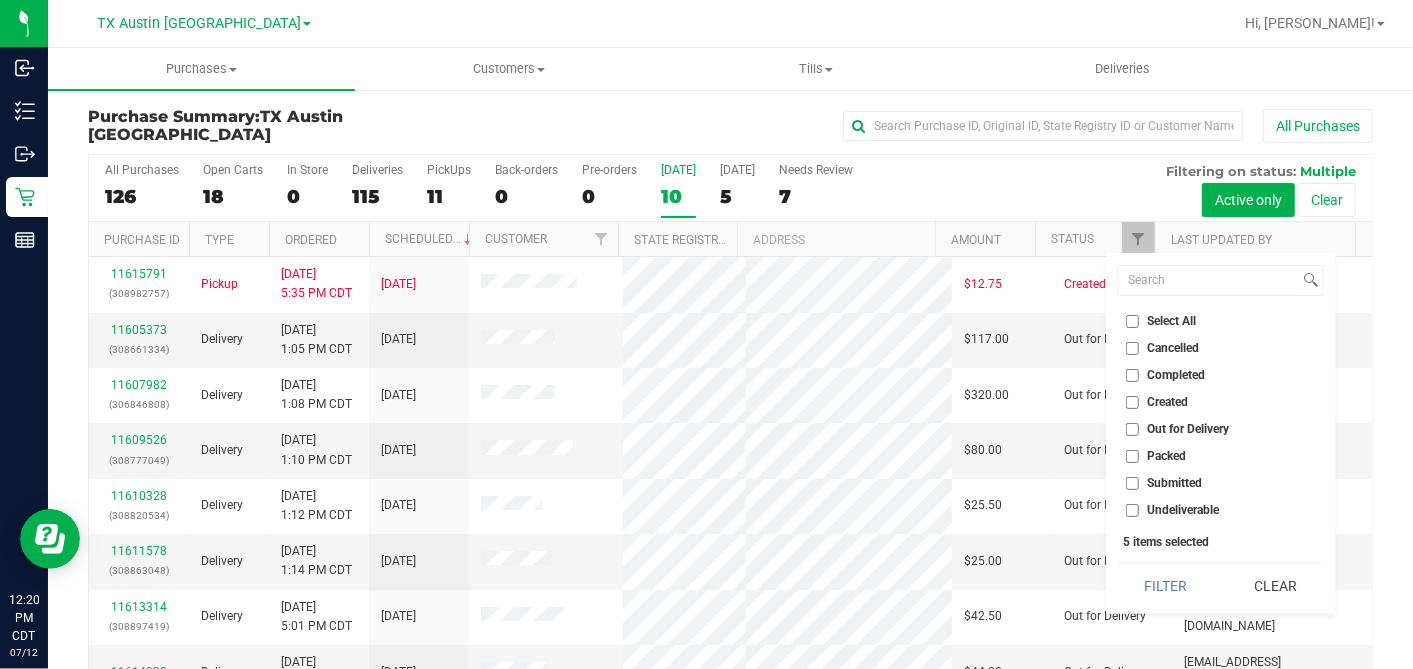 checkbox on "false" 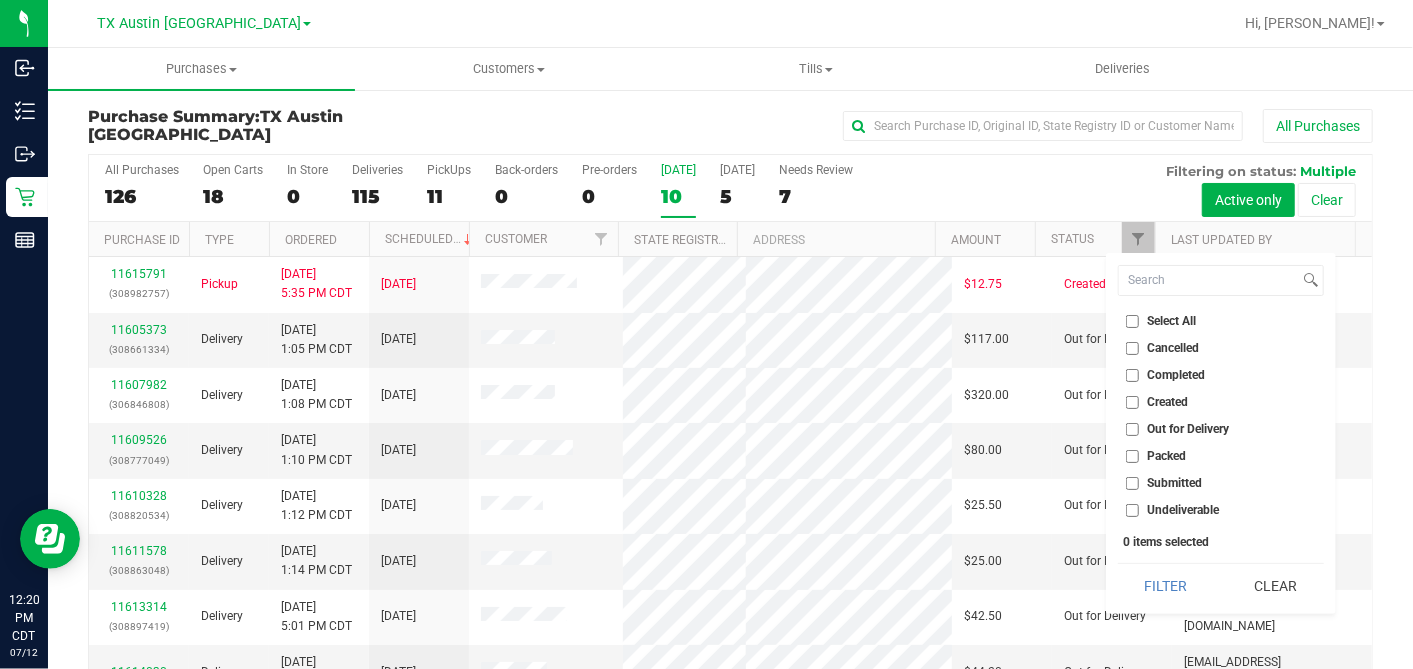 click on "Created" at bounding box center (1221, 402) 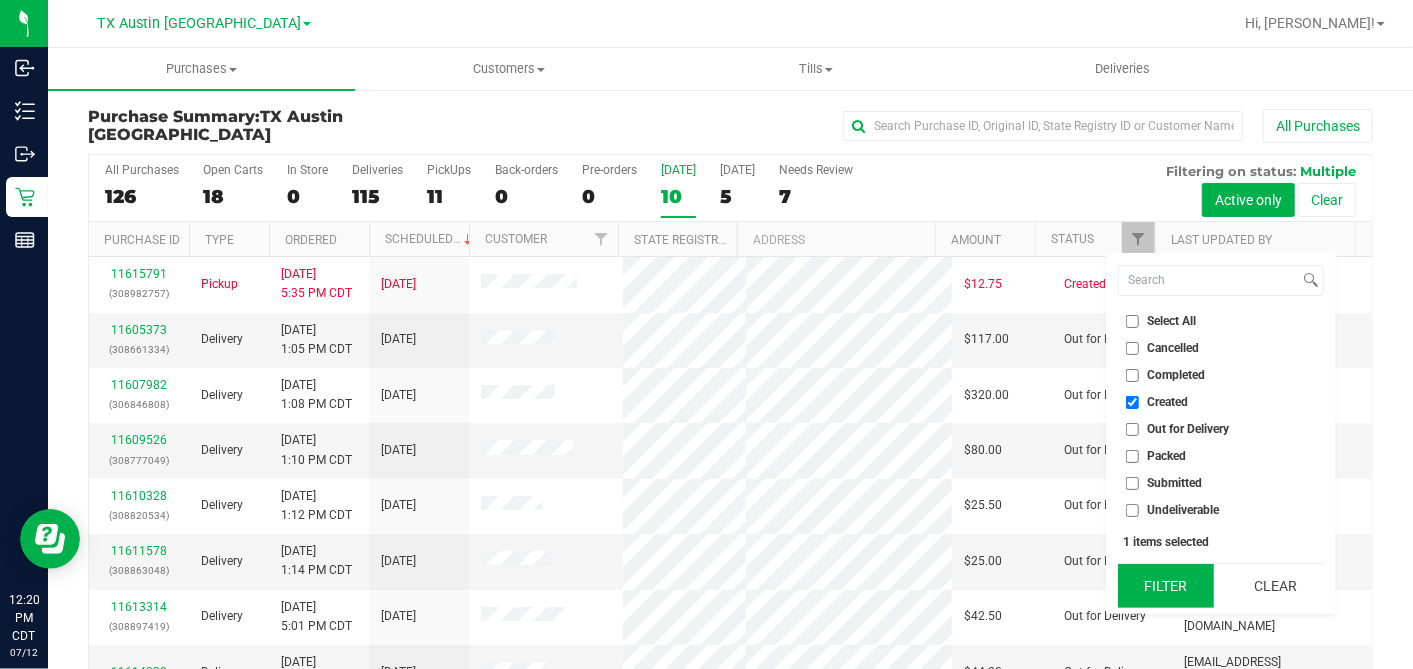 click on "Filter" at bounding box center (1166, 586) 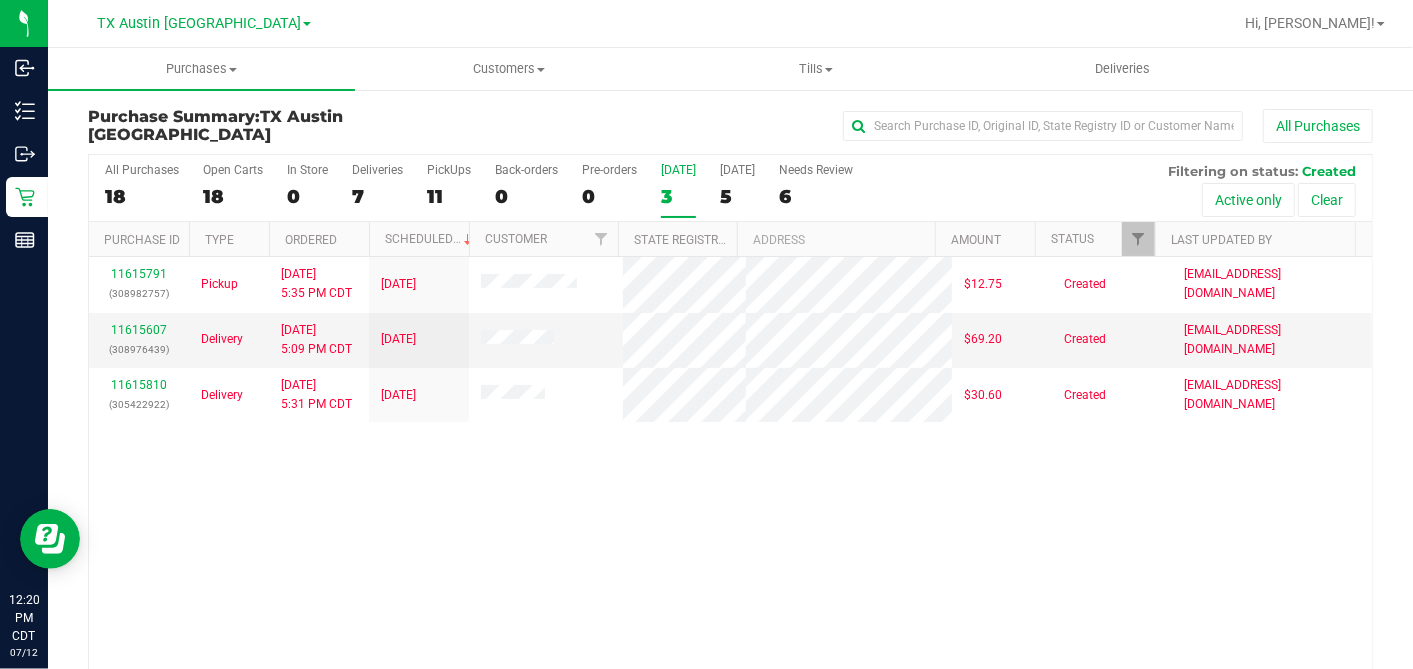 click on "All Purchases
18
Open Carts
18
In Store
0
Deliveries
7
PickUps
11
Back-orders
0
Pre-orders
0
Today
3
Tomorrow
5" at bounding box center (730, 188) 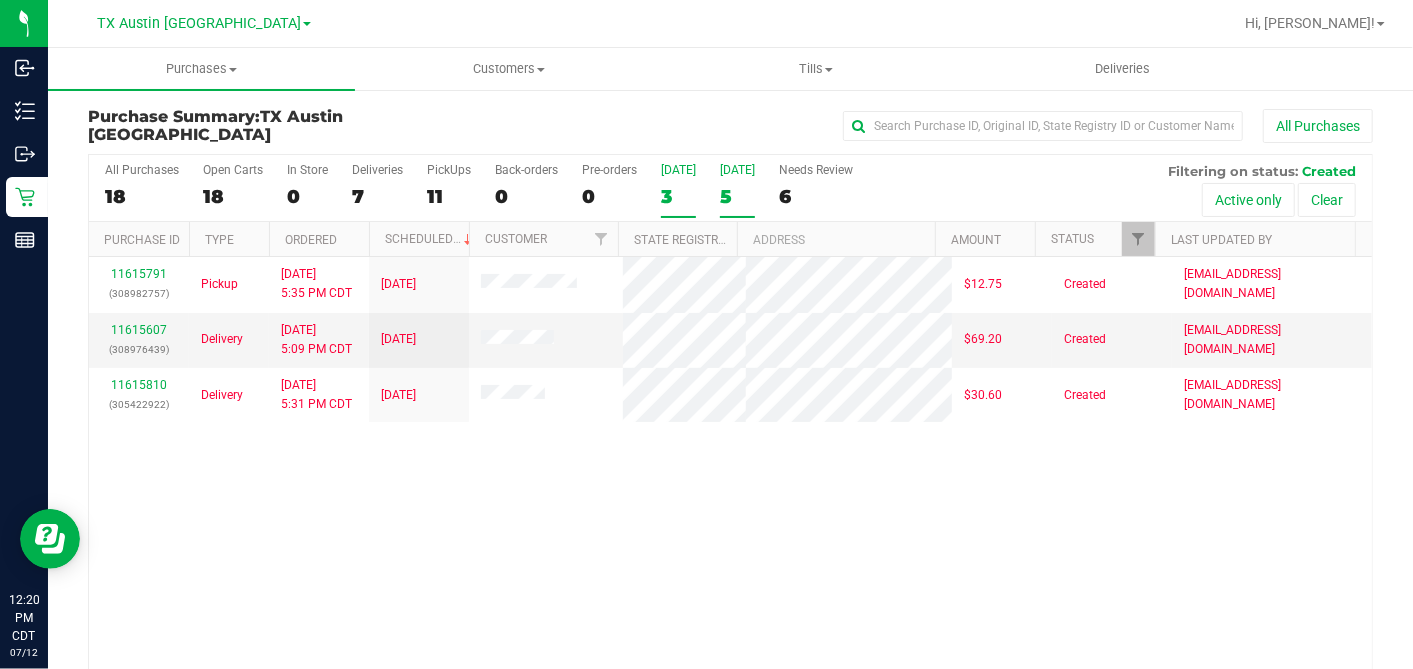 click on "5" at bounding box center (737, 196) 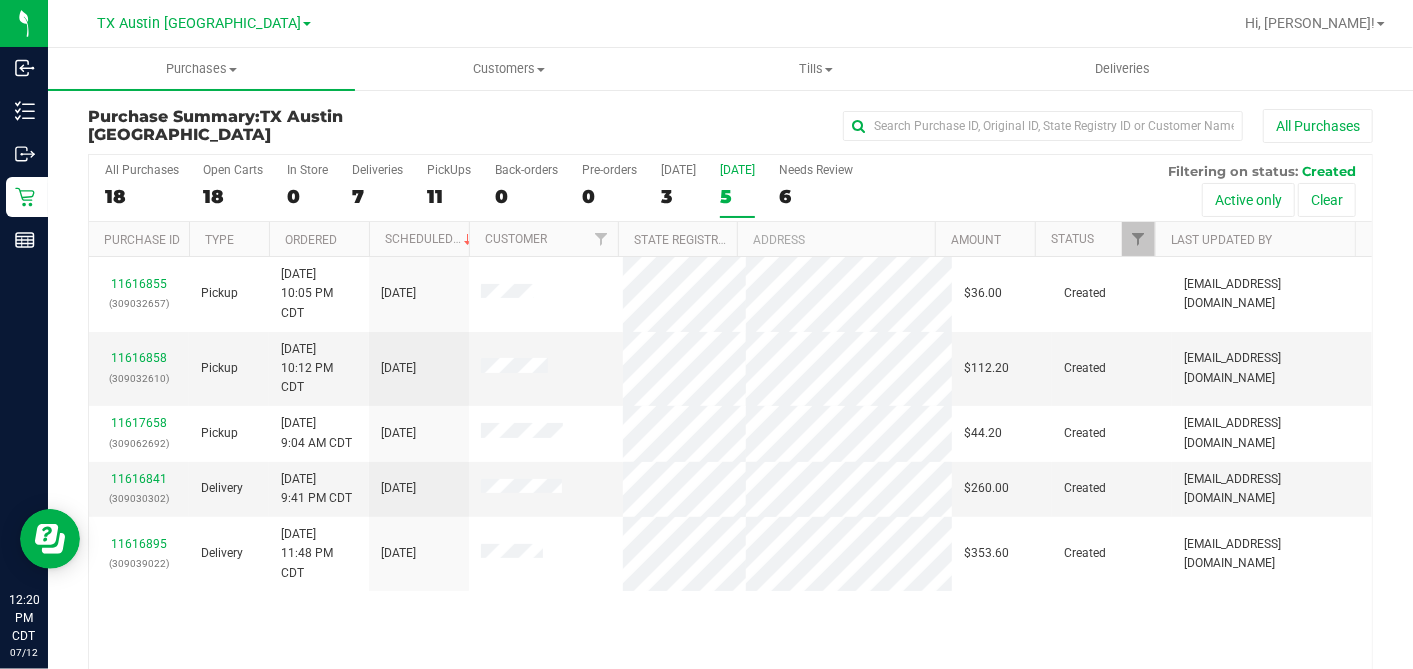 click on "Ordered" at bounding box center [319, 239] 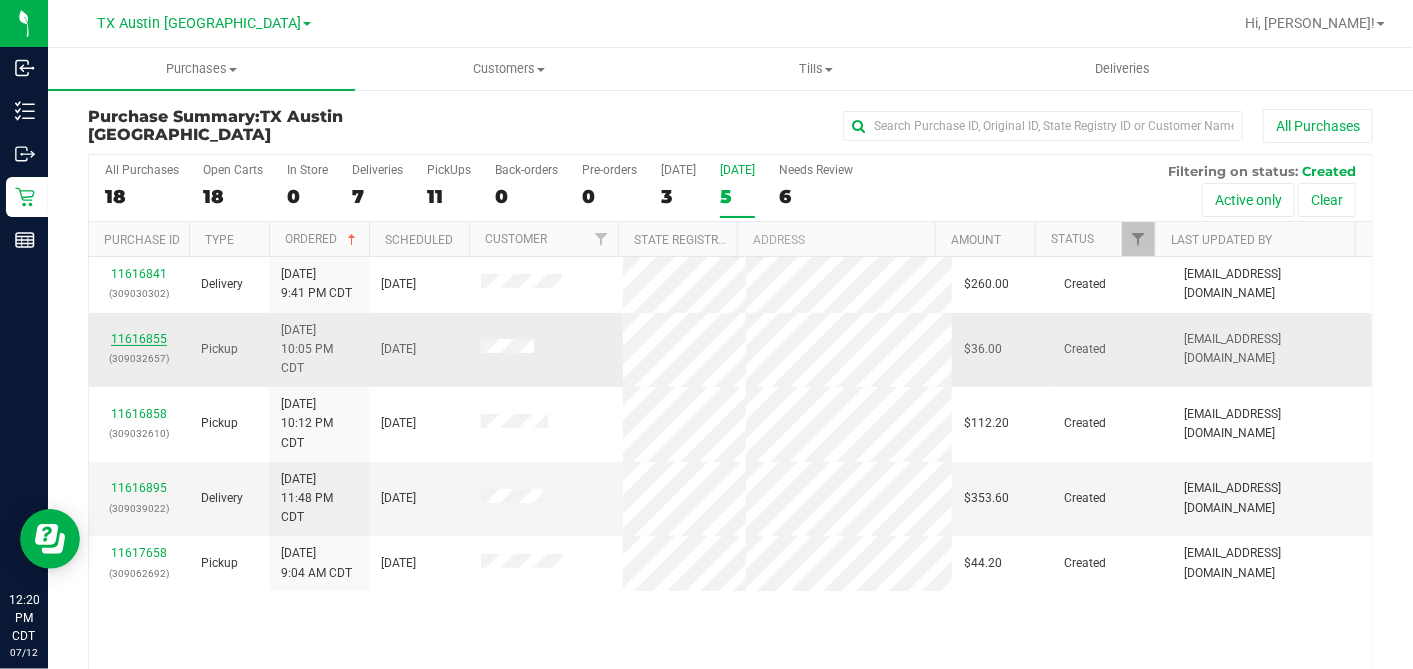 click on "11616855" at bounding box center (139, 339) 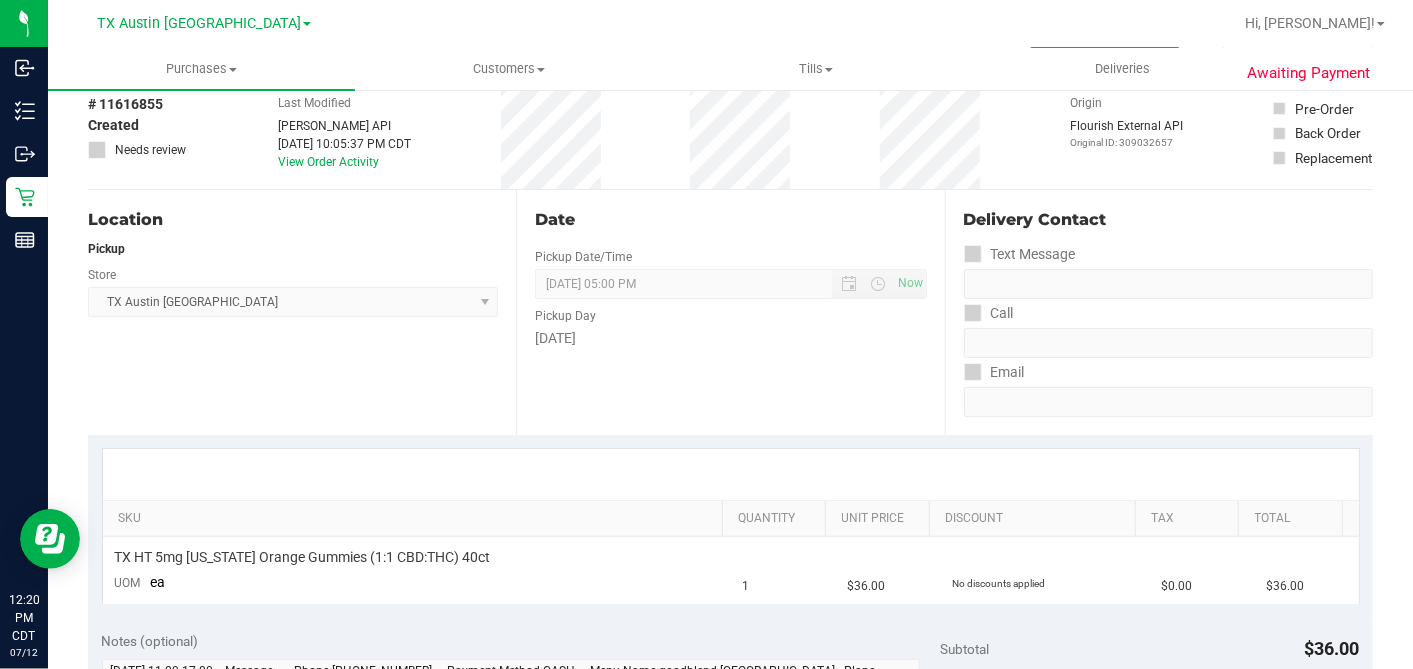 scroll, scrollTop: 0, scrollLeft: 0, axis: both 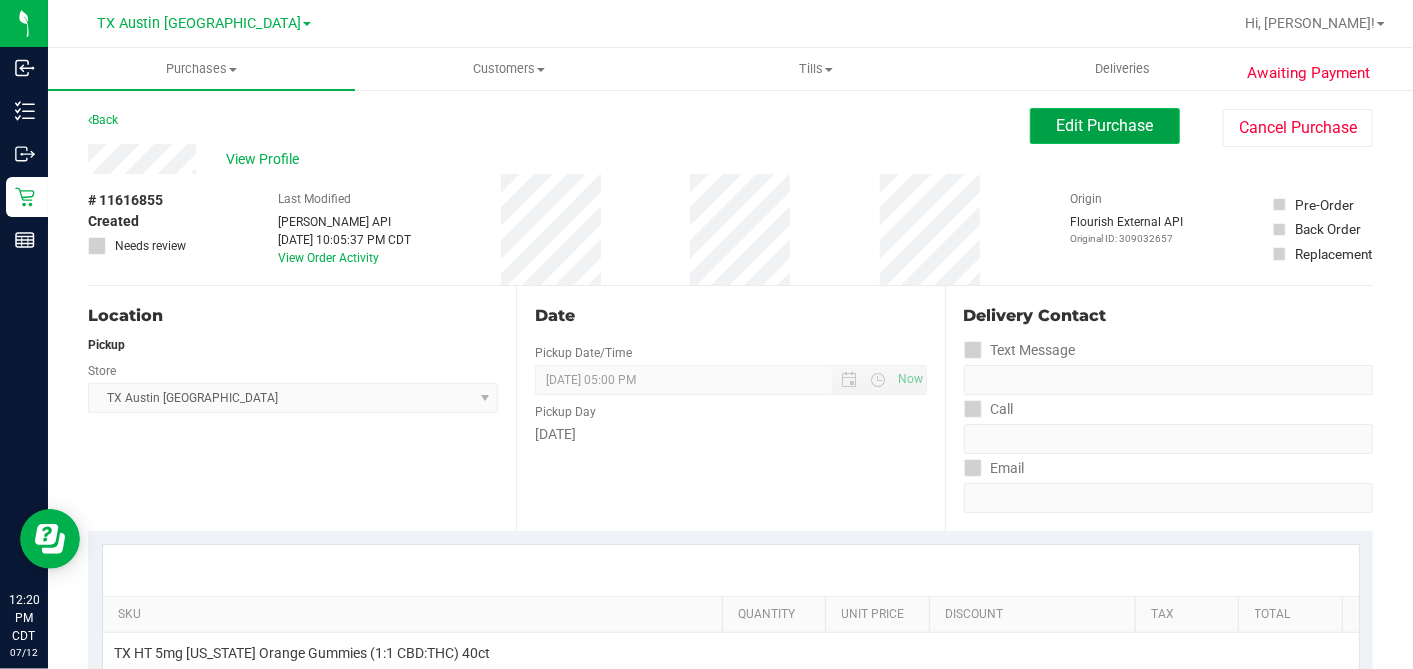 click on "Edit Purchase" at bounding box center (1105, 125) 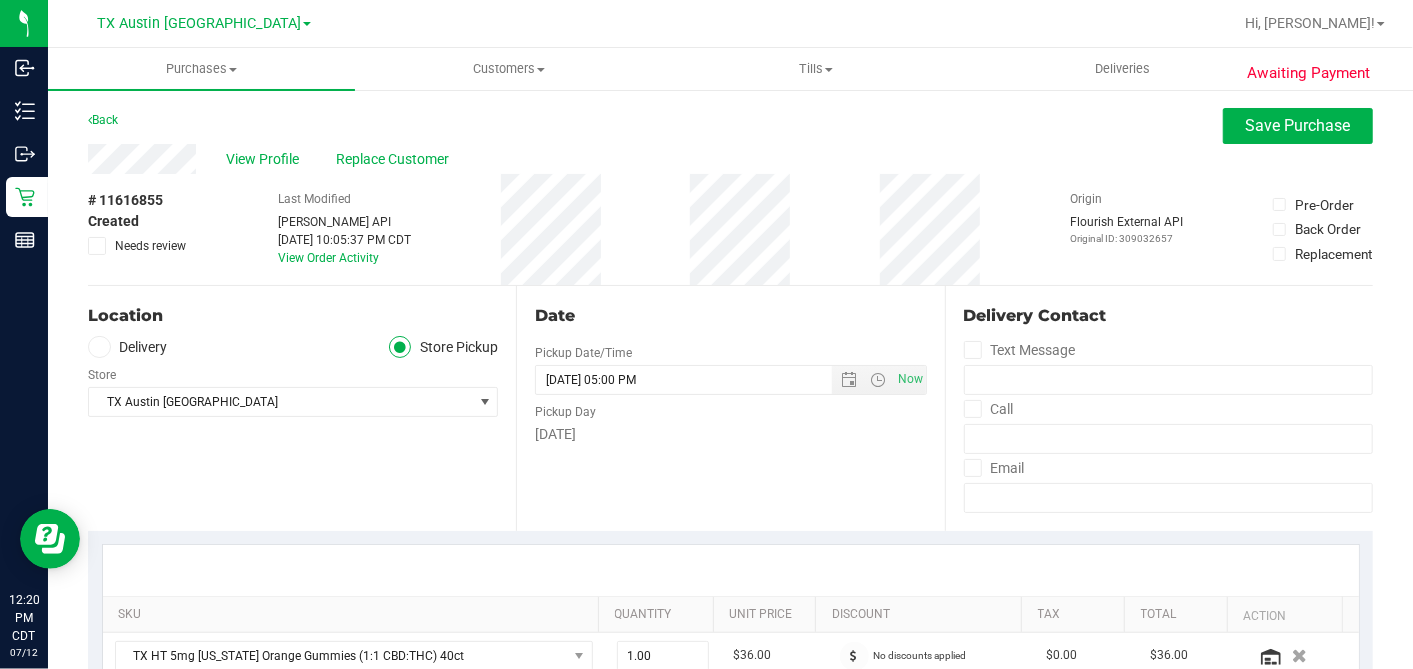click at bounding box center [99, 347] 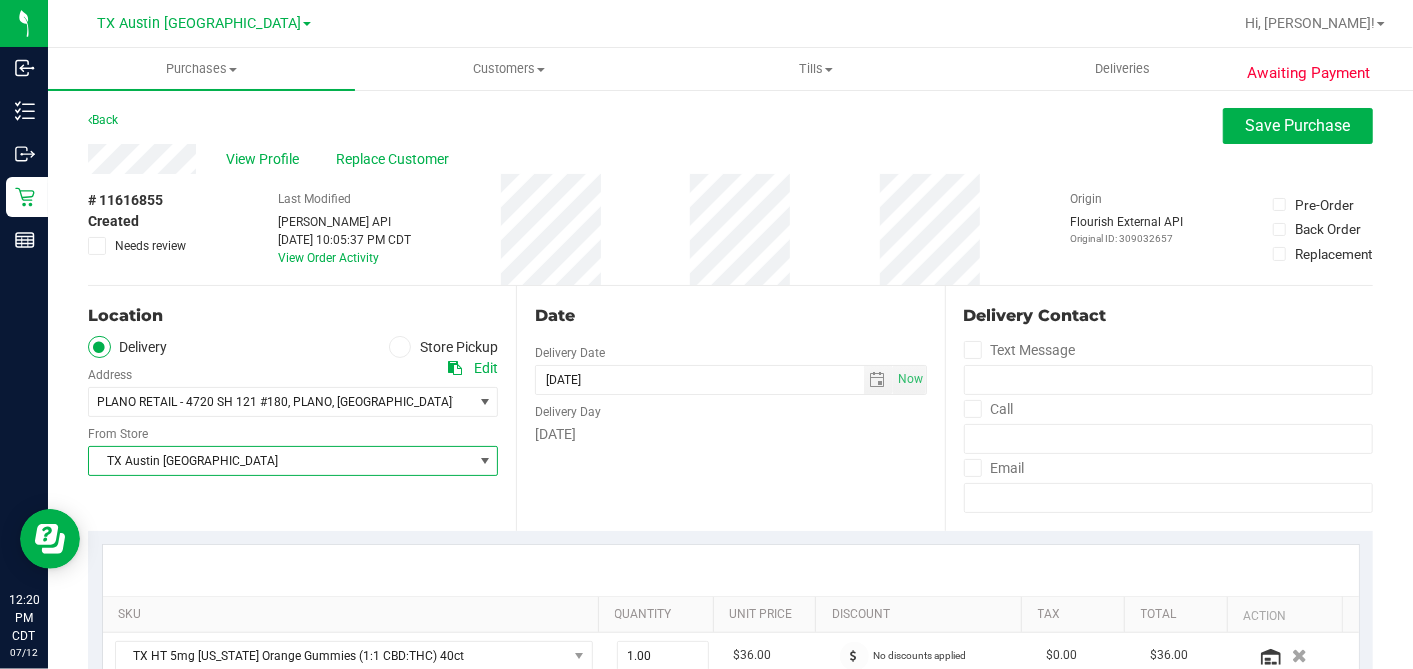 click on "TX Austin [GEOGRAPHIC_DATA]" at bounding box center [280, 461] 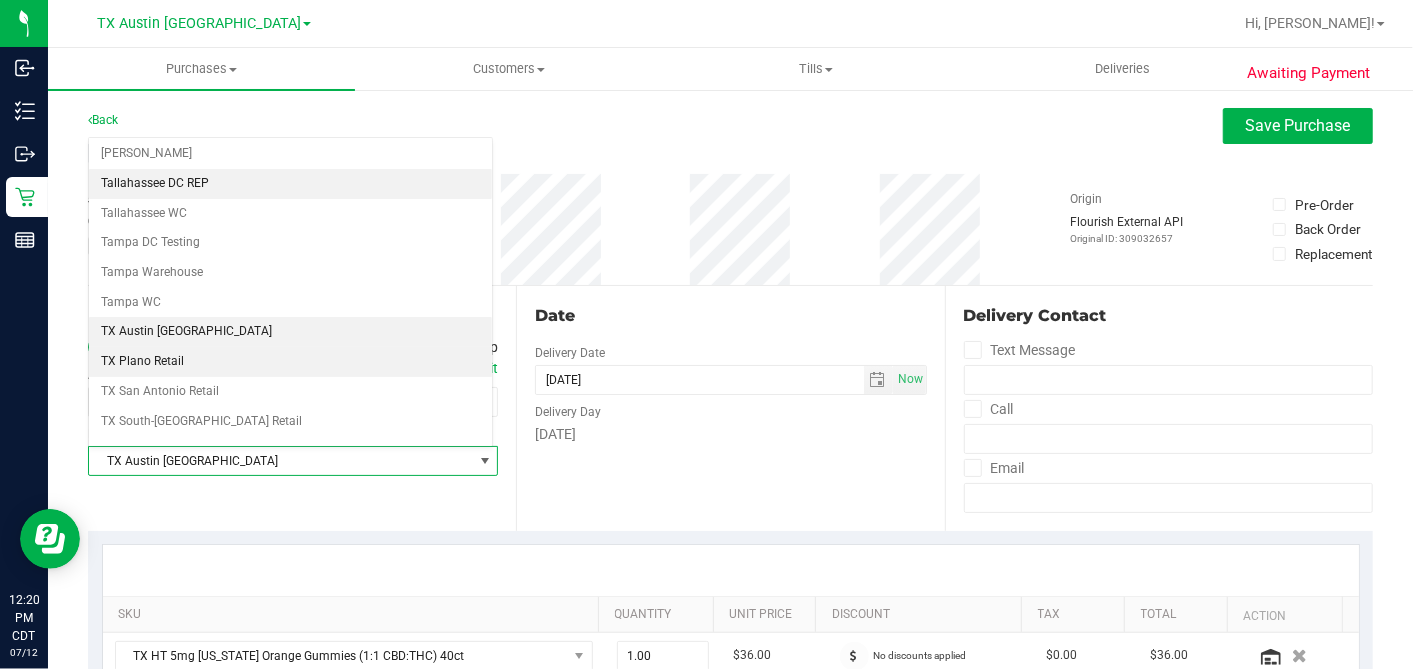 scroll, scrollTop: 1422, scrollLeft: 0, axis: vertical 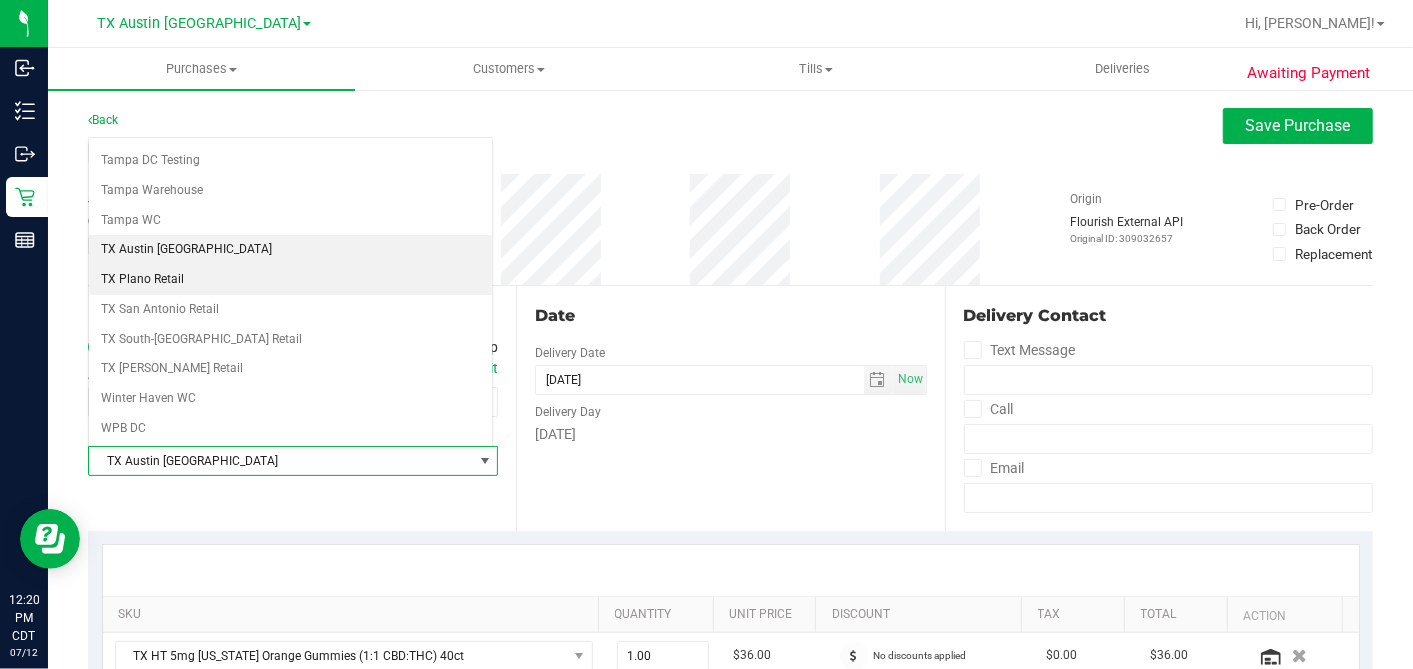 click on "TX Plano Retail" at bounding box center [290, 280] 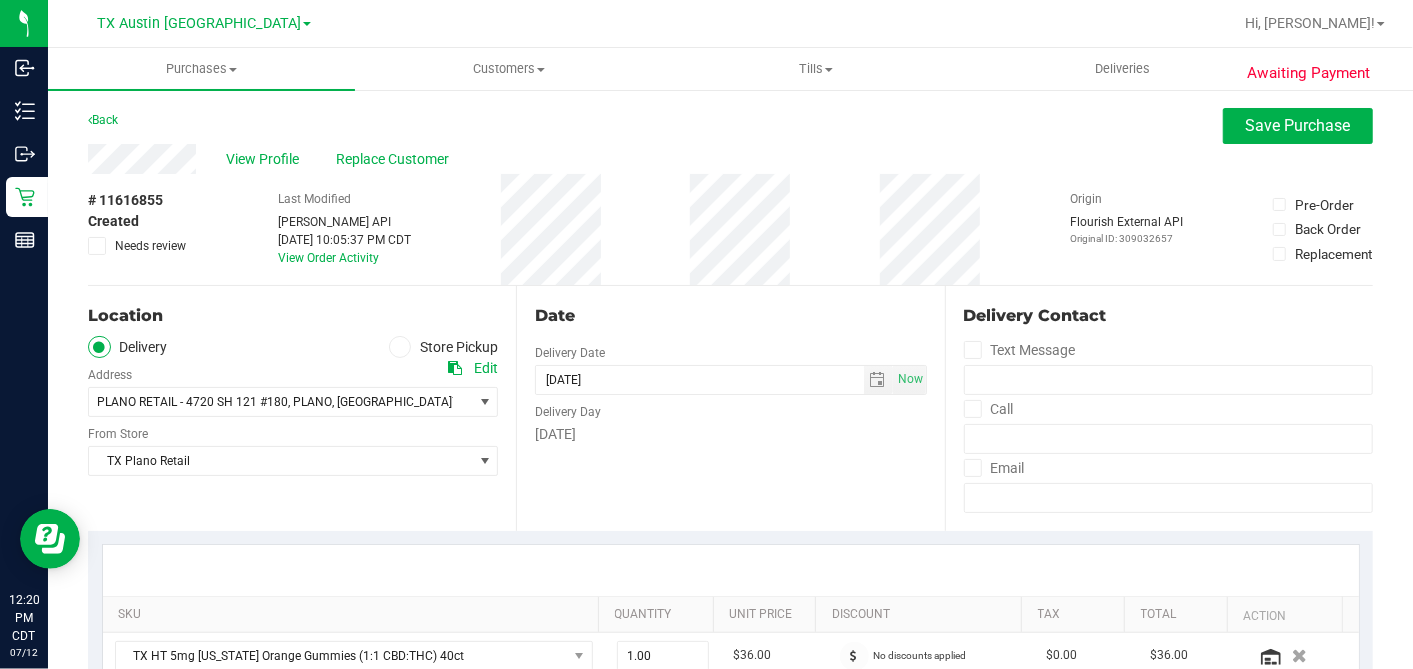 click on "Date" at bounding box center (730, 316) 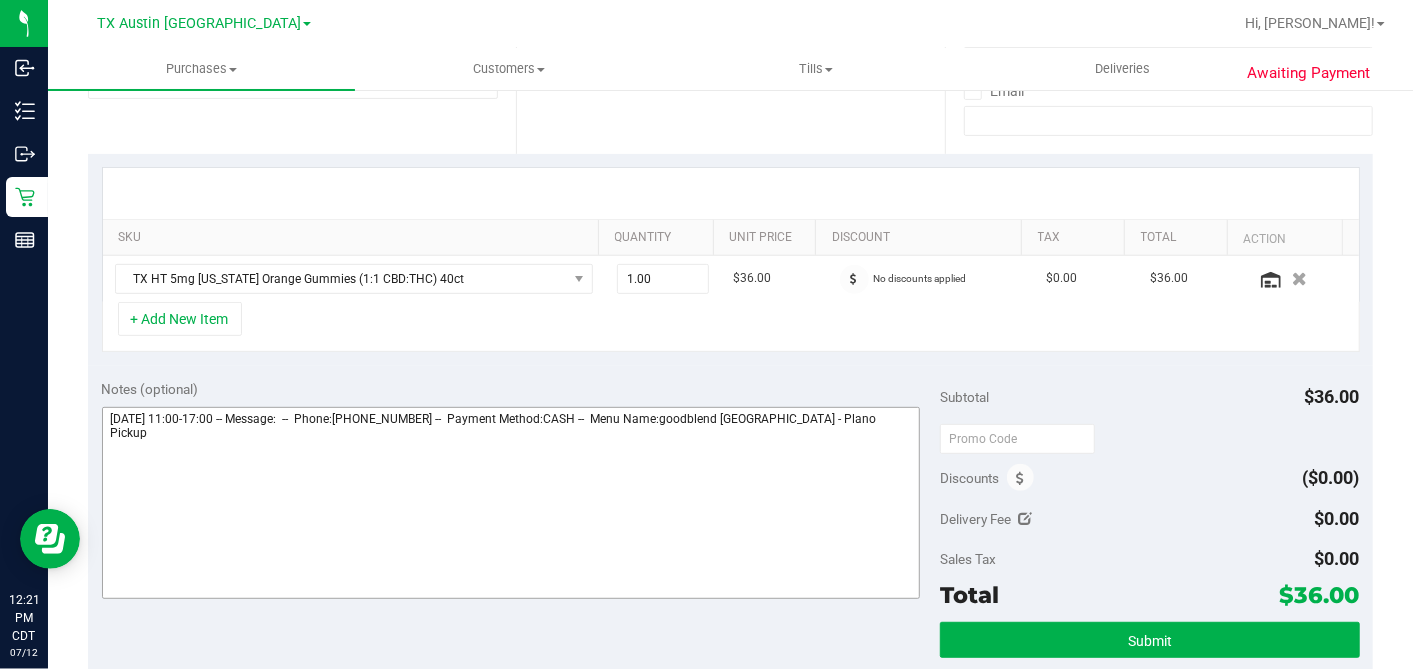 scroll, scrollTop: 555, scrollLeft: 0, axis: vertical 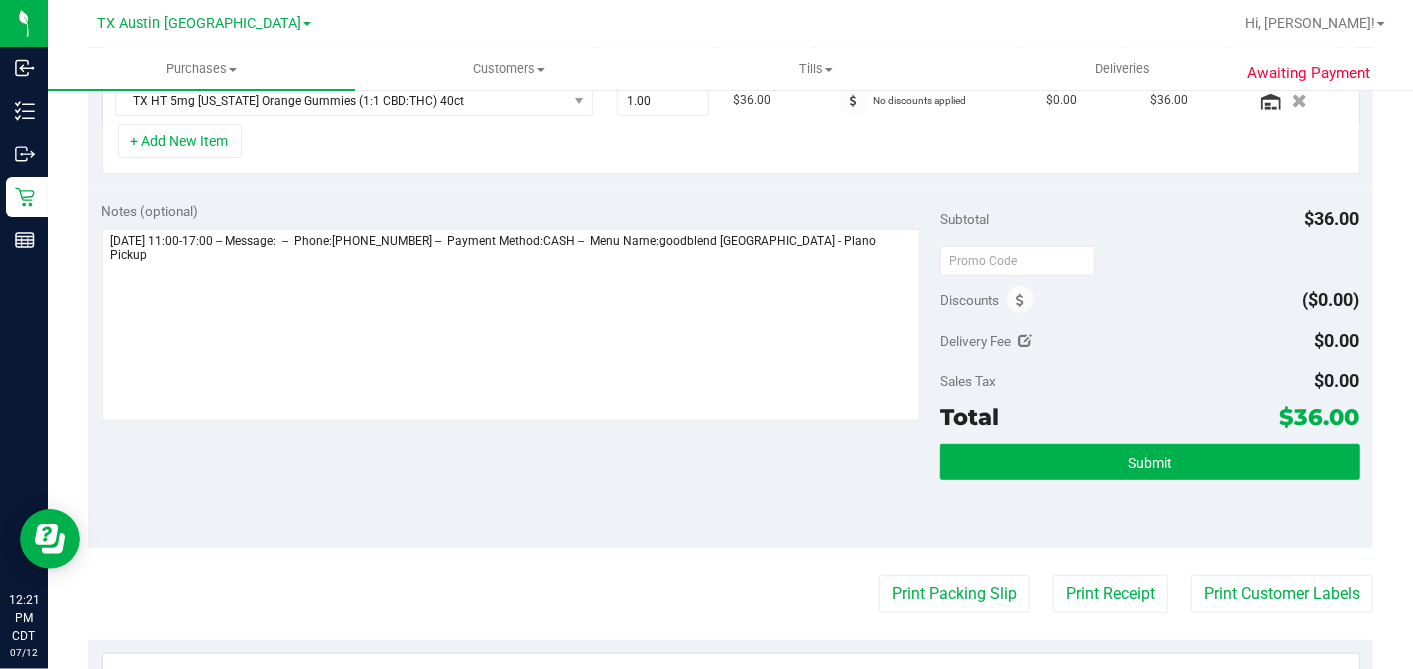 click on "Notes (optional)" at bounding box center [521, 313] 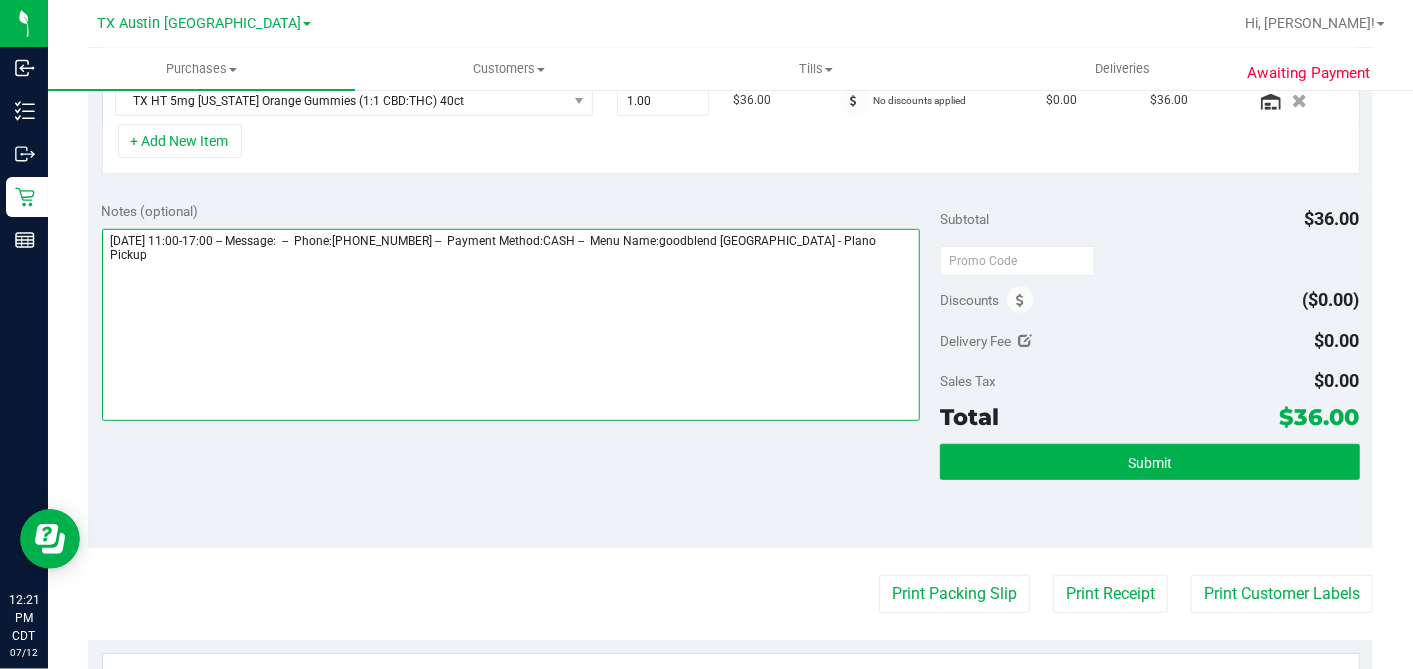 click at bounding box center (511, 325) 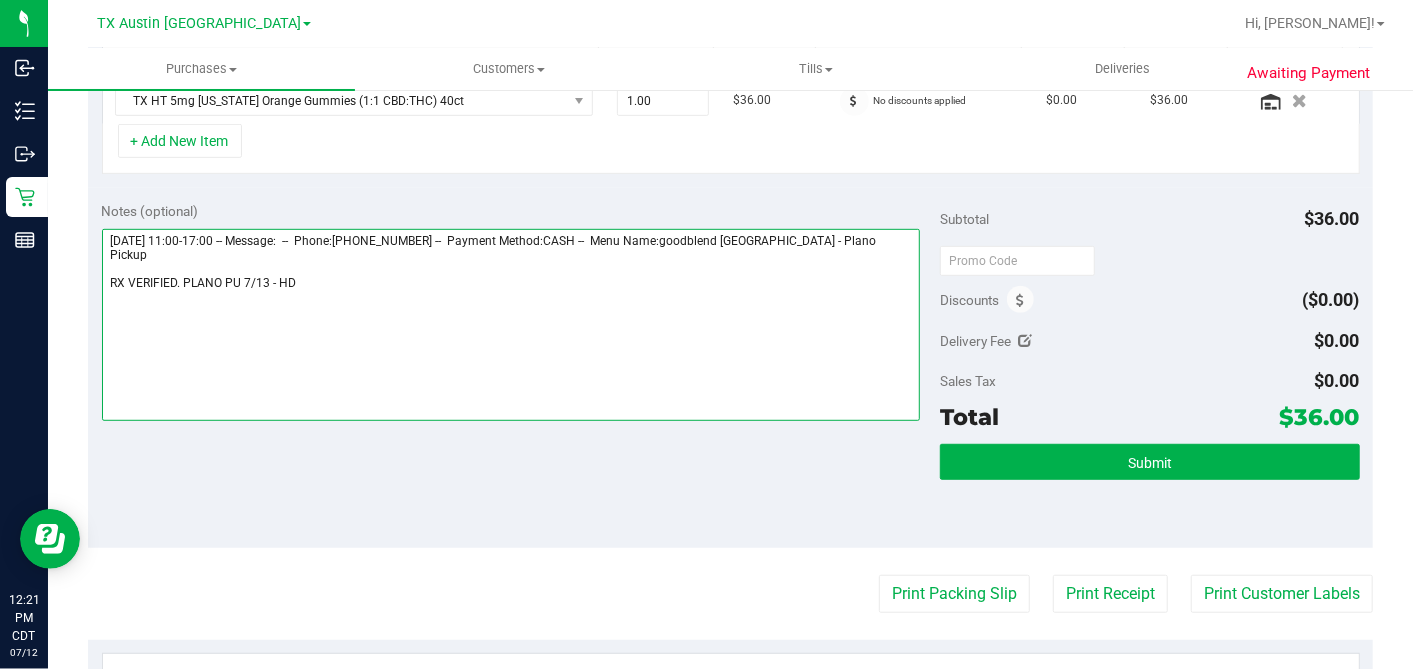 click at bounding box center [511, 325] 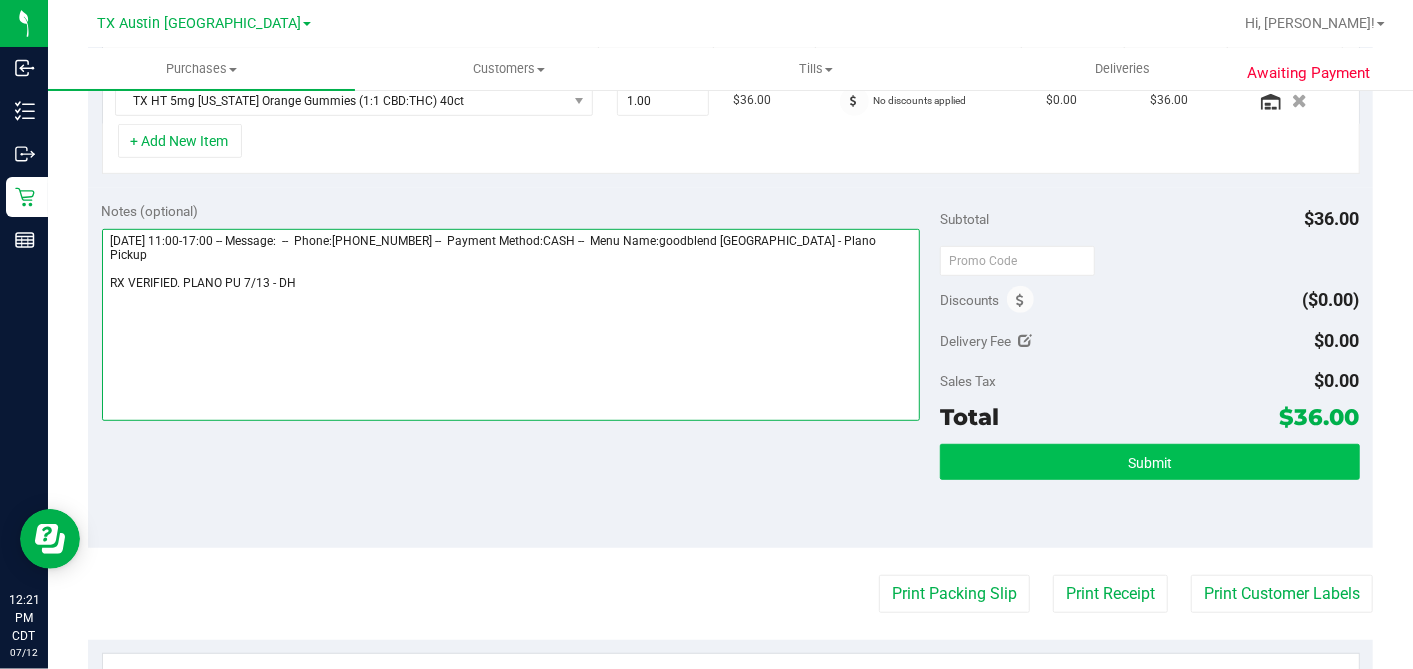 type on "Sunday 07/13/2025 11:00-17:00 -- Message:  --  Phone:9032672580 --  Payment Method:CASH --  Menu Name:goodblend TX - Plano Pickup
RX VERIFIED. PLANO PU 7/13 - DH" 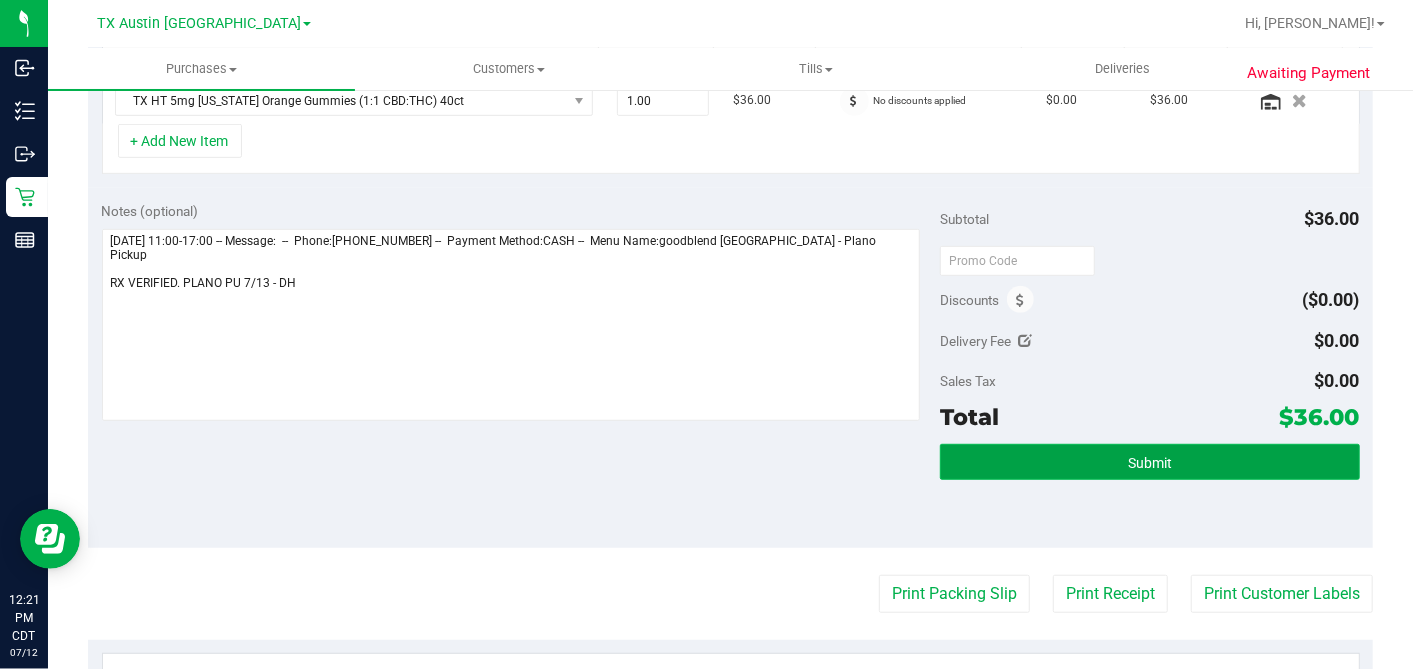 click on "Submit" at bounding box center (1149, 462) 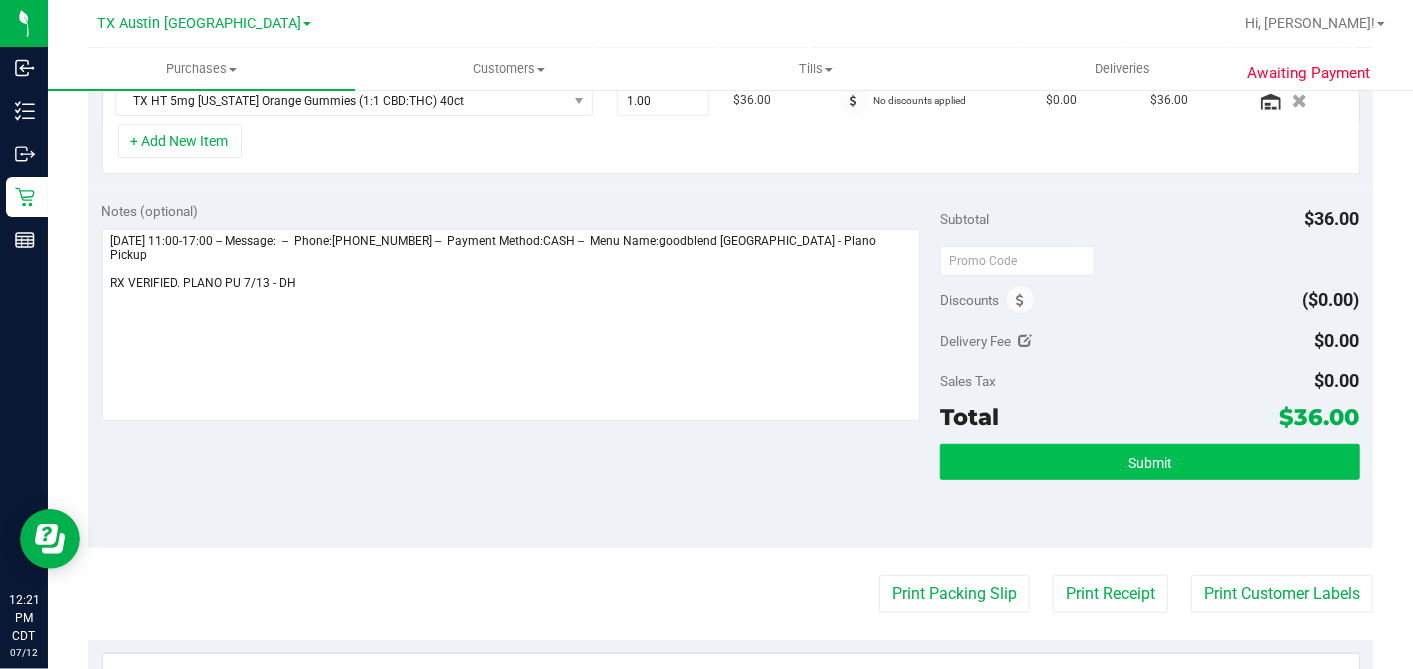 scroll, scrollTop: 559, scrollLeft: 0, axis: vertical 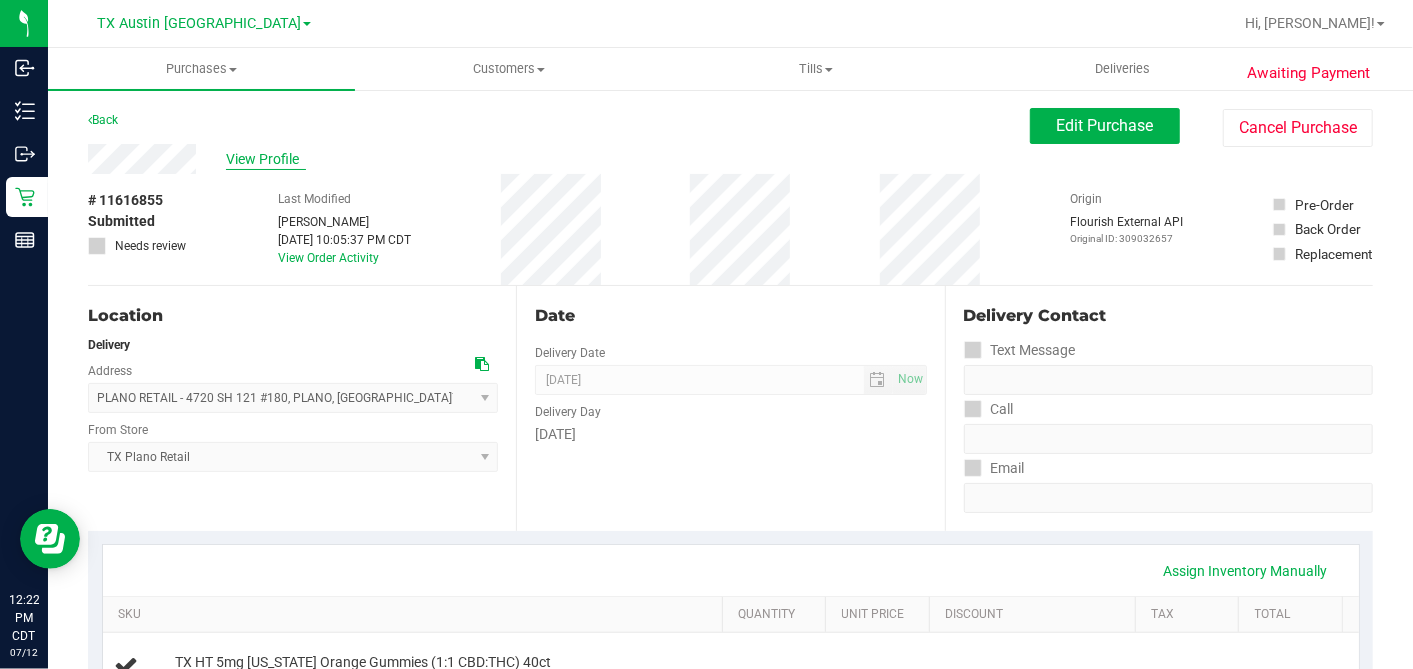 click on "View Profile" at bounding box center [266, 159] 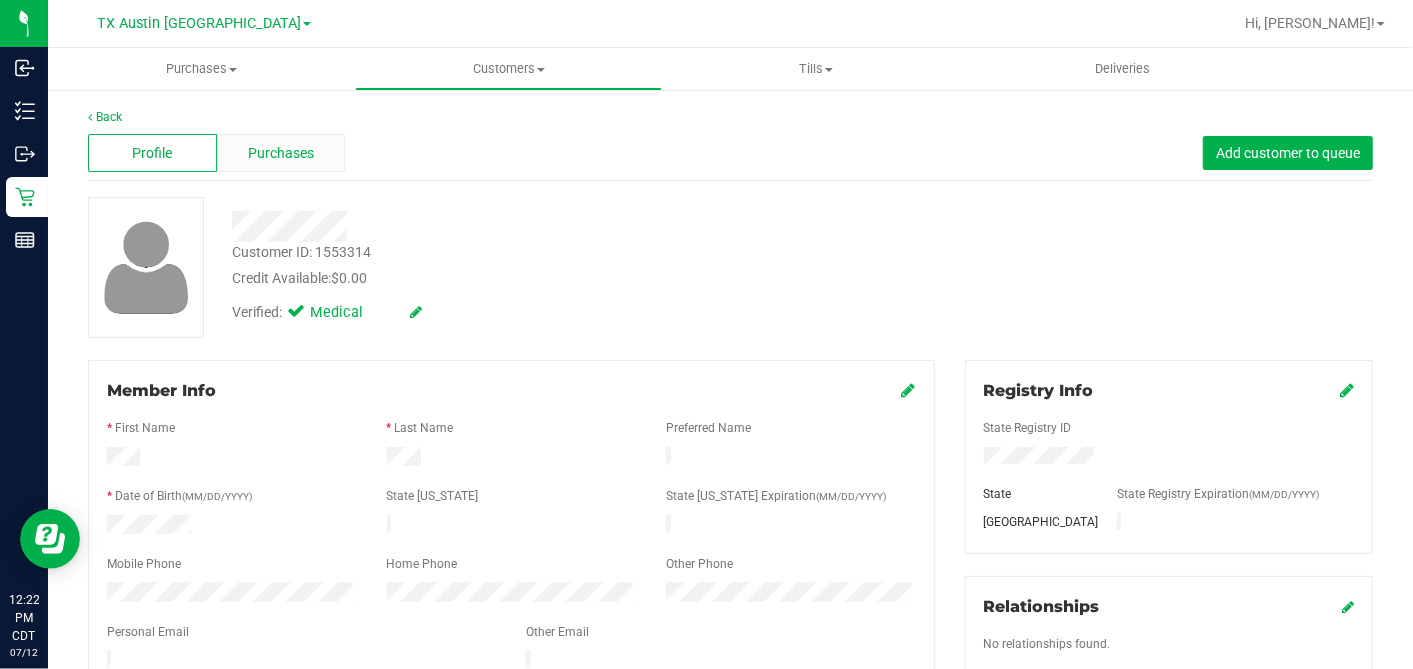 click on "Purchases" at bounding box center (281, 153) 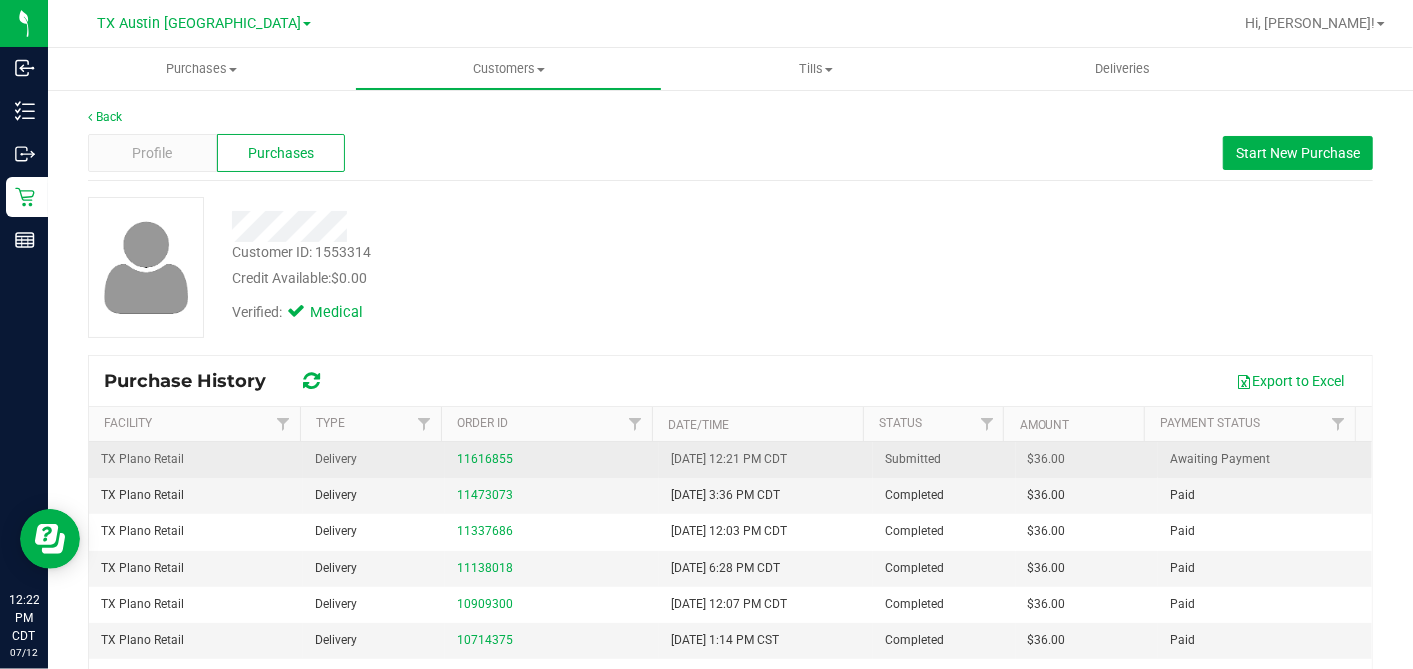 click on "$36.00" at bounding box center [1047, 459] 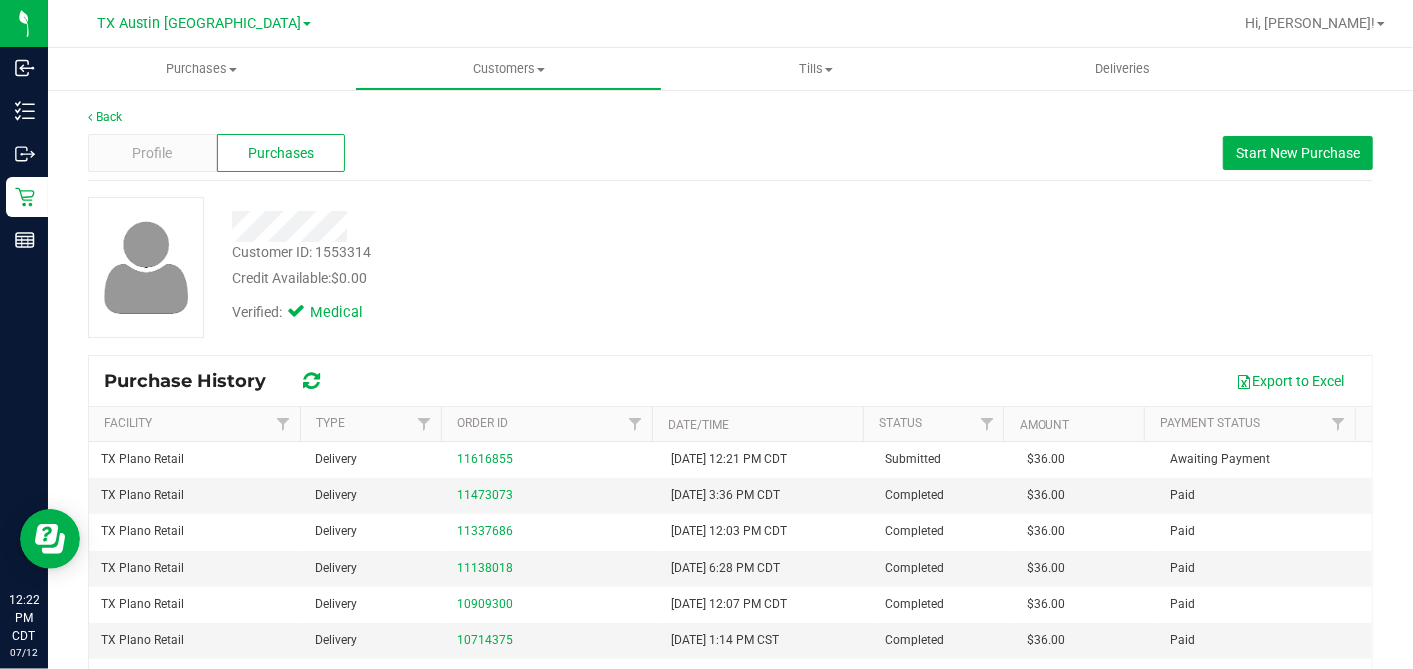 copy on "36.00" 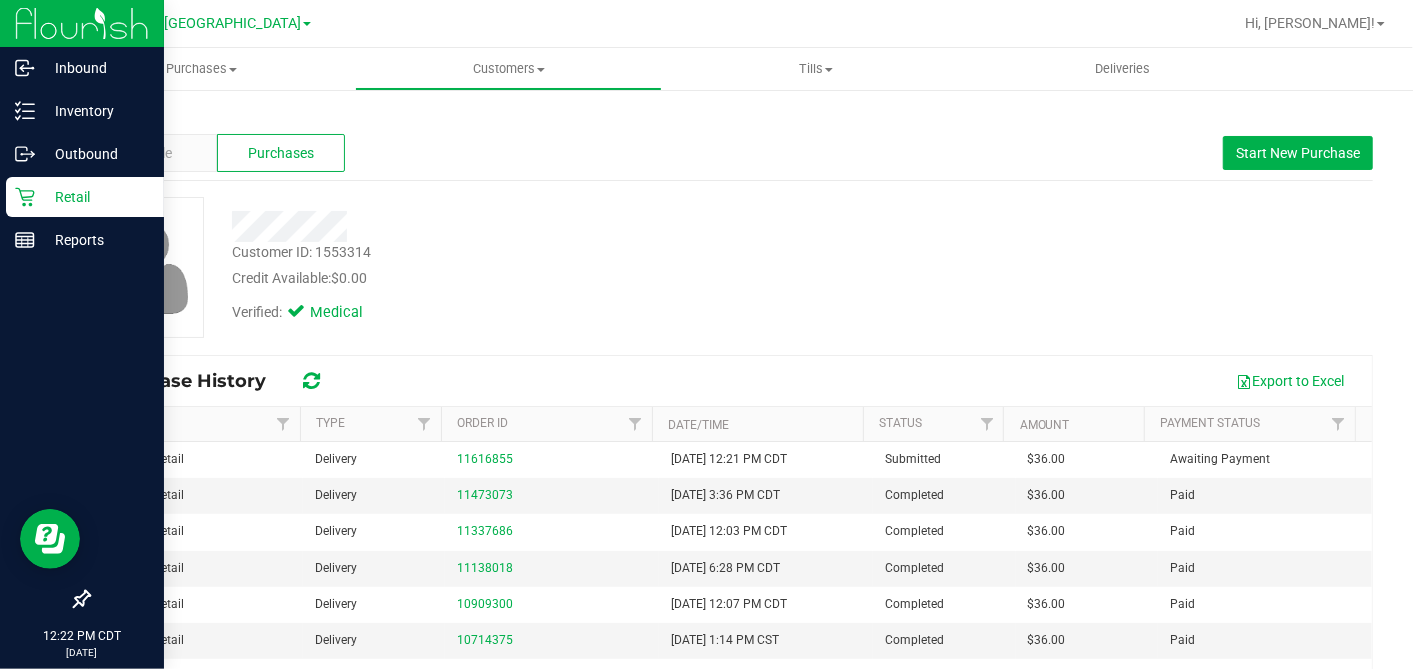 click 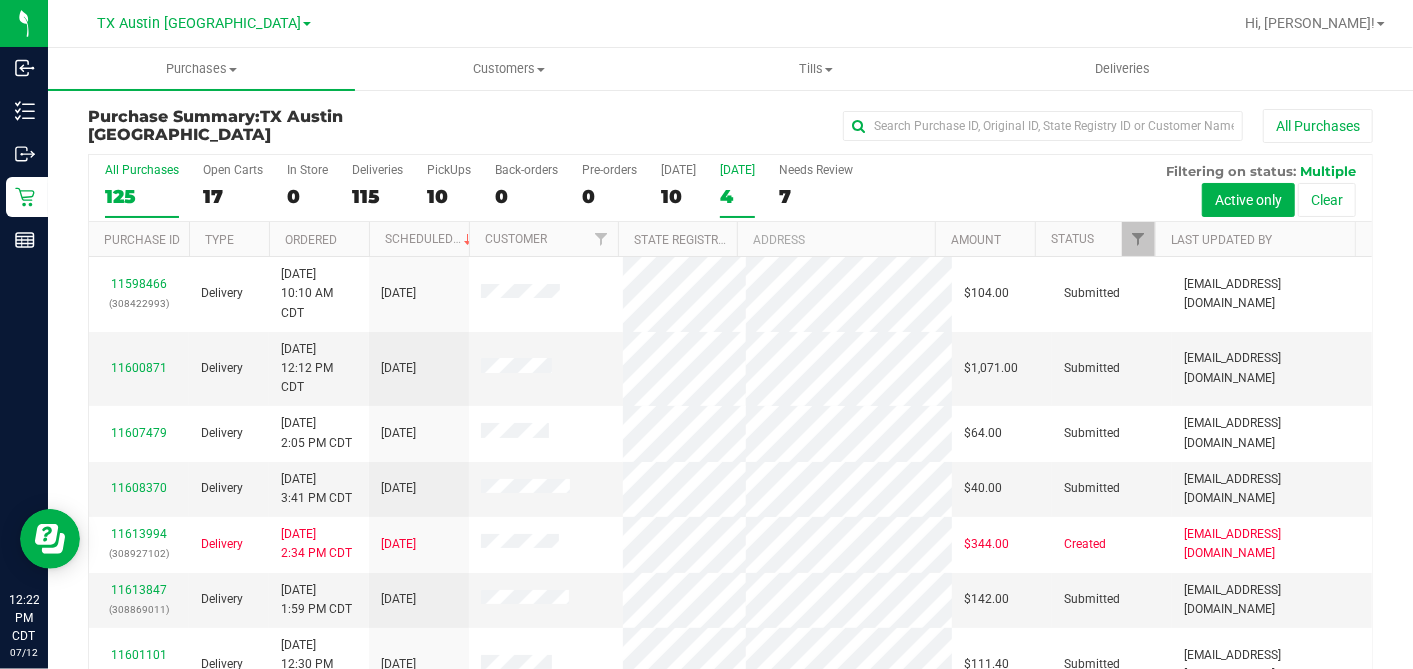 click on "4" at bounding box center [737, 196] 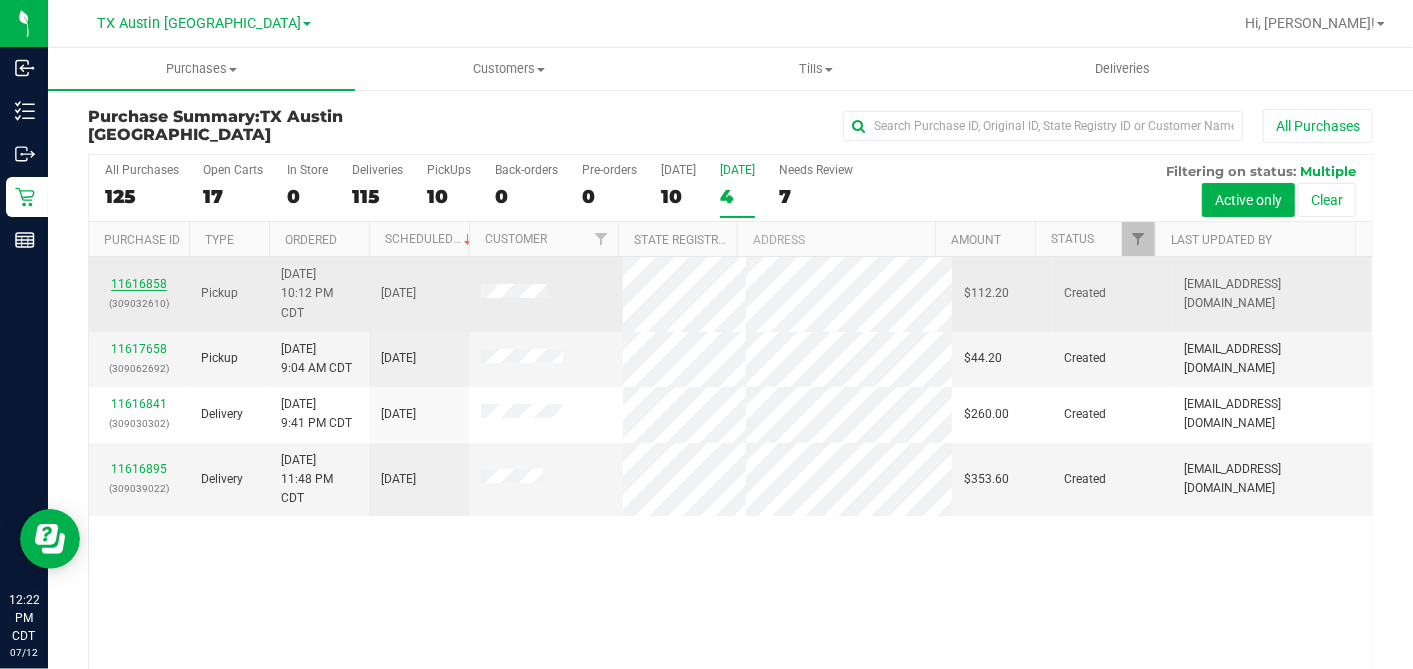 click on "11616858" at bounding box center (139, 284) 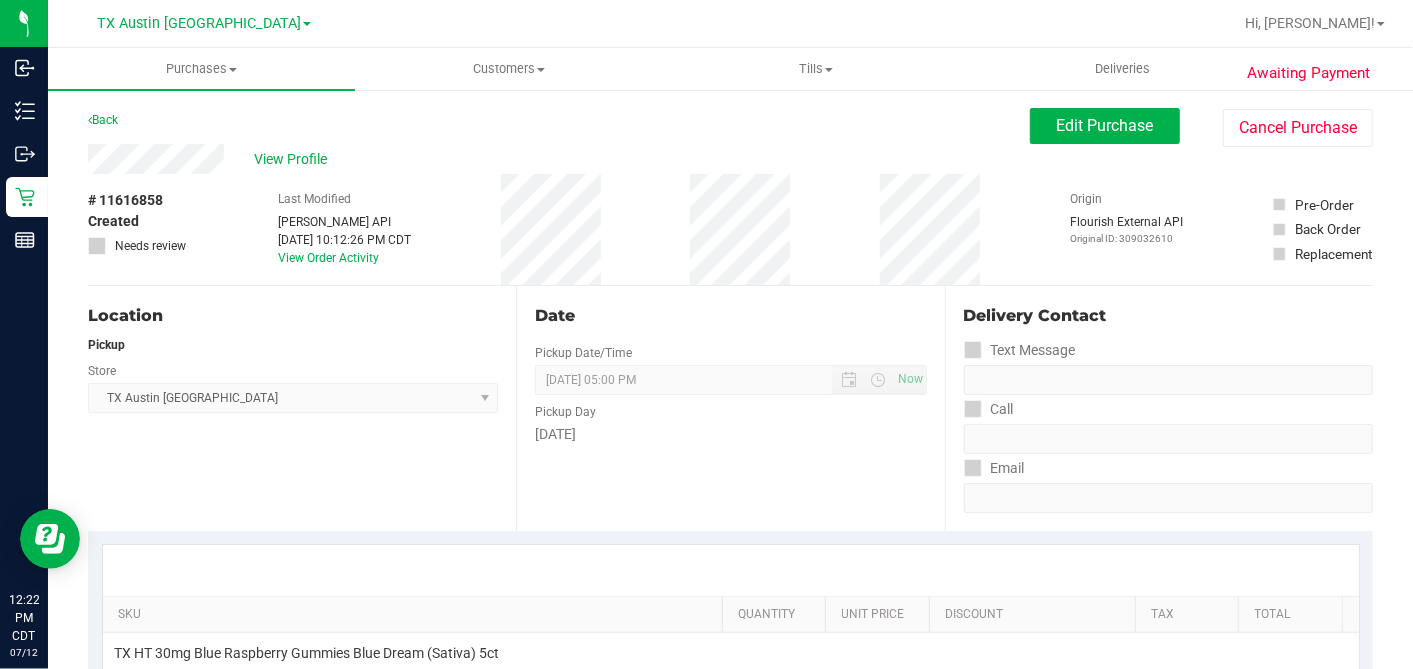 click on "Location
Pickup
Store
TX Austin DC Select Store Bonita Springs WC Boynton Beach WC Bradenton WC Brandon WC Brooksville WC Call Center Clermont WC Crestview WC Deerfield Beach WC Delray Beach WC Deltona WC Ft Walton Beach WC Ft. Lauderdale WC Ft. Myers WC Gainesville WC Jax Atlantic WC JAX DC REP Jax WC Key West WC Lakeland WC Largo WC Lehigh Acres DC REP Merritt Island WC Miami 72nd WC Miami Beach WC Miami Dadeland WC Miramar DC REP New Port Richey WC North Palm Beach WC North Port WC Ocala WC Orange Park WC Orlando Colonial WC Orlando DC REP Orlando WC Oviedo WC Palm Bay WC Palm Coast WC Panama City WC Pensacola WC Port Orange WC Port St. Lucie WC Sebring WC South Tampa WC St. Pete WC Summerfield WC Tallahassee DC REP Tallahassee WC Tampa DC Testing Tampa Warehouse Tampa WC TX Austin DC TX Plano Retail WPB DC WPB WC" at bounding box center (302, 408) 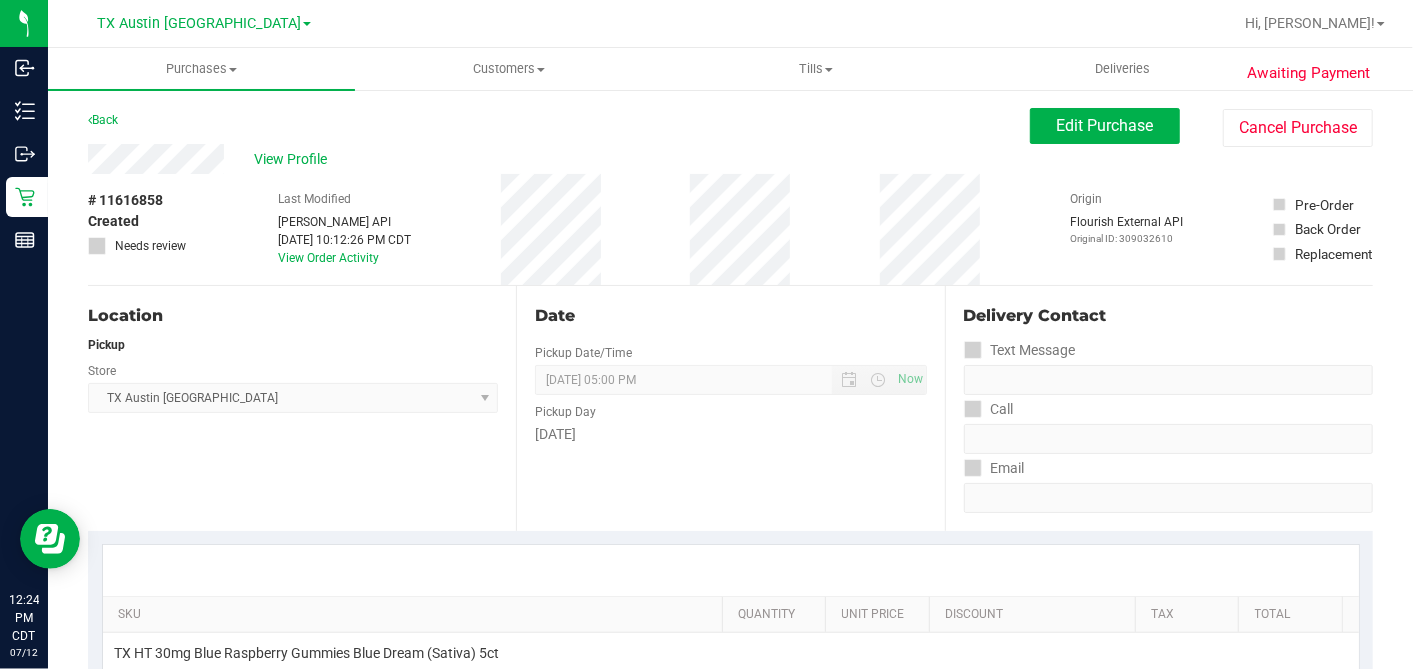 click on "Location
Pickup
Store
TX Austin DC Select Store Bonita Springs WC Boynton Beach WC Bradenton WC Brandon WC Brooksville WC Call Center Clermont WC Crestview WC Deerfield Beach WC Delray Beach WC Deltona WC Ft Walton Beach WC Ft. Lauderdale WC Ft. Myers WC Gainesville WC Jax Atlantic WC JAX DC REP Jax WC Key West WC Lakeland WC Largo WC Lehigh Acres DC REP Merritt Island WC Miami 72nd WC Miami Beach WC Miami Dadeland WC Miramar DC REP New Port Richey WC North Palm Beach WC North Port WC Ocala WC Orange Park WC Orlando Colonial WC Orlando DC REP Orlando WC Oviedo WC Palm Bay WC Palm Coast WC Panama City WC Pensacola WC Port Orange WC Port St. Lucie WC Sebring WC South Tampa WC St. Pete WC Summerfield WC Tallahassee DC REP Tallahassee WC Tampa DC Testing Tampa Warehouse Tampa WC TX Austin DC TX Plano Retail WPB DC WPB WC" at bounding box center (302, 408) 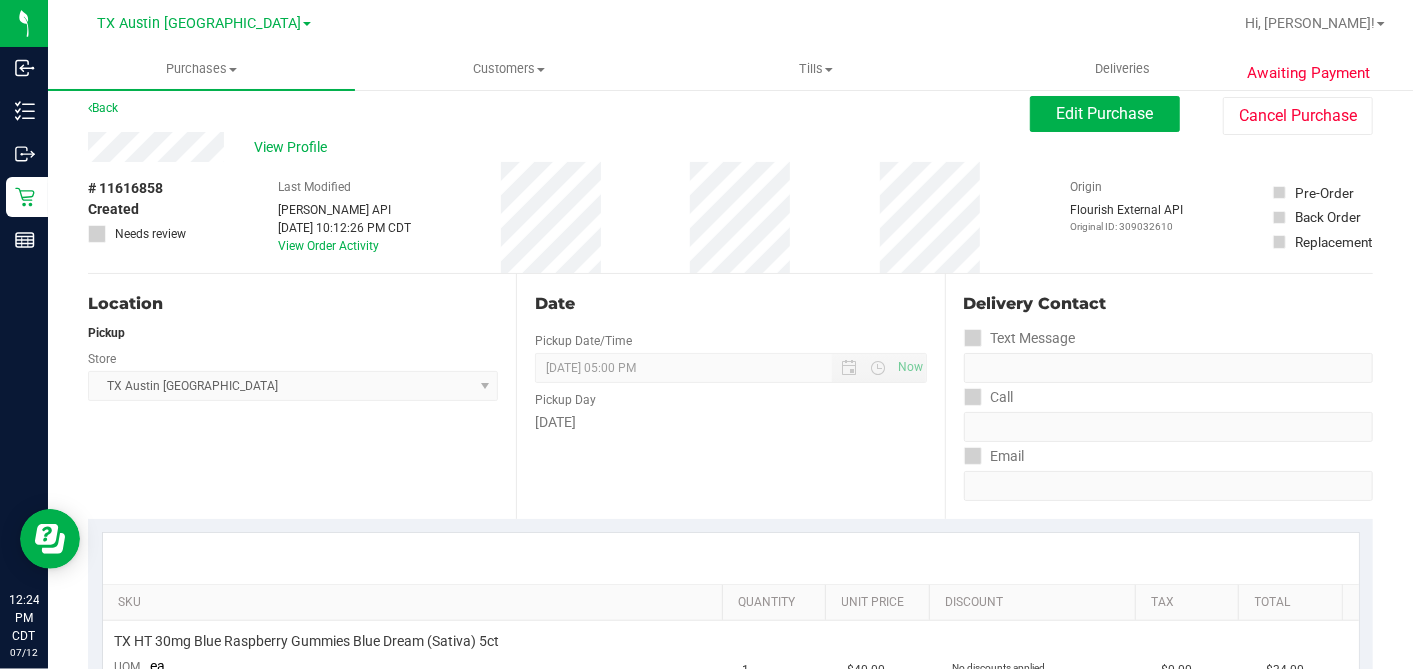 scroll, scrollTop: 0, scrollLeft: 0, axis: both 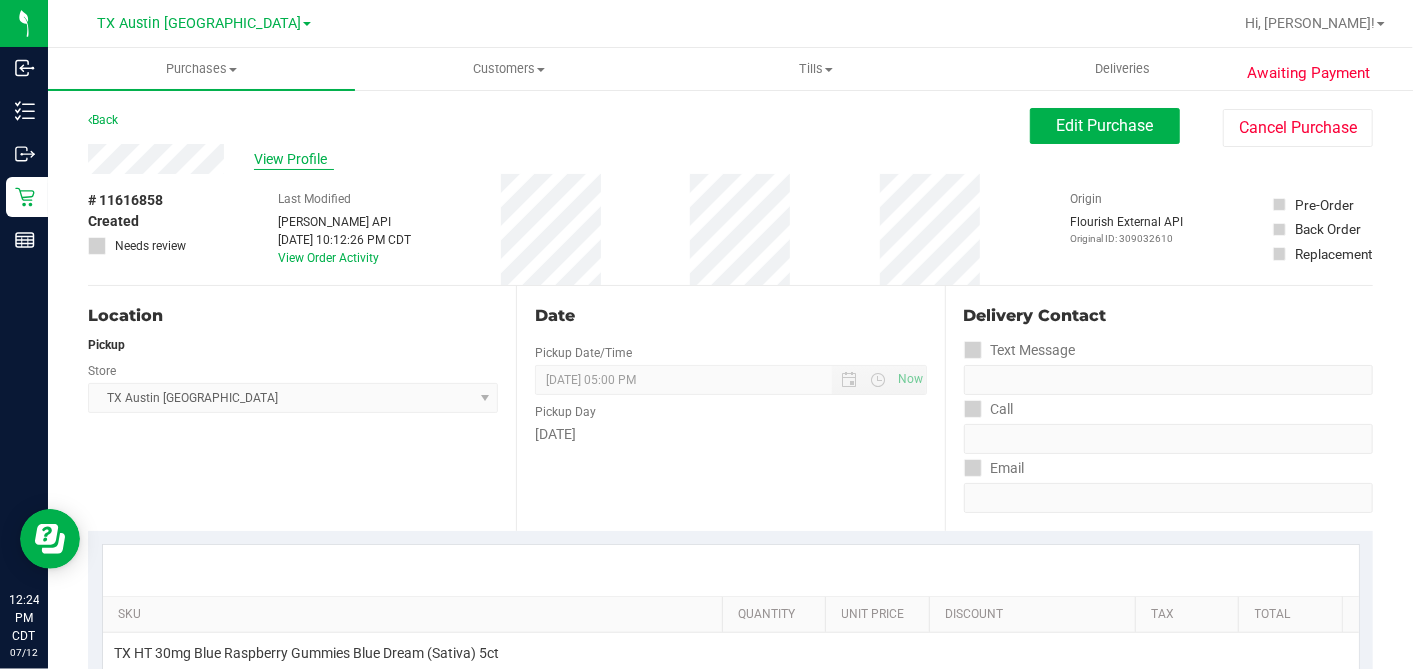 click on "View Profile" at bounding box center [294, 159] 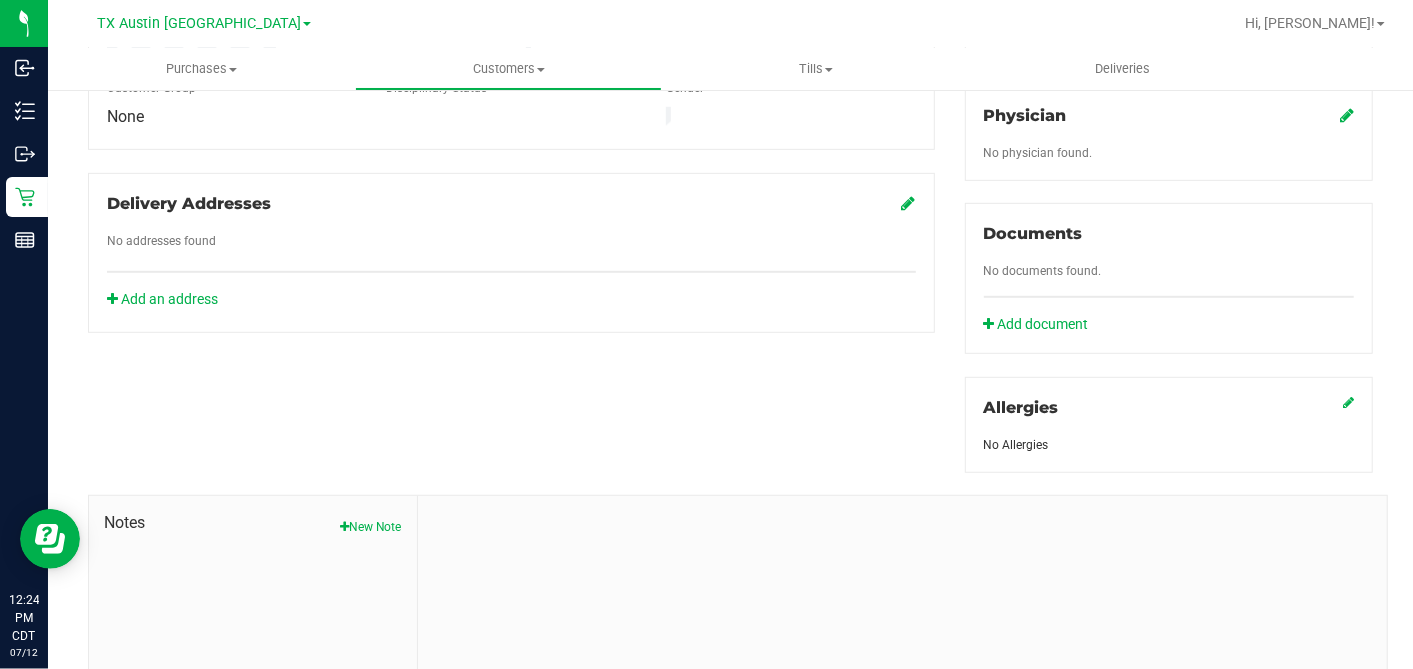 scroll, scrollTop: 750, scrollLeft: 0, axis: vertical 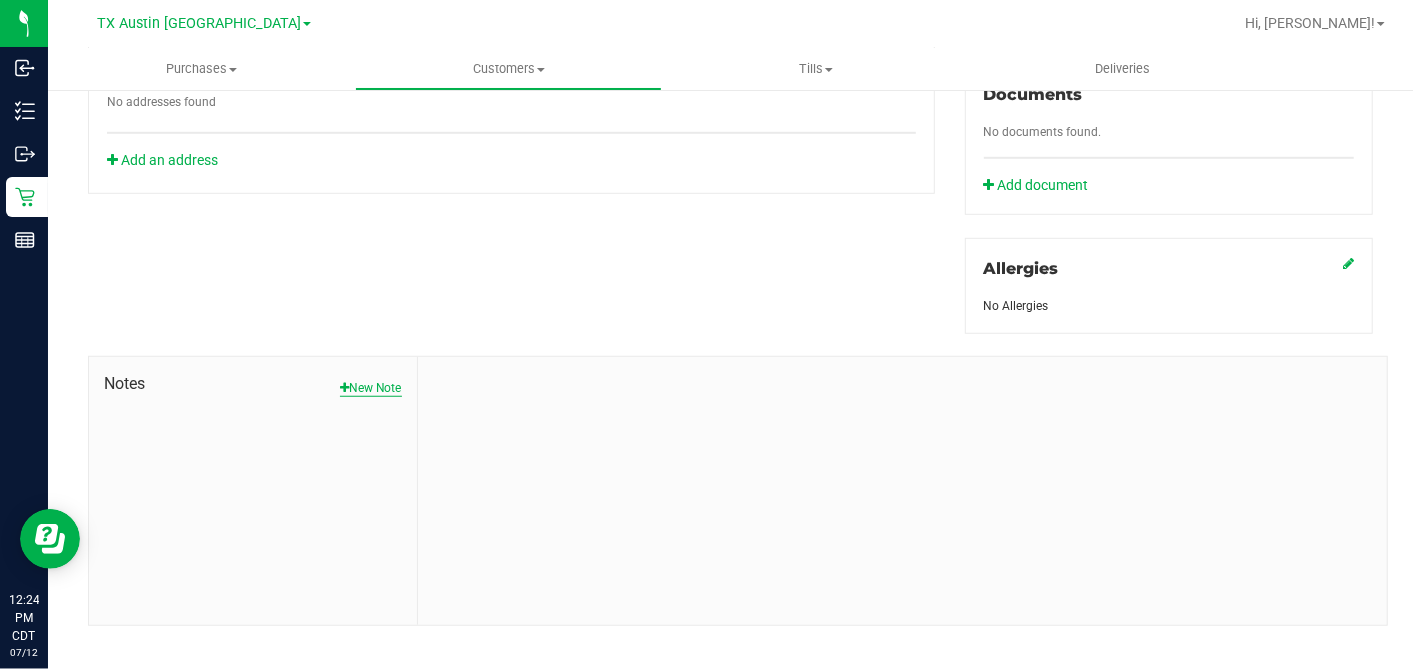 click on "New Note" at bounding box center [371, 388] 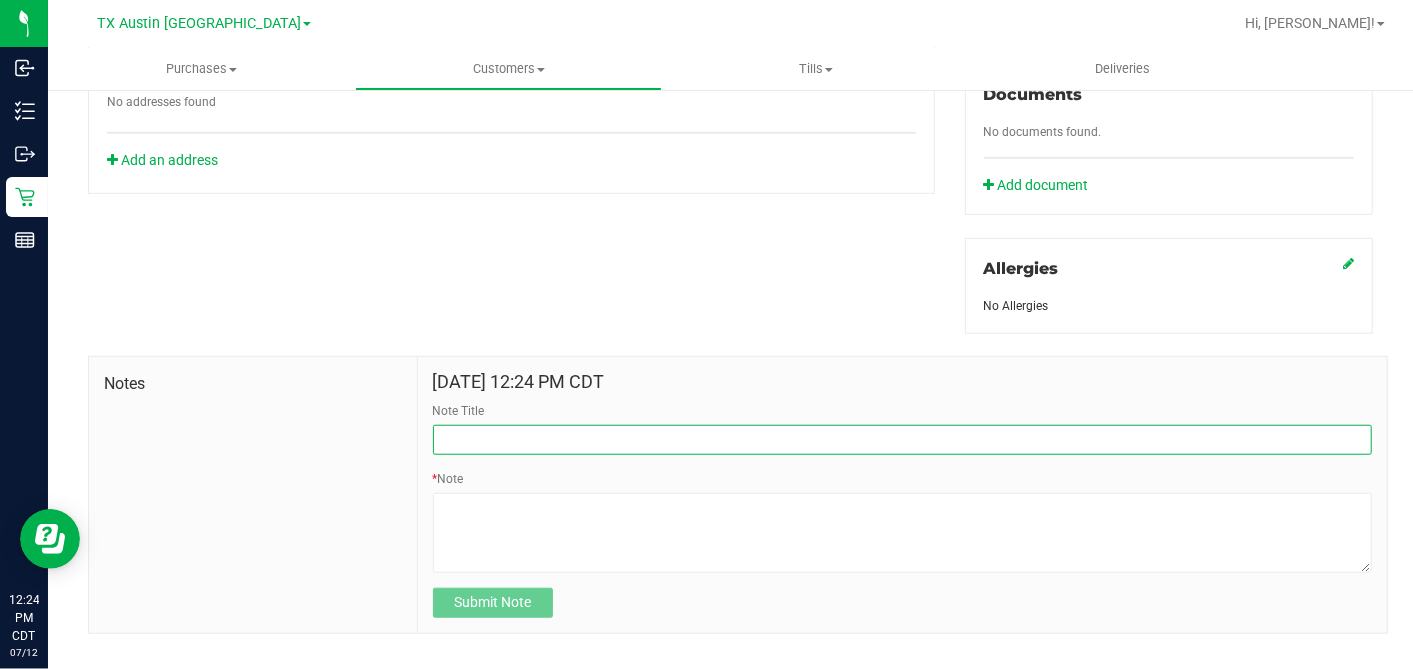 click on "Note Title" at bounding box center (902, 440) 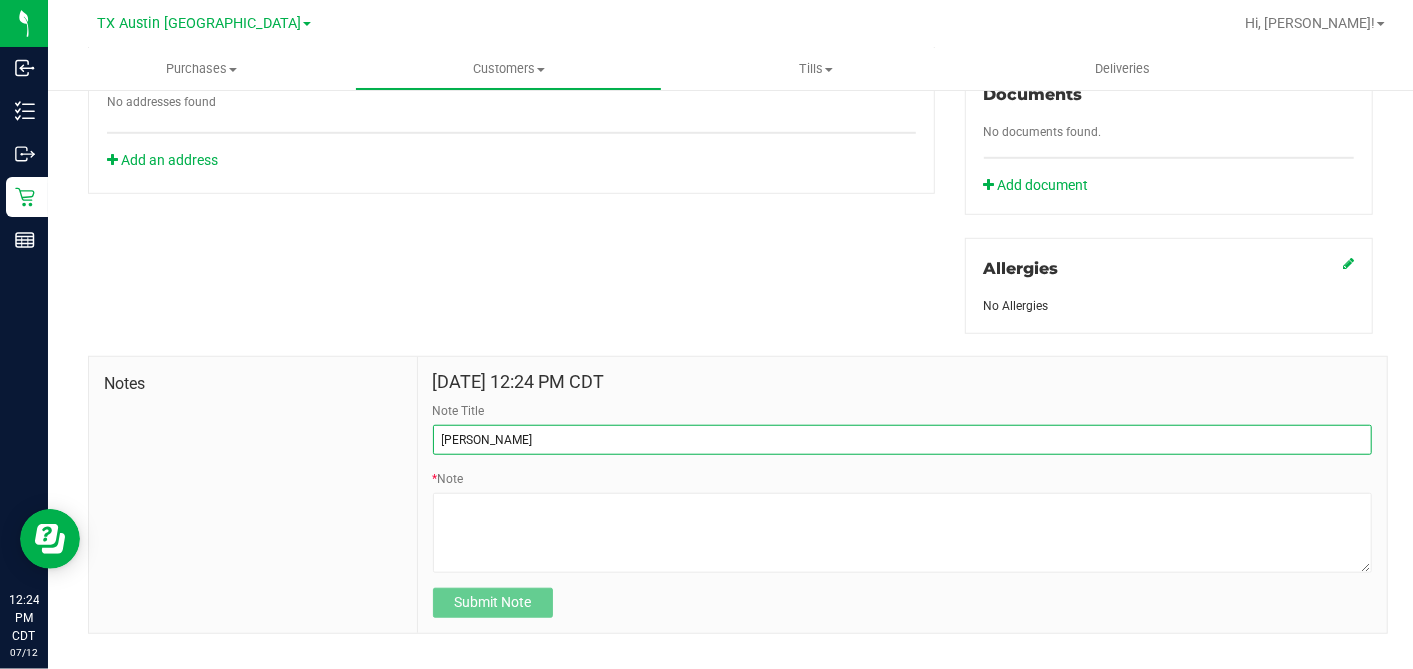 type on "CURT" 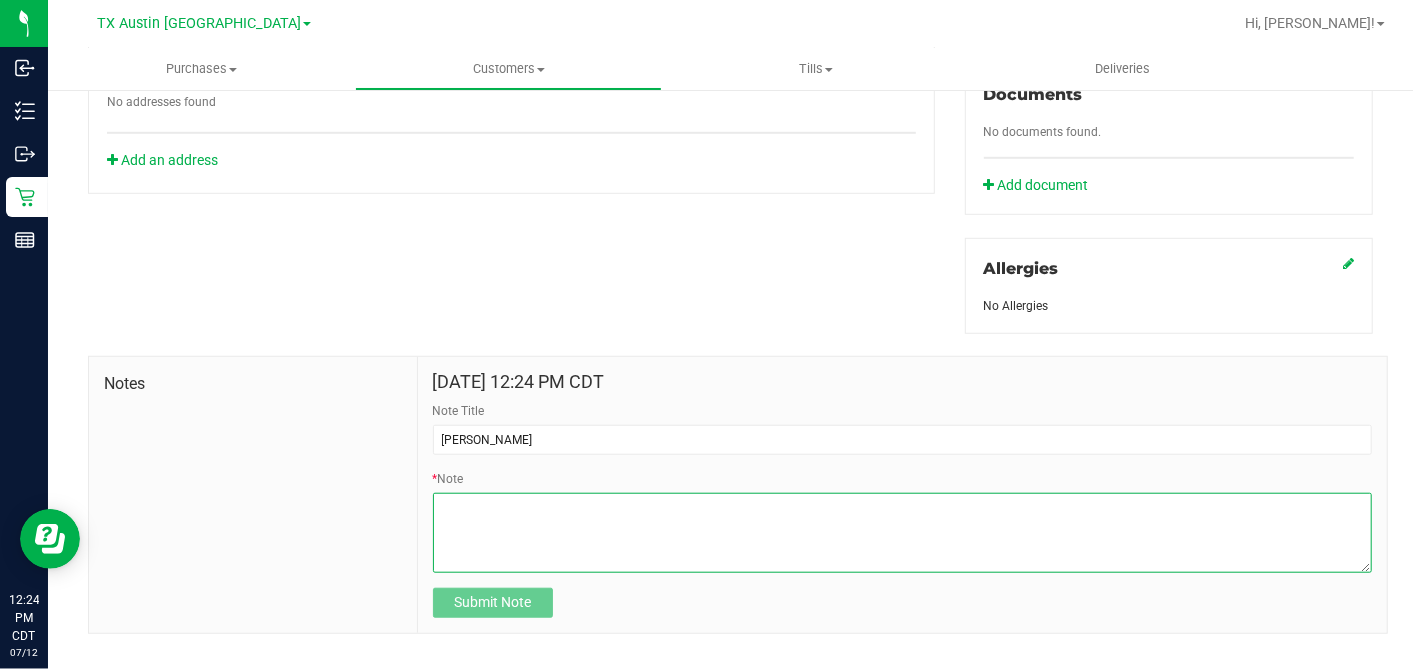 paste on "Patient Name:
Brittni Lovos
Address:
204 LONGHORN PASS
CADDO MILLS, TX, 75135
Phone Number:
(469) 474-4534
DOB:
08/07/1986
SSN Last 5:
11111" 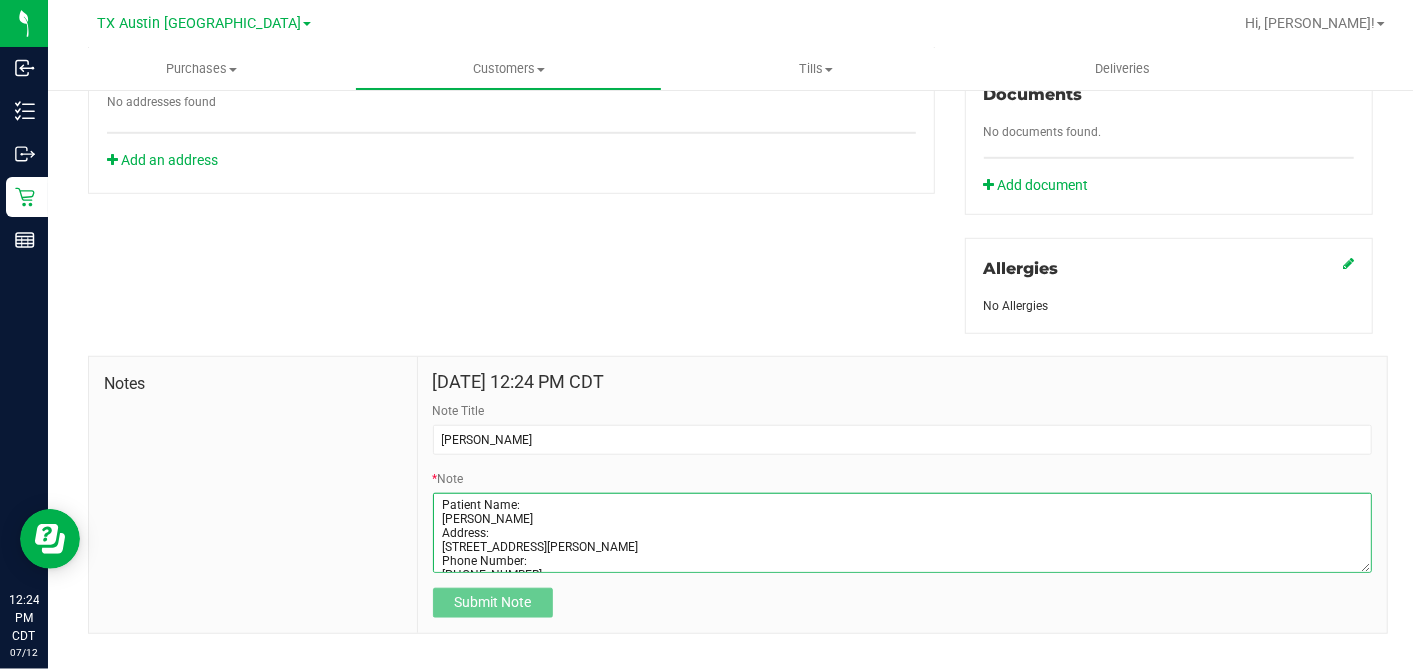 scroll, scrollTop: 80, scrollLeft: 0, axis: vertical 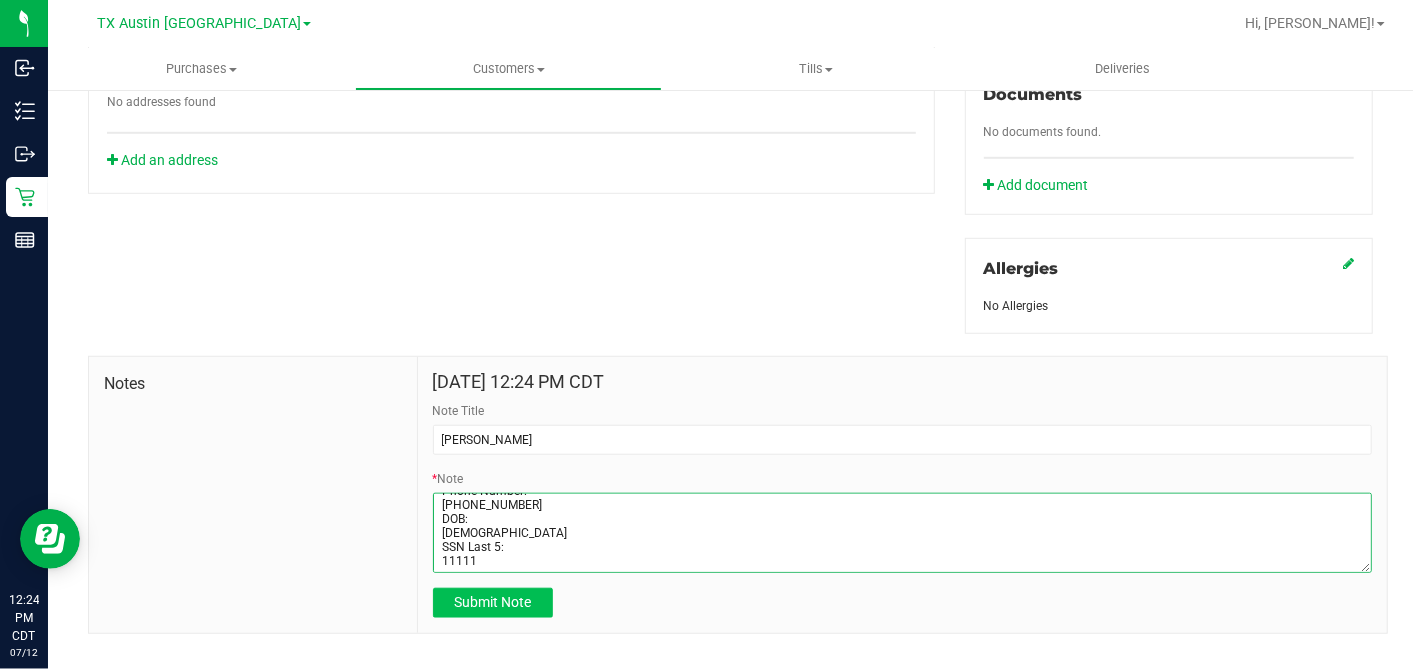 type on "Patient Name:
Brittni Lovos
Address:
204 LONGHORN PASS
CADDO MILLS, TX, 75135
Phone Number:
(469) 474-4534
DOB:
08/07/1986
SSN Last 5:
11111" 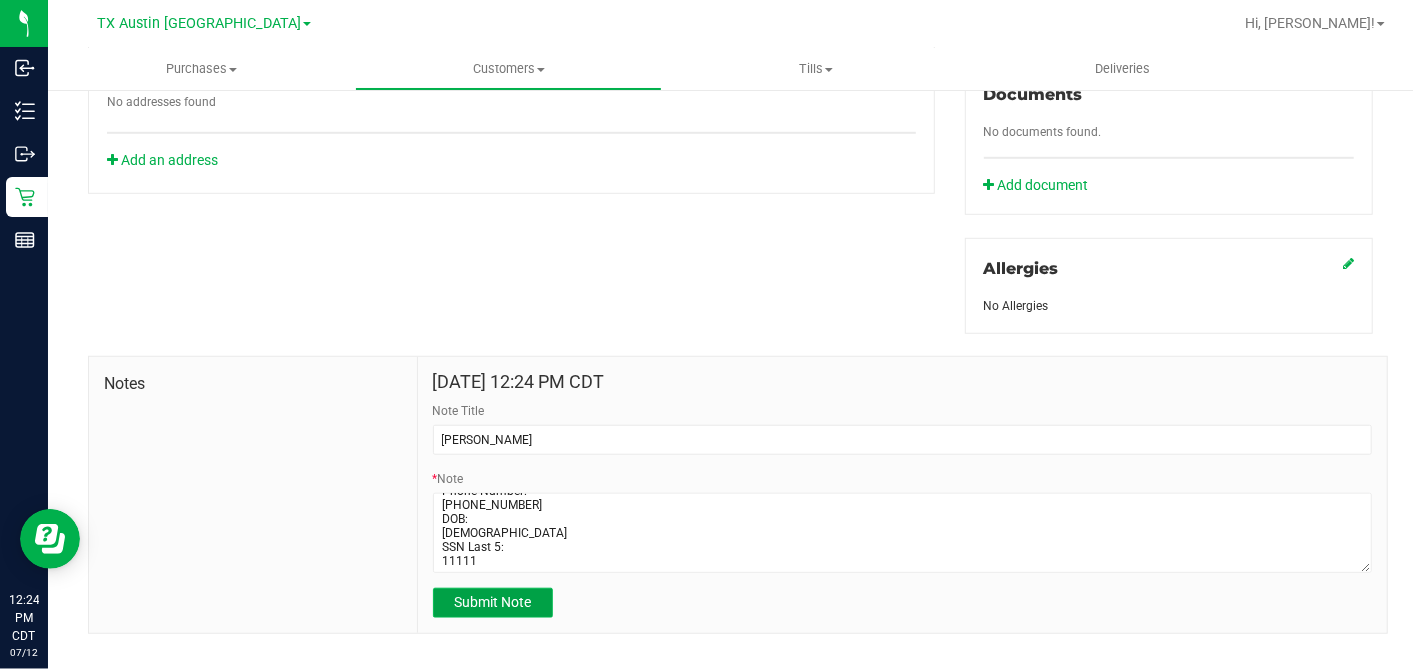 click on "Submit Note" at bounding box center [492, 602] 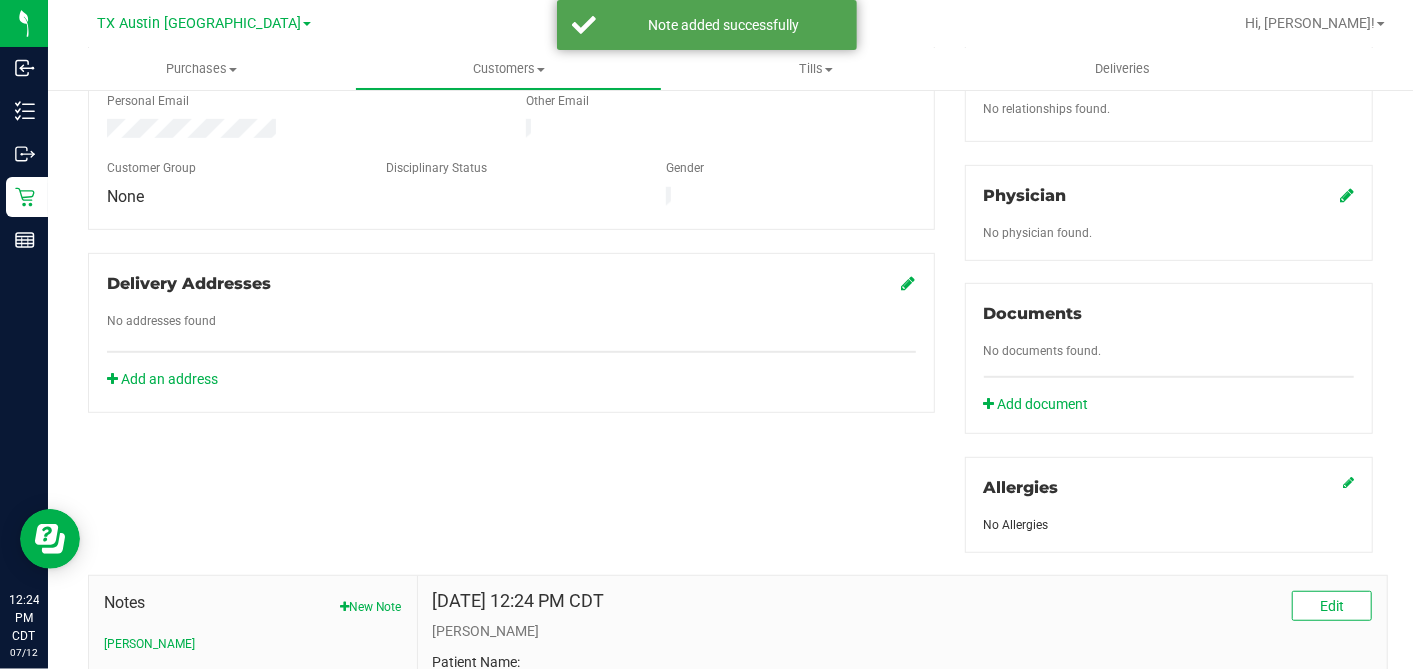 scroll, scrollTop: 528, scrollLeft: 0, axis: vertical 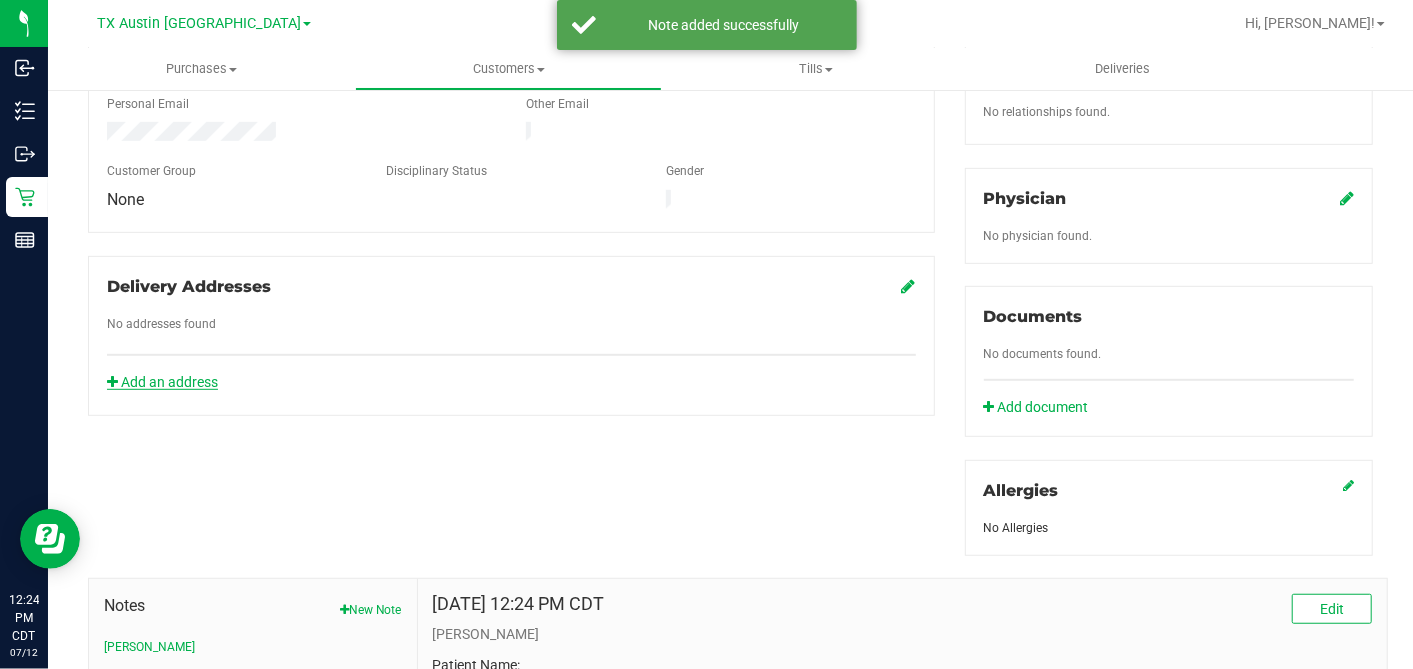 click on "Add an address" 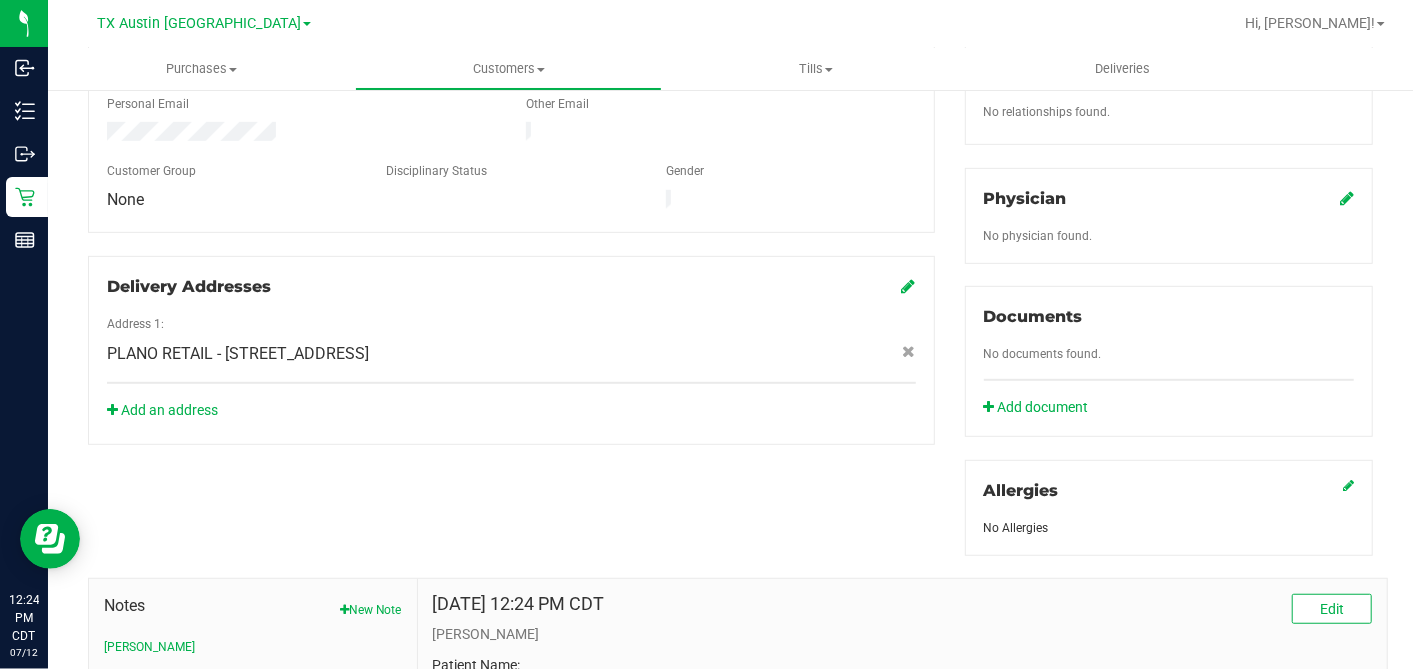 click 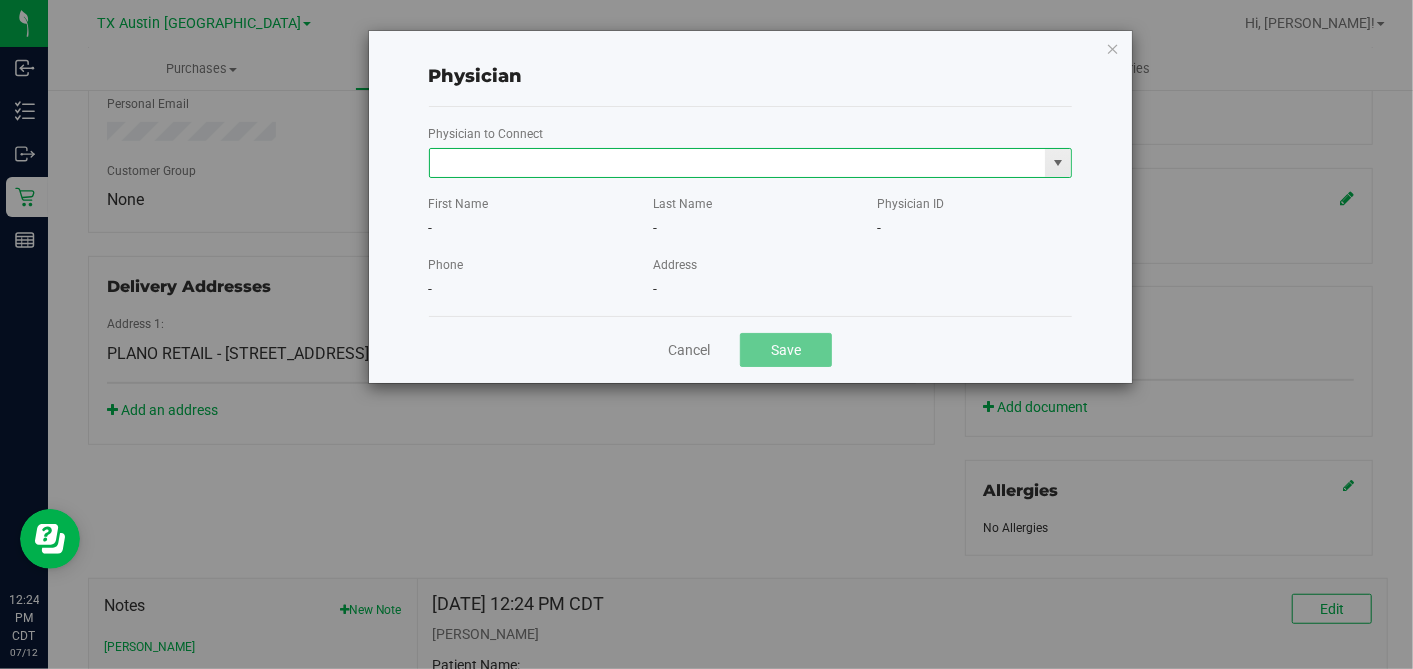 click at bounding box center (738, 163) 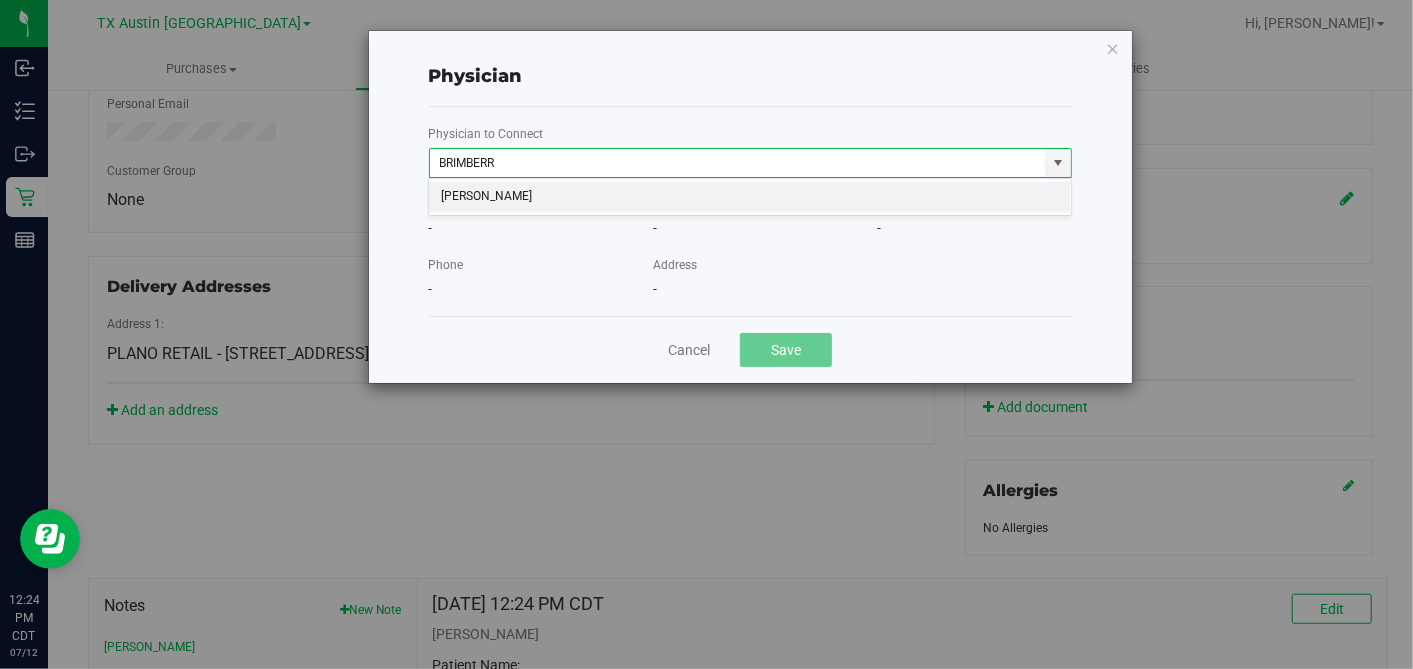 click on "Matthew Brimberry" at bounding box center (750, 197) 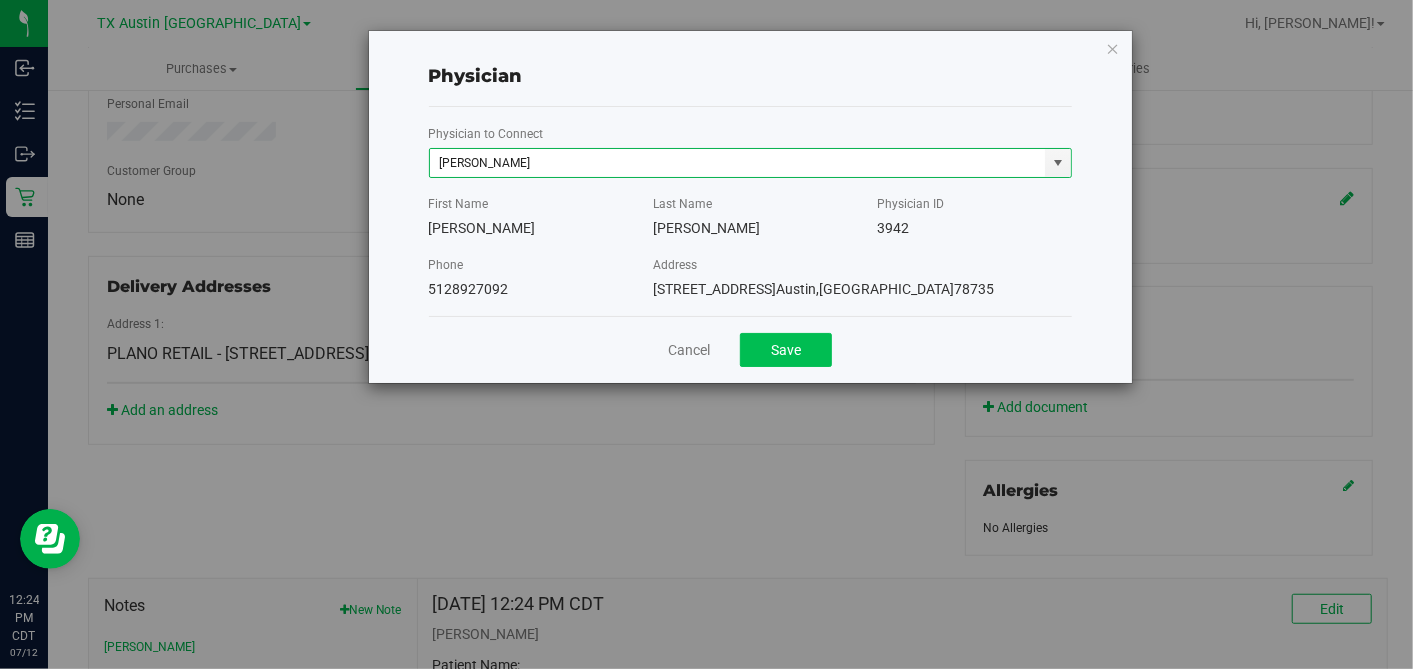 type on "Matthew Brimberry" 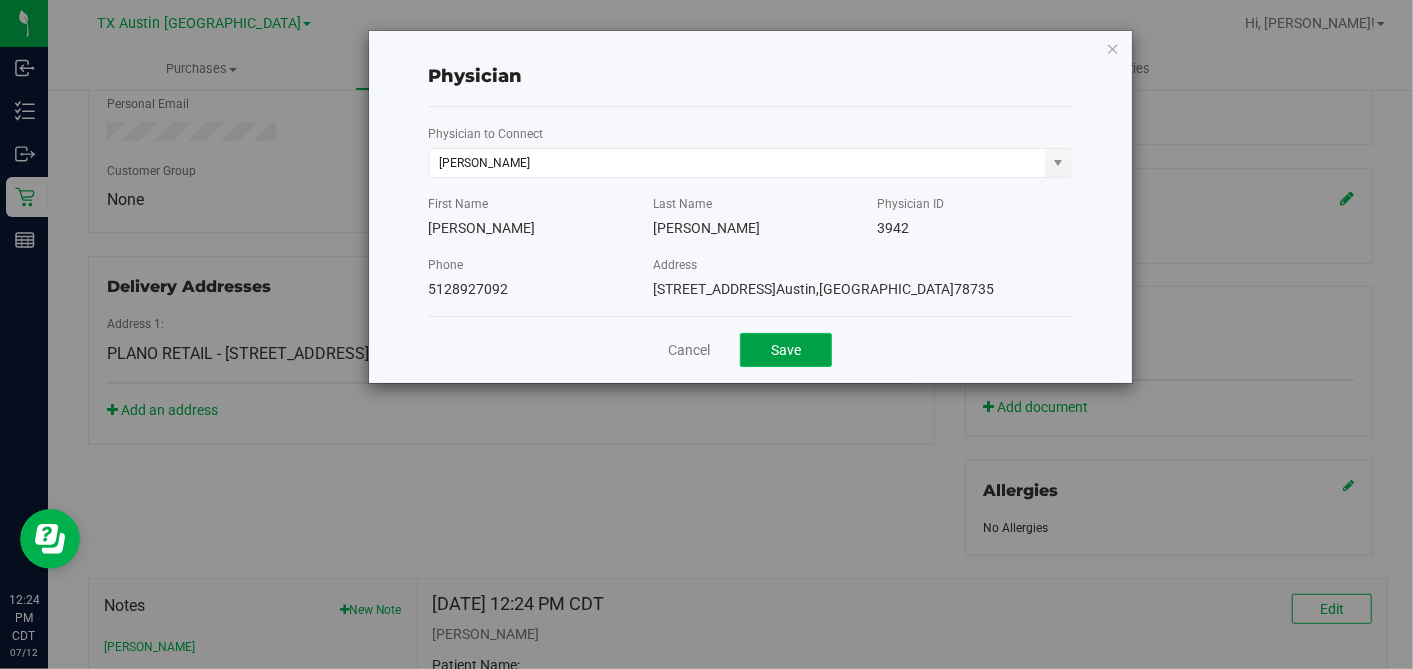 click on "Save" at bounding box center (786, 350) 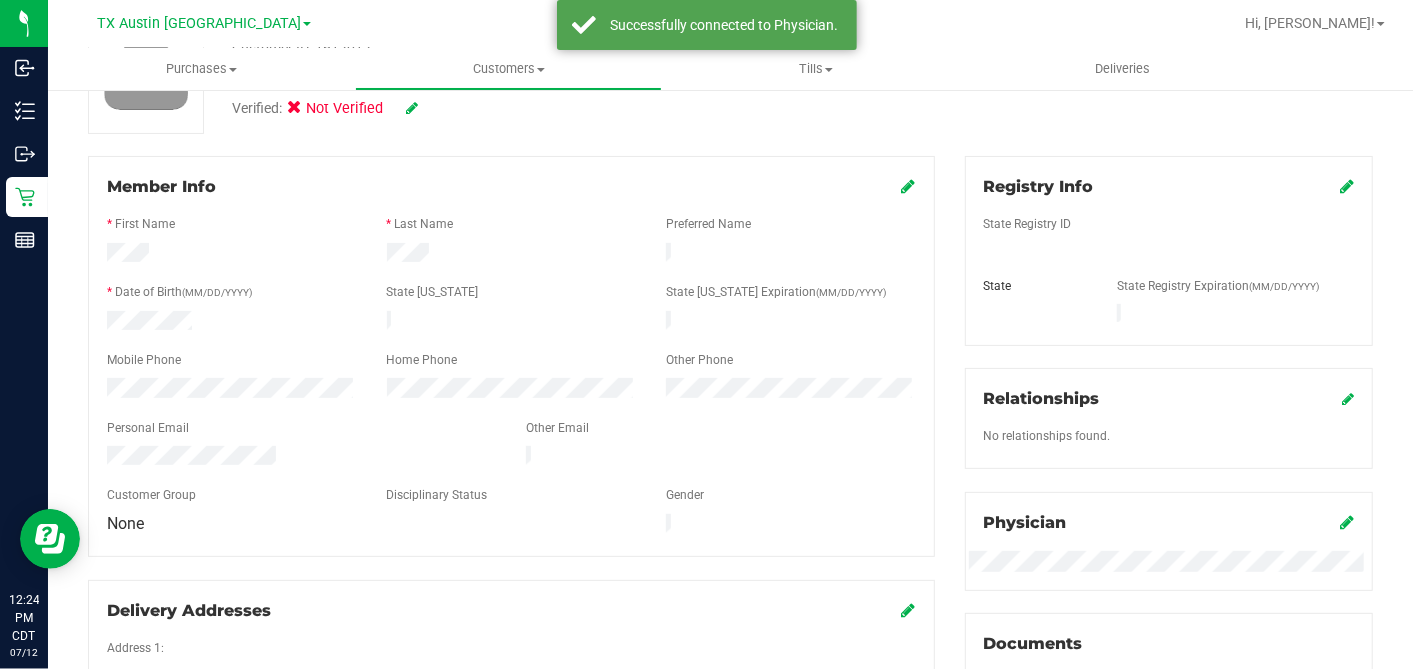 scroll, scrollTop: 194, scrollLeft: 0, axis: vertical 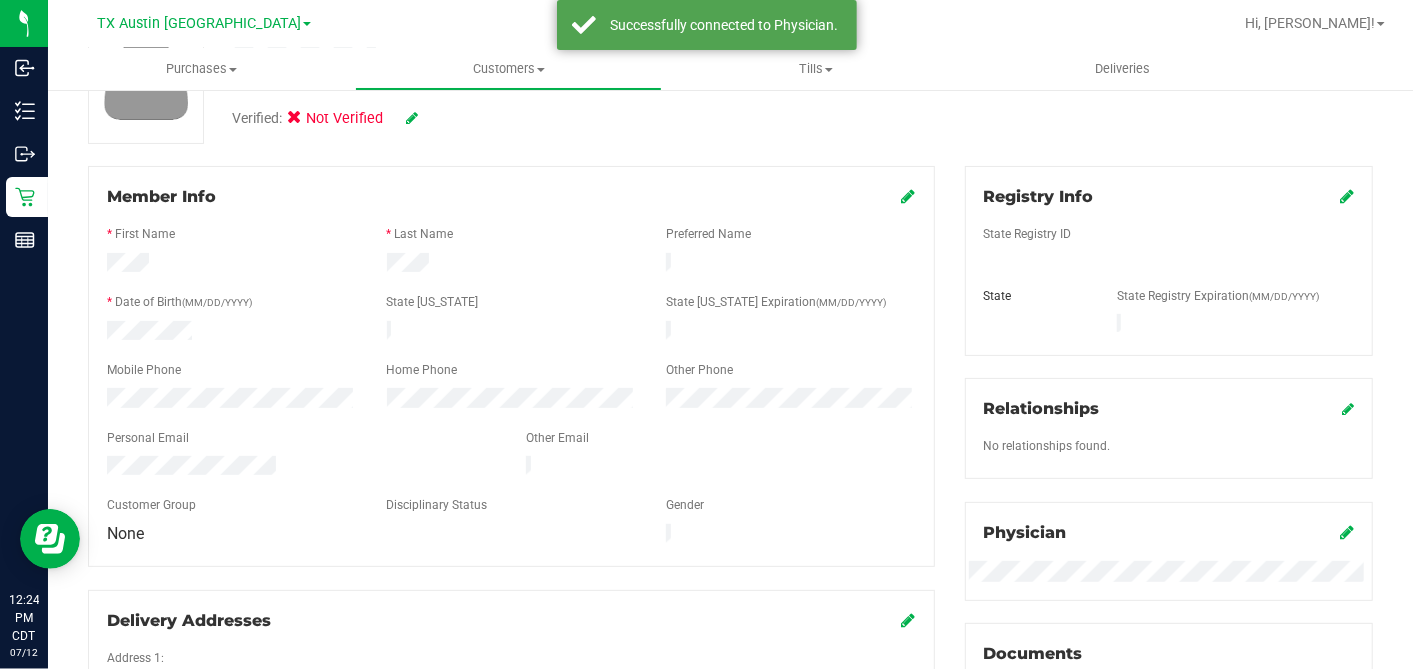 click at bounding box center (1347, 196) 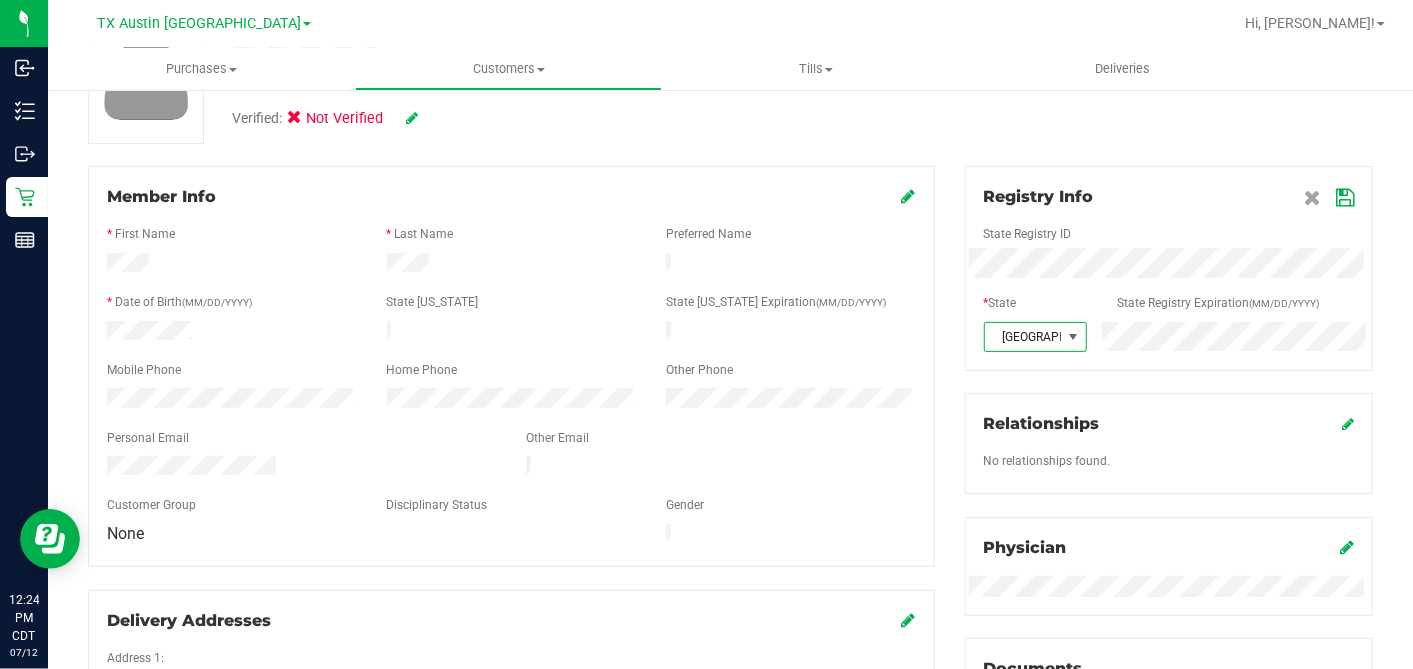 click at bounding box center [1345, 198] 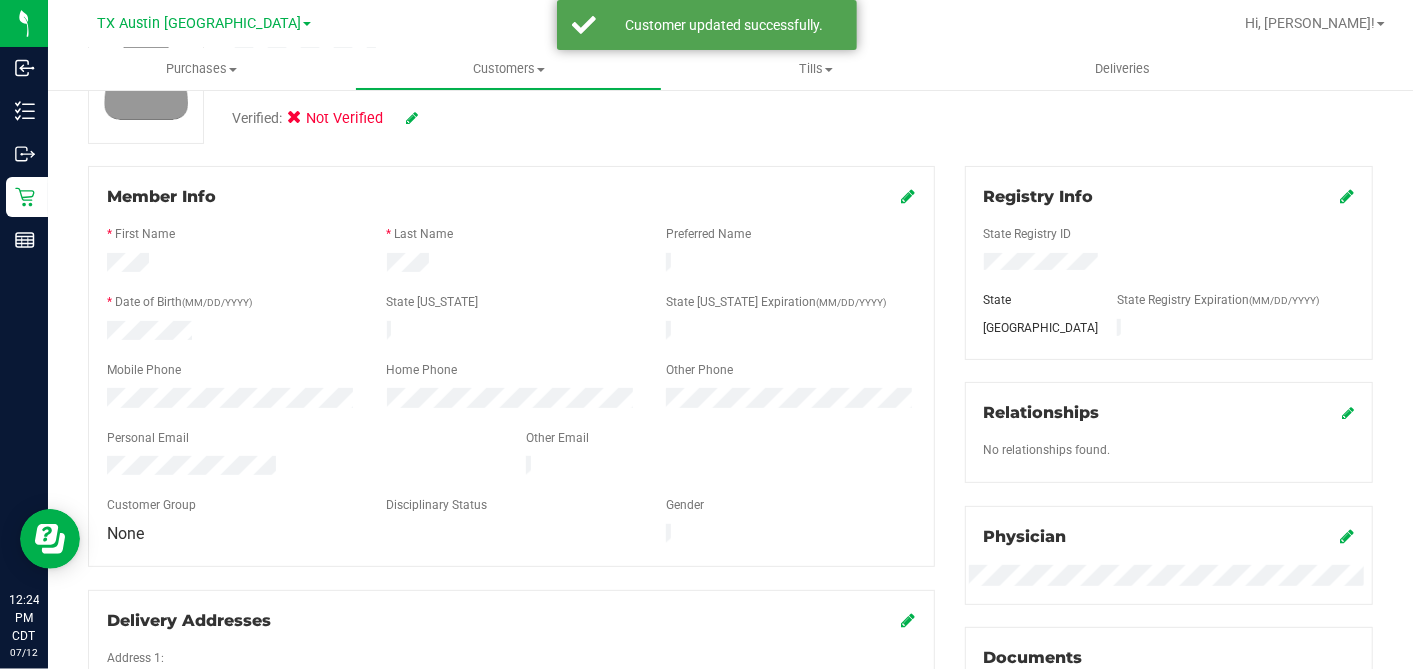 click at bounding box center (909, 196) 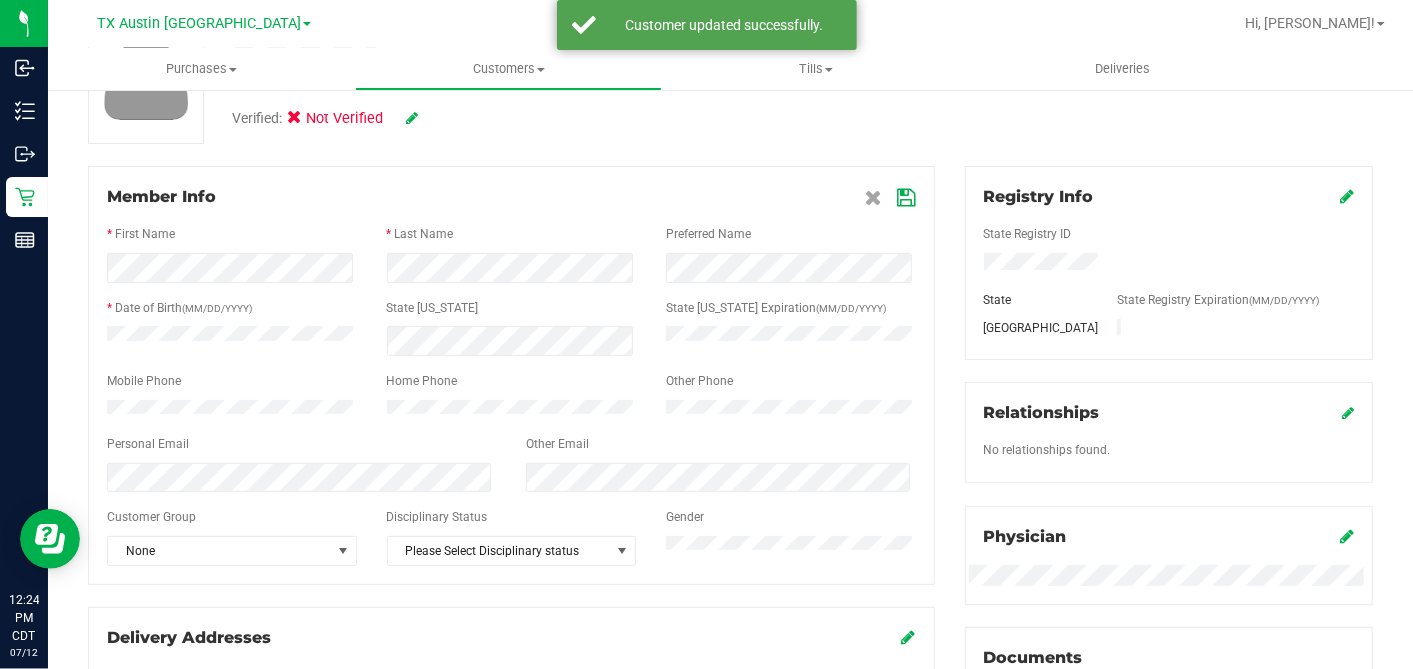 click at bounding box center (907, 198) 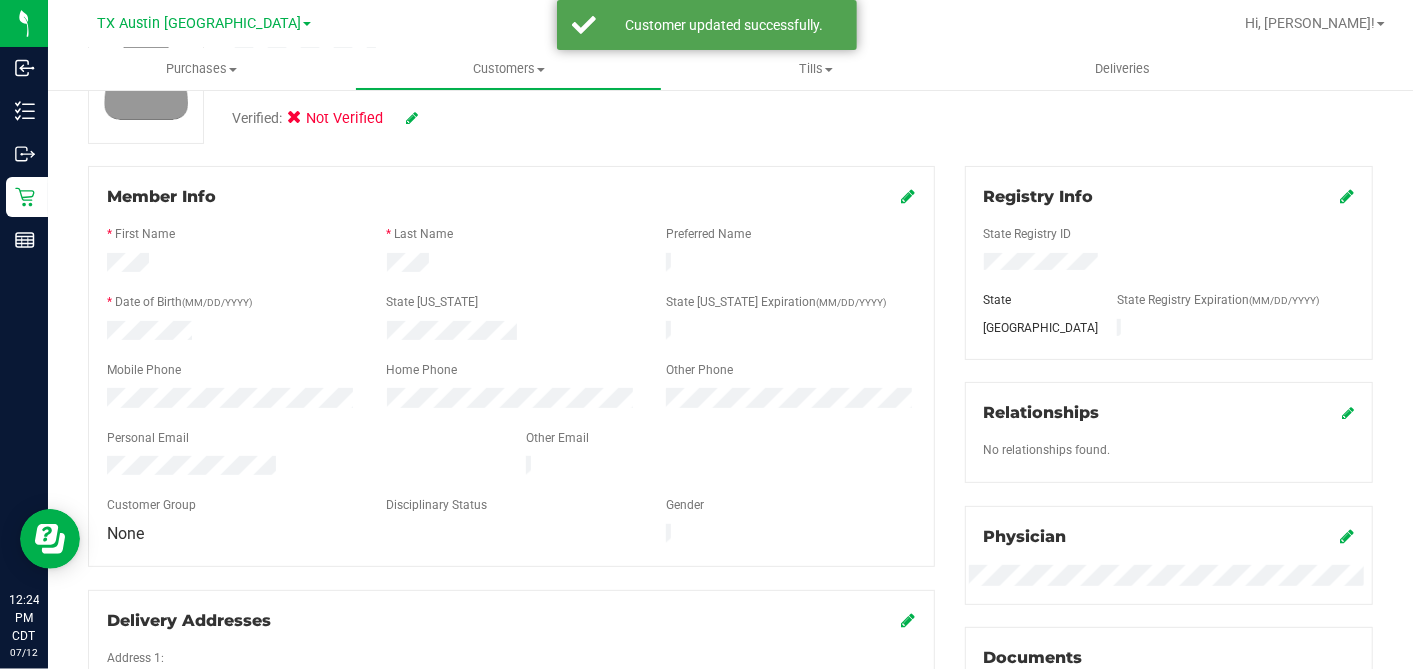 click at bounding box center (412, 118) 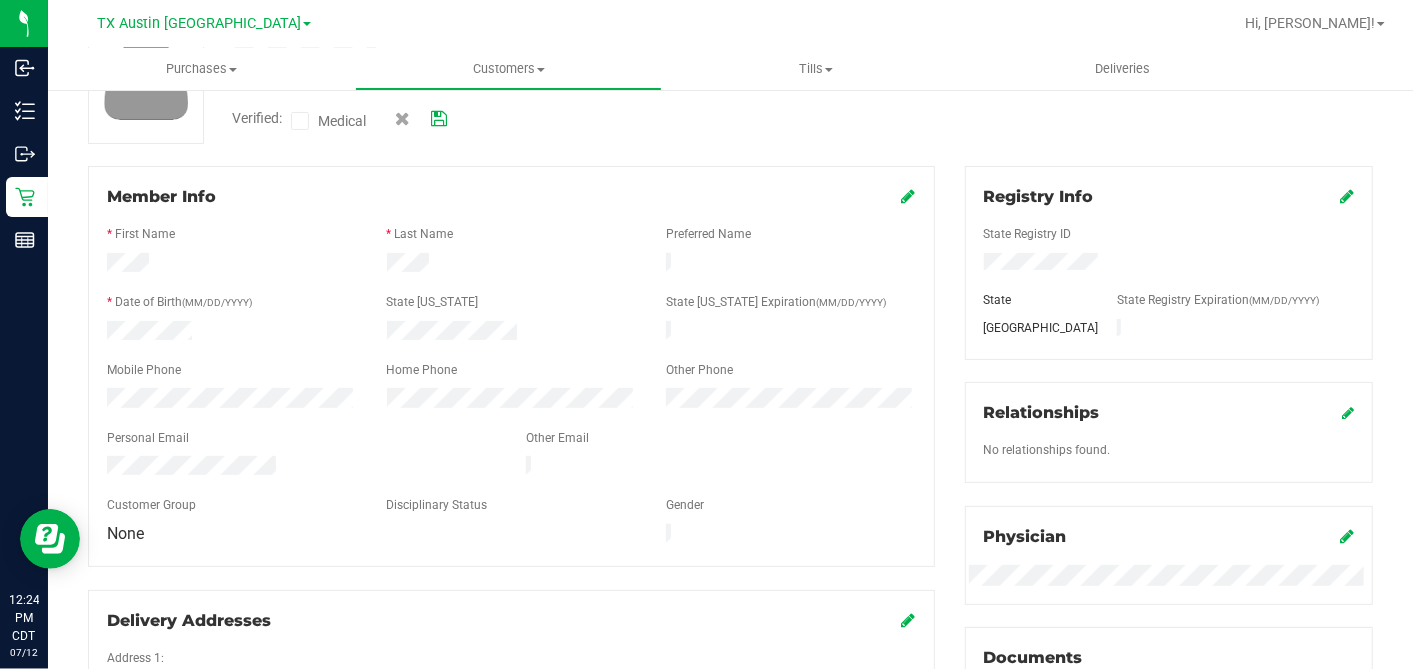 click on "Medical" at bounding box center [333, 121] 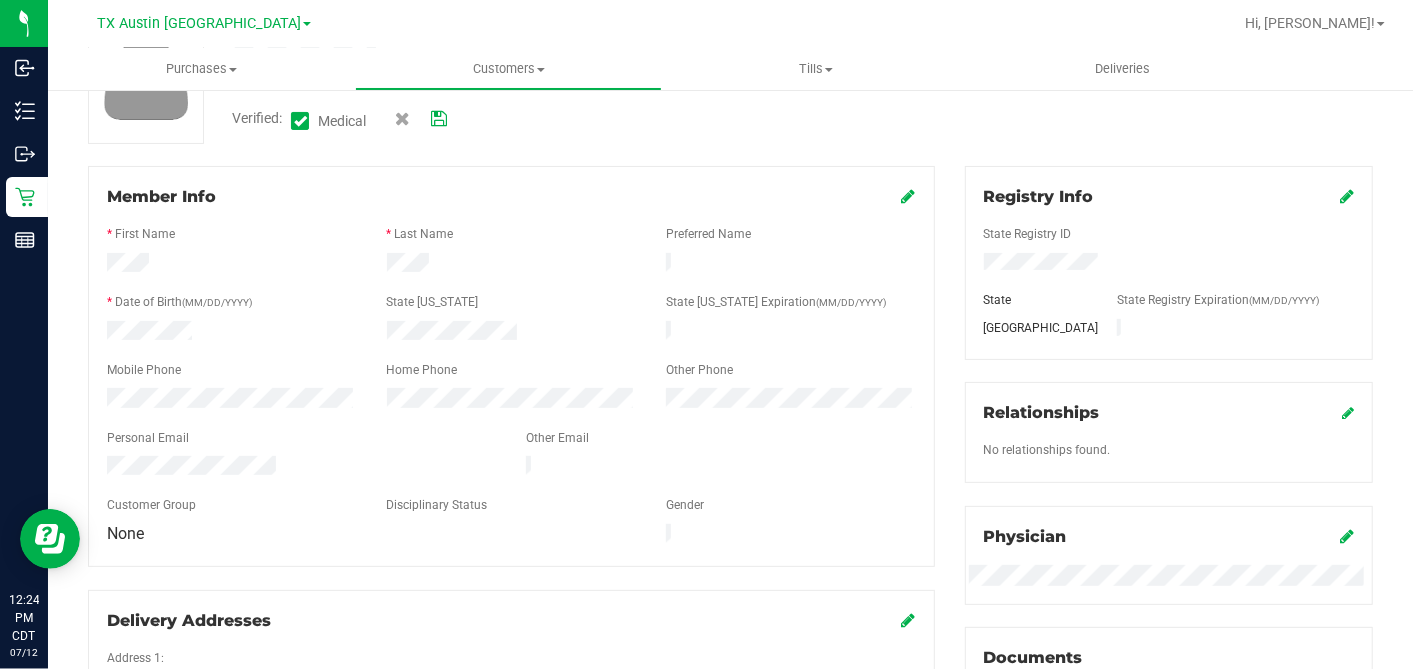 click at bounding box center [439, 119] 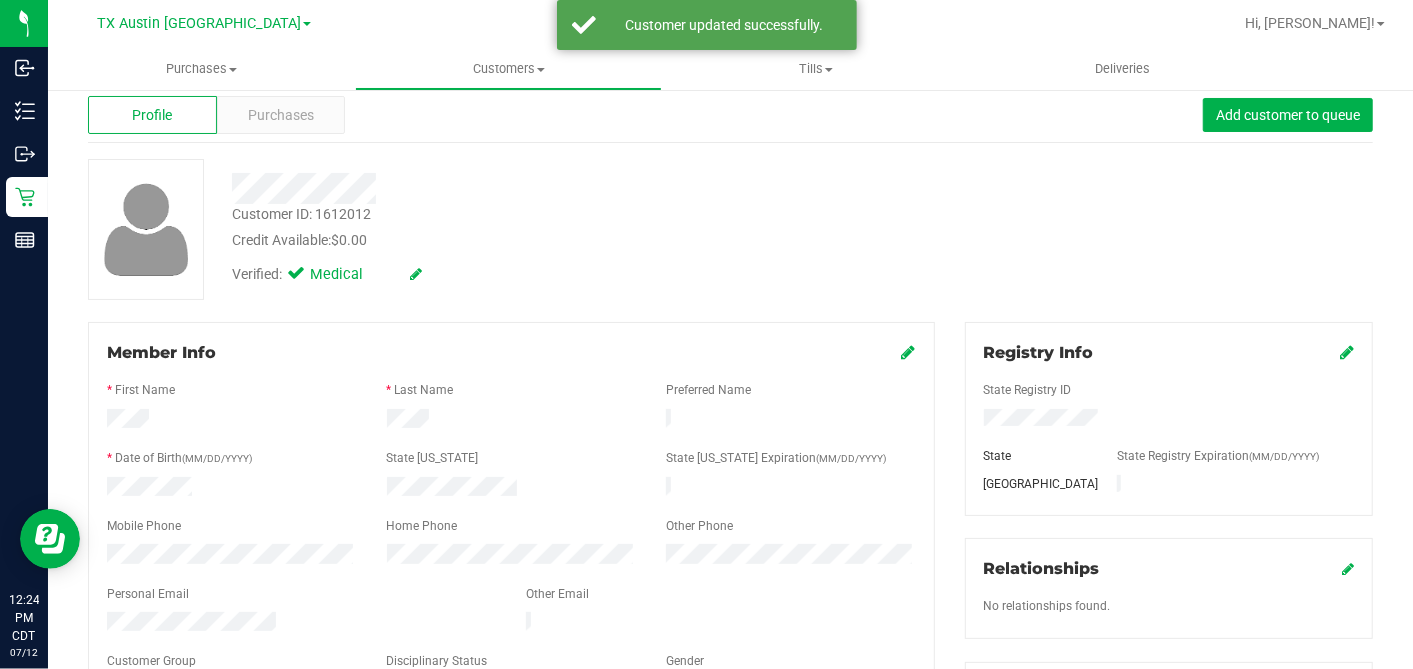 scroll, scrollTop: 0, scrollLeft: 0, axis: both 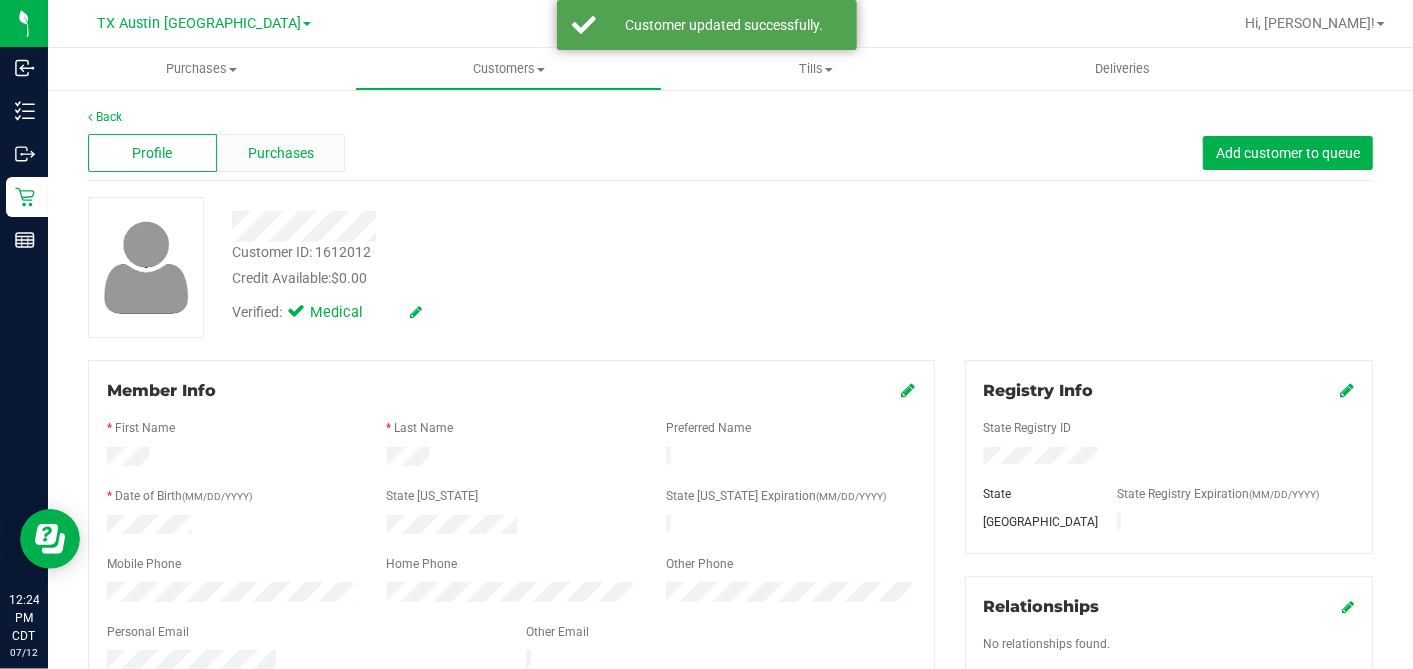 click on "Purchases" at bounding box center [281, 153] 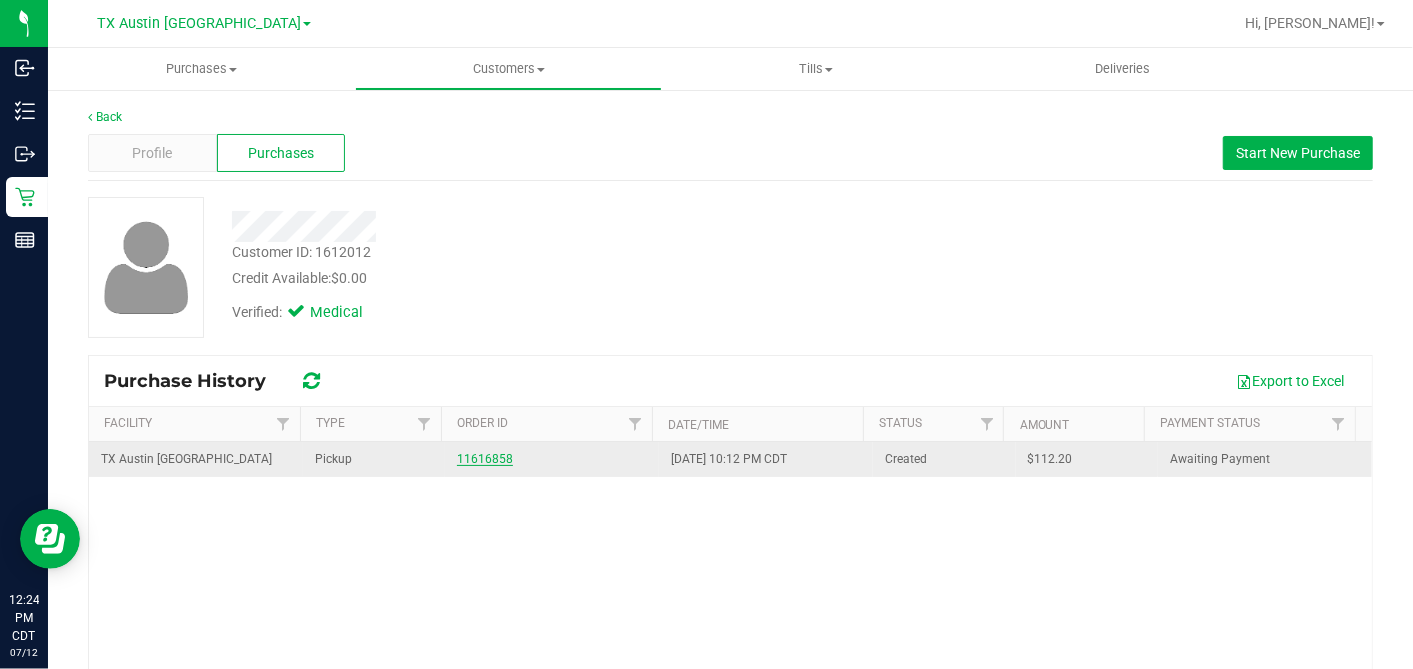 click on "11616858" at bounding box center [485, 459] 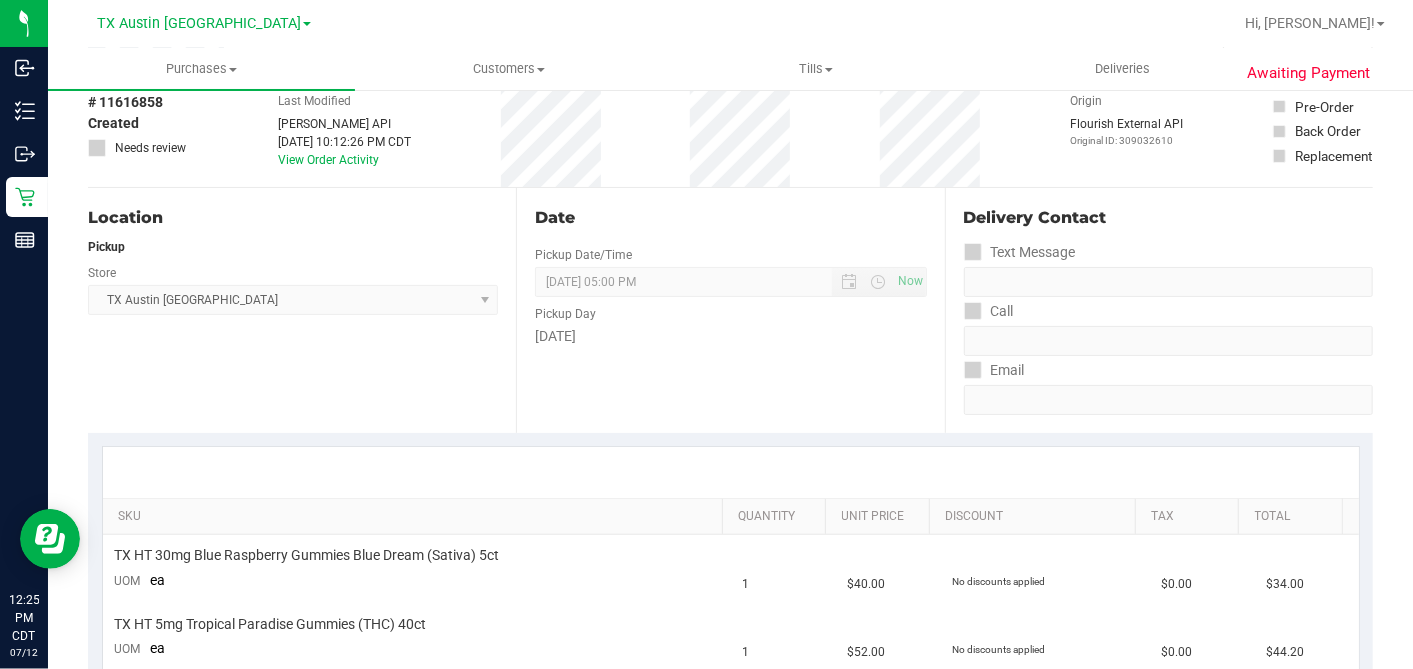 scroll, scrollTop: 0, scrollLeft: 0, axis: both 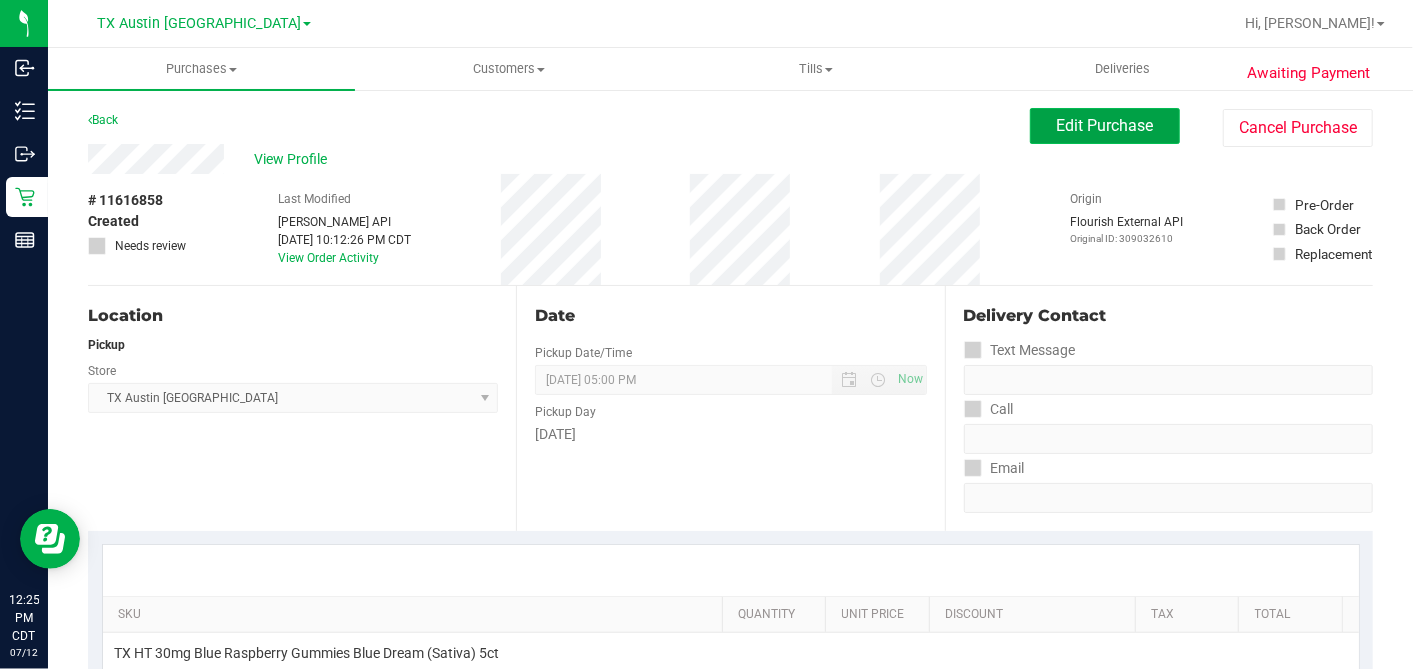 click on "Edit Purchase" at bounding box center (1105, 125) 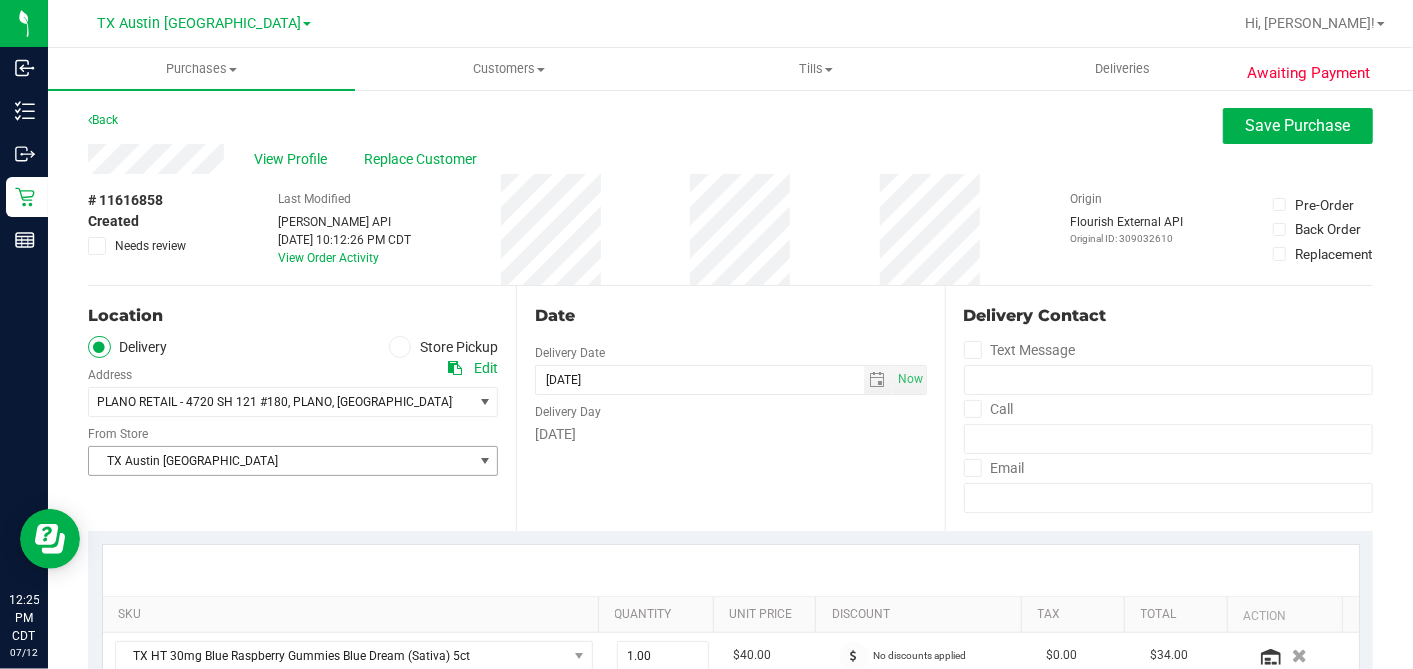 click on "TX Austin [GEOGRAPHIC_DATA]" at bounding box center [280, 461] 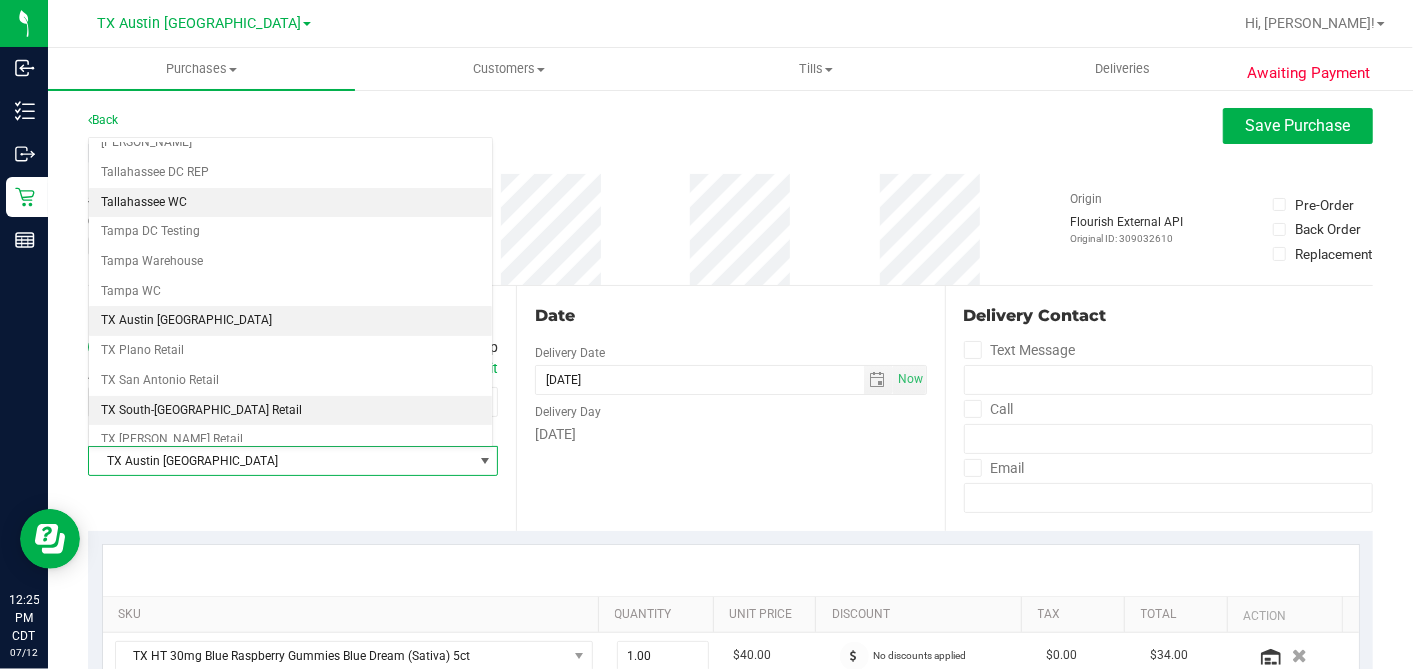 scroll, scrollTop: 1422, scrollLeft: 0, axis: vertical 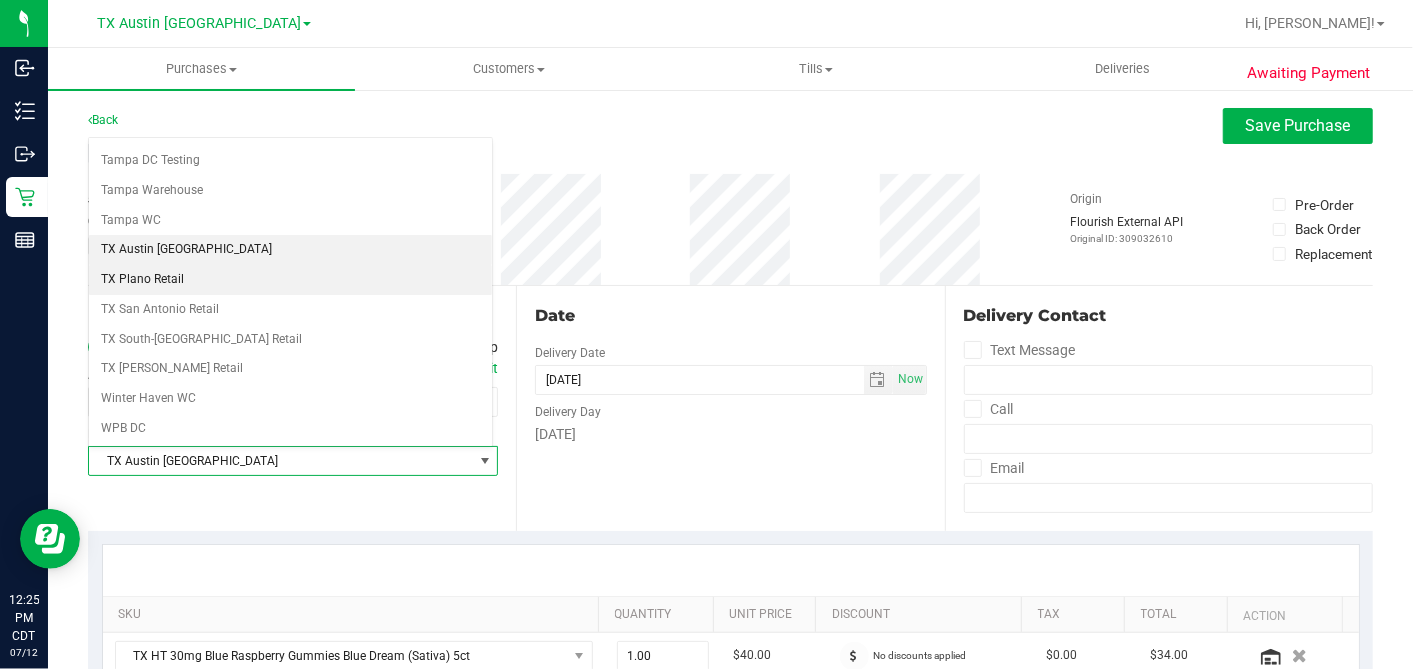 click on "TX Plano Retail" at bounding box center [290, 280] 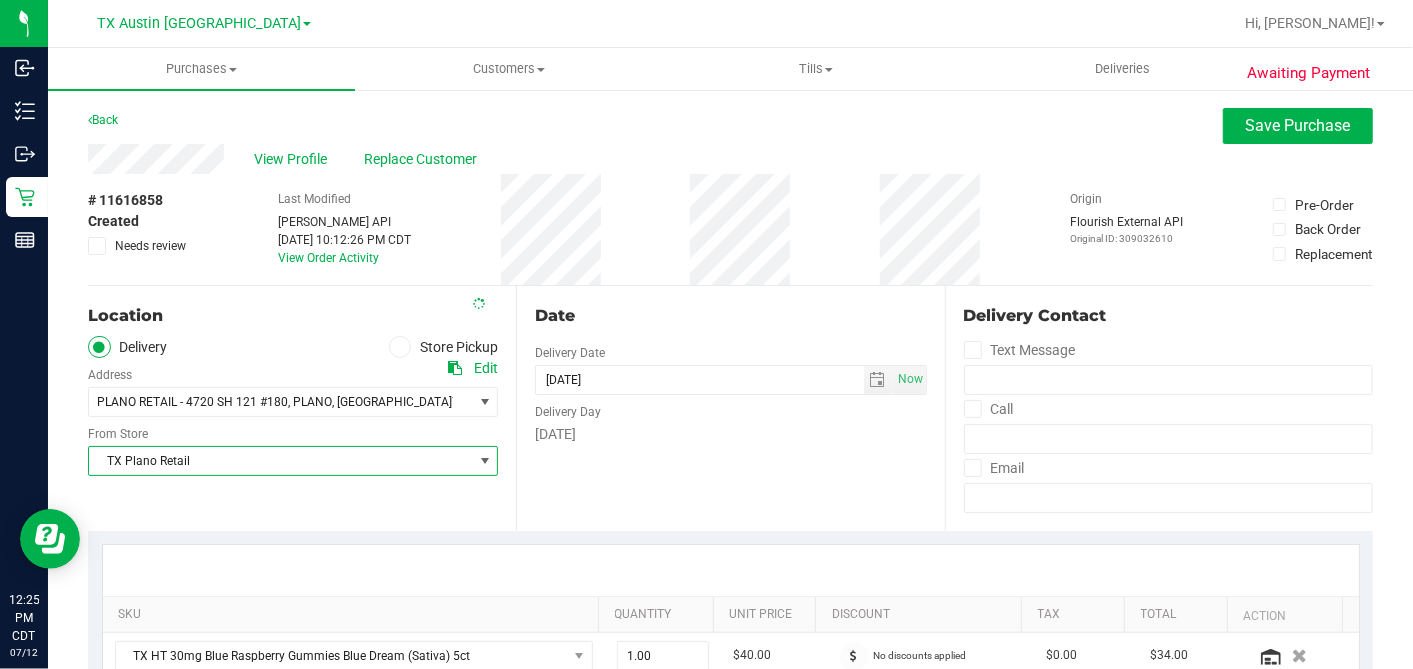 click on "Date
Delivery Date
07/13/2025
Now
07/13/2025 05:00 PM
Now
Delivery Day
Sunday" at bounding box center [730, 408] 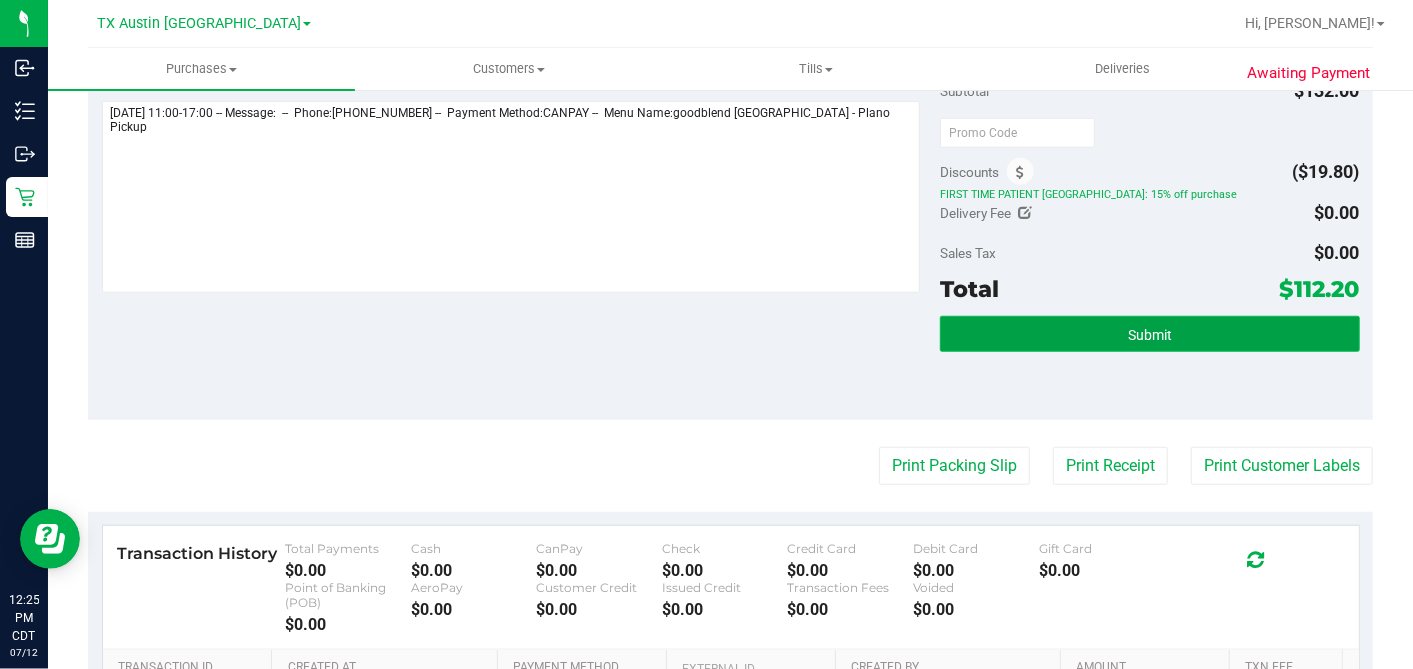 click on "Submit" at bounding box center (1149, 334) 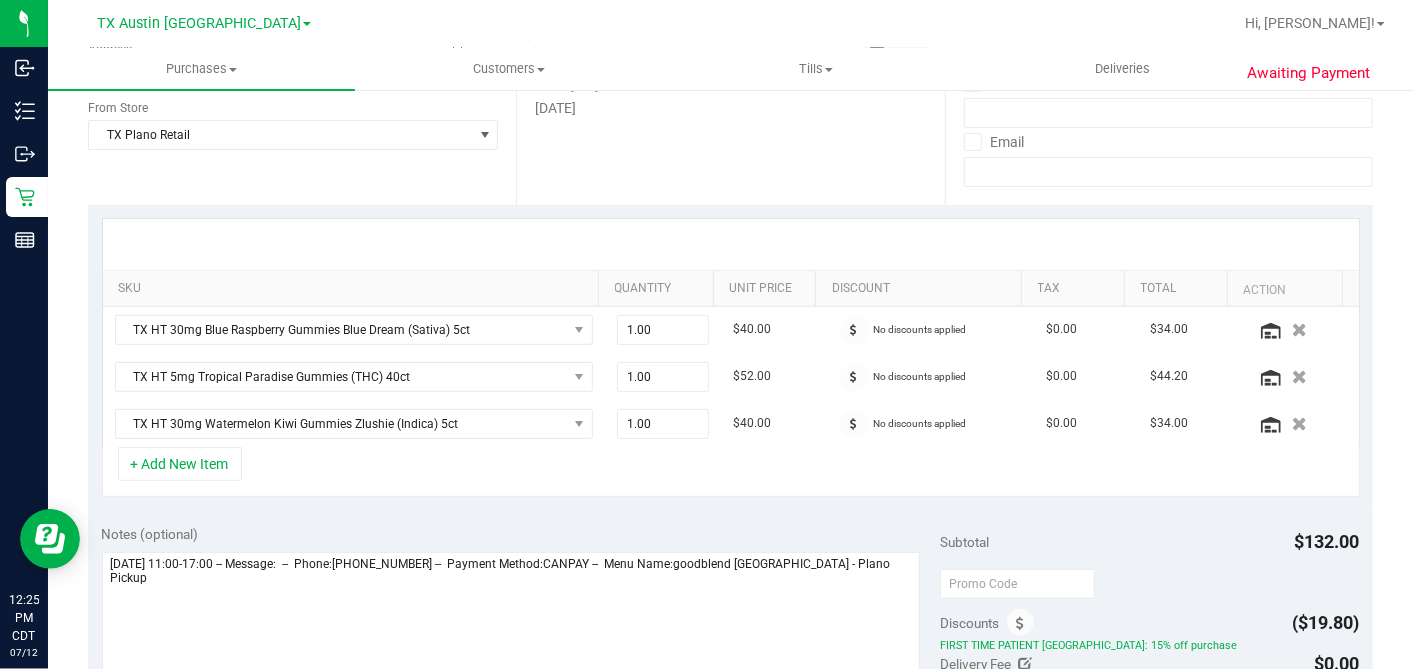 scroll, scrollTop: 111, scrollLeft: 0, axis: vertical 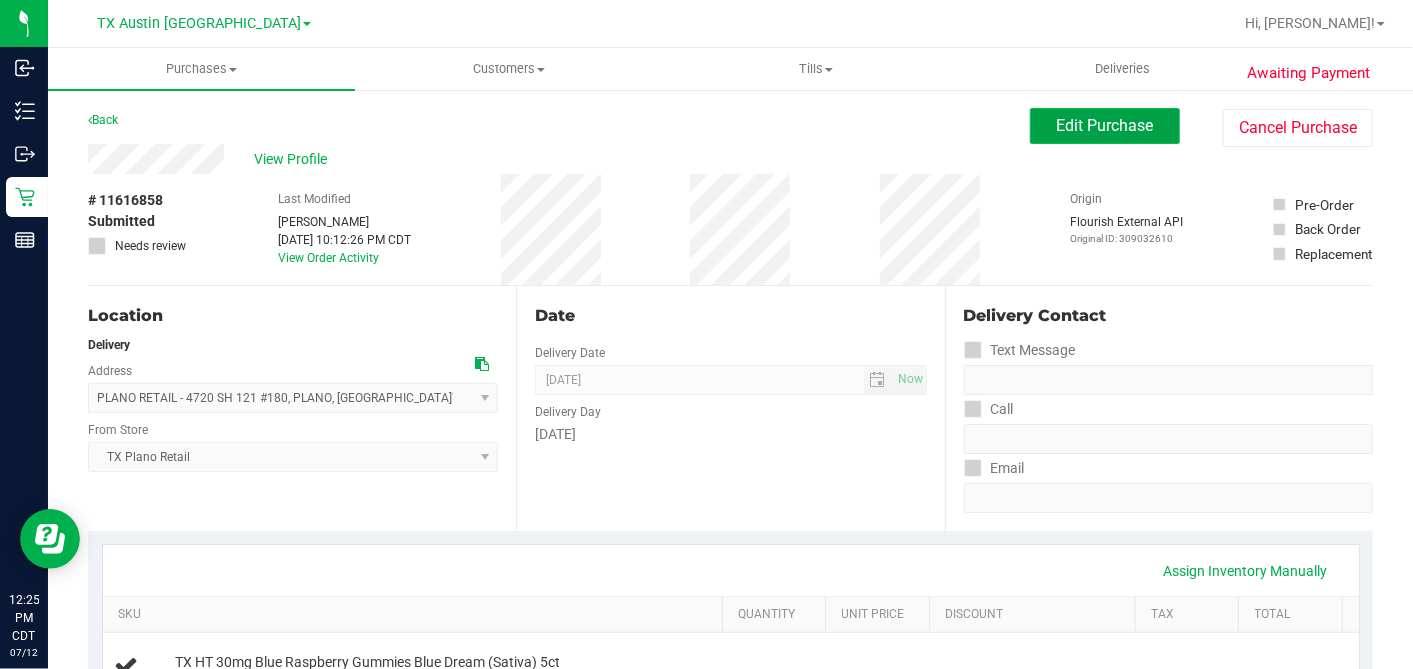 click on "Edit Purchase" at bounding box center [1105, 125] 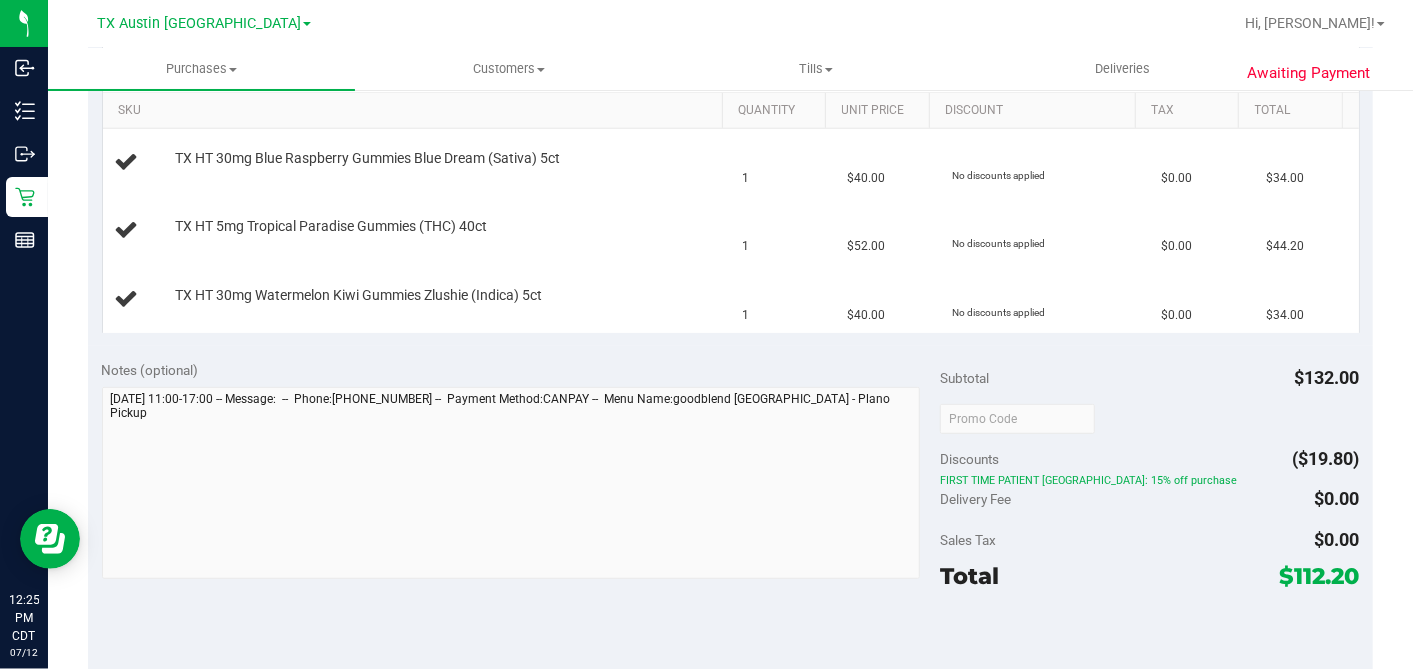 scroll, scrollTop: 666, scrollLeft: 0, axis: vertical 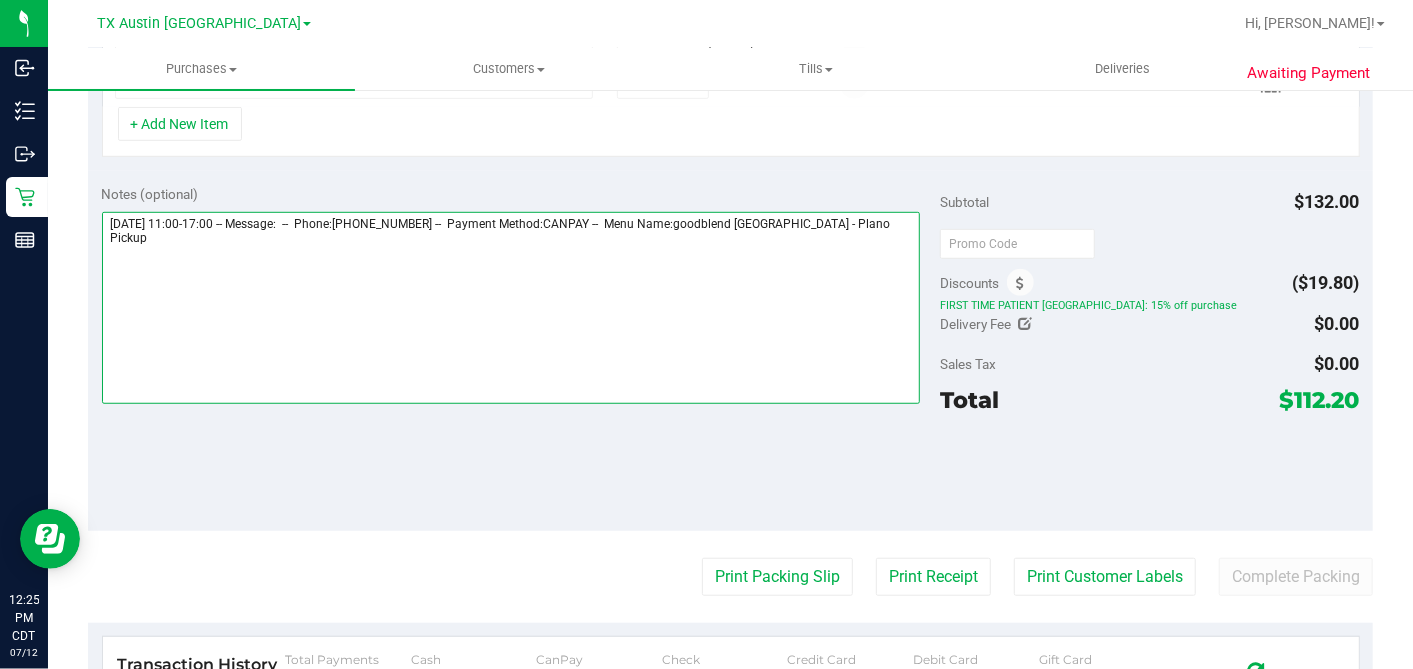 click at bounding box center [511, 308] 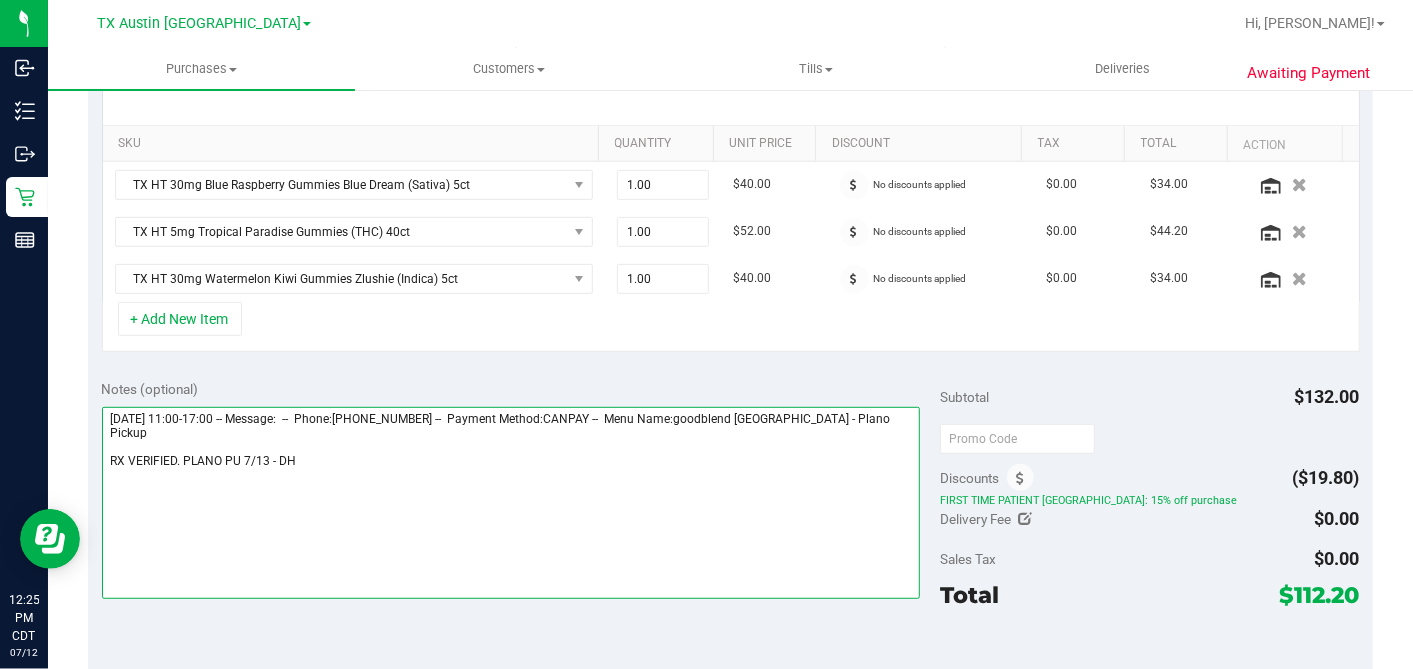 scroll, scrollTop: 0, scrollLeft: 0, axis: both 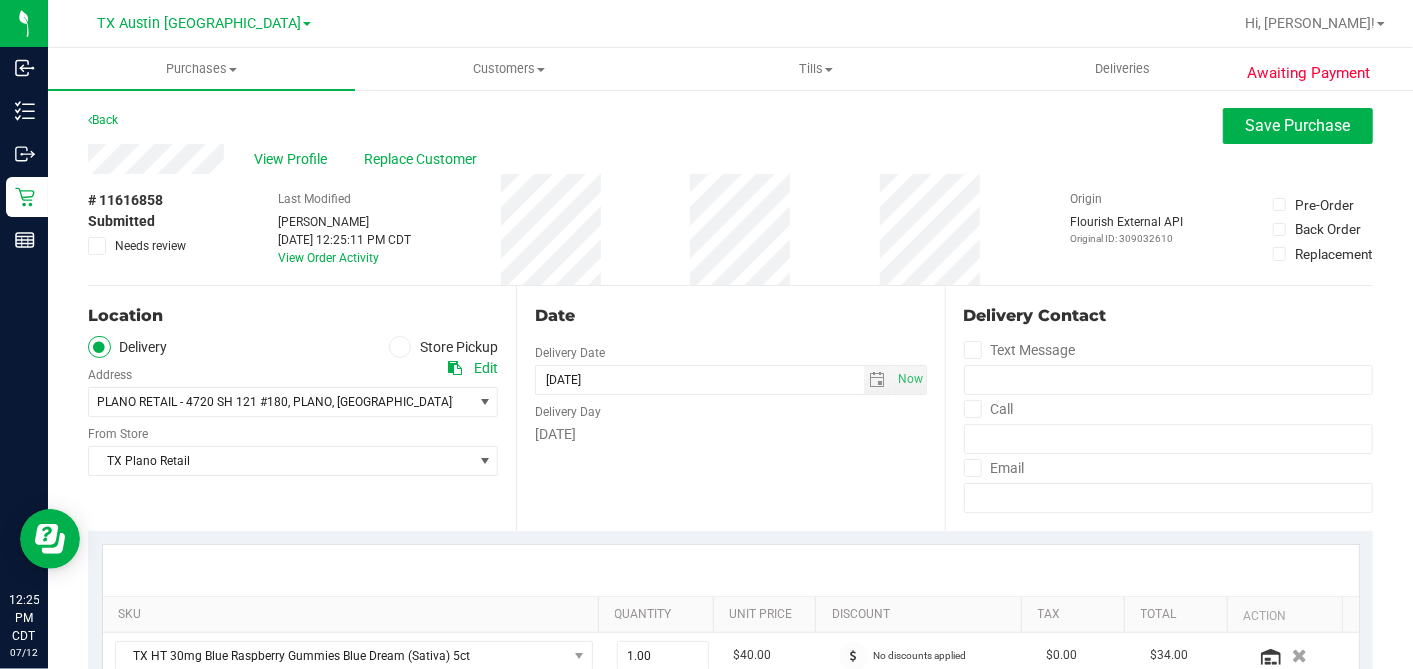 type on "Sunday 07/13/2025 11:00-17:00 -- Message:  --  Phone:4694744534 --  Payment Method:CANPAY --  Menu Name:goodblend TX - Plano Pickup
RX VERIFIED. PLANO PU 7/13 - DH" 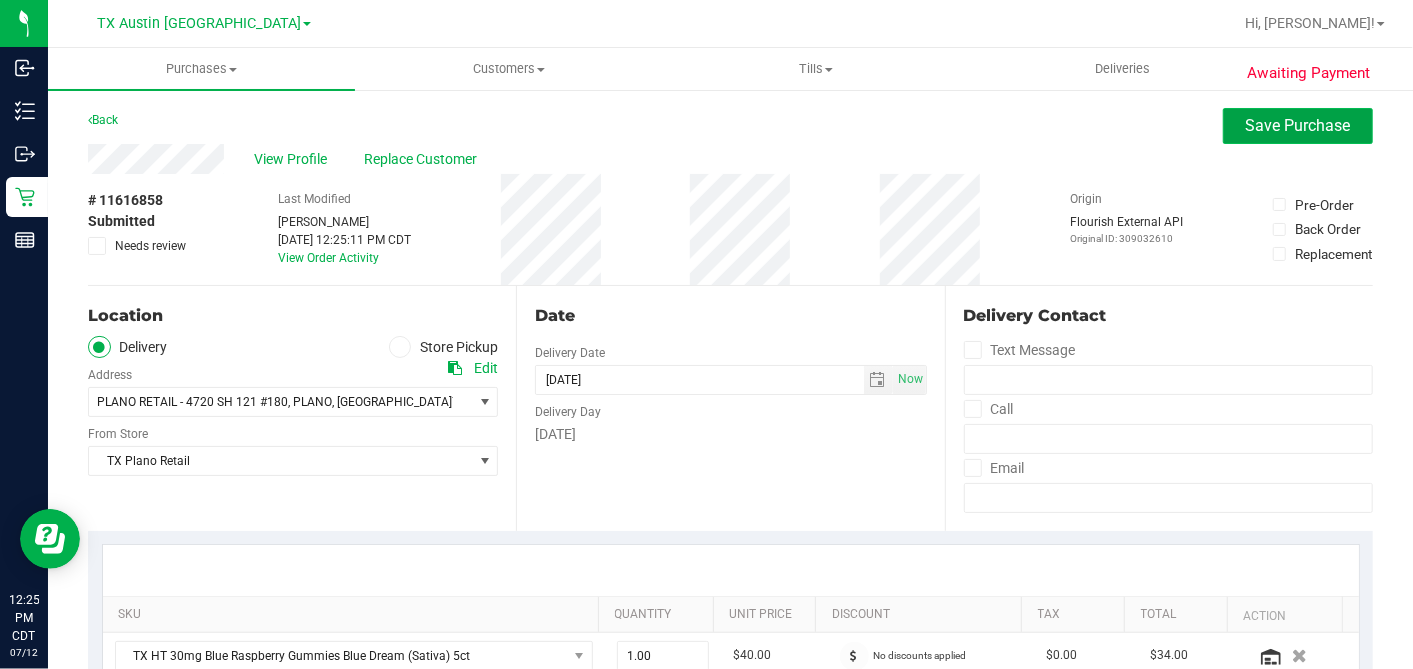click on "Save Purchase" at bounding box center (1298, 126) 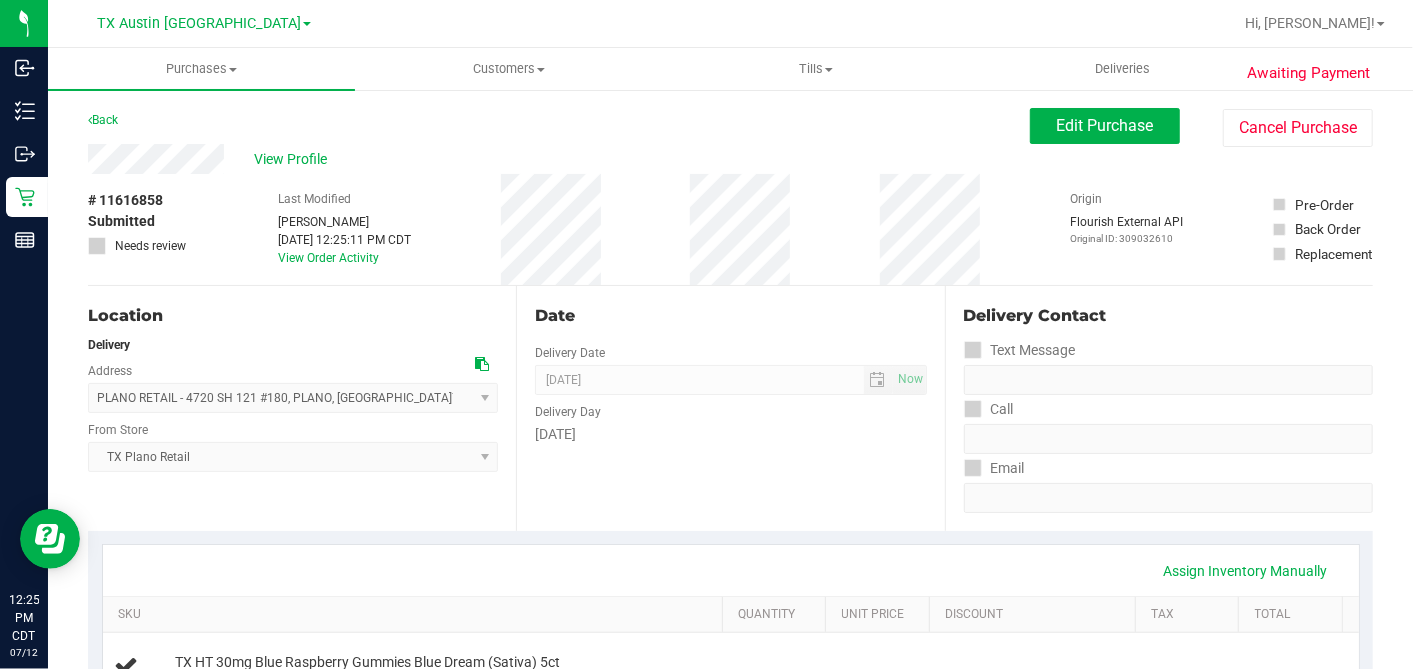 click on "View Profile" at bounding box center (294, 159) 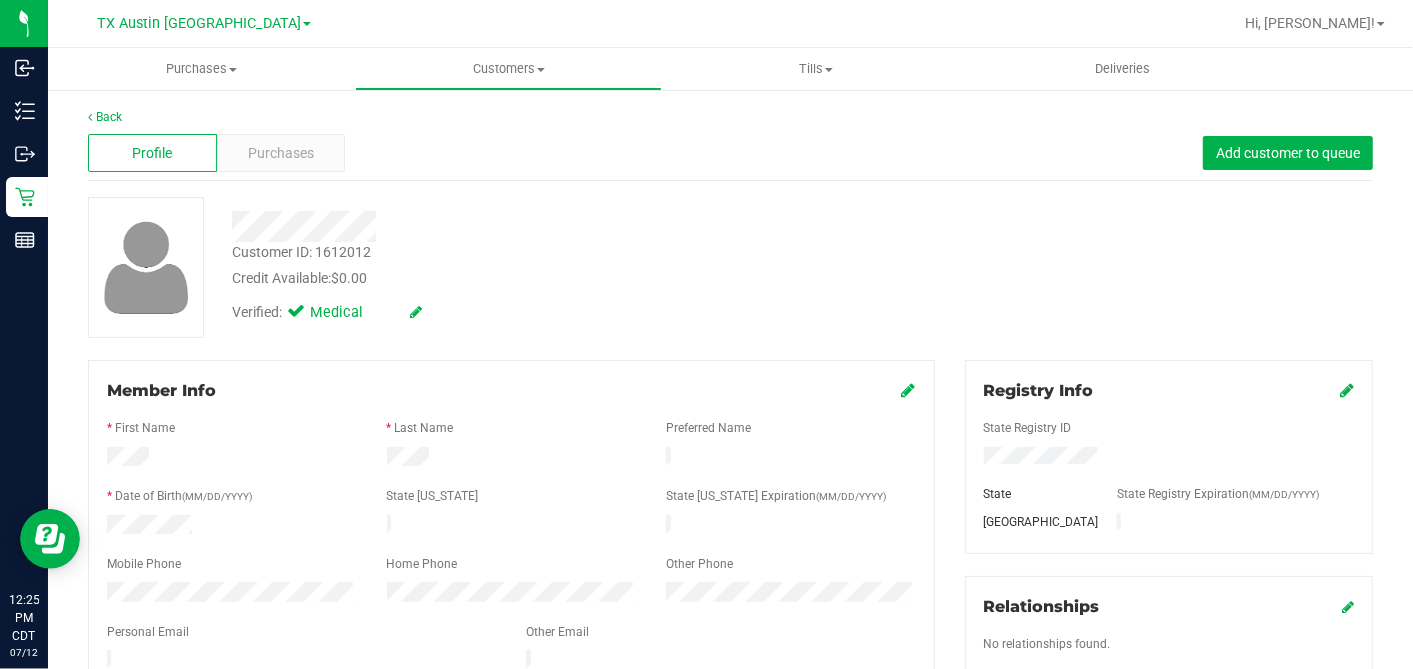 click at bounding box center [301, 662] 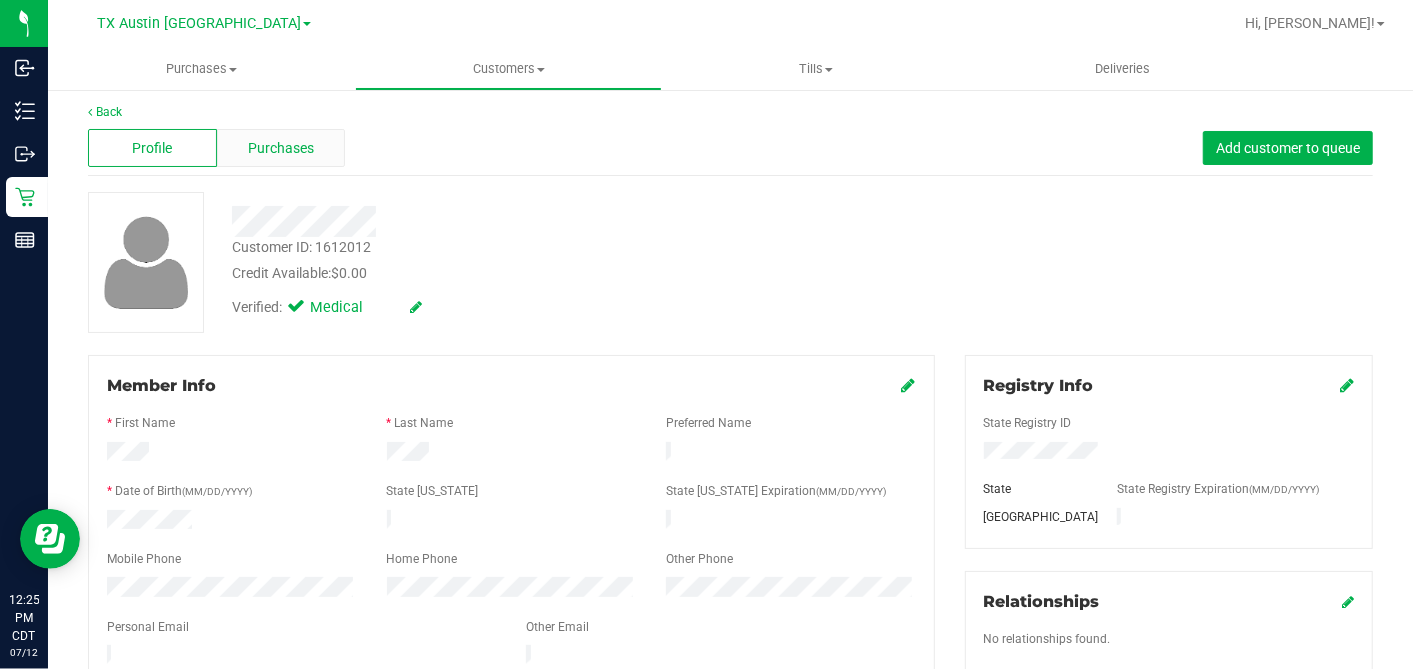 click on "Purchases" at bounding box center (281, 148) 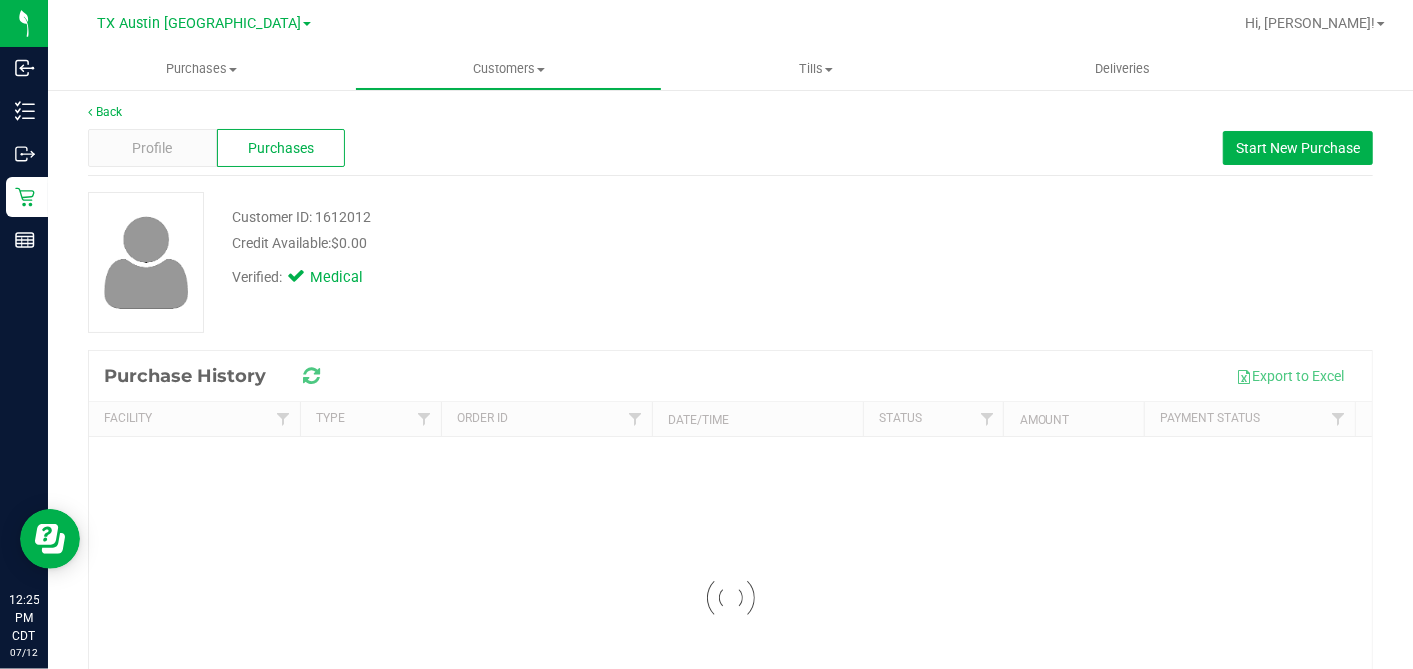 scroll, scrollTop: 0, scrollLeft: 0, axis: both 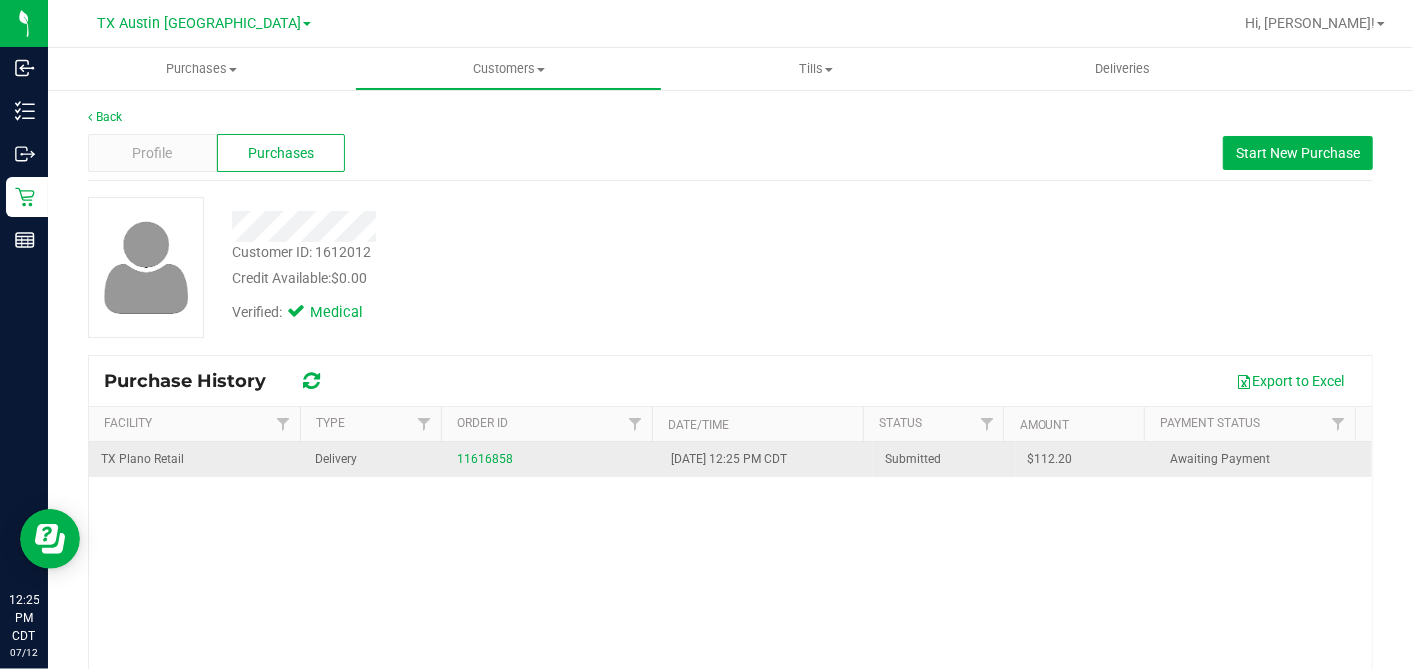 click on "$112.20" at bounding box center [1050, 459] 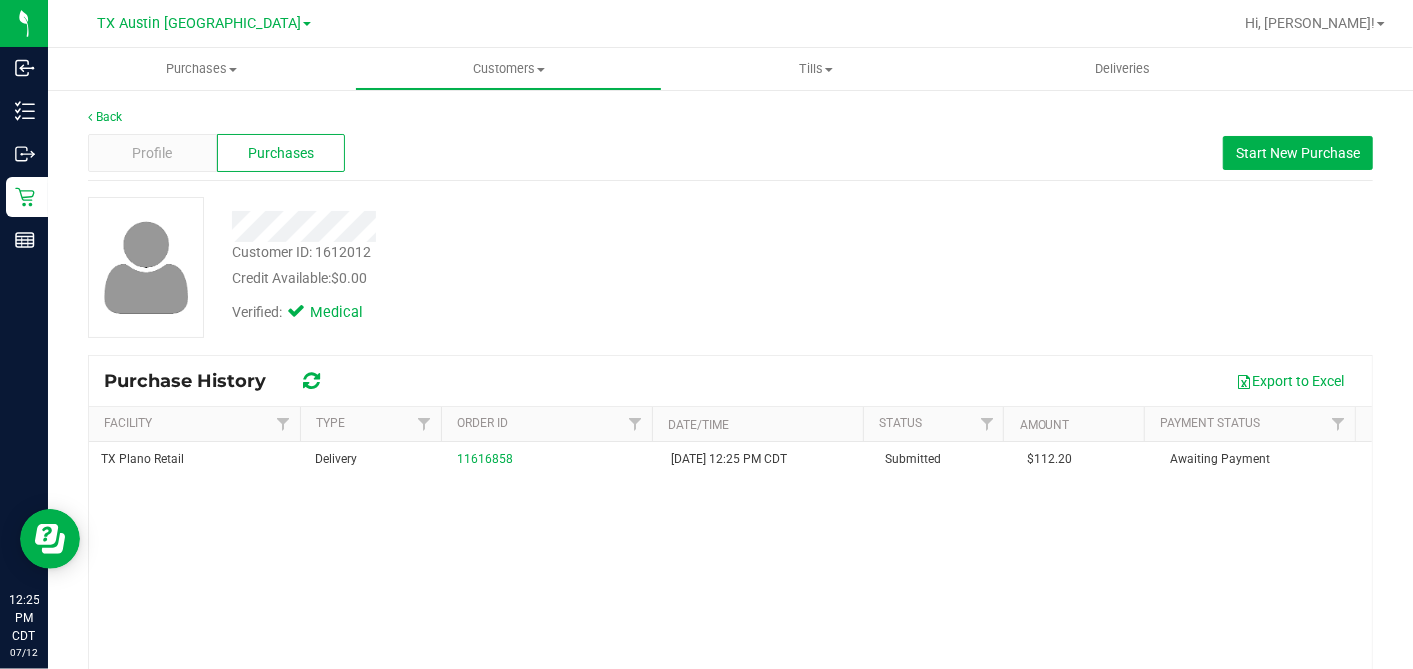 copy on "112.20" 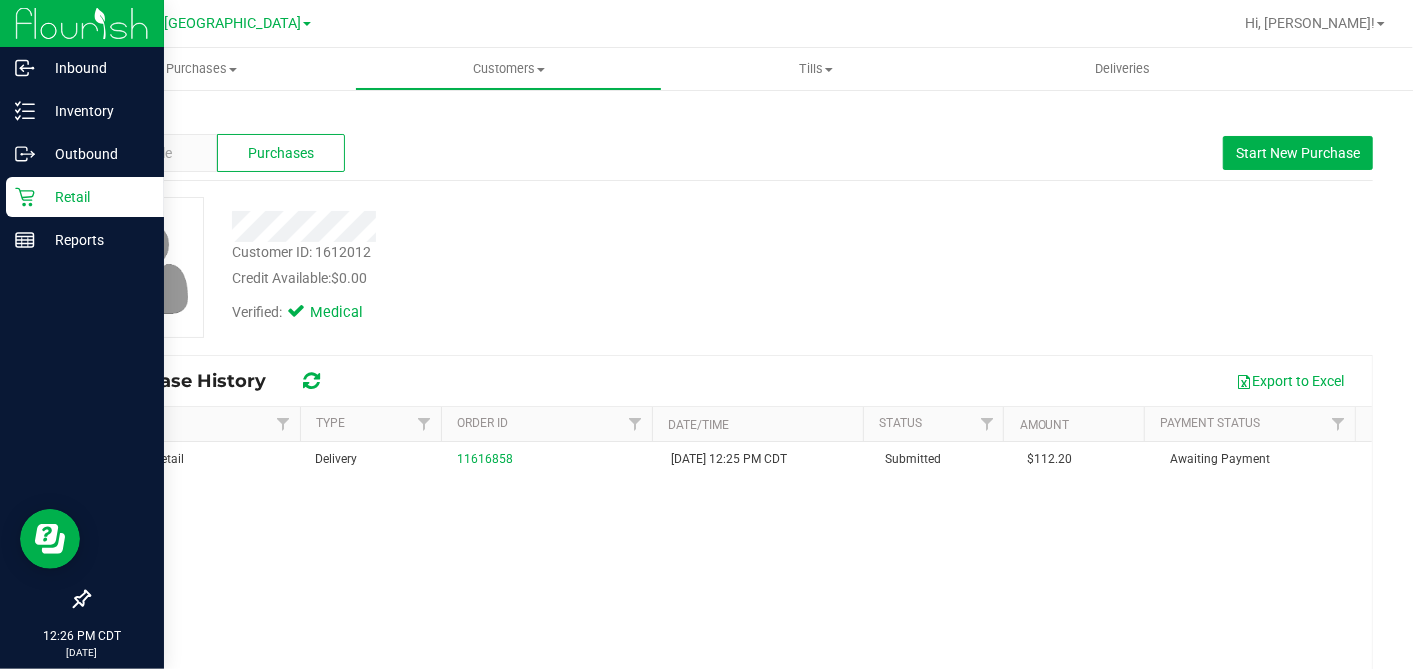 click 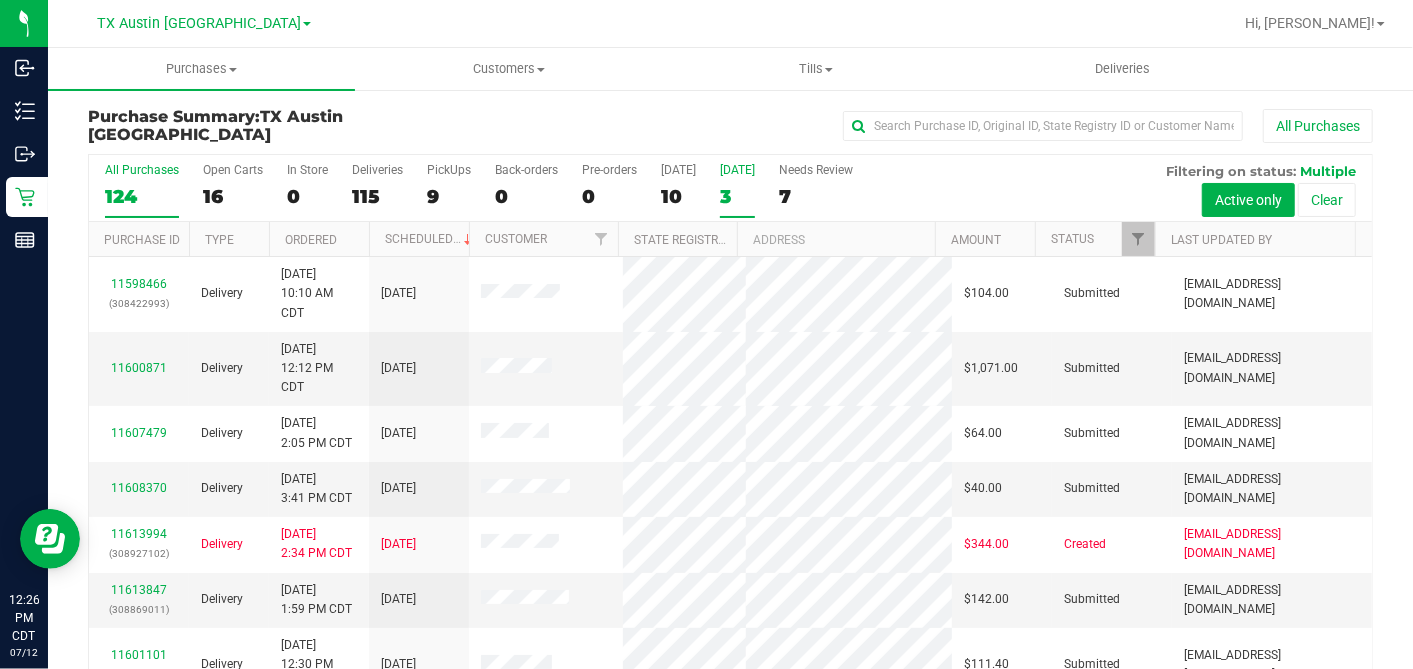 click on "3" at bounding box center [737, 196] 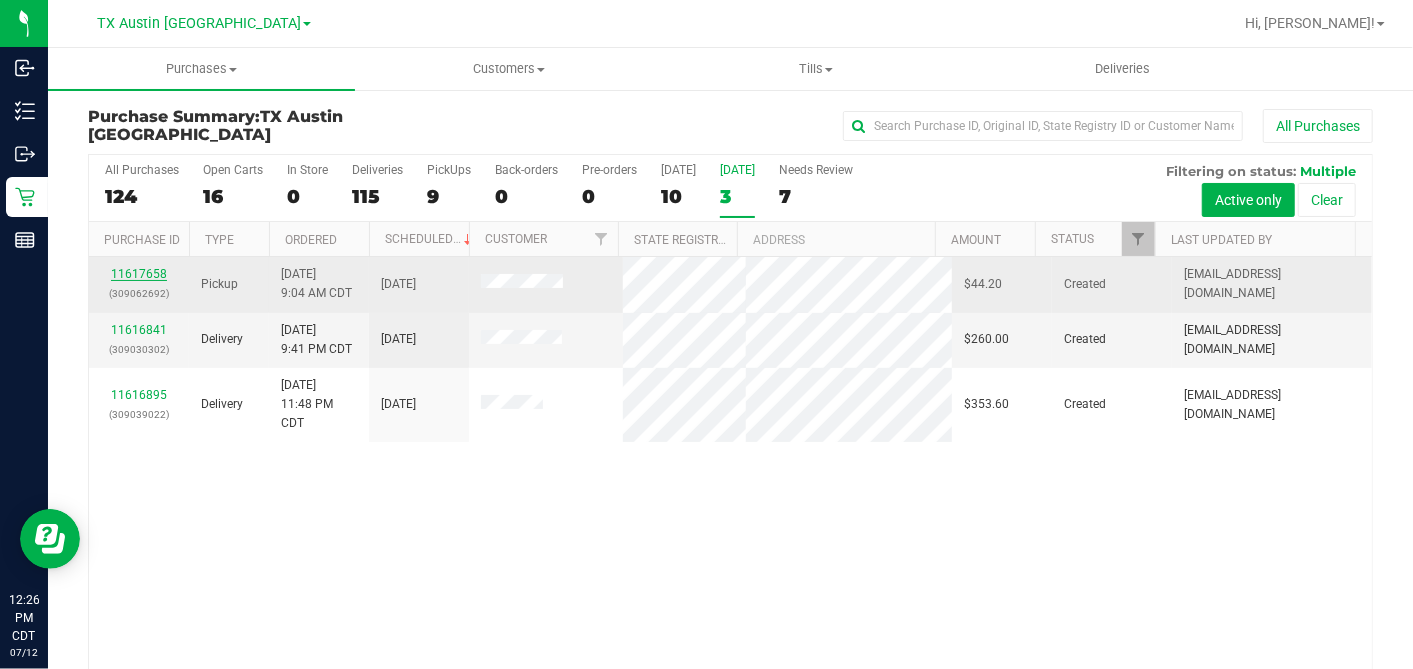 click on "11617658" at bounding box center (139, 274) 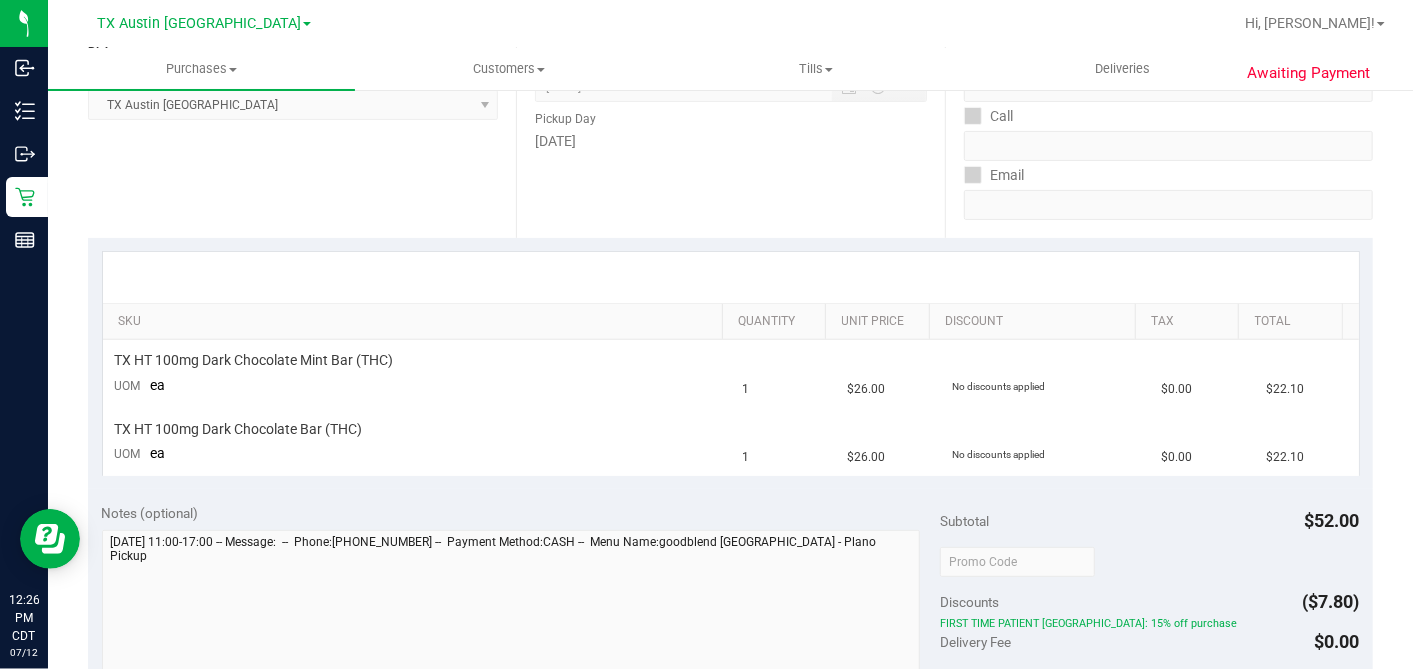 scroll, scrollTop: 0, scrollLeft: 0, axis: both 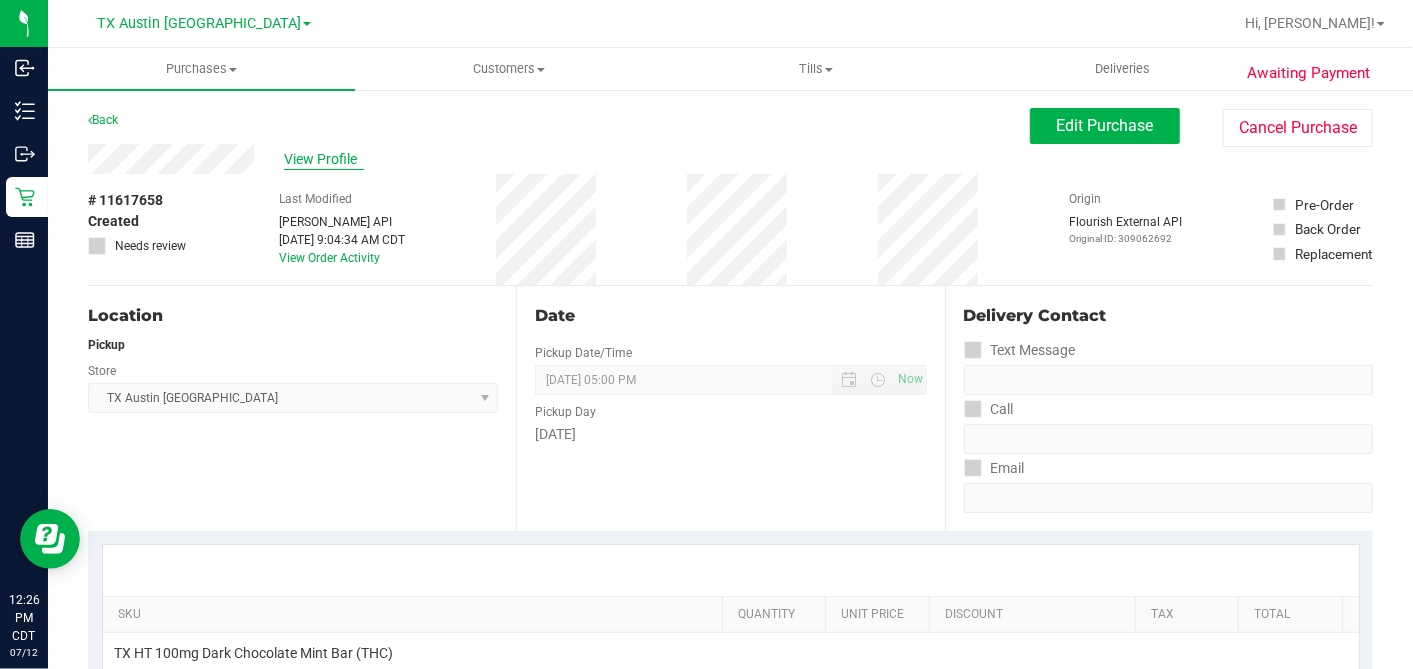 click on "View Profile" at bounding box center [324, 159] 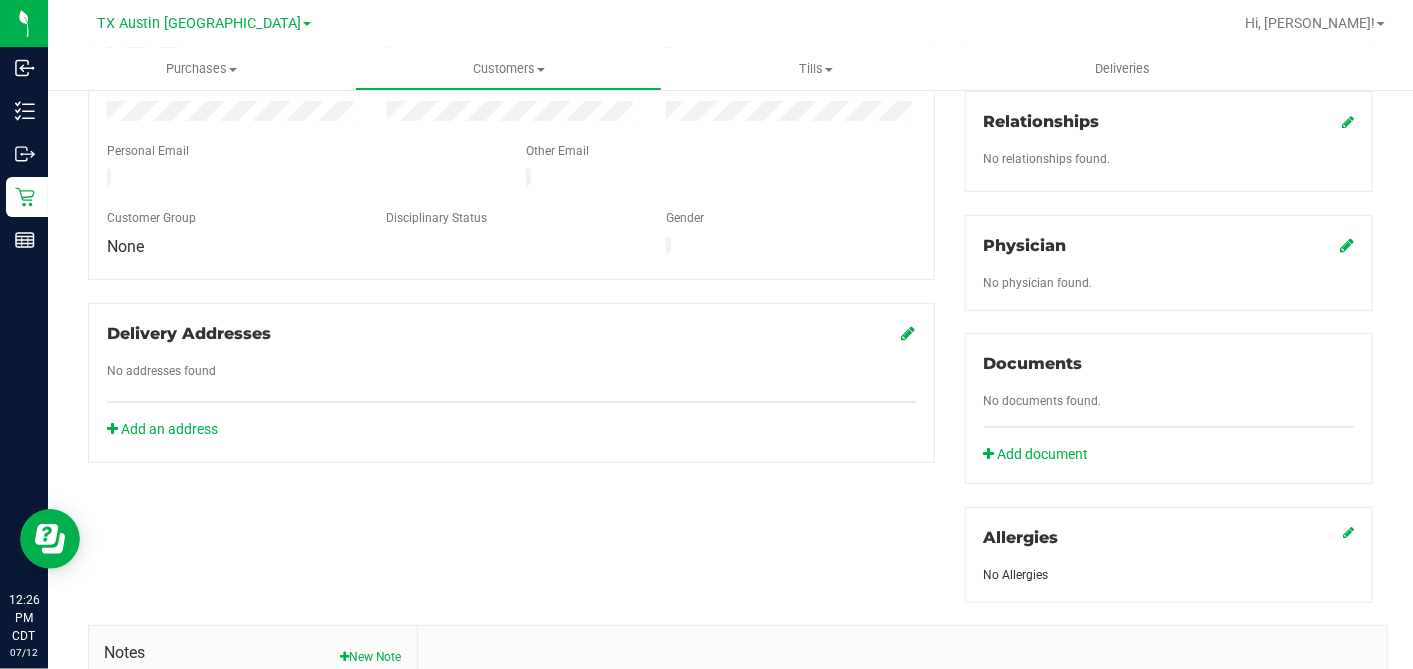 scroll, scrollTop: 750, scrollLeft: 0, axis: vertical 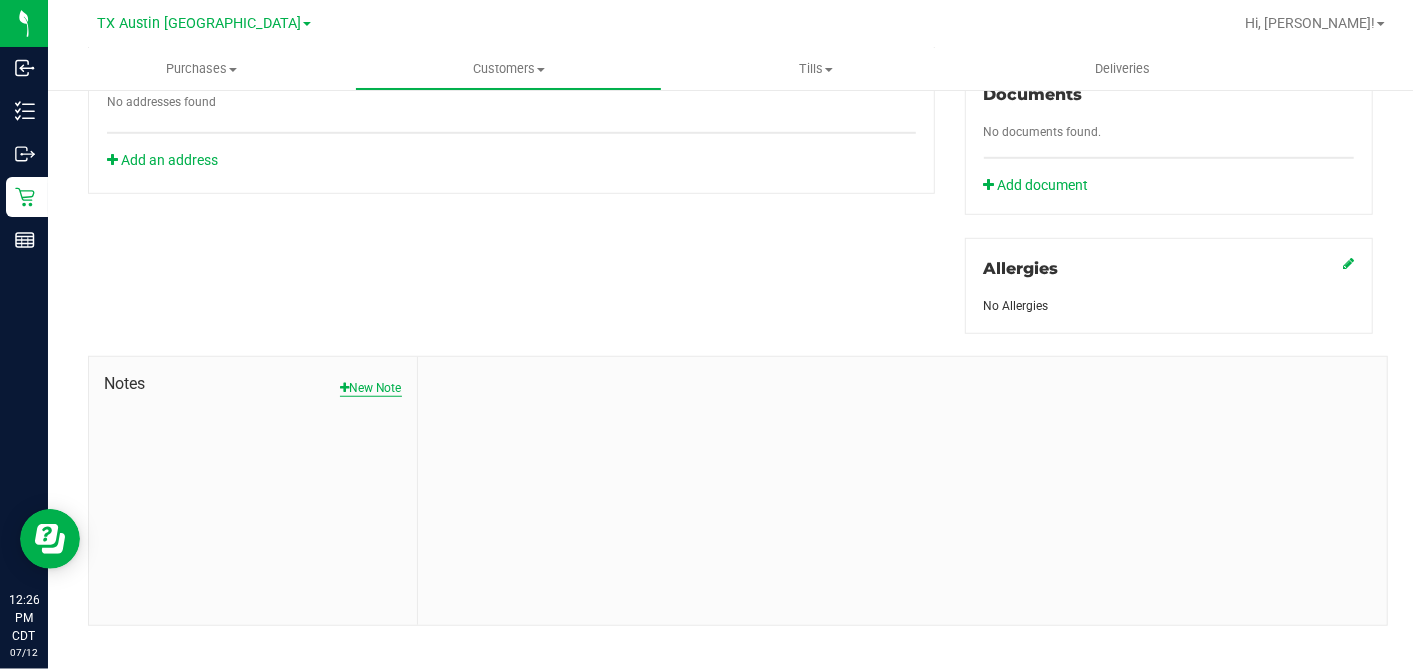 click on "New Note" at bounding box center (371, 388) 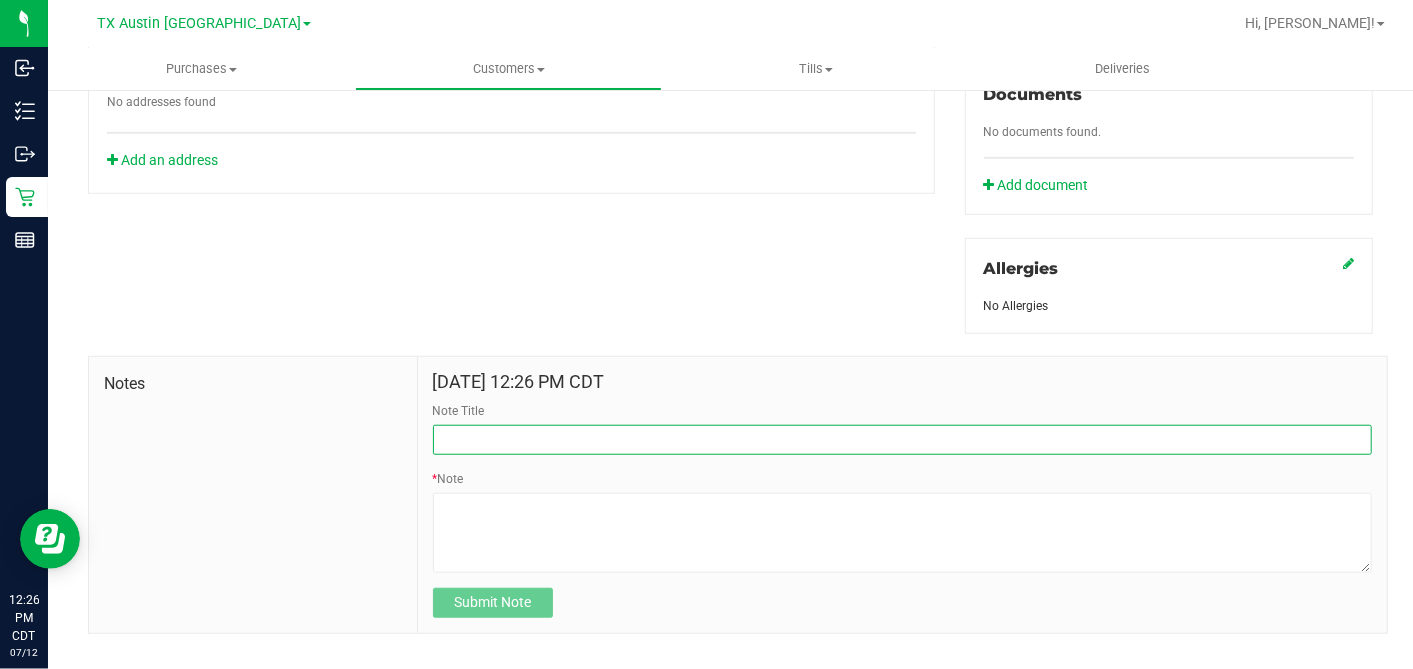 click on "Note Title" at bounding box center [902, 440] 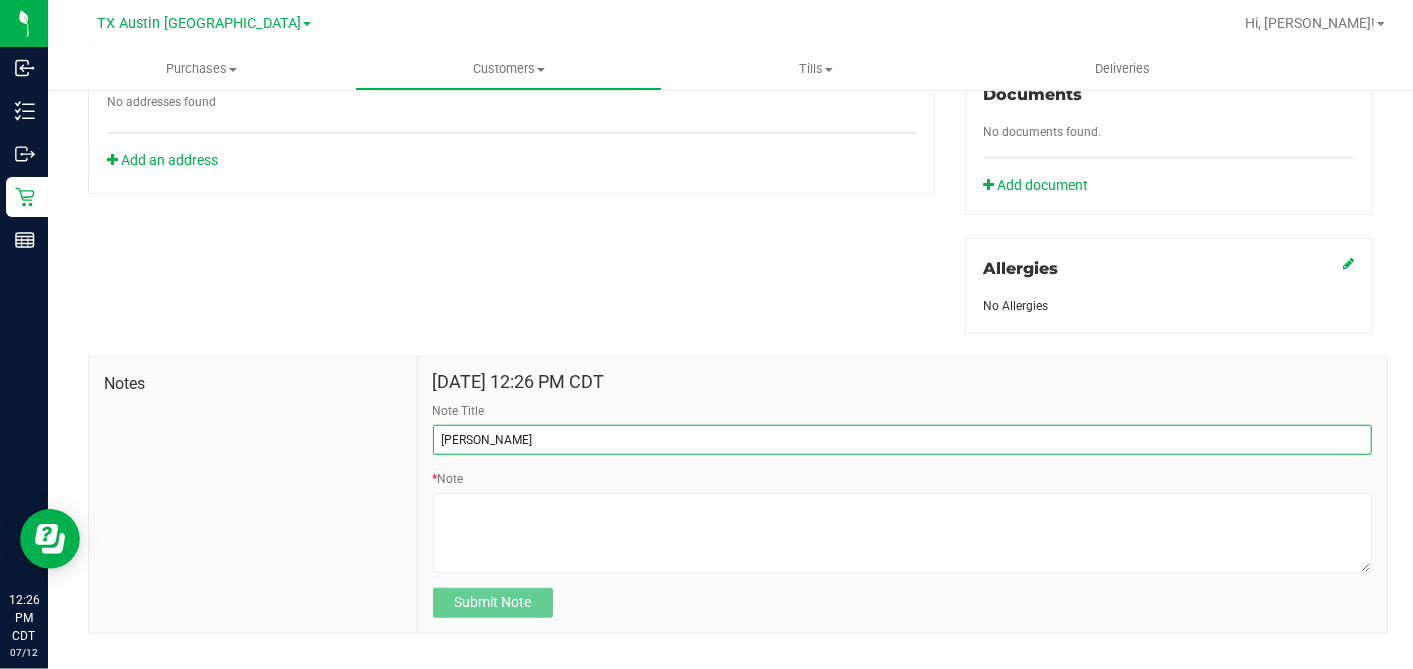 type on "CURT" 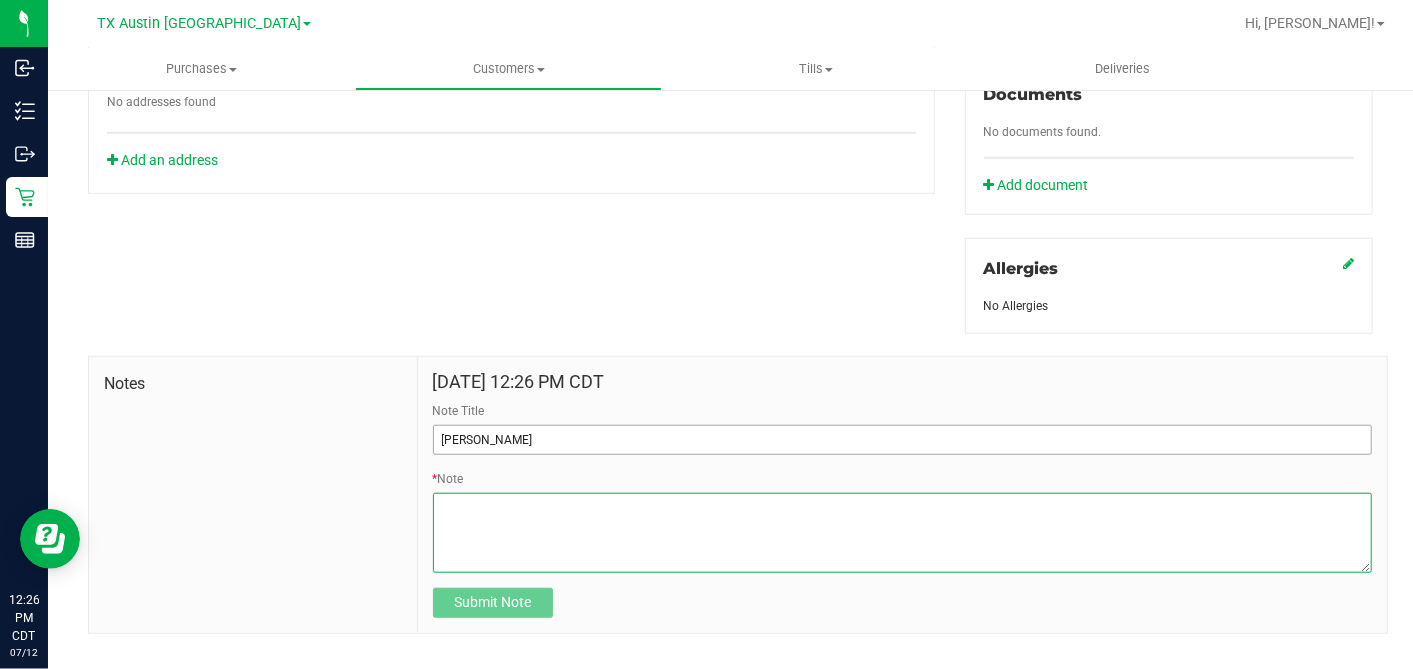 paste on "Patient Name:
Jennifer E Archer
Address:
1198 Elliott Rd
Sherman, TX, 75092
Phone Number:
(903) 718-4603
DOB:
11/07/1986" 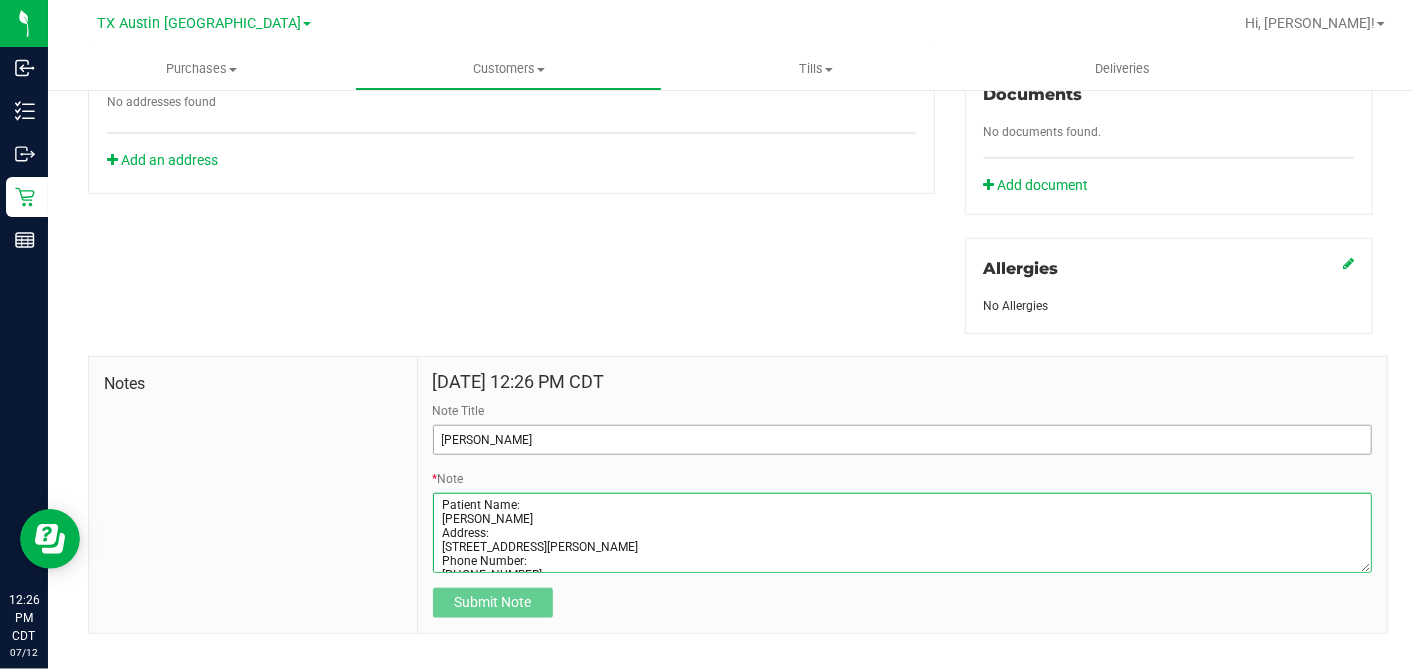 scroll, scrollTop: 52, scrollLeft: 0, axis: vertical 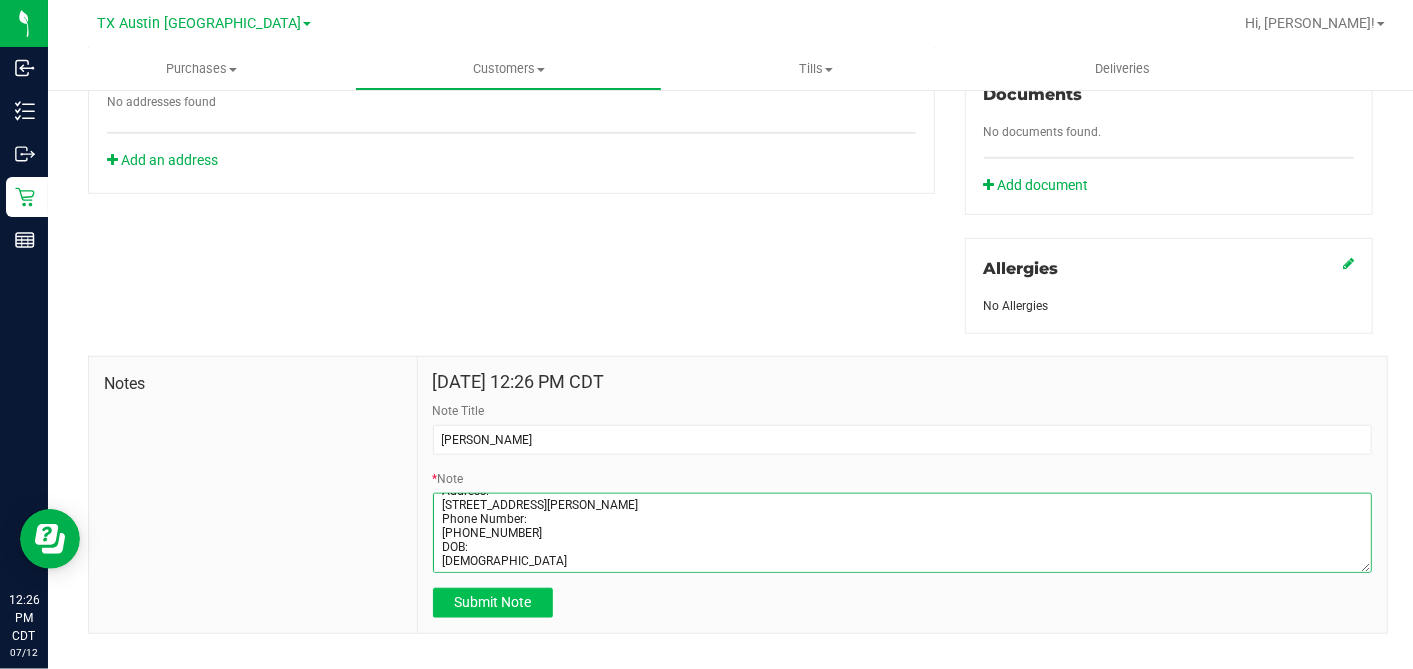 type on "Patient Name:
Jennifer E Archer
Address:
1198 Elliott Rd
Sherman, TX, 75092
Phone Number:
(903) 718-4603
DOB:
11/07/1986" 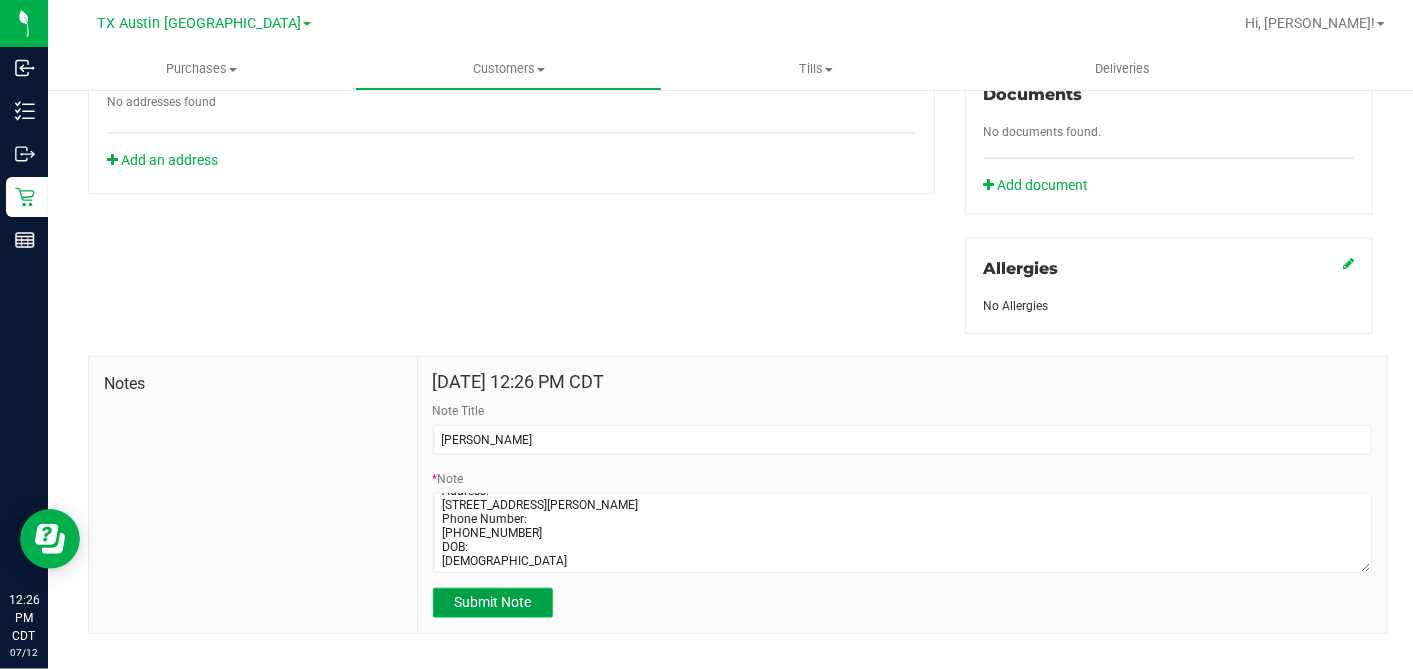 click on "Submit Note" at bounding box center (492, 602) 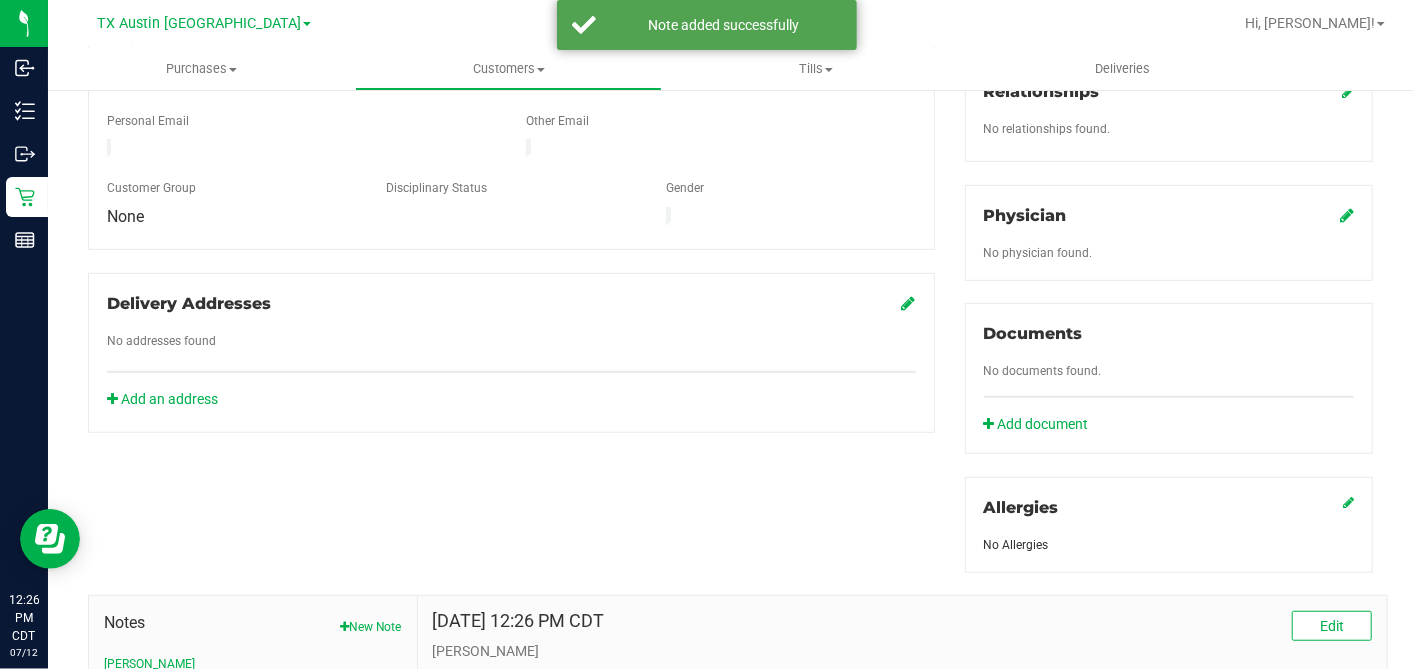 scroll, scrollTop: 417, scrollLeft: 0, axis: vertical 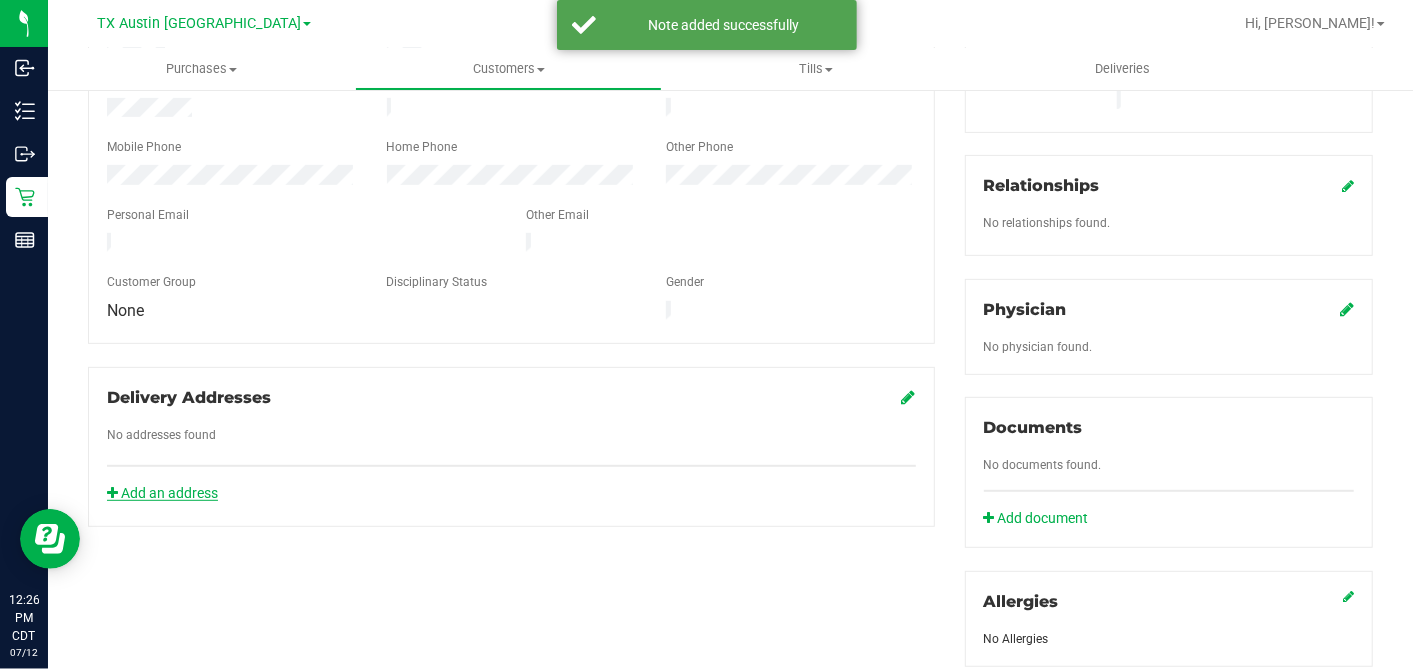 click on "Add an address" 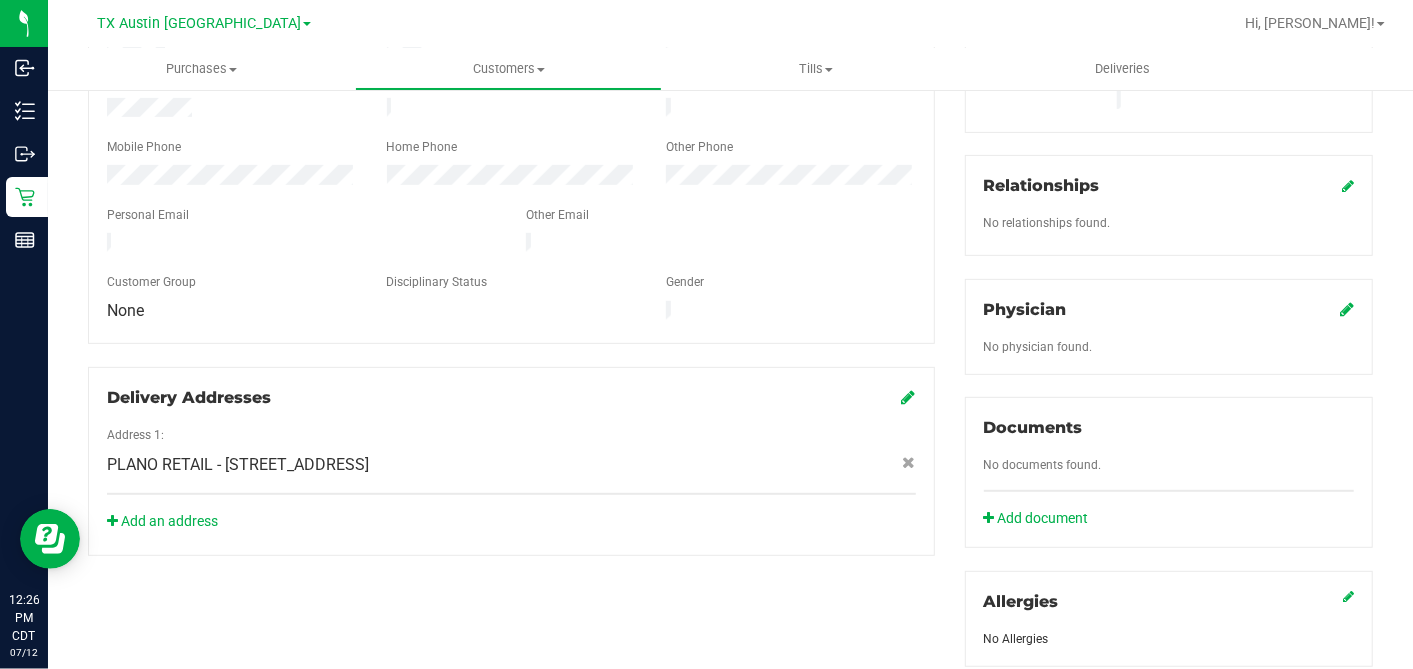click 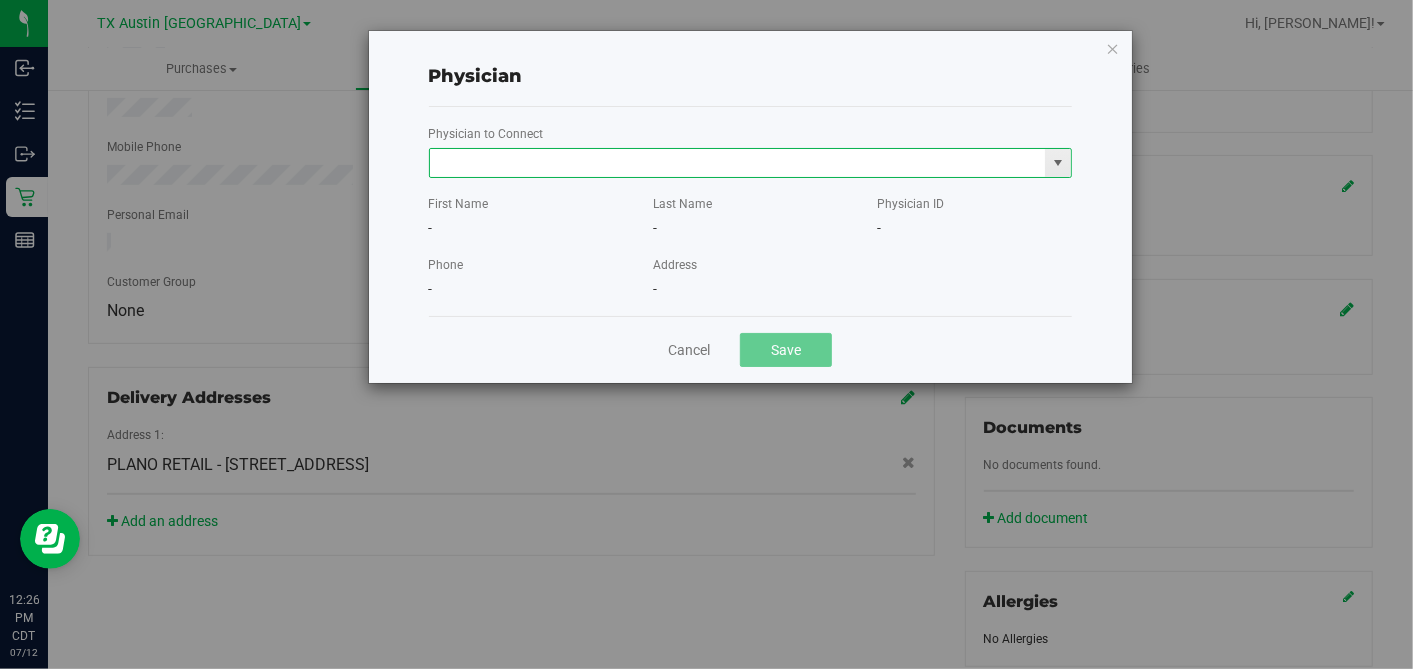 click at bounding box center [738, 163] 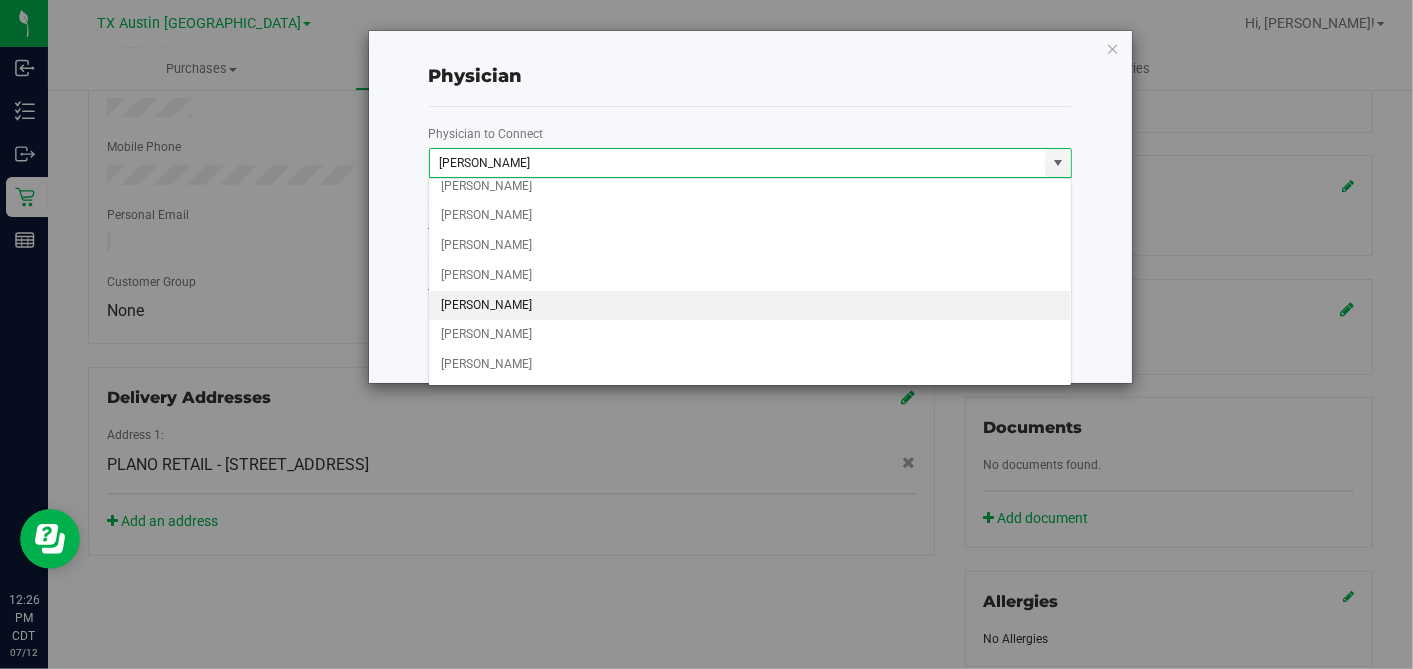 scroll, scrollTop: 296, scrollLeft: 0, axis: vertical 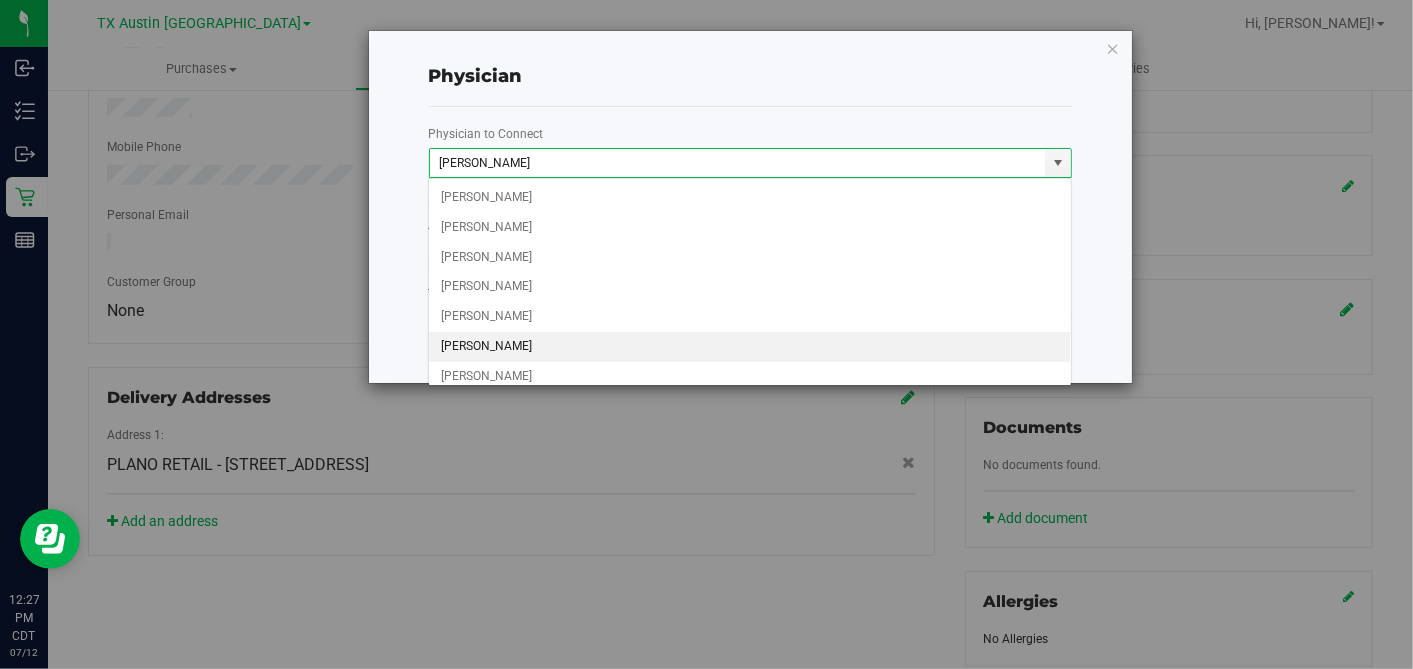 click on "MARIA GARCIA" at bounding box center [750, 347] 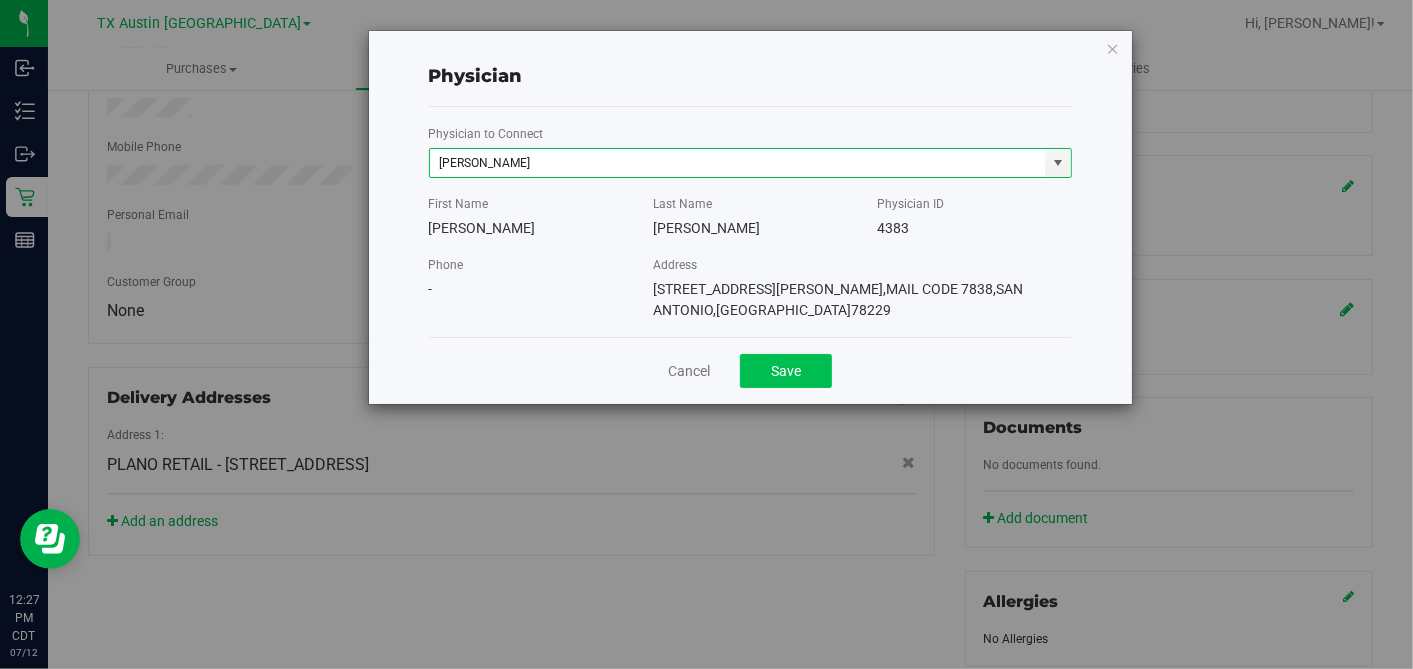 type on "MARIA GARCIA" 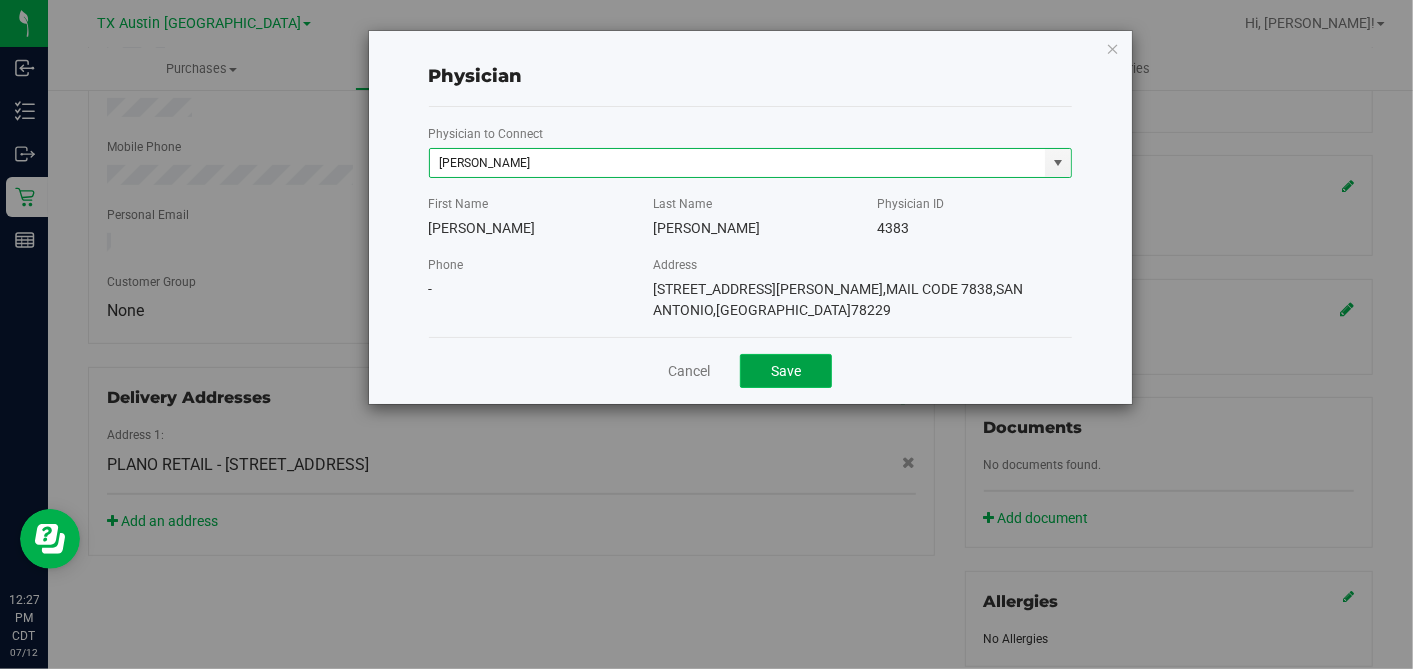 click on "Save" at bounding box center (786, 371) 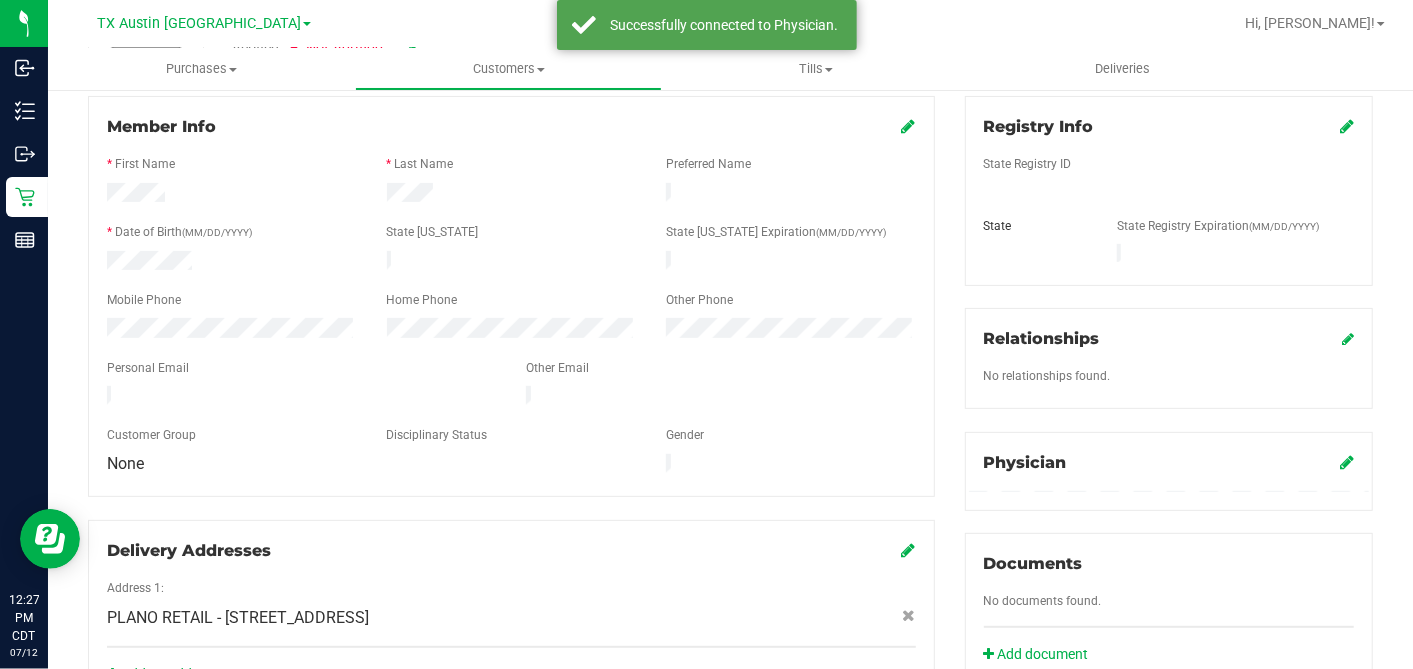 scroll, scrollTop: 83, scrollLeft: 0, axis: vertical 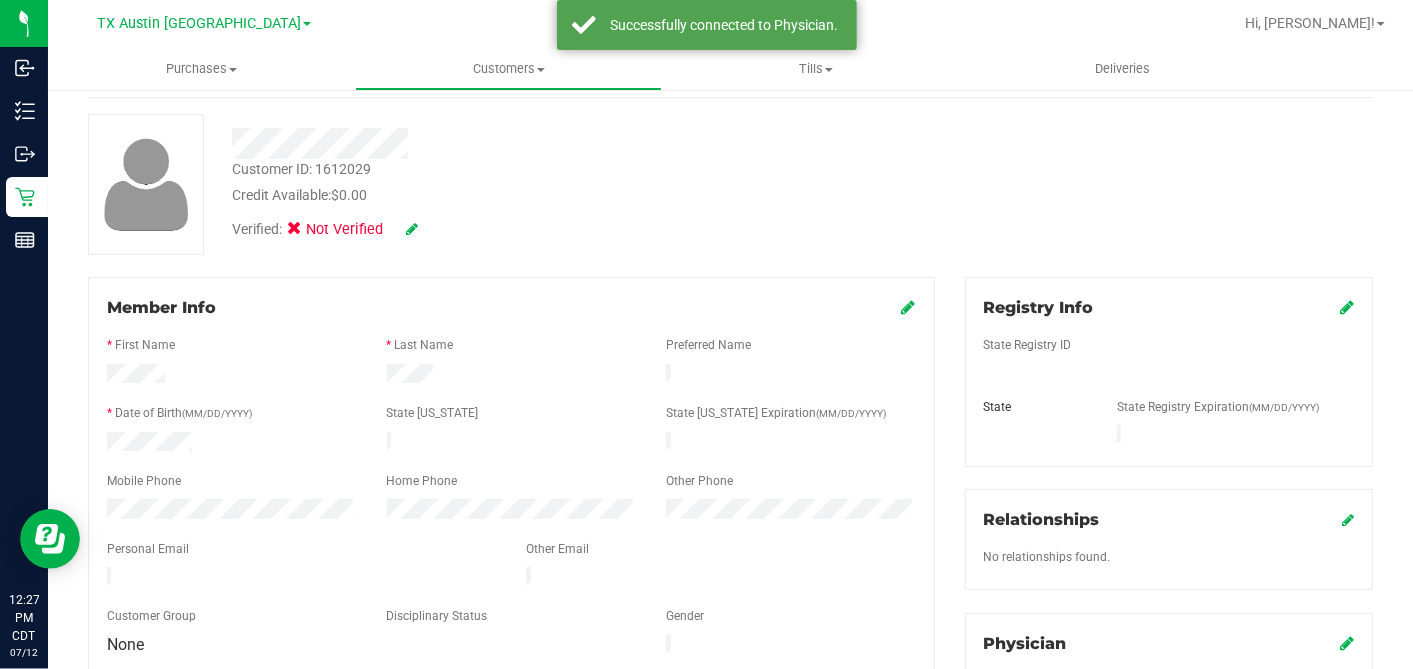 click at bounding box center [1347, 307] 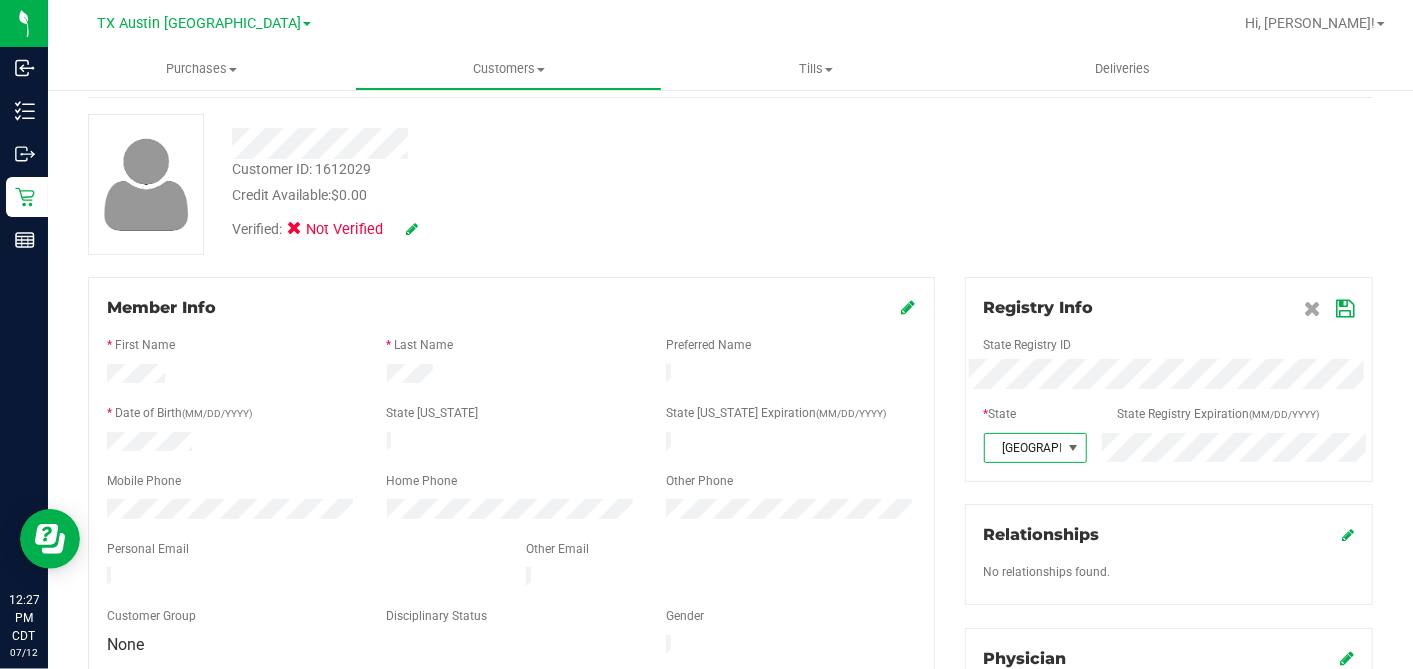 click at bounding box center [1345, 309] 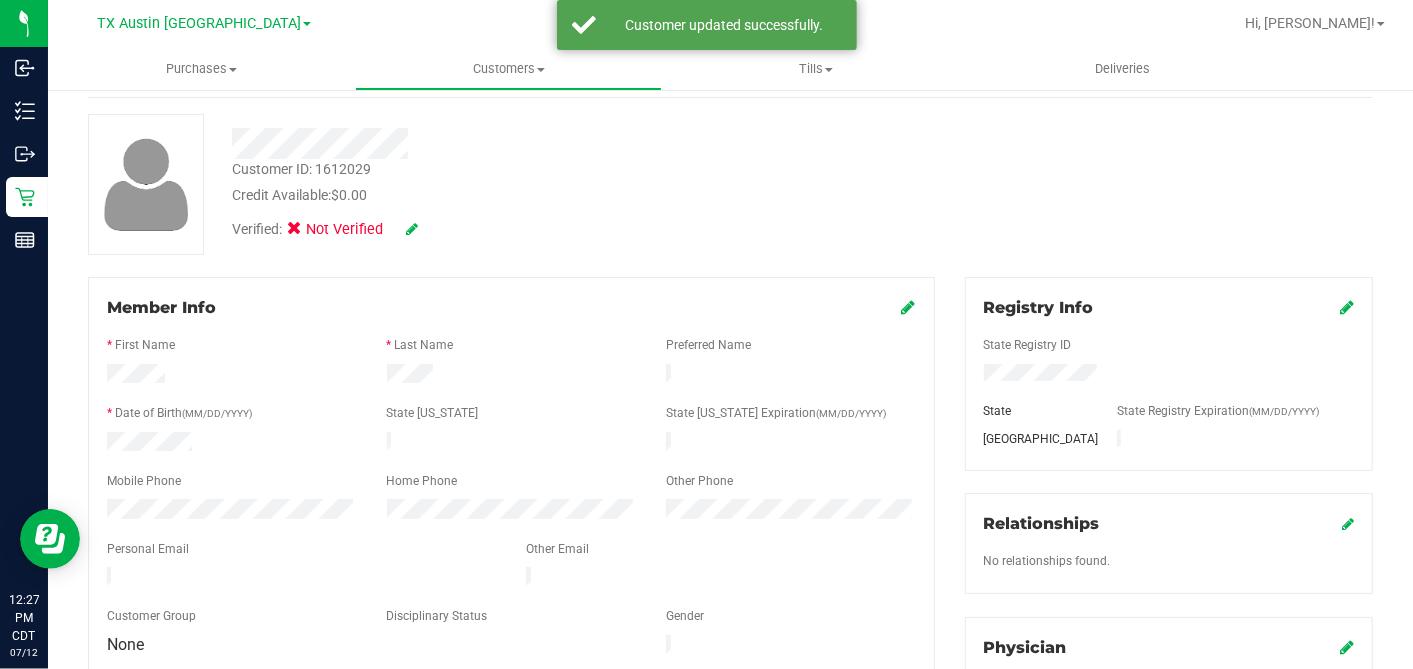 click at bounding box center (909, 307) 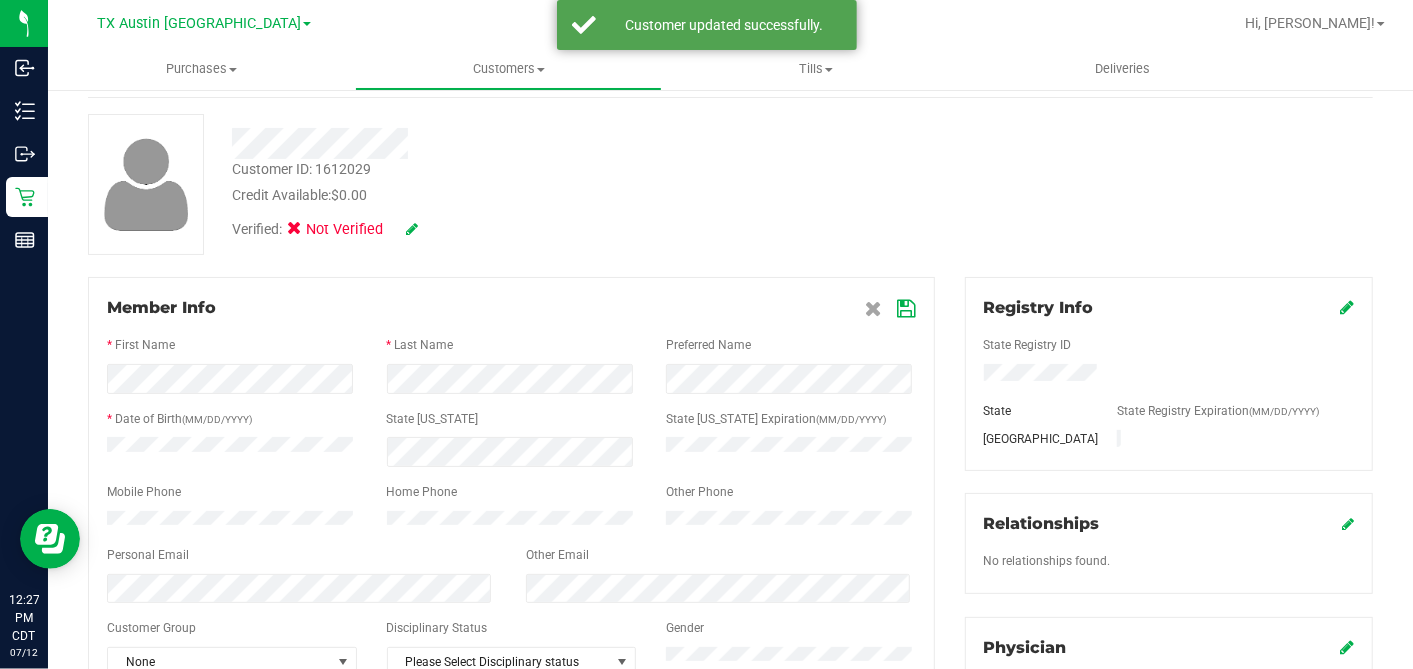 click on "Home Phone" at bounding box center [512, 494] 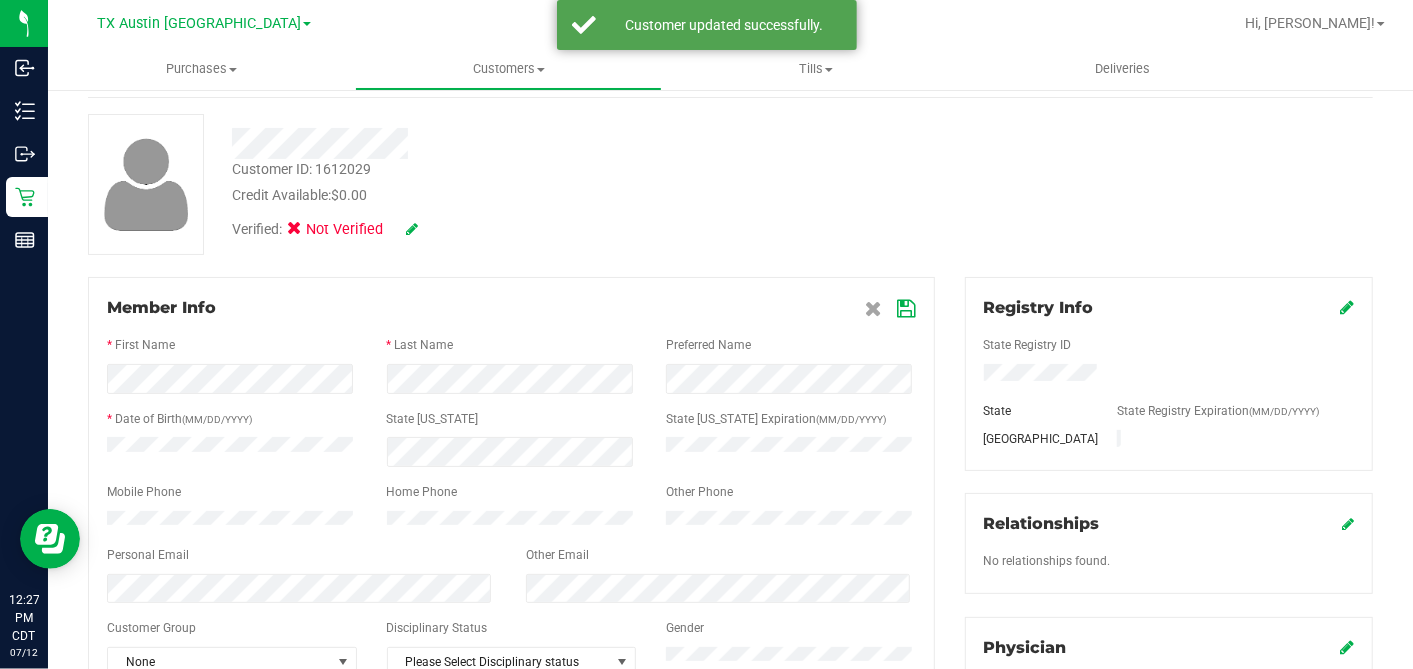 click at bounding box center [907, 309] 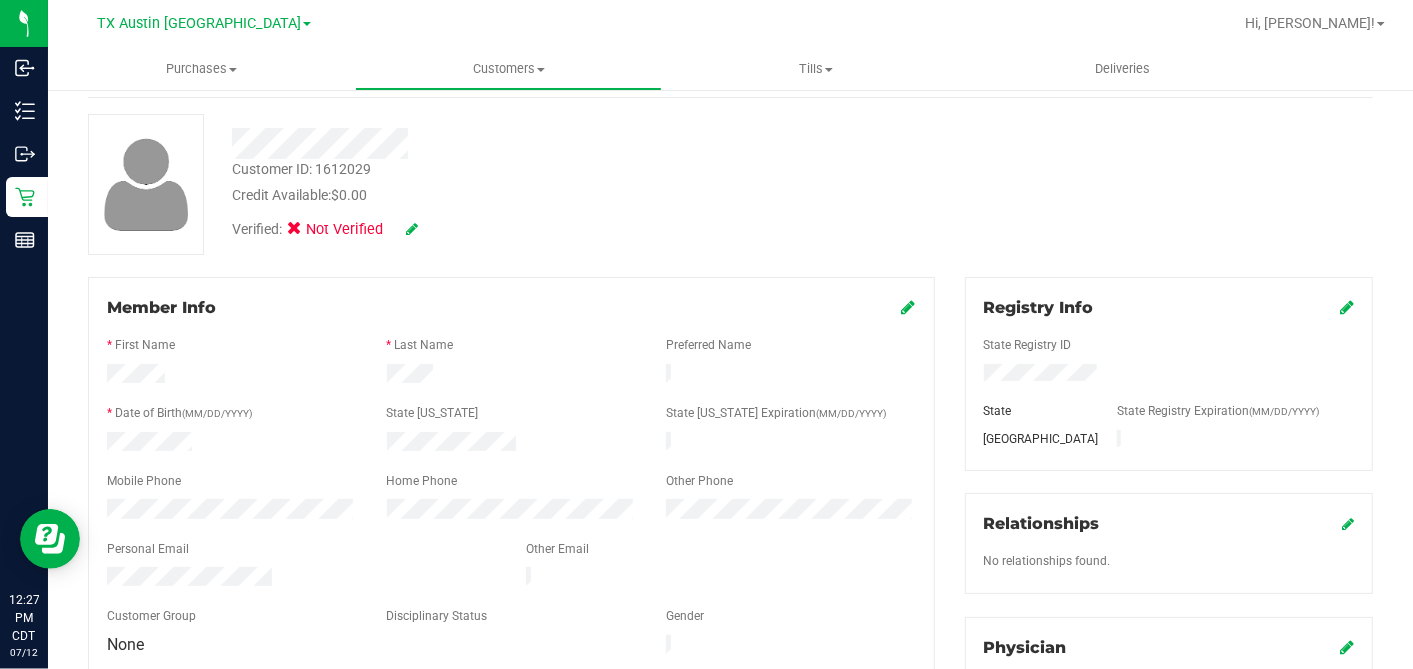 click at bounding box center (412, 229) 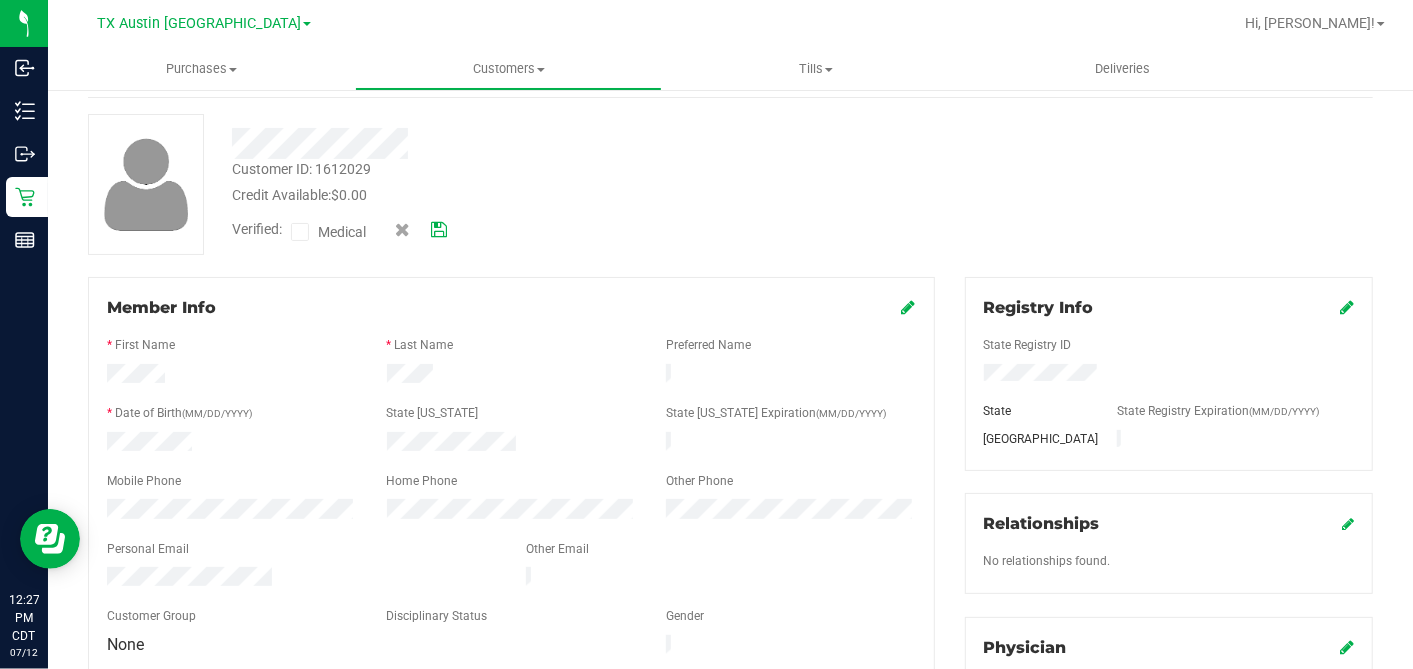 click on "Medical" at bounding box center (333, 232) 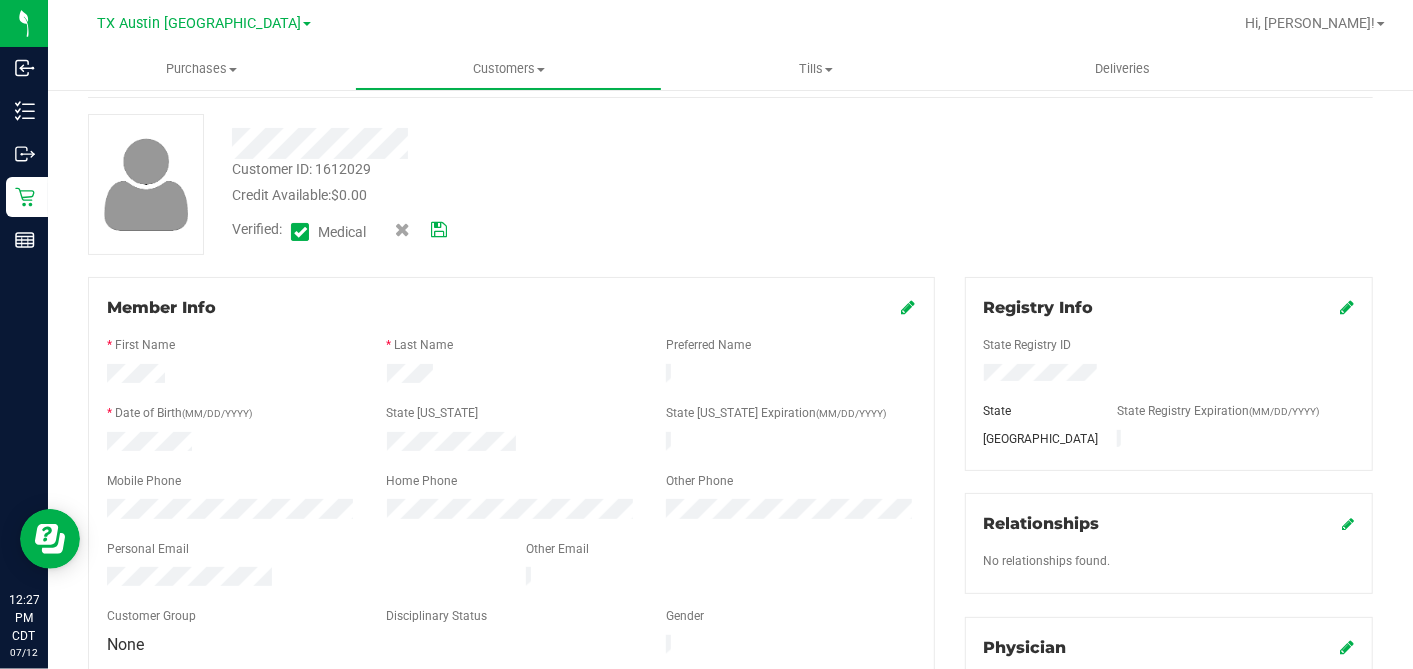 click at bounding box center [439, 230] 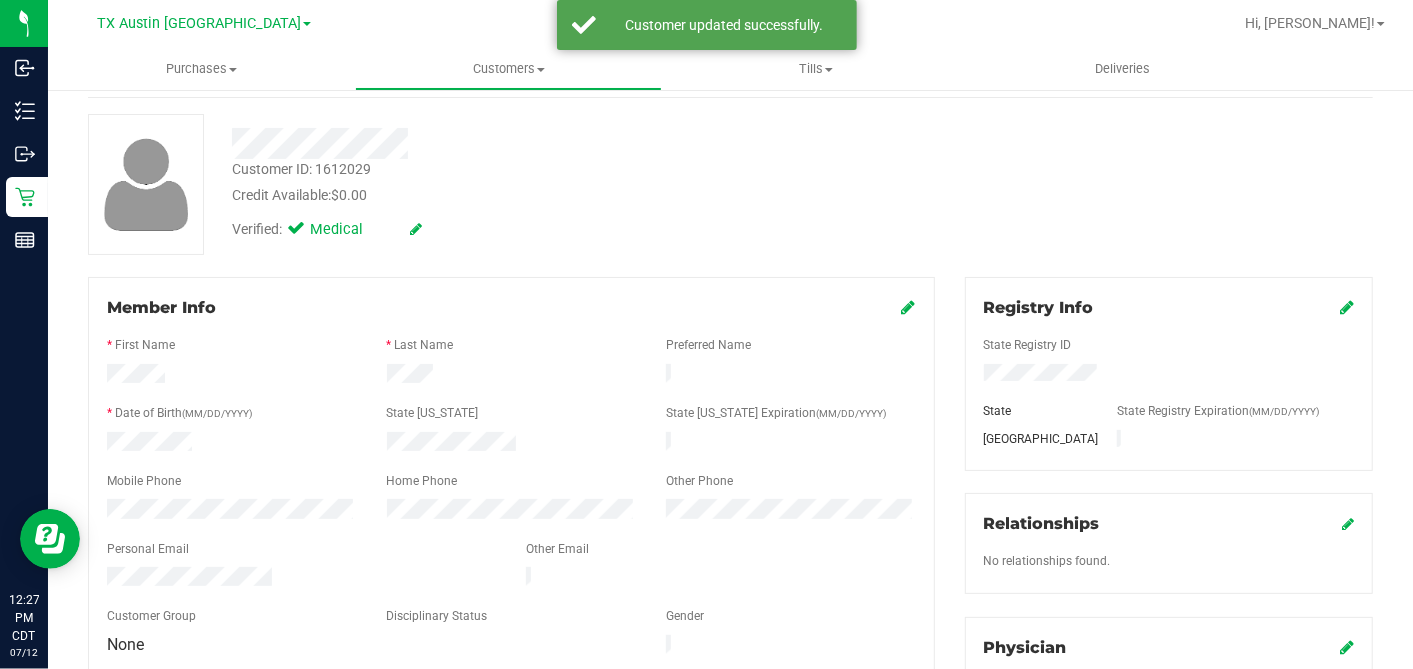 click on "Credit Available:
$0.00" at bounding box center [546, 195] 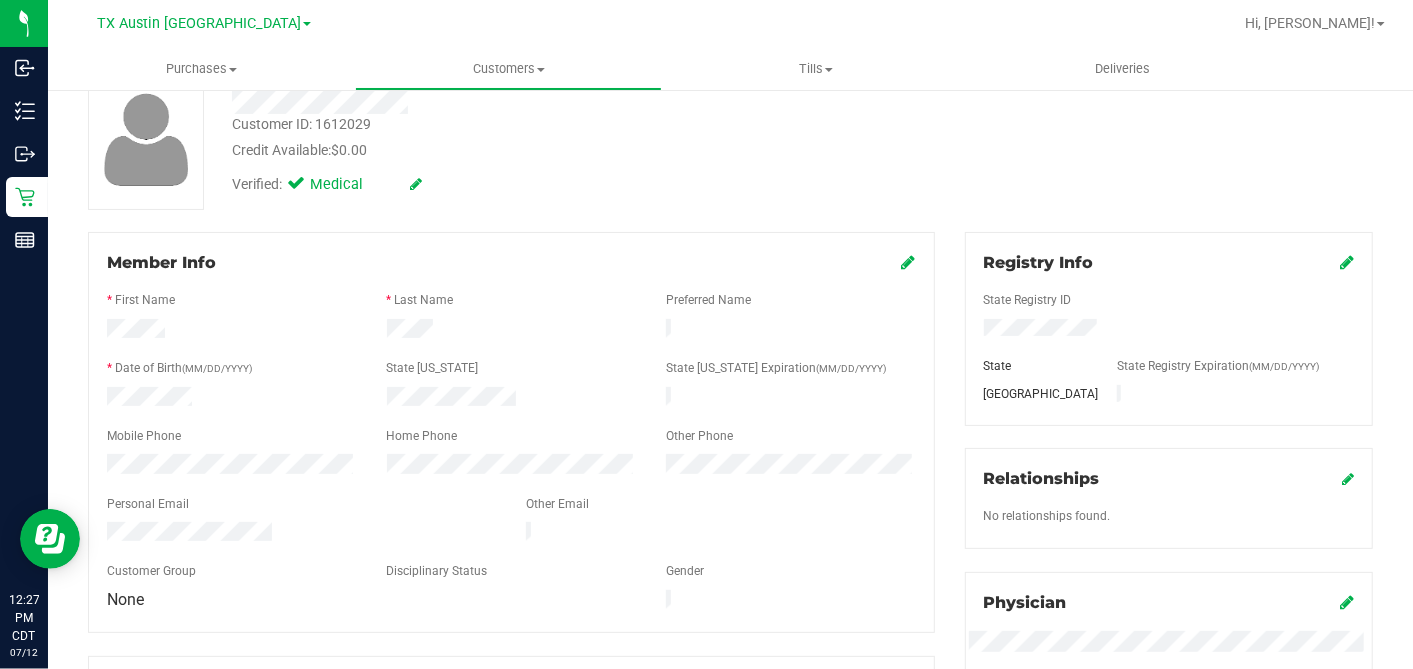 scroll, scrollTop: 0, scrollLeft: 0, axis: both 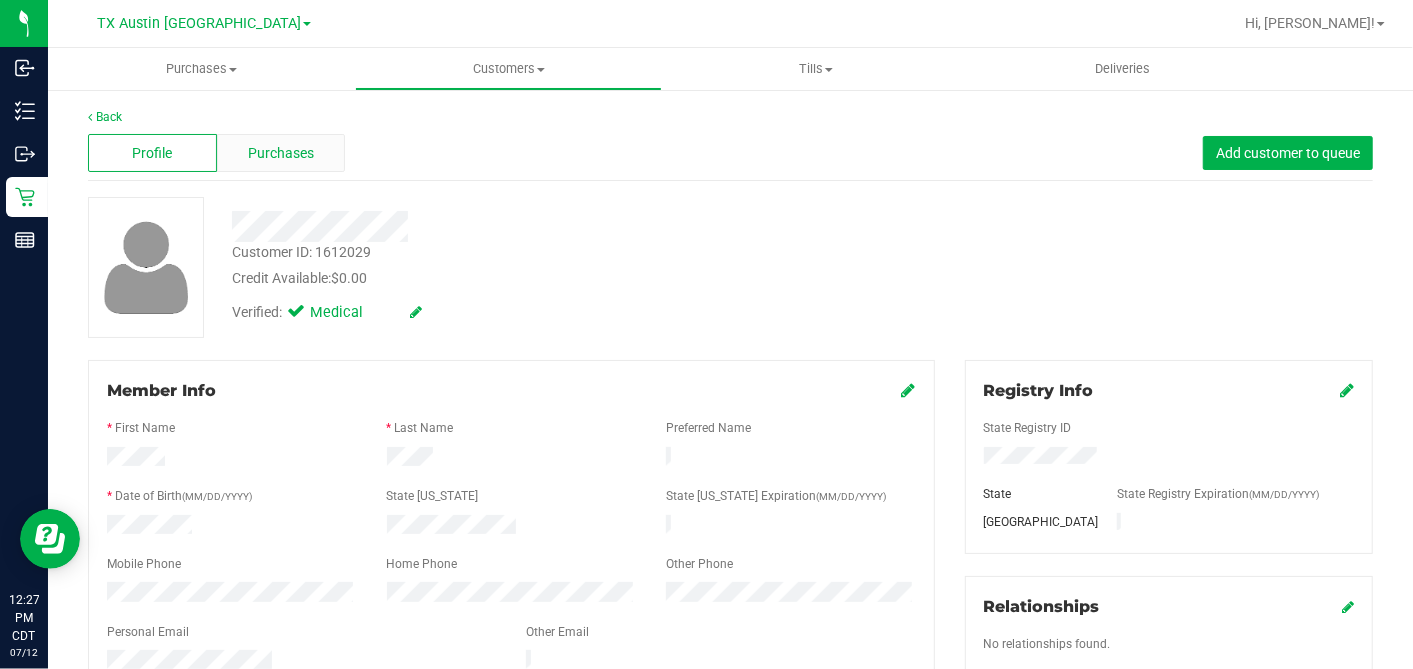 click on "Purchases" at bounding box center (281, 153) 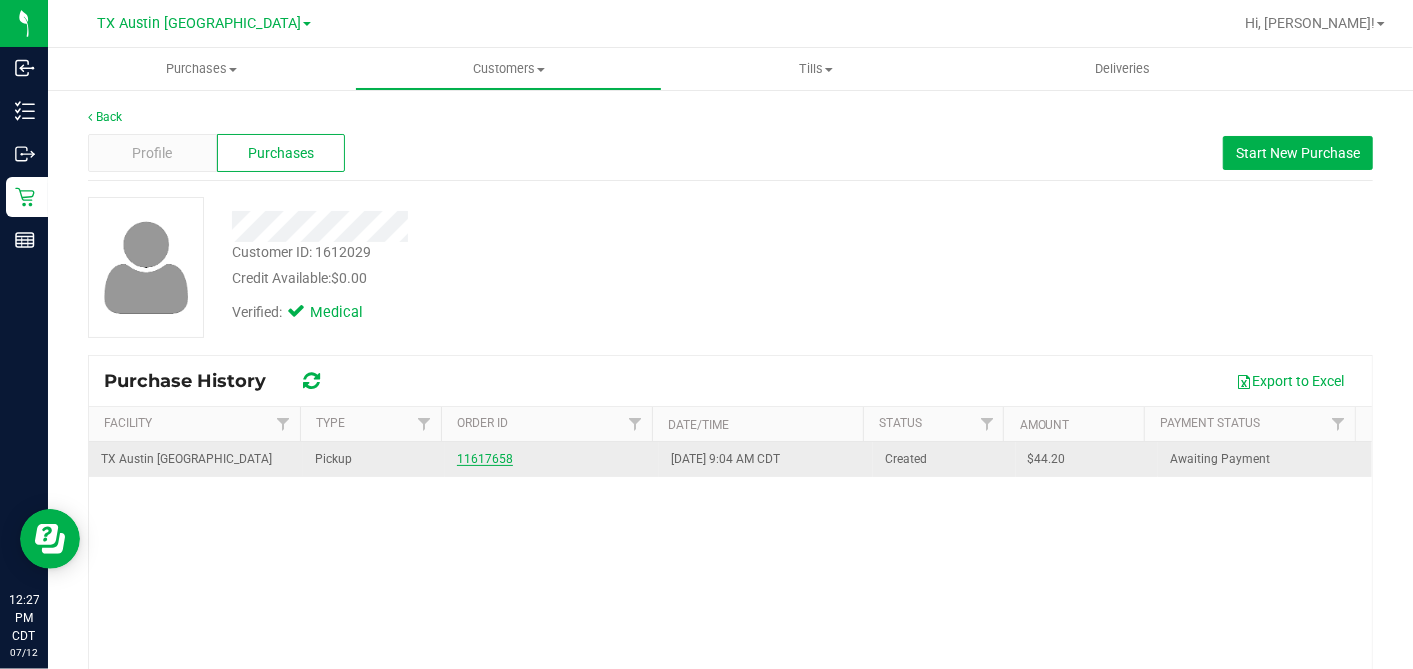 click on "11617658" at bounding box center [485, 459] 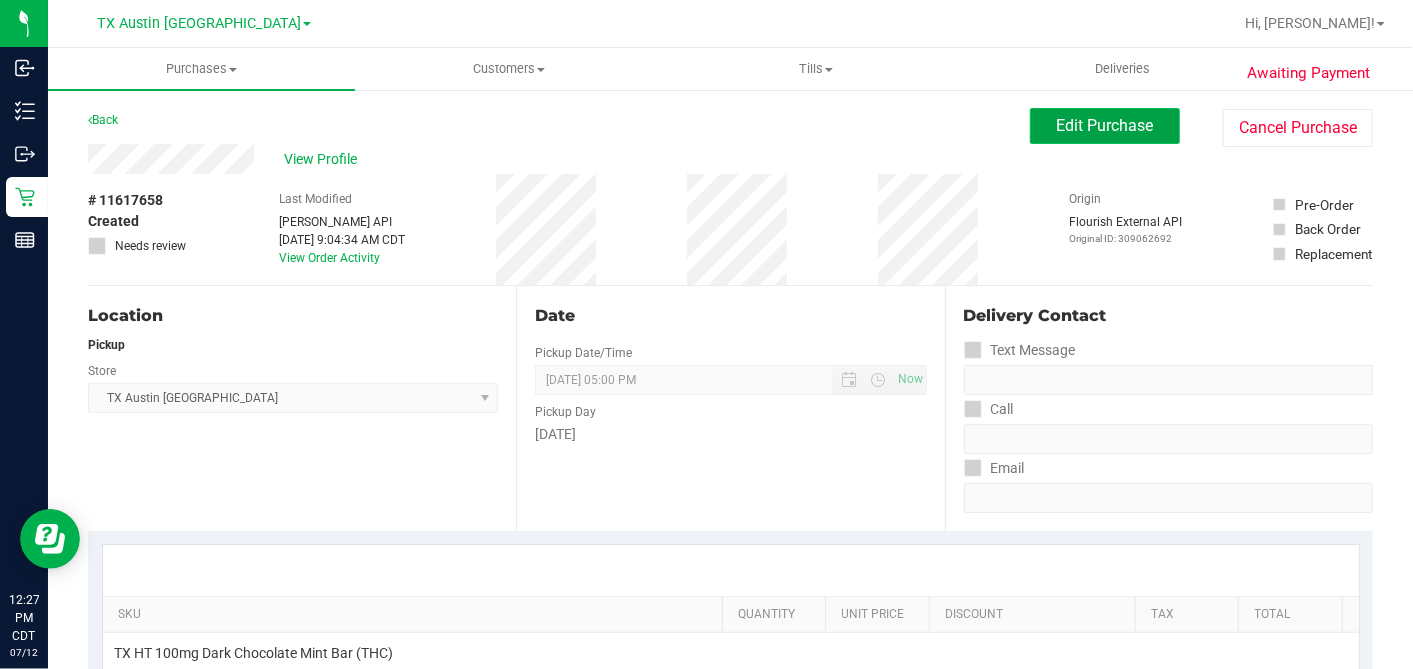 click on "Edit Purchase" at bounding box center [1105, 126] 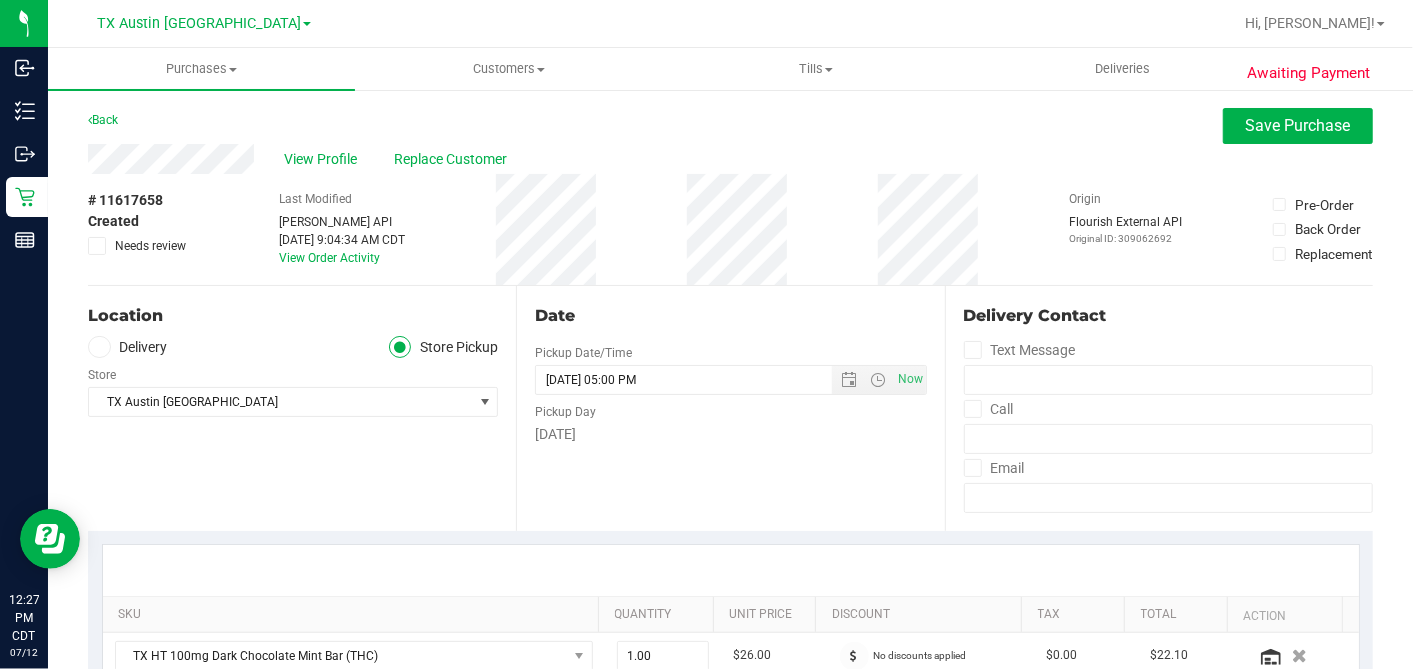 click on "Delivery" at bounding box center (128, 347) 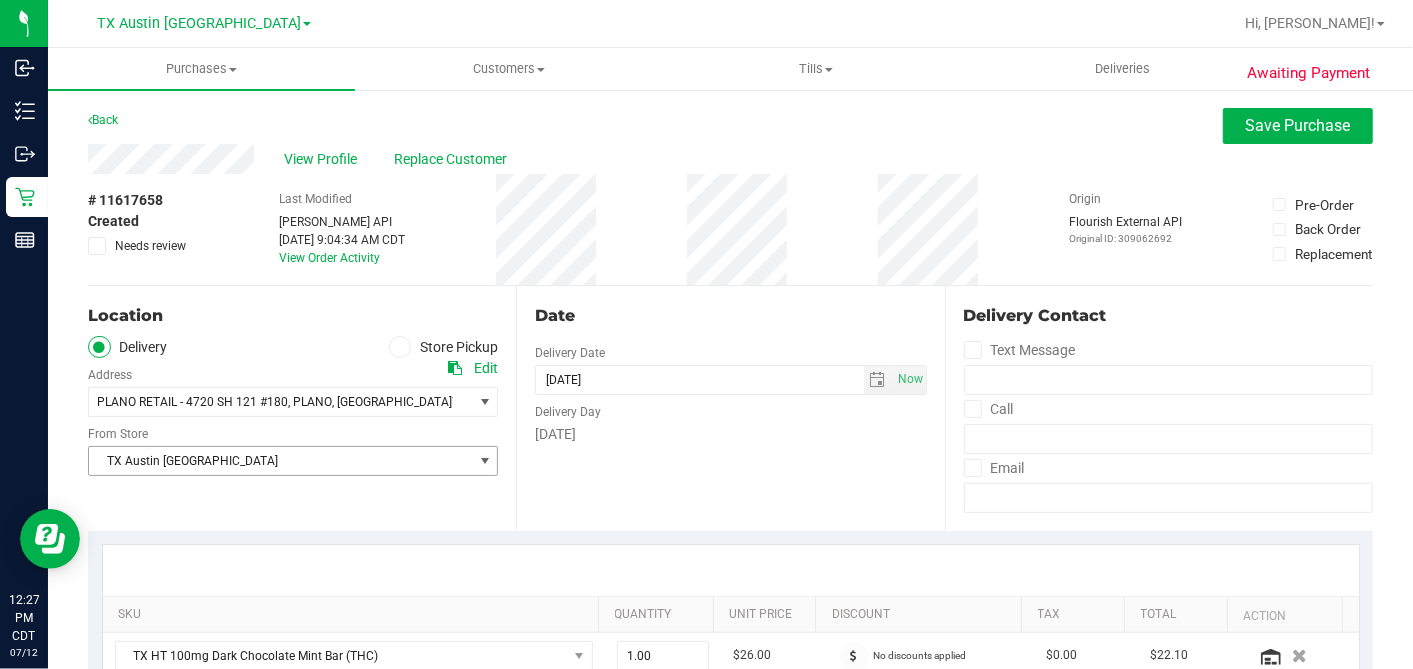 click on "TX Austin [GEOGRAPHIC_DATA]" at bounding box center [280, 461] 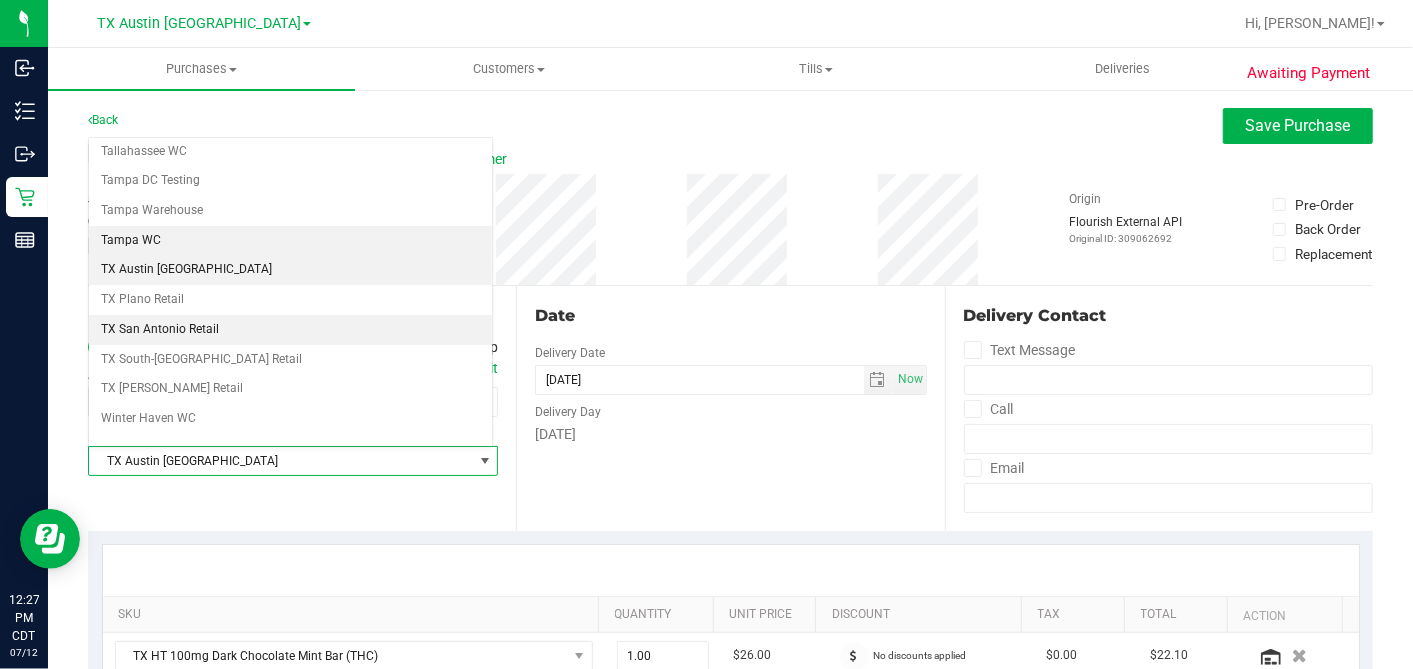 scroll, scrollTop: 1422, scrollLeft: 0, axis: vertical 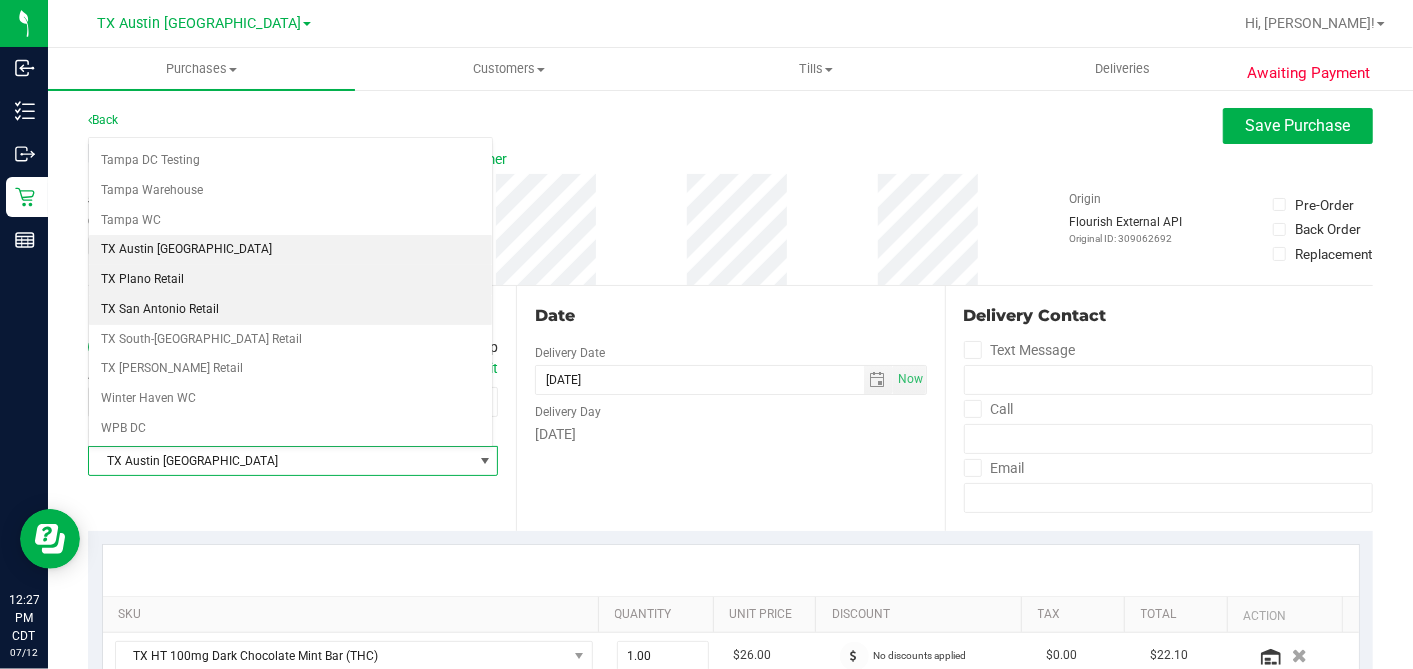 click on "TX Plano Retail" at bounding box center [290, 280] 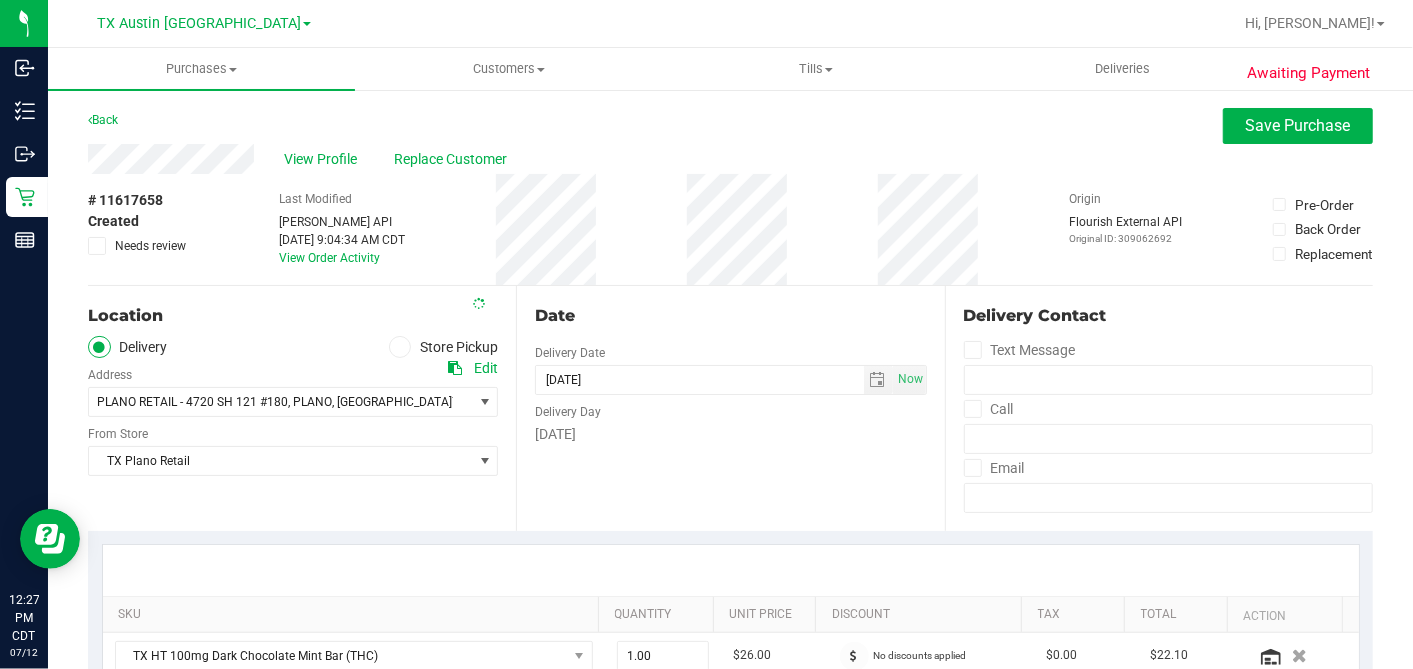 click on "Date" at bounding box center (730, 316) 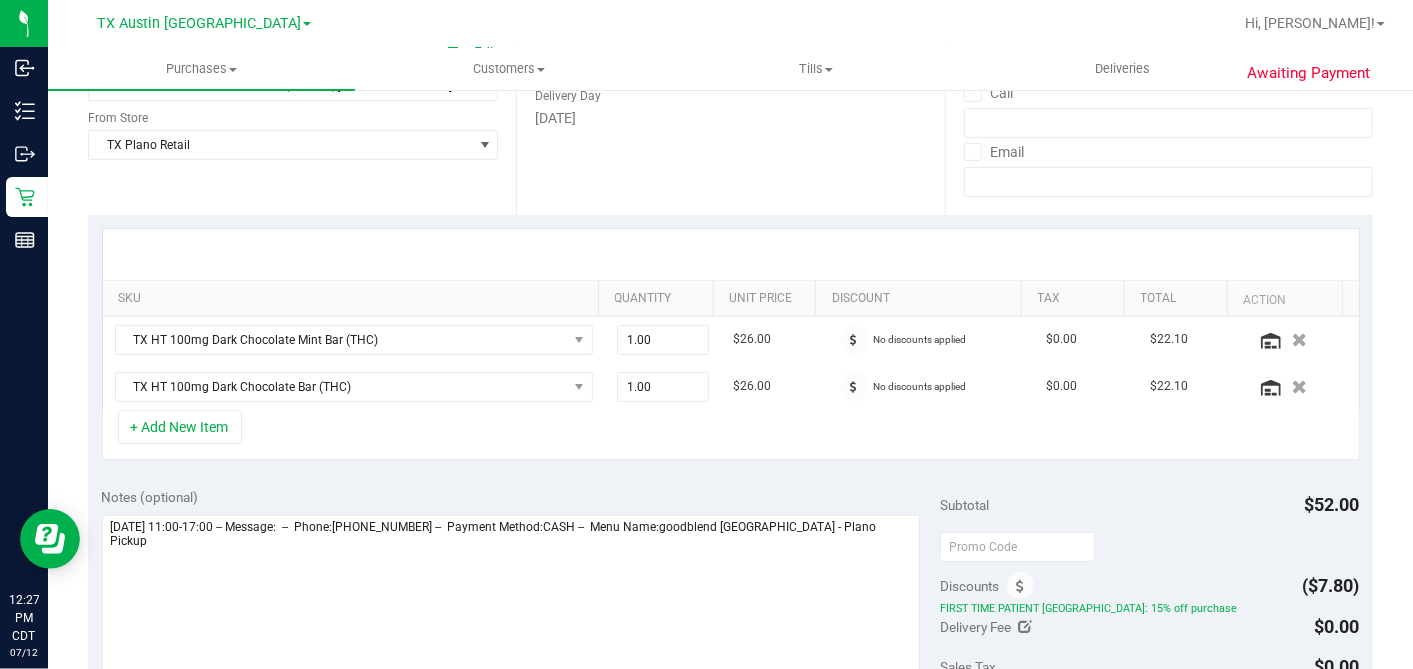scroll, scrollTop: 444, scrollLeft: 0, axis: vertical 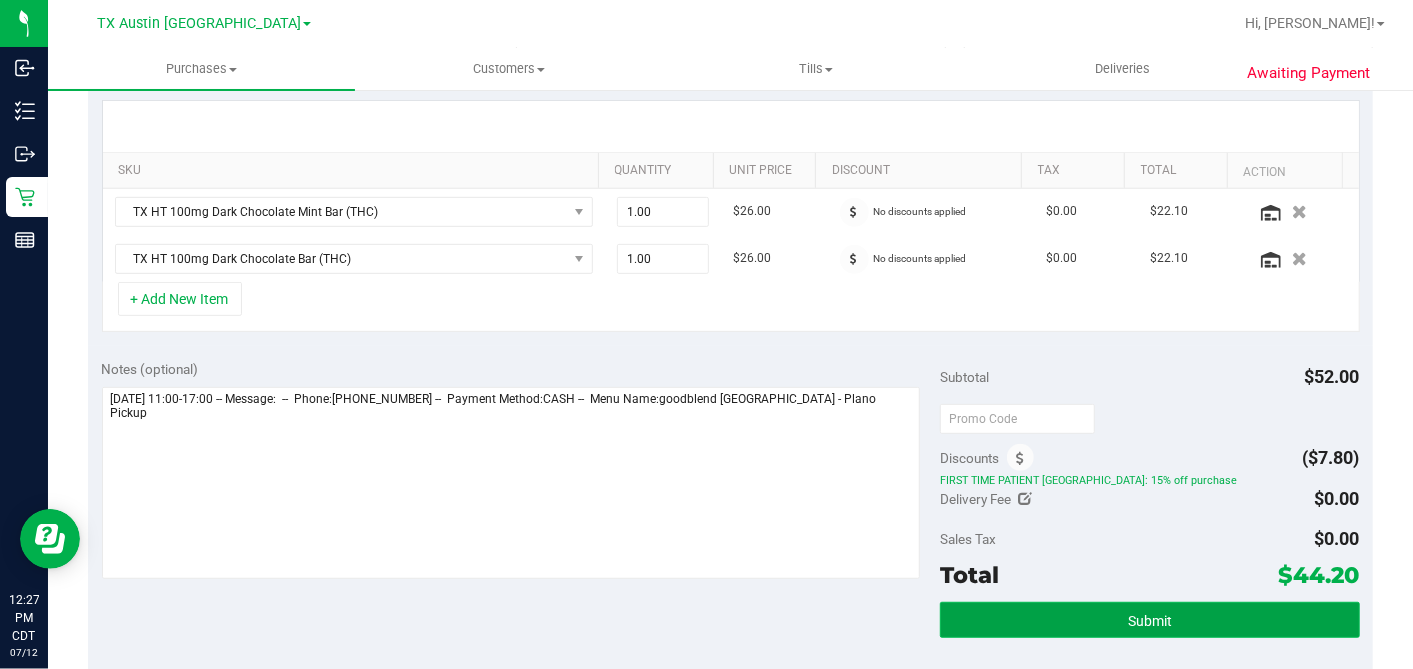 click on "Submit" at bounding box center (1150, 621) 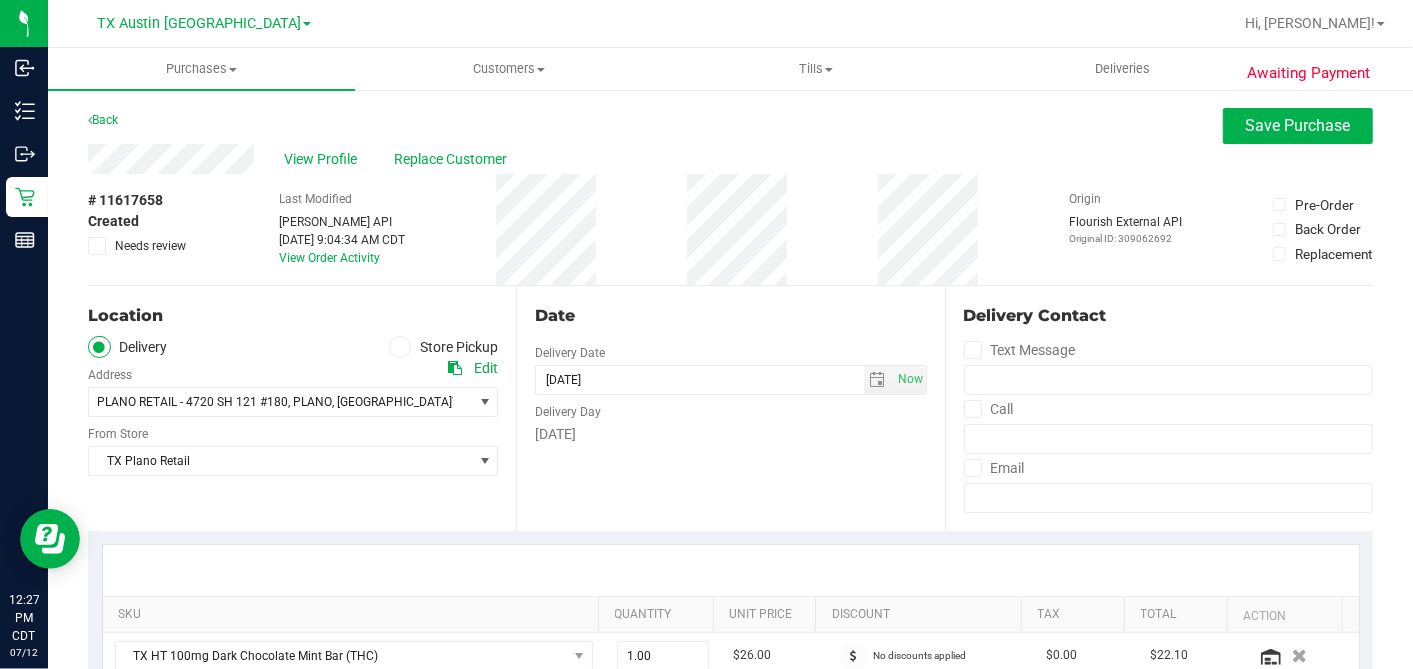 scroll, scrollTop: 666, scrollLeft: 0, axis: vertical 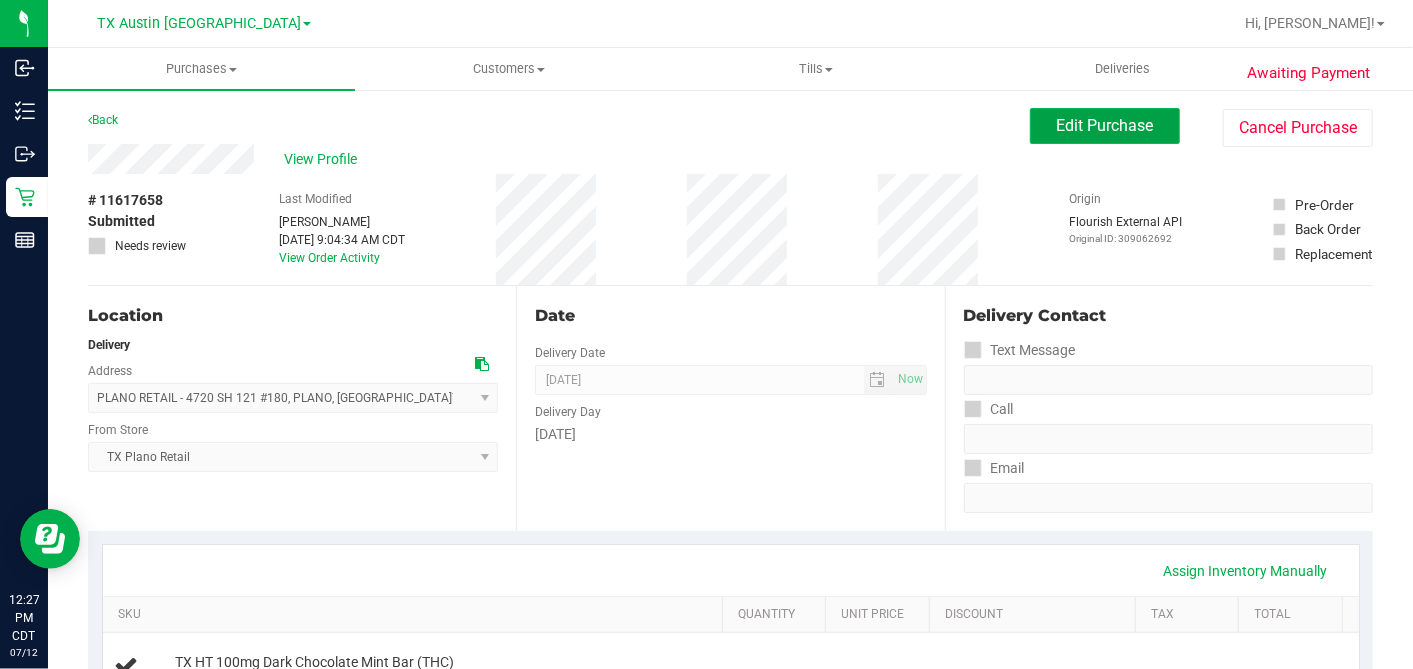 click on "Edit Purchase" at bounding box center [1105, 125] 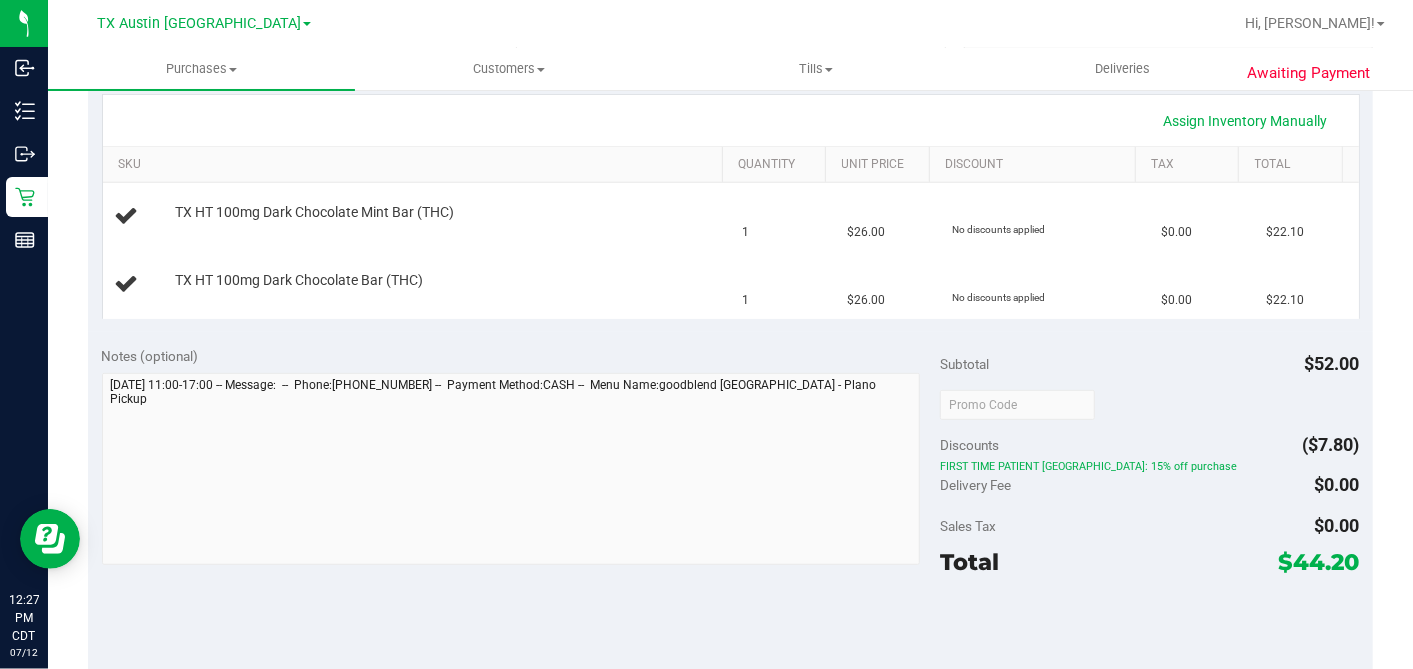 scroll, scrollTop: 777, scrollLeft: 0, axis: vertical 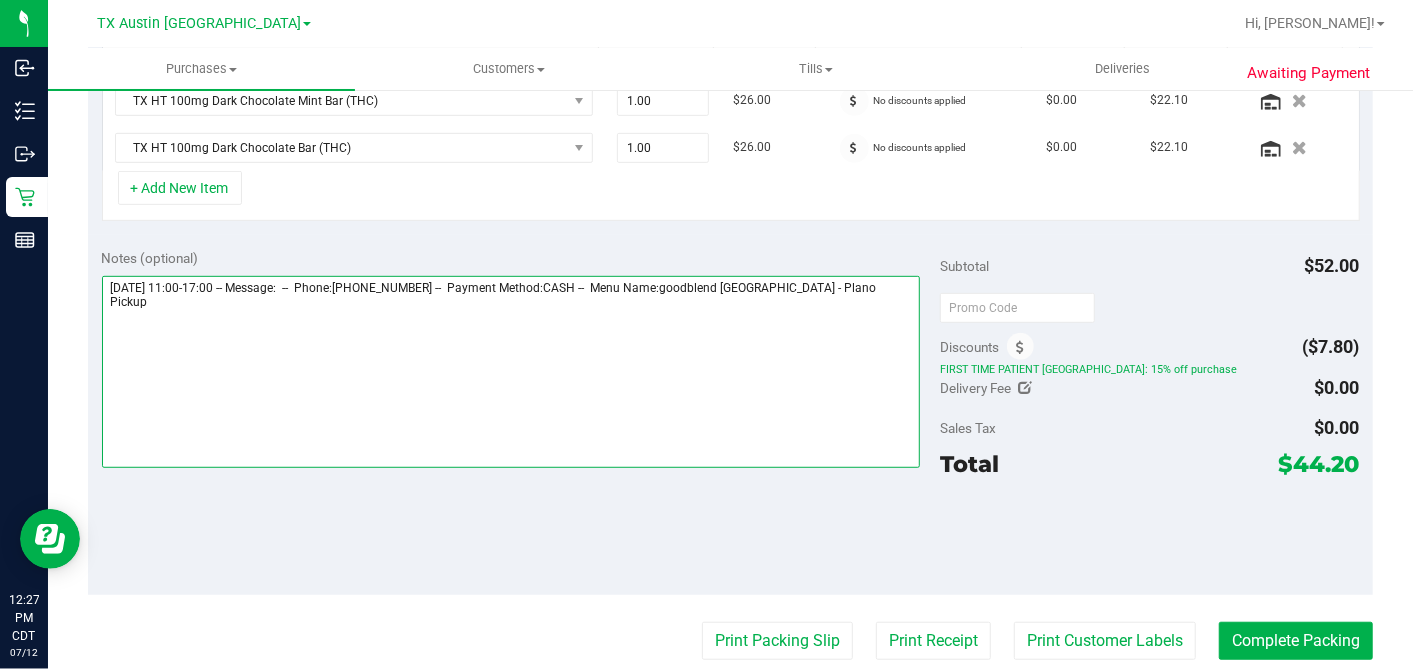 click at bounding box center [511, 372] 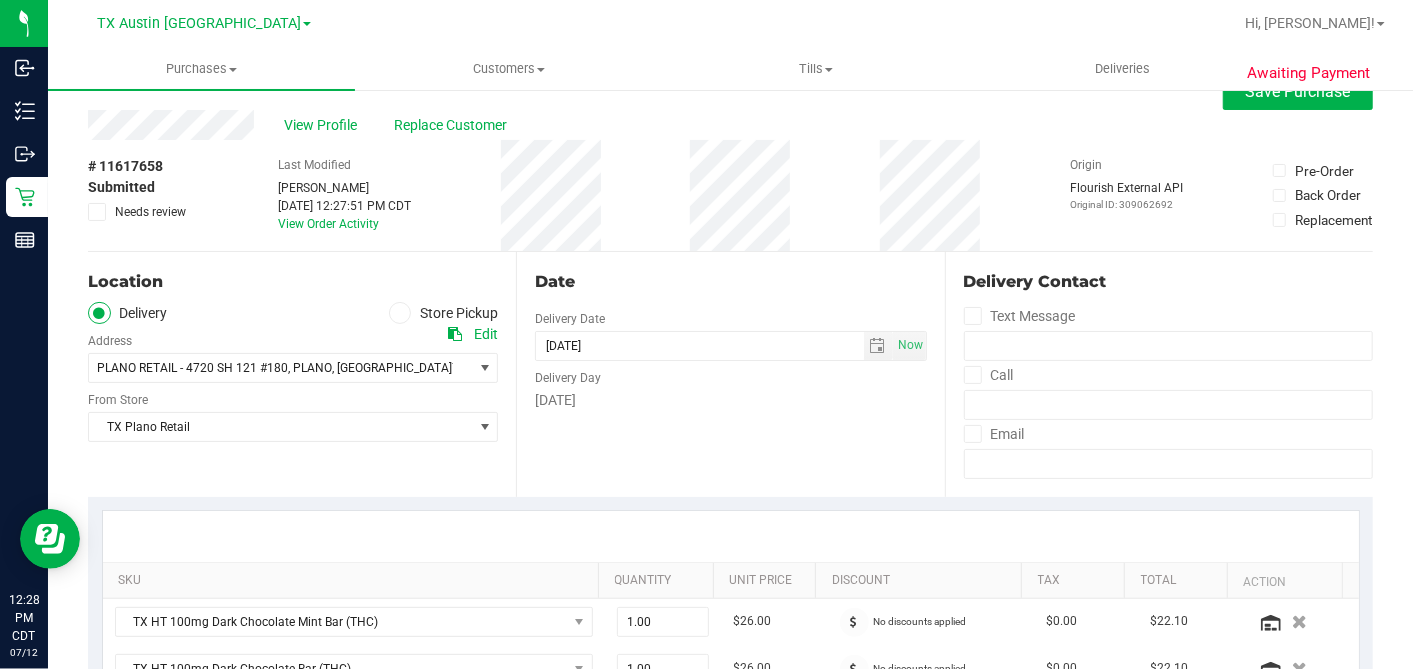 scroll, scrollTop: 0, scrollLeft: 0, axis: both 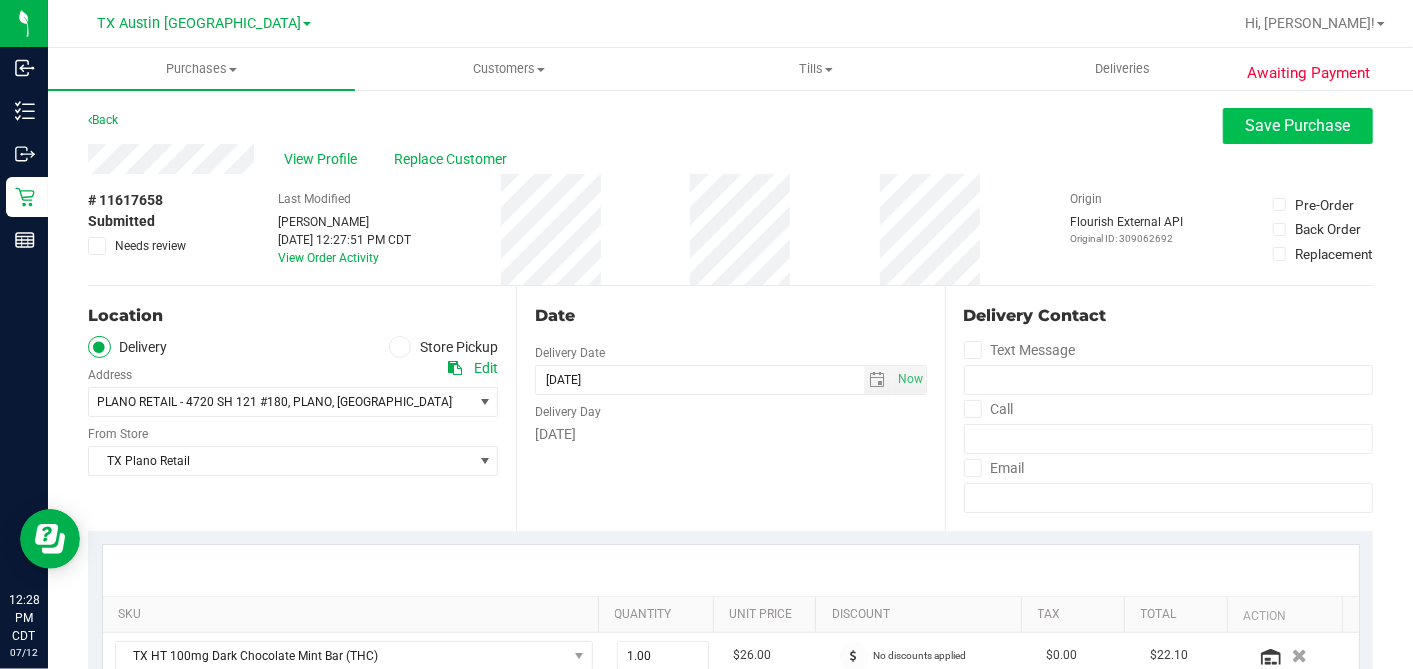type on "Sunday 07/13/2025 11:00-17:00 -- Message:  --  Phone:9037184603 --  Payment Method:CASH --  Menu Name:goodblend TX - Plano Pickup
RX VERIFIED. PLANO PU 7/13 - DH" 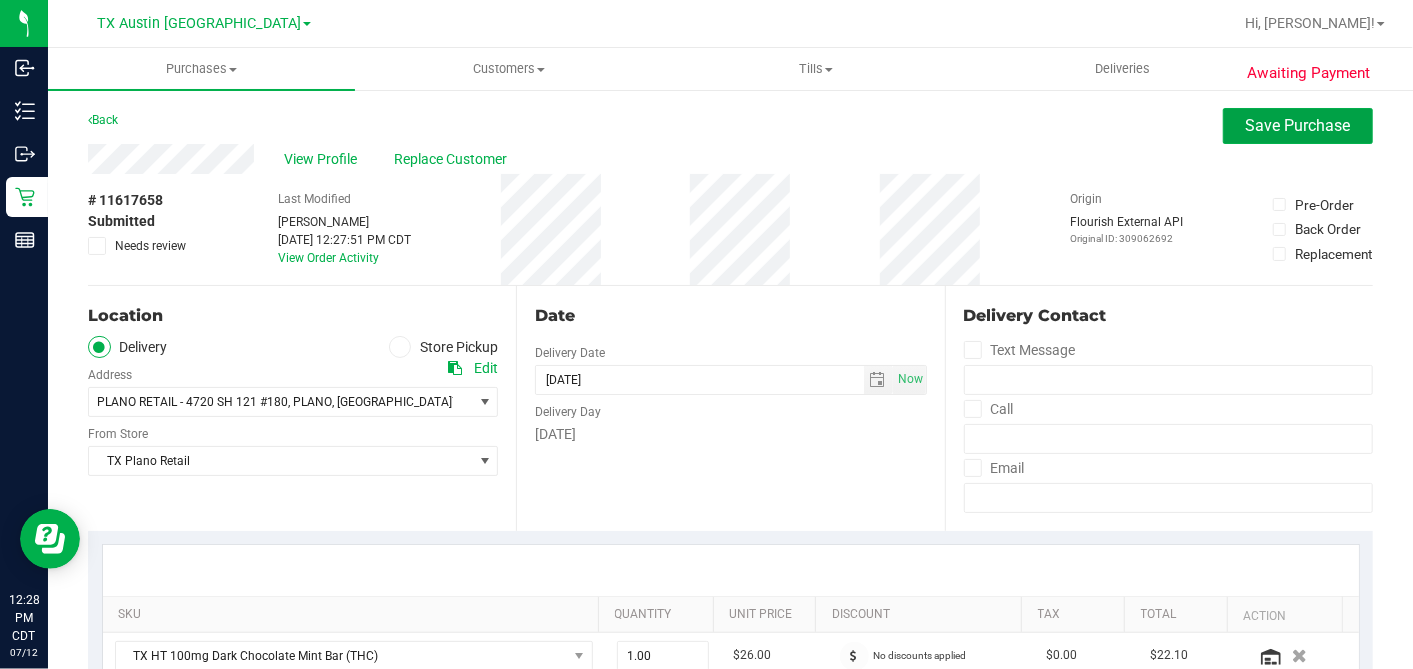 drag, startPoint x: 1231, startPoint y: 132, endPoint x: 1197, endPoint y: 148, distance: 37.576588 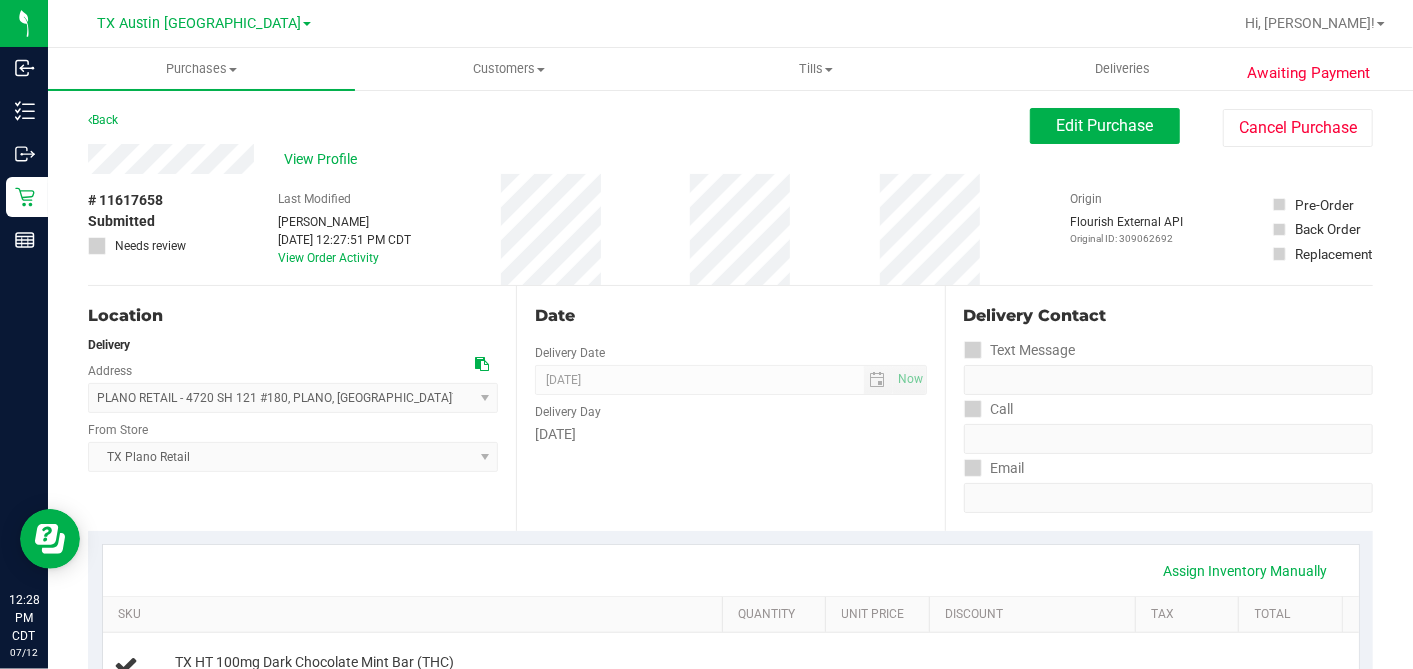 click on "View Profile" at bounding box center (324, 159) 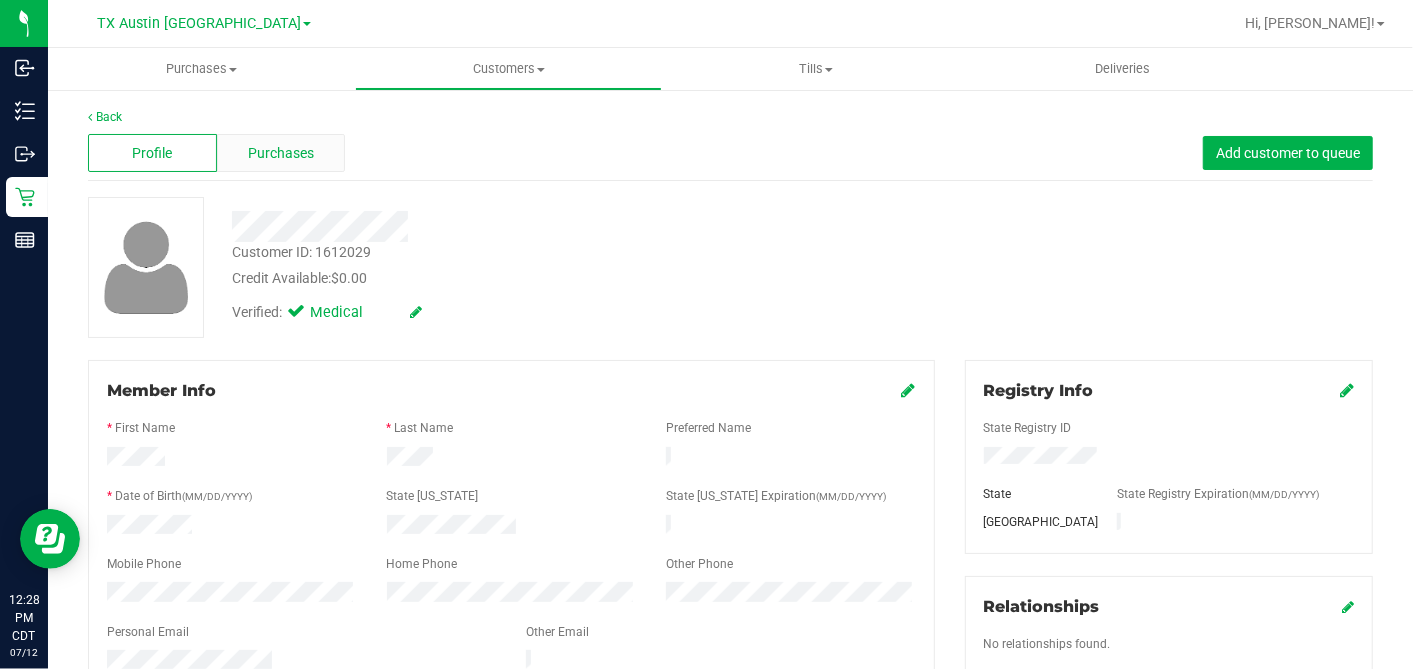click on "Purchases" at bounding box center (281, 153) 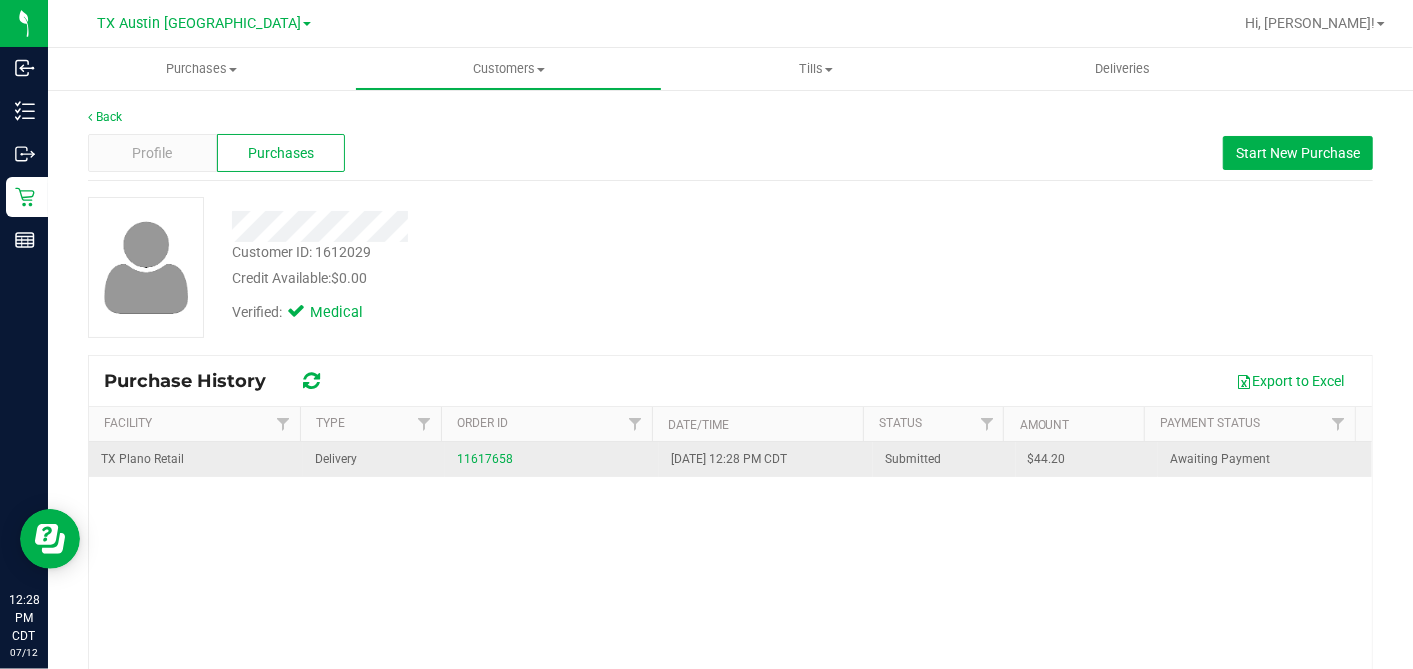 click on "$44.20" at bounding box center (1087, 459) 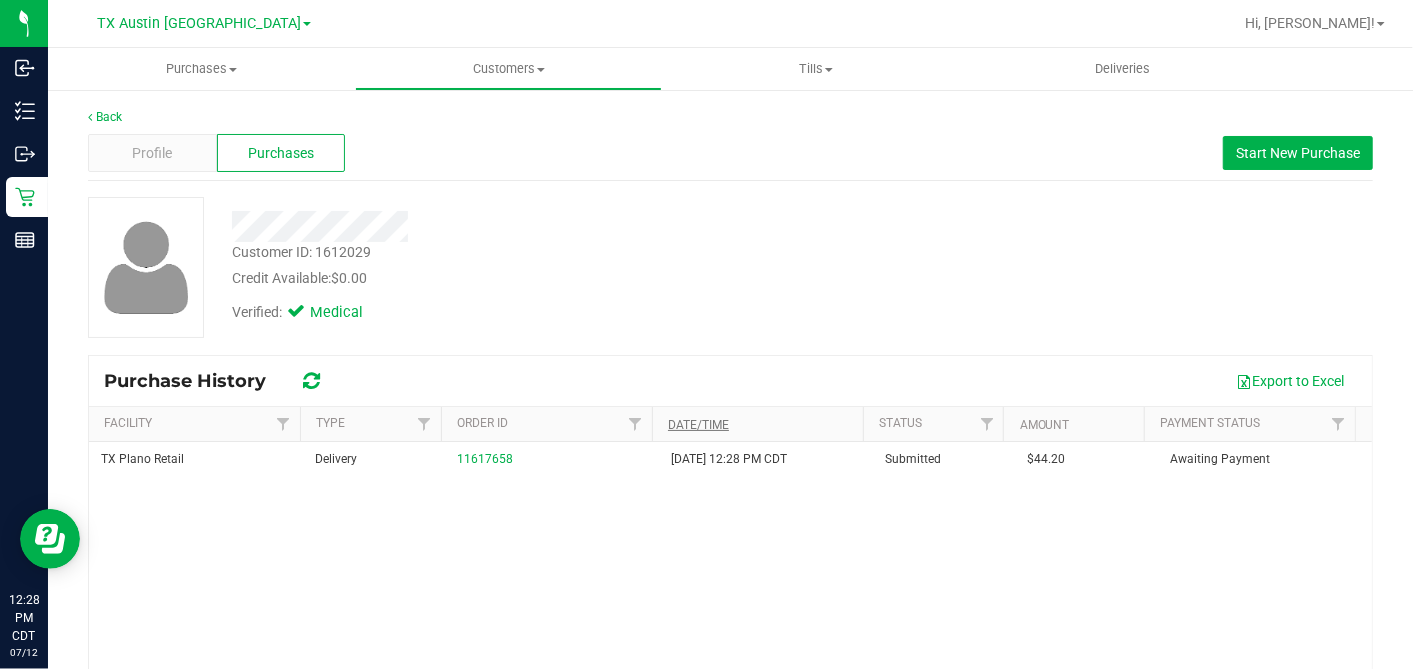 copy on "44.20" 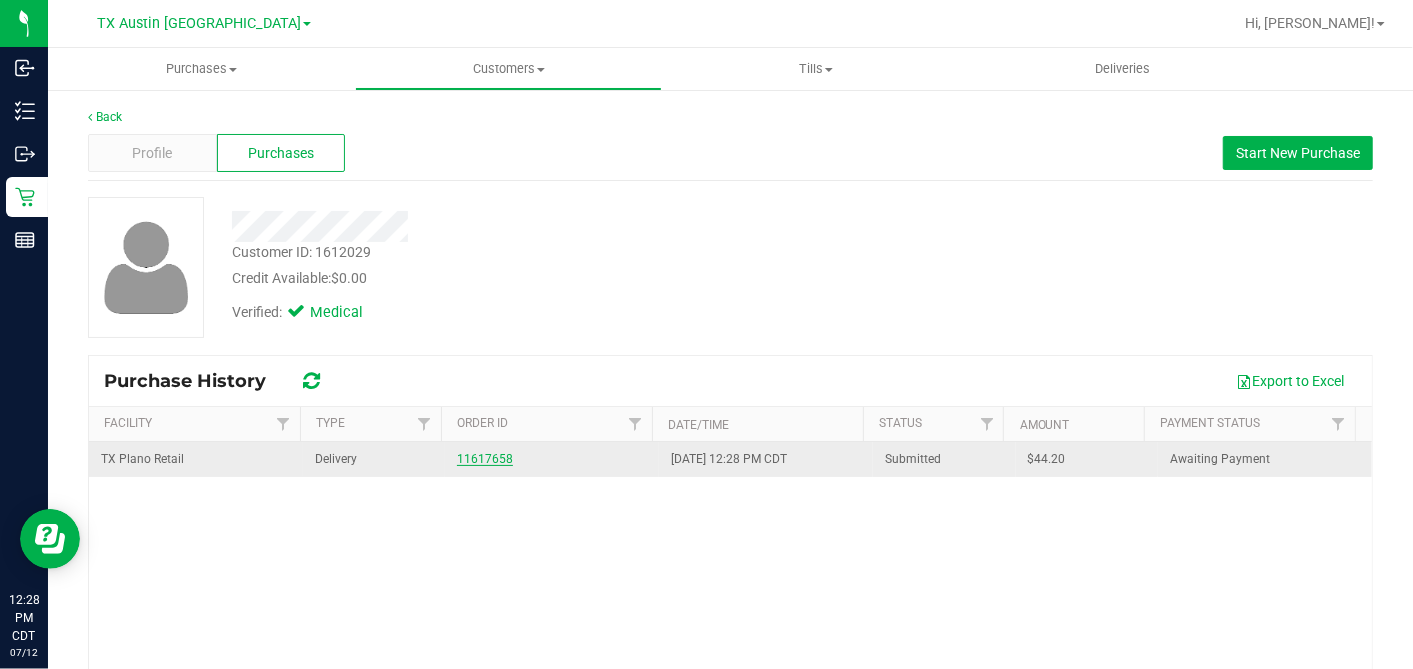 click on "11617658" at bounding box center [485, 459] 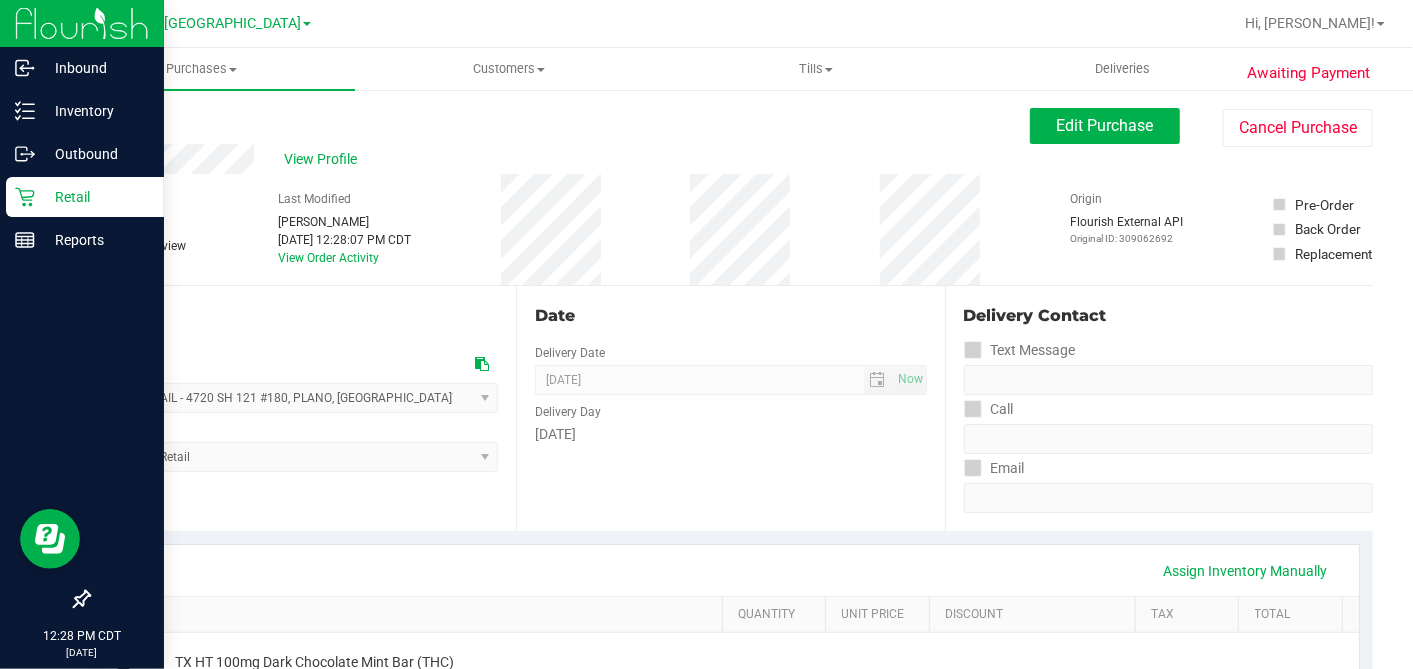 drag, startPoint x: 26, startPoint y: 191, endPoint x: 46, endPoint y: 197, distance: 20.880613 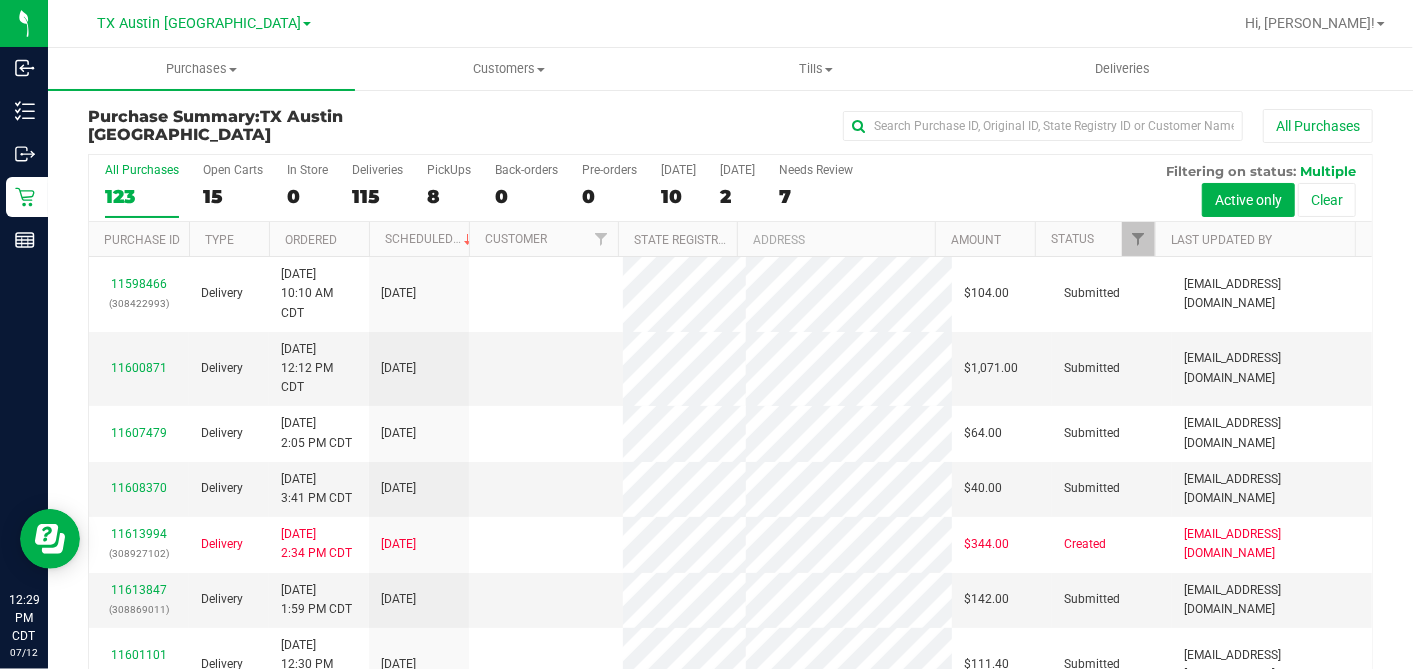 click on "2" at bounding box center (737, 196) 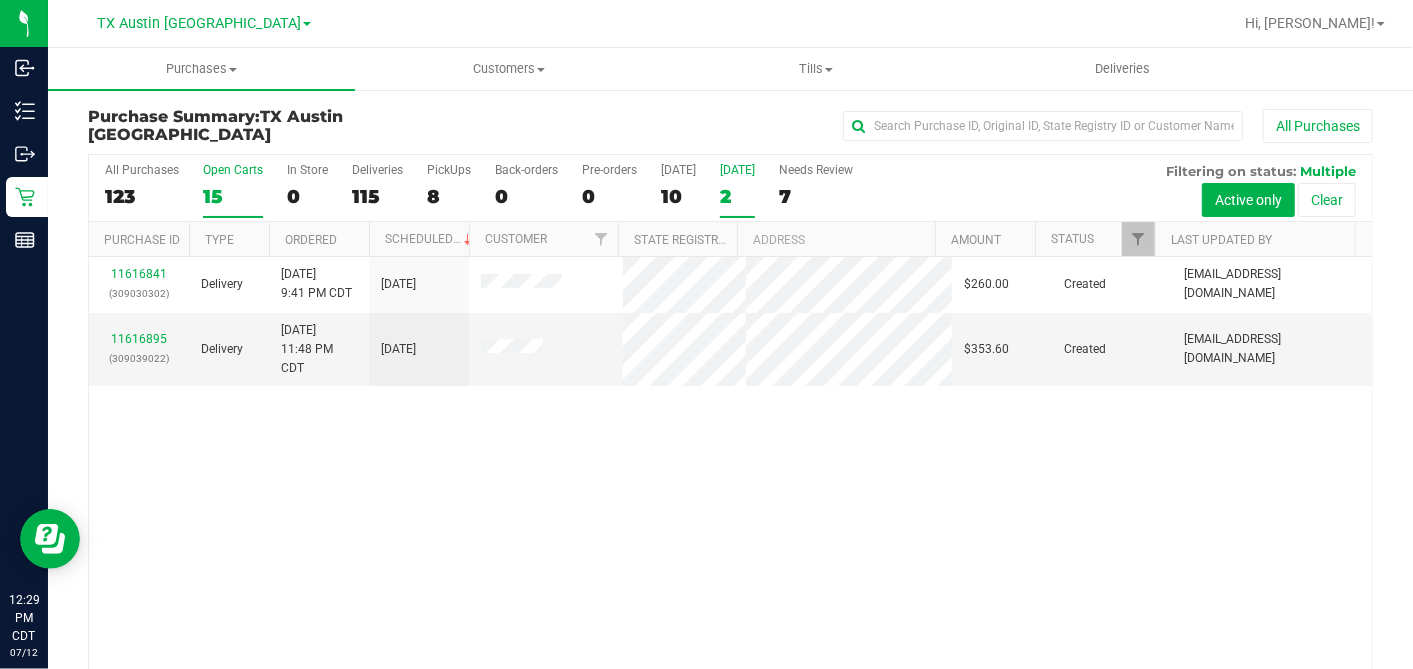 click on "15" at bounding box center [233, 196] 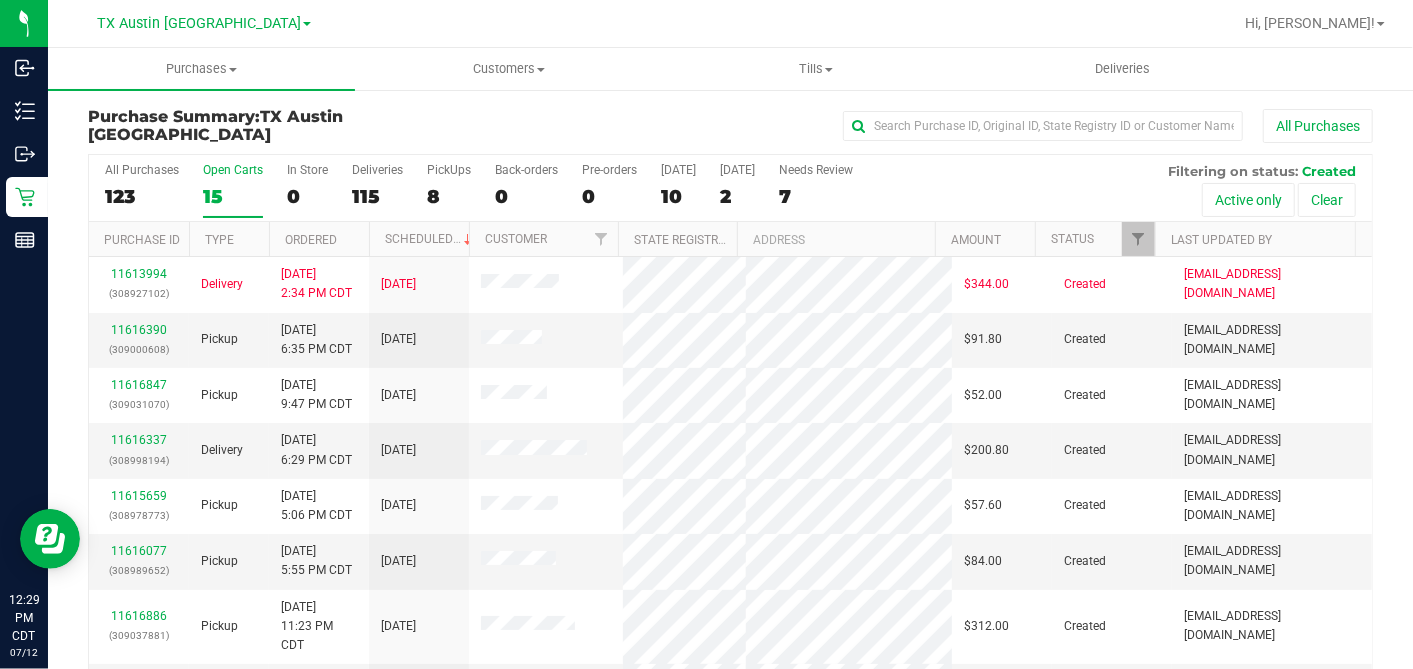 click at bounding box center [368, 239] 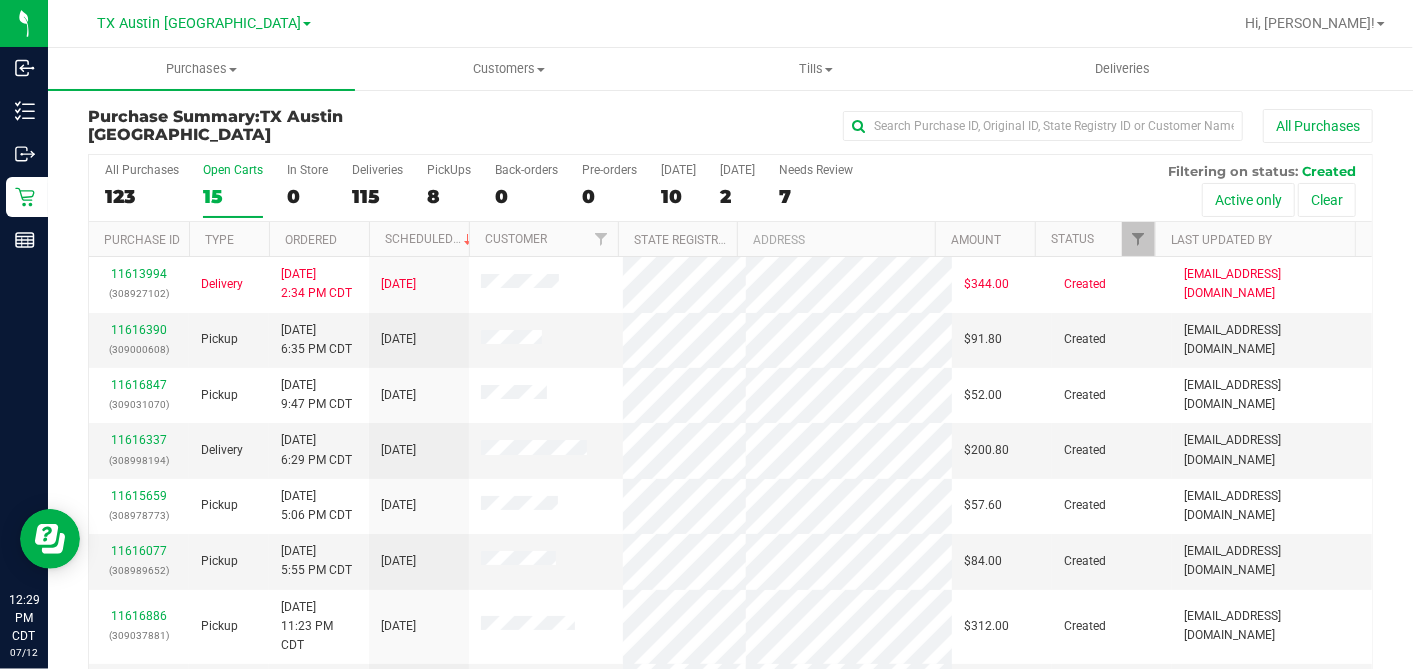 click on "Ordered" at bounding box center [319, 239] 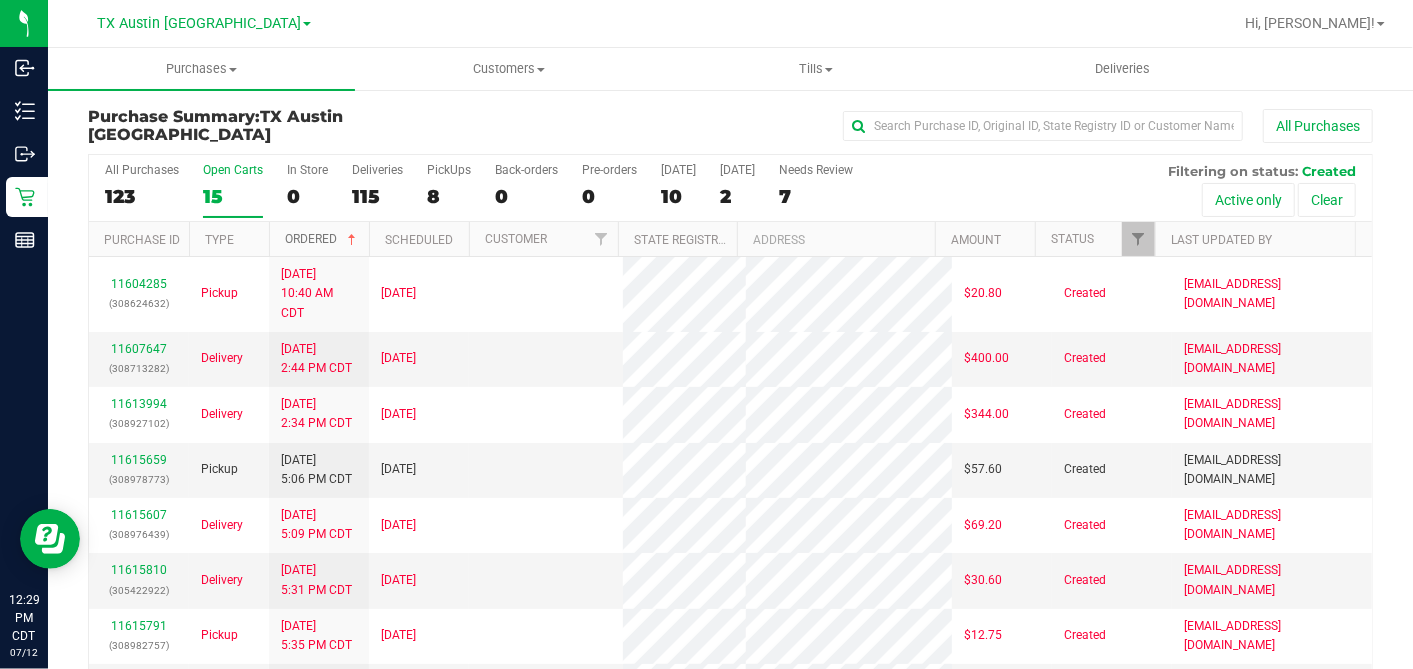 click at bounding box center [352, 240] 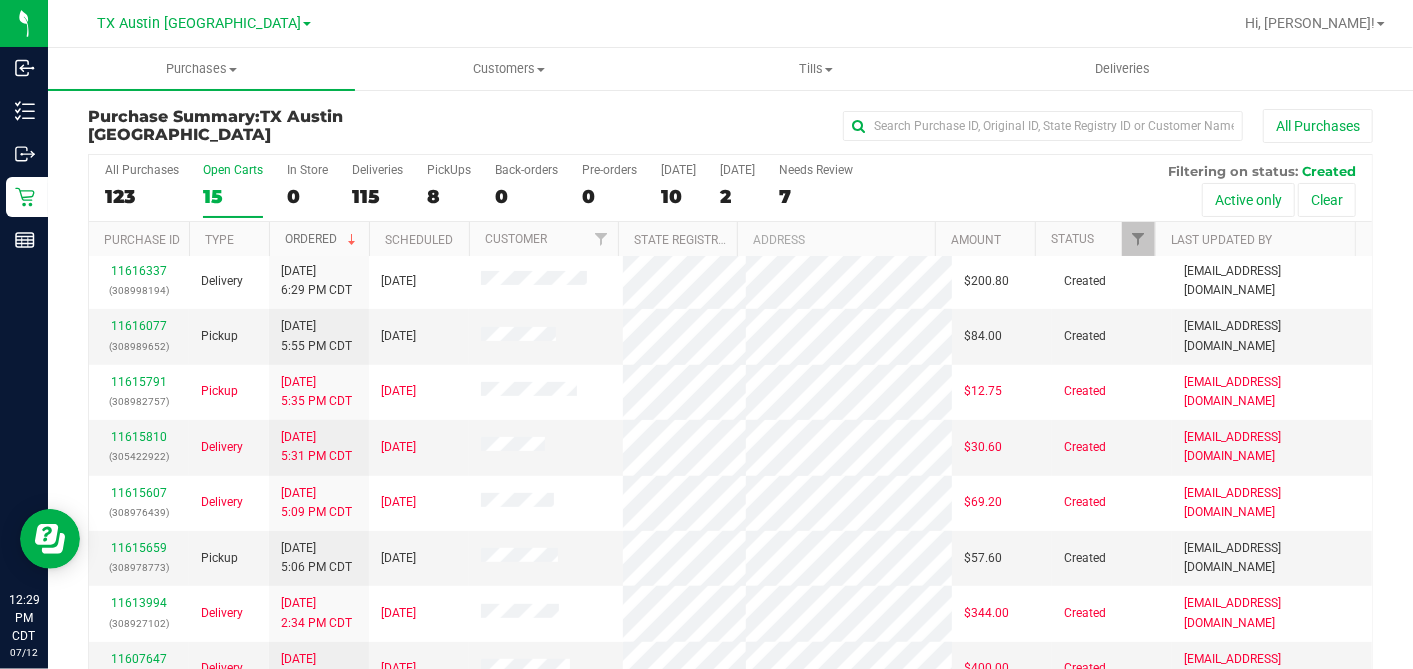scroll, scrollTop: 481, scrollLeft: 0, axis: vertical 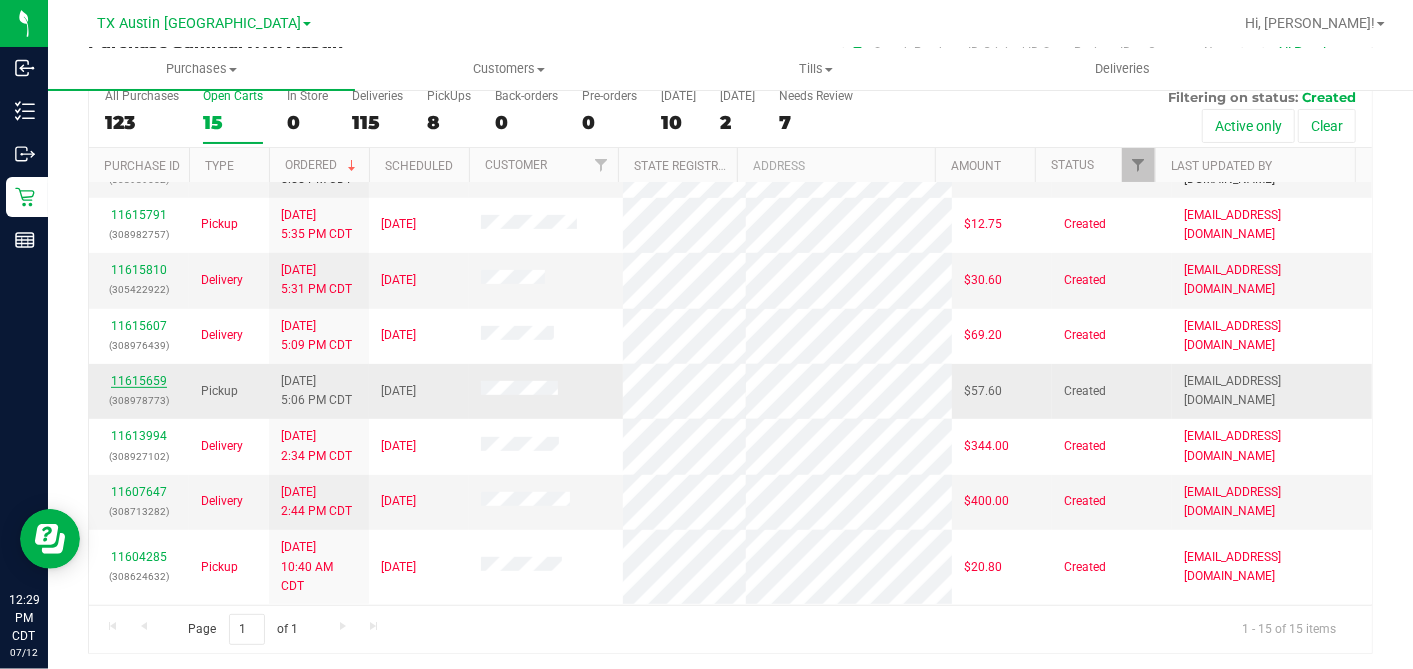 click on "11615659" at bounding box center (139, 381) 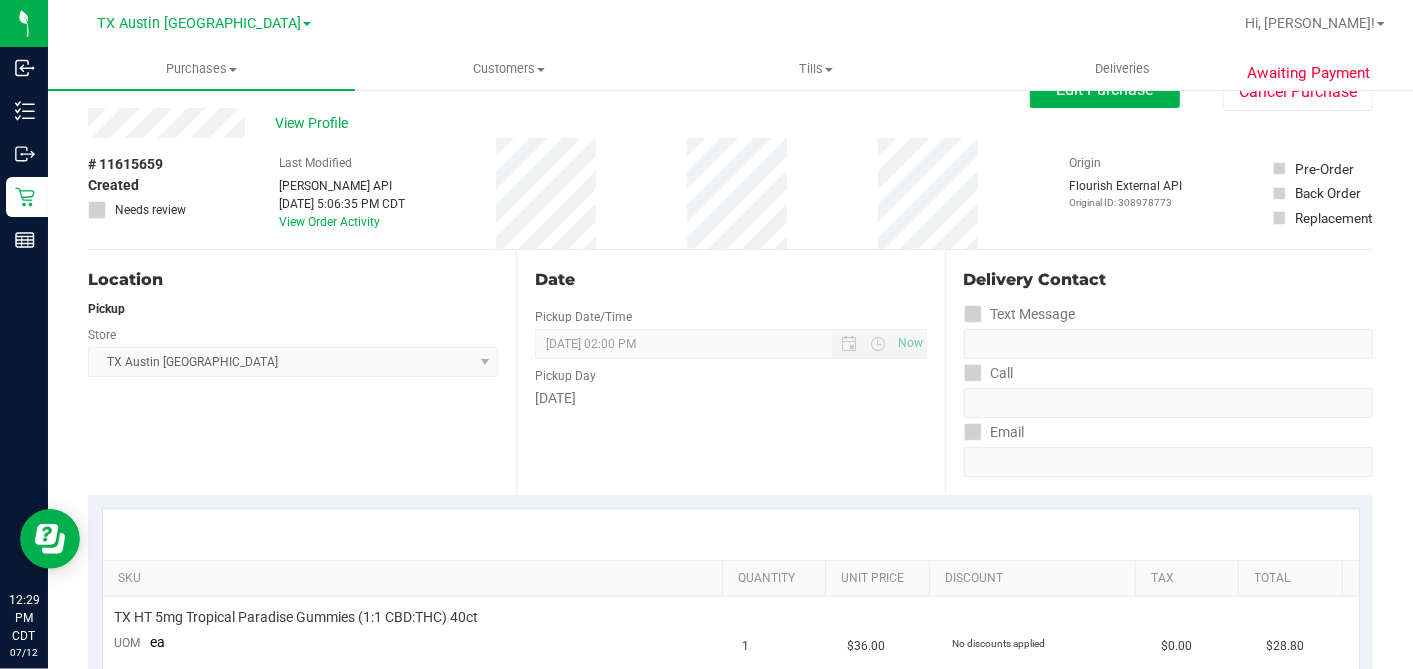 scroll, scrollTop: 0, scrollLeft: 0, axis: both 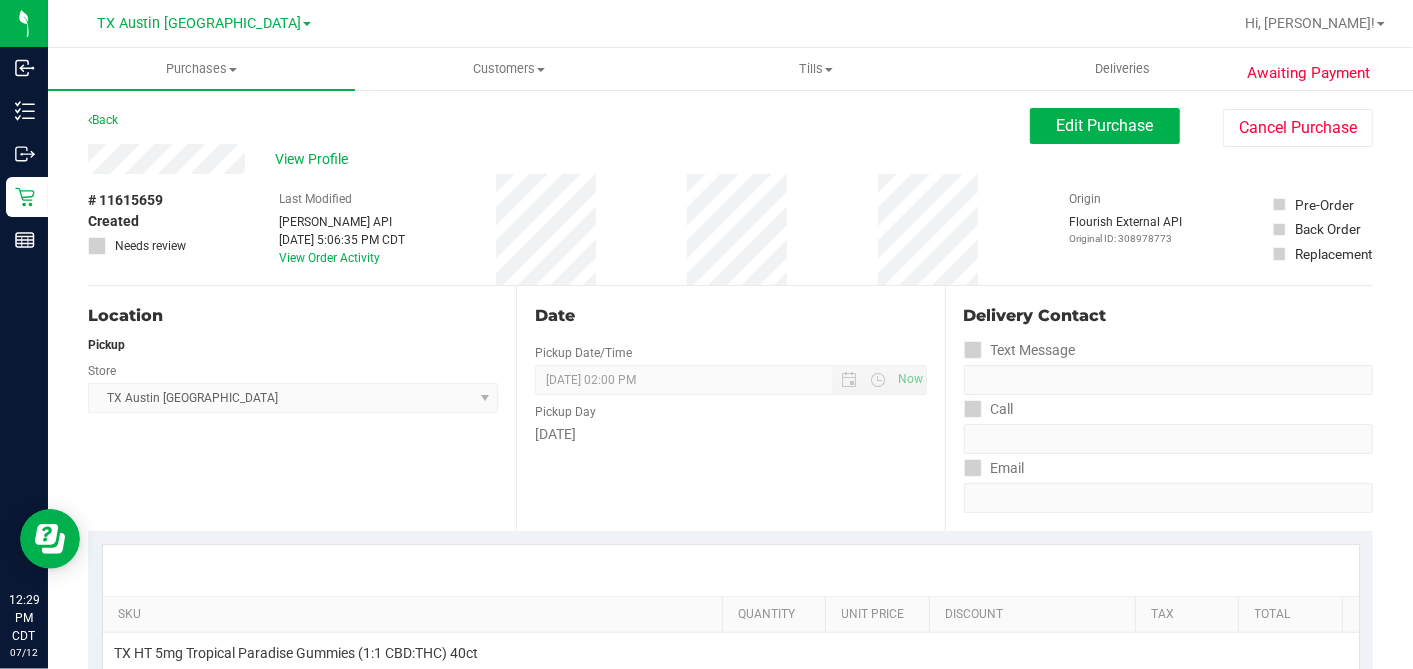 click on "Back
Edit Purchase
Cancel Purchase" at bounding box center (730, 126) 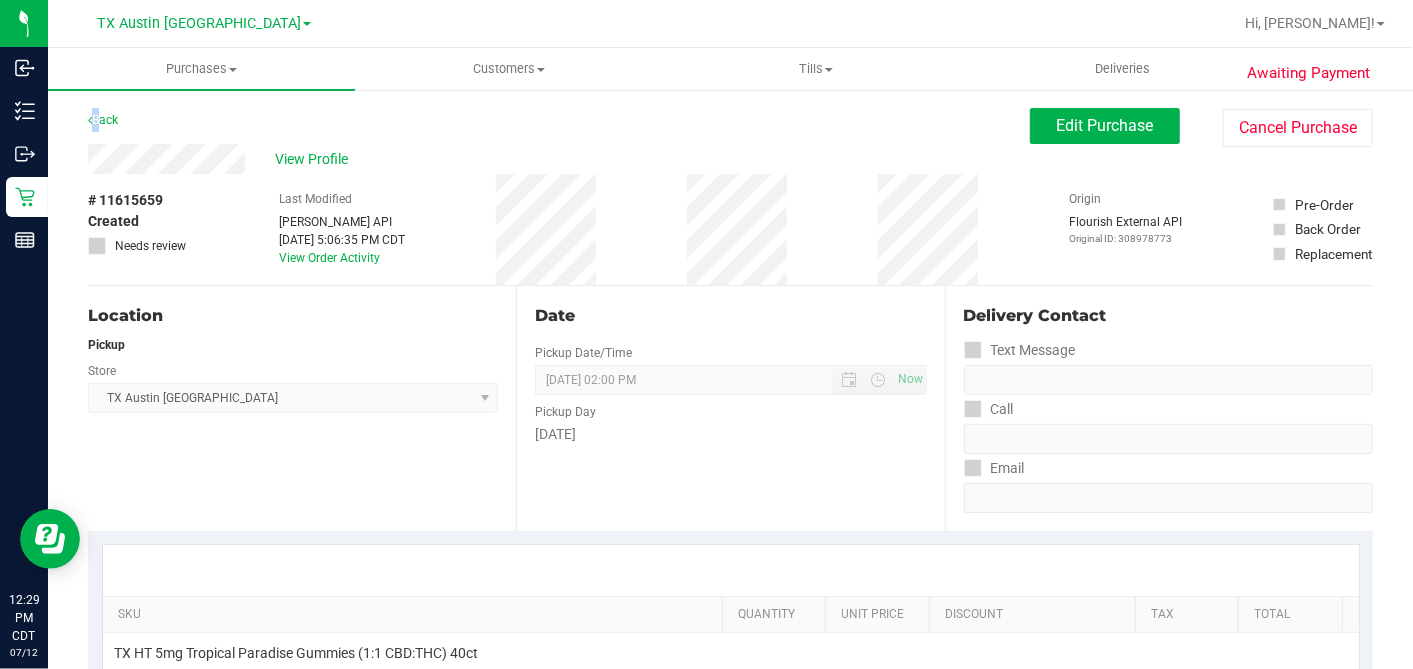 click on "Back
Edit Purchase
Cancel Purchase" at bounding box center [730, 126] 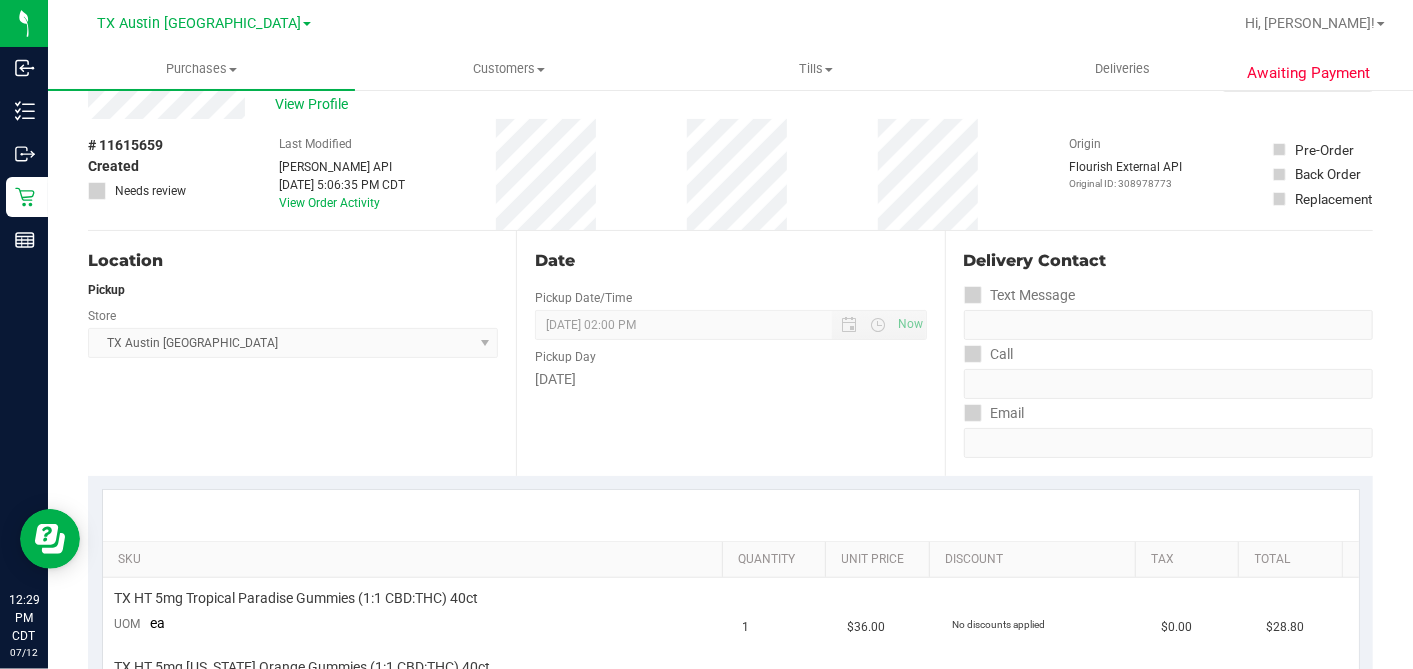 scroll, scrollTop: 0, scrollLeft: 0, axis: both 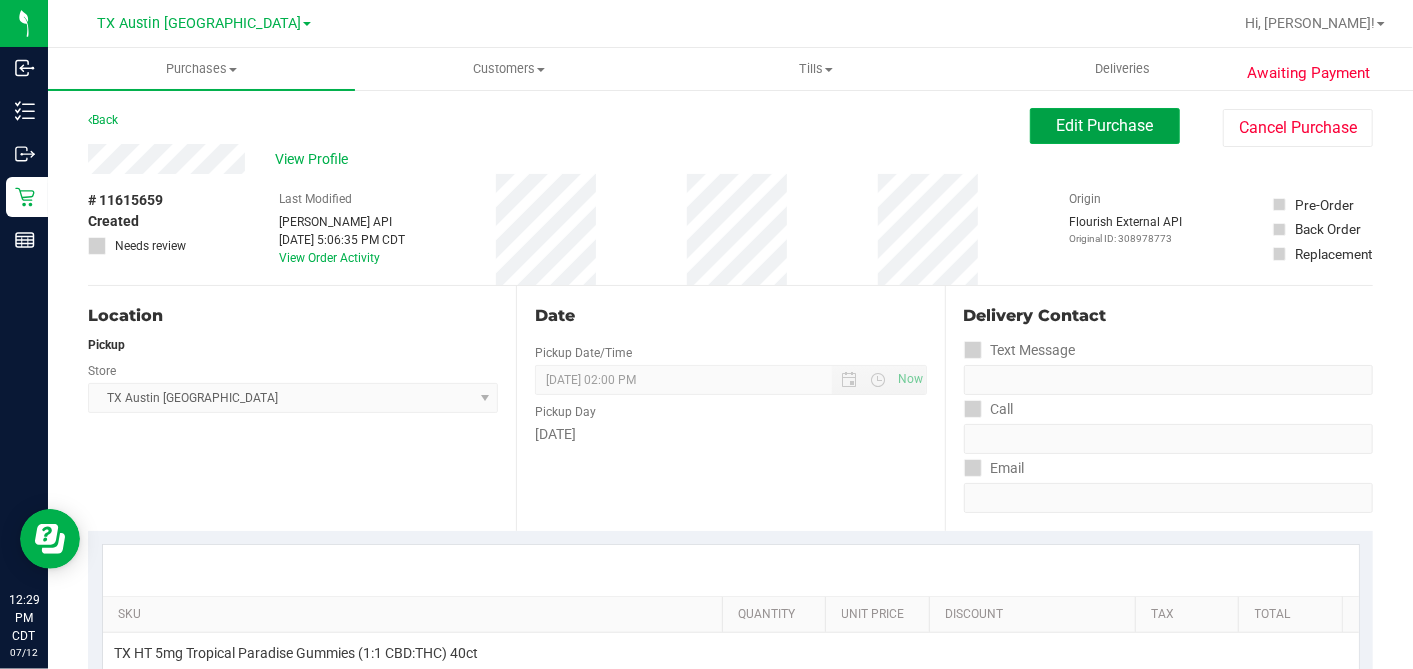 drag, startPoint x: 1051, startPoint y: 139, endPoint x: 1016, endPoint y: 162, distance: 41.880783 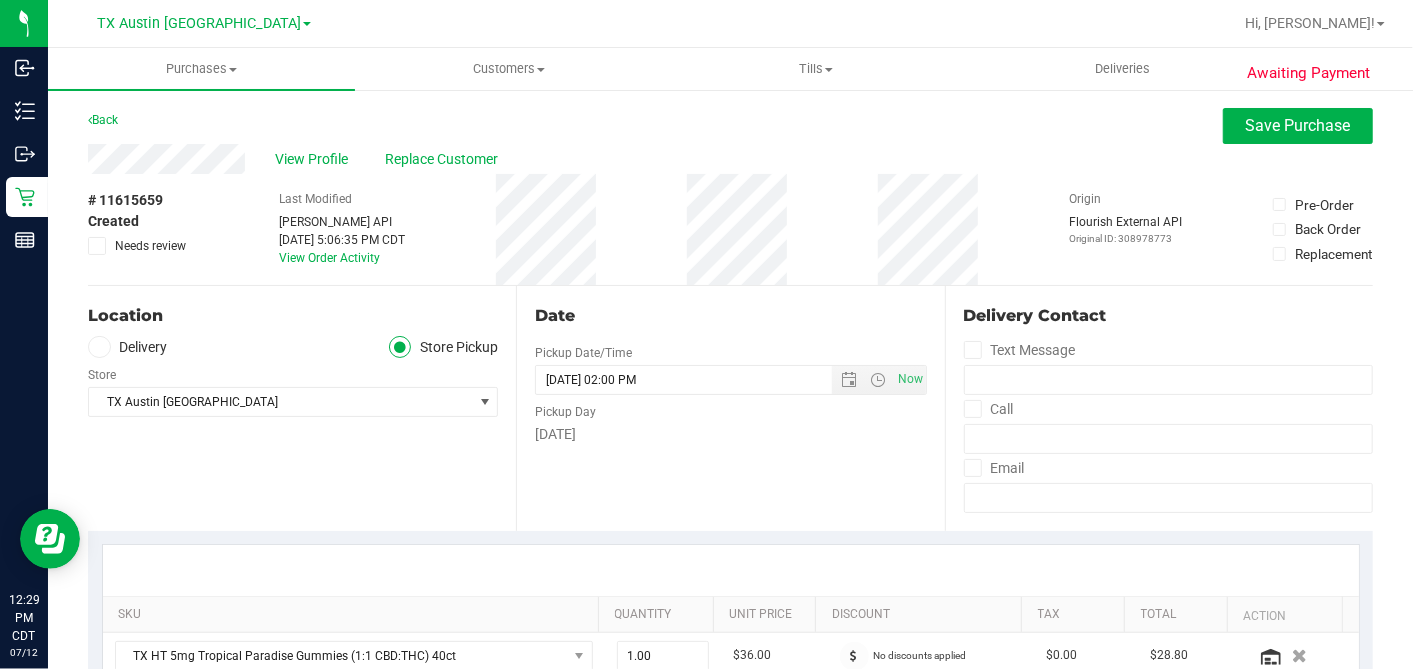 click on "Delivery" at bounding box center (128, 347) 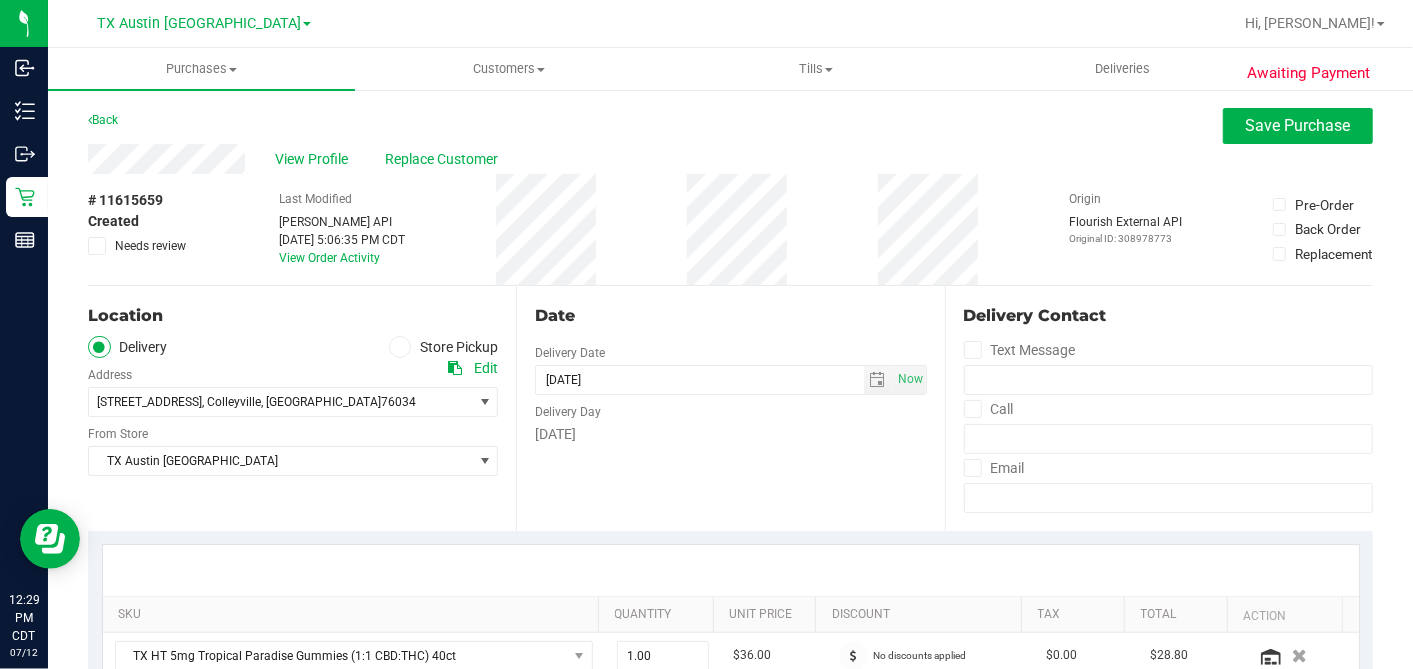 click on "Date
Delivery Date
07/15/2025
Now
07/15/2025 02:00 PM
Now
Delivery Day
Tuesday" at bounding box center [730, 408] 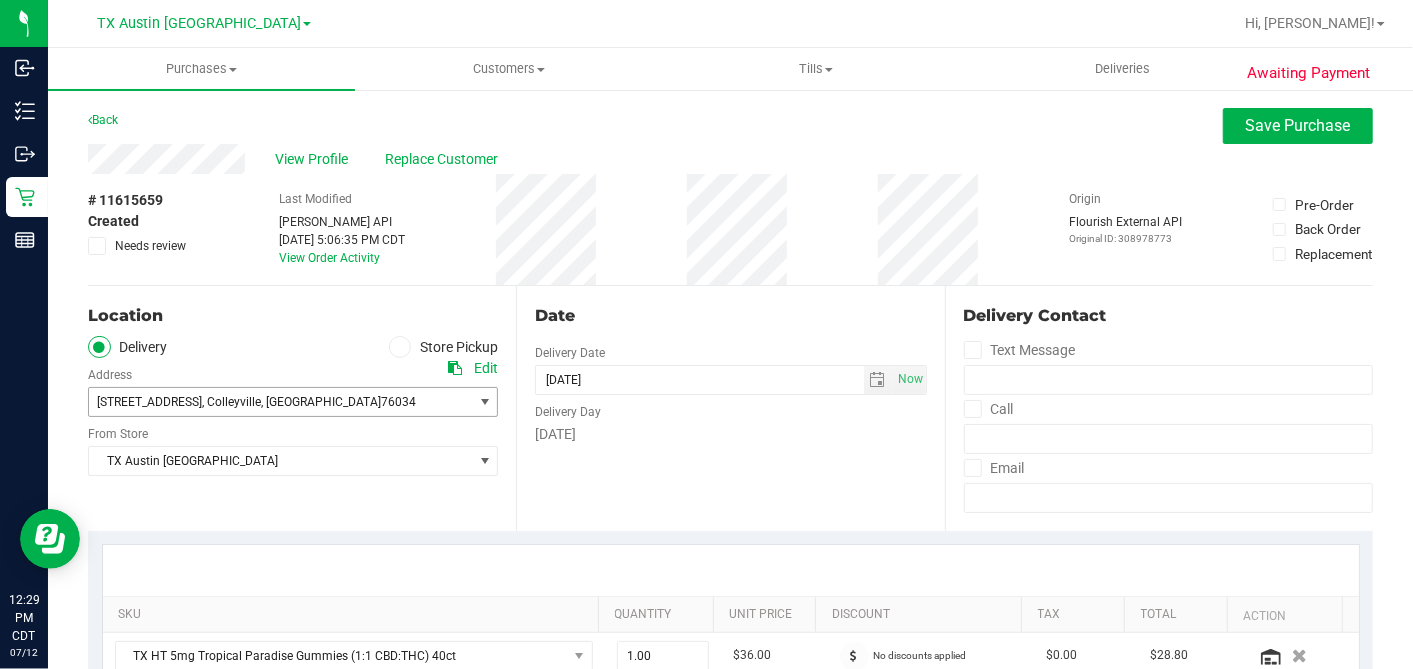 click on "76034" at bounding box center (398, 402) 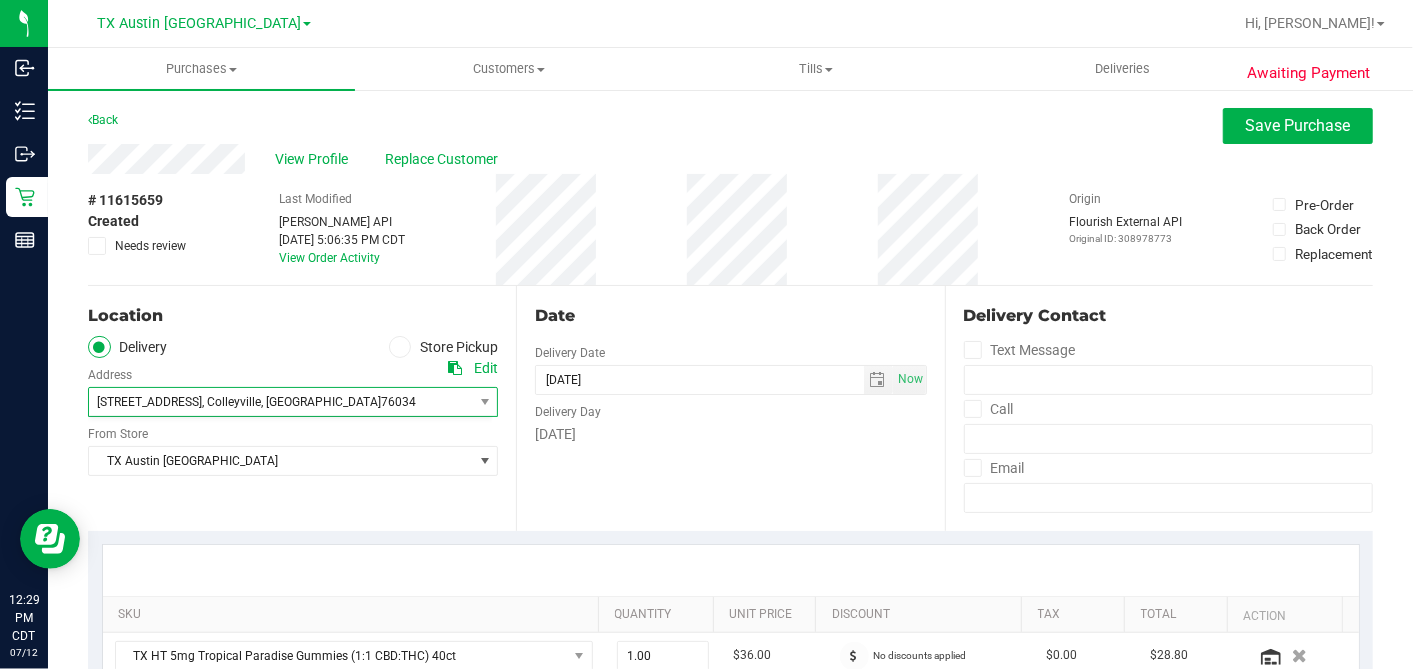 click on "Location
Delivery
Store Pickup
Address
Edit
6213 Colleyville Blvd
, Colleyville
, TX
76034
Select address 6213 Colleyville Blvd
From Store
TX Austin DC Select Store Bonita Springs WC Boynton Beach WC Bradenton WC Brandon WC Brooksville WC Call Center Clermont WC Crestview WC Deerfield Beach WC Delray Beach WC Deltona WC Ft Walton Beach WC Ft. Lauderdale WC" at bounding box center (302, 408) 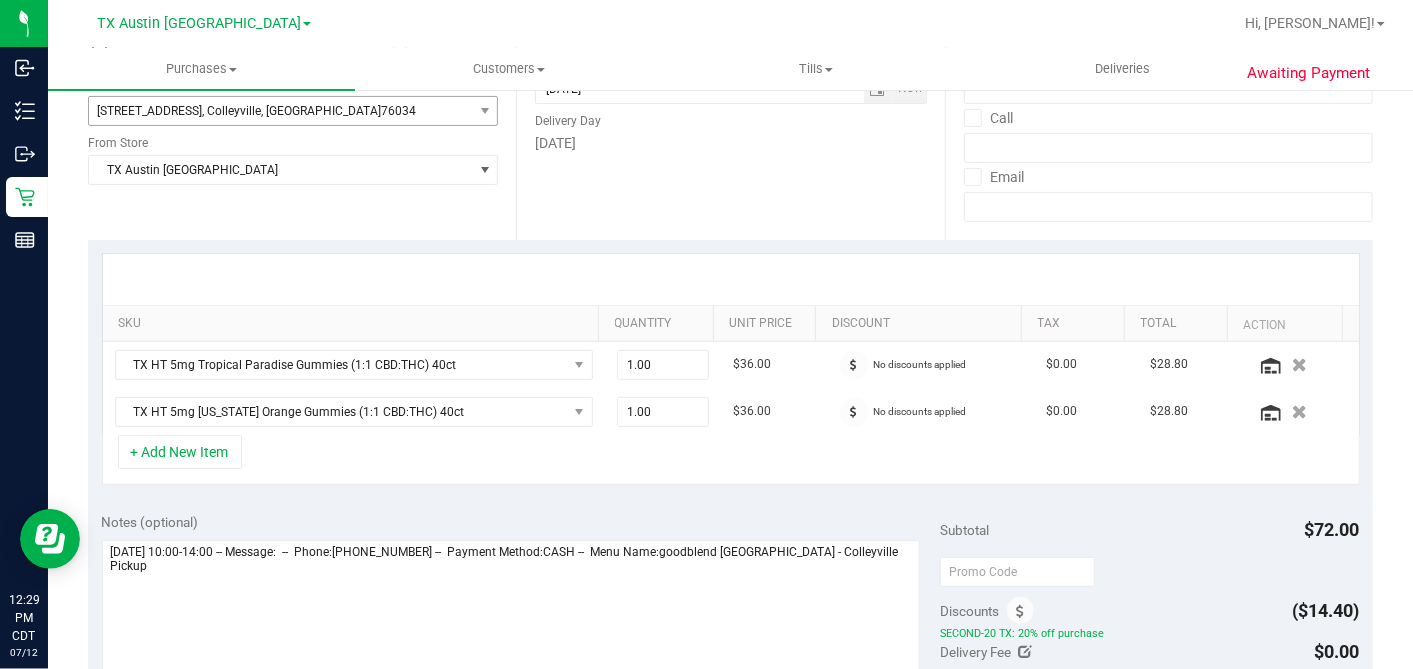 scroll, scrollTop: 444, scrollLeft: 0, axis: vertical 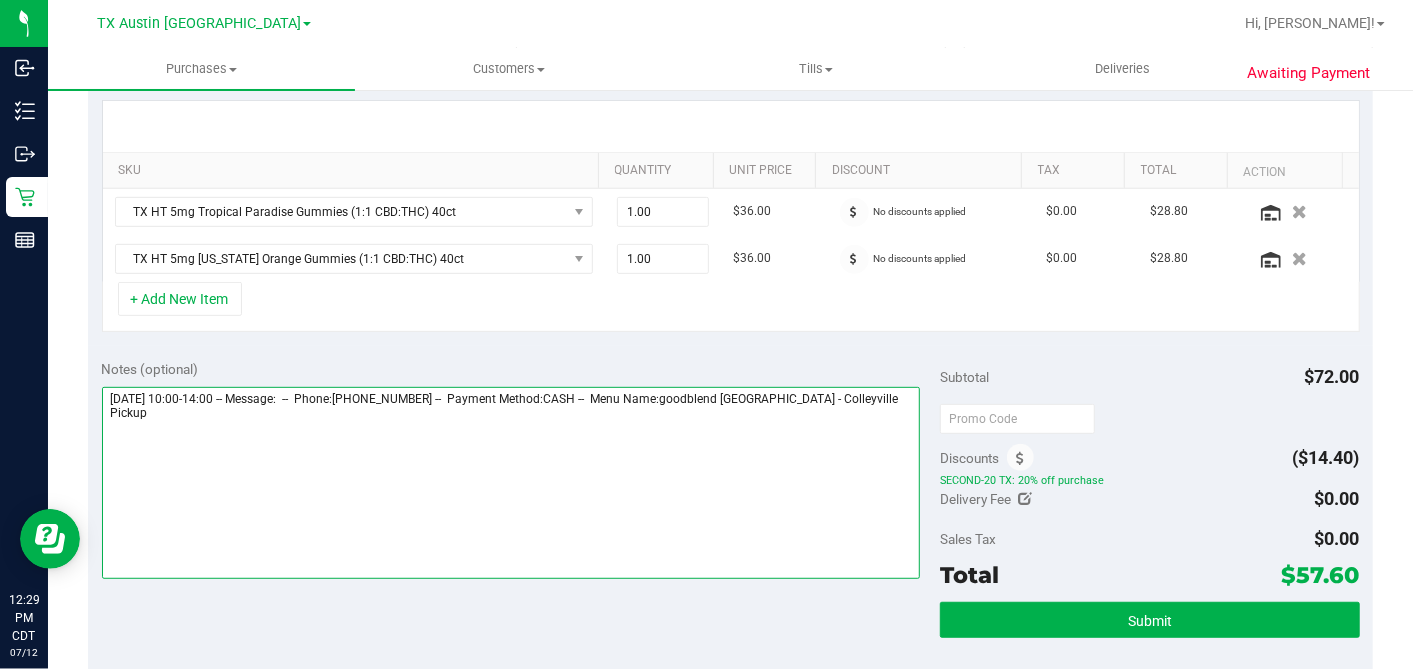 click at bounding box center (511, 483) 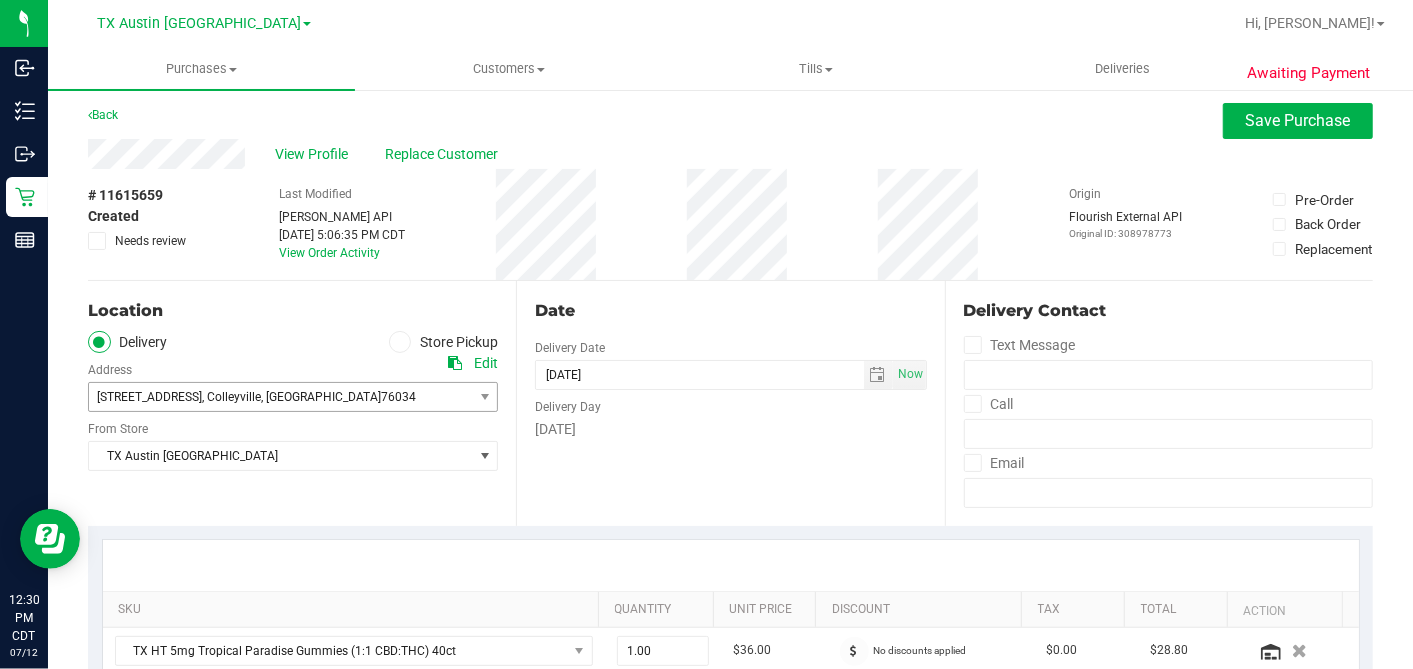 scroll, scrollTop: 0, scrollLeft: 0, axis: both 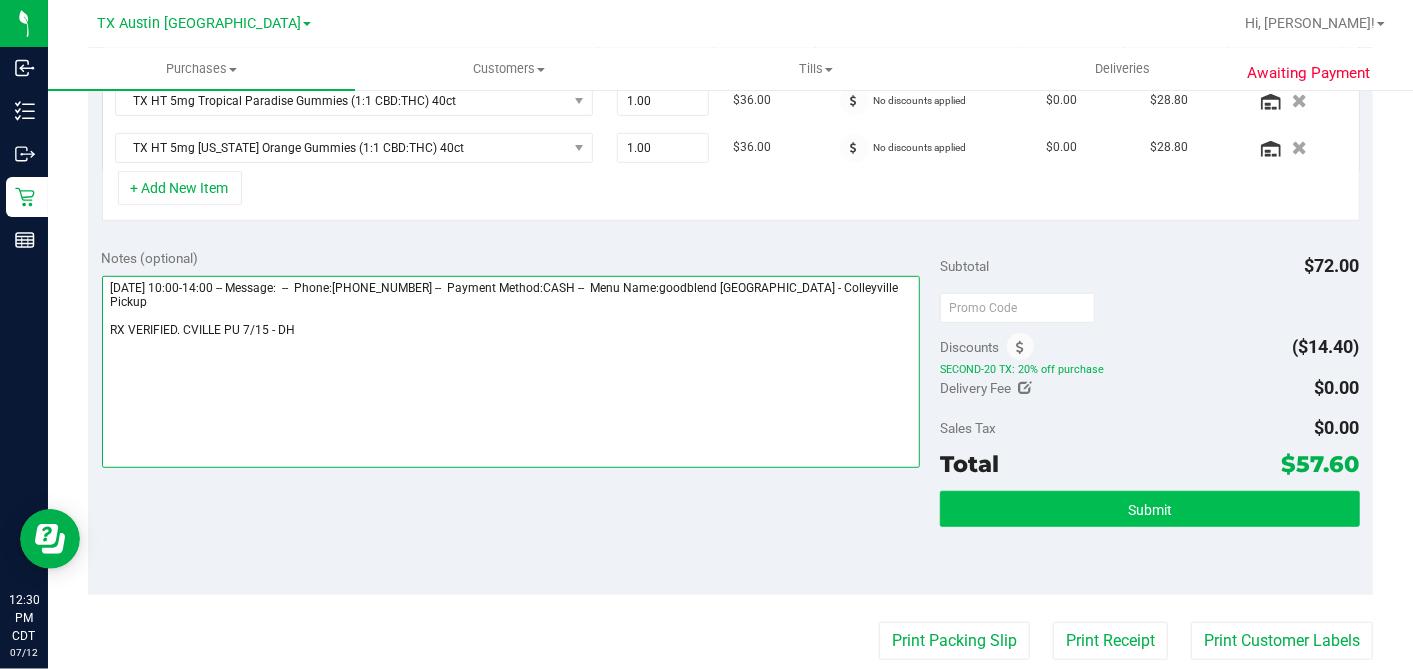 type on "Tuesday 07/15/2025 10:00-14:00 -- Message:  --  Phone:8135621893 --  Payment Method:CASH --  Menu Name:goodblend TX - Colleyville Pickup
RX VERIFIED. CVILLE PU 7/15 - DH" 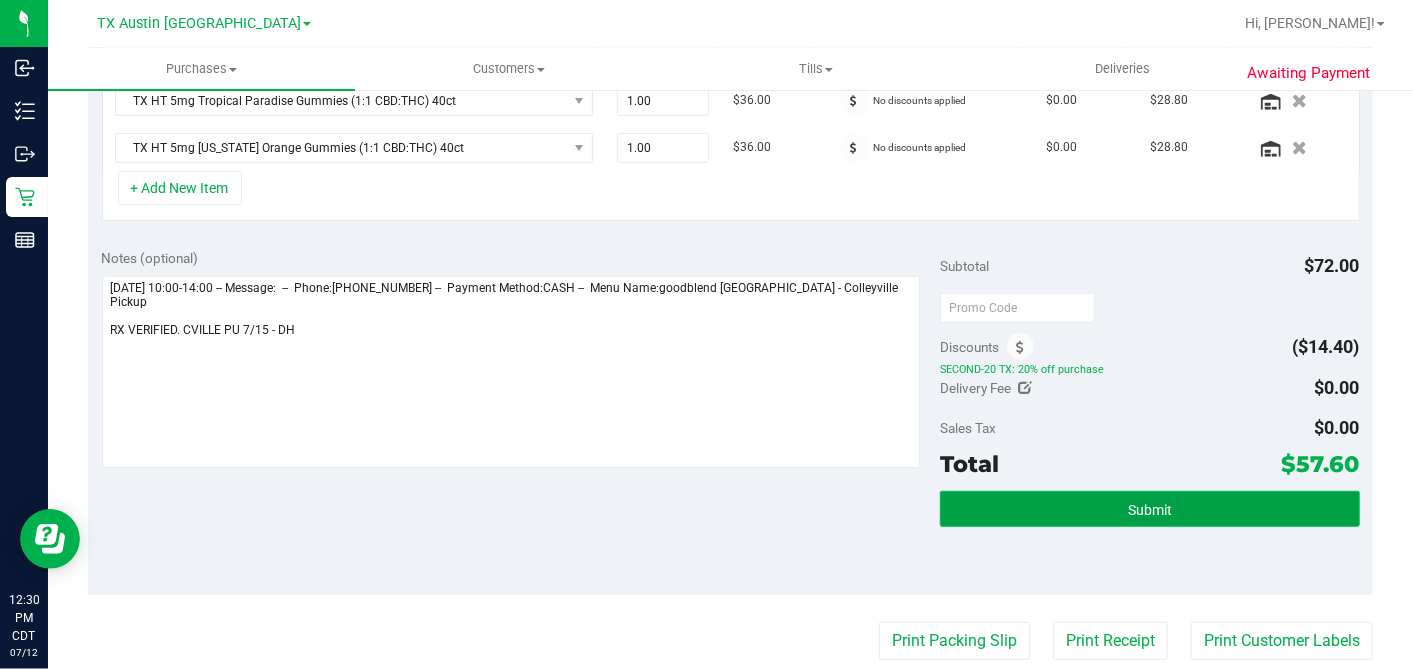 click on "Submit" at bounding box center [1150, 510] 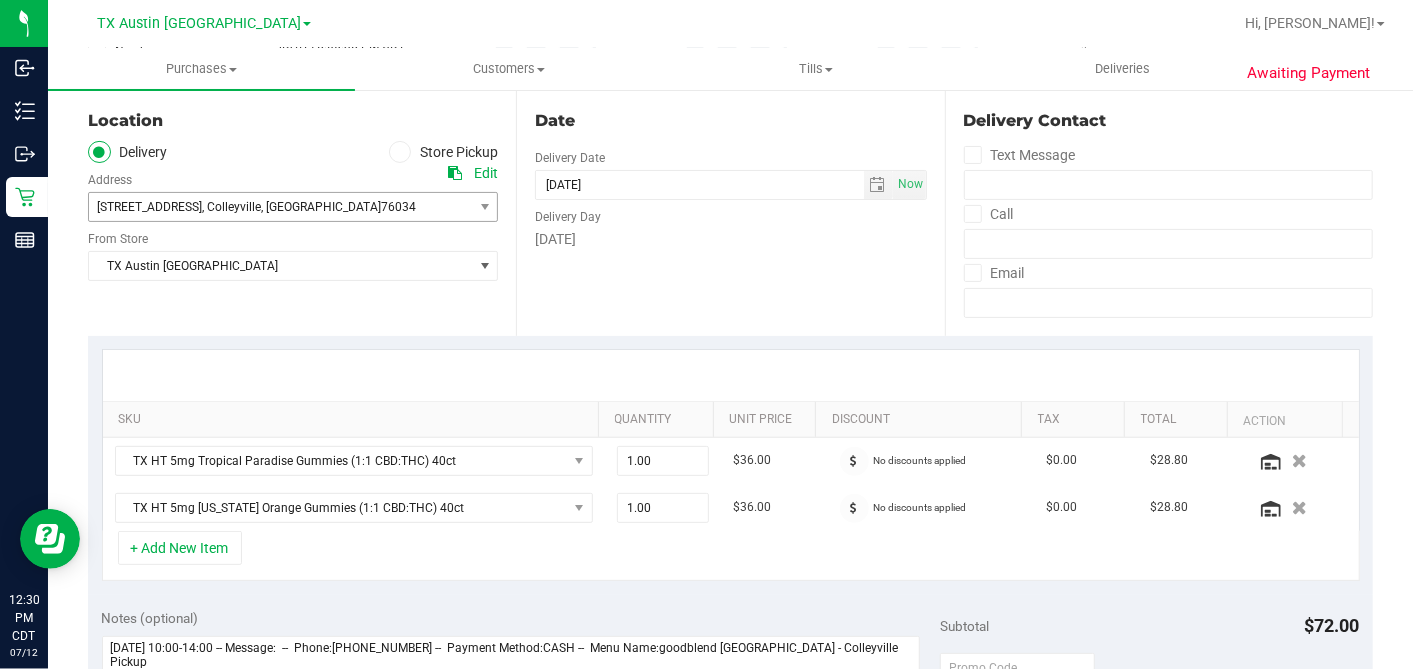 scroll, scrollTop: 0, scrollLeft: 0, axis: both 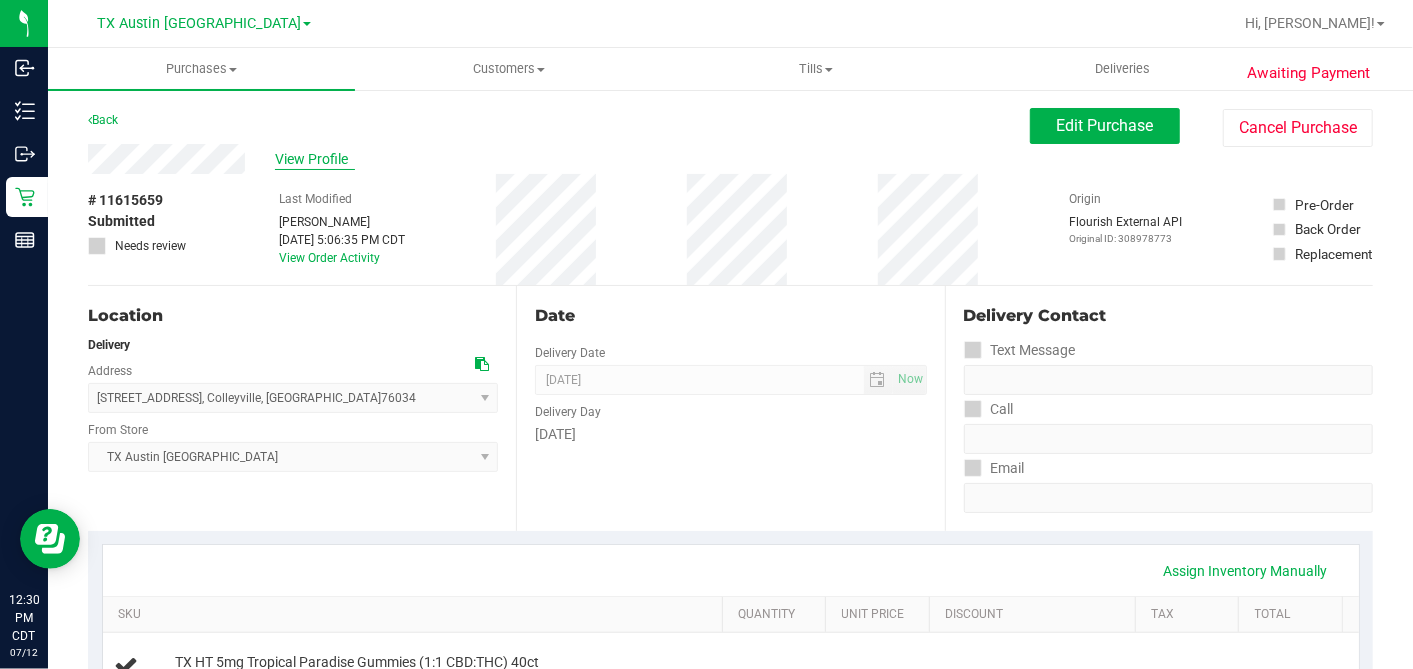 click on "View Profile" at bounding box center (315, 159) 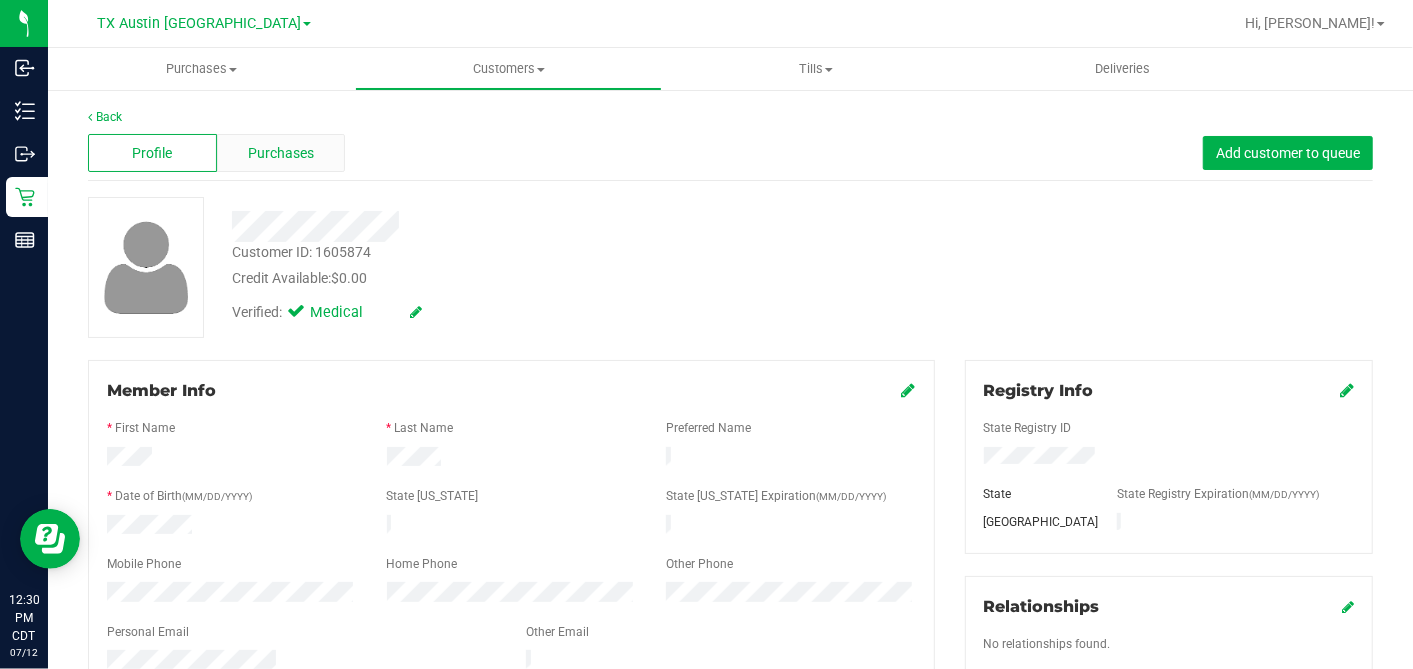 click on "Purchases" at bounding box center [281, 153] 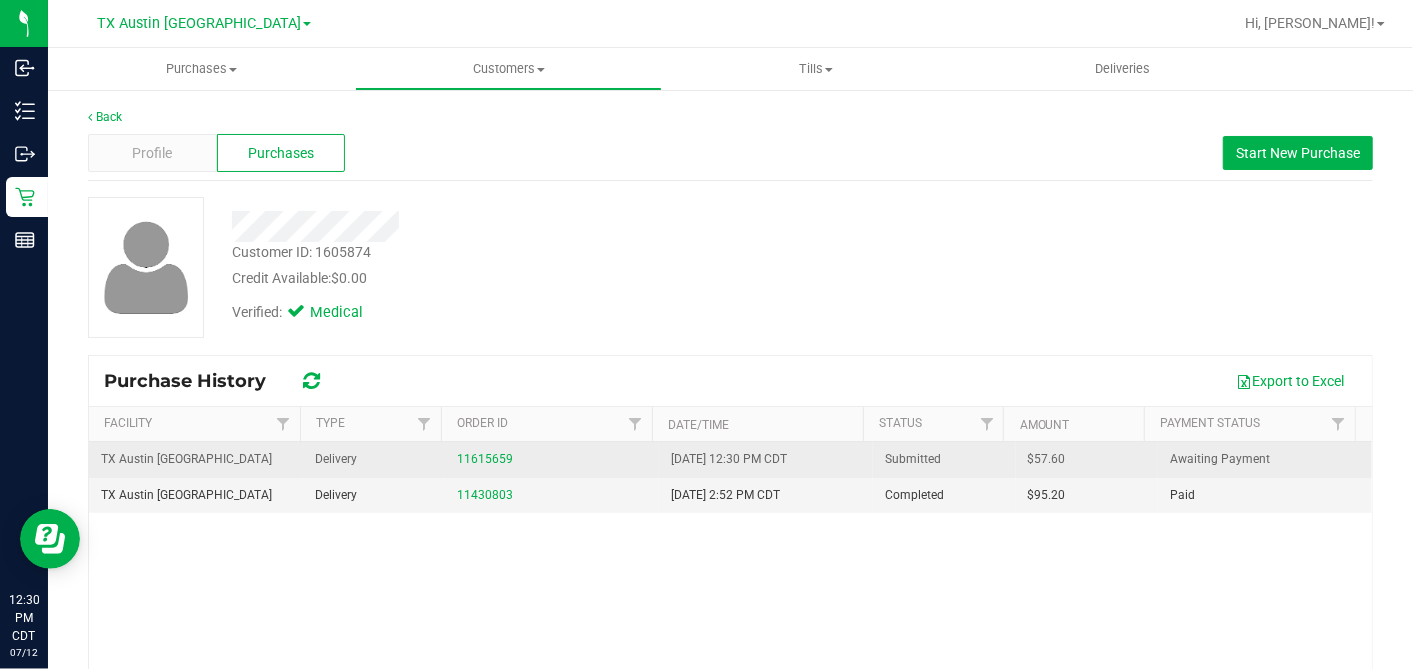 click on "$57.60" at bounding box center (1047, 459) 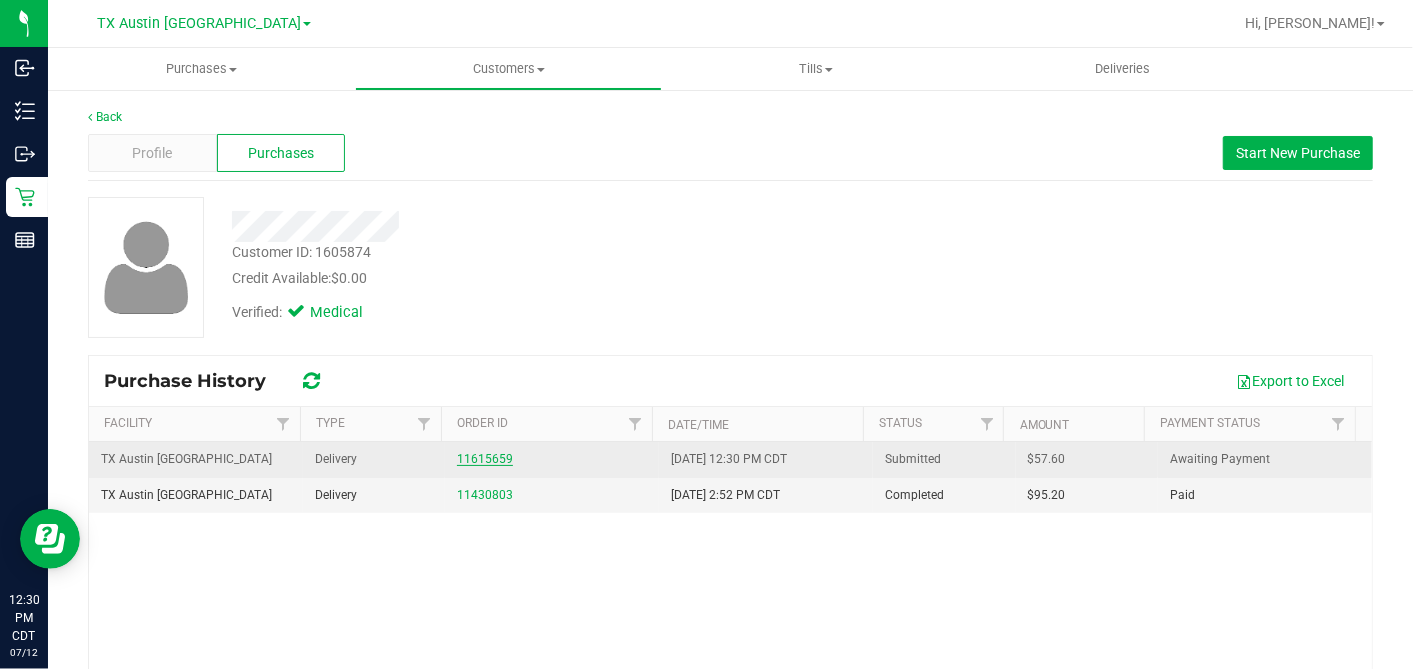 click on "11615659" at bounding box center (485, 459) 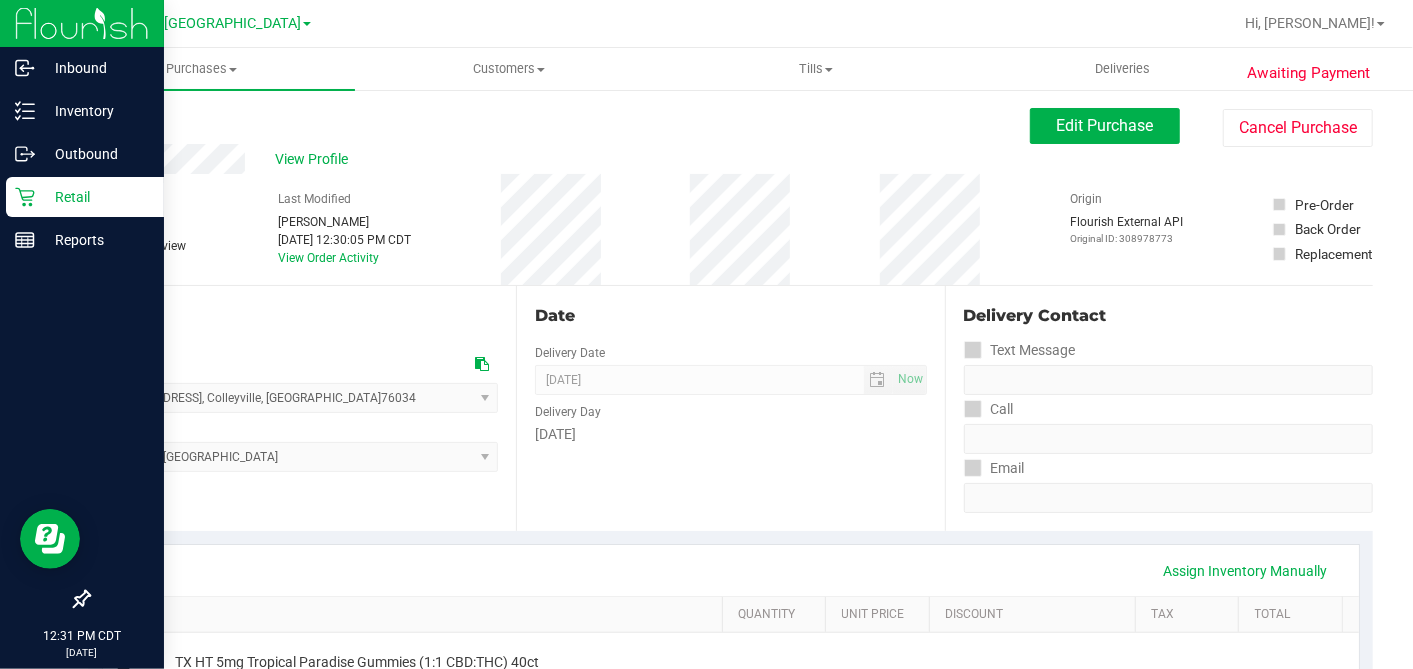 click 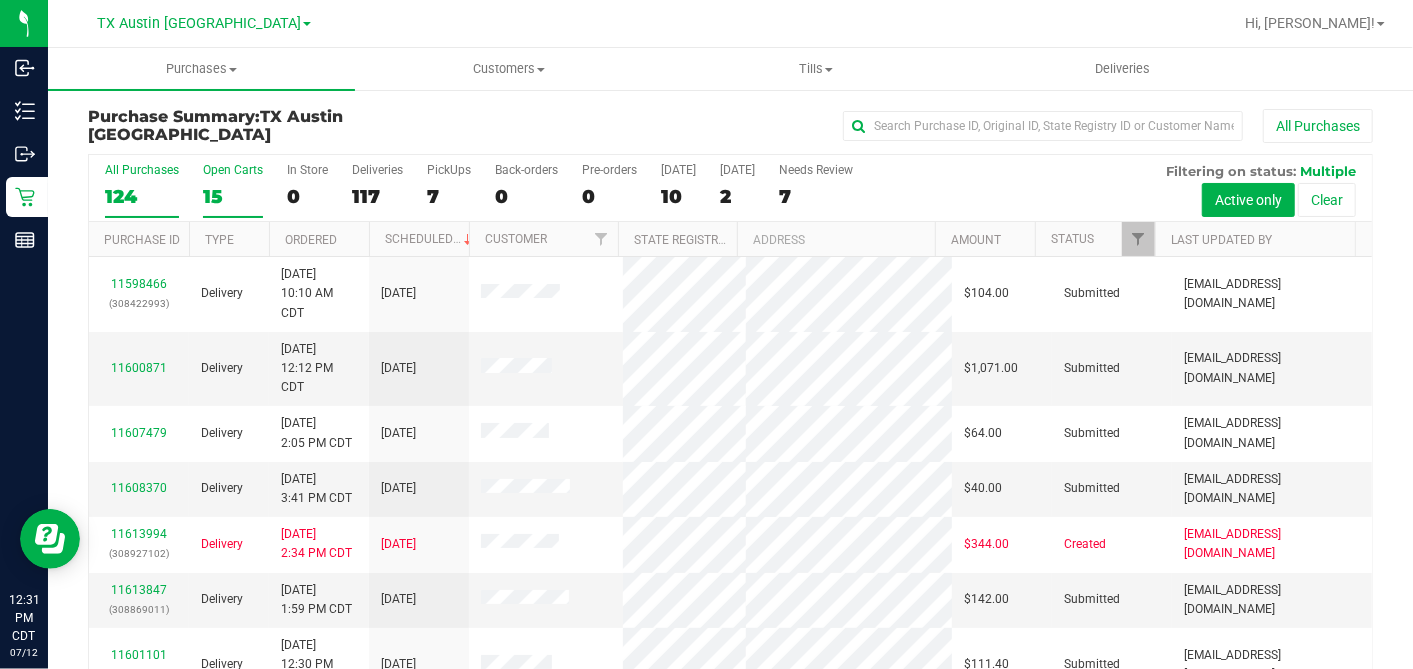 click on "15" at bounding box center [233, 196] 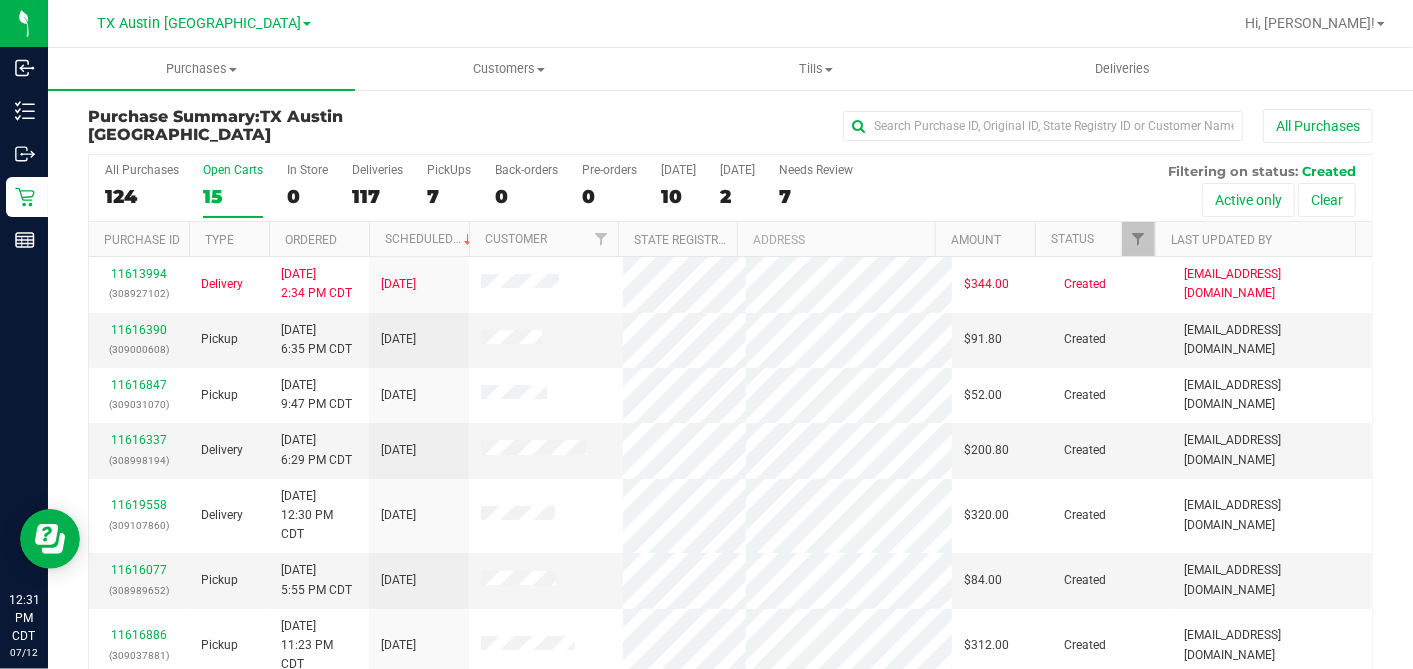 click on "Ordered" at bounding box center [319, 239] 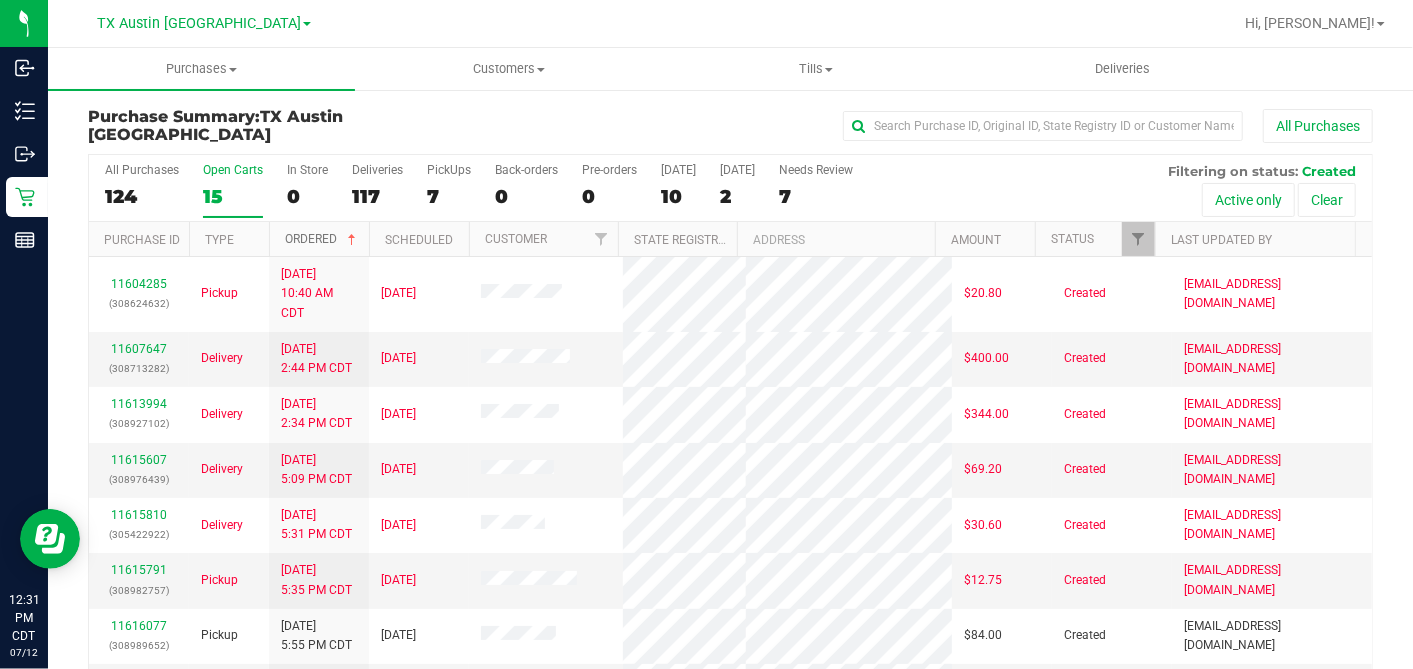click at bounding box center [352, 240] 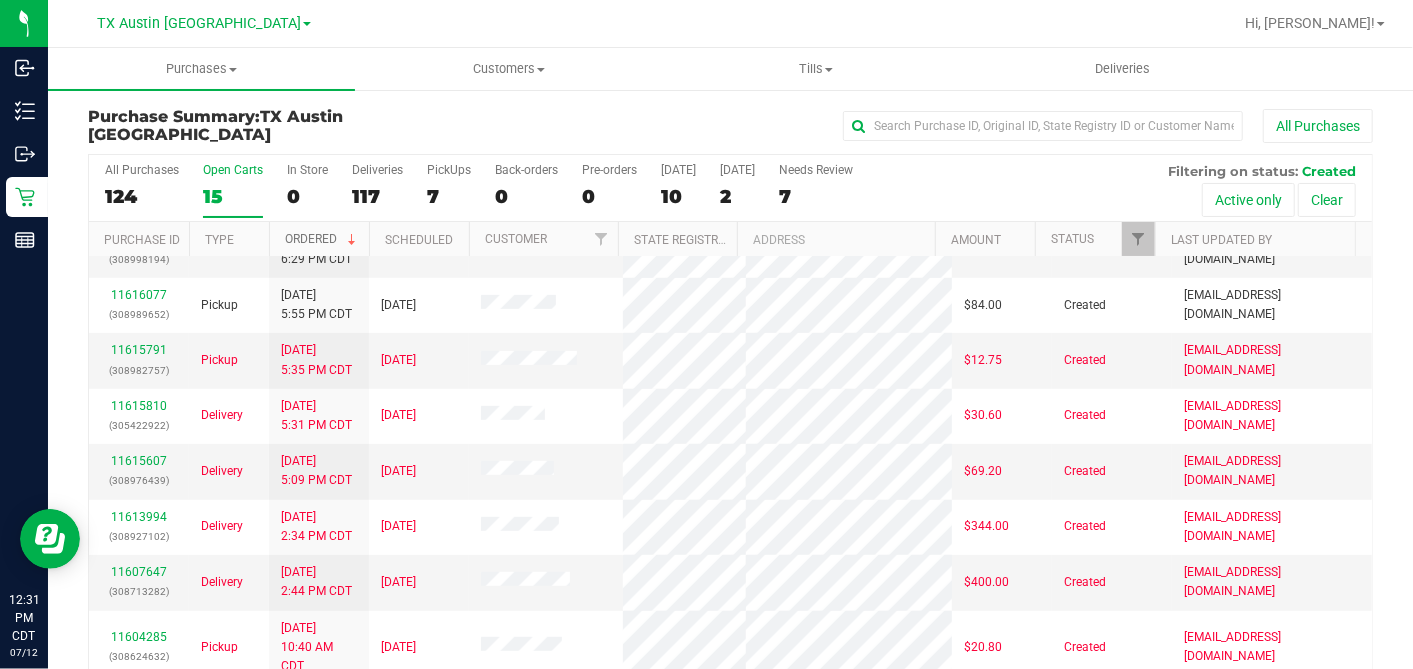 scroll, scrollTop: 500, scrollLeft: 0, axis: vertical 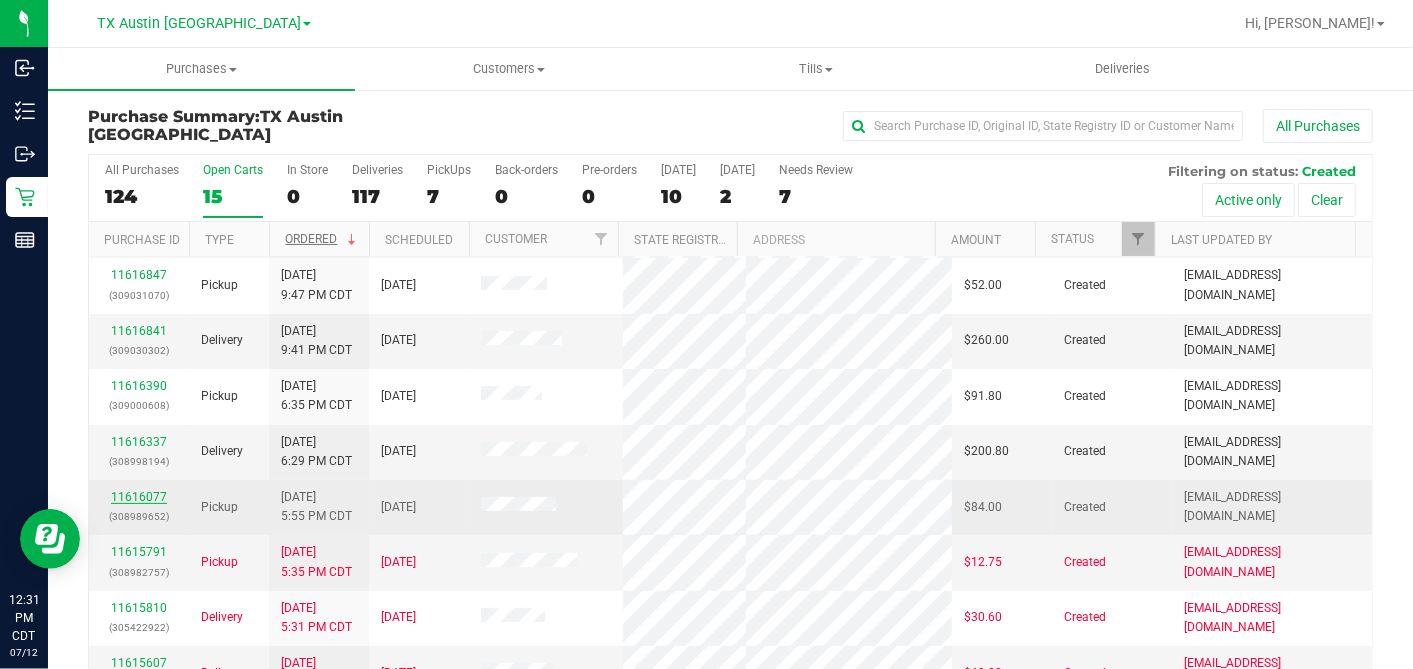 click on "11616077" at bounding box center [139, 497] 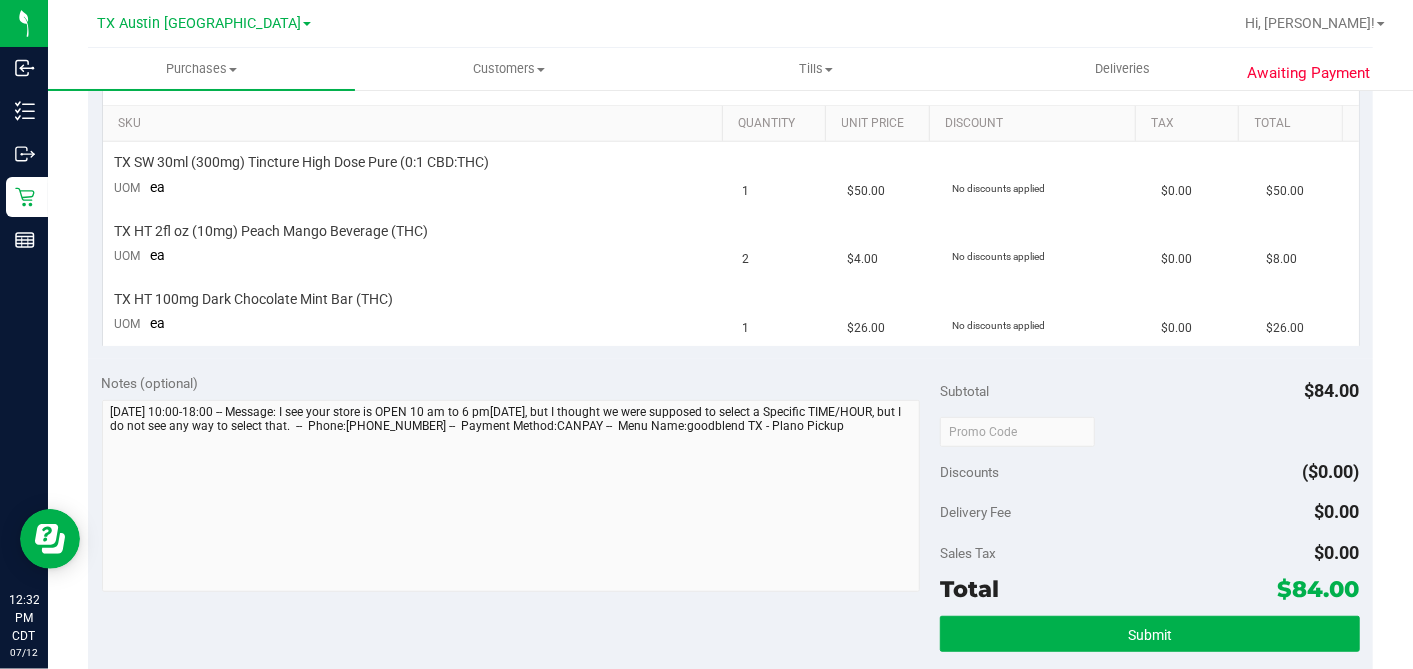 scroll, scrollTop: 444, scrollLeft: 0, axis: vertical 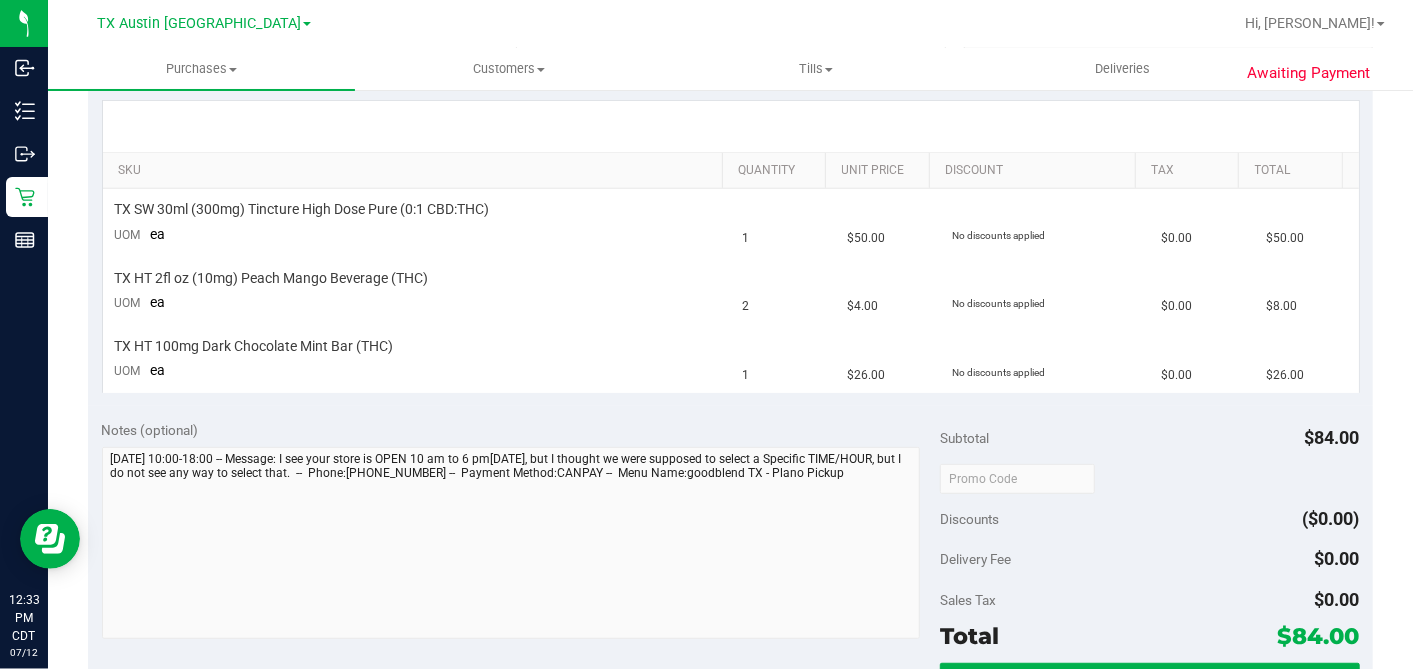 click on "Notes (optional)" at bounding box center [521, 430] 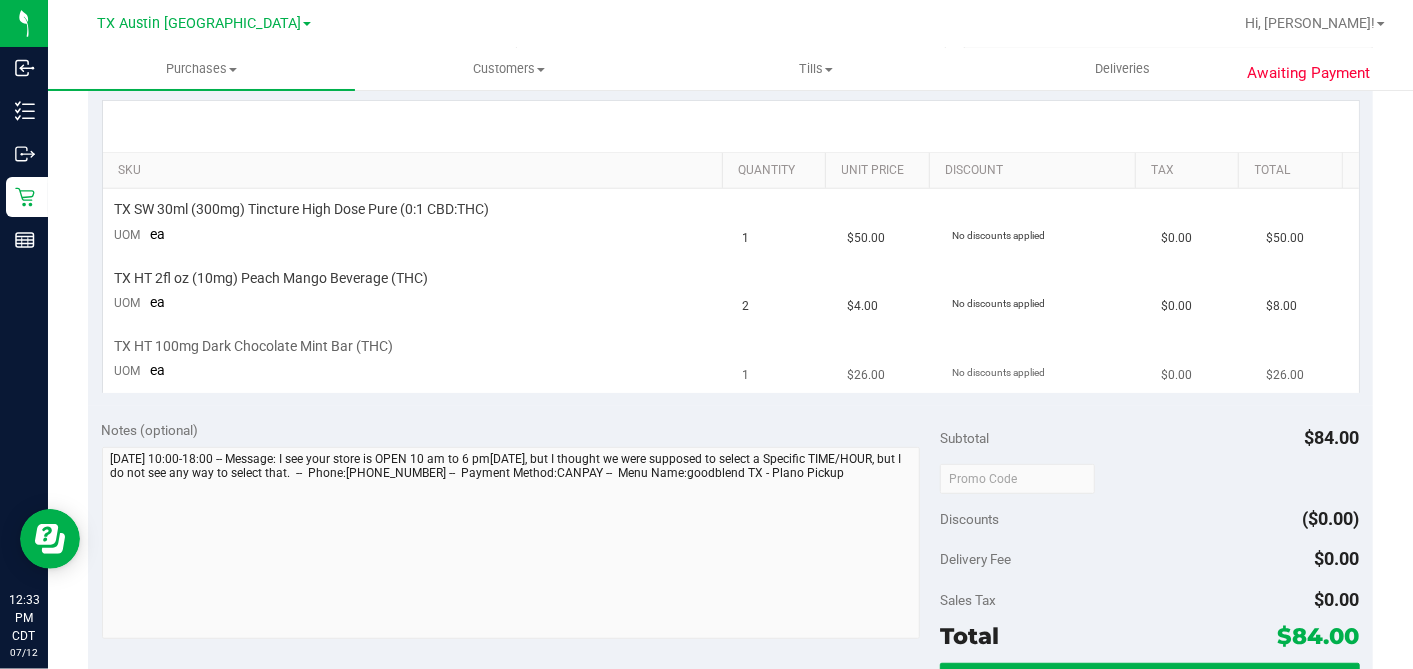 click on "TX HT 100mg Dark Chocolate Mint Bar (THC)
UOM
ea" at bounding box center [417, 359] 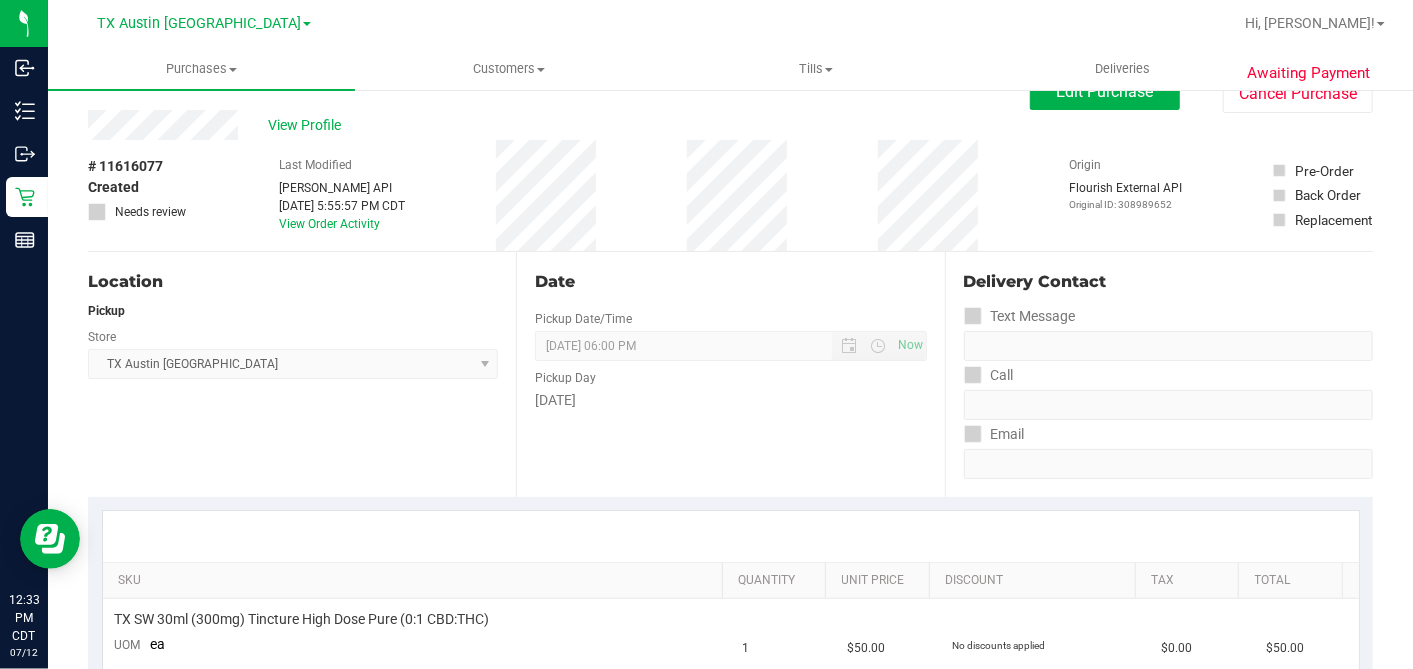 scroll, scrollTop: 0, scrollLeft: 0, axis: both 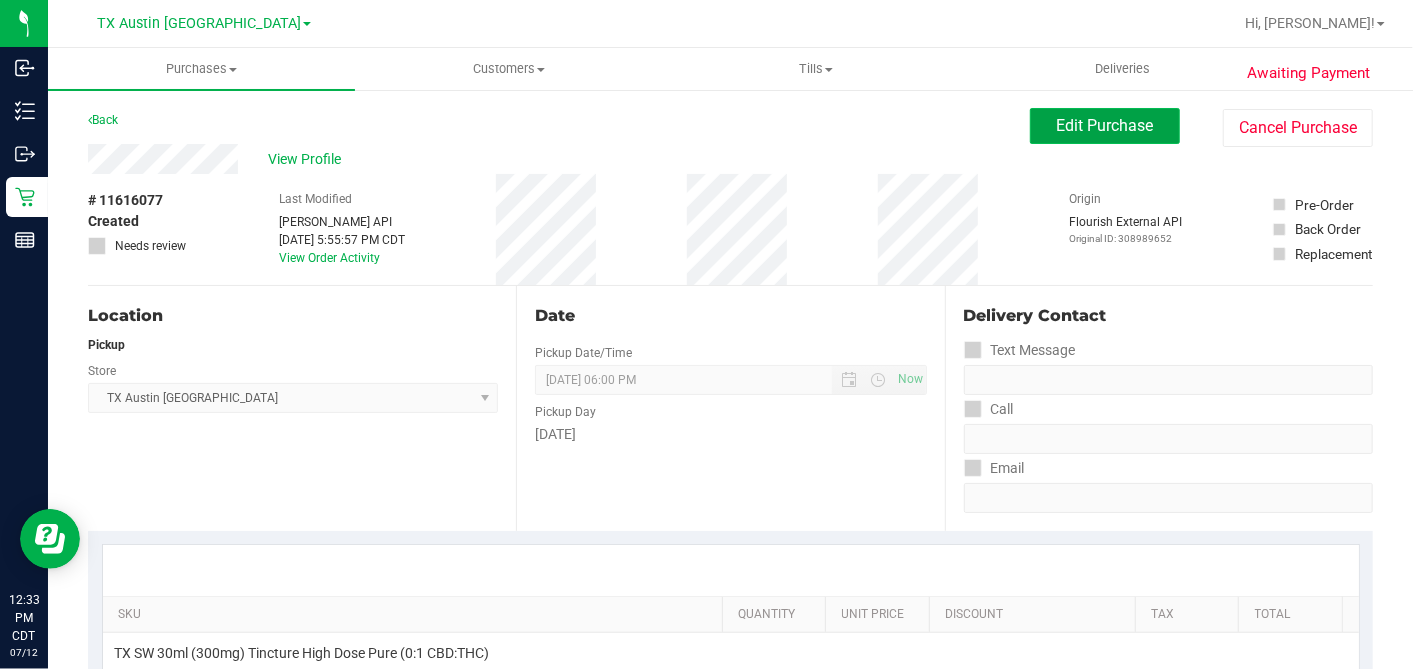 click on "Edit Purchase" at bounding box center [1105, 125] 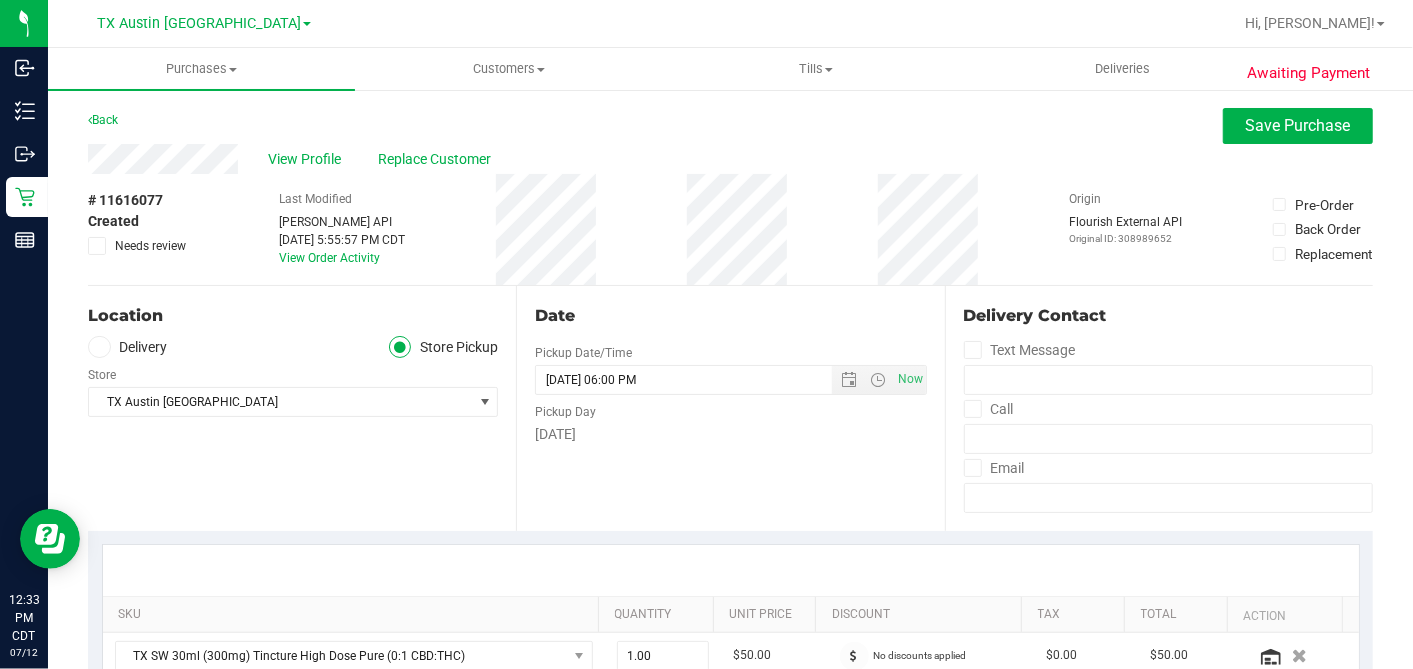 click on "Delivery" at bounding box center [128, 347] 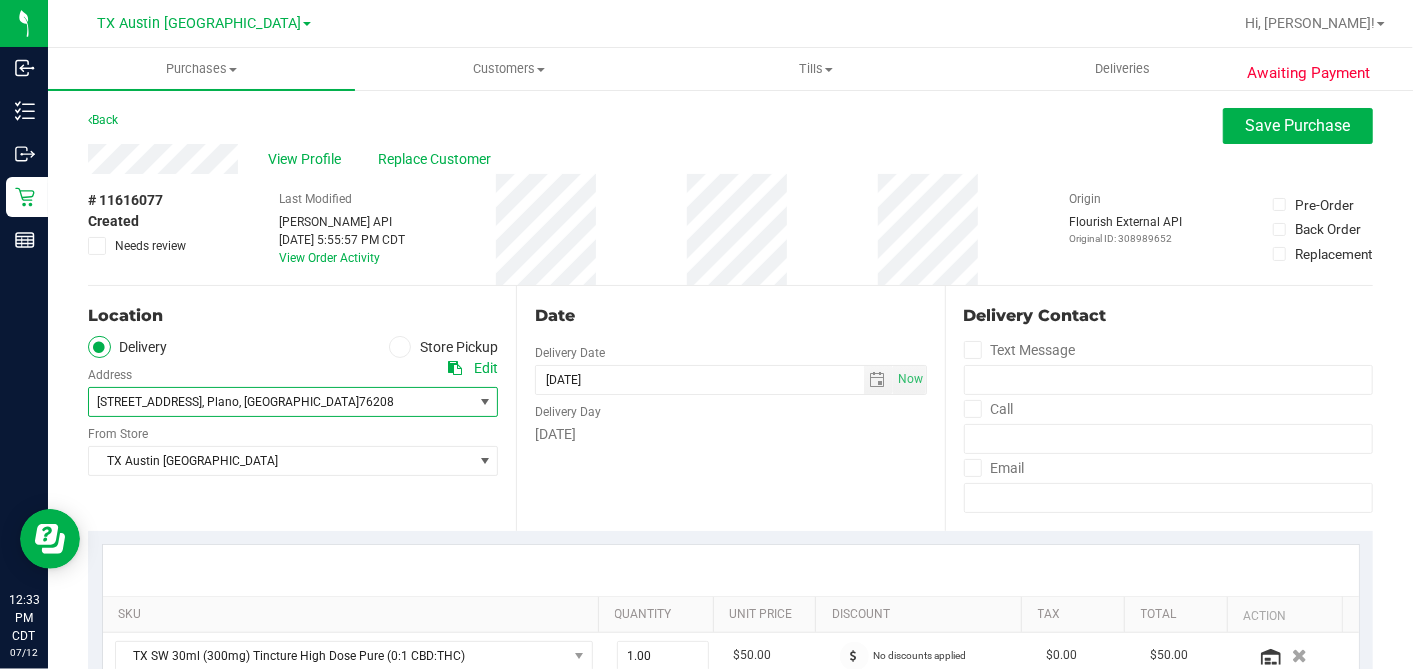 click on "4720 state hwy 121 N Suite 180" at bounding box center (149, 402) 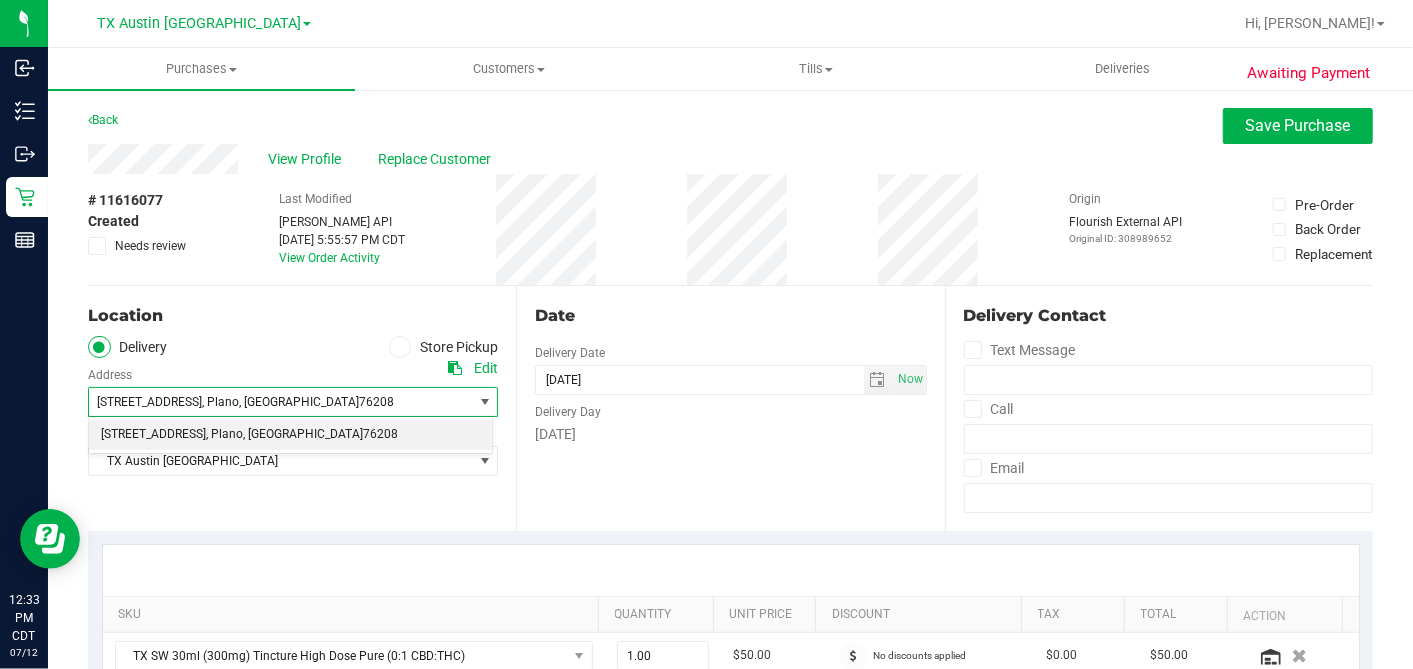 click on "Location
Delivery
Store Pickup
Address
Edit
4720 state hwy 121 N Suite 180
, Plano
, TX
76208
Select address 4720 state hwy 121 N Suite 180
From Store
TX Austin DC Select Store Bonita Springs WC Boynton Beach WC Bradenton WC Brandon WC Brooksville WC Call Center Clermont WC Crestview WC Deerfield Beach WC Delray Beach WC Deltona WC Ft Walton Beach WC Jax WC" at bounding box center (302, 408) 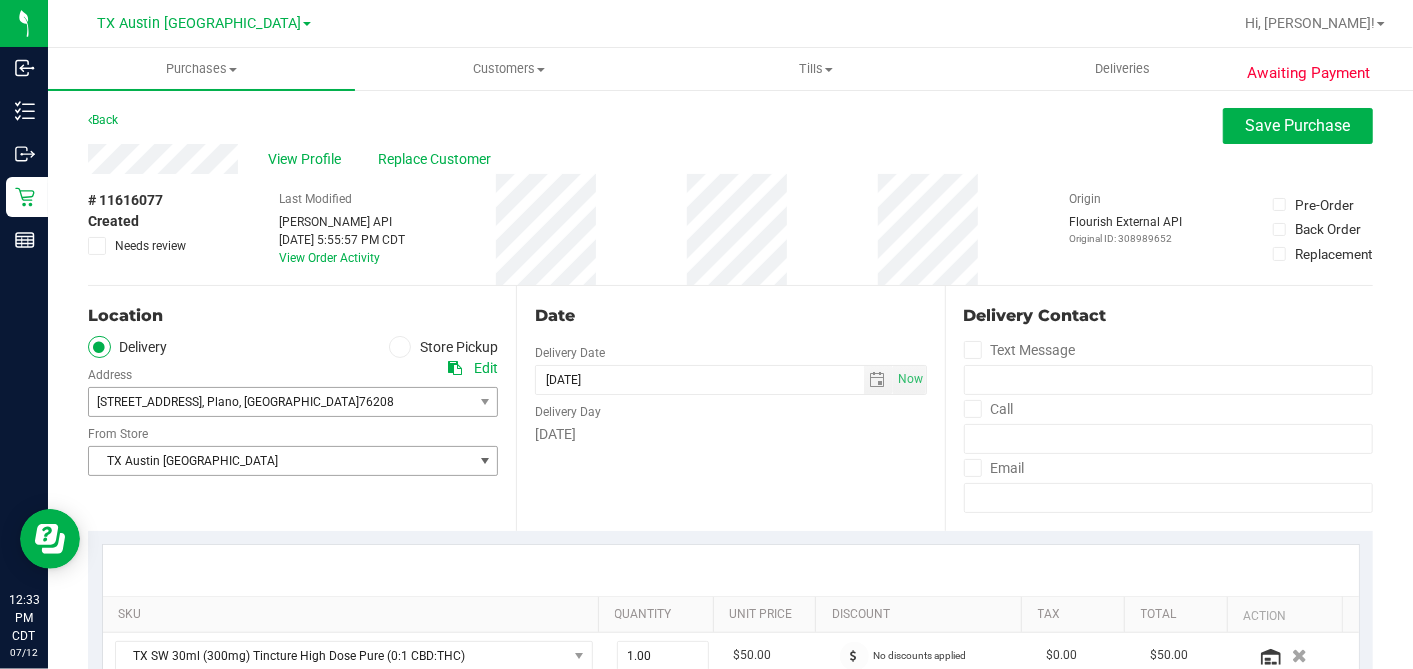 click on "TX Austin [GEOGRAPHIC_DATA]" at bounding box center (280, 461) 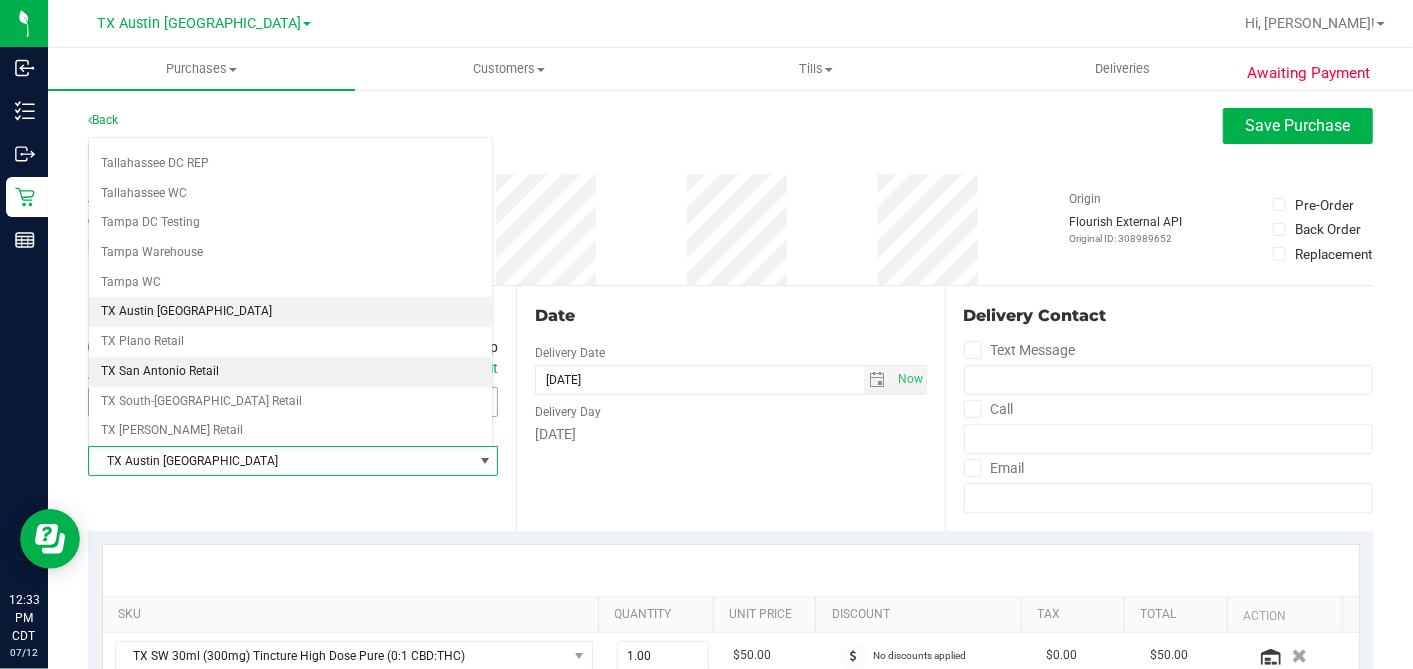 scroll, scrollTop: 1422, scrollLeft: 0, axis: vertical 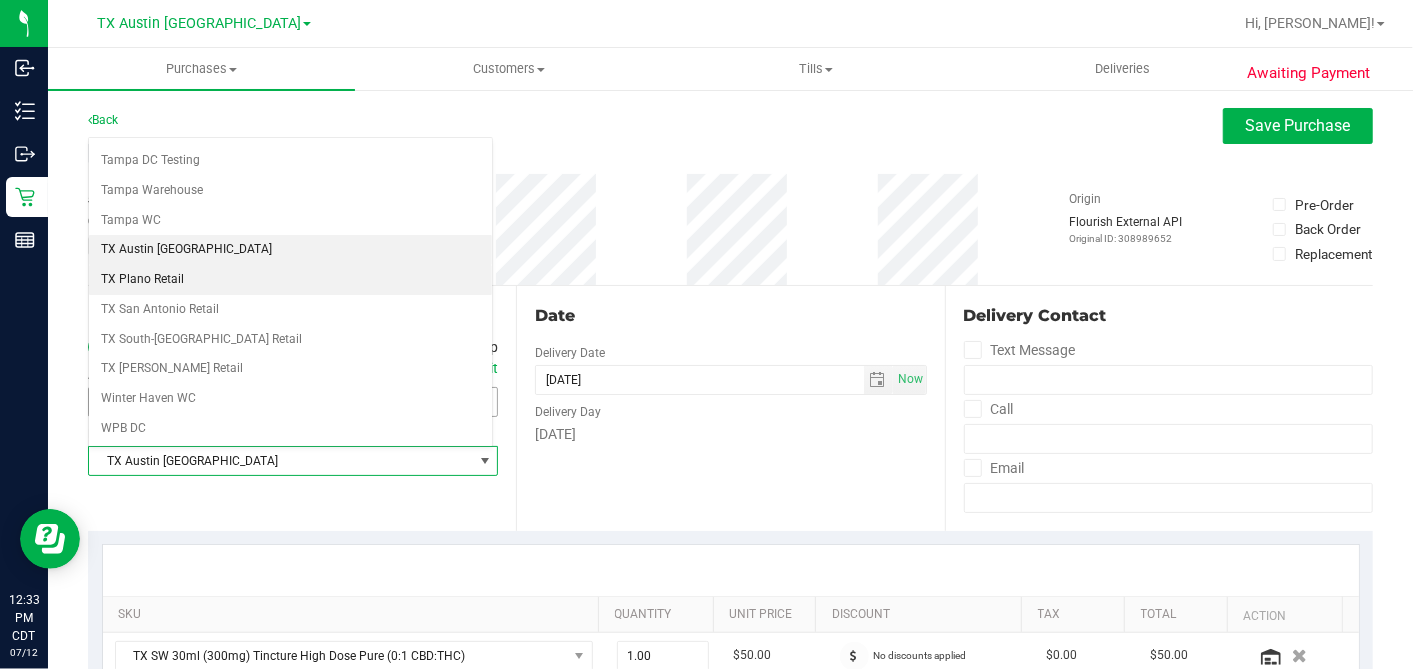 click on "TX Plano Retail" at bounding box center [290, 280] 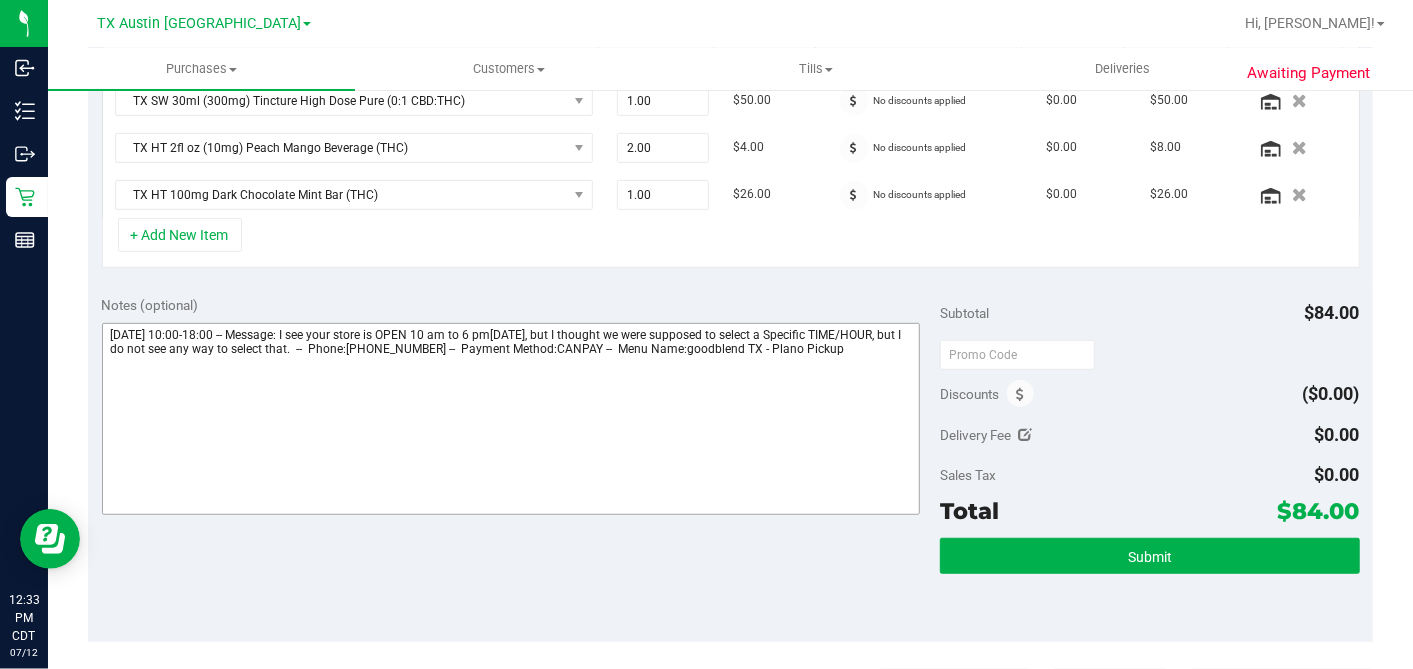 scroll, scrollTop: 559, scrollLeft: 0, axis: vertical 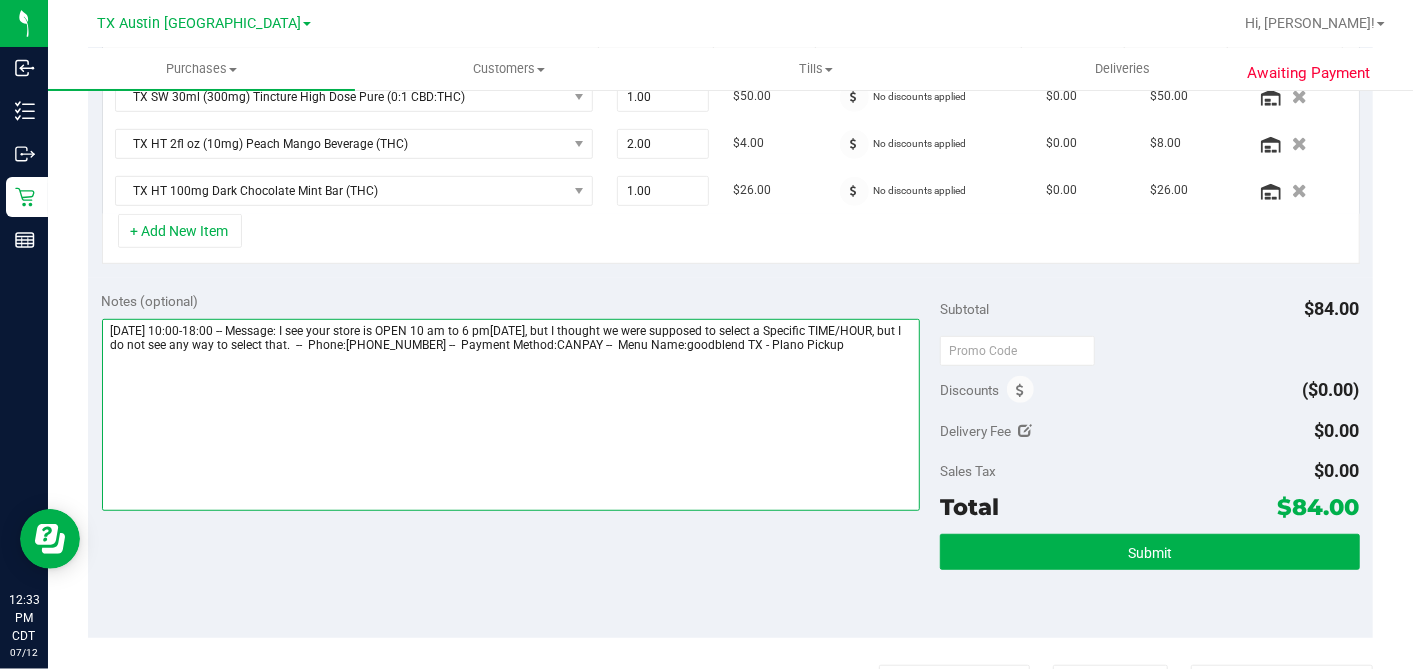 click at bounding box center [511, 415] 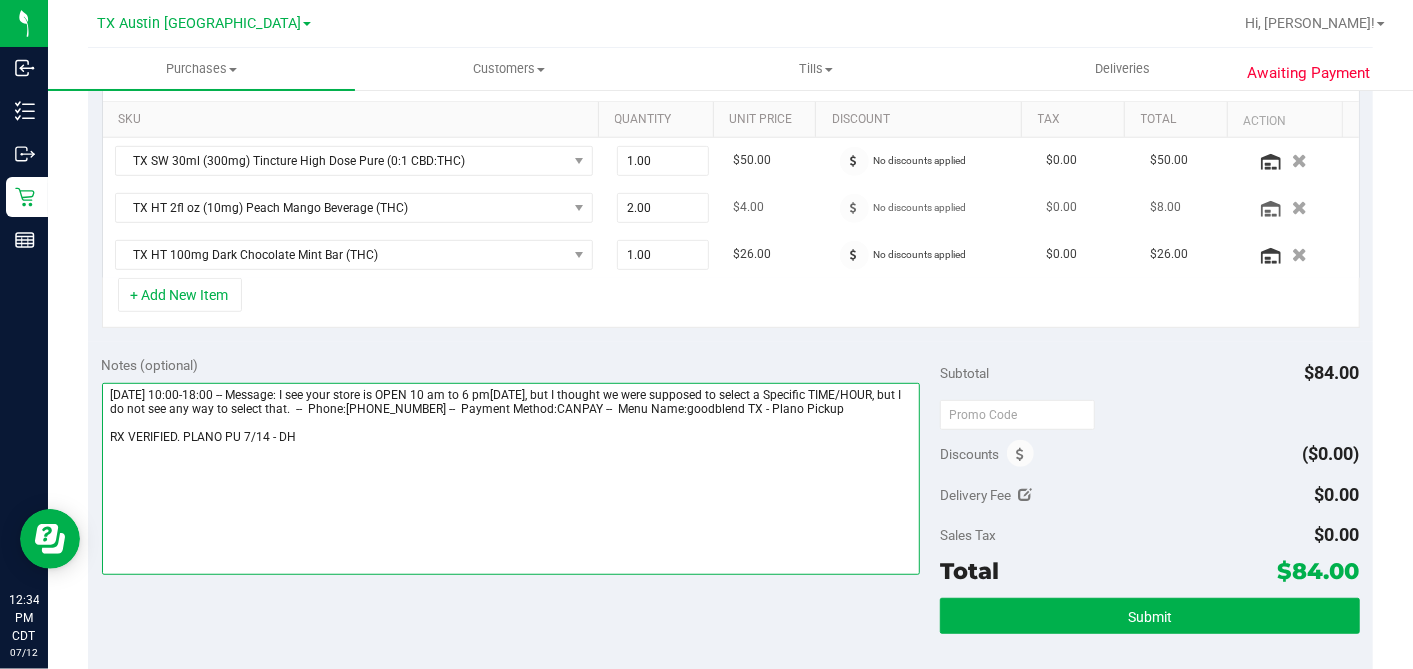 scroll, scrollTop: 337, scrollLeft: 0, axis: vertical 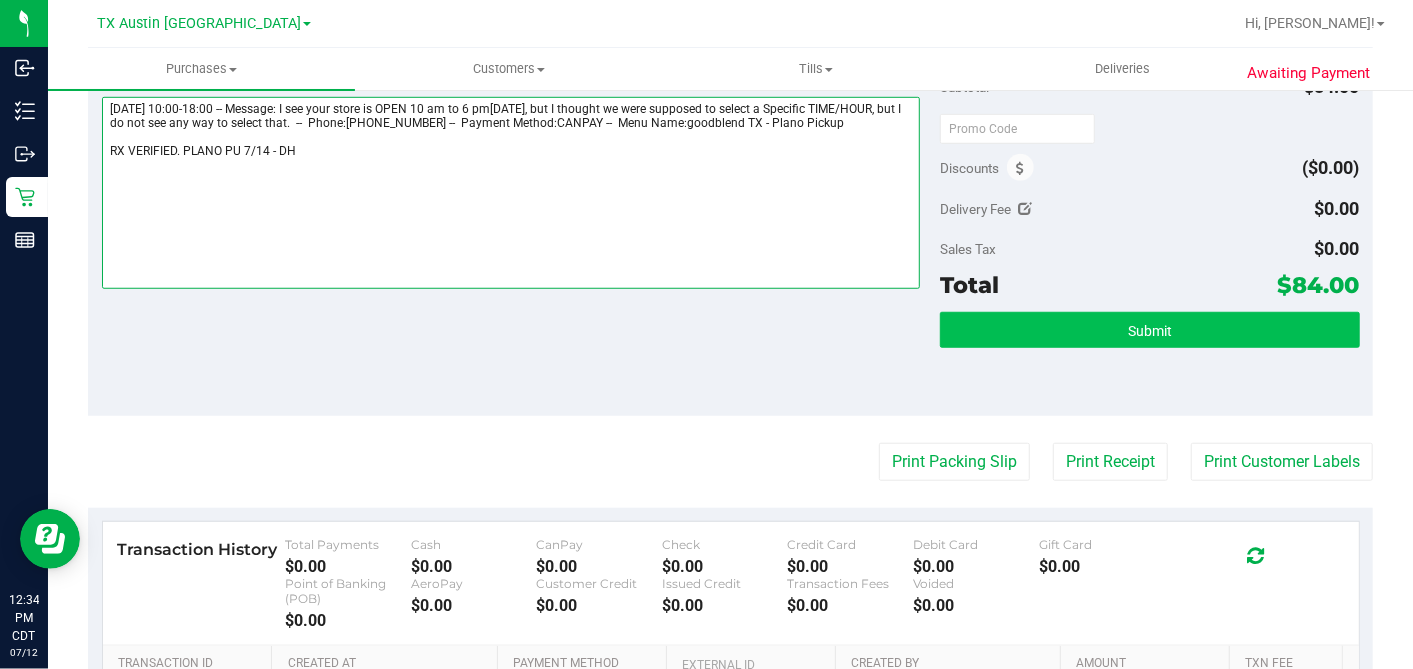 type on "Monday 07/14/2025 10:00-18:00 -- Message: I see your store is OPEN 10 am to 6 pm, Monday July 14, 2025, but I thought we were supposed to select a Specific TIME/HOUR, but I do not see any way to select that.  --  Phone:4693387710 --  Payment Method:CANPAY --  Menu Name:goodblend TX - Plano Pickup
RX VERIFIED. PLANO PU 7/14 - DH" 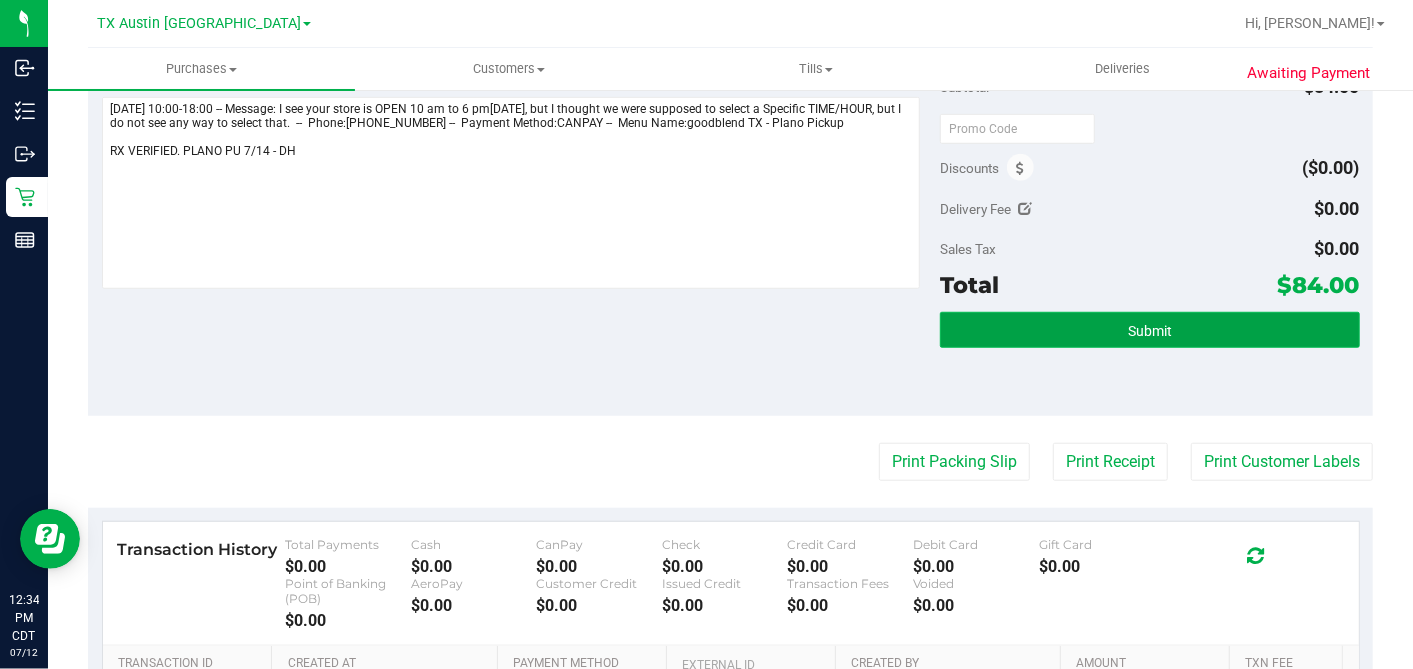 click on "Submit" at bounding box center (1149, 330) 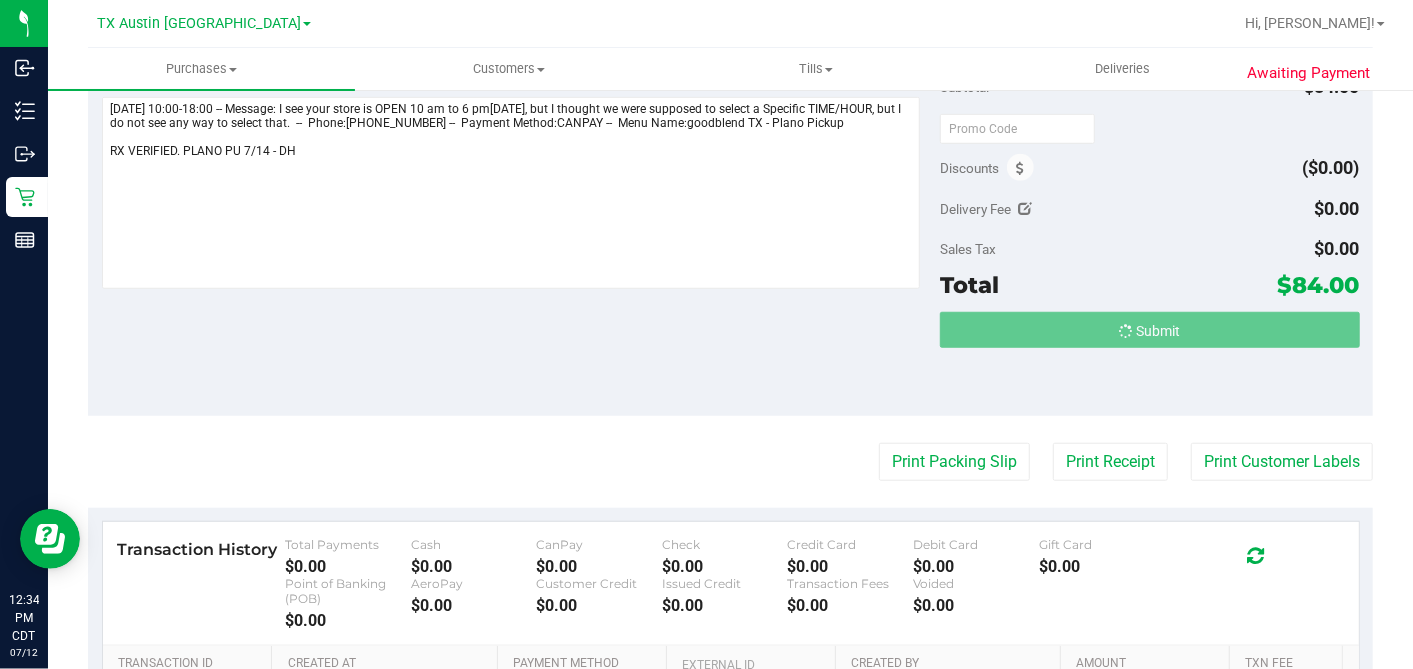 scroll, scrollTop: 3, scrollLeft: 0, axis: vertical 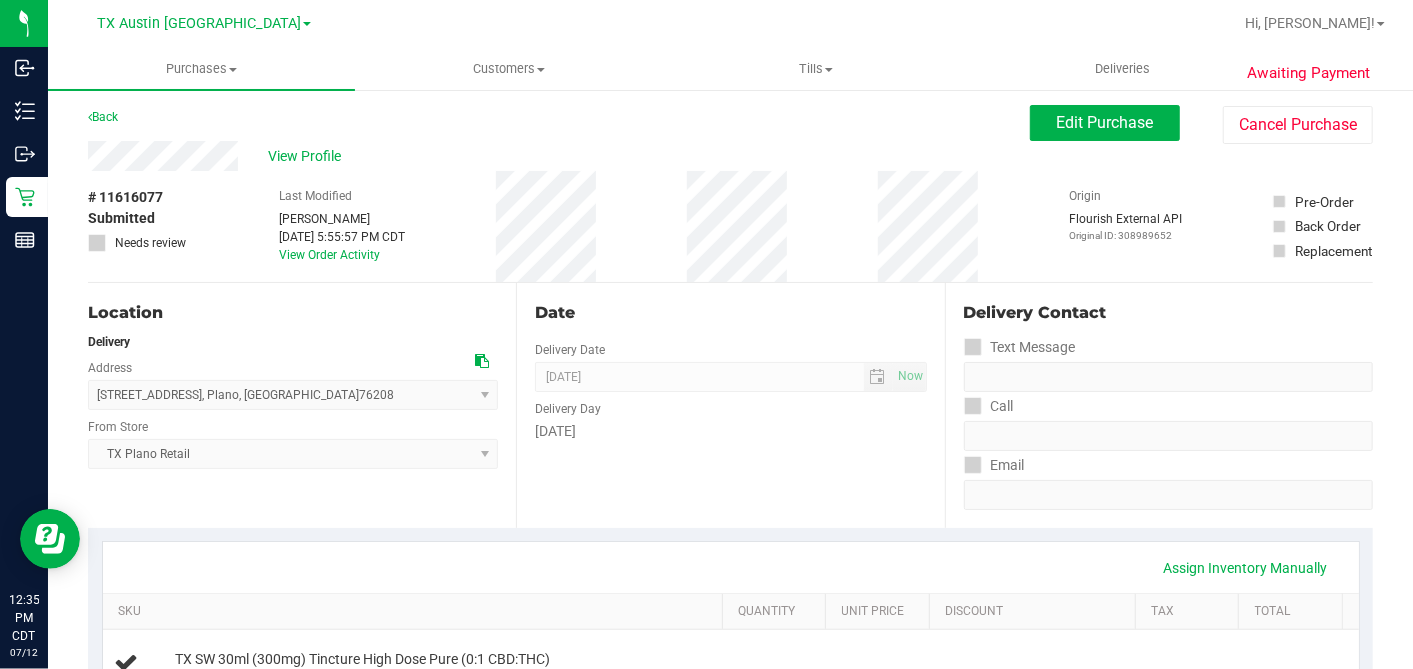 click on "Location" at bounding box center [293, 313] 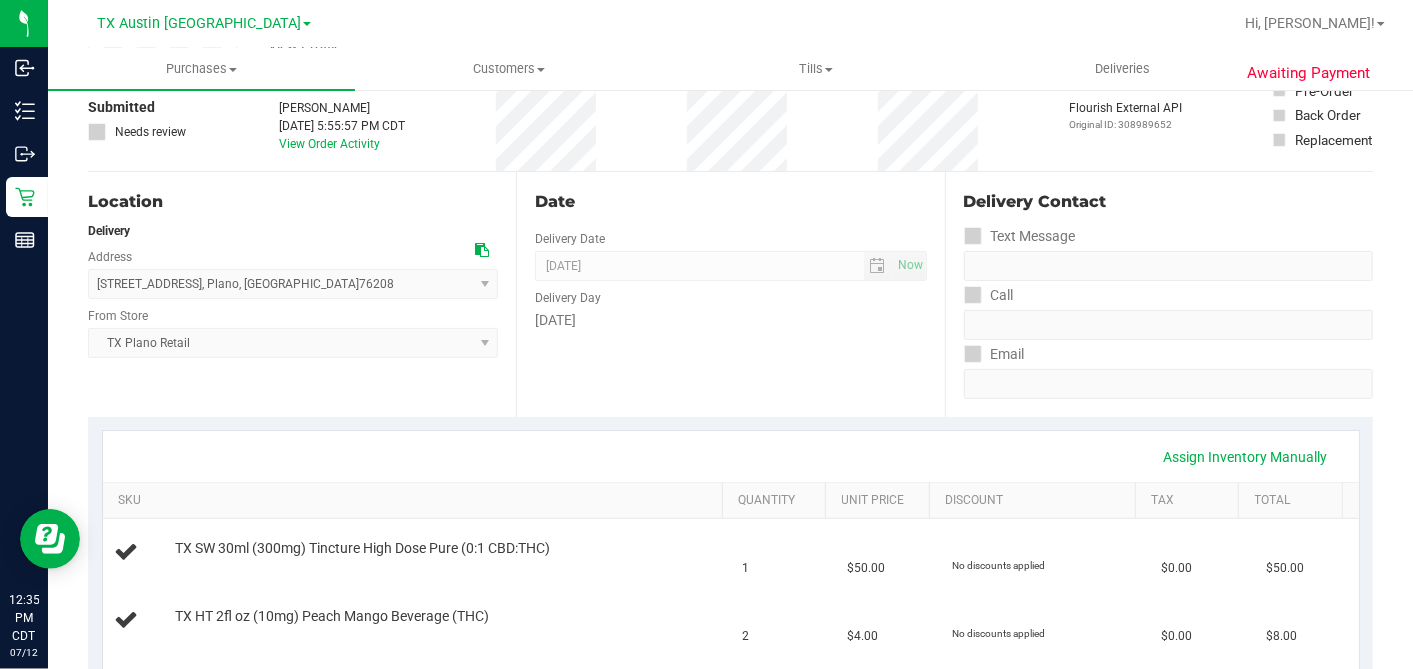 scroll, scrollTop: 0, scrollLeft: 0, axis: both 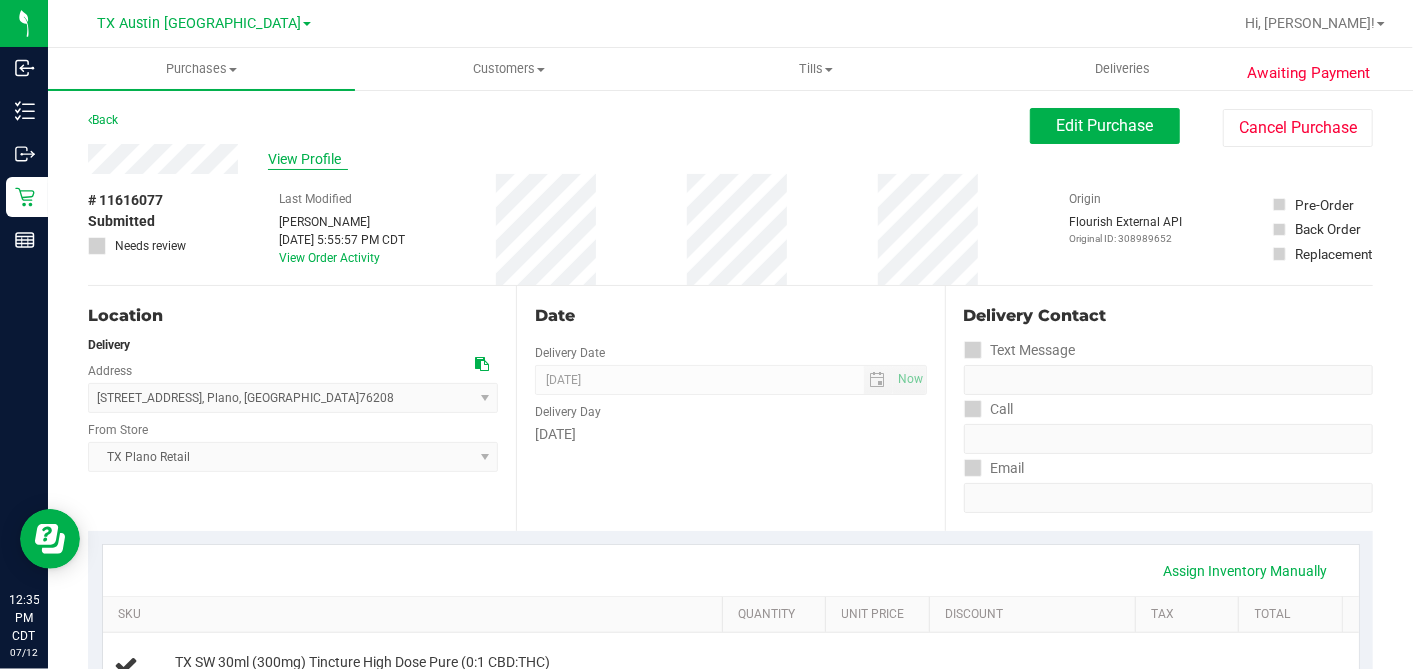 click on "View Profile" at bounding box center (308, 159) 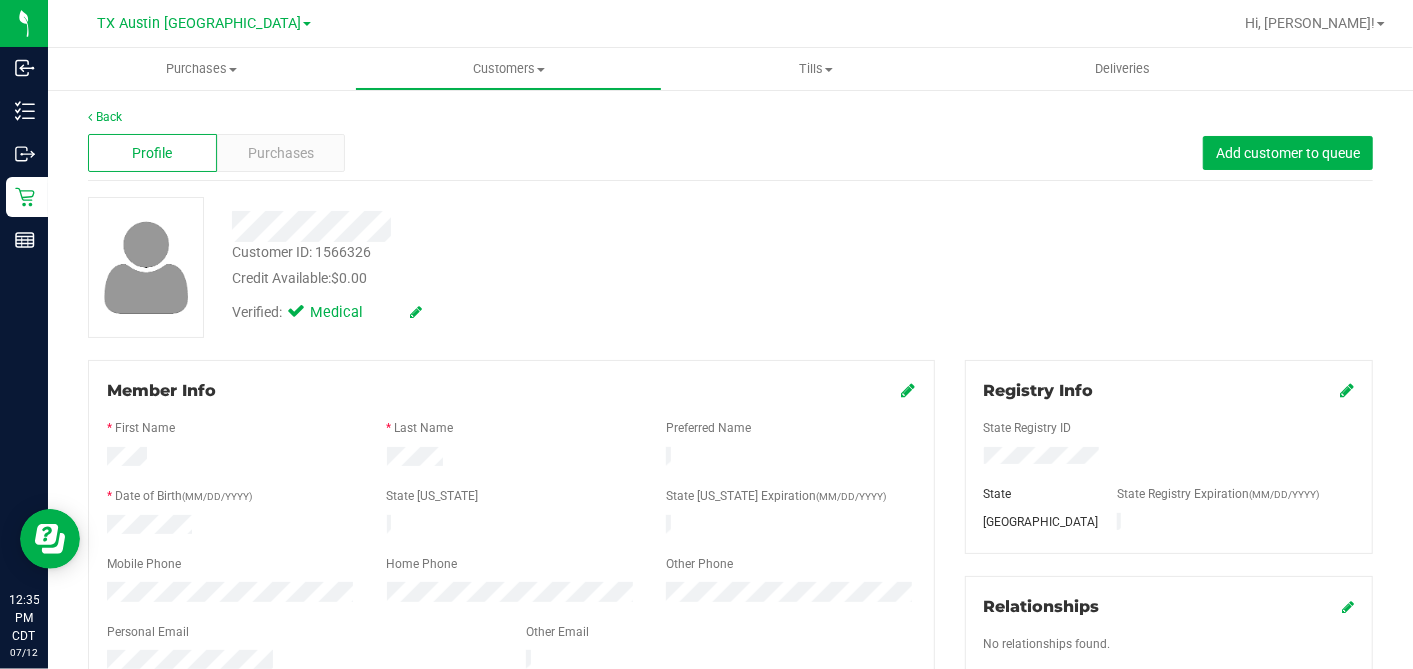 click at bounding box center [511, 648] 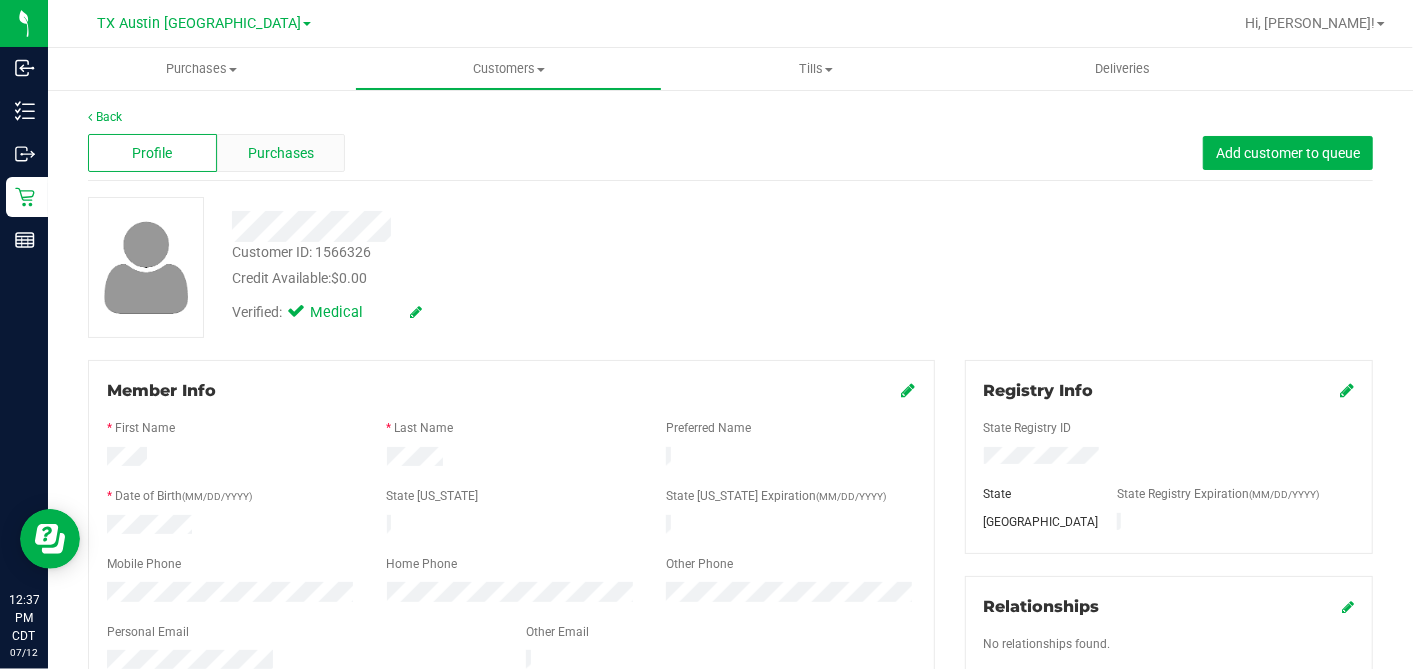 click on "Purchases" at bounding box center [281, 153] 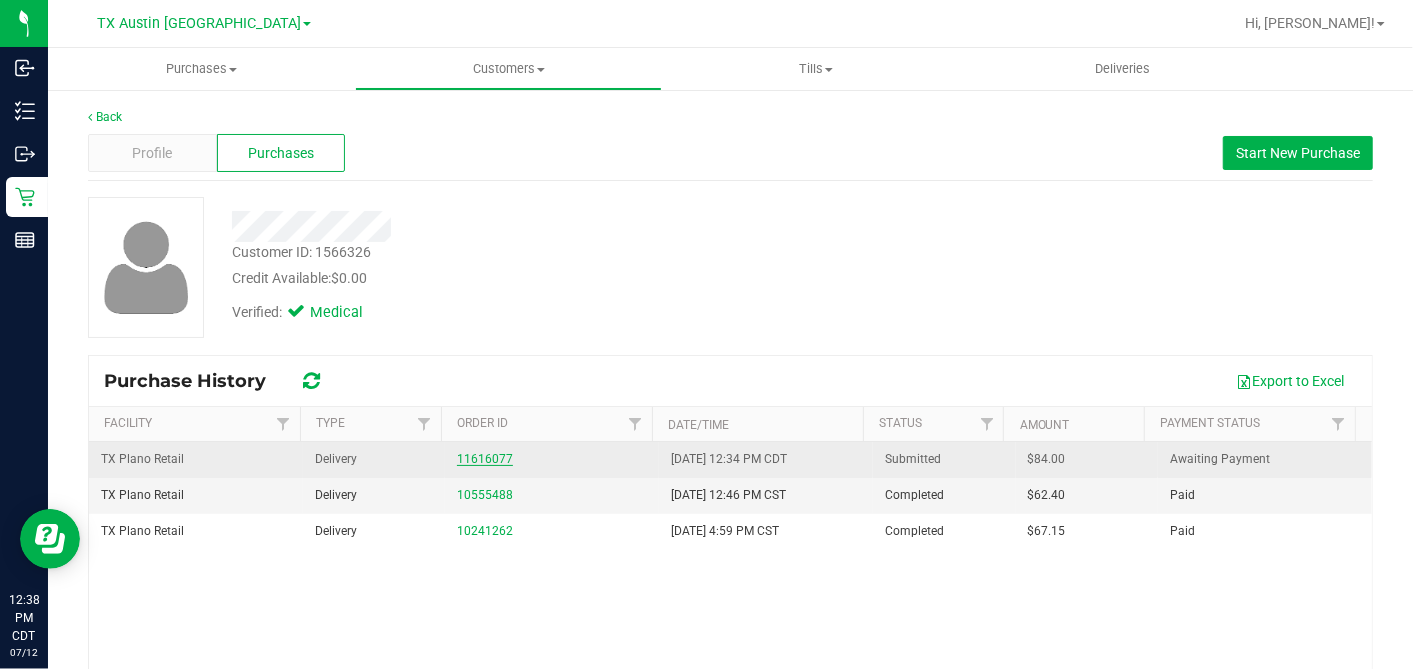 click on "11616077" at bounding box center (485, 459) 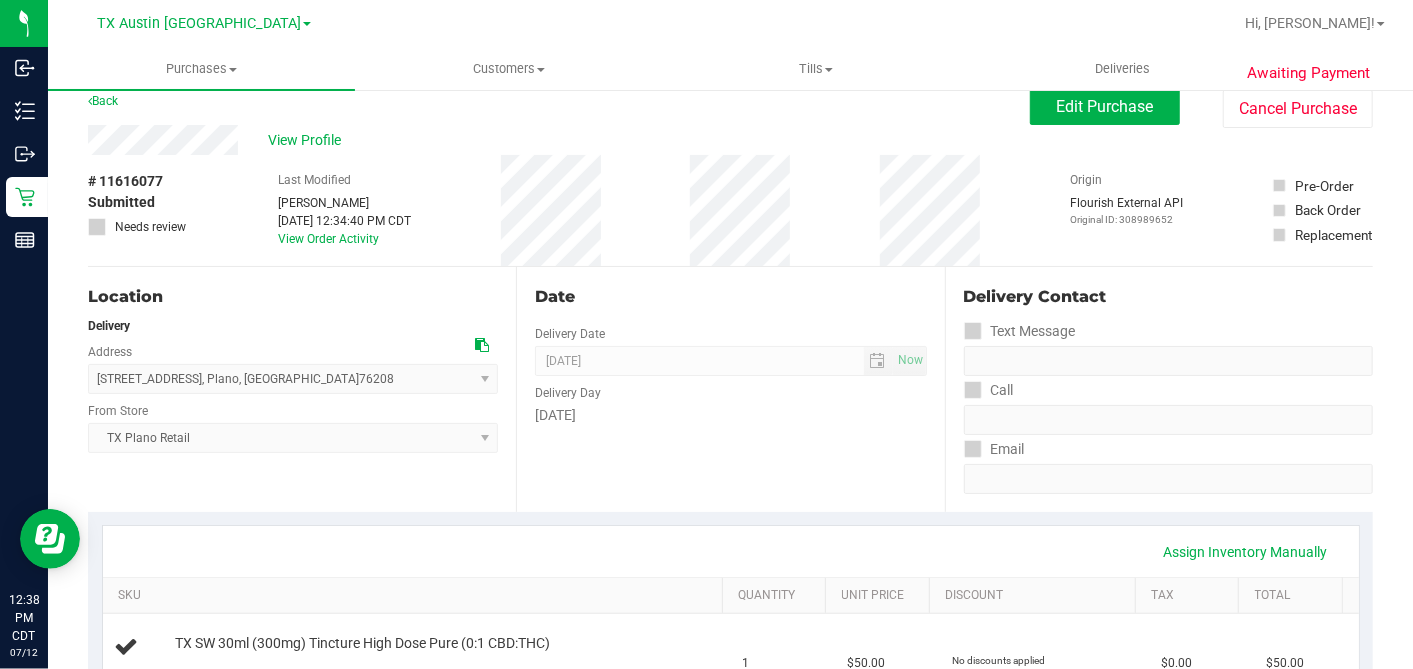 scroll, scrollTop: 0, scrollLeft: 0, axis: both 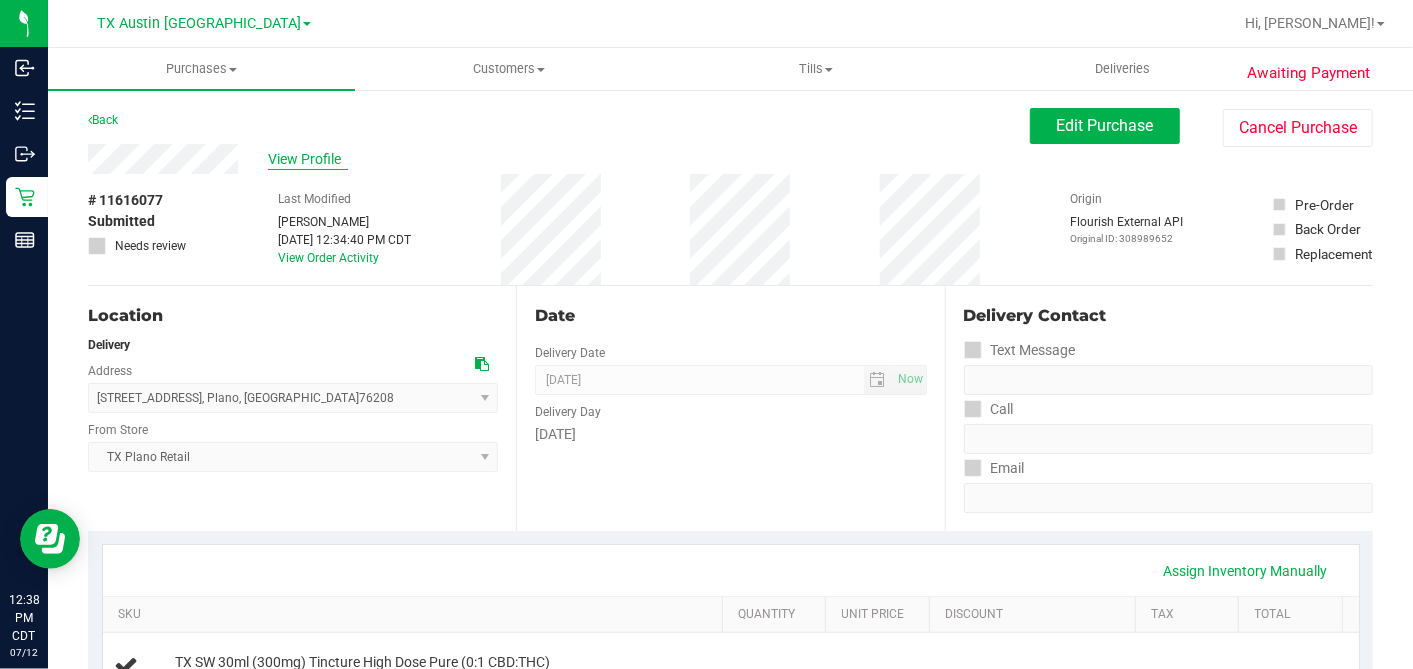 click on "View Profile" at bounding box center [308, 159] 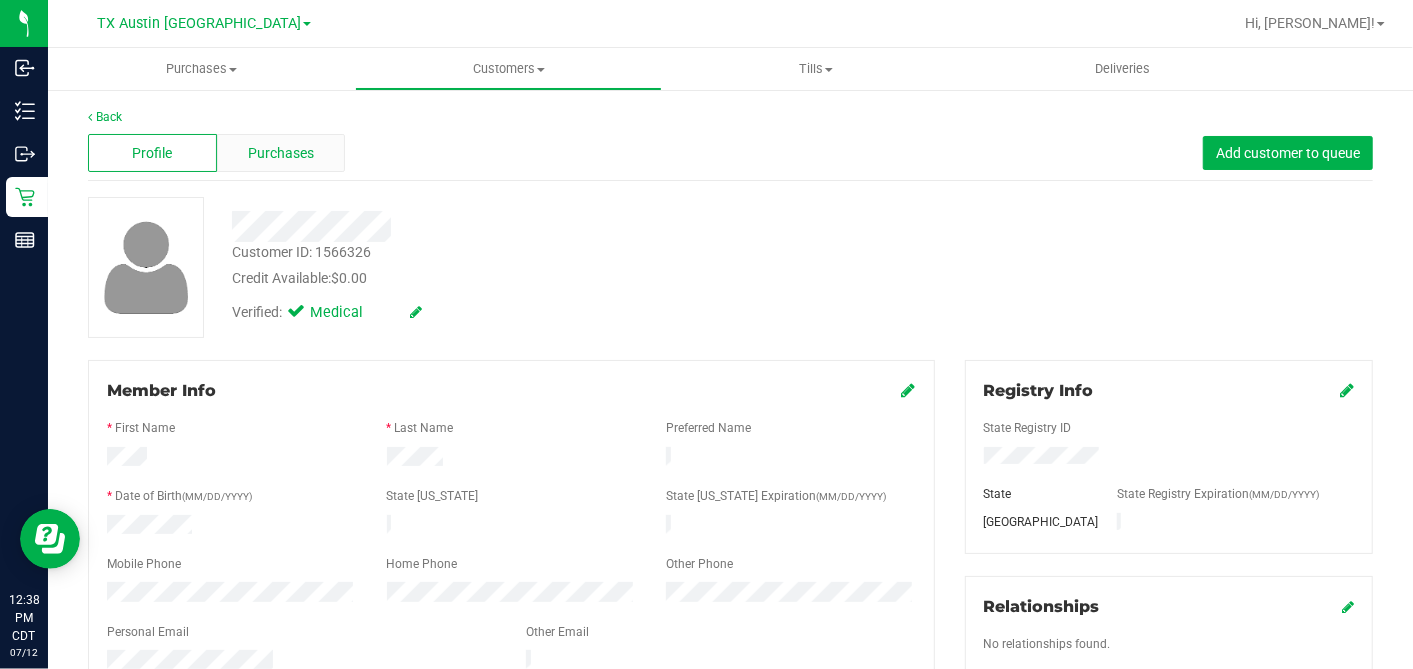 click on "Purchases" at bounding box center (281, 153) 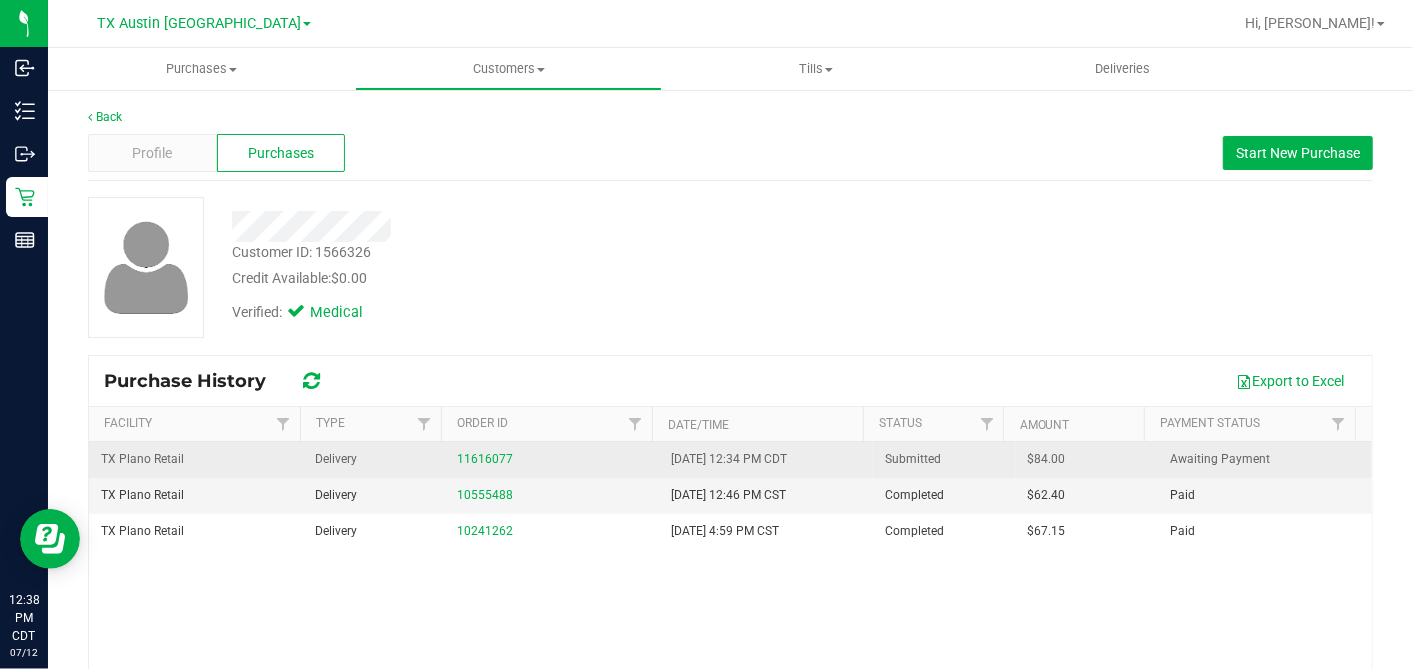 click on "$84.00" at bounding box center [1047, 459] 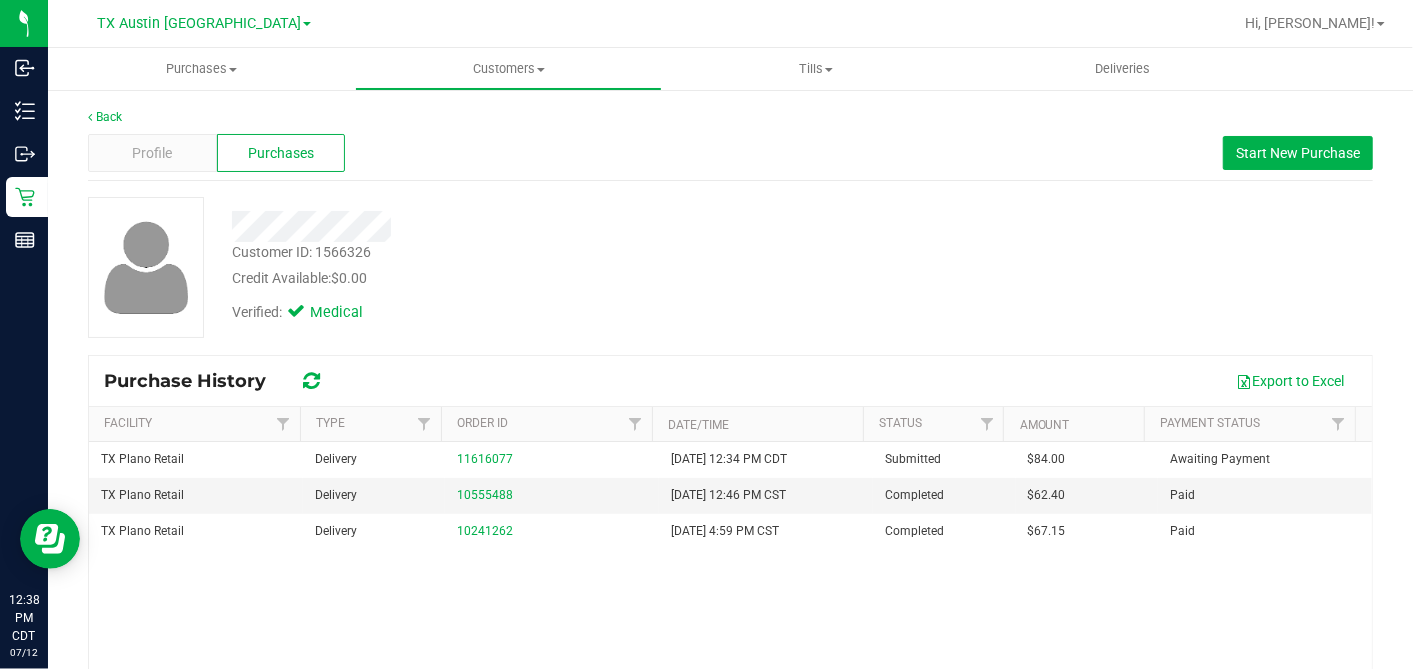copy on "84.00" 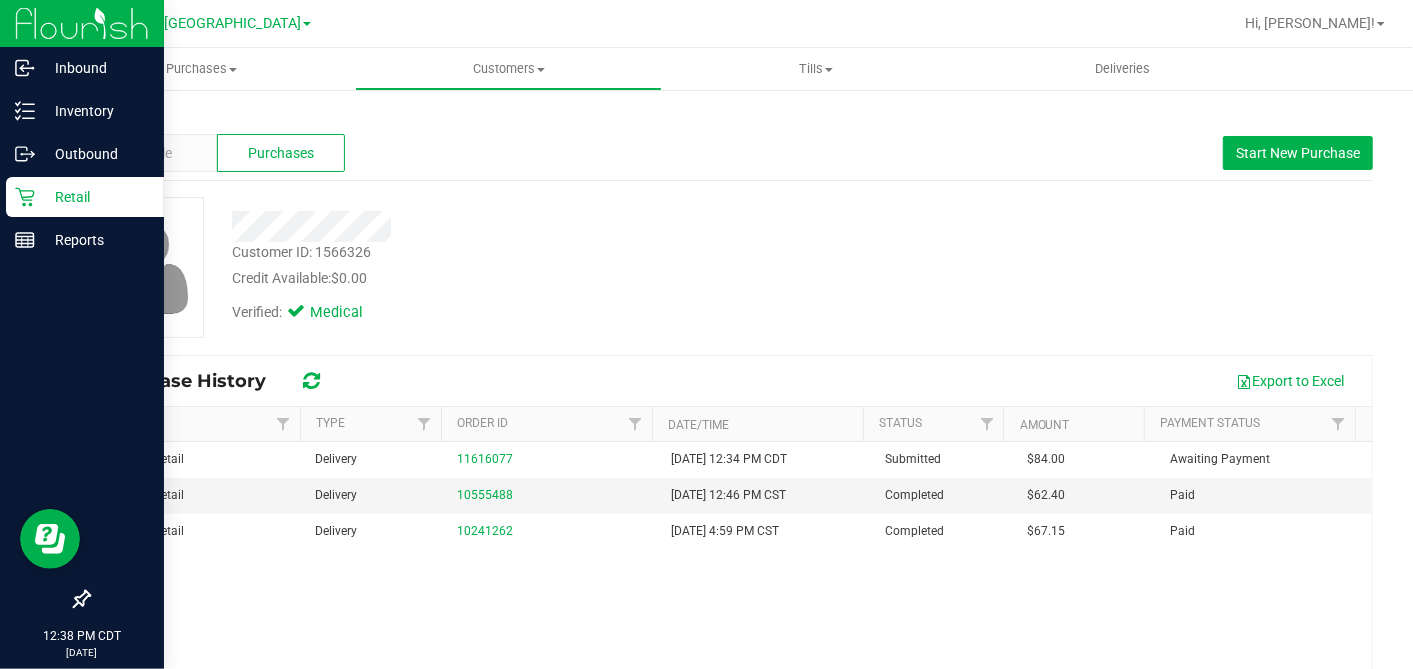 click 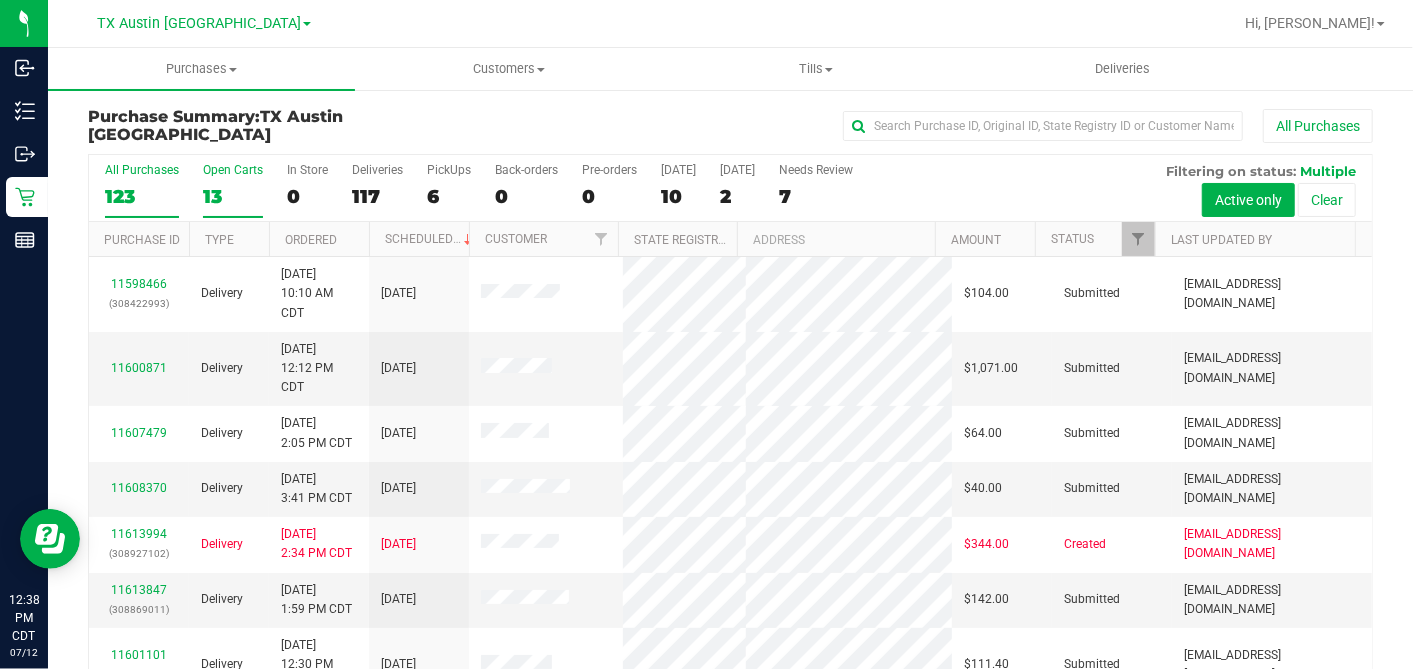 click on "13" at bounding box center [233, 196] 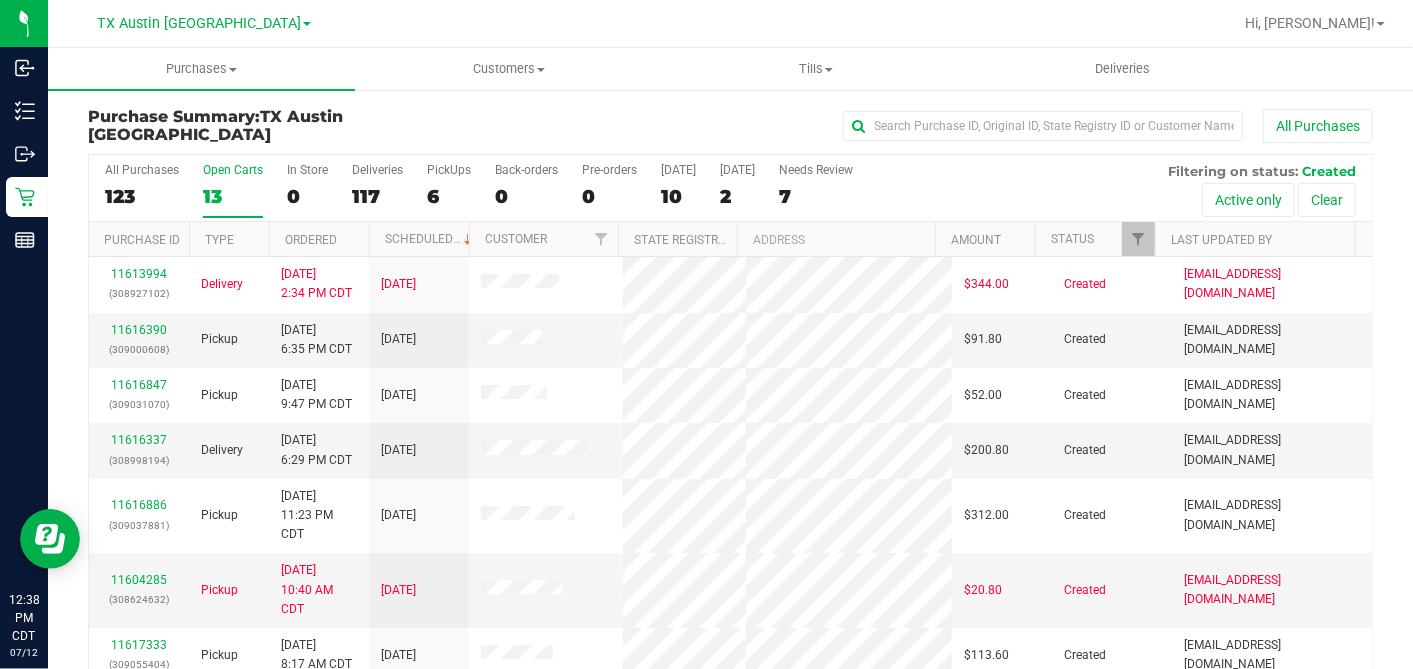 click on "Ordered" at bounding box center (319, 239) 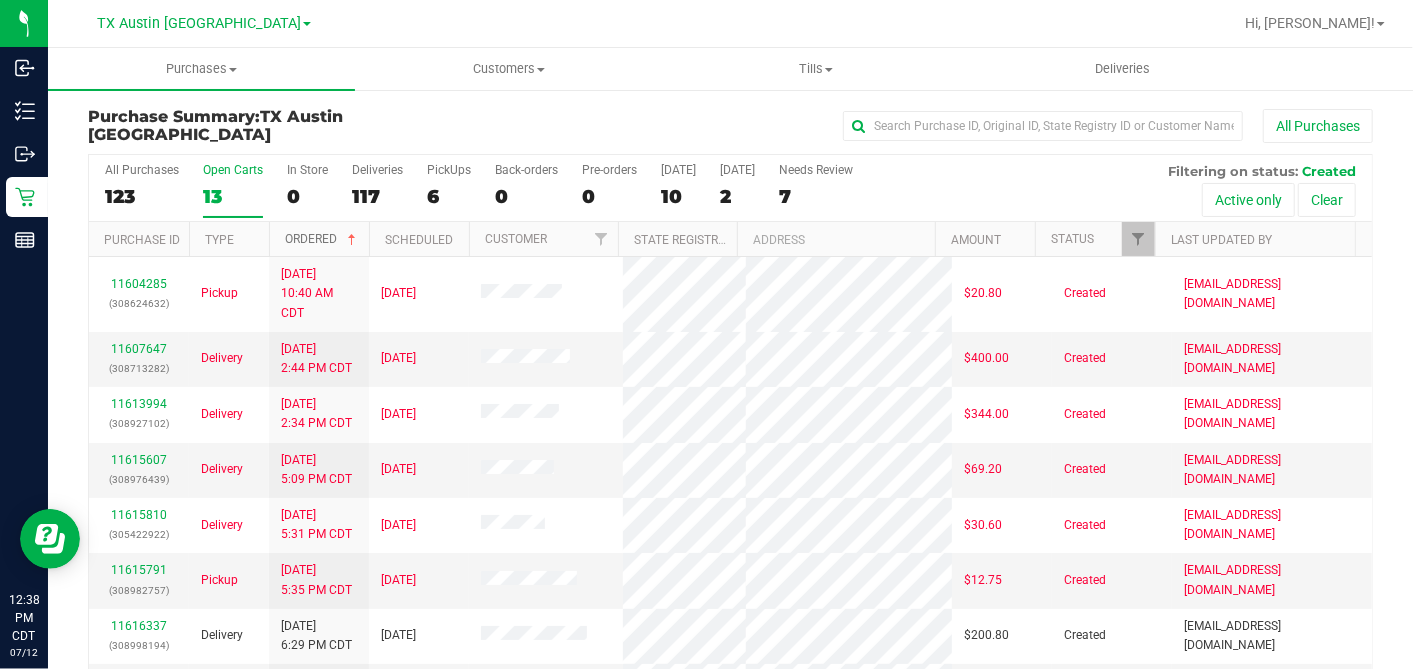 click at bounding box center (352, 240) 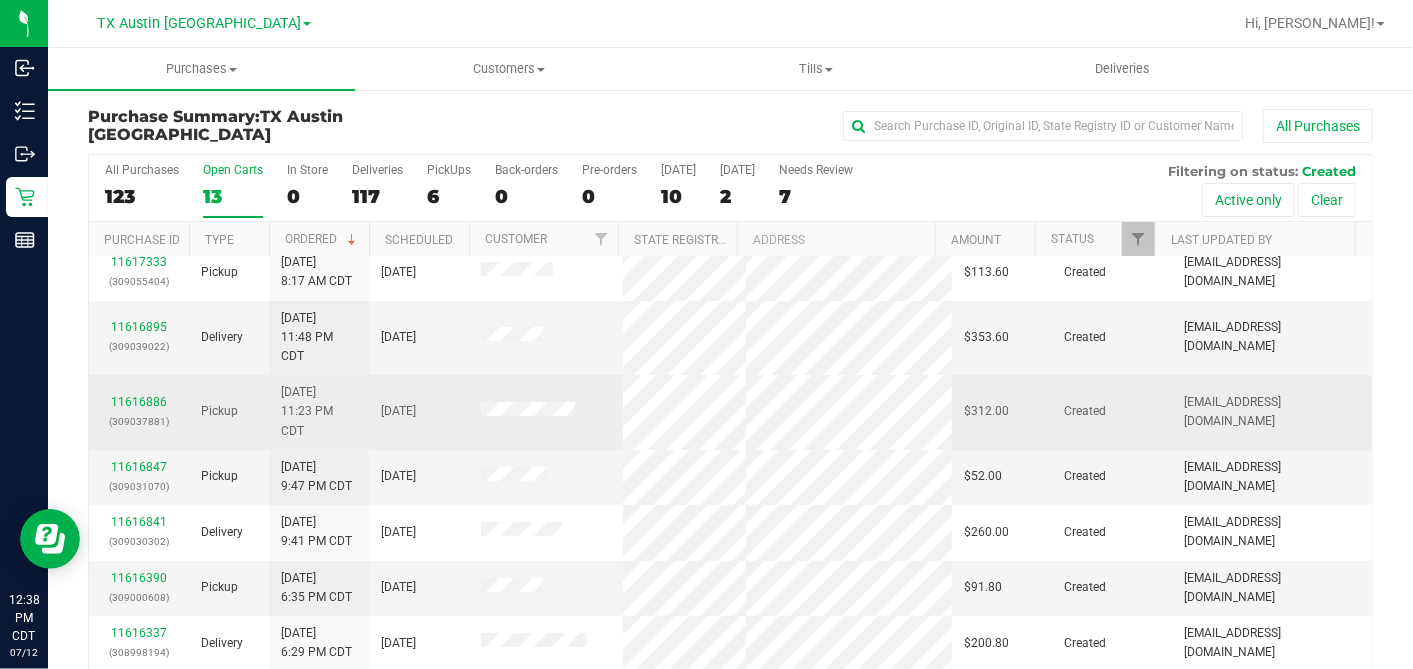 scroll, scrollTop: 0, scrollLeft: 0, axis: both 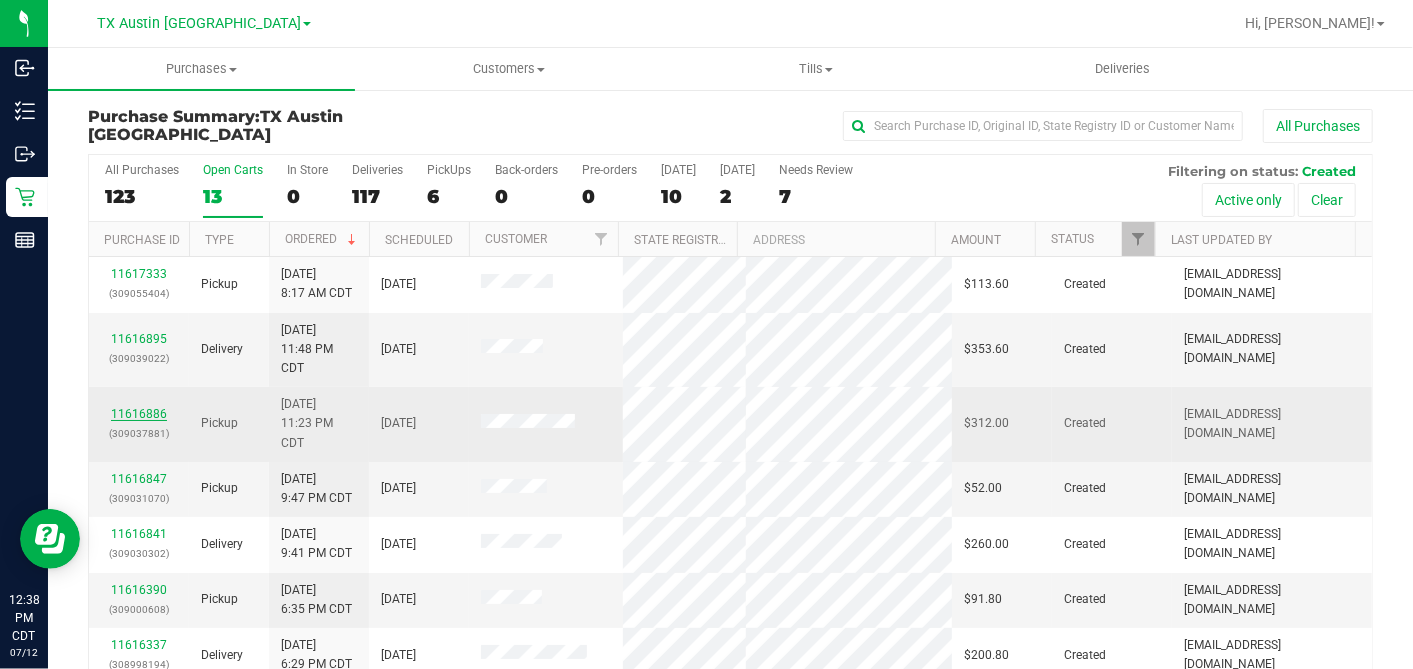 click on "11616886" at bounding box center [139, 414] 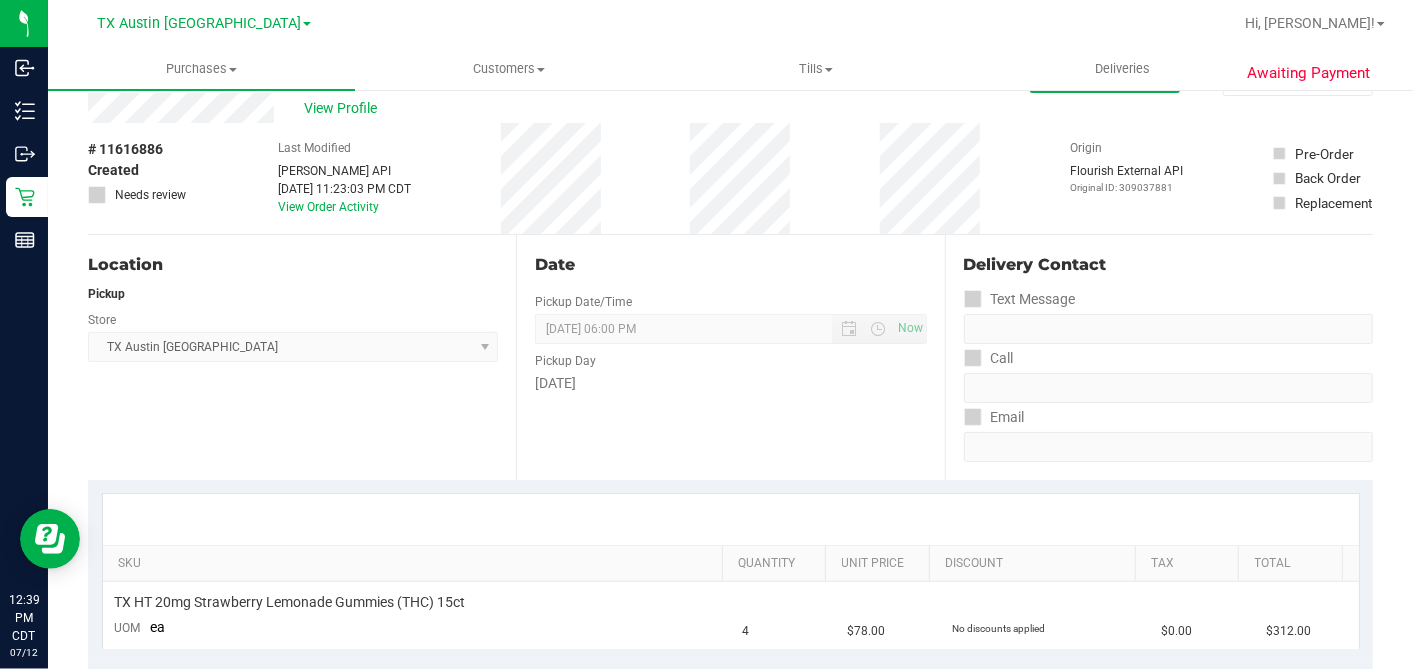 scroll, scrollTop: 0, scrollLeft: 0, axis: both 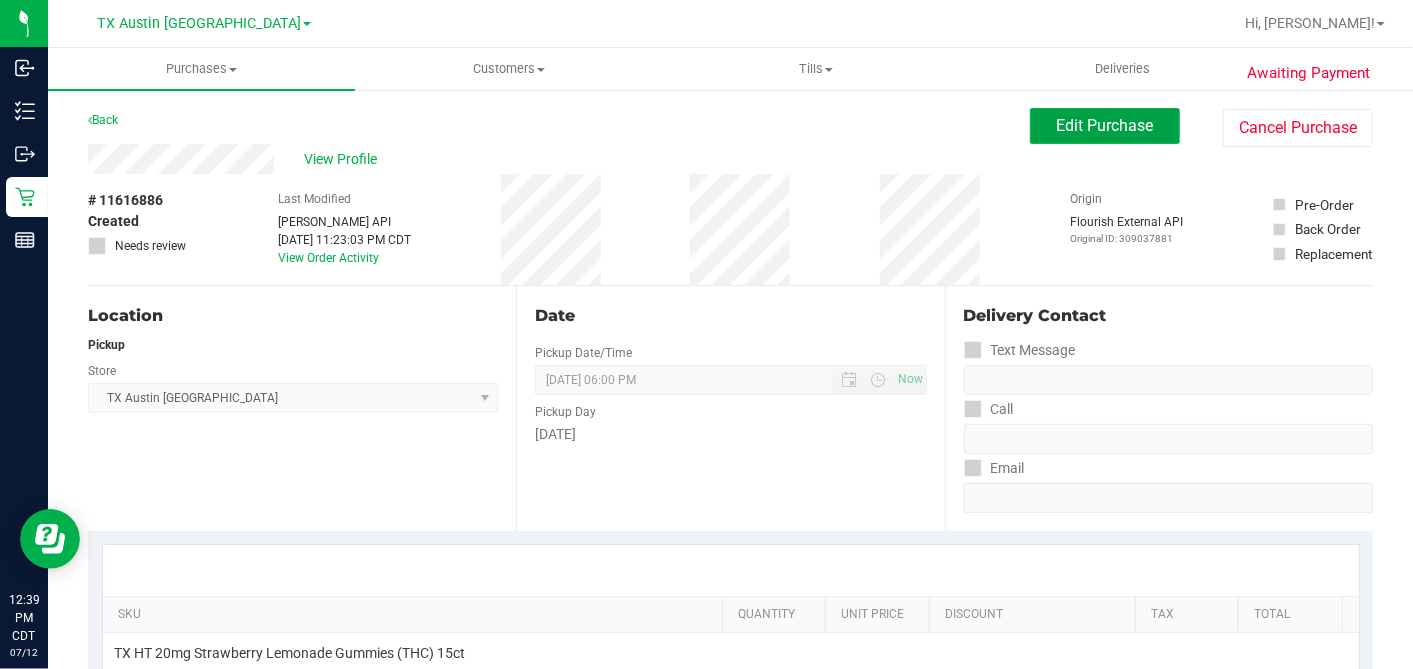 click on "Edit Purchase" at bounding box center [1105, 126] 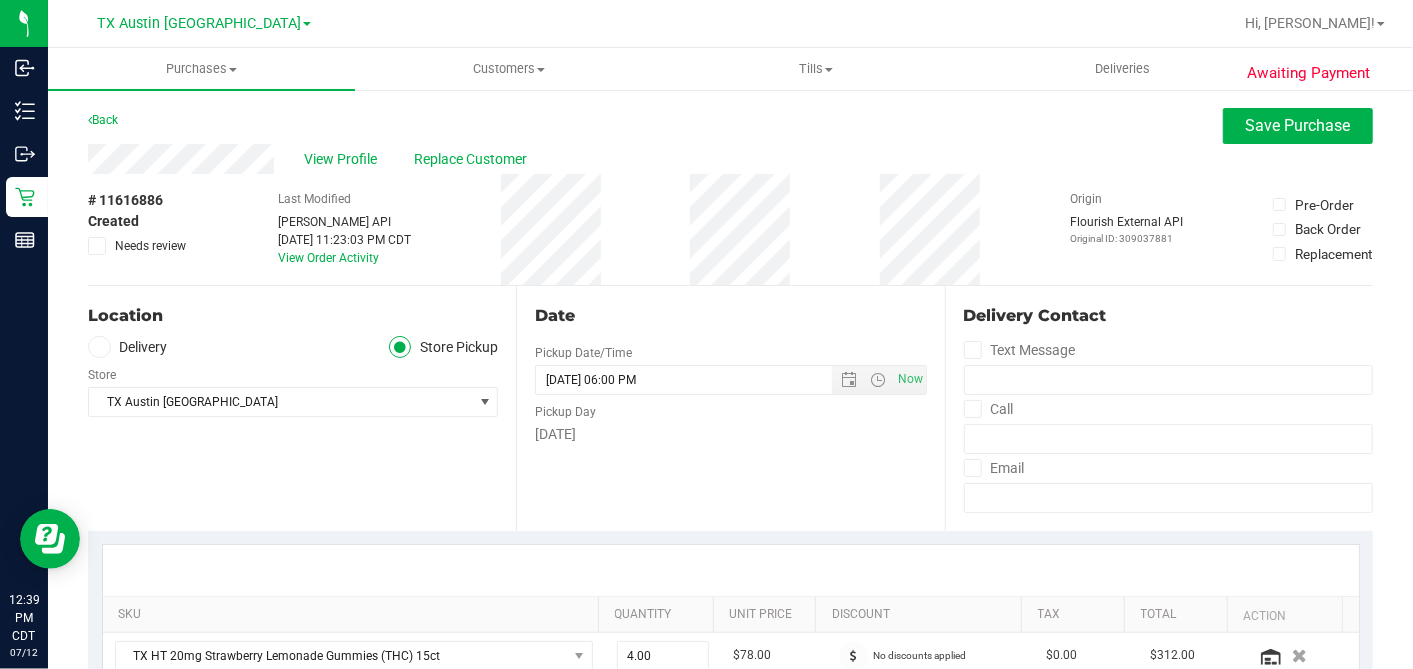 click on "Delivery" at bounding box center [128, 347] 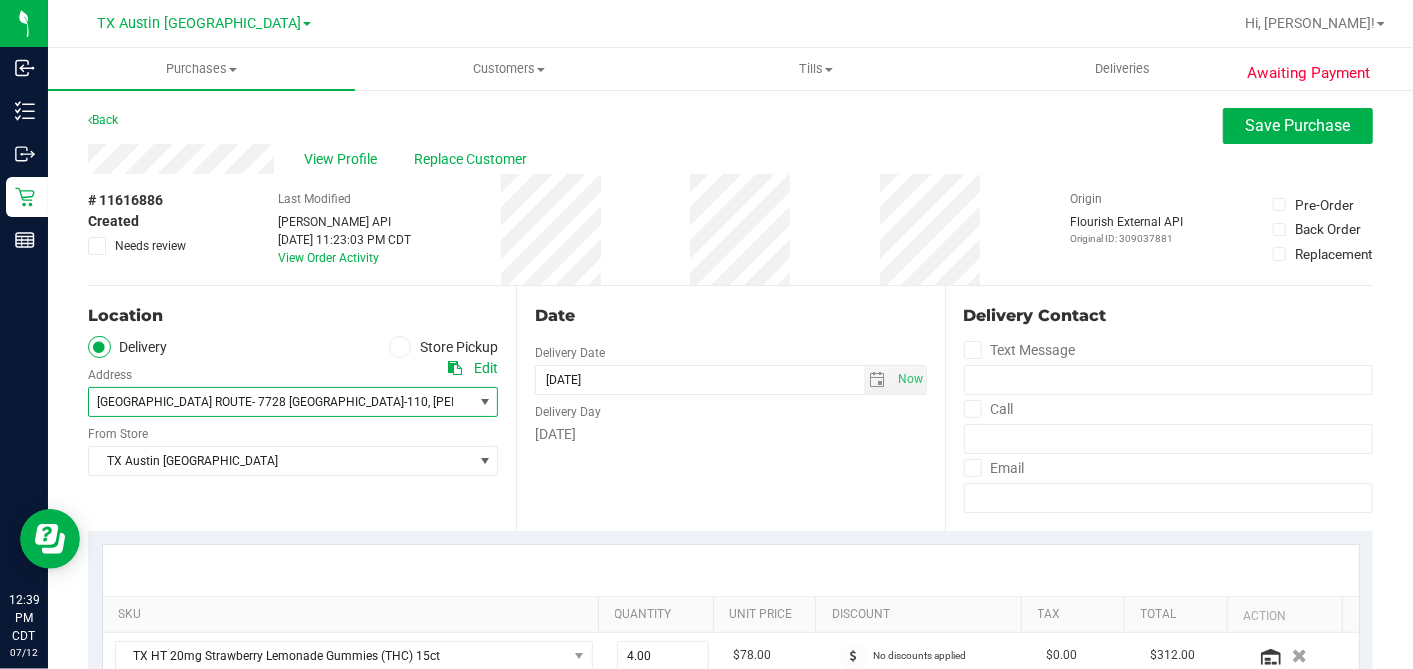 click on "EAST TX ROUTE- 7728 TX-110" at bounding box center [262, 402] 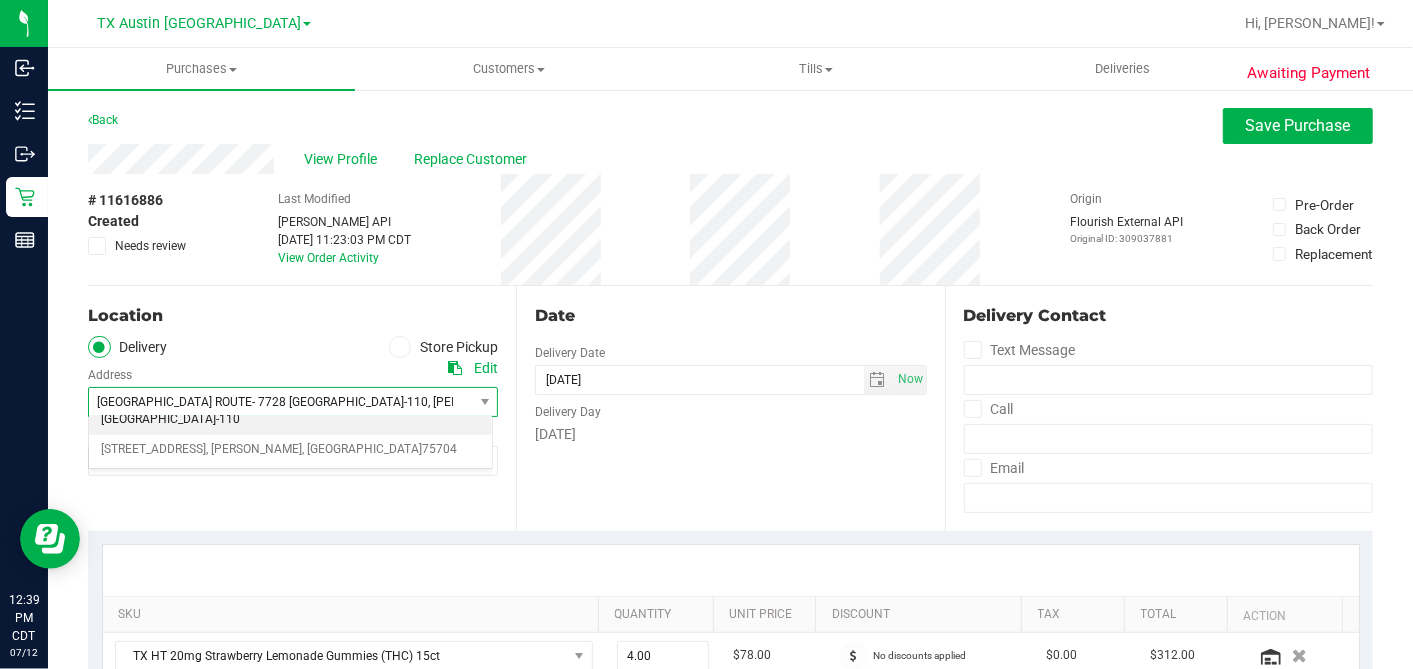 click on "Date
Delivery Date
07/14/2025
Now
07/14/2025 06:00 PM
Now
Delivery Day
Monday" at bounding box center [730, 408] 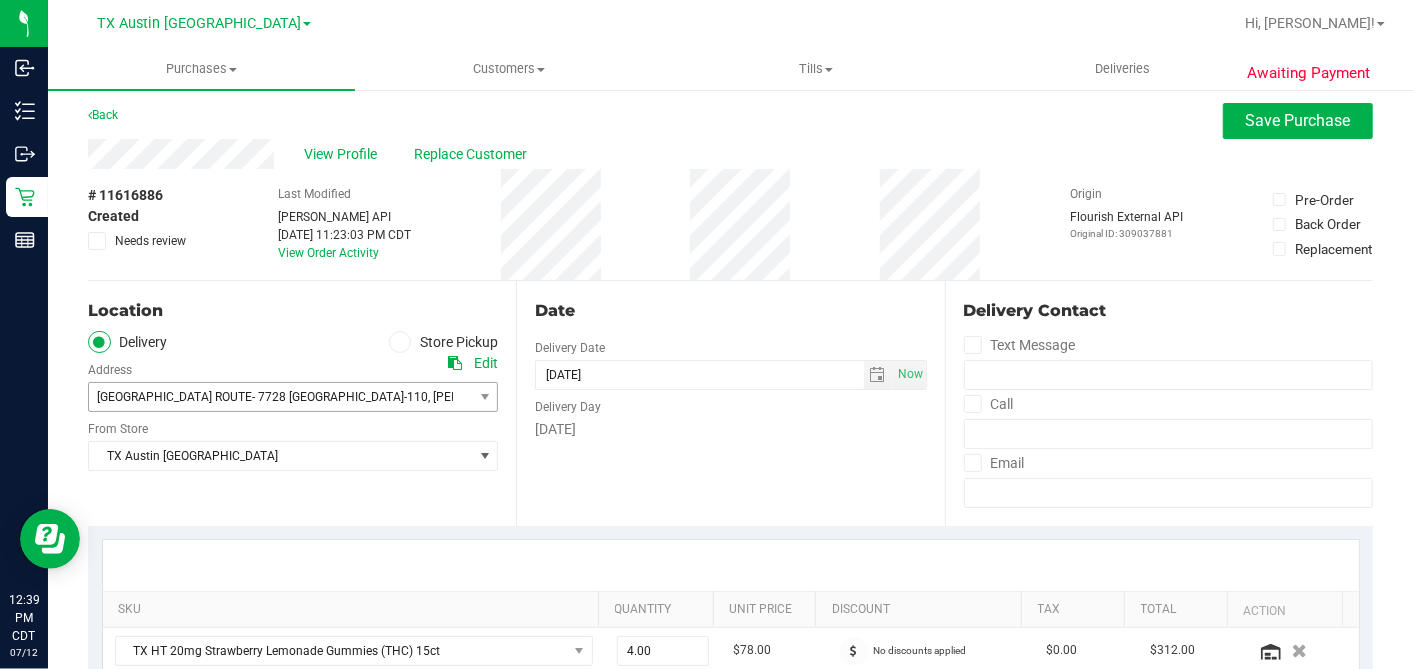 scroll, scrollTop: 0, scrollLeft: 0, axis: both 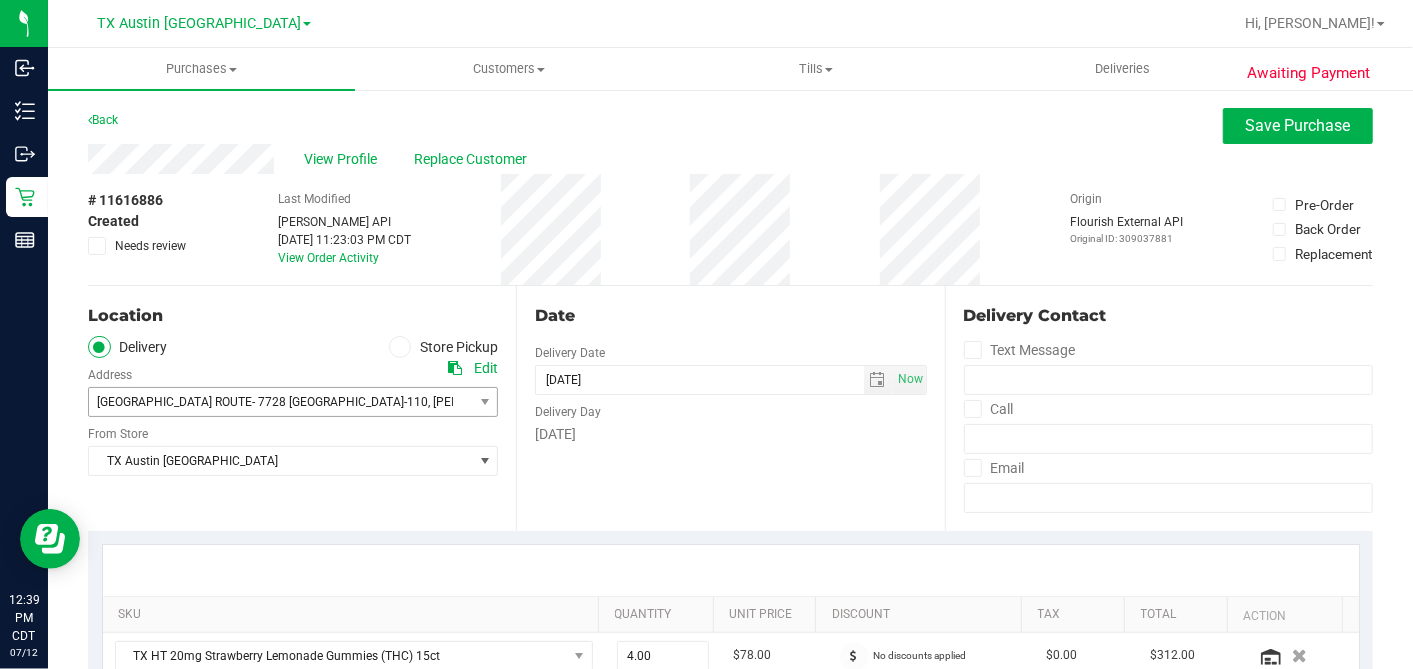 click on "EAST TX ROUTE- 7728 TX-110" at bounding box center [262, 402] 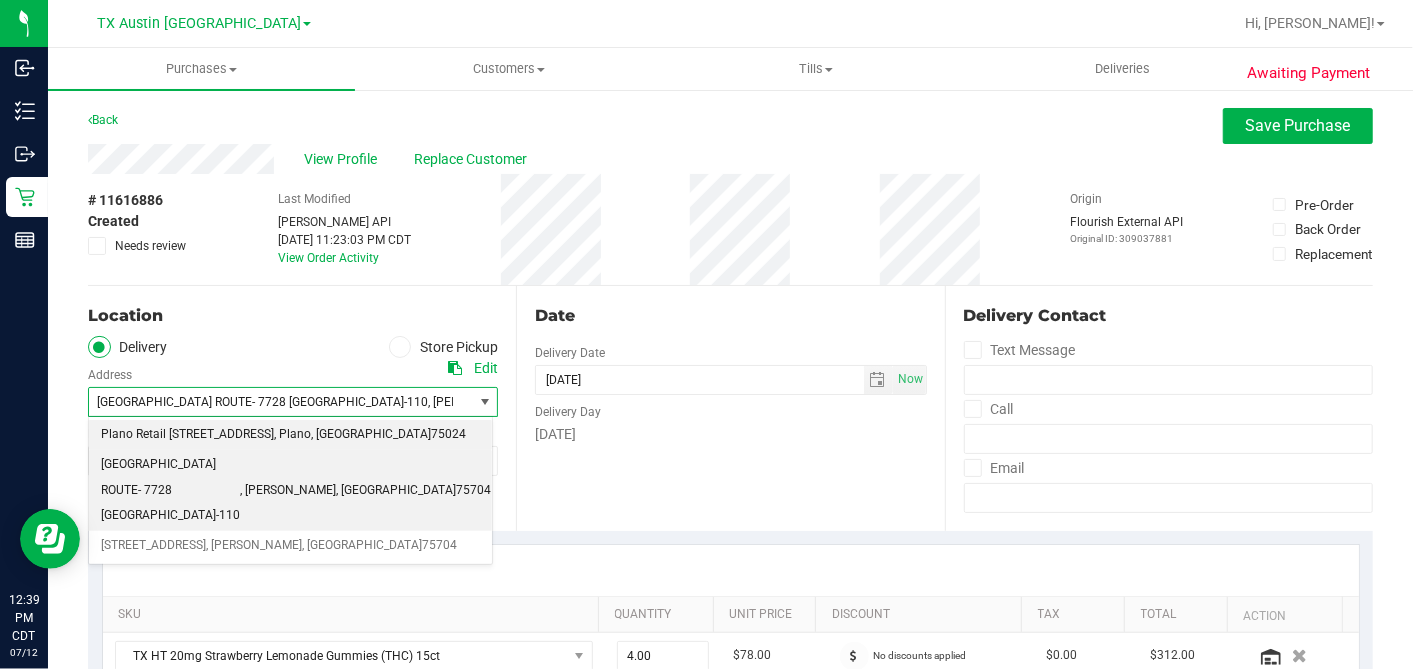 click on "Plano Retail 4720 SH 121 N, Suite#180" at bounding box center (187, 435) 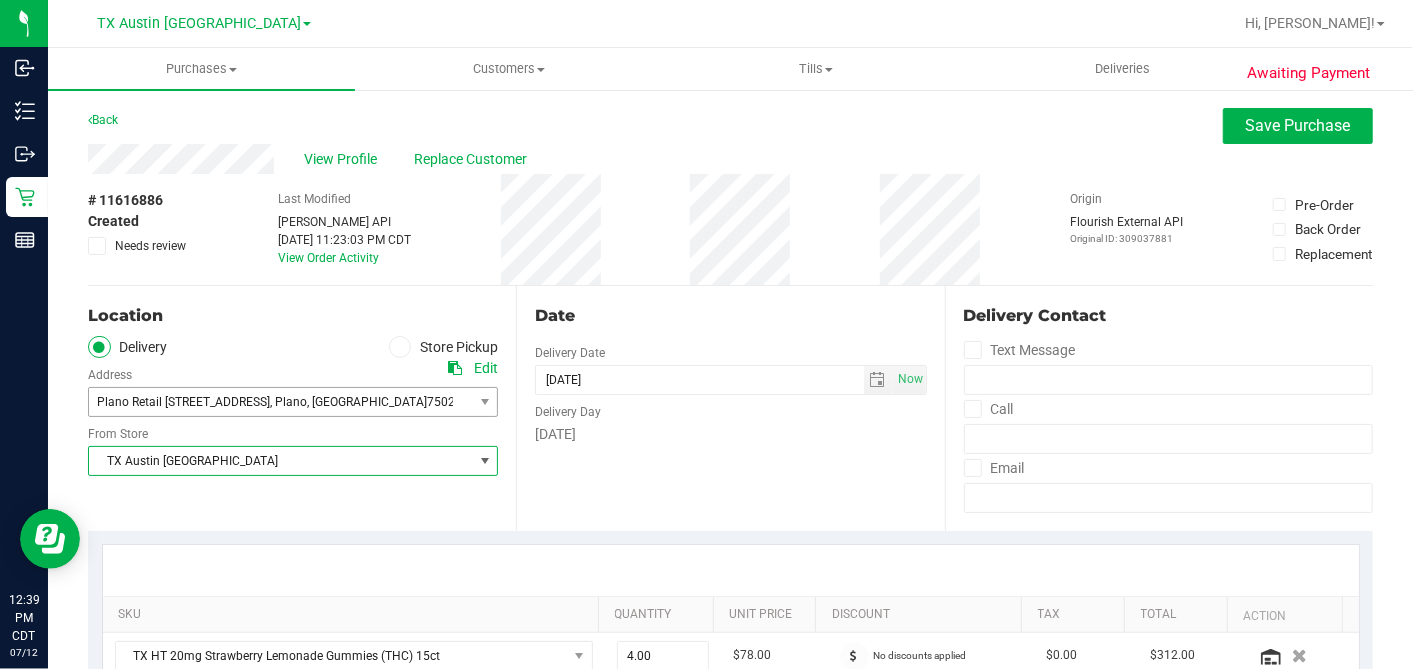 click on "TX Austin [GEOGRAPHIC_DATA]" at bounding box center (280, 461) 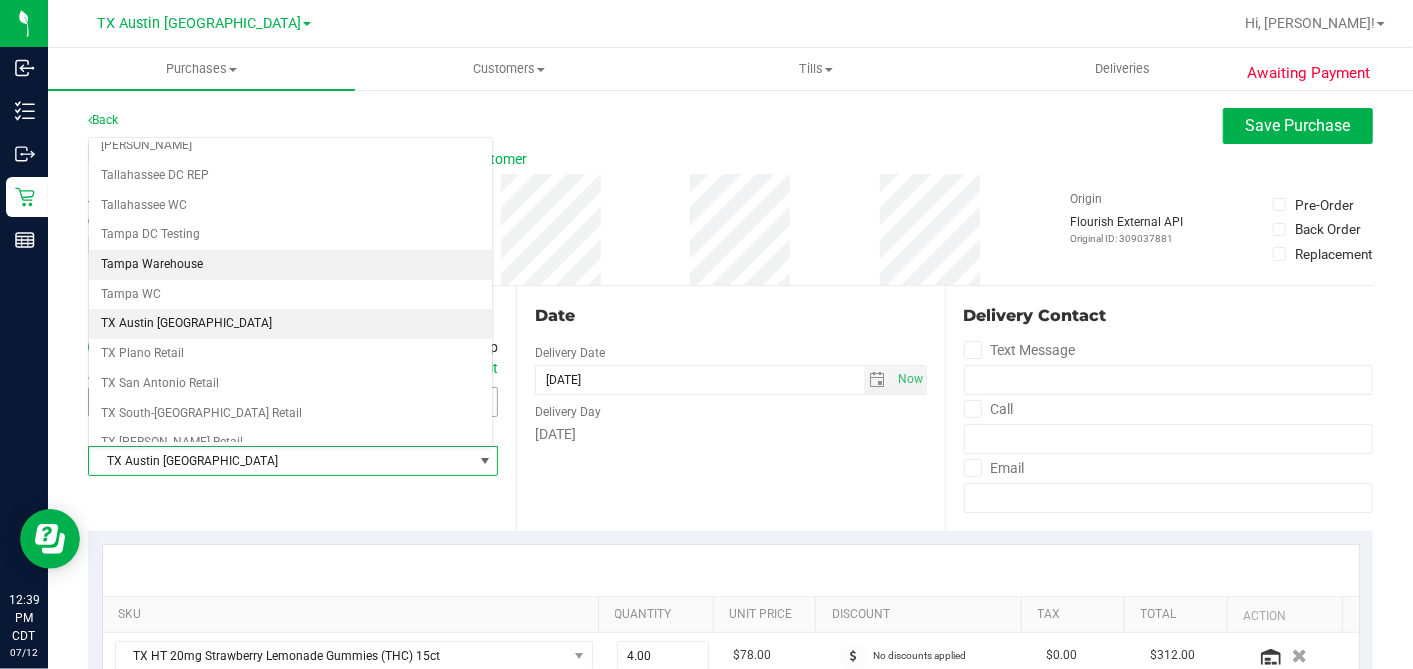 scroll, scrollTop: 1422, scrollLeft: 0, axis: vertical 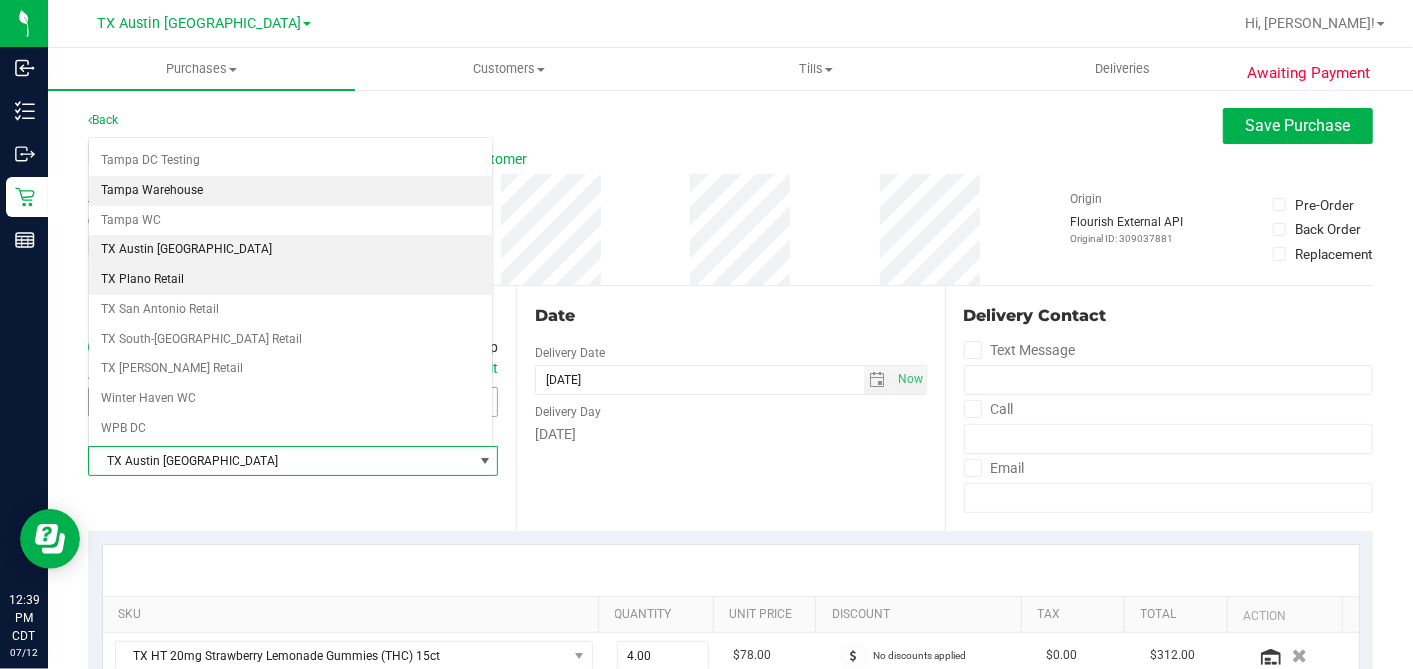 click on "TX Plano Retail" at bounding box center [290, 280] 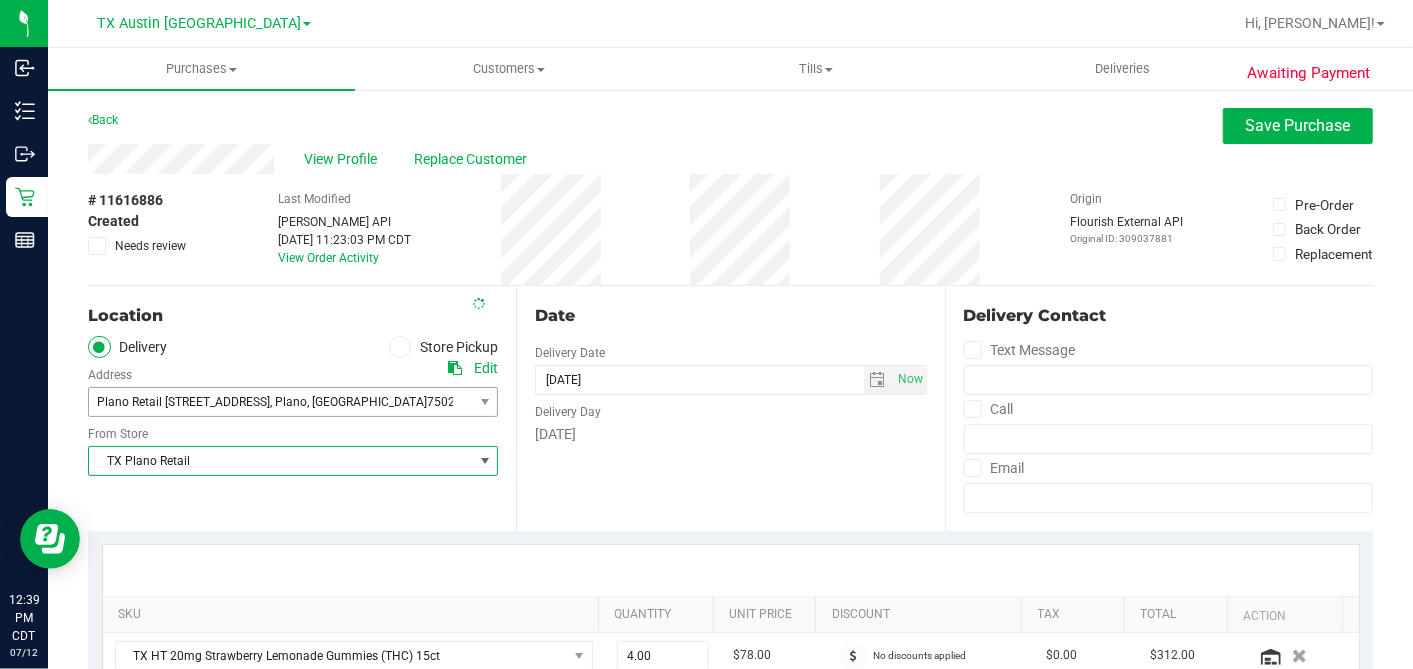 click on "Date" at bounding box center (730, 316) 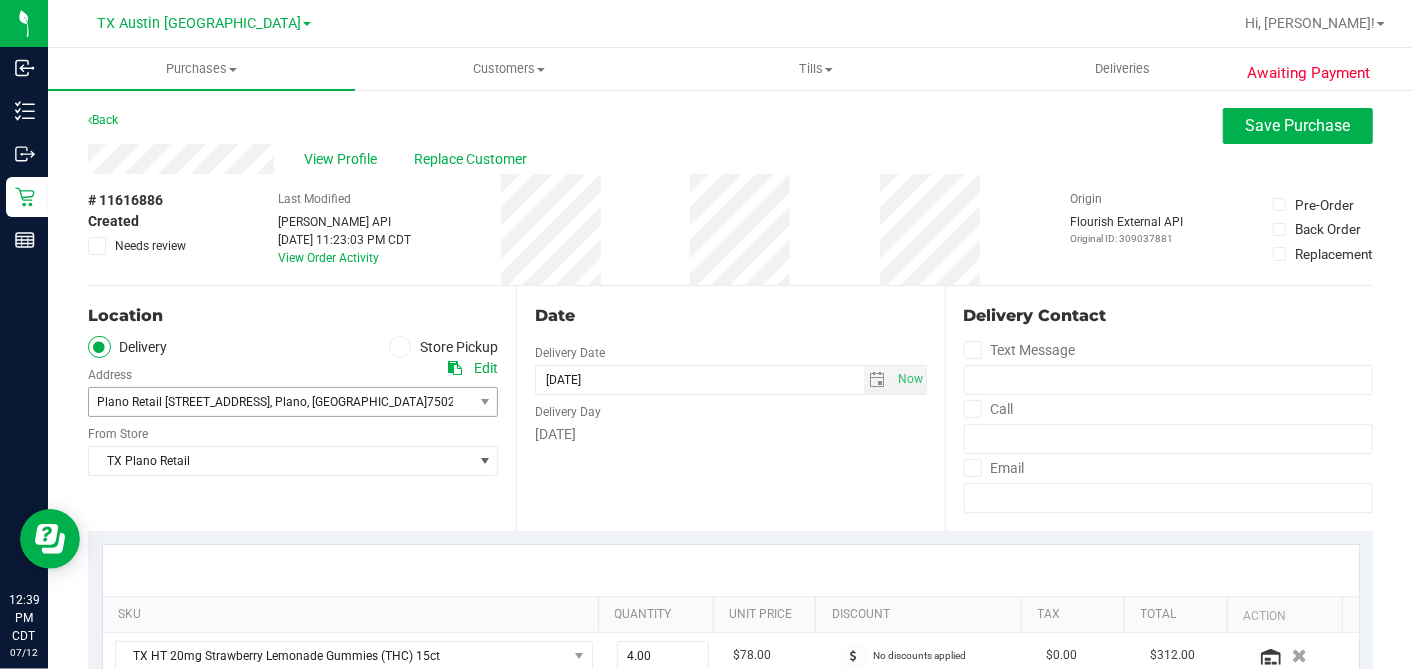 click on "Date
Delivery Date
07/14/2025
Now
07/14/2025 06:00 PM
Now
Delivery Day
Monday" at bounding box center (730, 408) 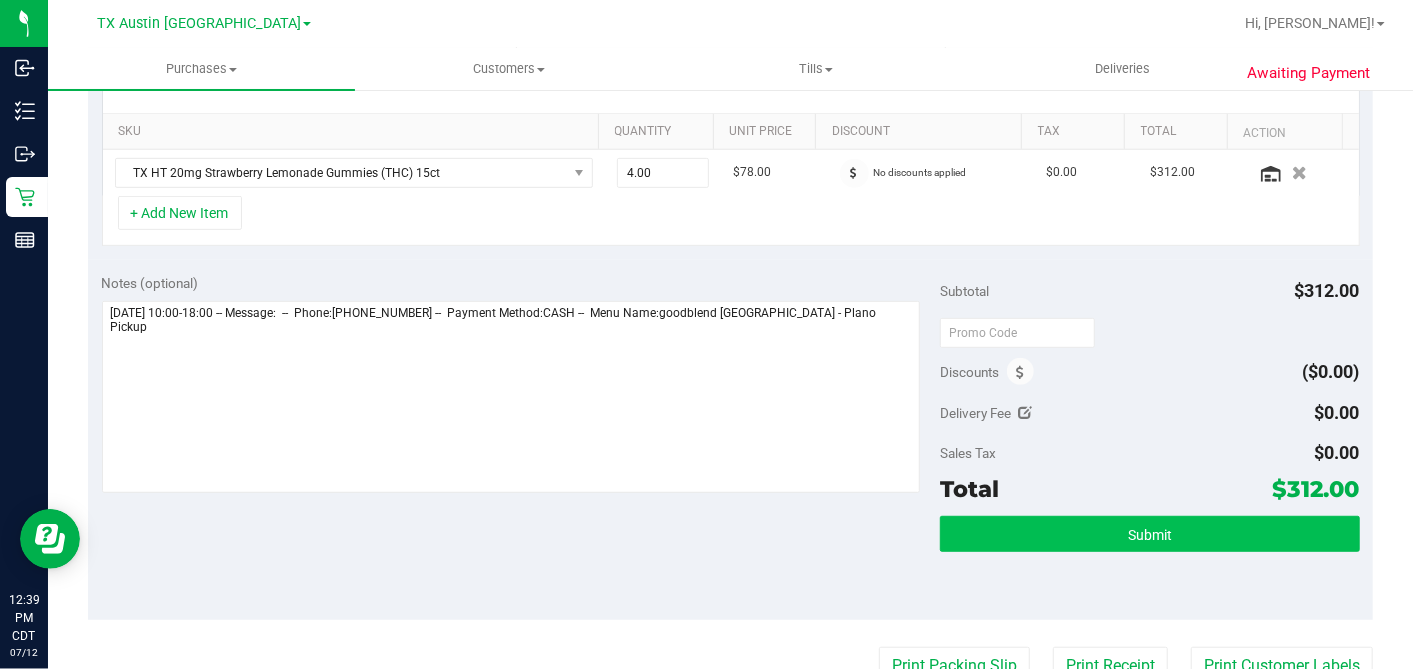 scroll, scrollTop: 666, scrollLeft: 0, axis: vertical 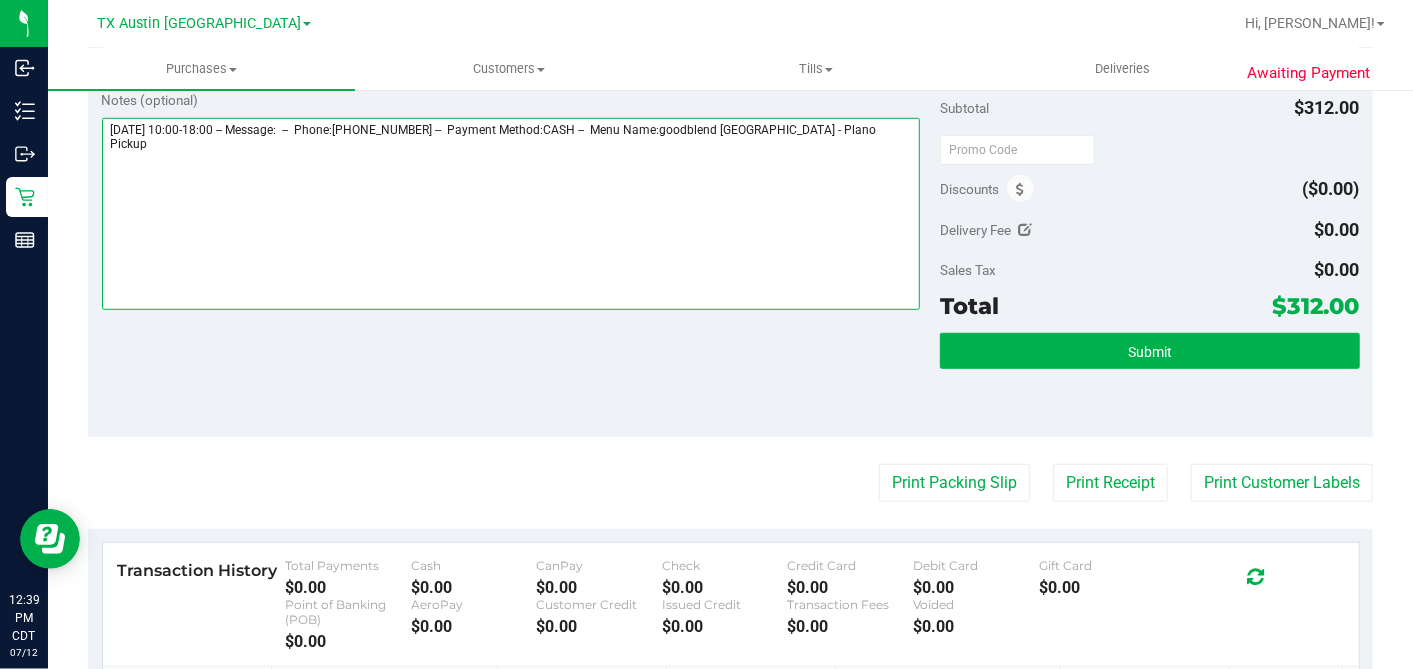click at bounding box center (511, 214) 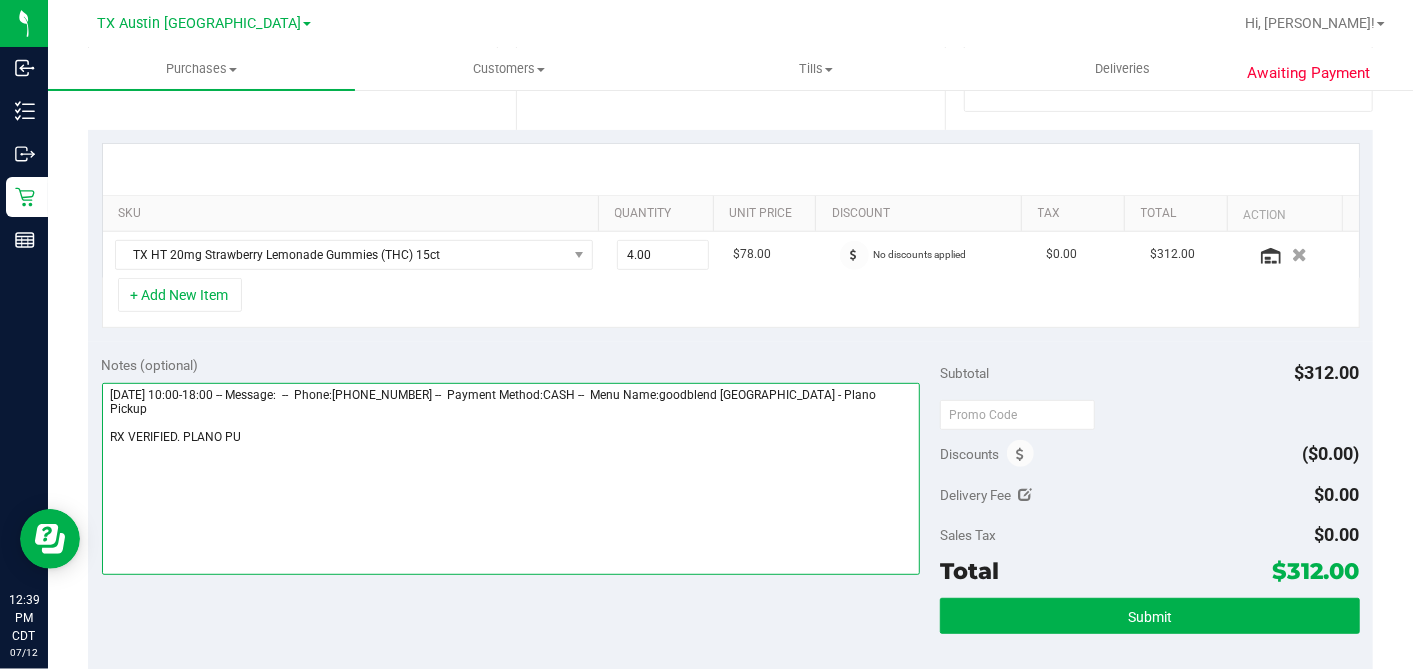 scroll, scrollTop: 555, scrollLeft: 0, axis: vertical 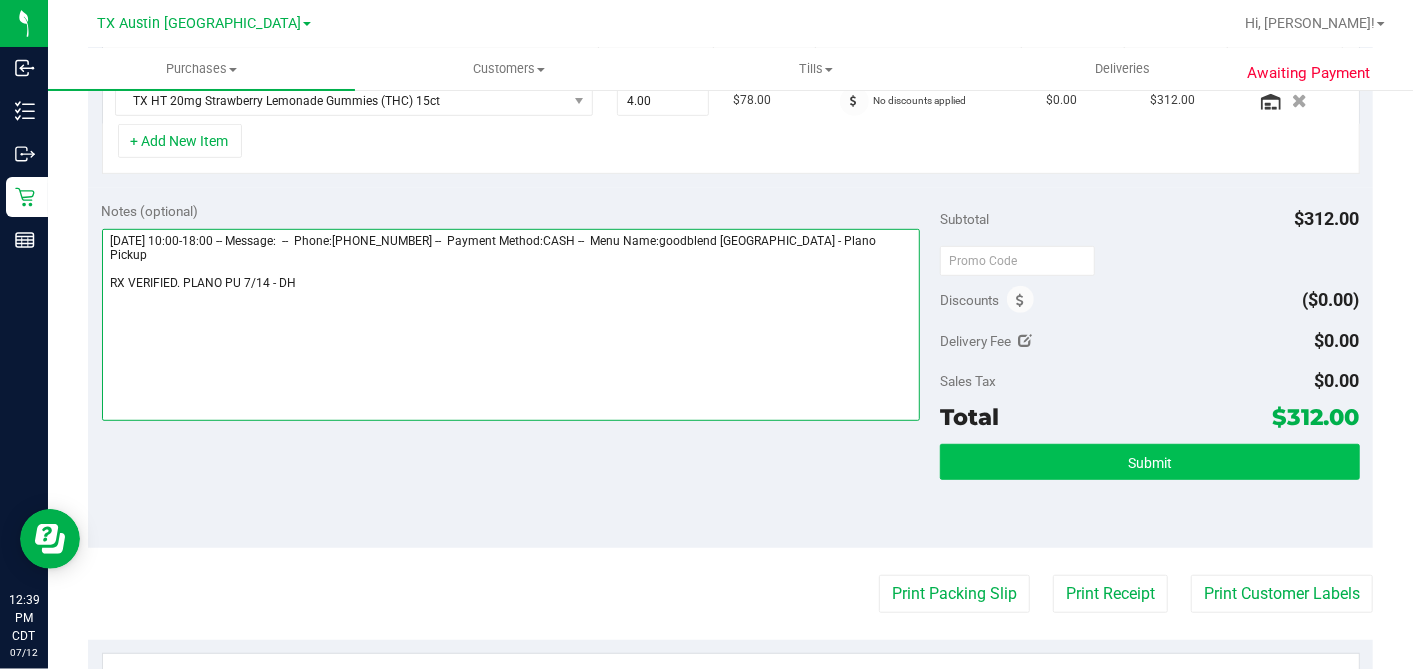 type on "Monday 07/14/2025 10:00-18:00 -- Message:  --  Phone:9039448015 --  Payment Method:CASH --  Menu Name:goodblend TX - Plano Pickup
RX VERIFIED. PLANO PU 7/14 - DH" 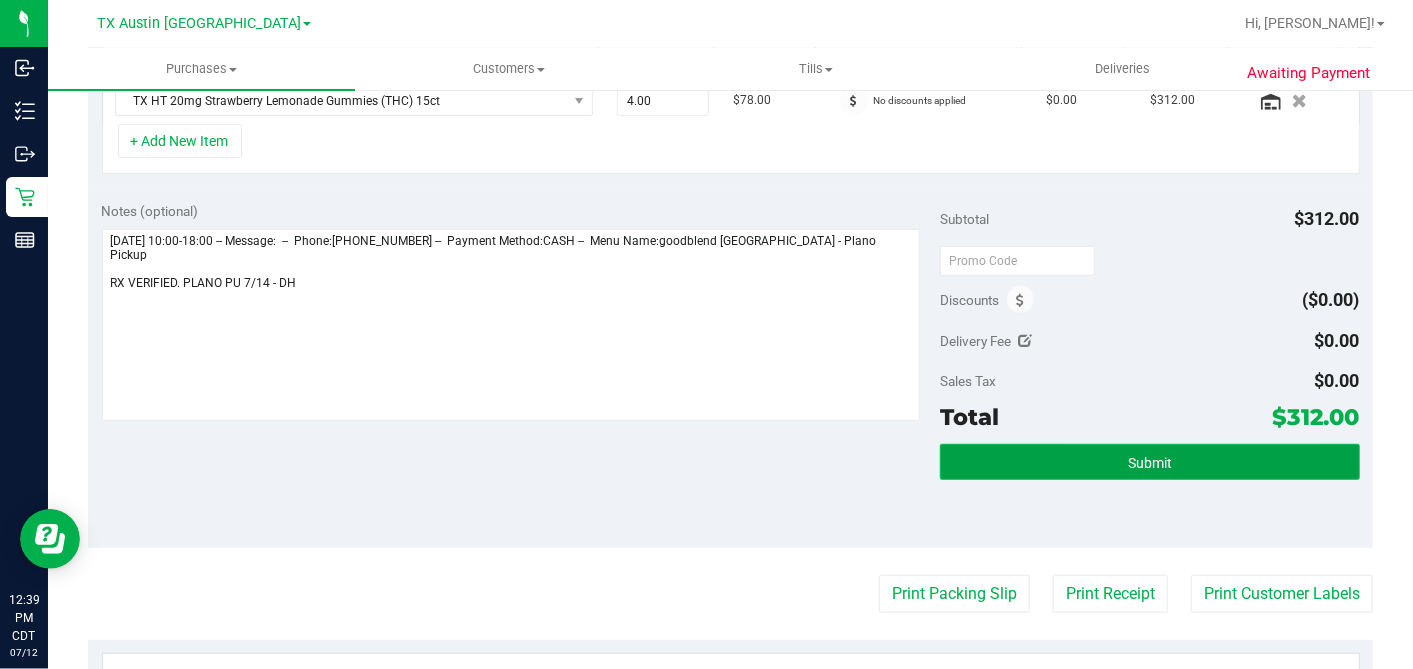 click on "Submit" at bounding box center (1149, 462) 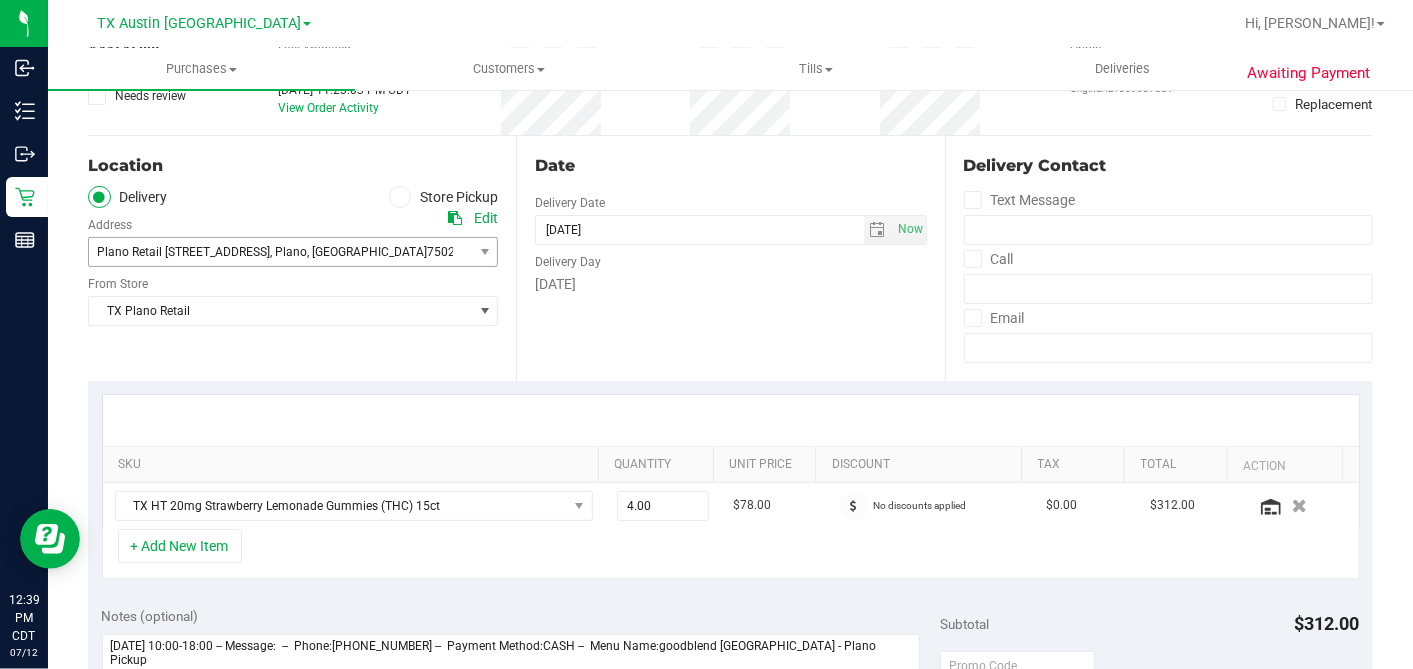 scroll, scrollTop: 114, scrollLeft: 0, axis: vertical 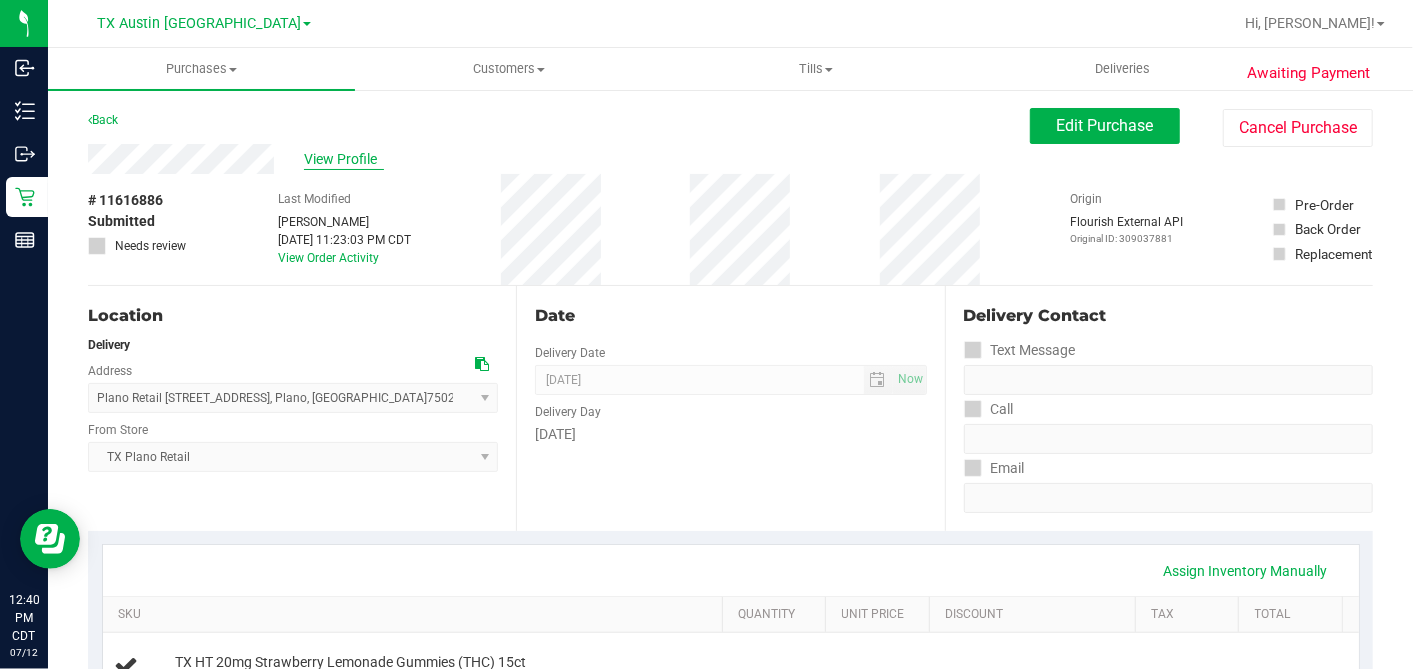 click on "View Profile" at bounding box center [344, 159] 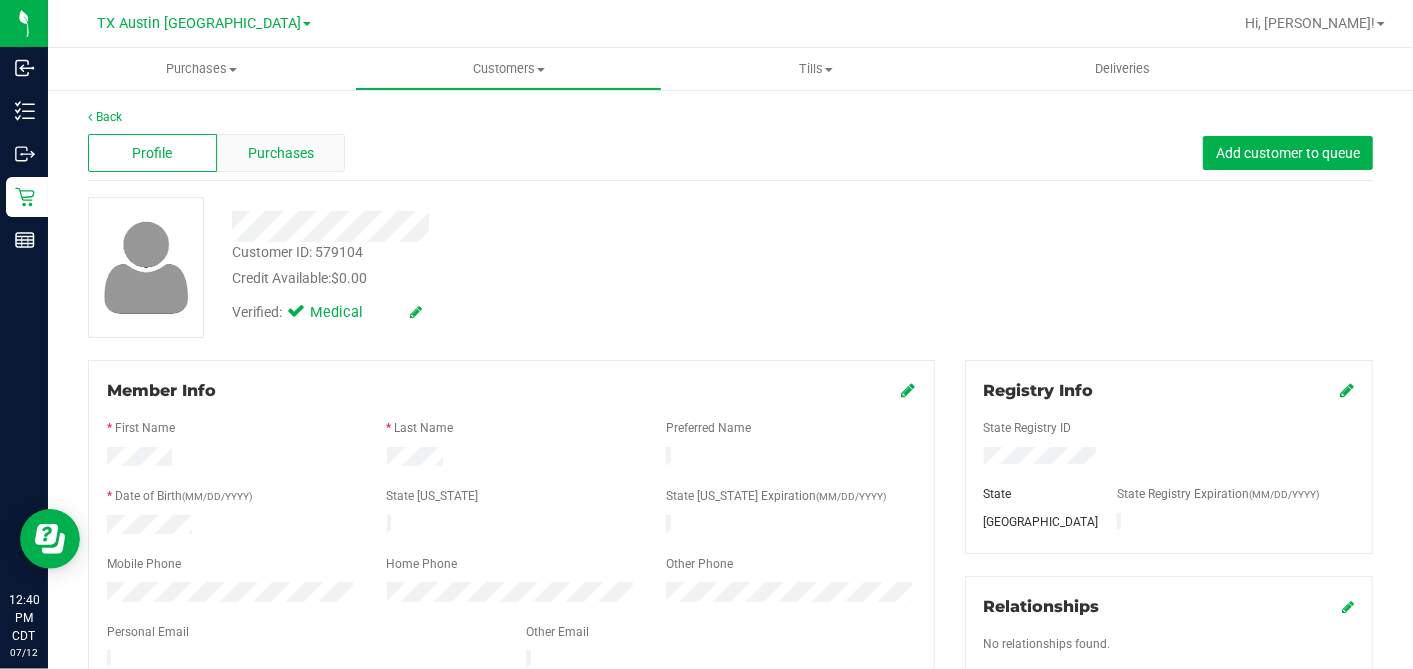 click on "Purchases" at bounding box center (281, 153) 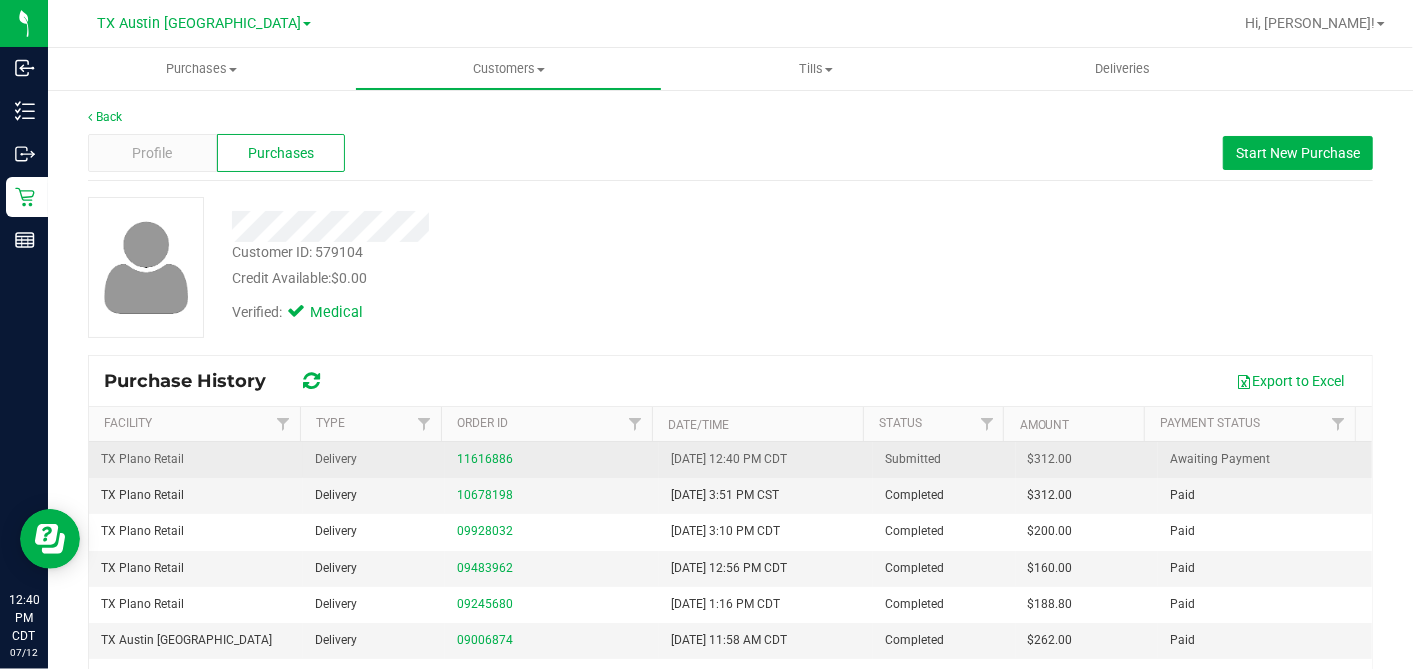 click on "$312.00" at bounding box center [1087, 460] 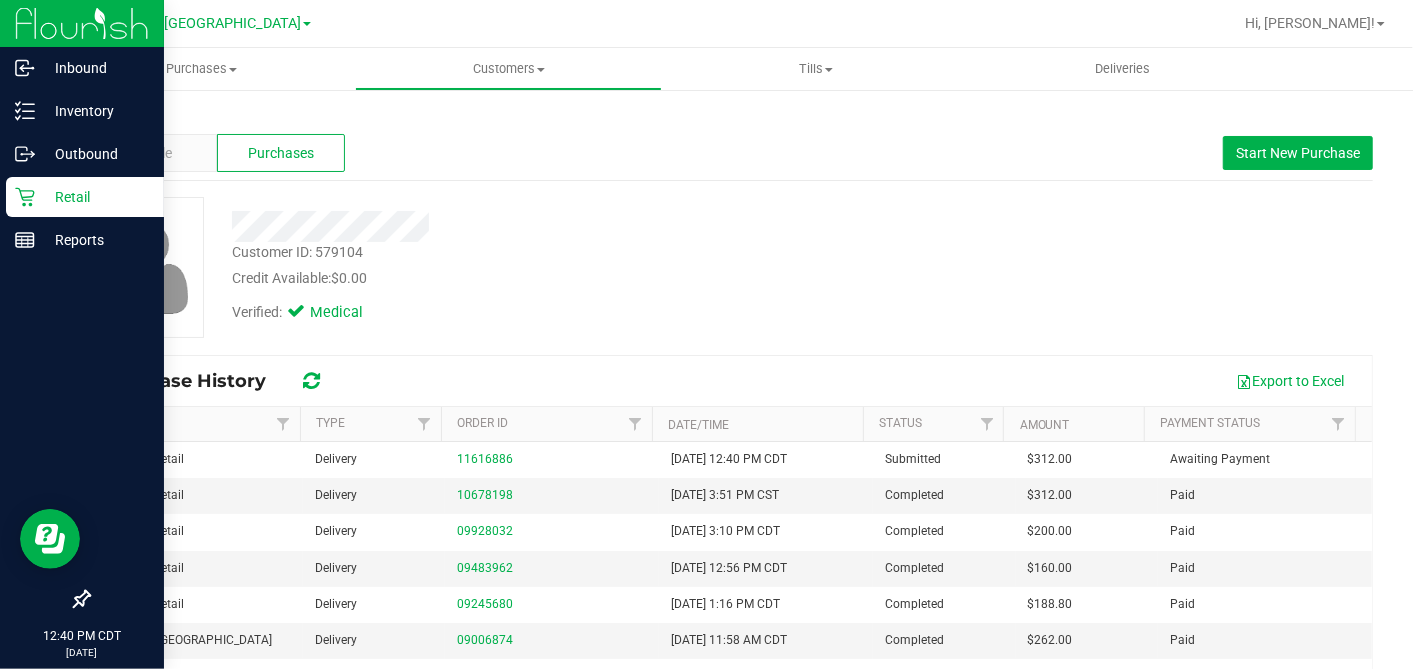 click 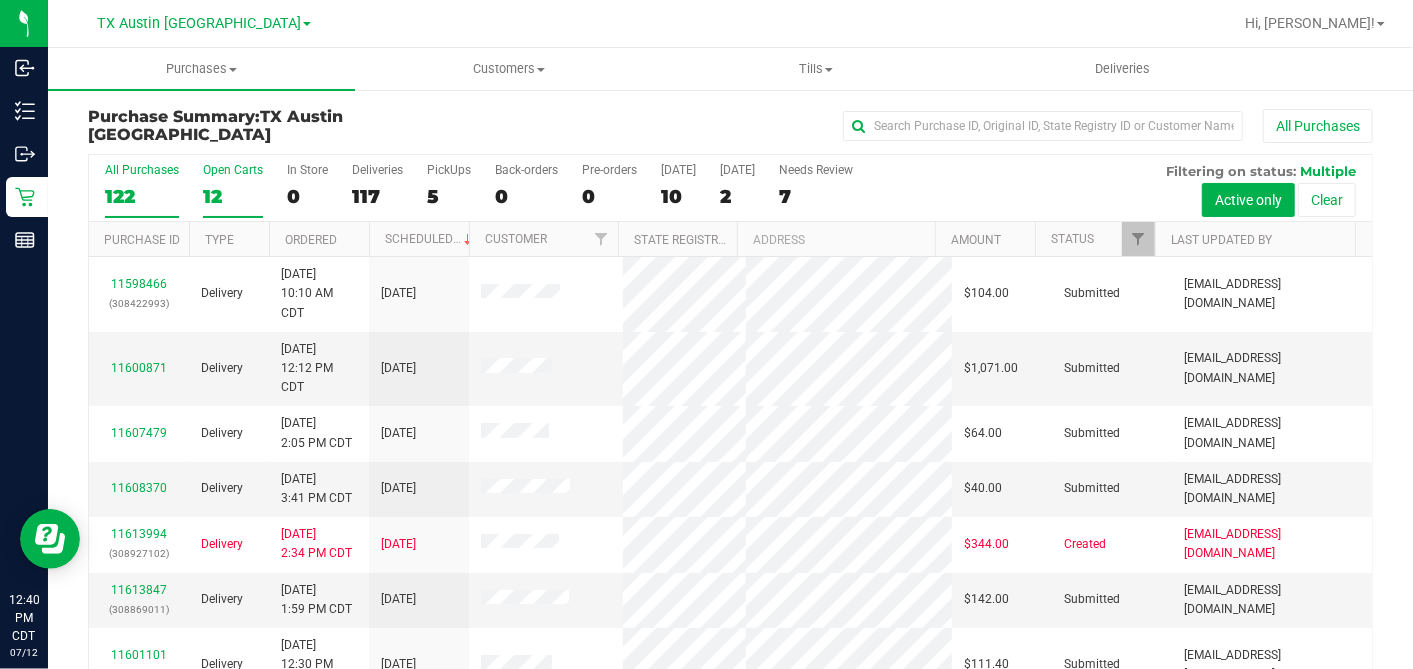 click on "12" at bounding box center (233, 196) 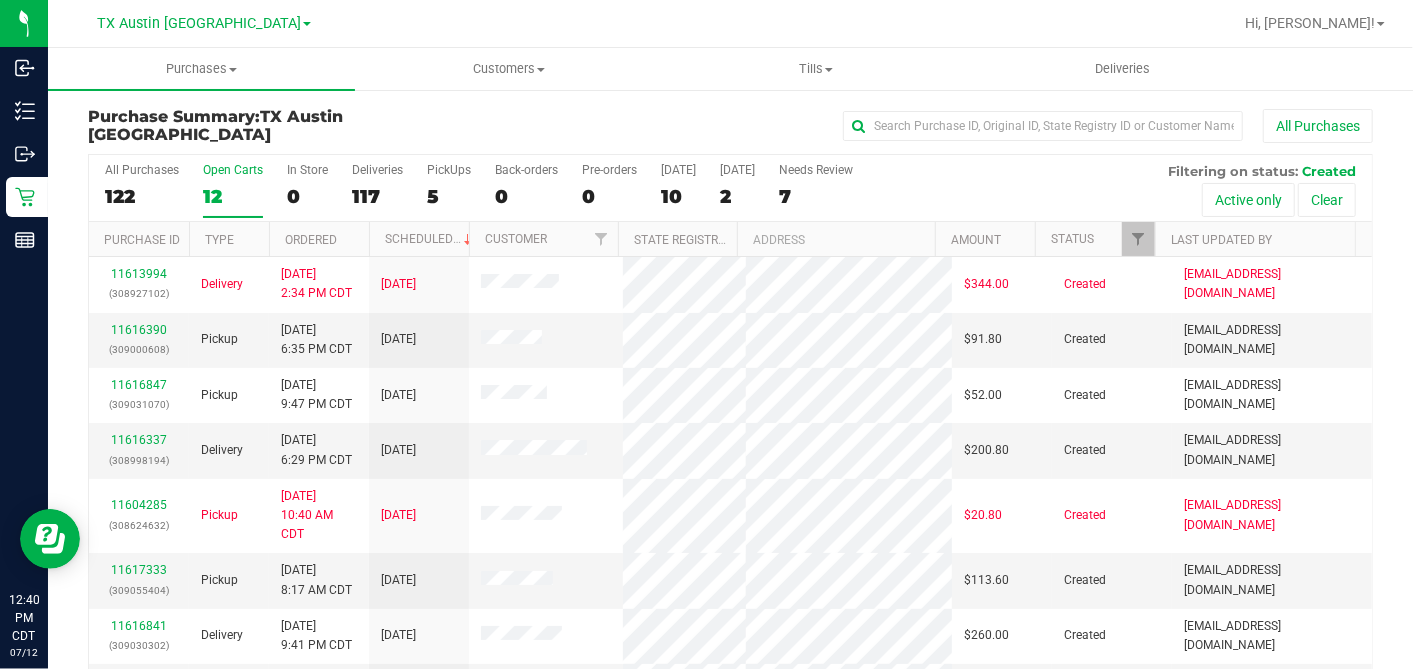 click on "Ordered" at bounding box center (319, 239) 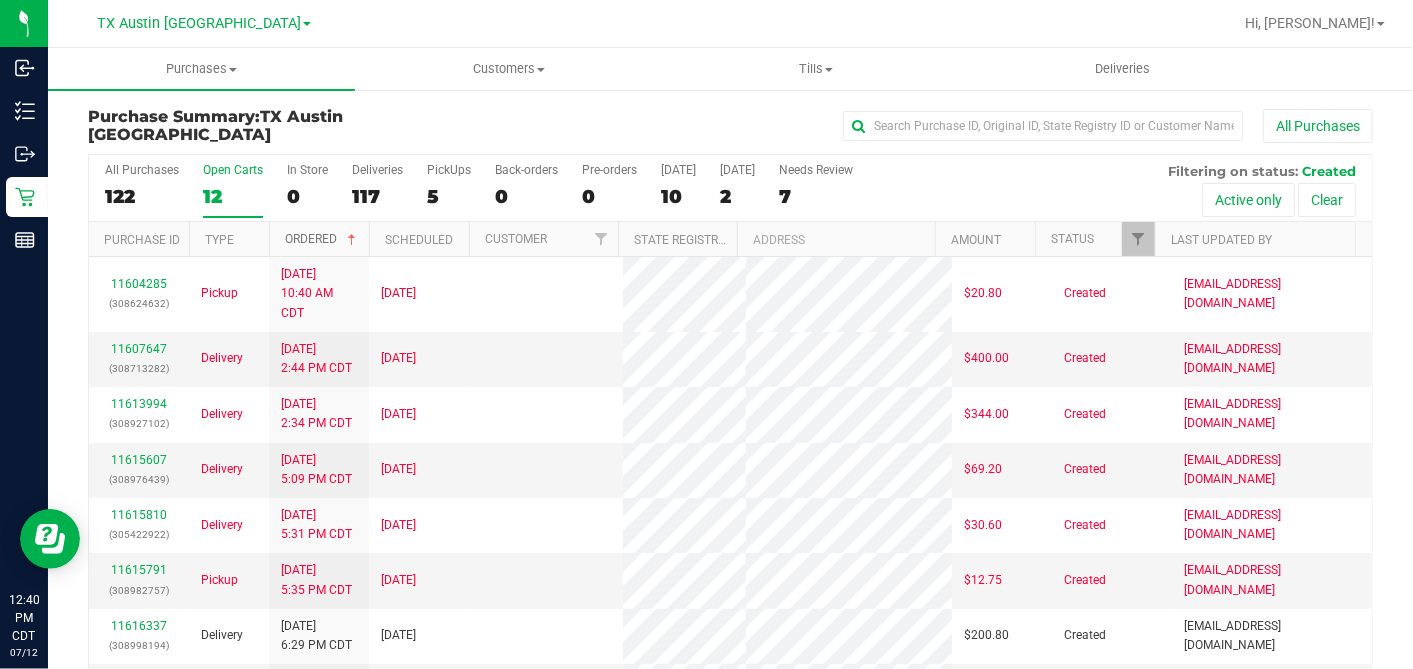 click at bounding box center [352, 240] 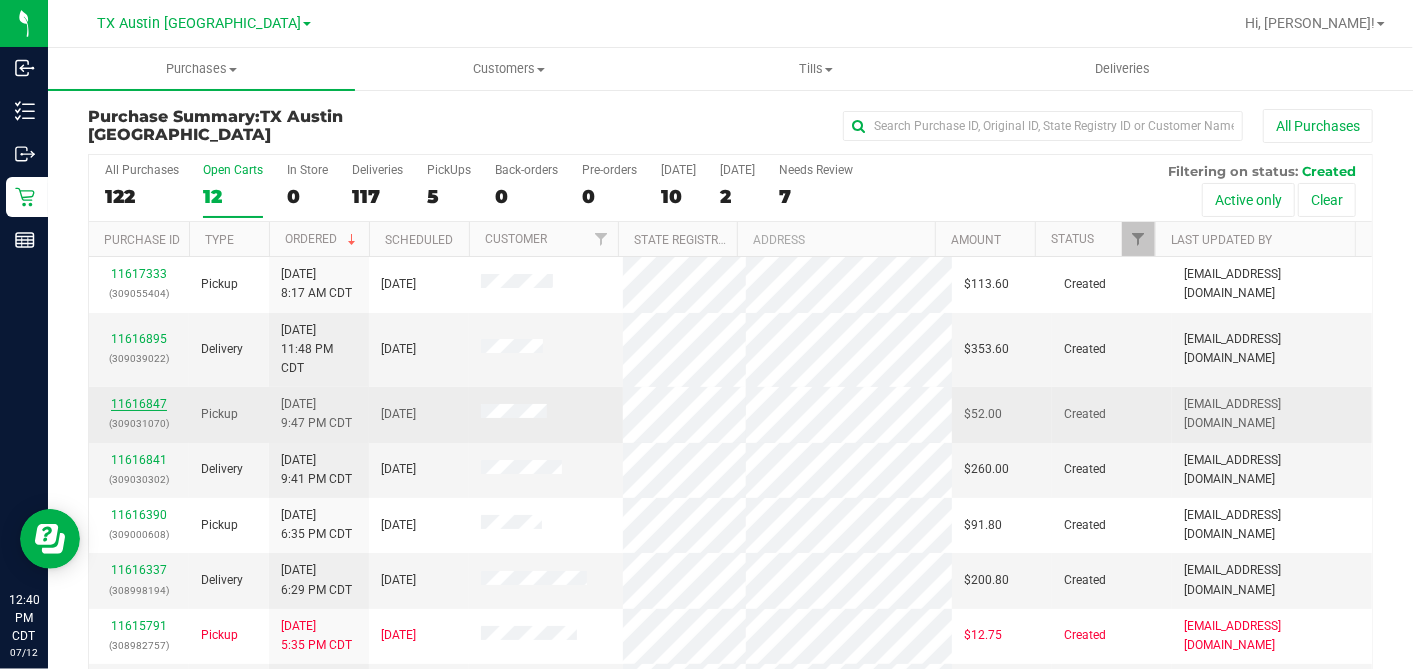 click on "11616847" at bounding box center (139, 404) 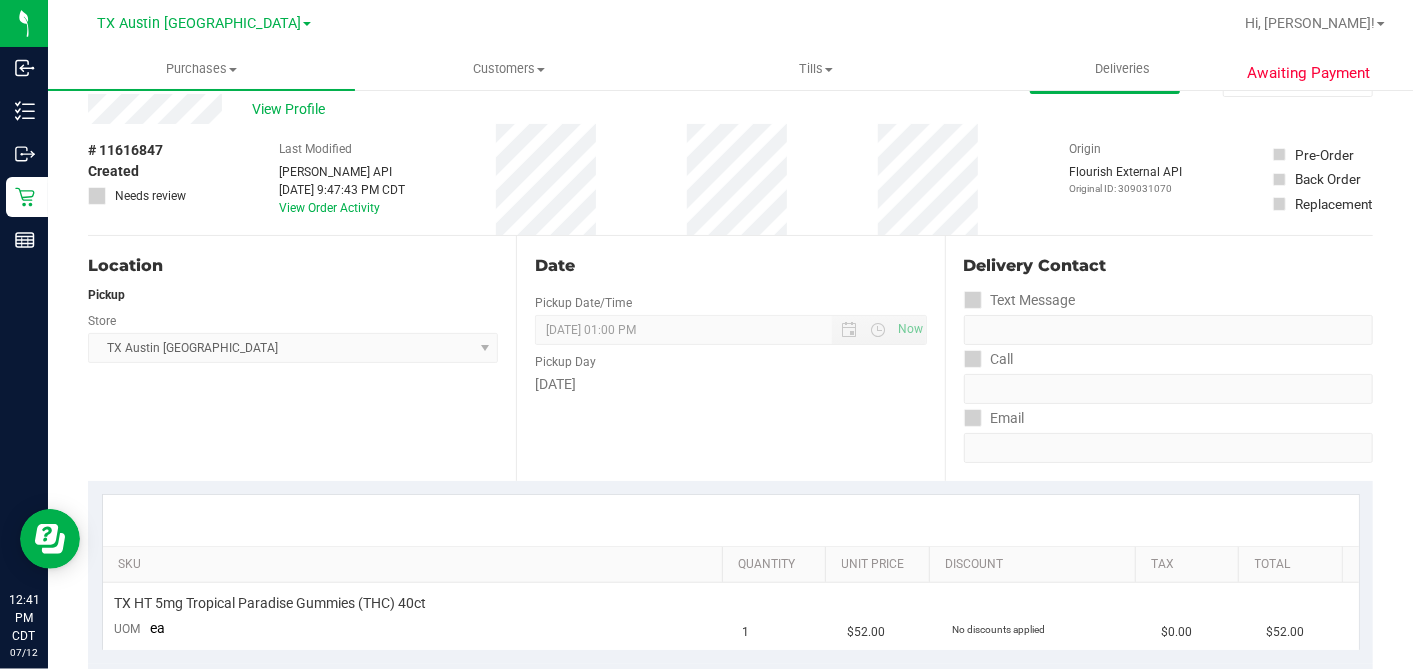 scroll, scrollTop: 0, scrollLeft: 0, axis: both 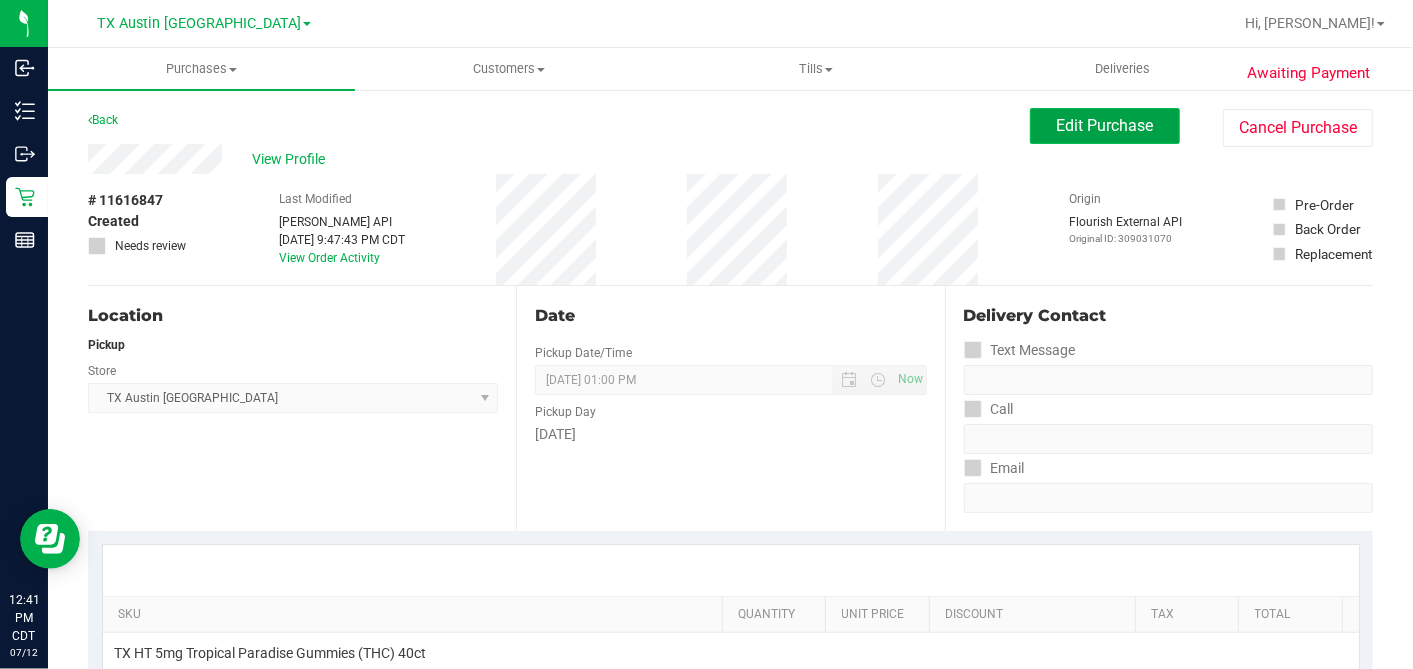 click on "Edit Purchase" at bounding box center (1105, 126) 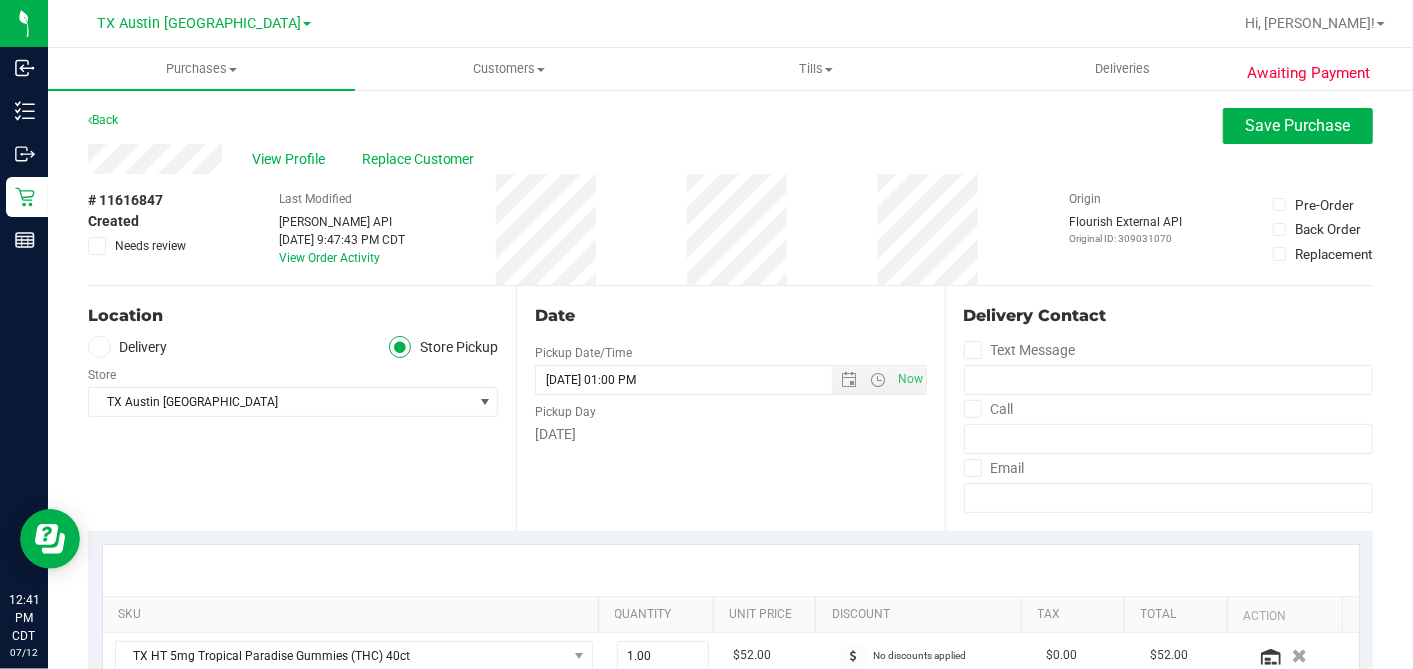 drag, startPoint x: 105, startPoint y: 342, endPoint x: 117, endPoint y: 356, distance: 18.439089 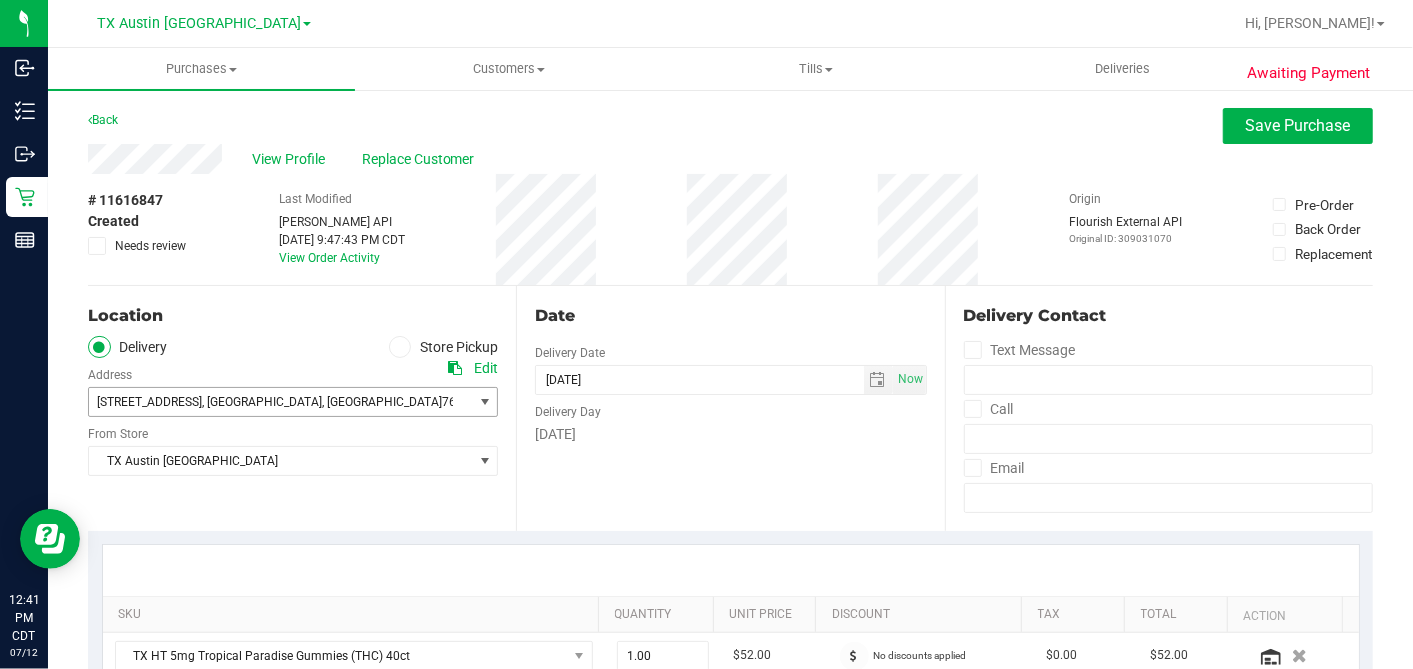 click on "1730 Broday Rd
, Wichita Falls
, TX
76305" at bounding box center (271, 402) 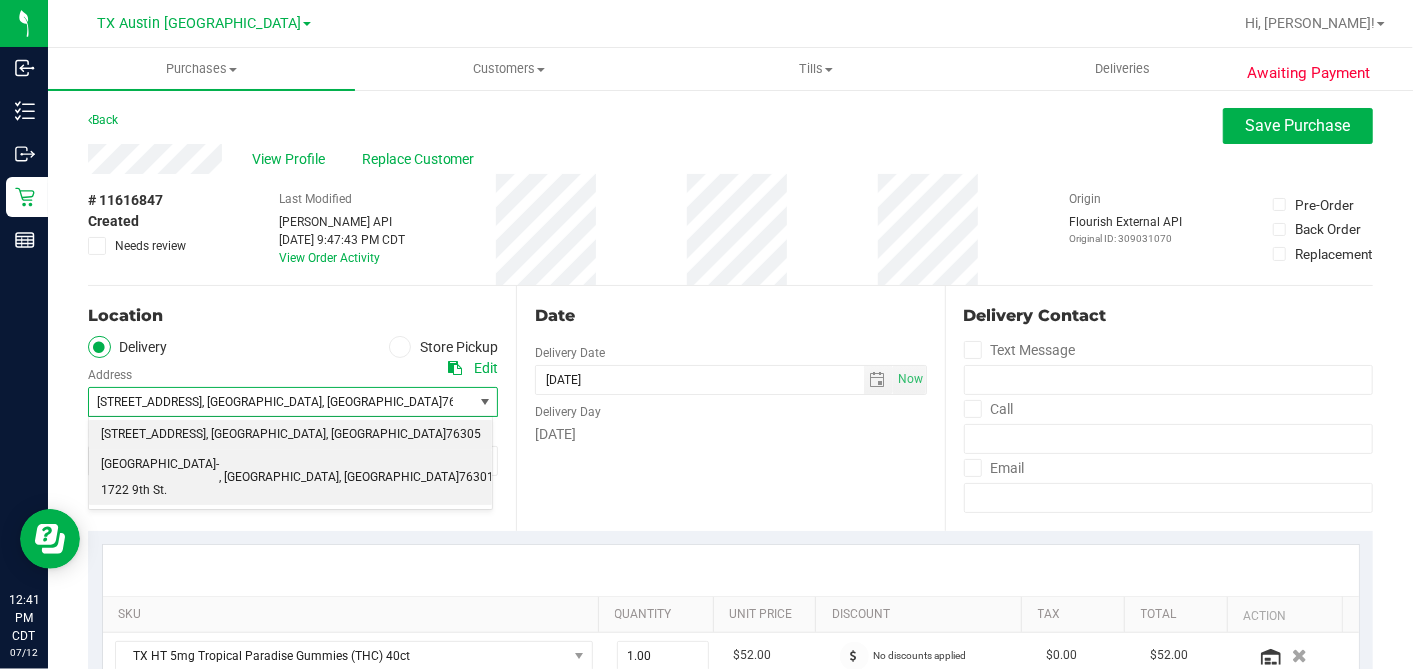click on "WICHITA FALLS- 1722 9th St." at bounding box center (160, 477) 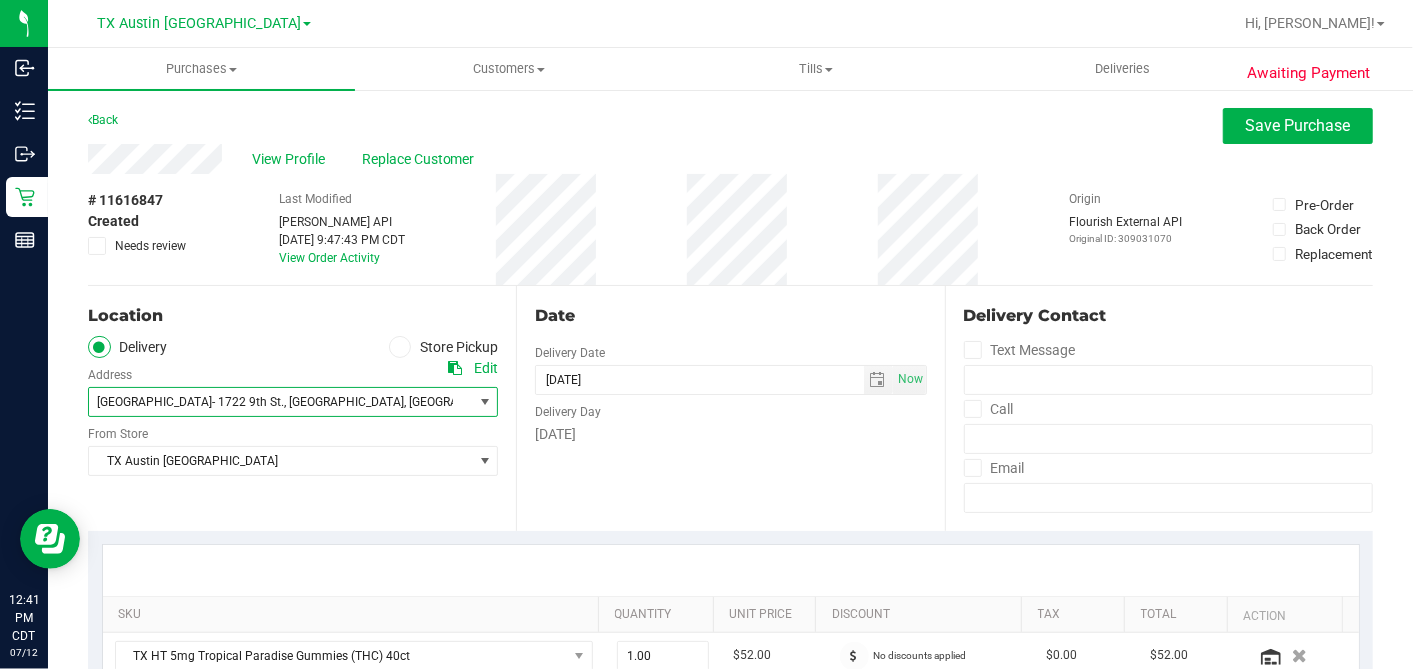 click on "Date
Delivery Date
07/16/2025
Now
07/16/2025 01:00 PM
Now
Delivery Day
Wednesday" at bounding box center [730, 408] 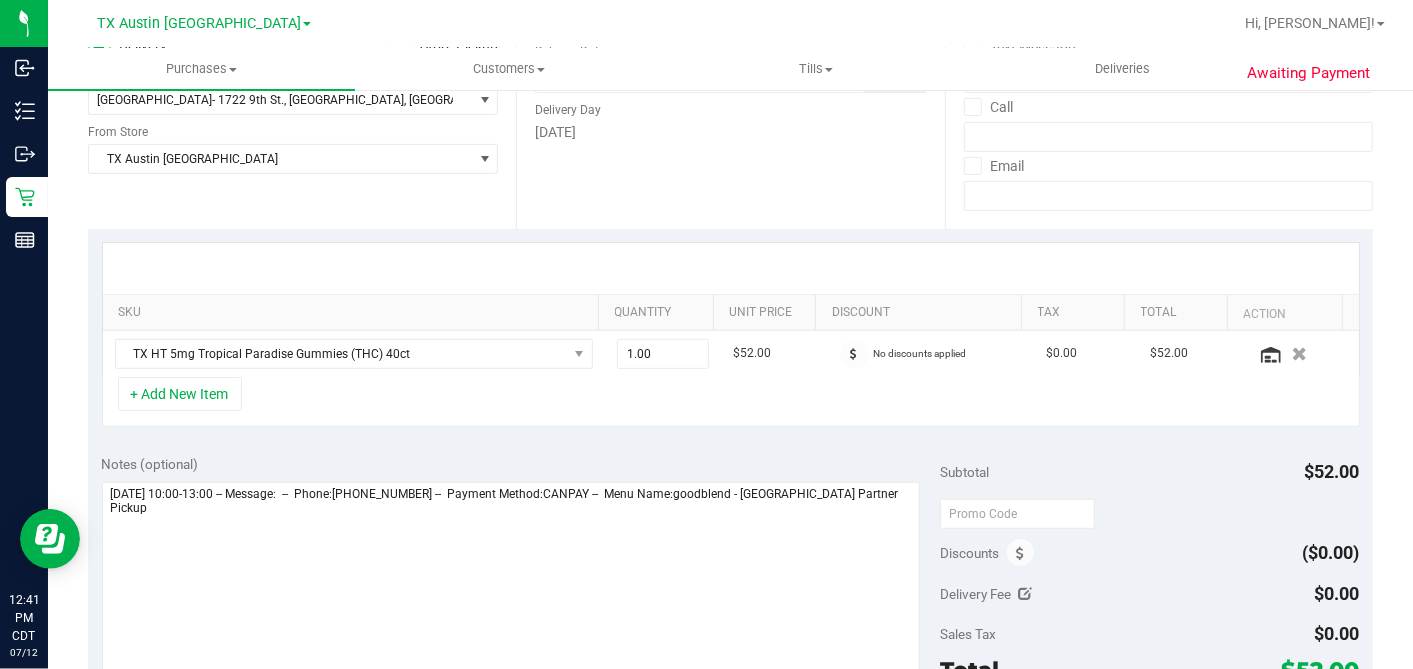 scroll, scrollTop: 444, scrollLeft: 0, axis: vertical 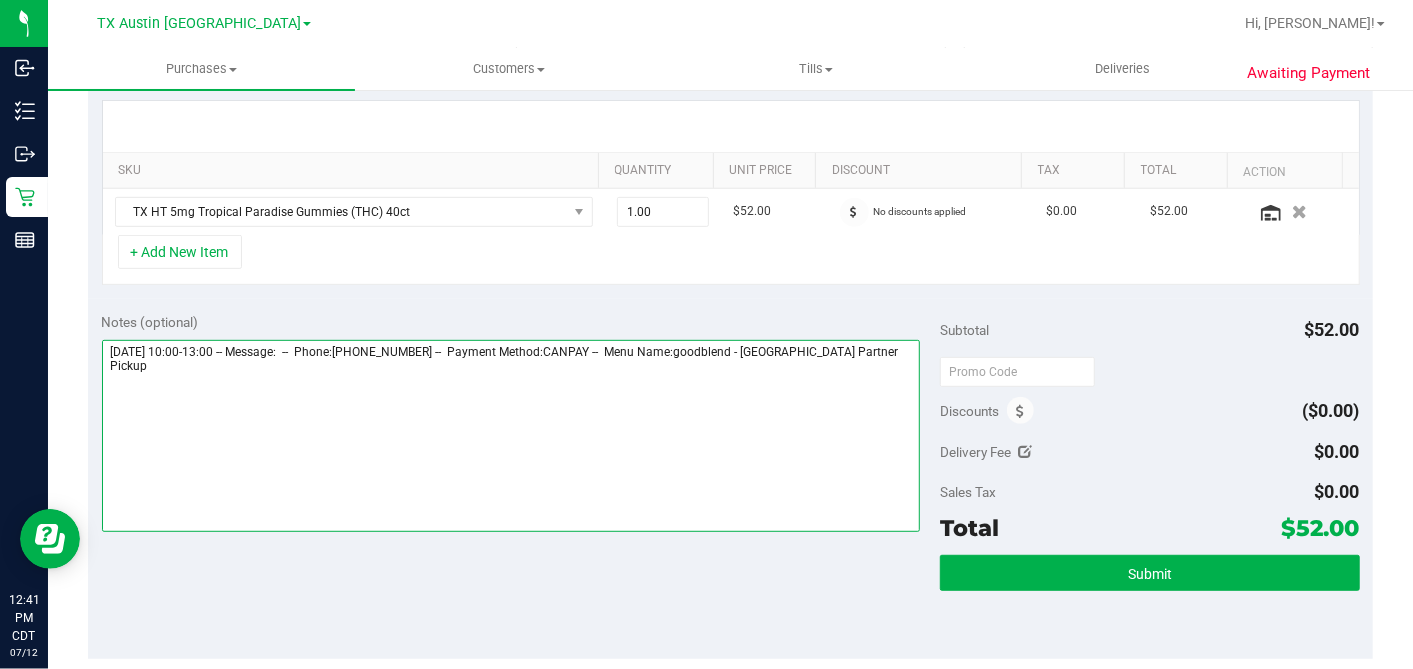 click at bounding box center (511, 436) 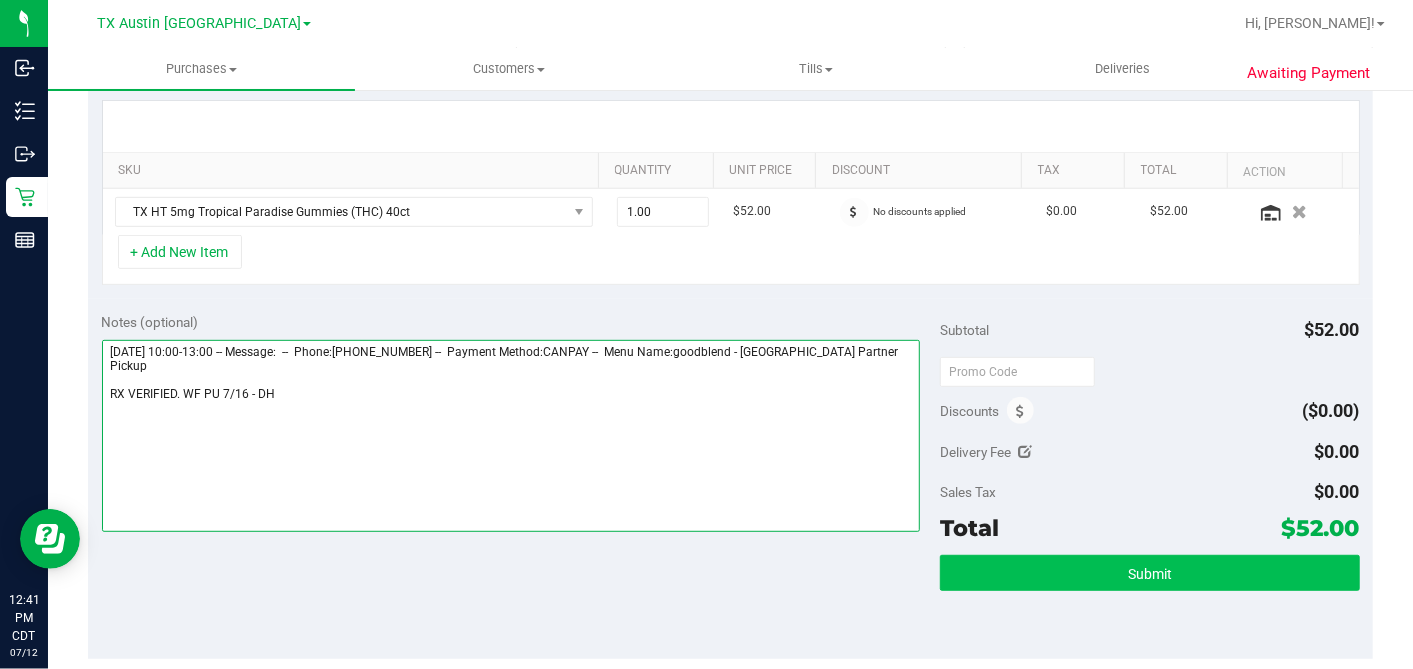 type on "Wednesday 07/16/2025 10:00-13:00 -- Message:  --  Phone:8508197617 --  Payment Method:CANPAY --  Menu Name:goodblend - Wichita Falls Partner Pickup
RX VERIFIED. WF PU 7/16 - DH" 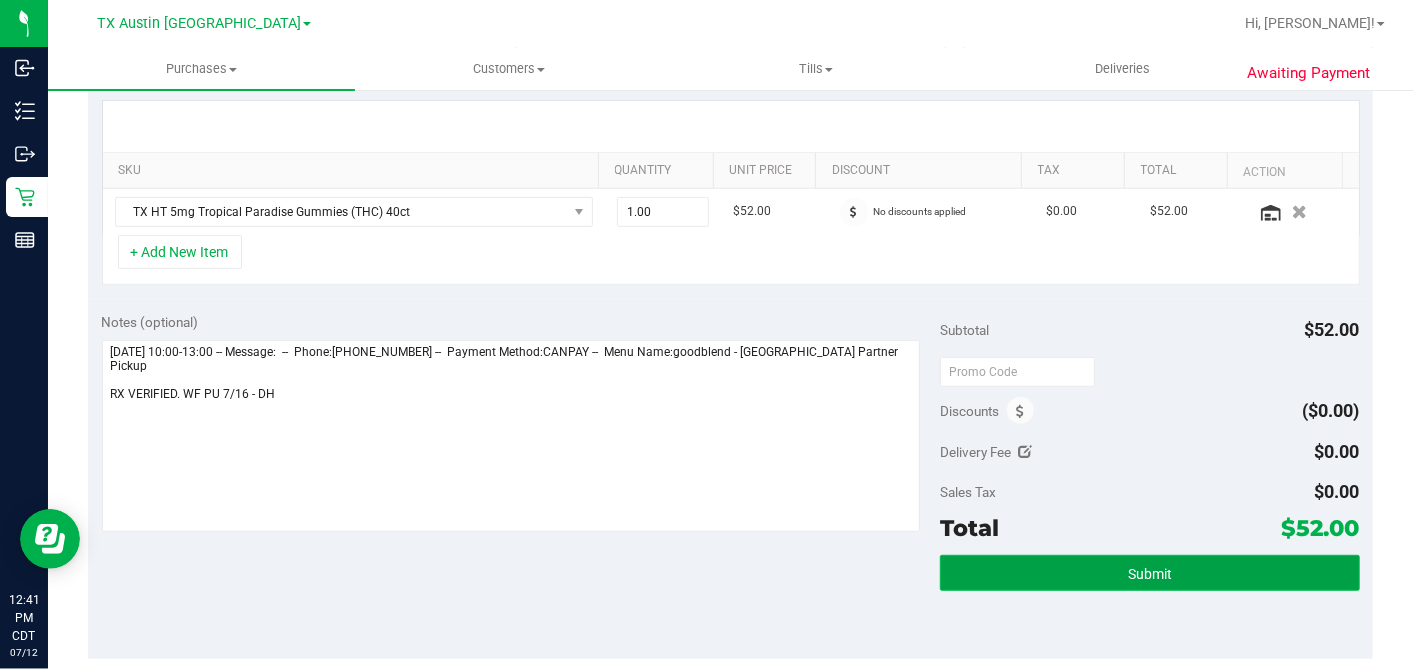 click on "Submit" at bounding box center (1149, 573) 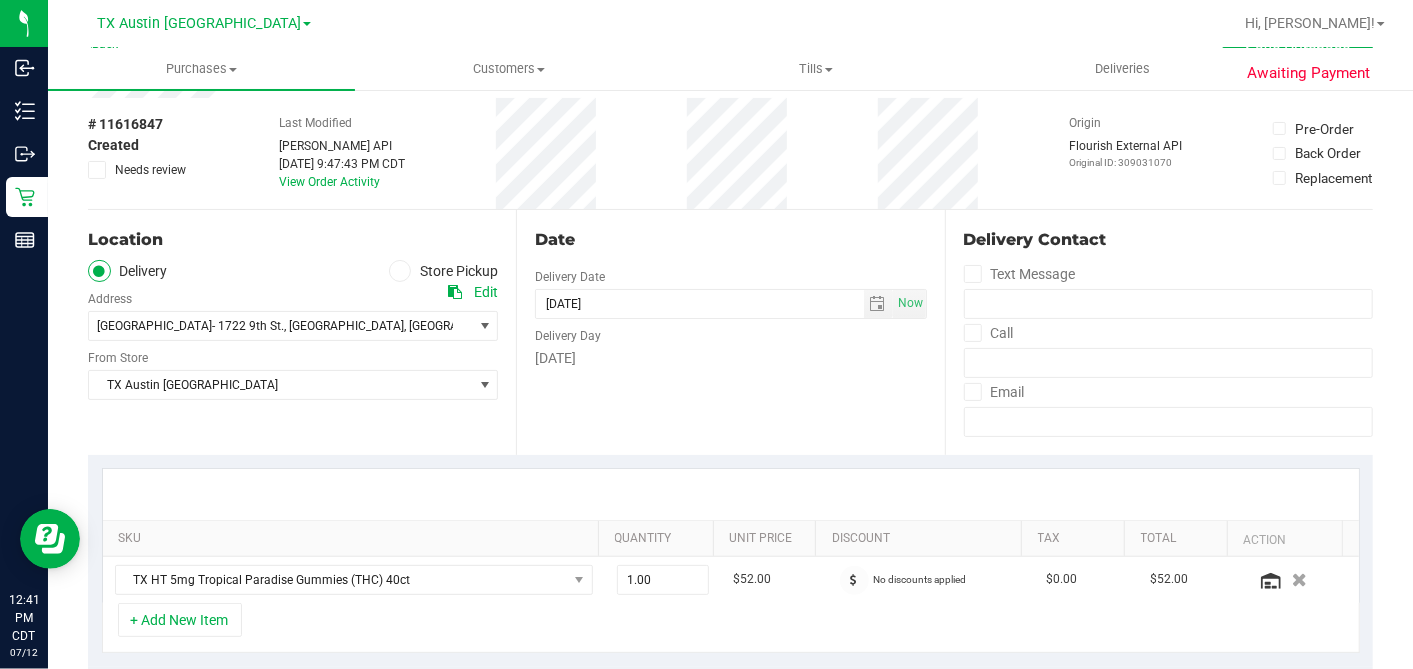 scroll, scrollTop: 0, scrollLeft: 0, axis: both 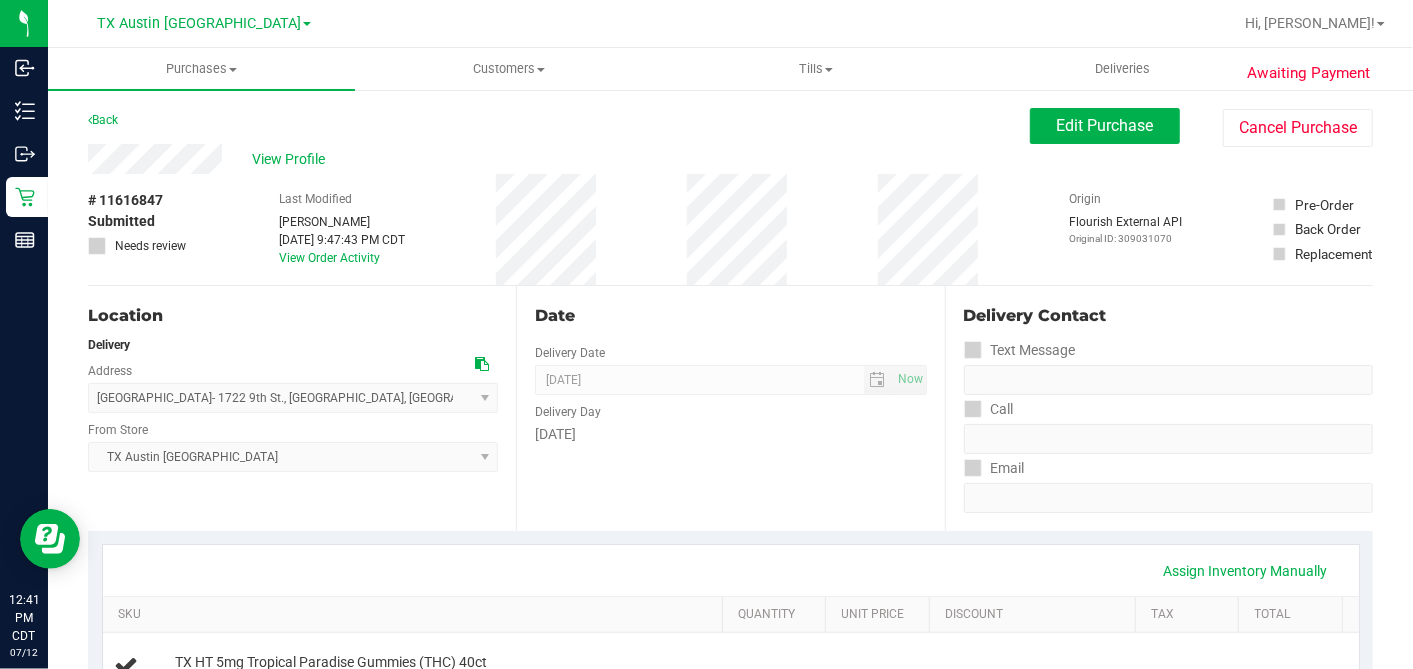 click on "View Profile" at bounding box center (559, 159) 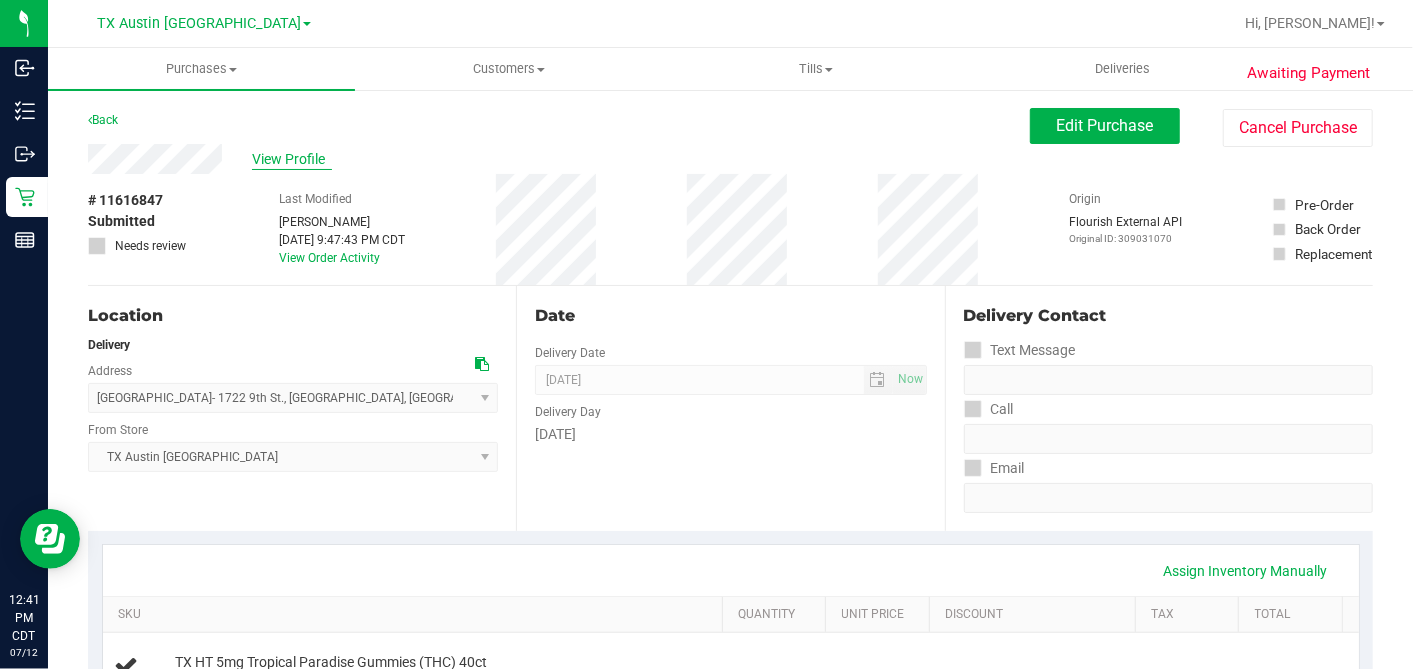 click on "View Profile" at bounding box center [292, 159] 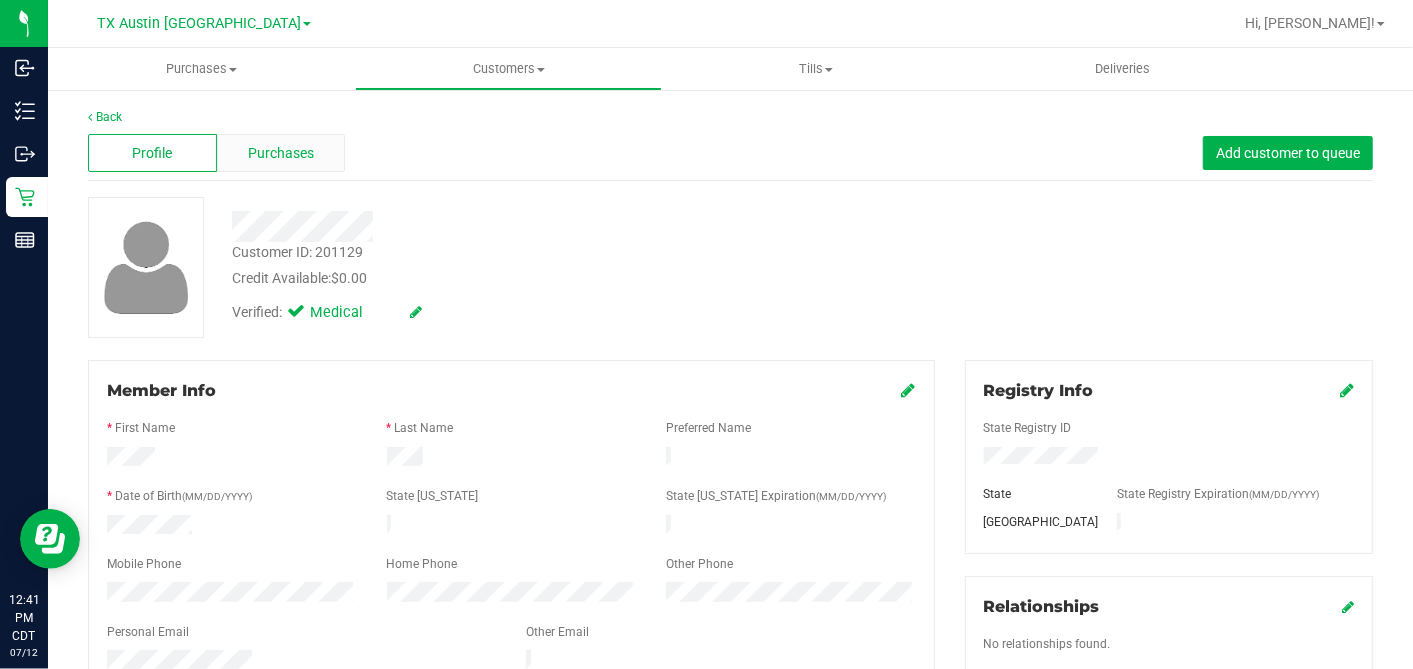click on "Purchases" at bounding box center (281, 153) 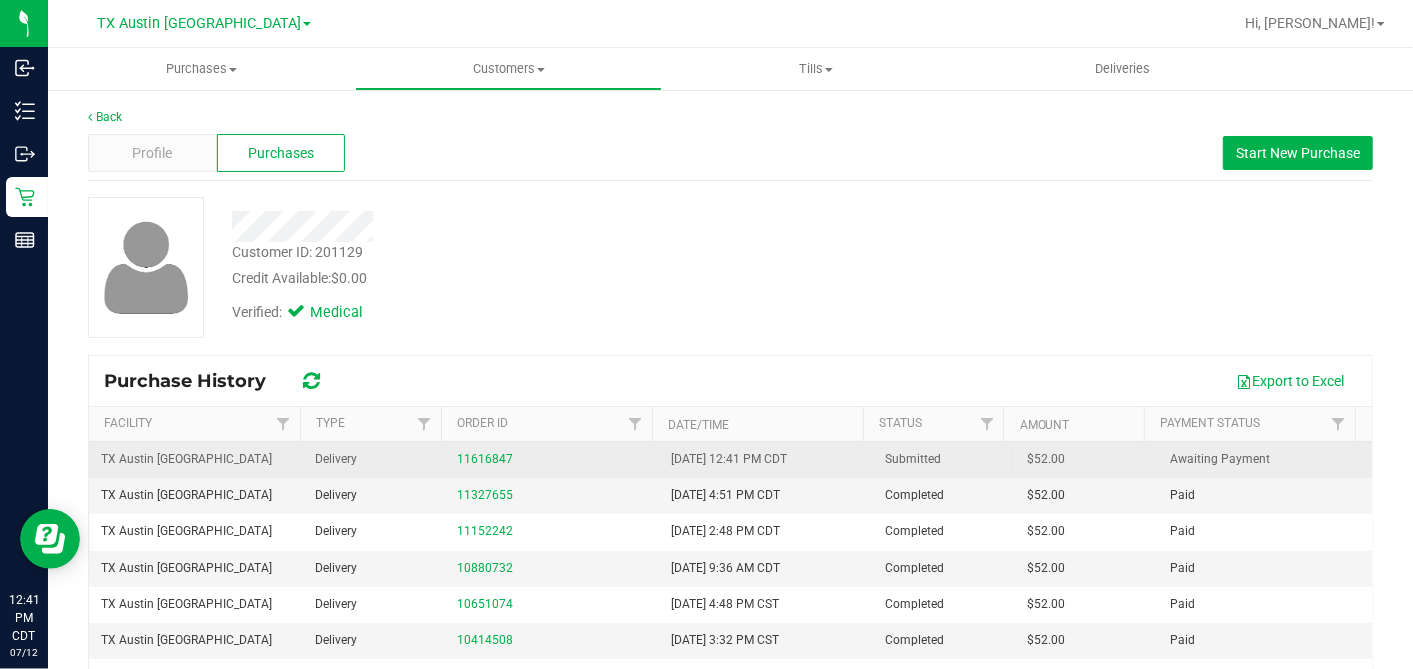 click on "$52.00" at bounding box center [1047, 459] 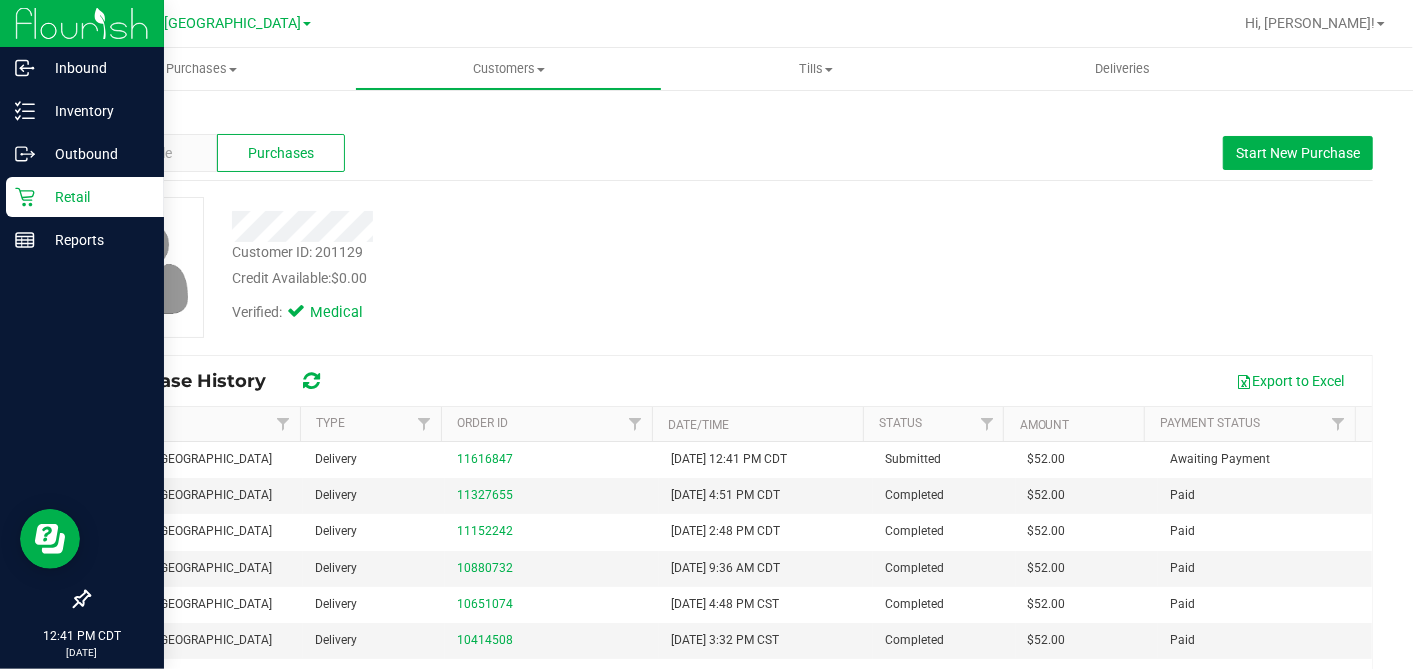 copy on "52.00" 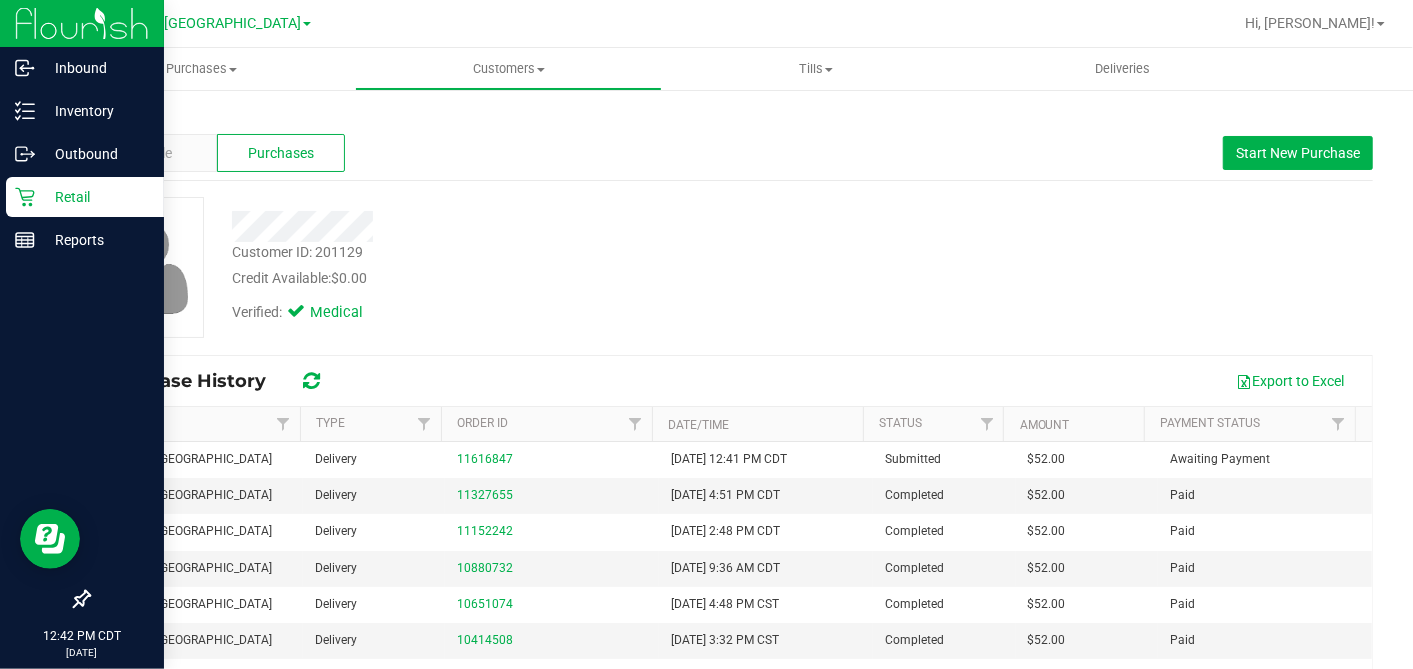 click 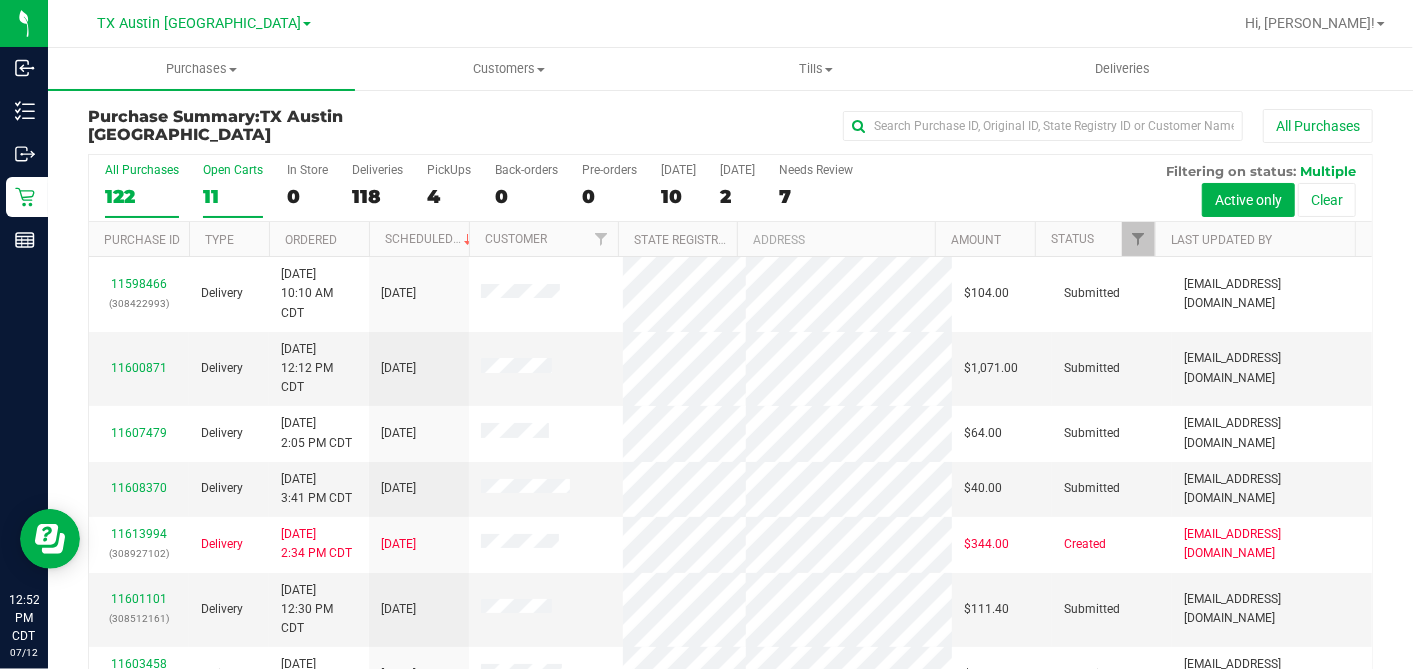 click on "11" at bounding box center [233, 196] 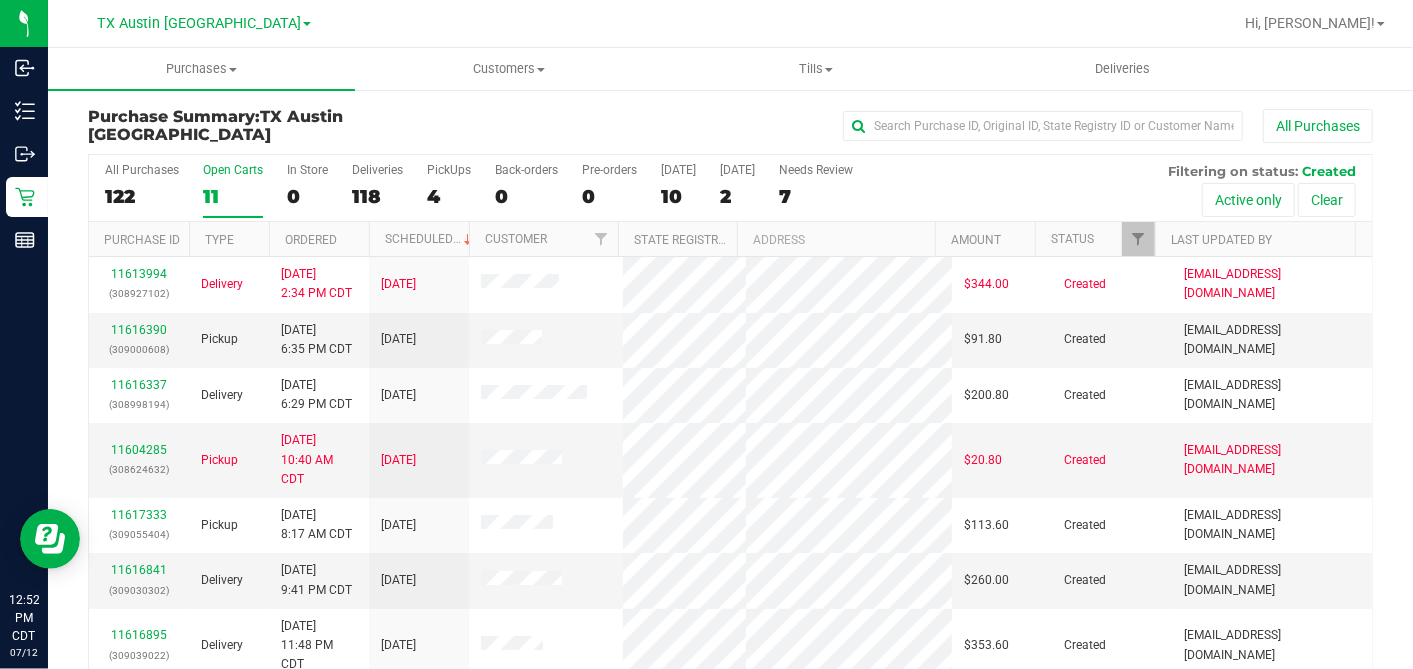 click on "Ordered" at bounding box center (319, 239) 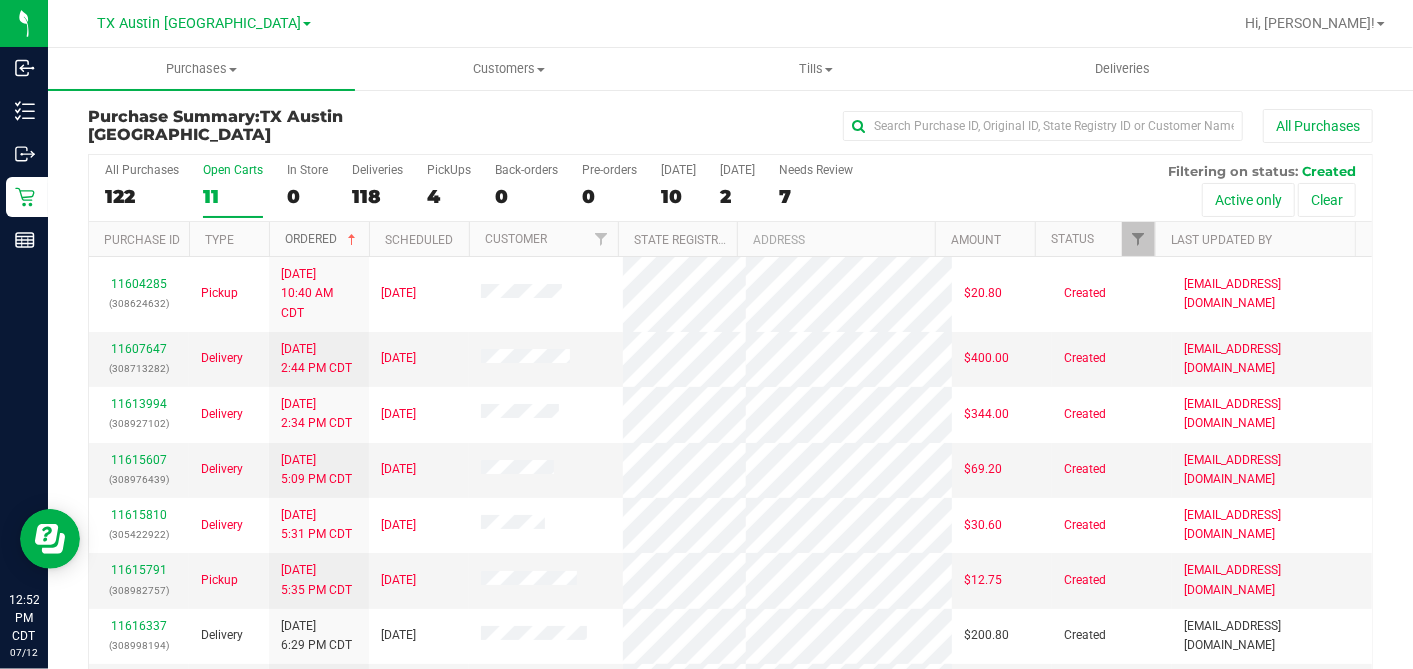 click at bounding box center [352, 240] 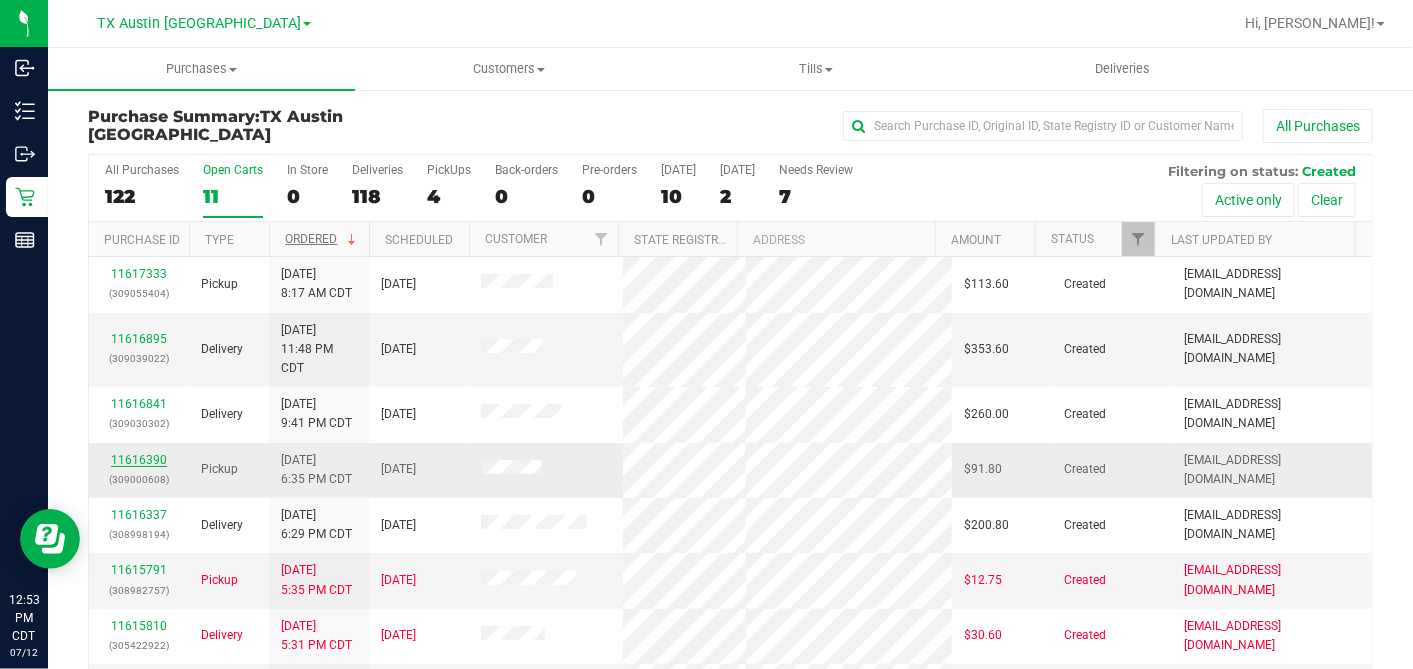 click on "11616390" at bounding box center (139, 460) 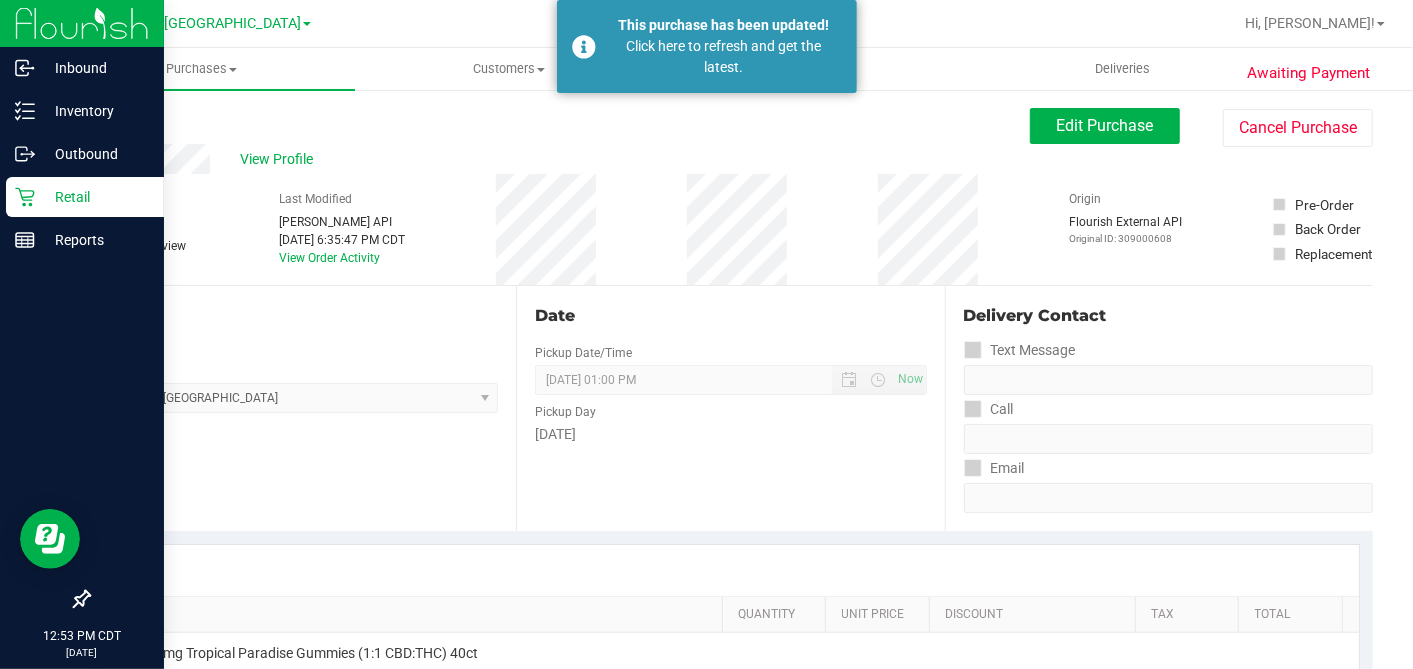 click 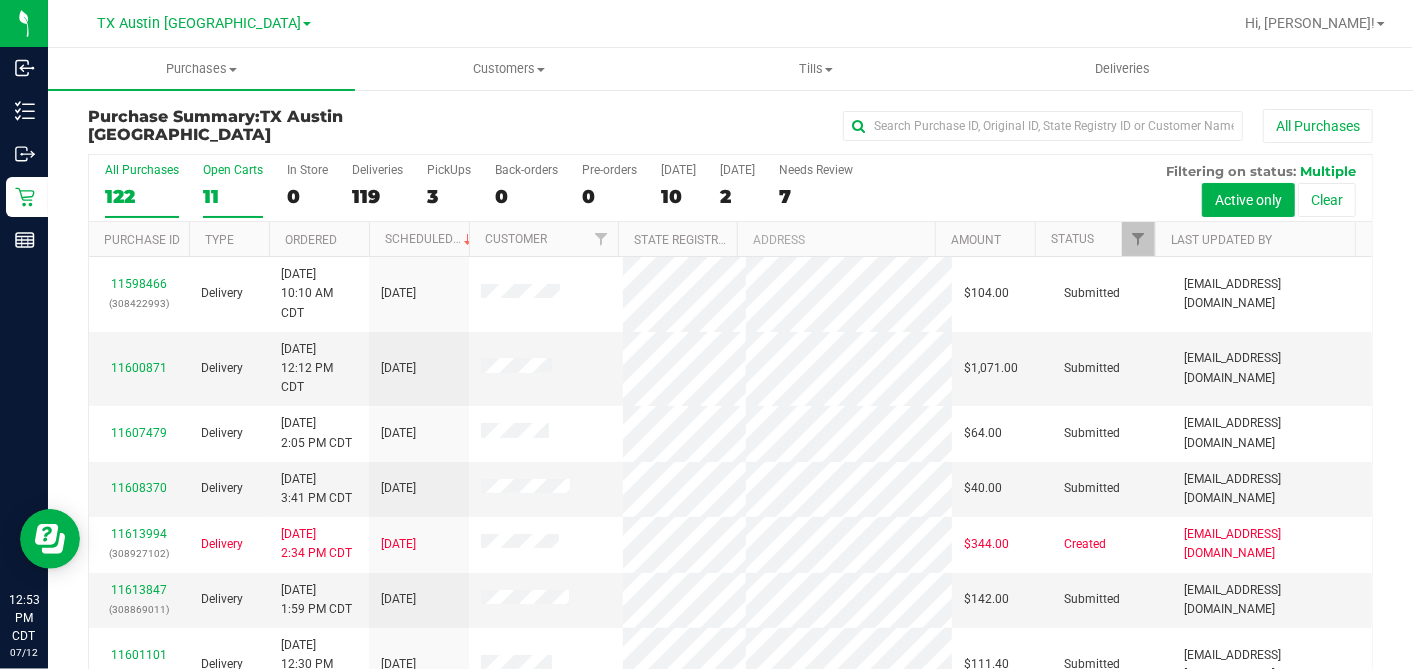 click on "11" at bounding box center (233, 196) 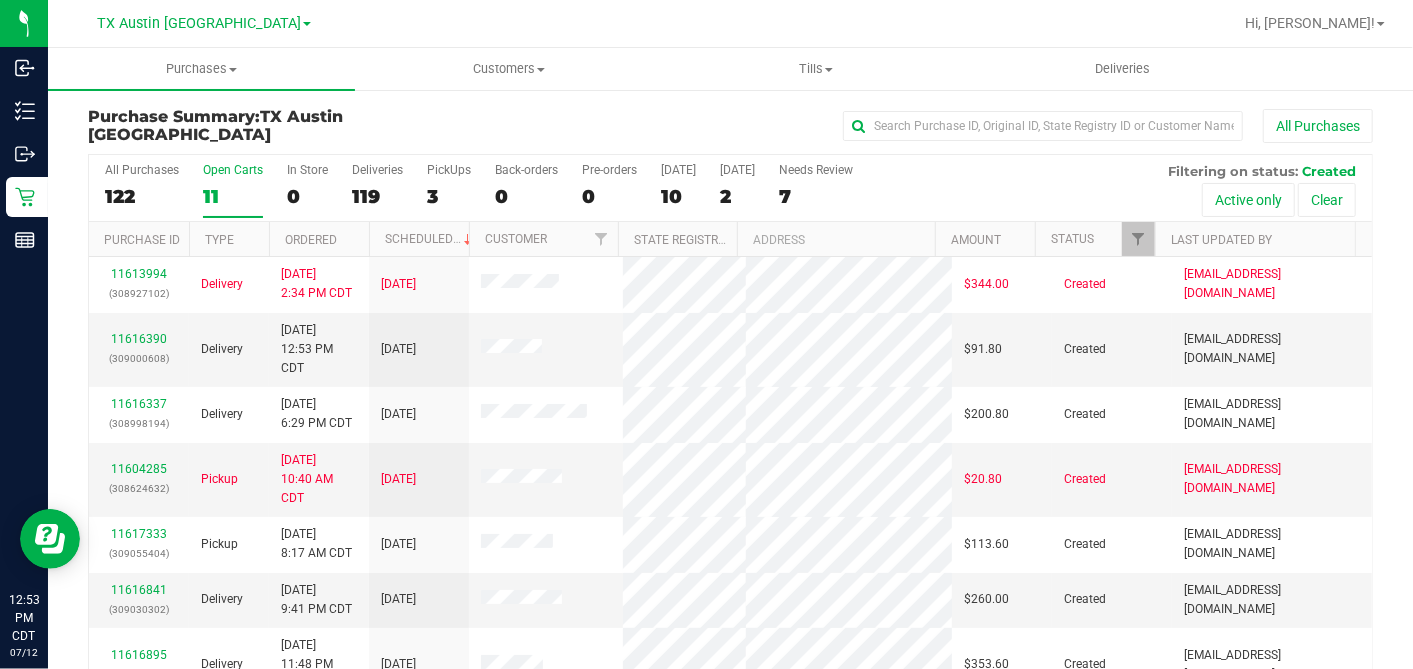 click on "Ordered" at bounding box center [319, 239] 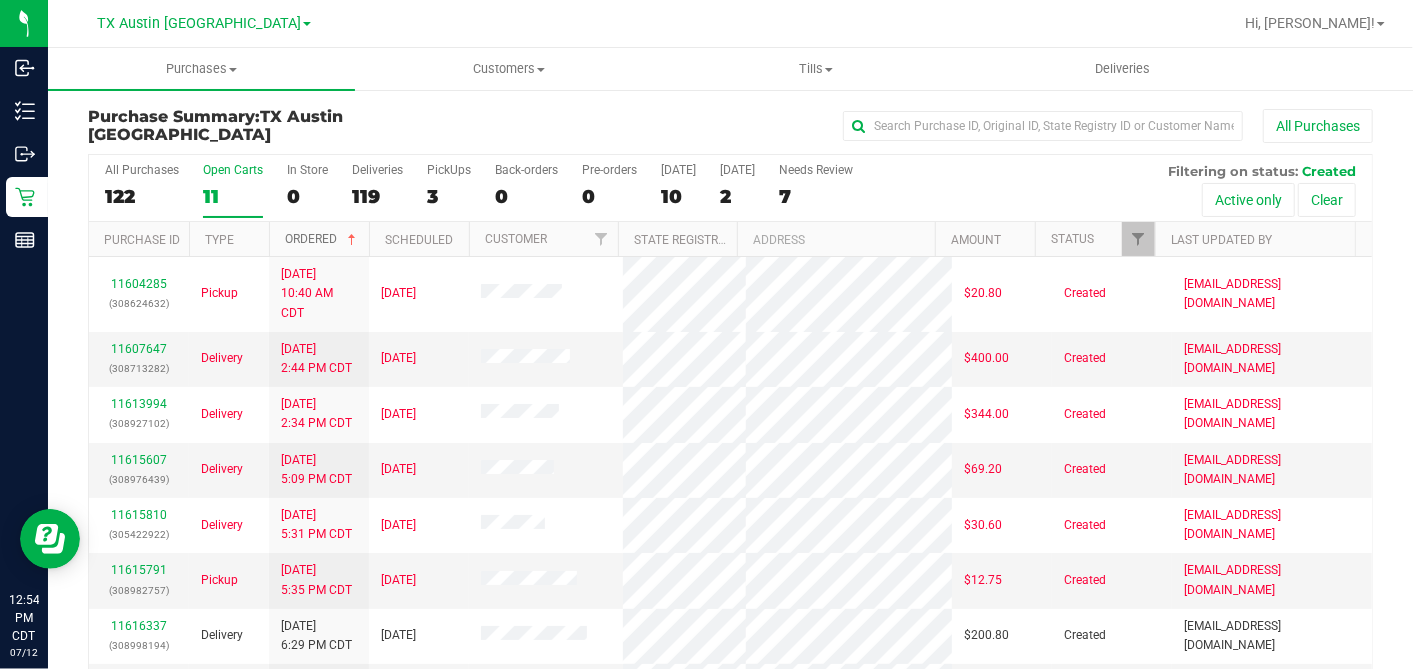 click at bounding box center [352, 240] 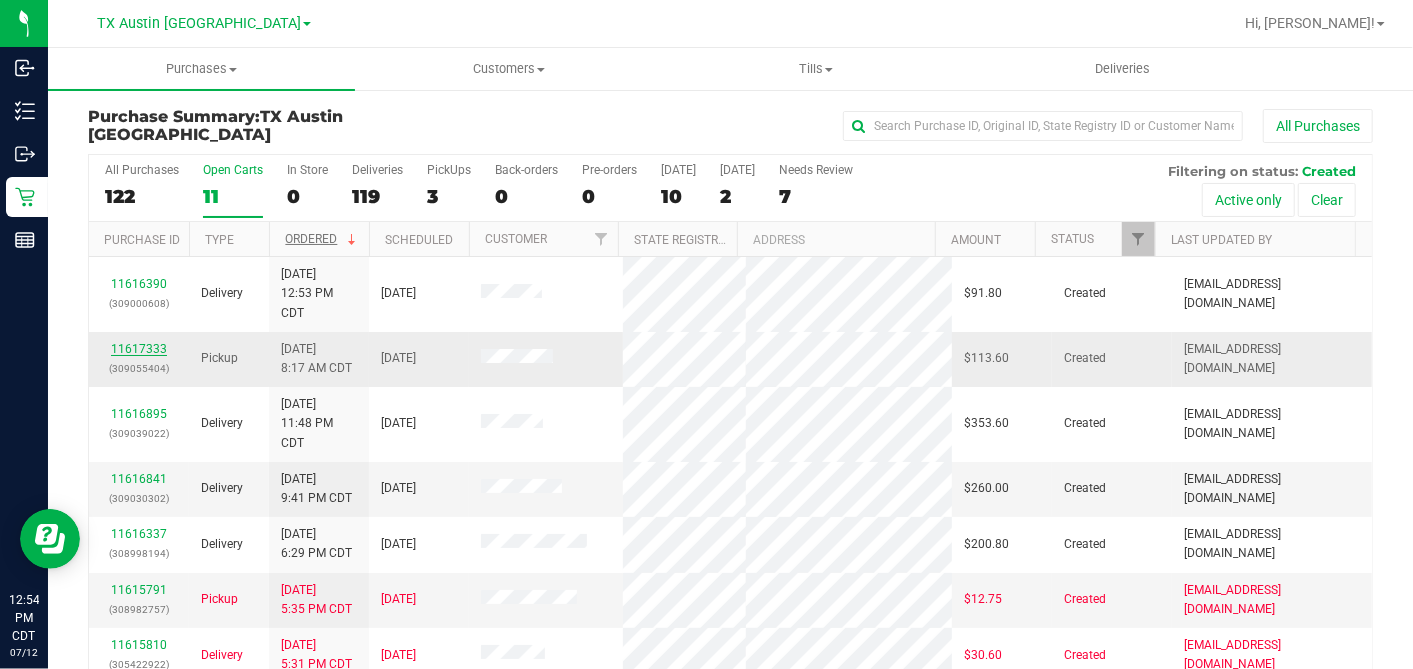 click on "11617333" at bounding box center (139, 349) 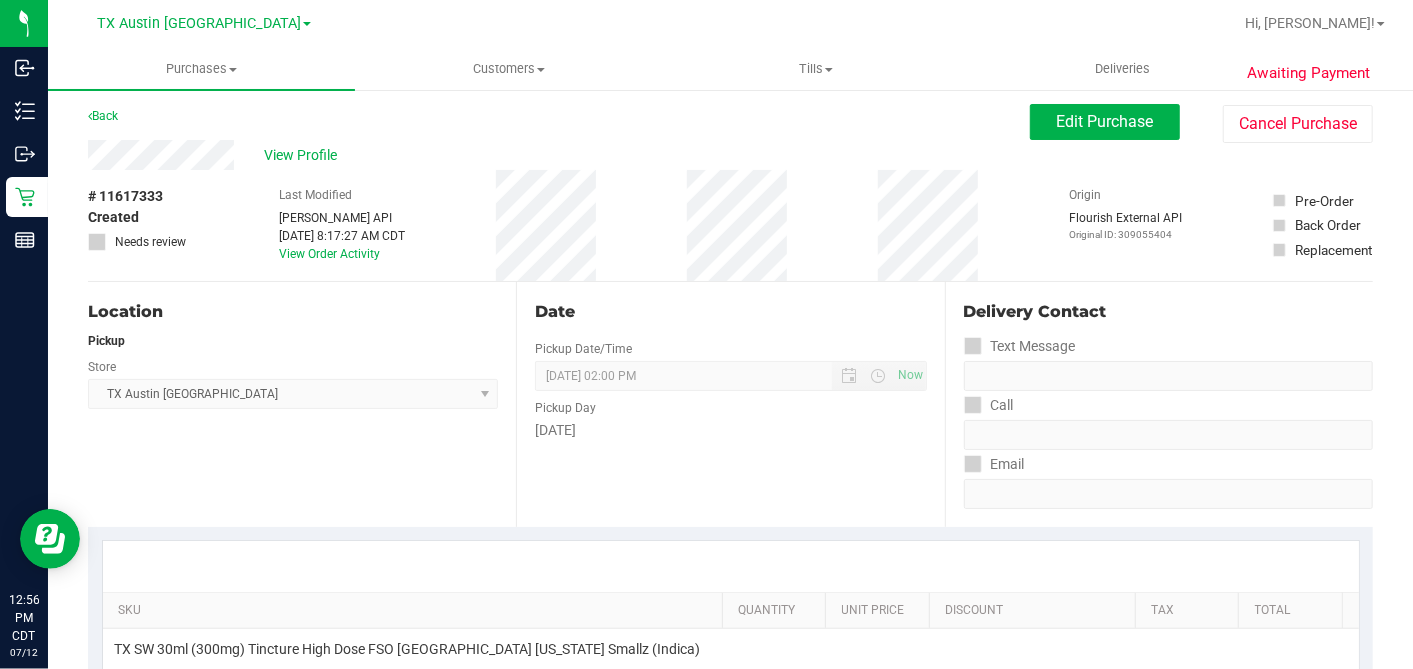 scroll, scrollTop: 0, scrollLeft: 0, axis: both 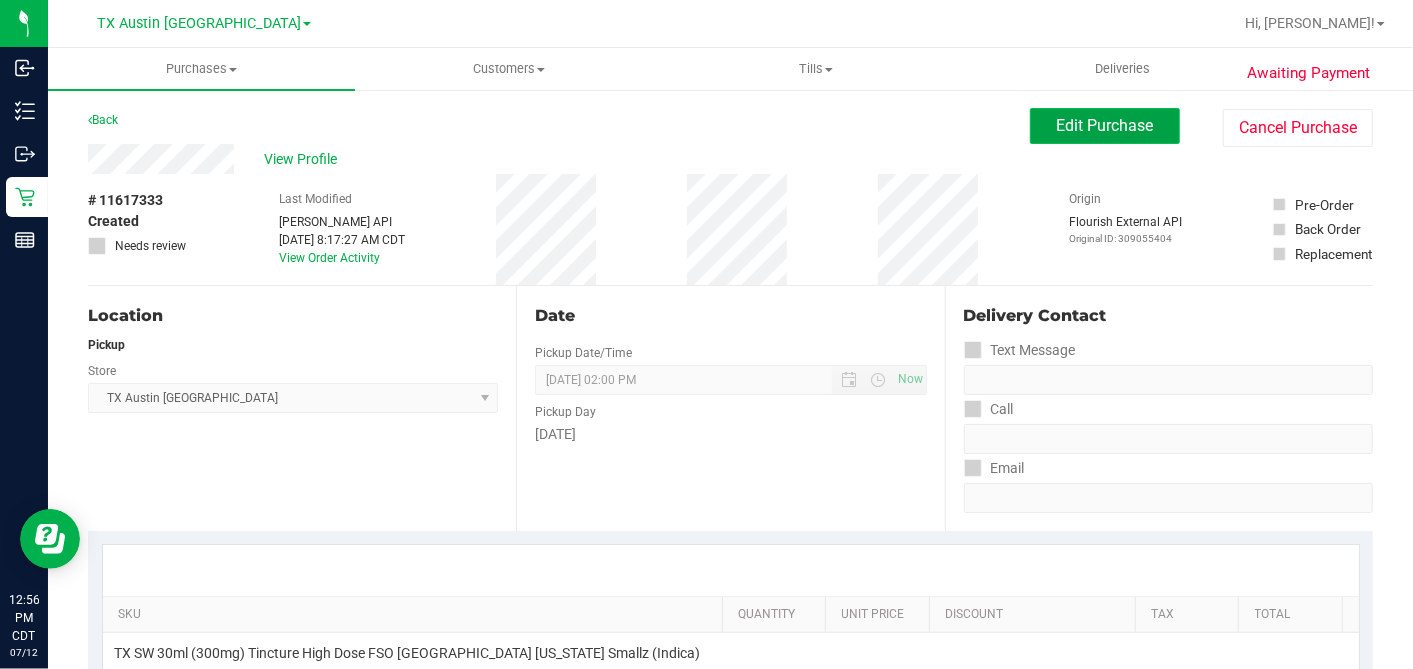 drag, startPoint x: 1091, startPoint y: 132, endPoint x: 1051, endPoint y: 151, distance: 44.28318 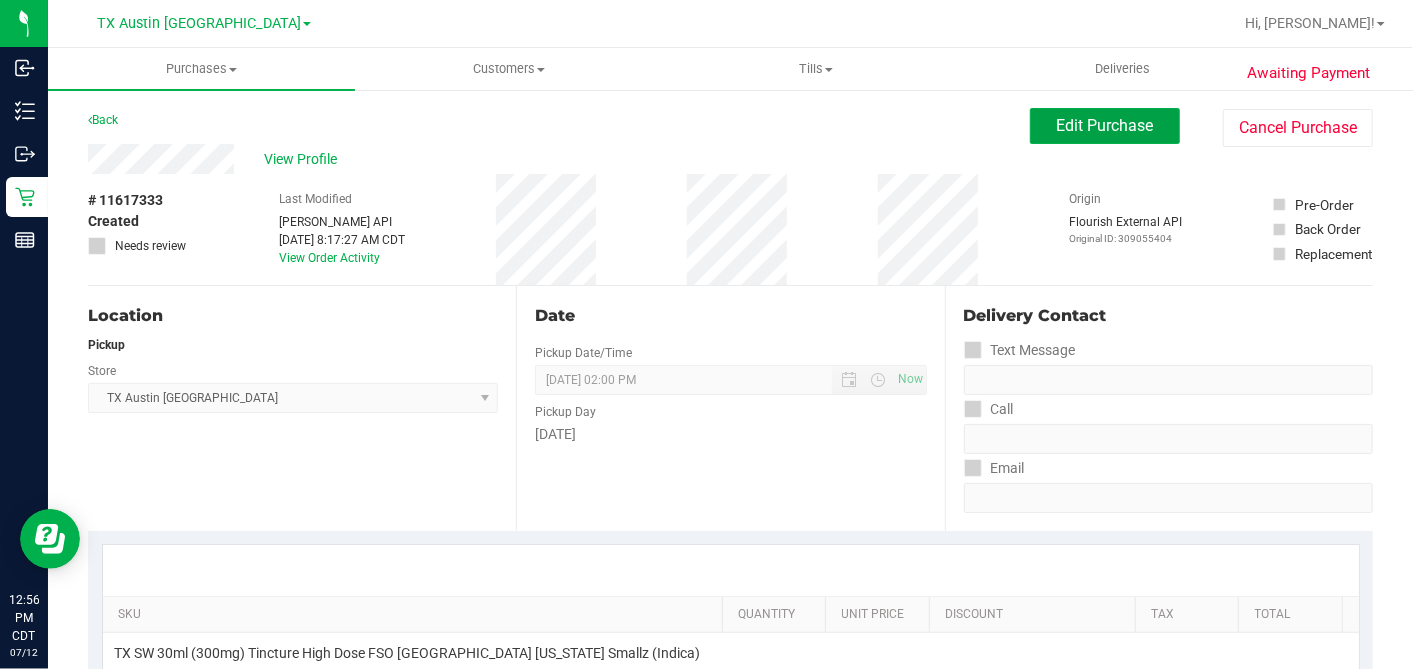 click on "Edit Purchase" at bounding box center (1105, 125) 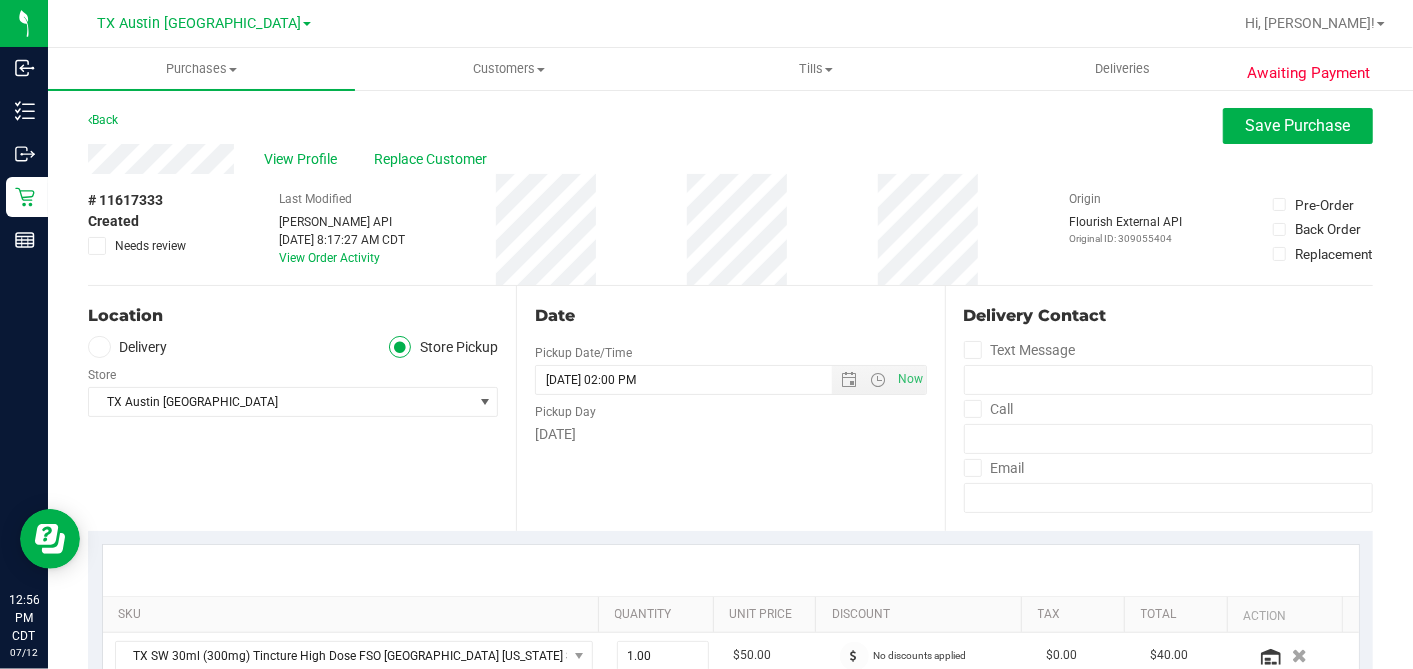 click on "Delivery" at bounding box center [128, 347] 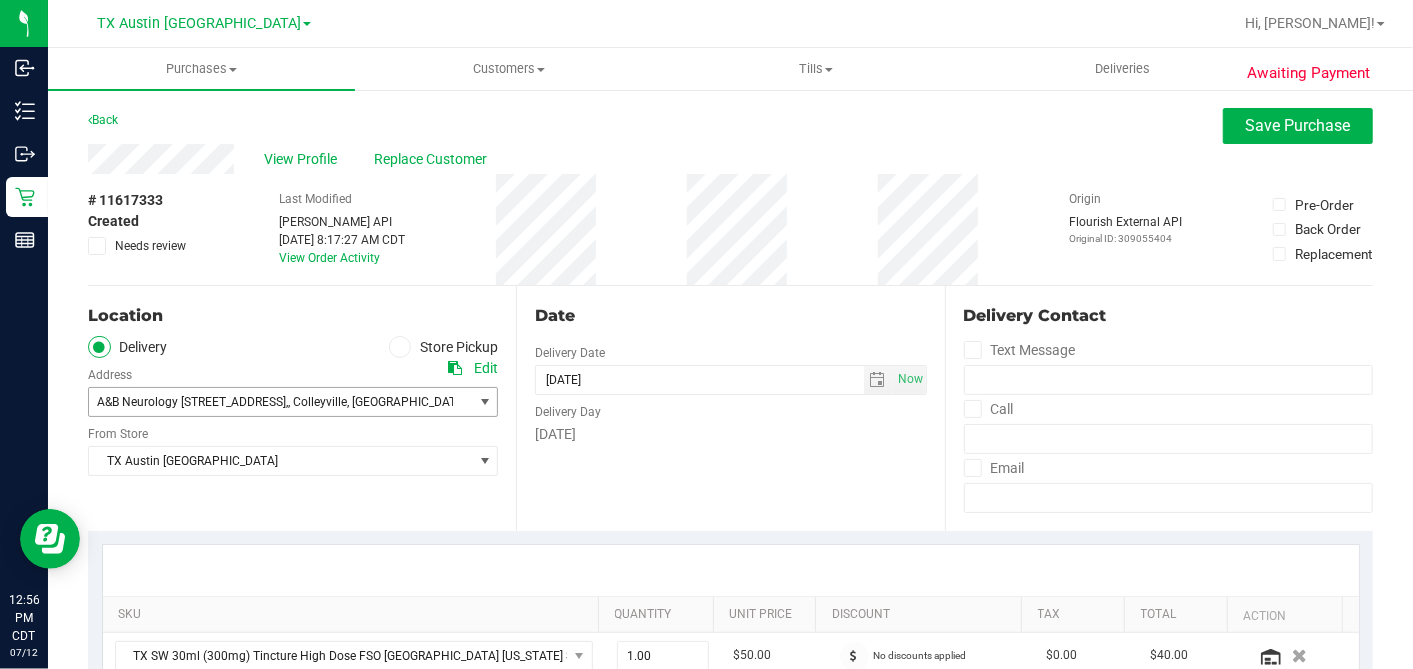 click on "A&B Neurology 6213 Colleyville Blvd, Suite 100," at bounding box center [192, 402] 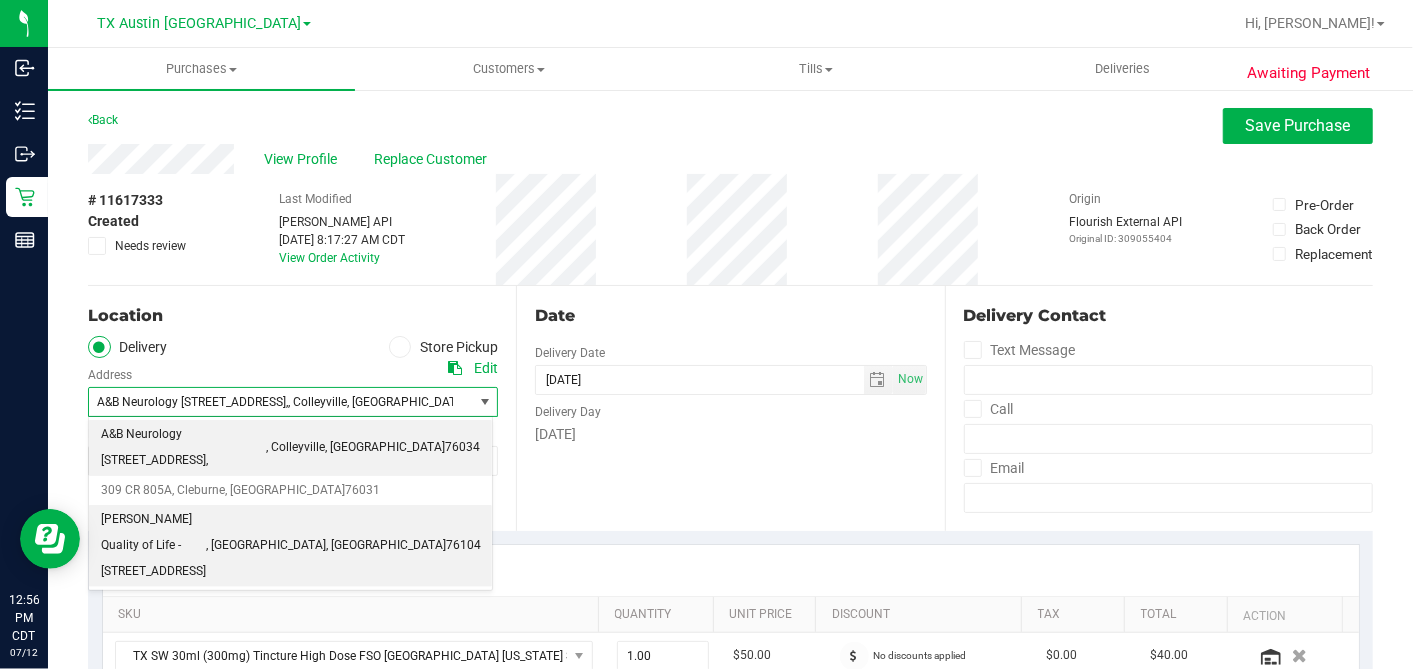 click on "Clarke Quality of Life - 1307 8th Ave" at bounding box center (153, 545) 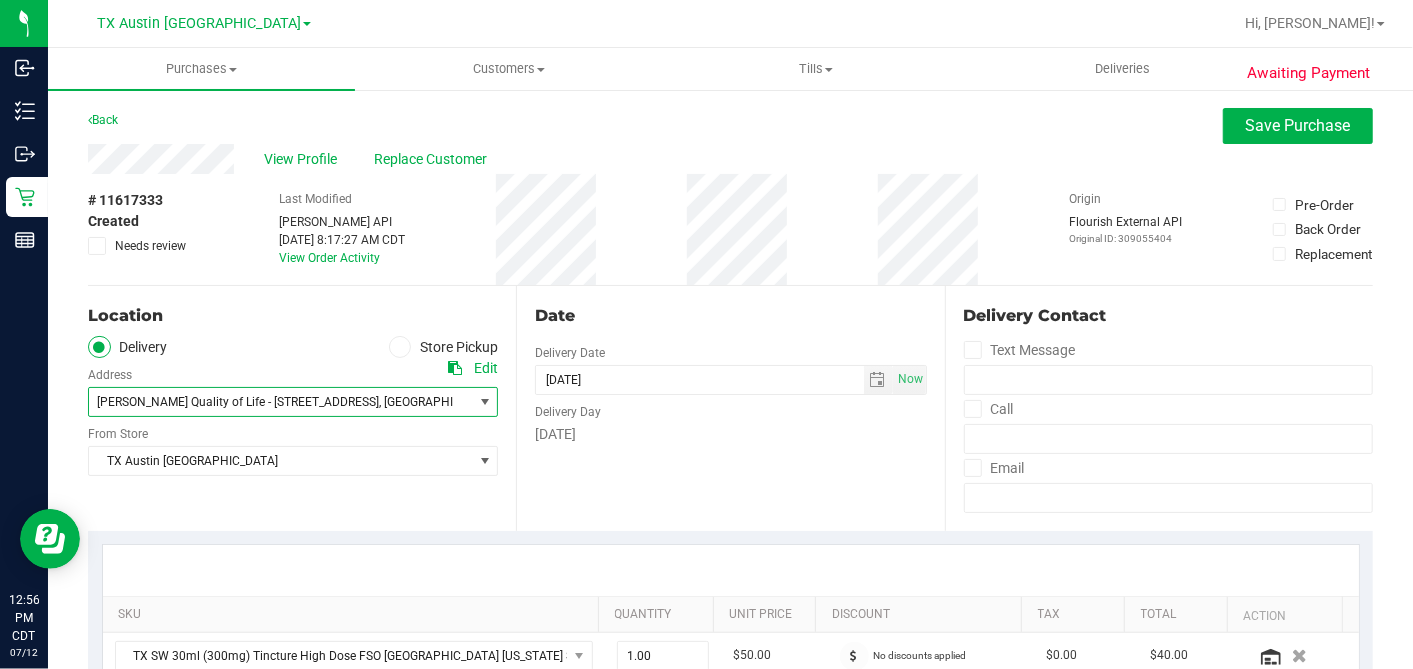 click on "Date
Delivery Date
07/14/2025
Now
07/14/2025 02:00 PM
Now
Delivery Day
Monday" at bounding box center (730, 408) 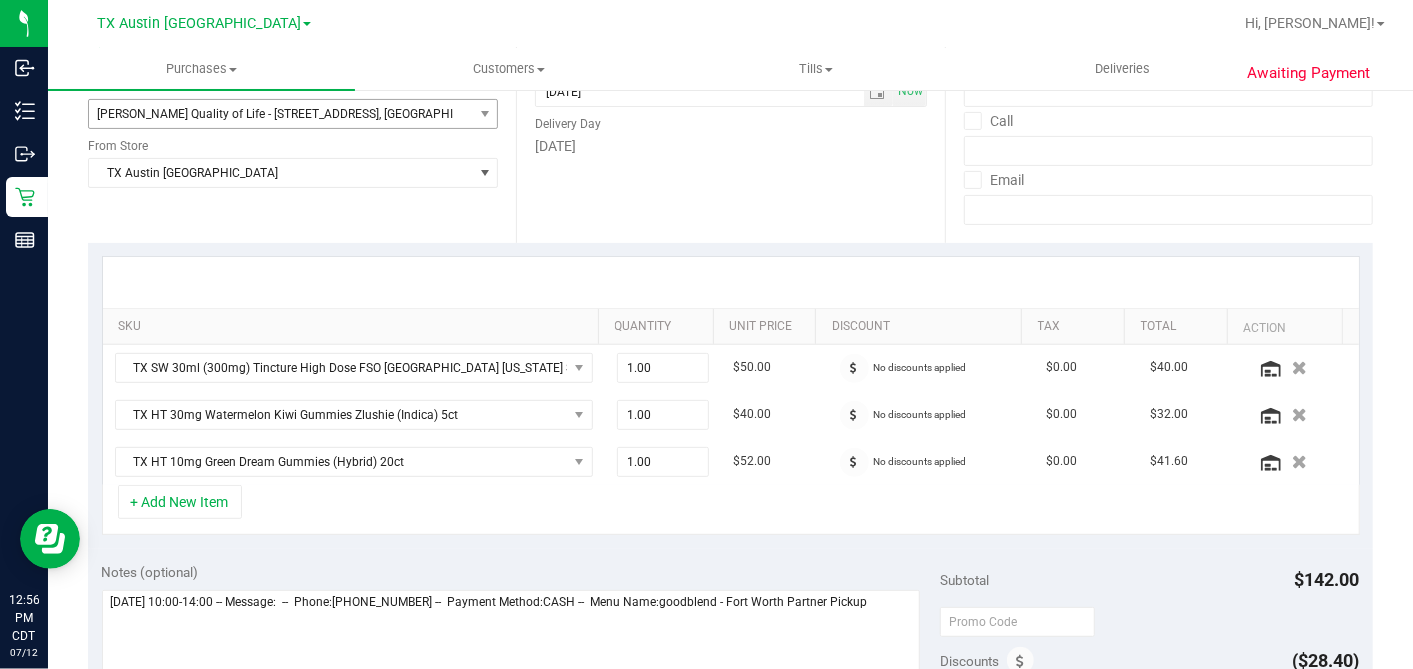 scroll, scrollTop: 444, scrollLeft: 0, axis: vertical 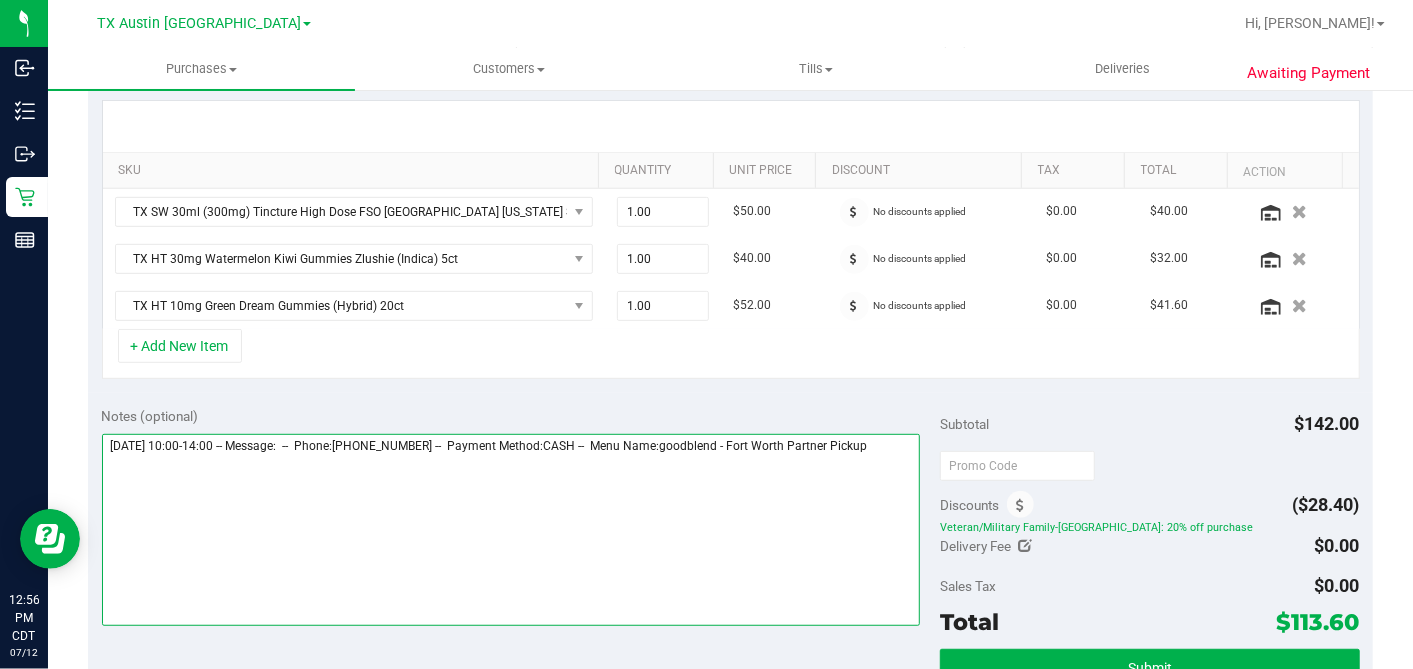 click at bounding box center (511, 530) 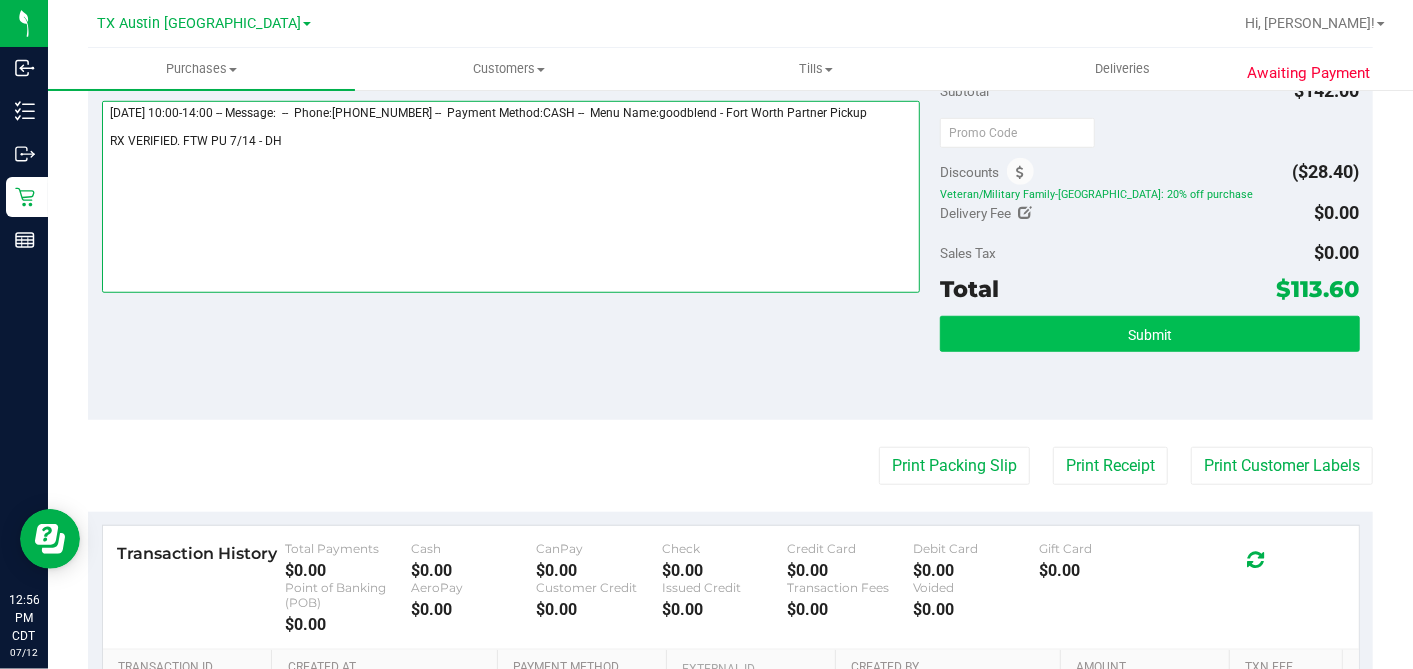 type on "Monday 07/14/2025 10:00-14:00 -- Message:  --  Phone:6825583983 --  Payment Method:CASH --  Menu Name:goodblend - Fort Worth Partner Pickup
RX VERIFIED. FTW PU 7/14 - DH" 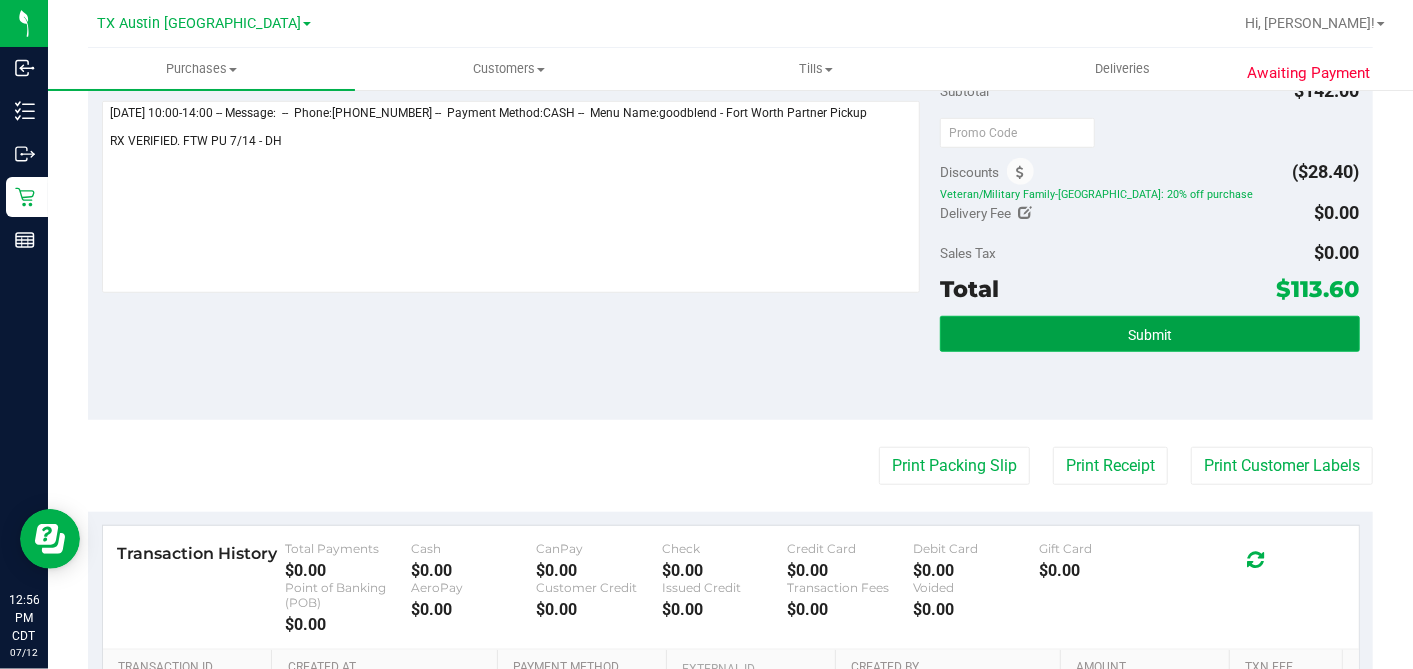 click on "Submit" at bounding box center (1149, 334) 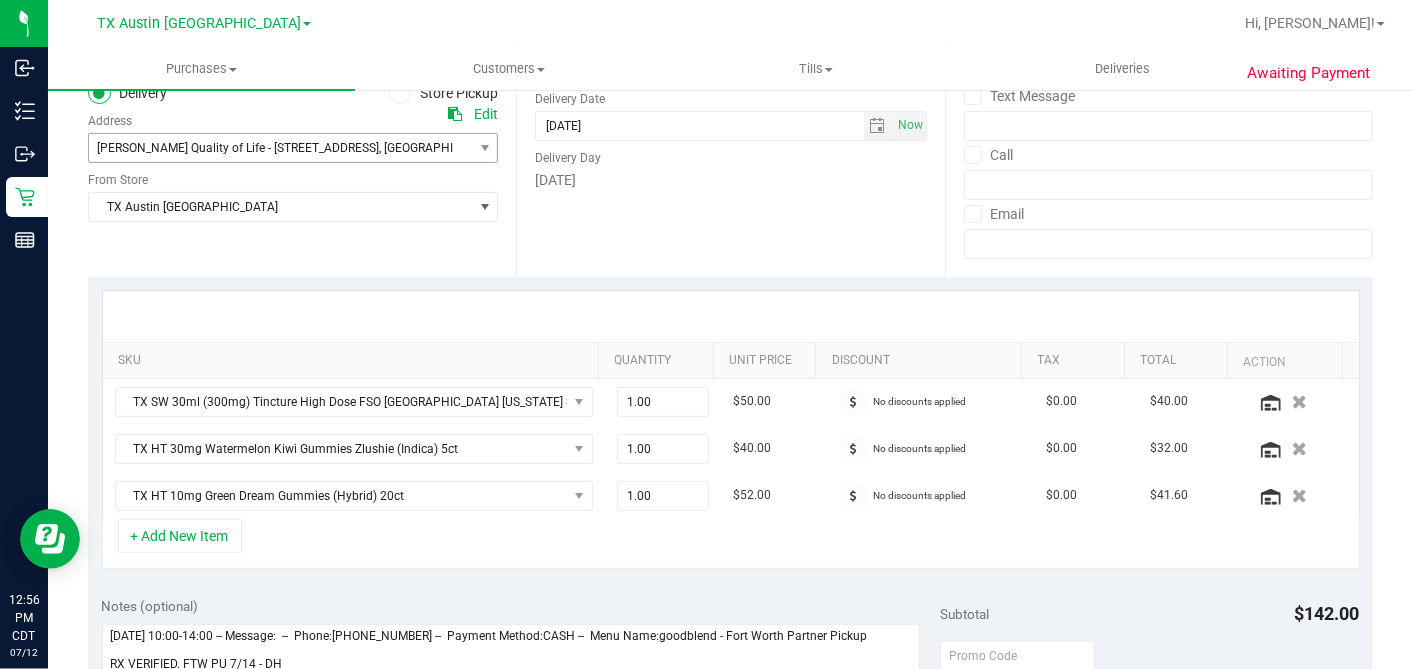 scroll, scrollTop: 0, scrollLeft: 0, axis: both 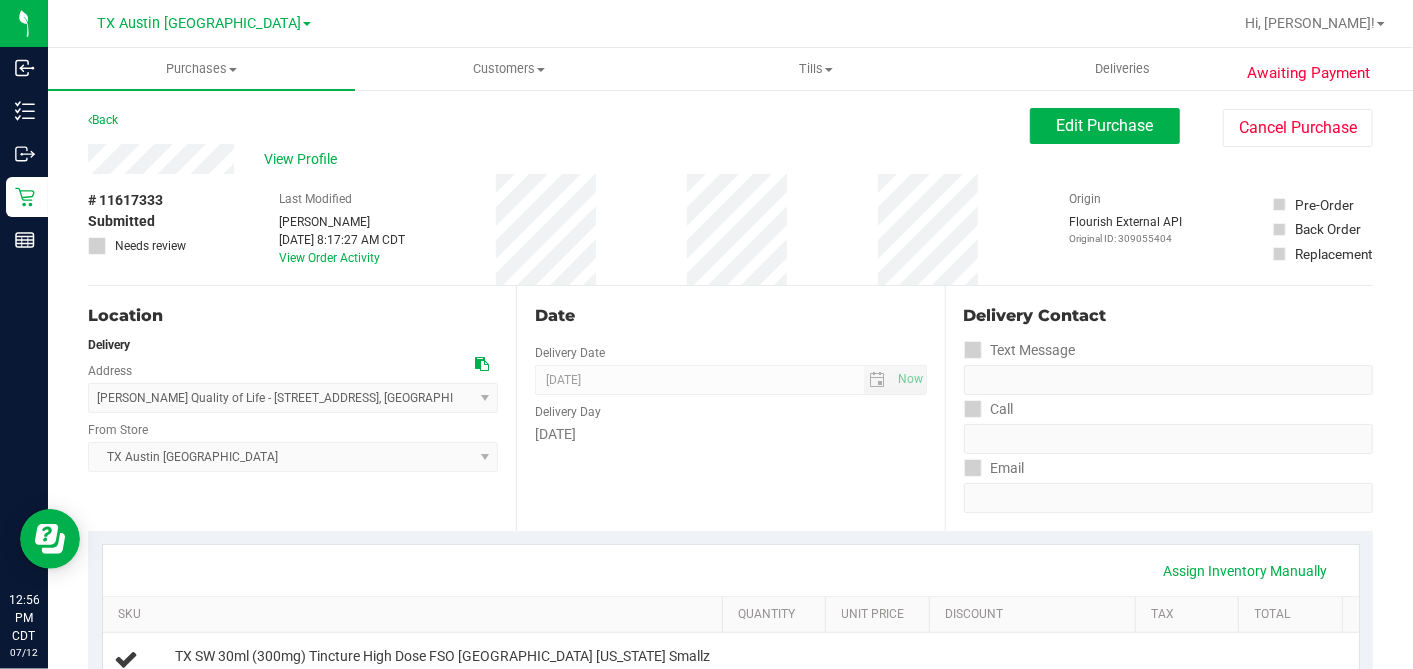 click on "View Profile" at bounding box center (304, 159) 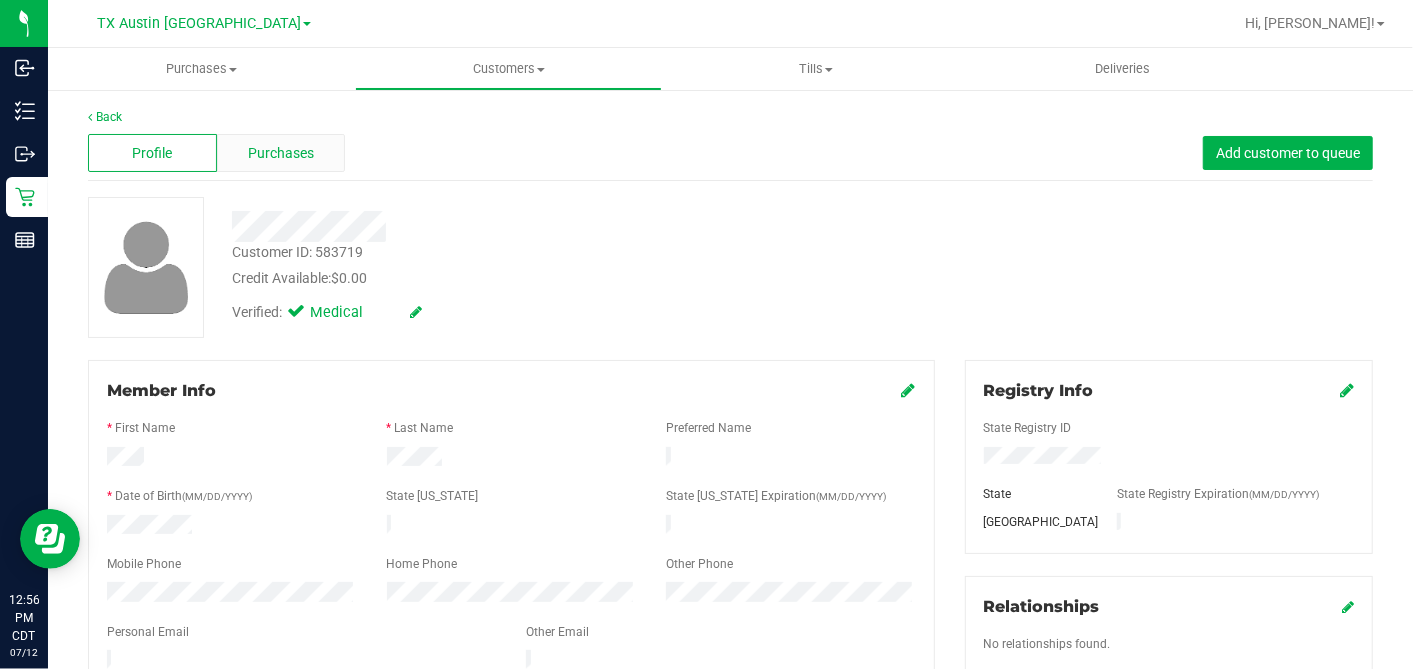 click on "Purchases" at bounding box center [281, 153] 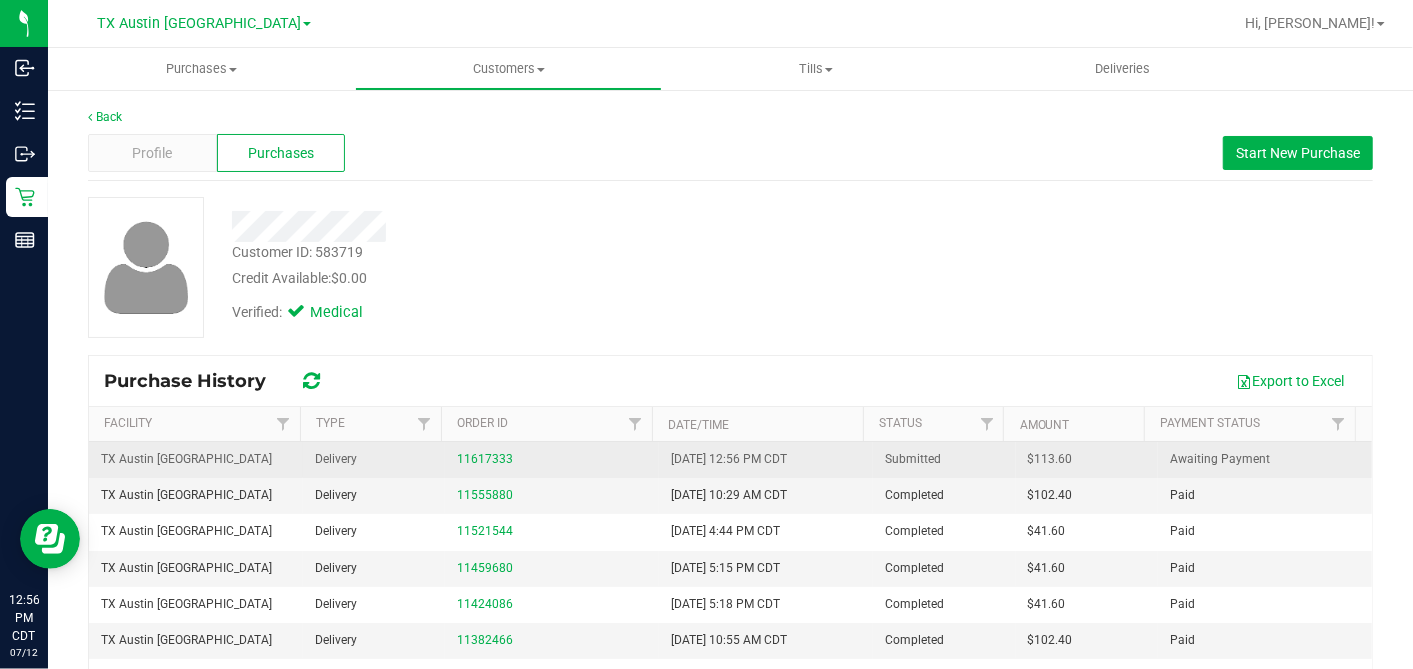 click on "$113.60" at bounding box center [1050, 459] 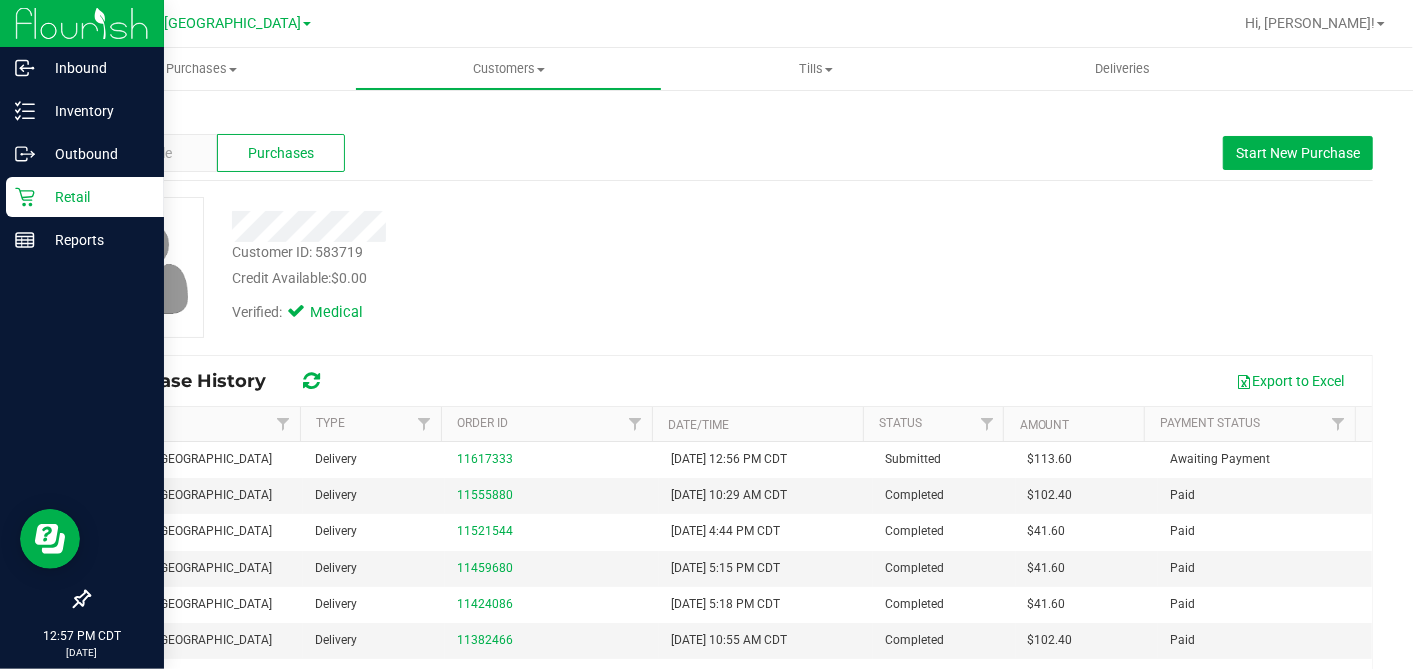 click 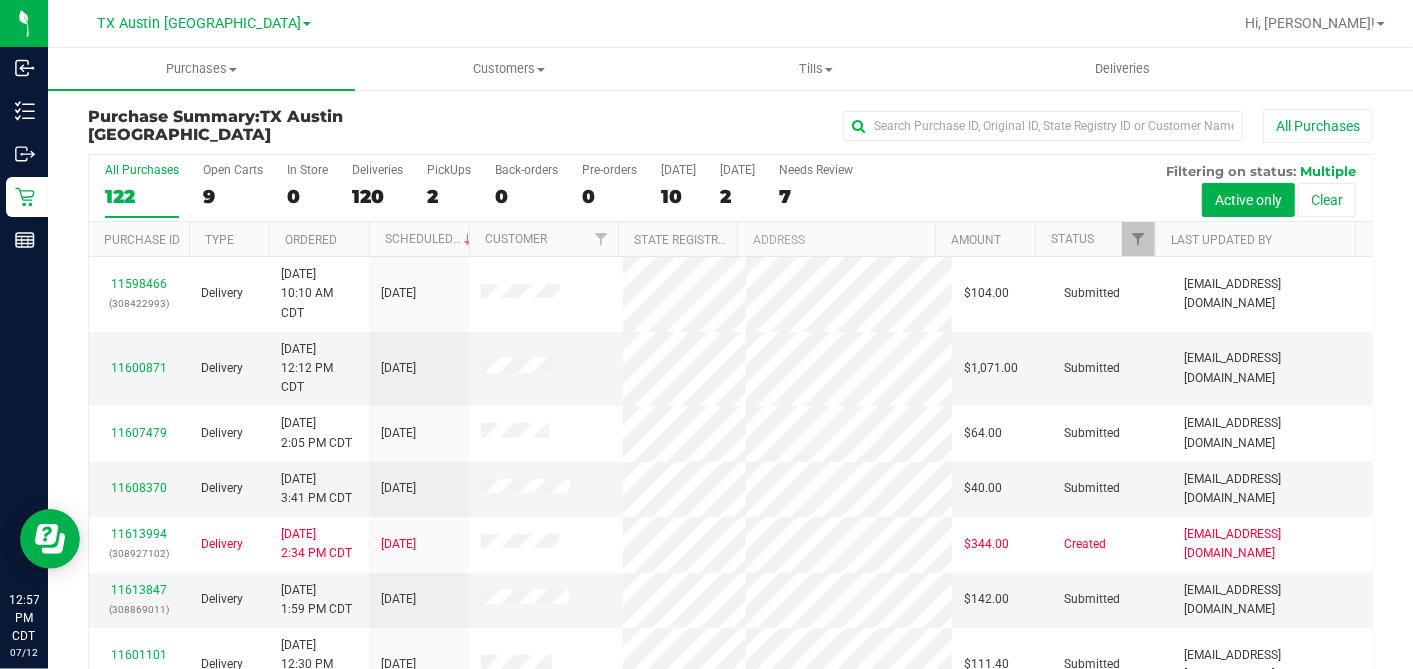click on "9" at bounding box center [233, 196] 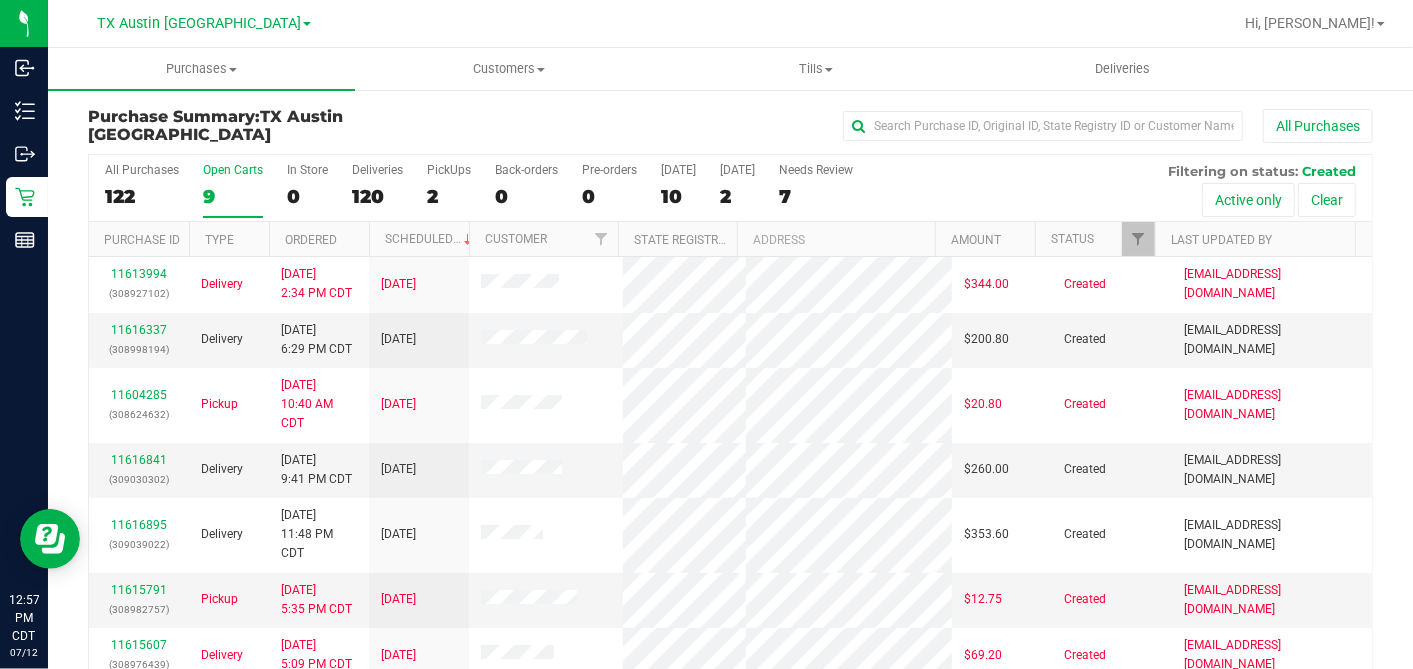 click on "Ordered" at bounding box center [319, 239] 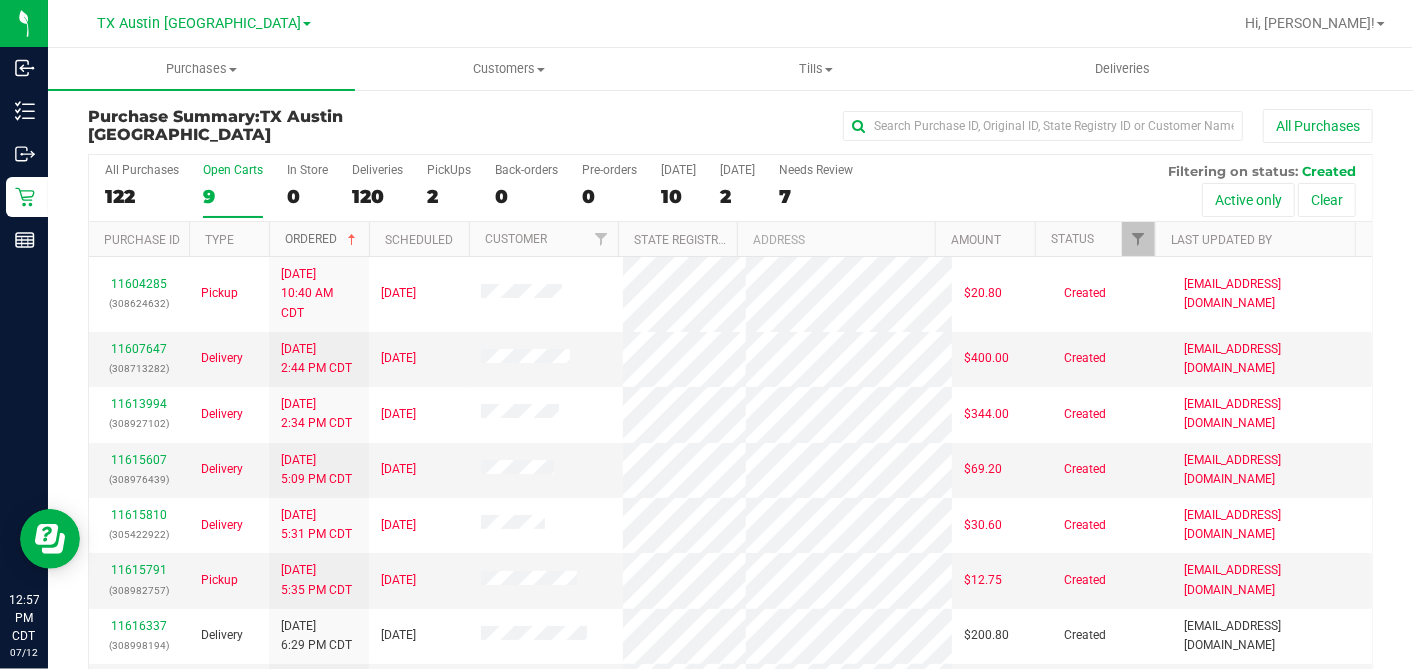 click at bounding box center [352, 240] 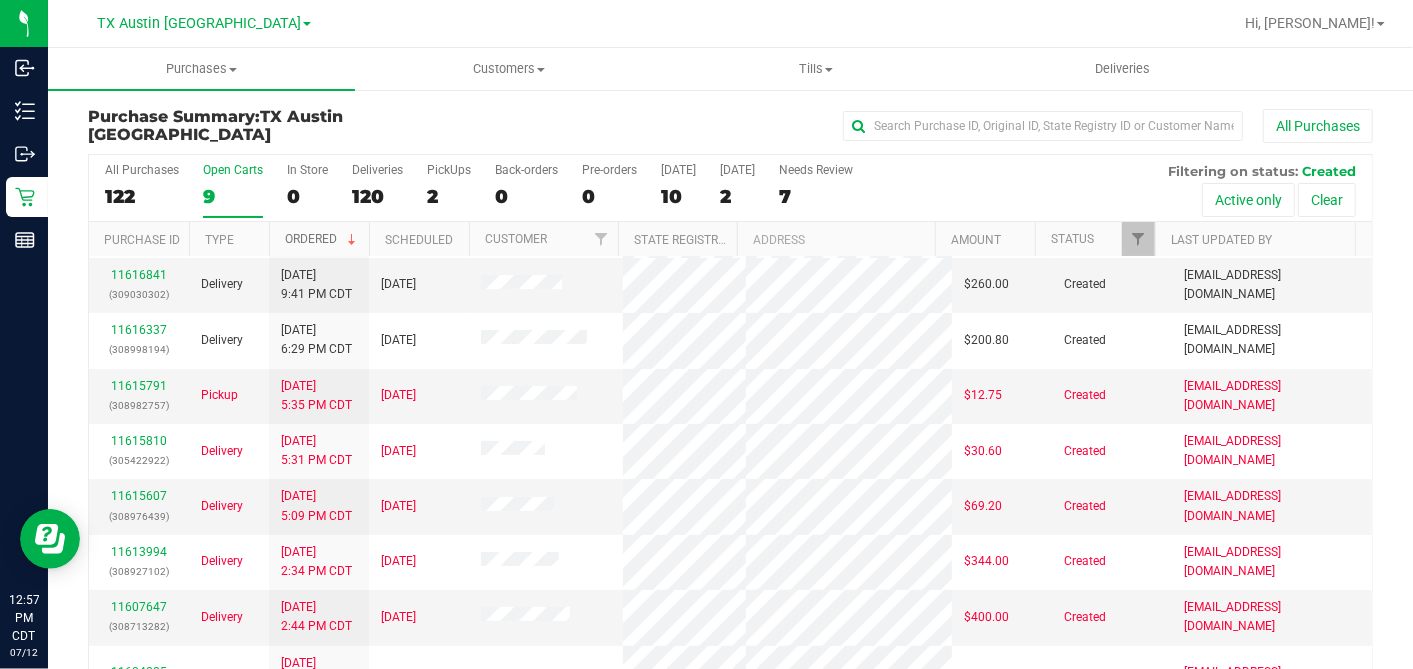 scroll, scrollTop: 131, scrollLeft: 0, axis: vertical 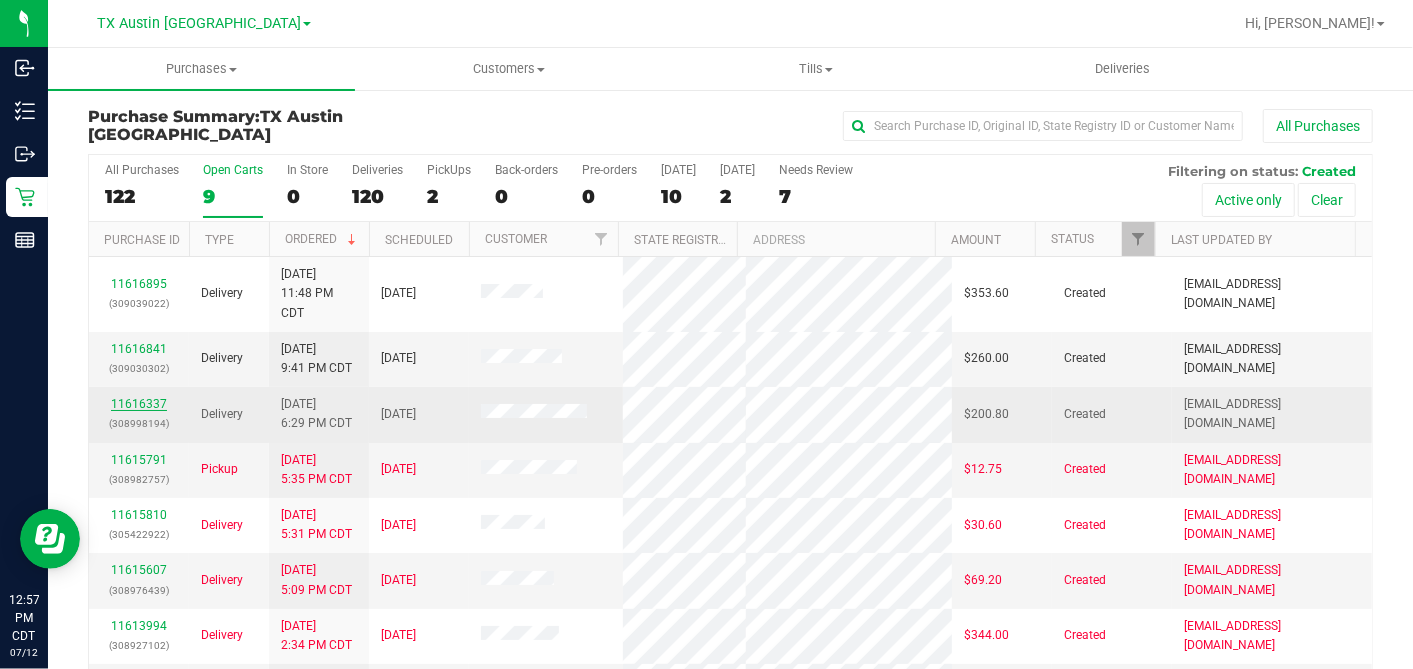 click on "11616337" at bounding box center (139, 404) 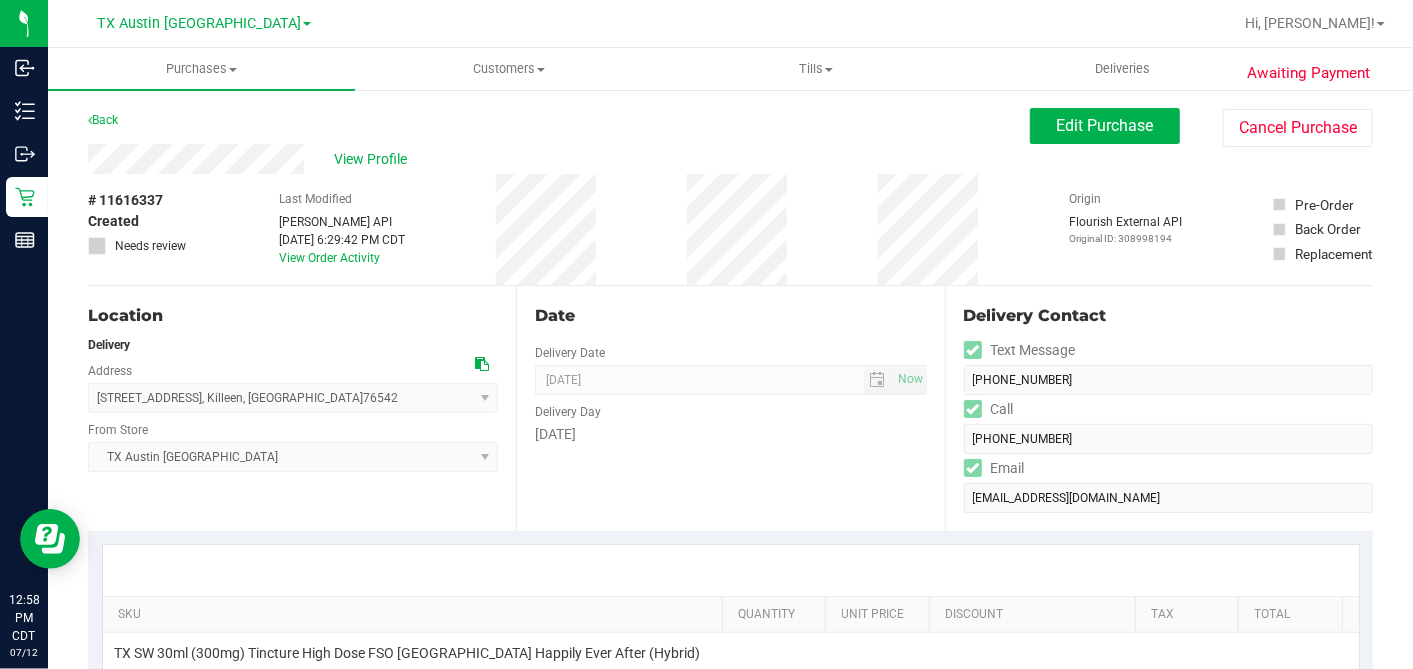 click on "Date" at bounding box center (730, 316) 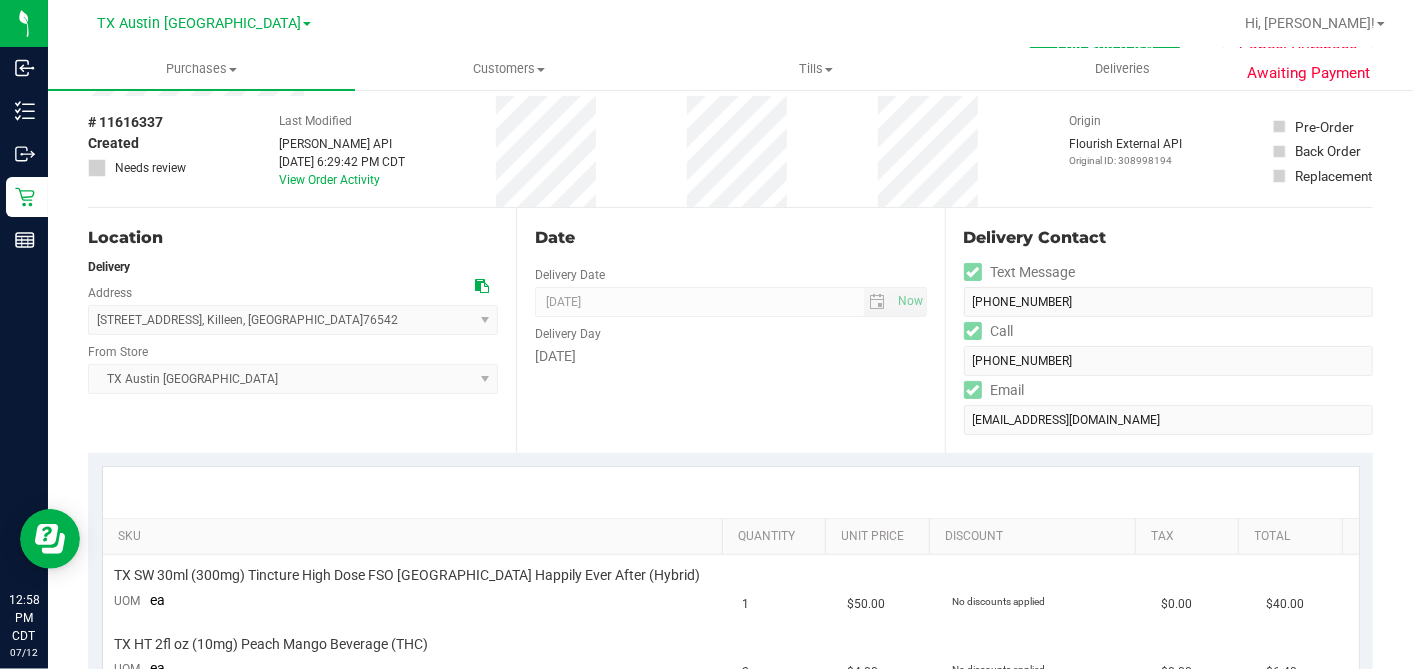 scroll, scrollTop: 0, scrollLeft: 0, axis: both 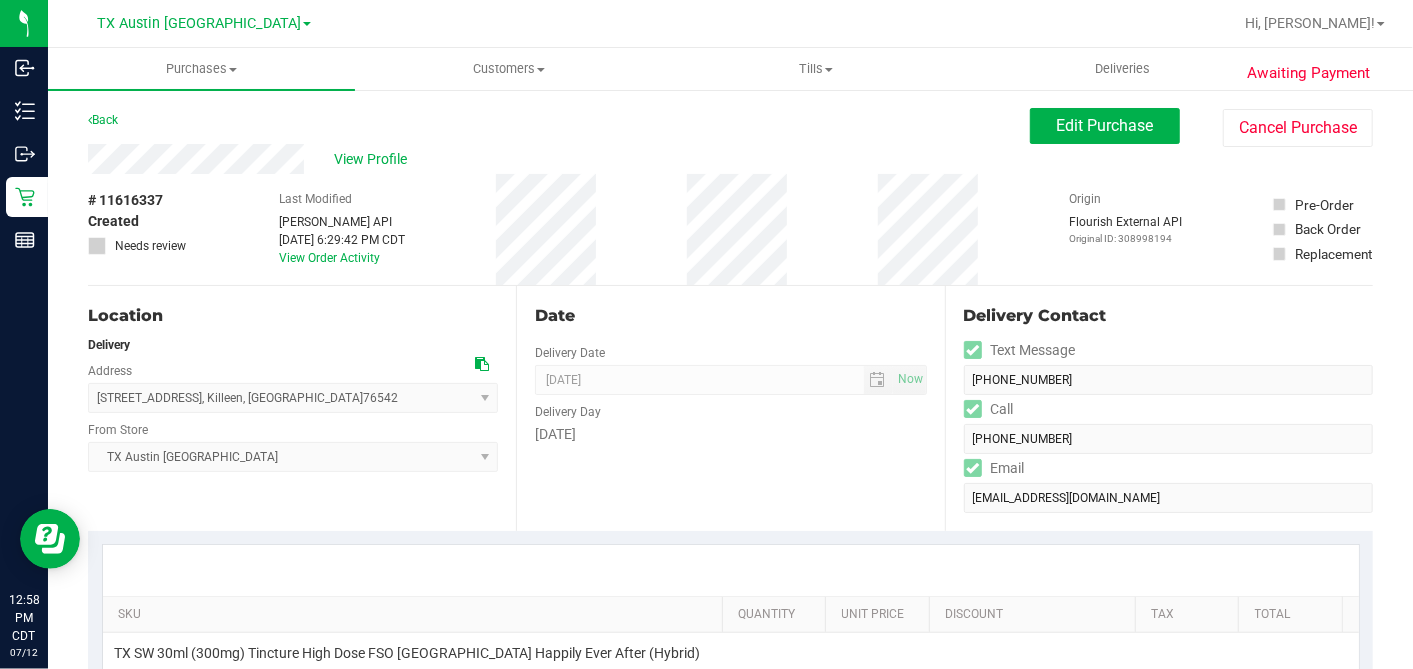click on "3818 Water Oak Dr
, Killeen
, TX
76542
Select address North Central Route - 3818 Water Oak Dr 3818 Water Oak Dr" at bounding box center [293, 398] 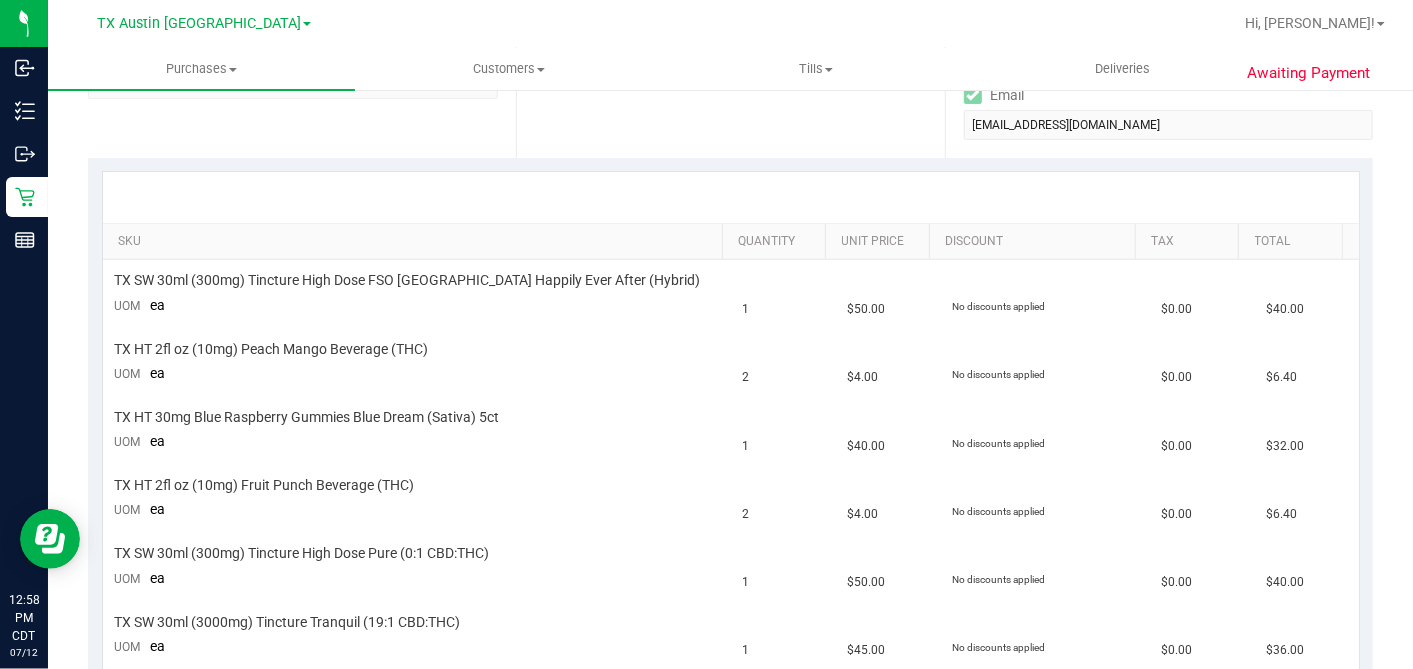 scroll, scrollTop: 0, scrollLeft: 0, axis: both 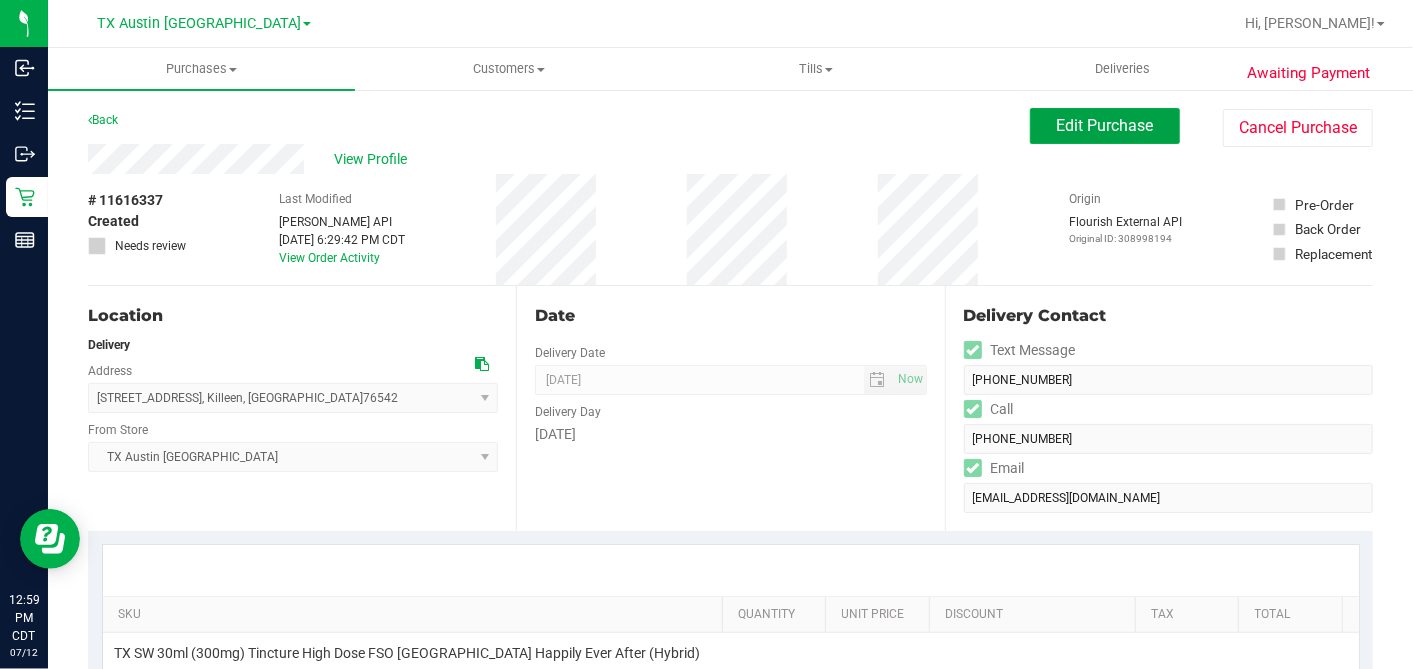 drag, startPoint x: 1054, startPoint y: 137, endPoint x: 1046, endPoint y: 145, distance: 11.313708 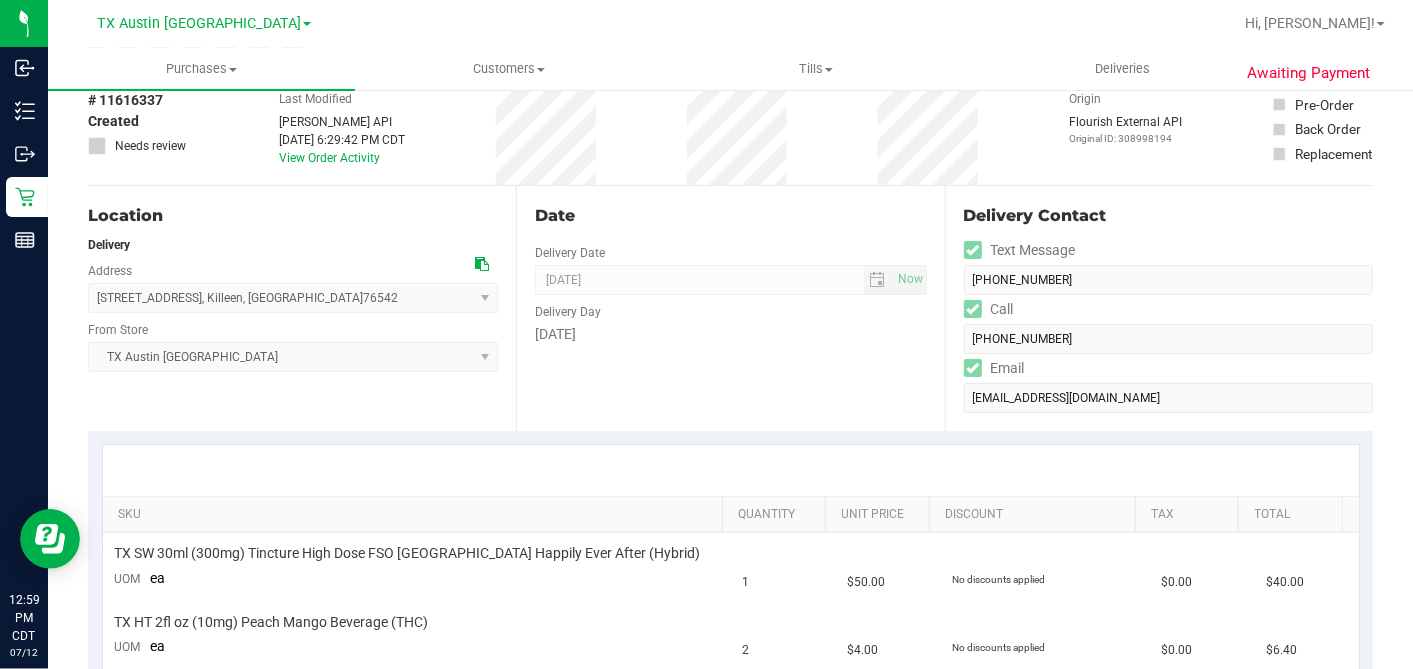 scroll, scrollTop: 555, scrollLeft: 0, axis: vertical 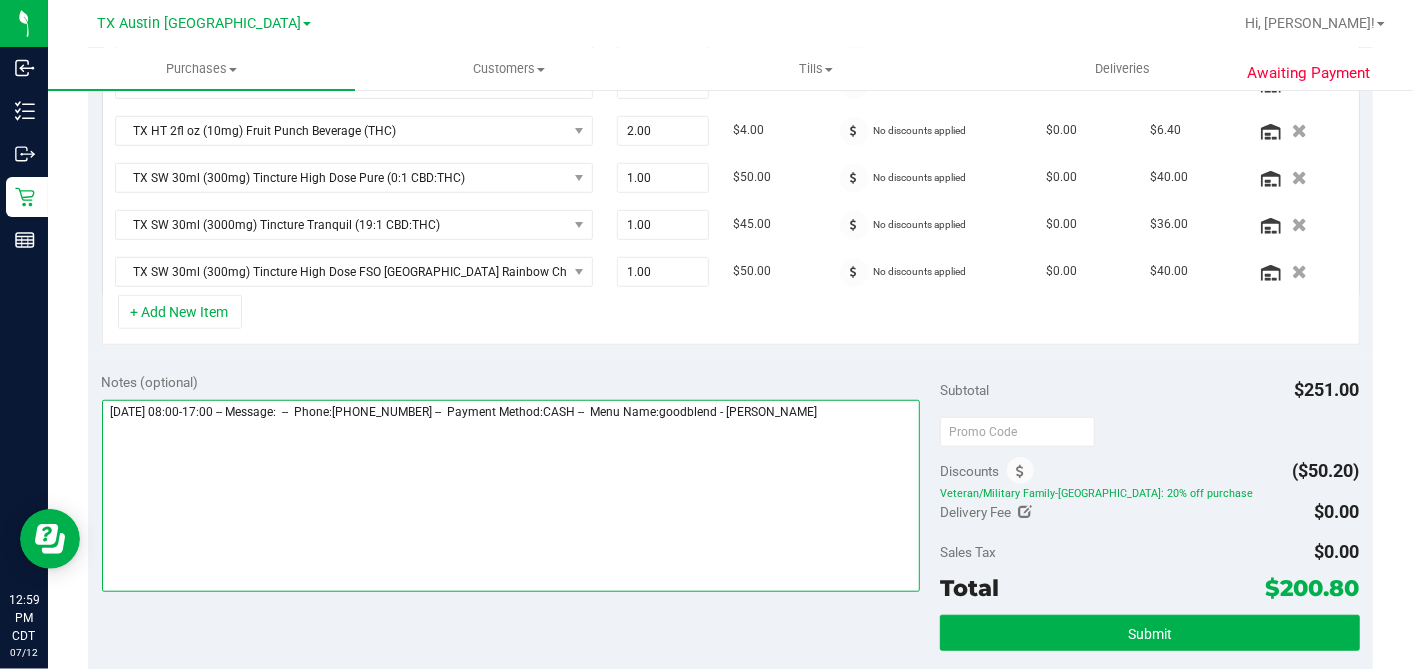 click at bounding box center [511, 496] 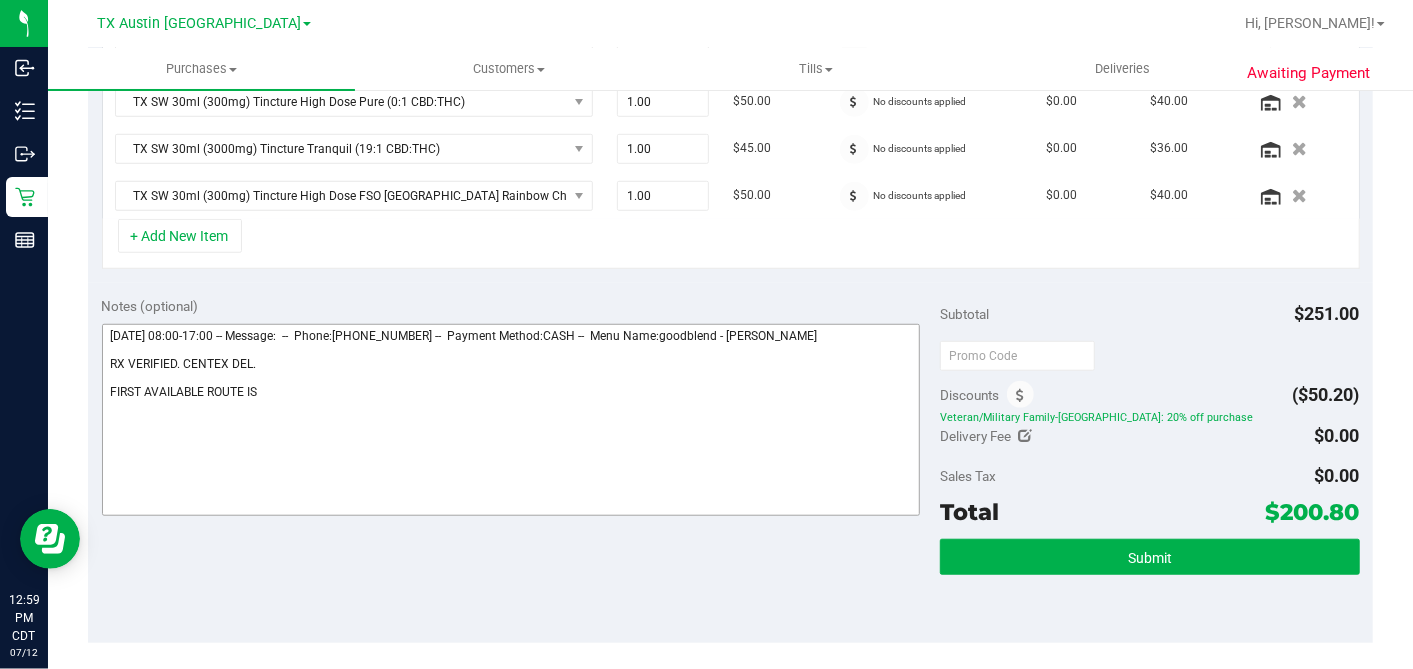 scroll, scrollTop: 777, scrollLeft: 0, axis: vertical 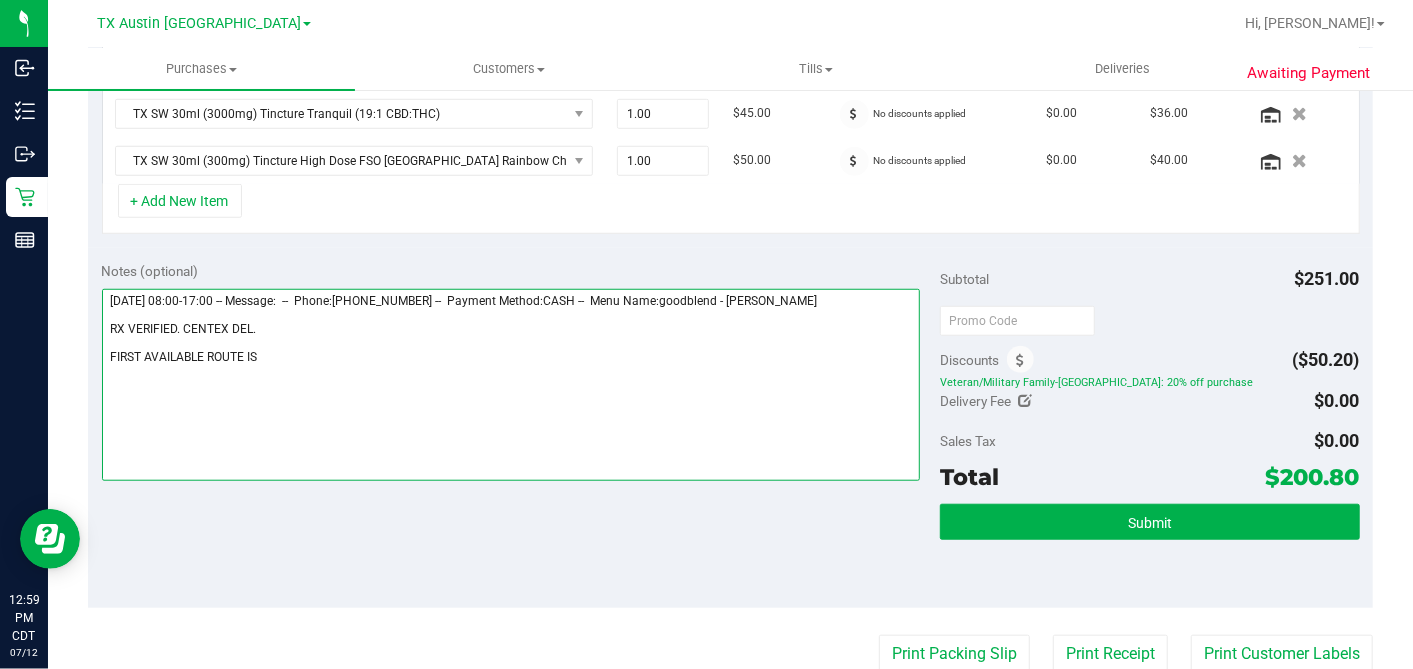 click at bounding box center (511, 385) 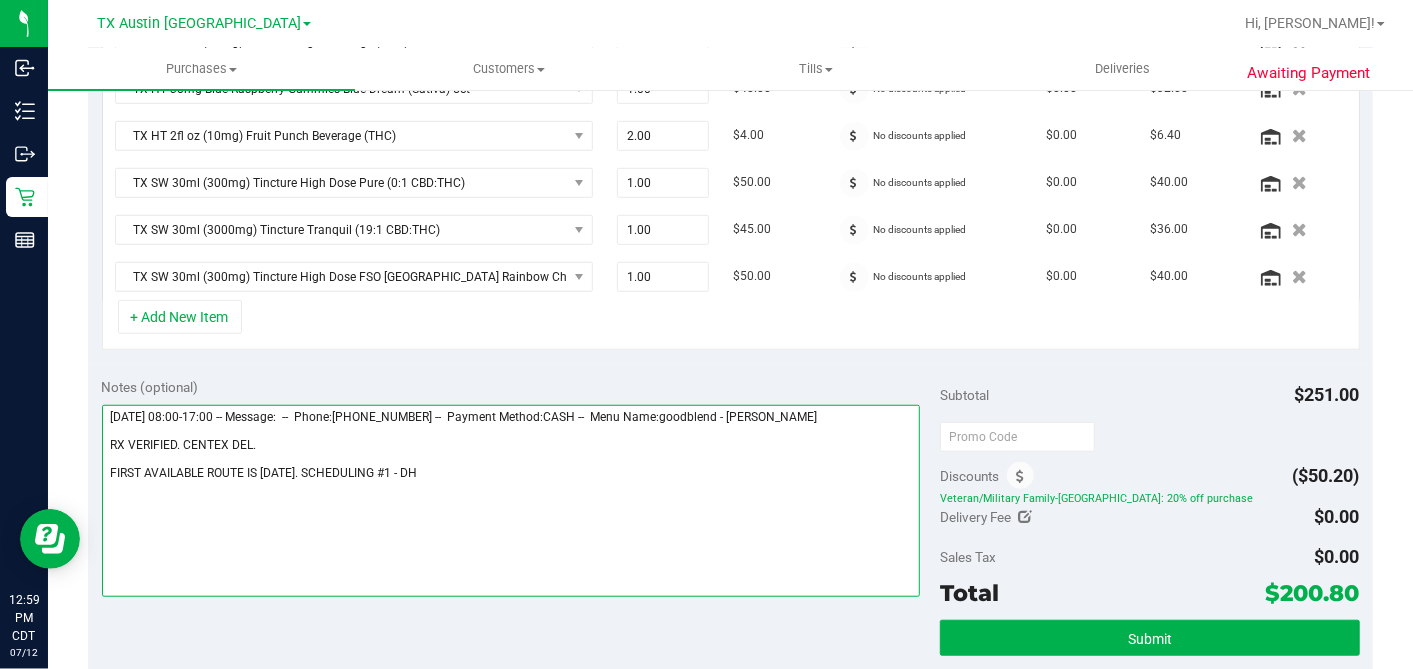 scroll, scrollTop: 666, scrollLeft: 0, axis: vertical 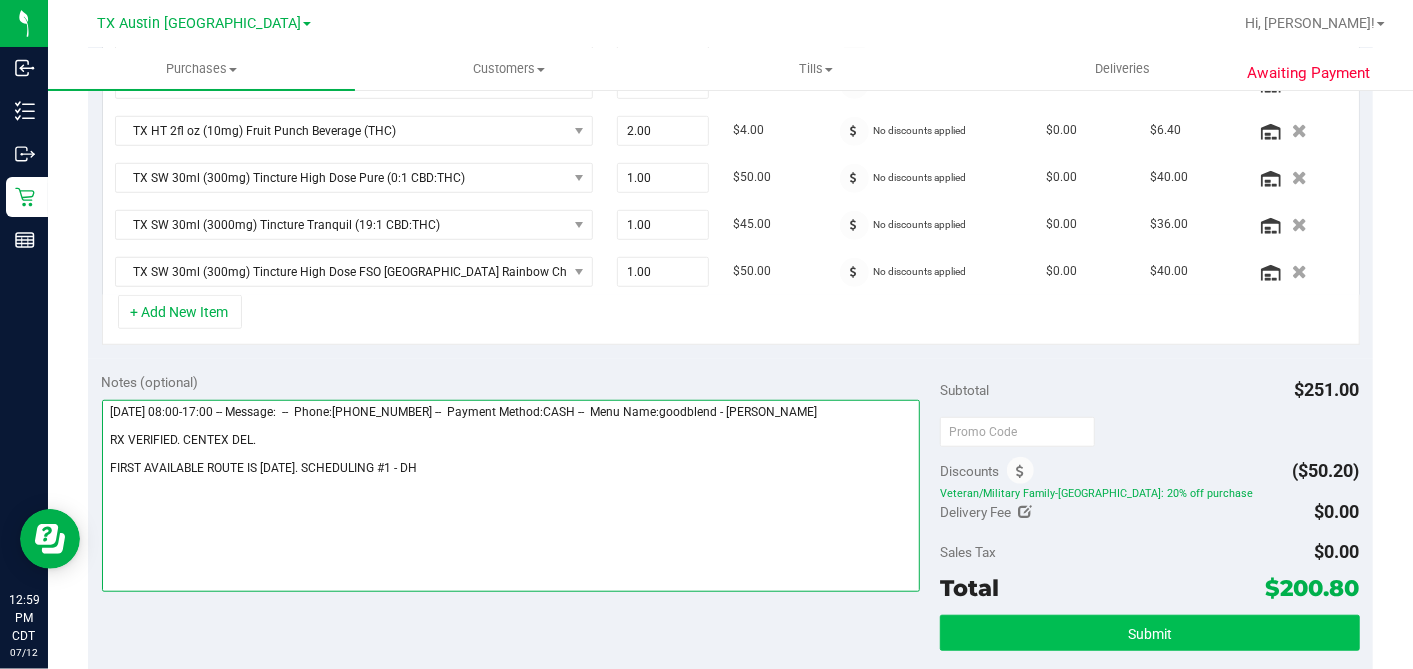 type on "Tuesday 07/15/2025 08:00-17:00 -- Message:  --  Phone:3363634582 --  Payment Method:CASH --  Menu Name:goodblend - Austin Delivery
RX VERIFIED. CENTEX DEL.
FIRST AVAILABLE ROUTE IS TUE 7/15. SCHEDULING #1 - DH" 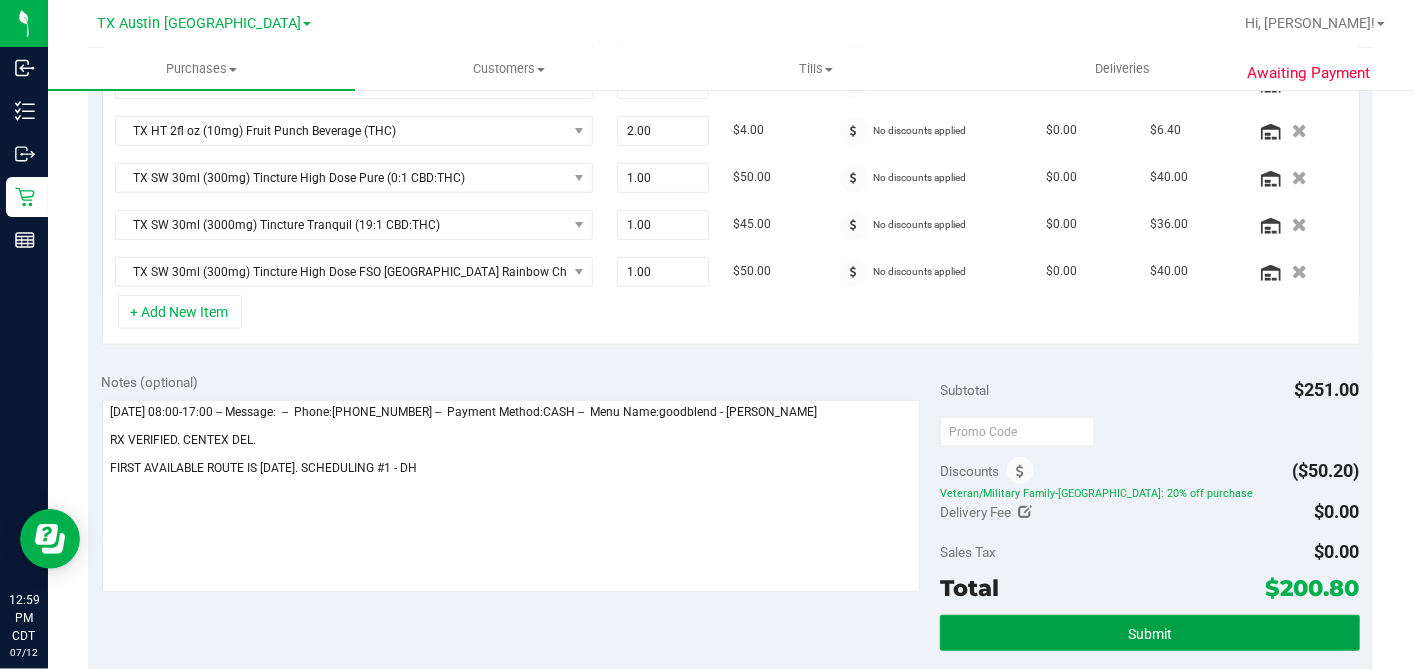 drag, startPoint x: 1147, startPoint y: 618, endPoint x: 1028, endPoint y: 599, distance: 120.50726 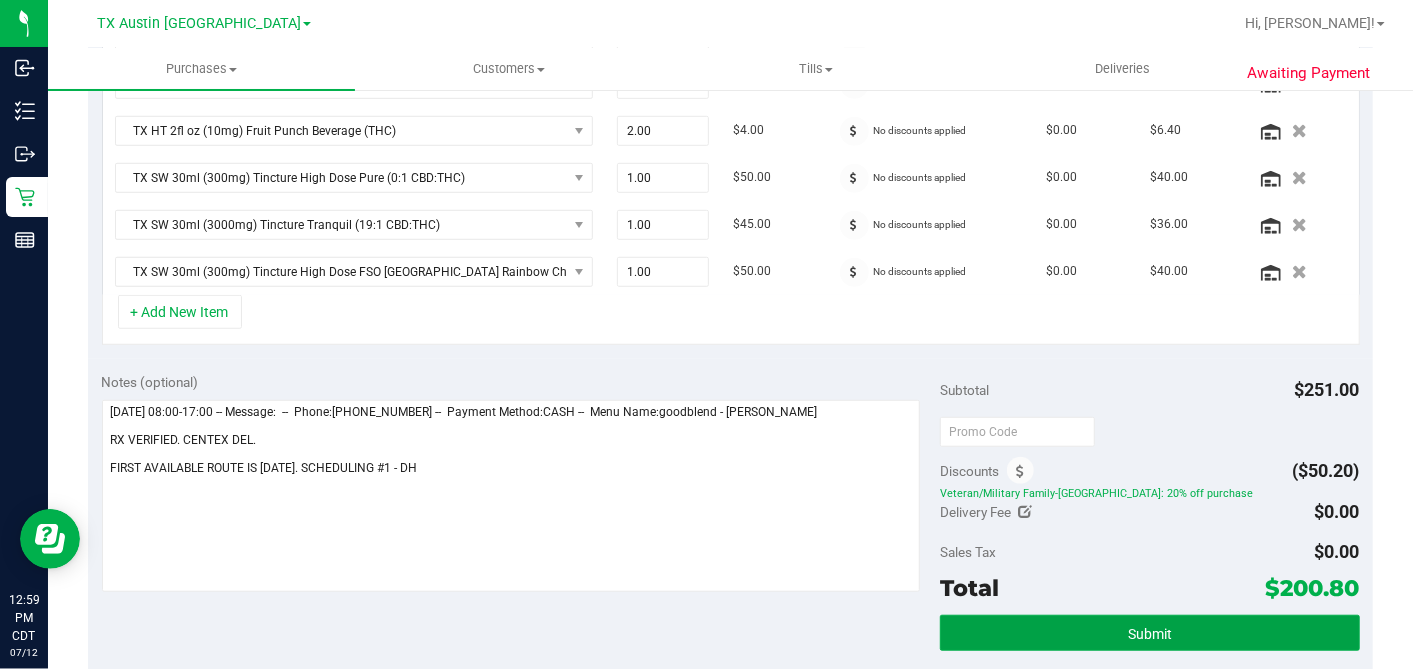 click on "Submit" at bounding box center (1150, 634) 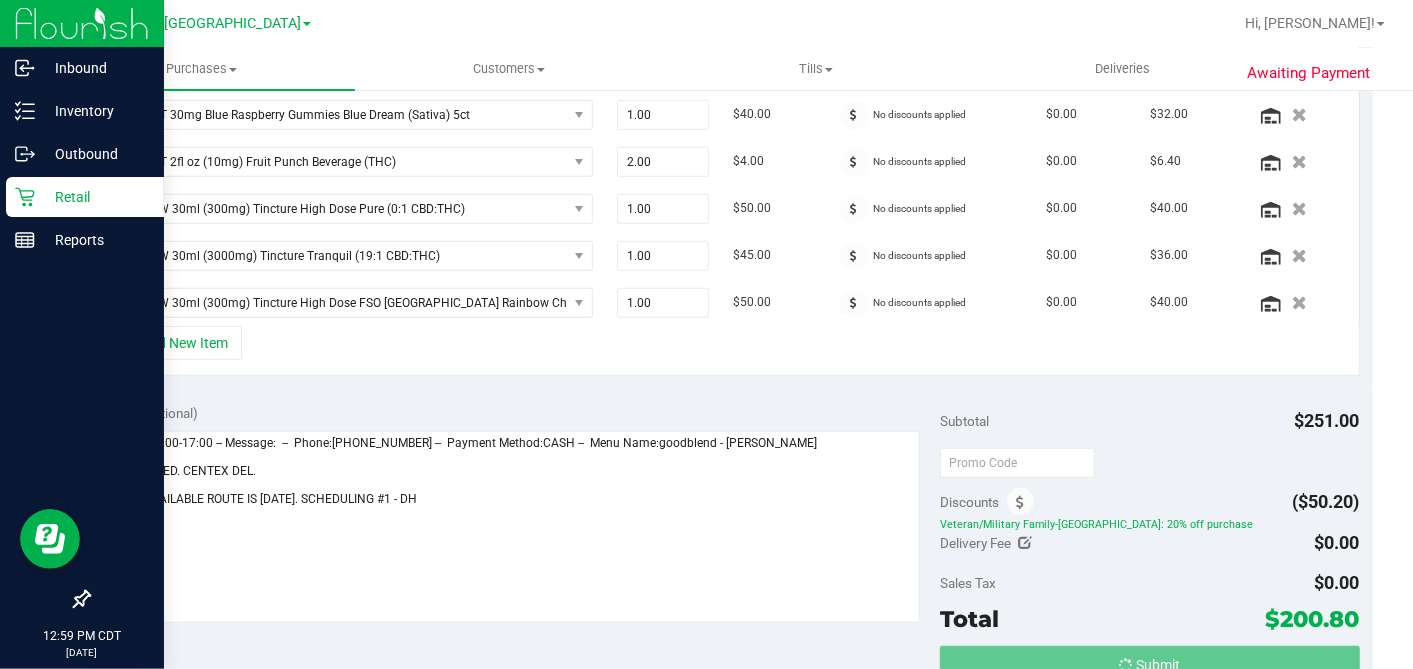 scroll, scrollTop: 604, scrollLeft: 0, axis: vertical 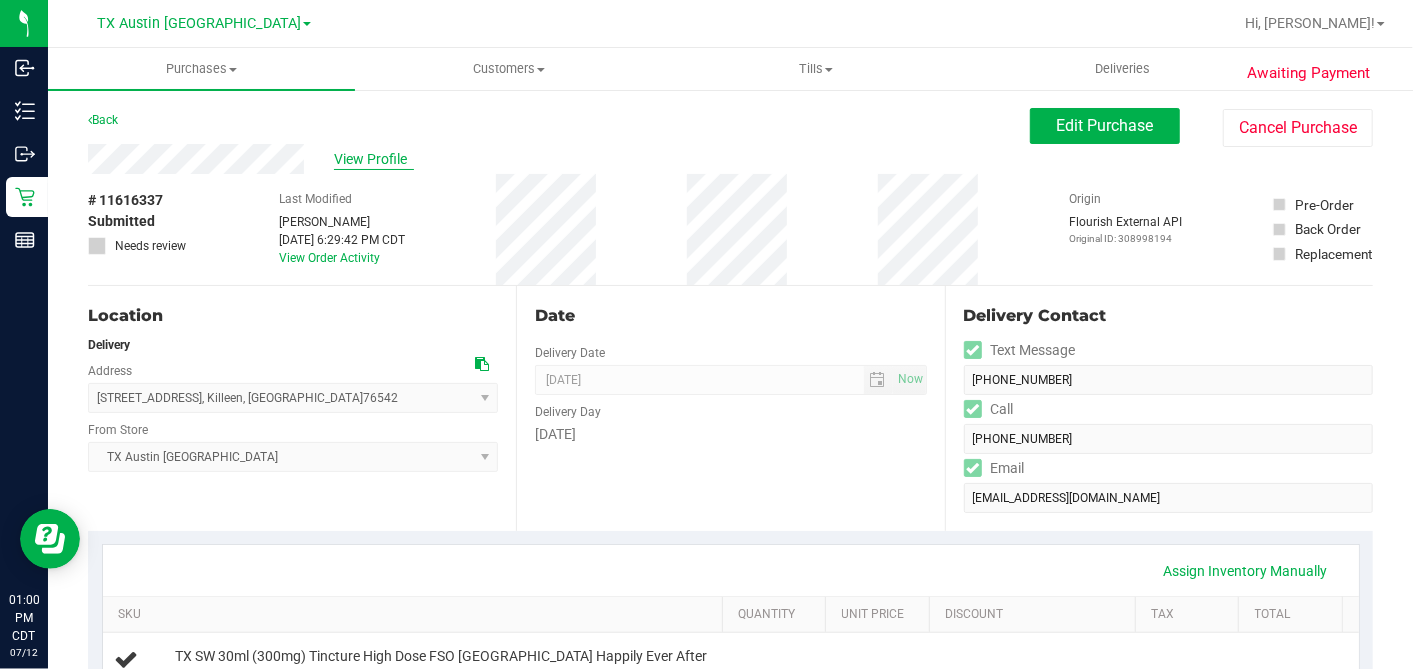 click on "View Profile" at bounding box center (374, 159) 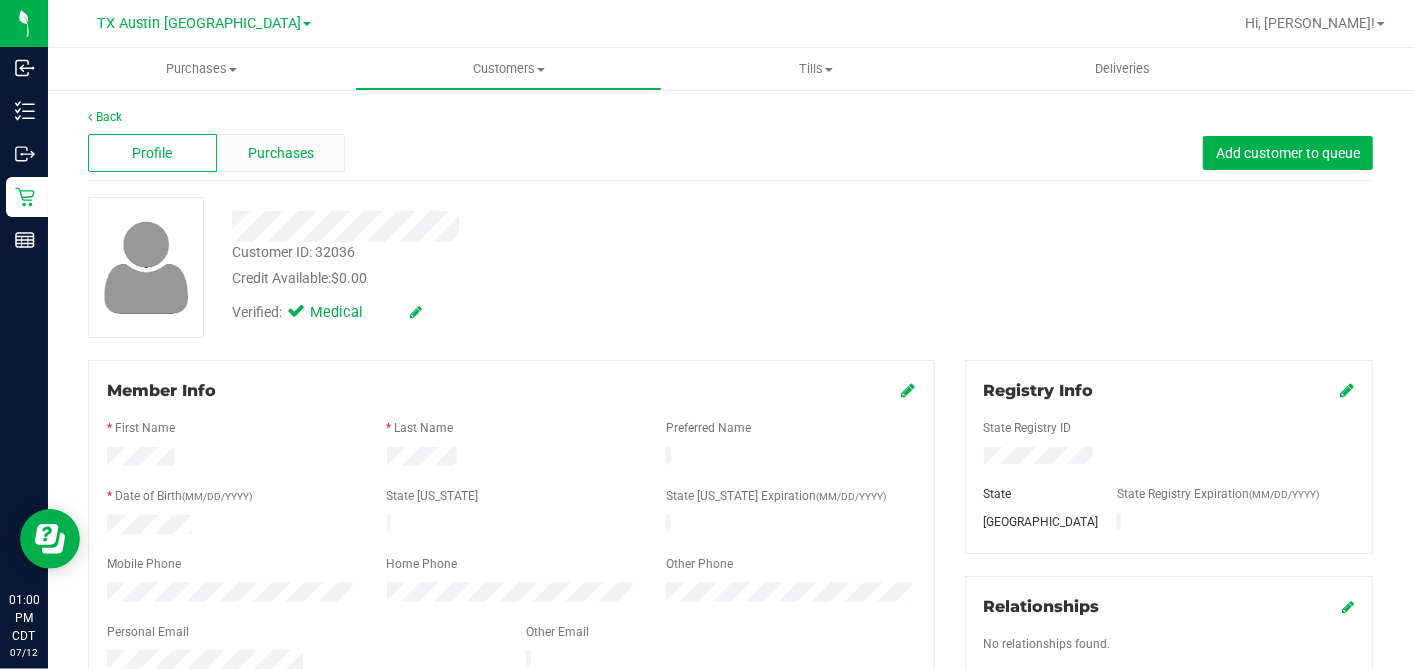 click on "Purchases" at bounding box center (281, 153) 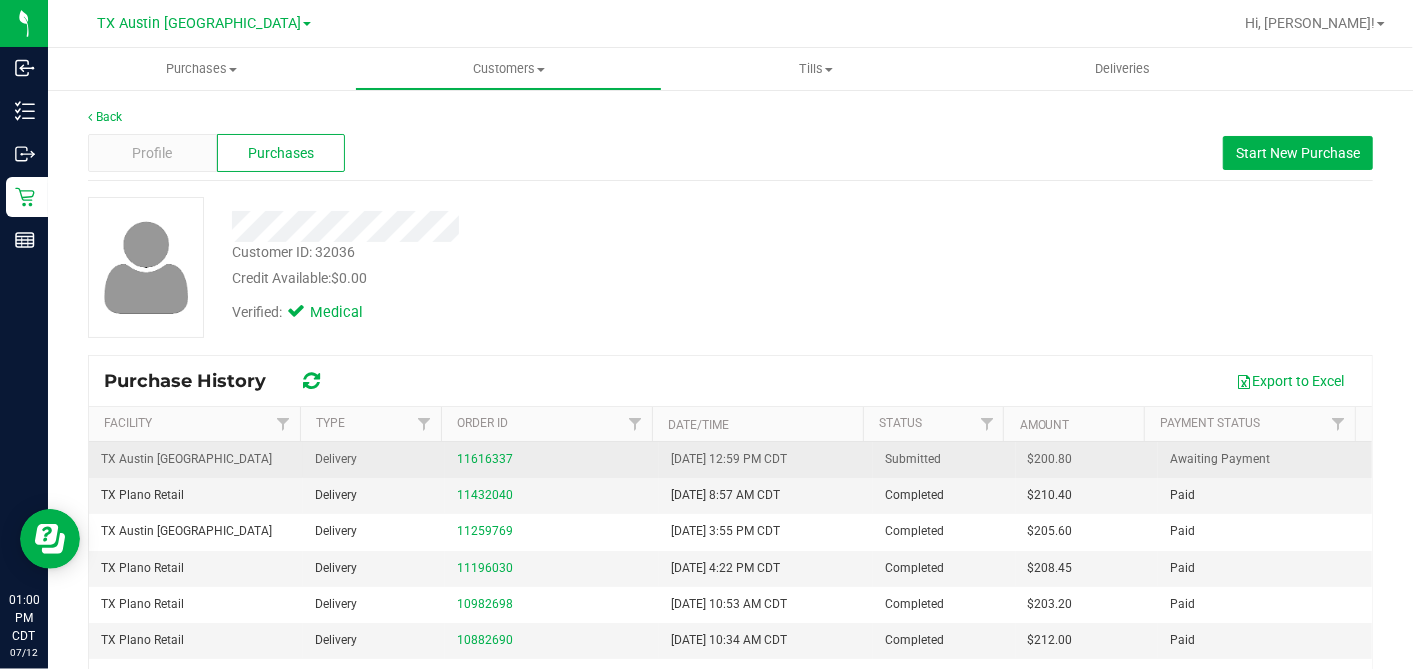 click on "$200.80" at bounding box center [1050, 459] 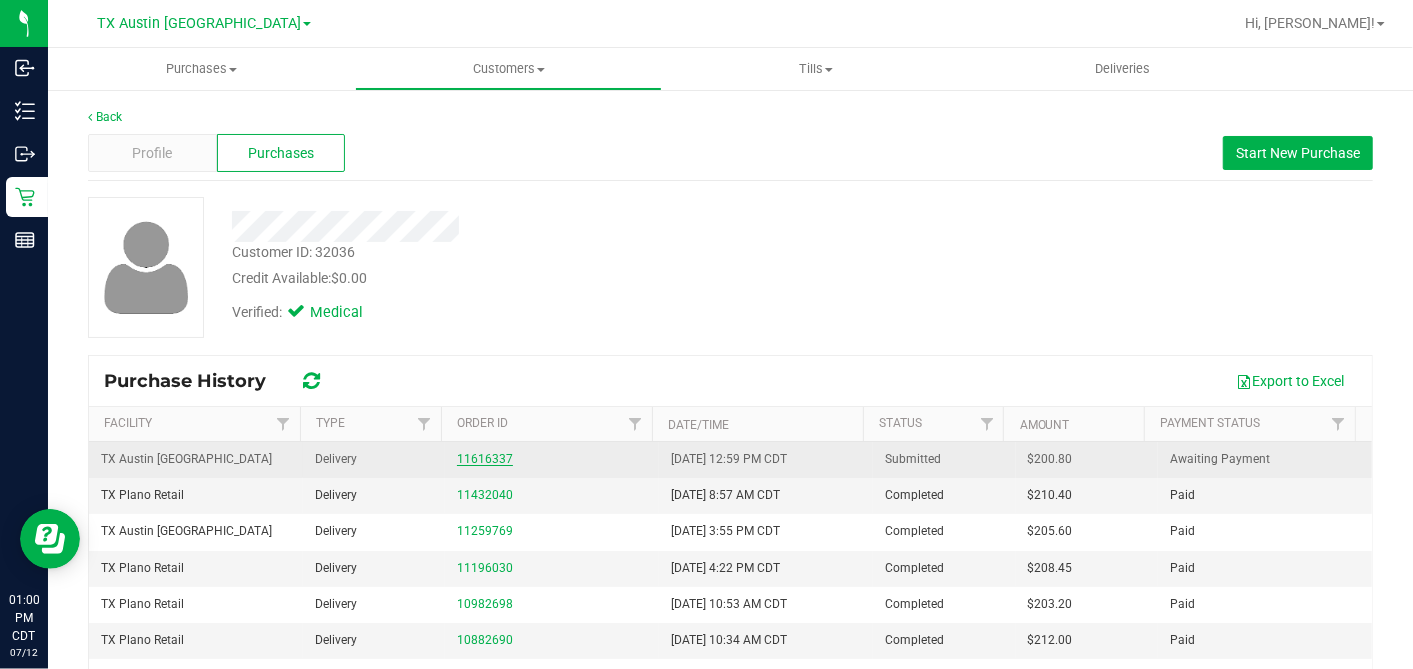 click on "11616337" at bounding box center [485, 459] 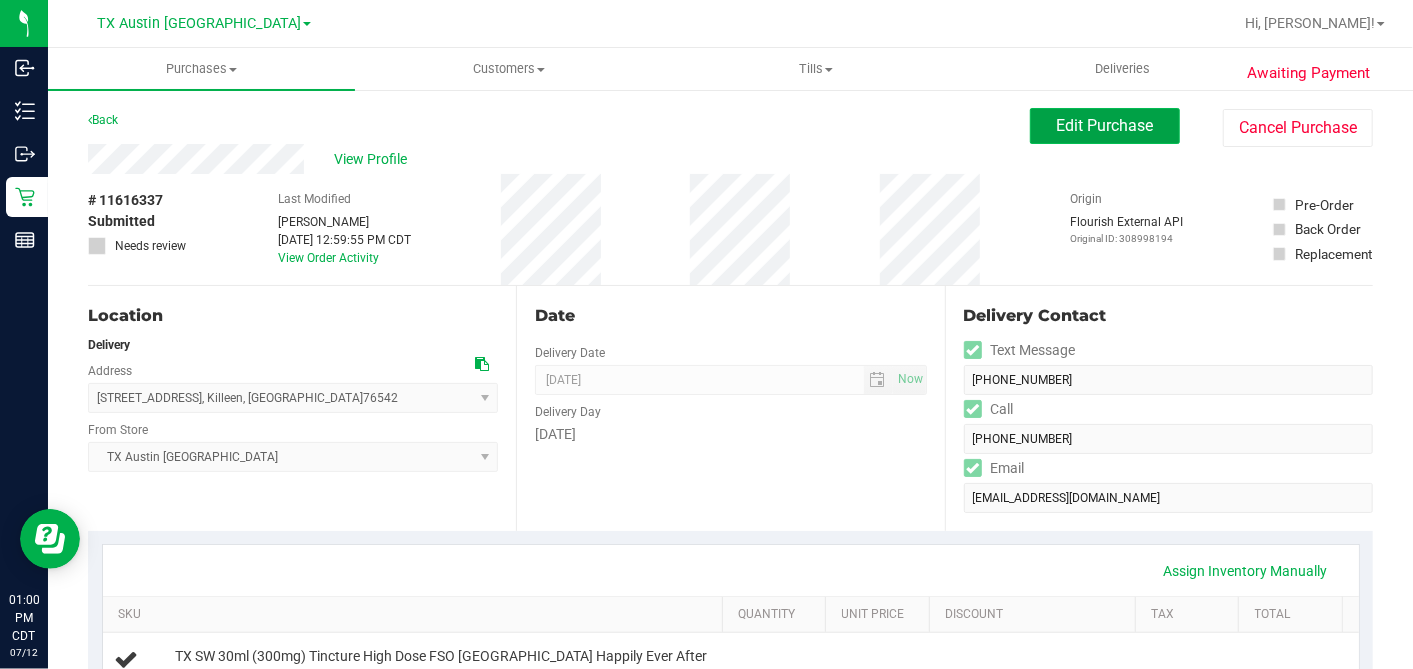 click on "Edit Purchase" at bounding box center [1105, 126] 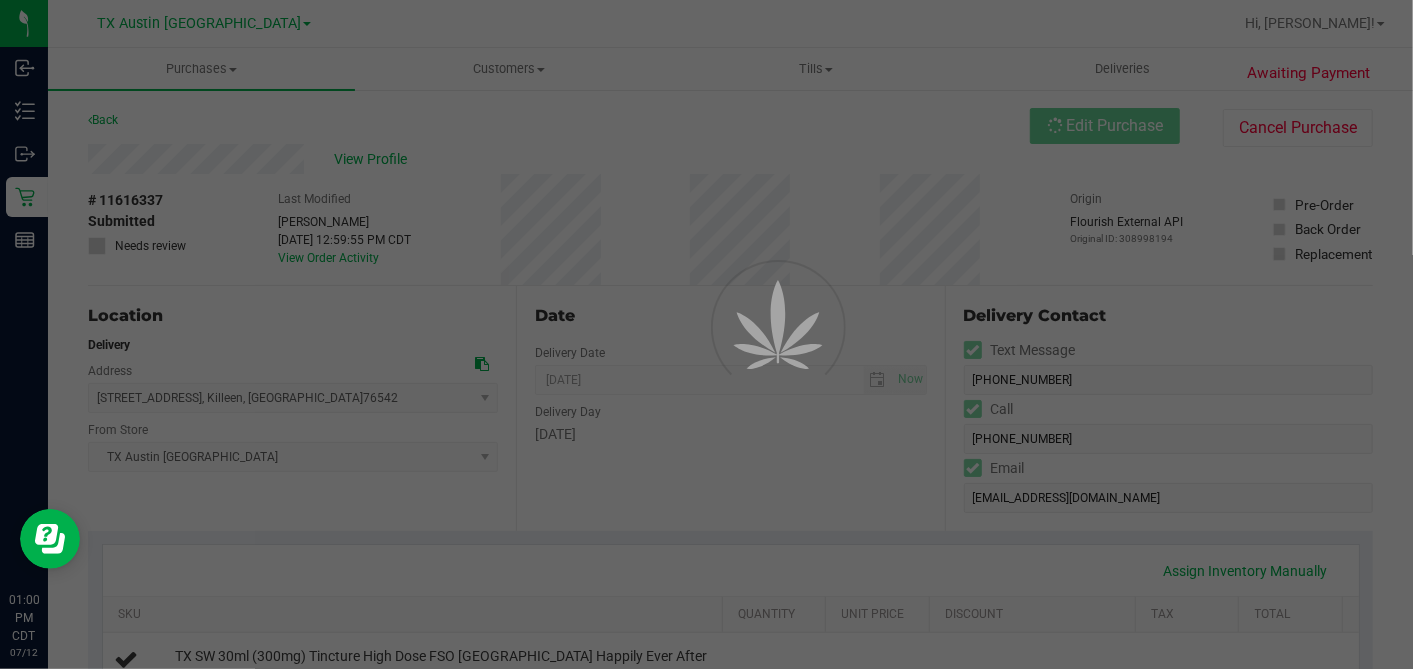 drag, startPoint x: 299, startPoint y: 445, endPoint x: 286, endPoint y: 449, distance: 13.601471 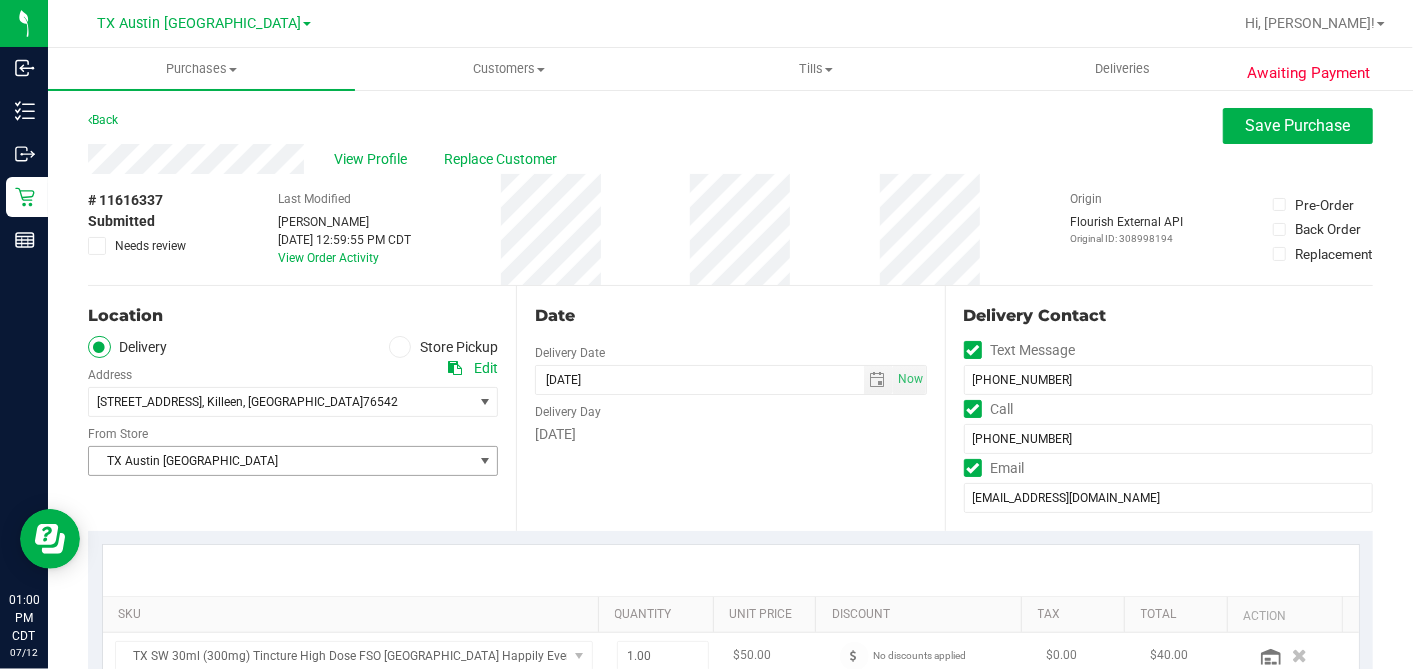 click on "TX Austin [GEOGRAPHIC_DATA]" at bounding box center (280, 461) 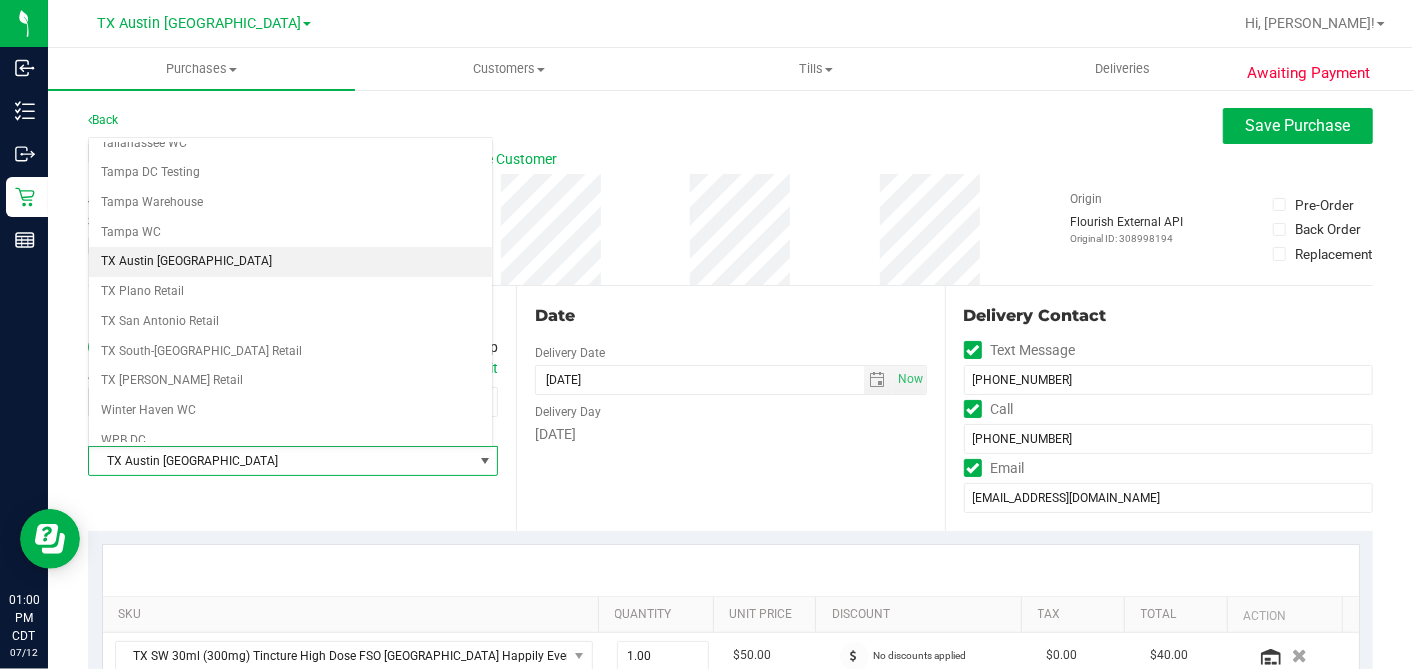 scroll, scrollTop: 1422, scrollLeft: 0, axis: vertical 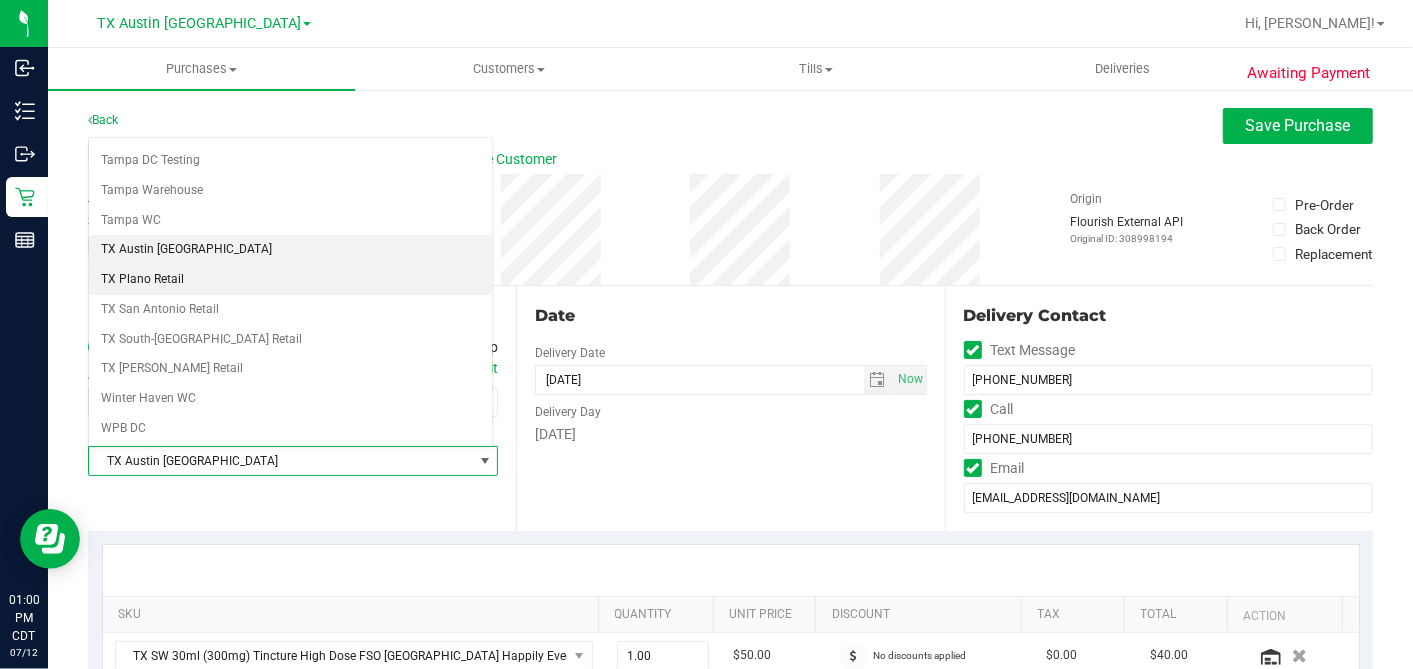 click on "TX Plano Retail" at bounding box center (290, 280) 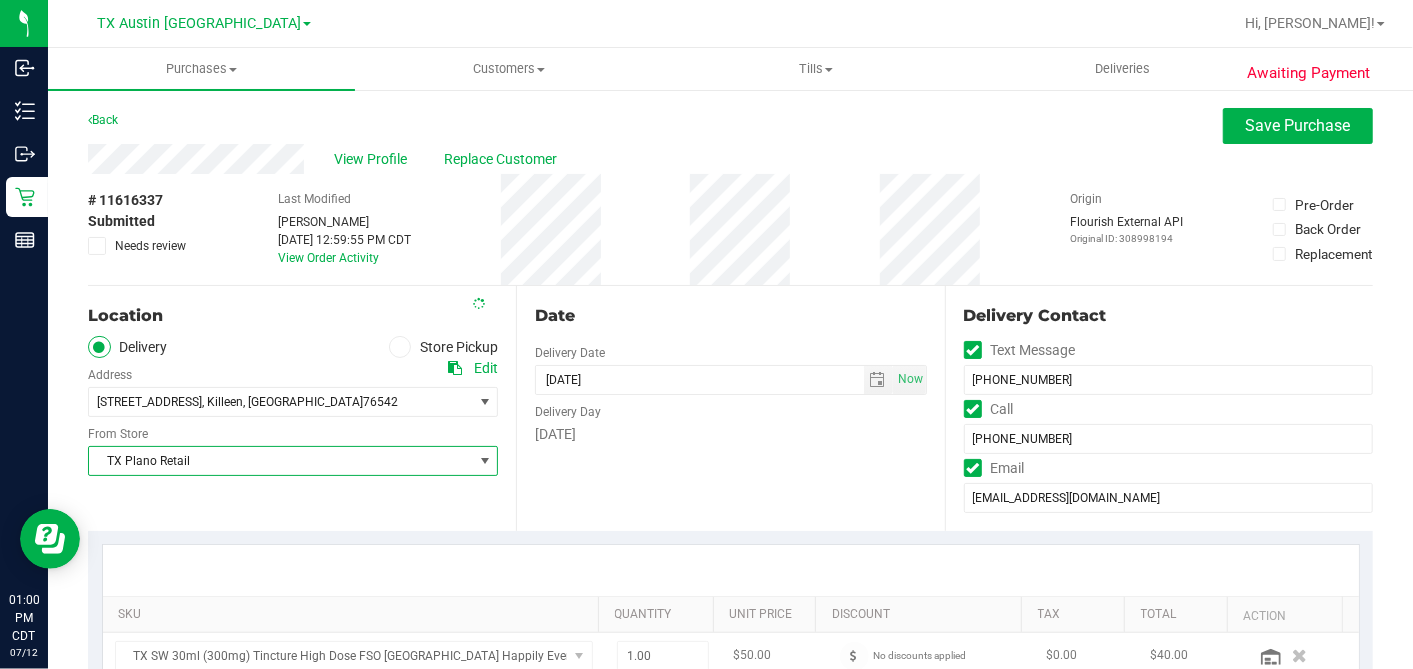 click on "# 11616337
Submitted
Needs review
Last Modified
Dane Hawkins
Jul 12, 2025 12:59:55 PM CDT
View Order Activity
Origin
Flourish External API
Original ID: 308998194
Pre-Order
Back Order" at bounding box center (730, 229) 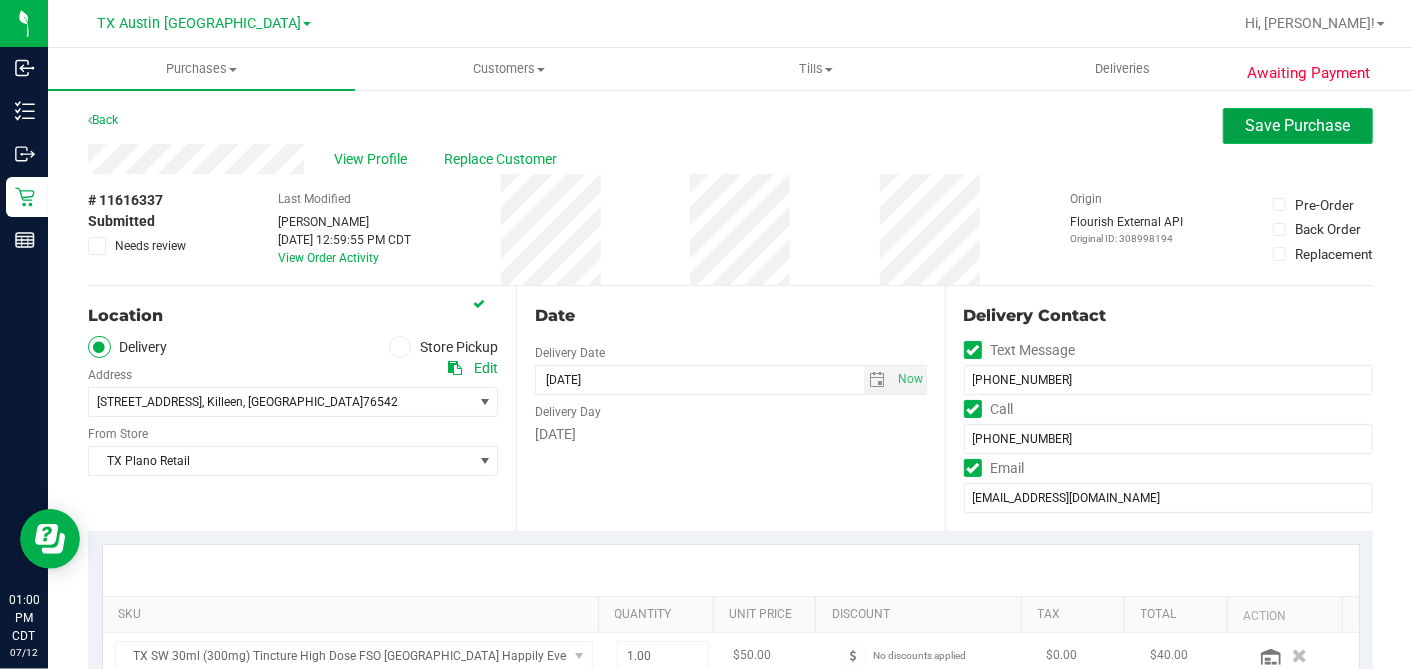 click on "Save Purchase" at bounding box center (1298, 126) 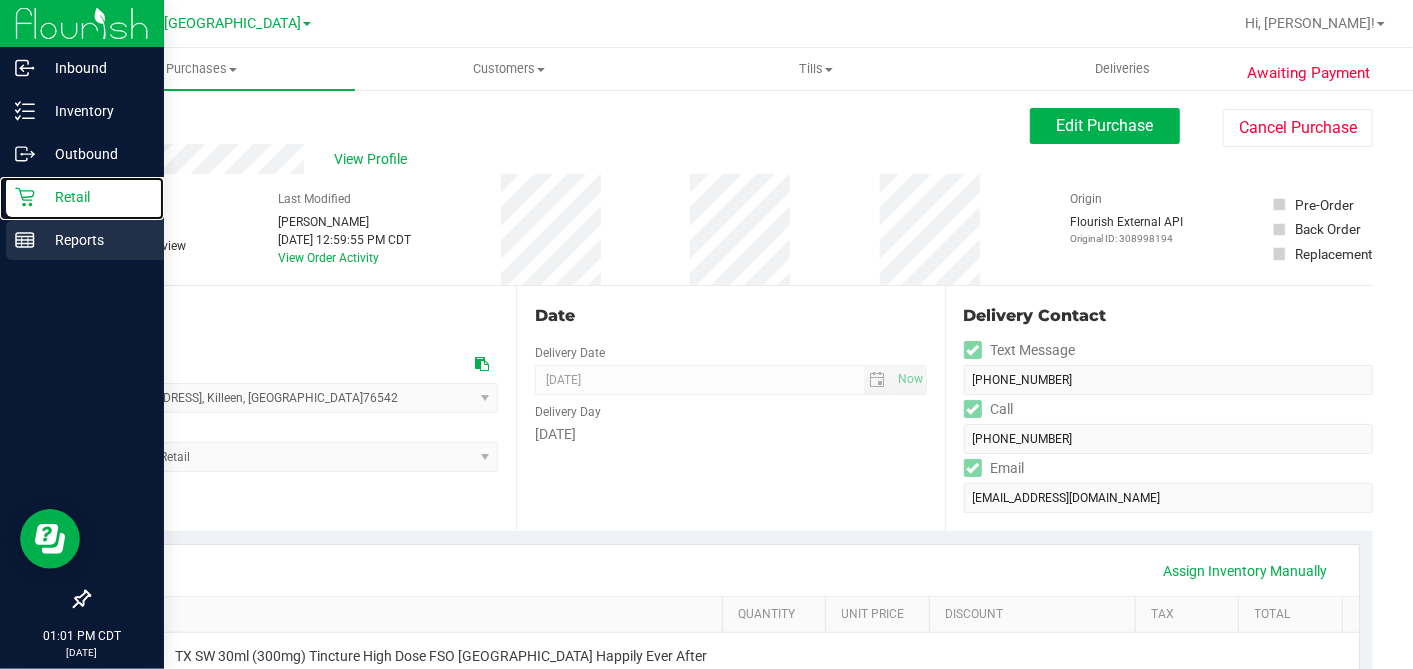 drag, startPoint x: 31, startPoint y: 192, endPoint x: 127, endPoint y: 233, distance: 104.388695 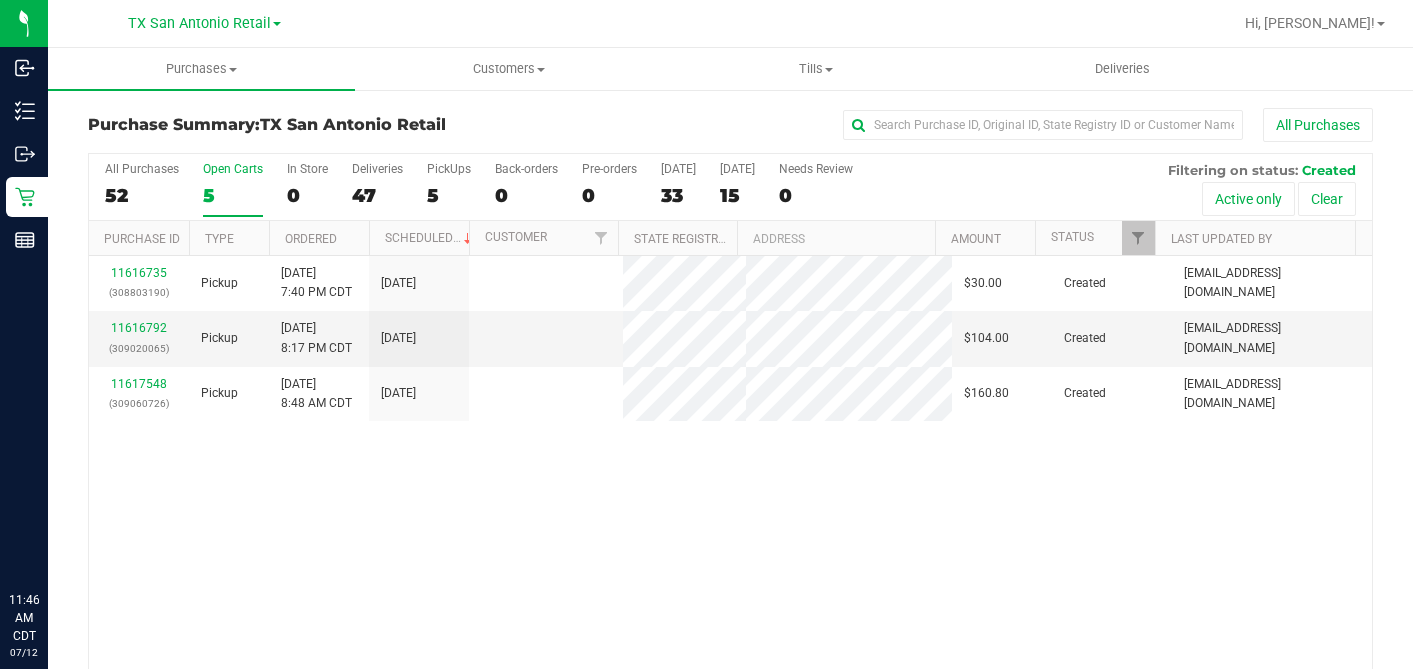 scroll, scrollTop: 0, scrollLeft: 0, axis: both 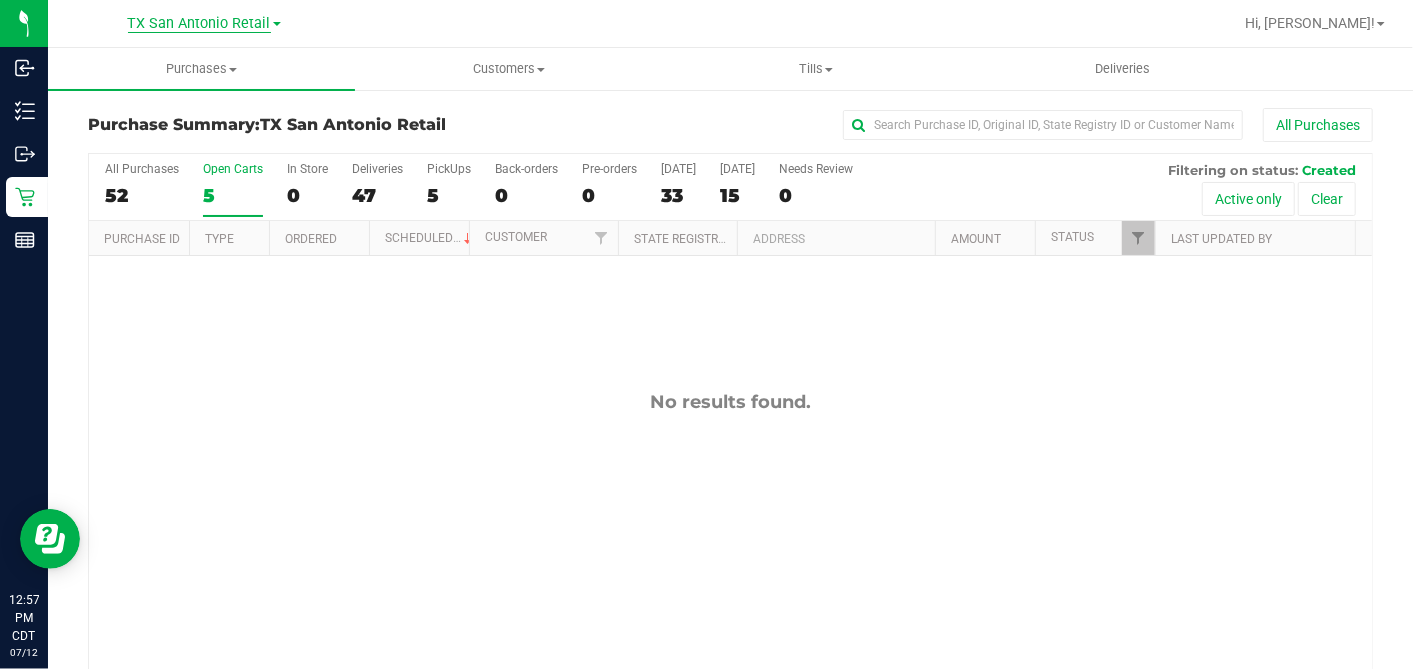 click on "TX San Antonio Retail" at bounding box center (199, 24) 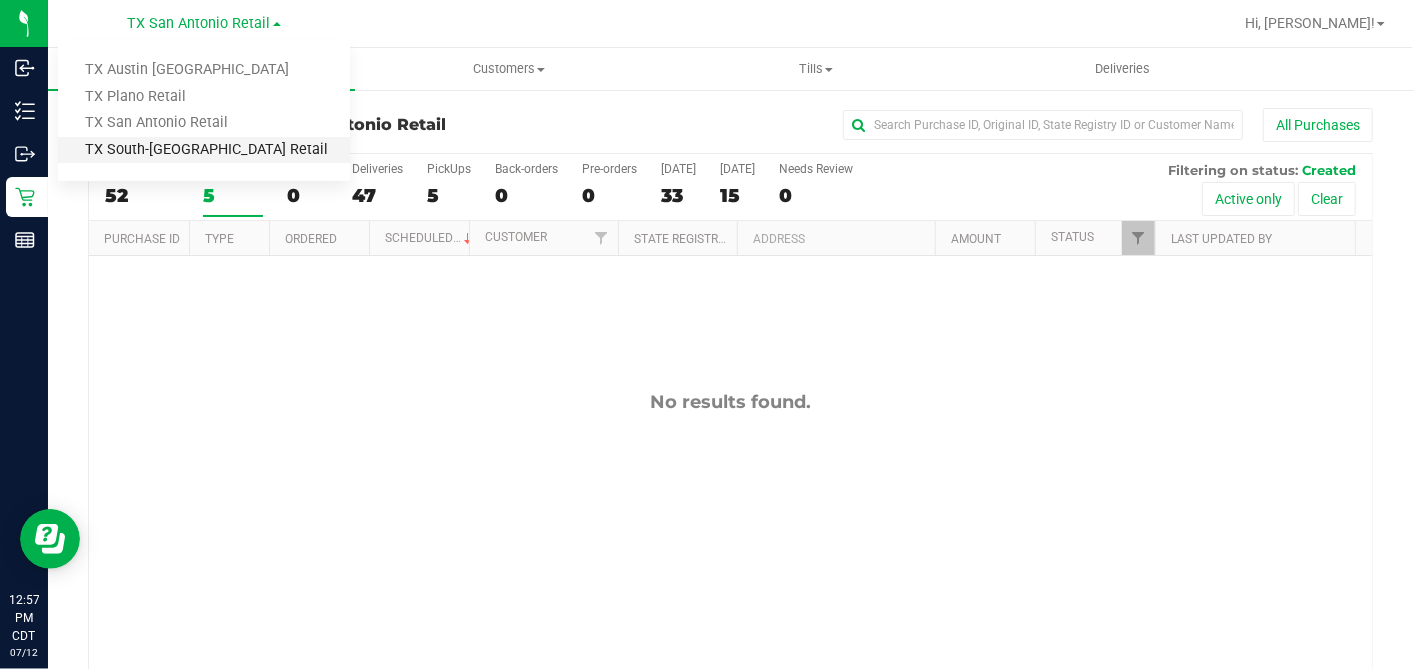 click on "TX South-[GEOGRAPHIC_DATA] Retail" at bounding box center [204, 150] 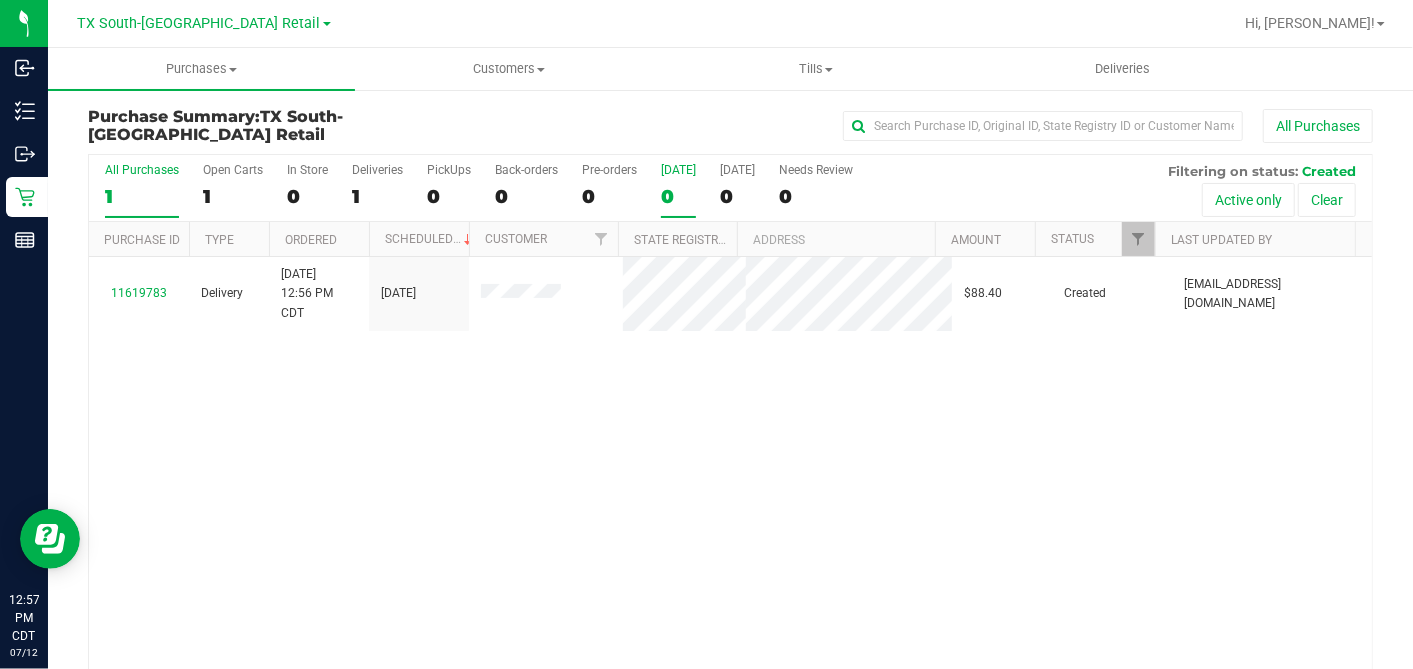 click on "0" at bounding box center (678, 196) 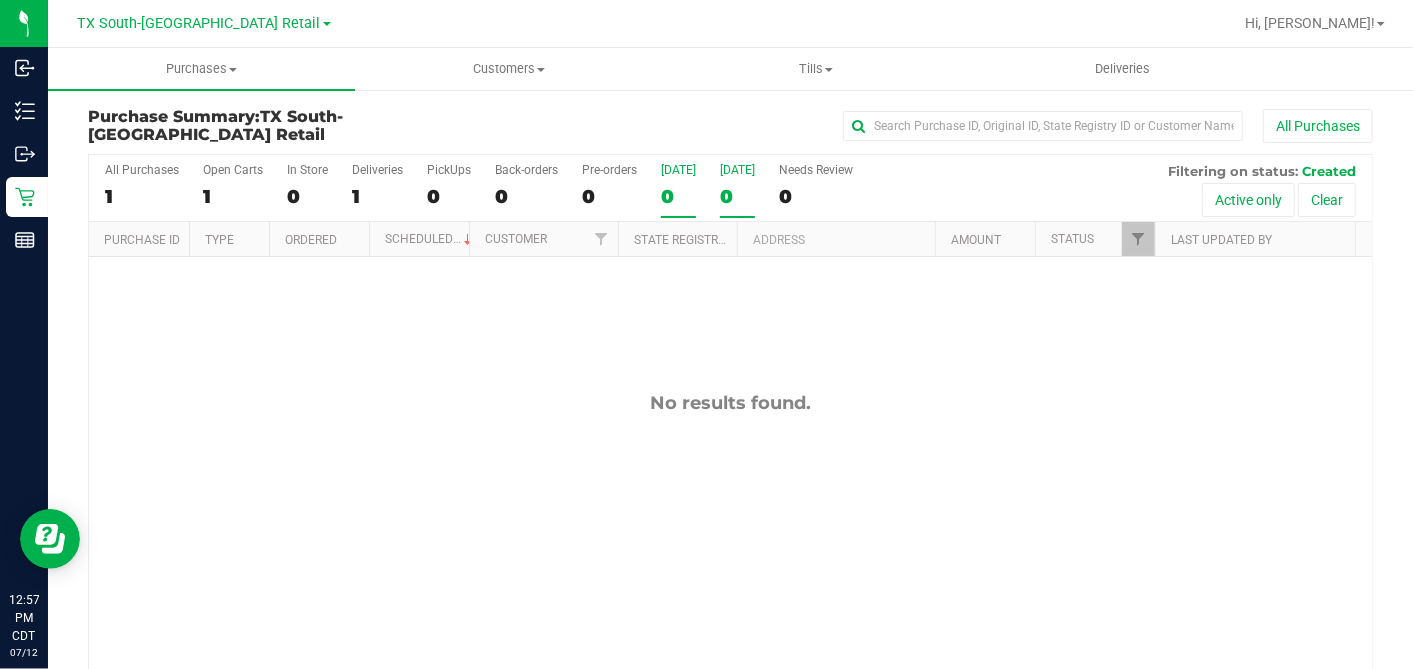 click on "0" at bounding box center (737, 196) 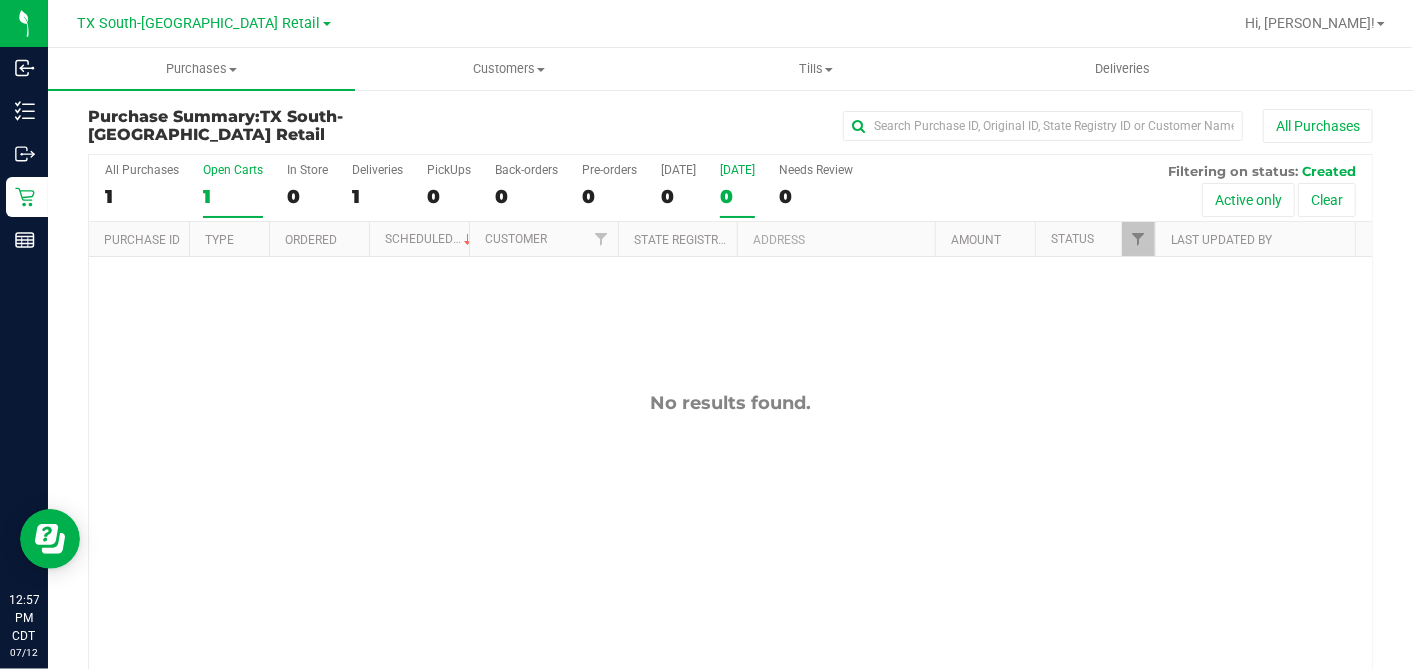 click on "1" at bounding box center (233, 196) 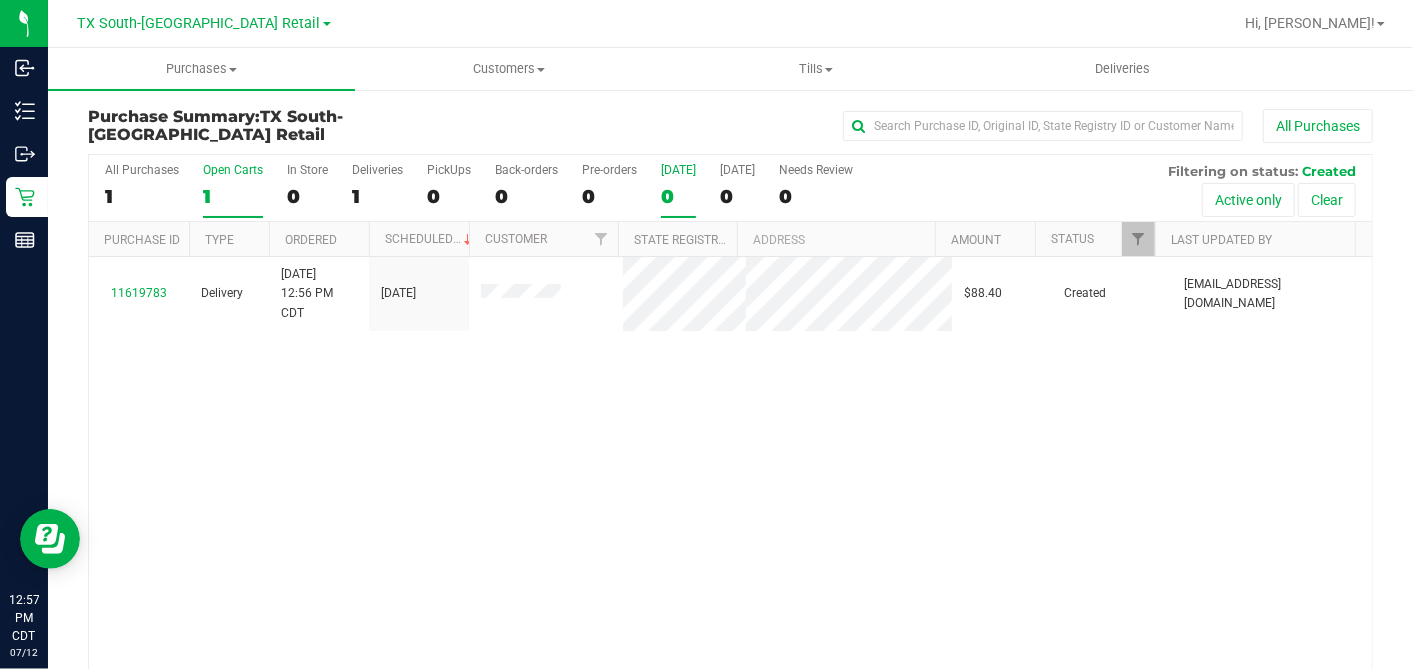 click on "0" at bounding box center [678, 196] 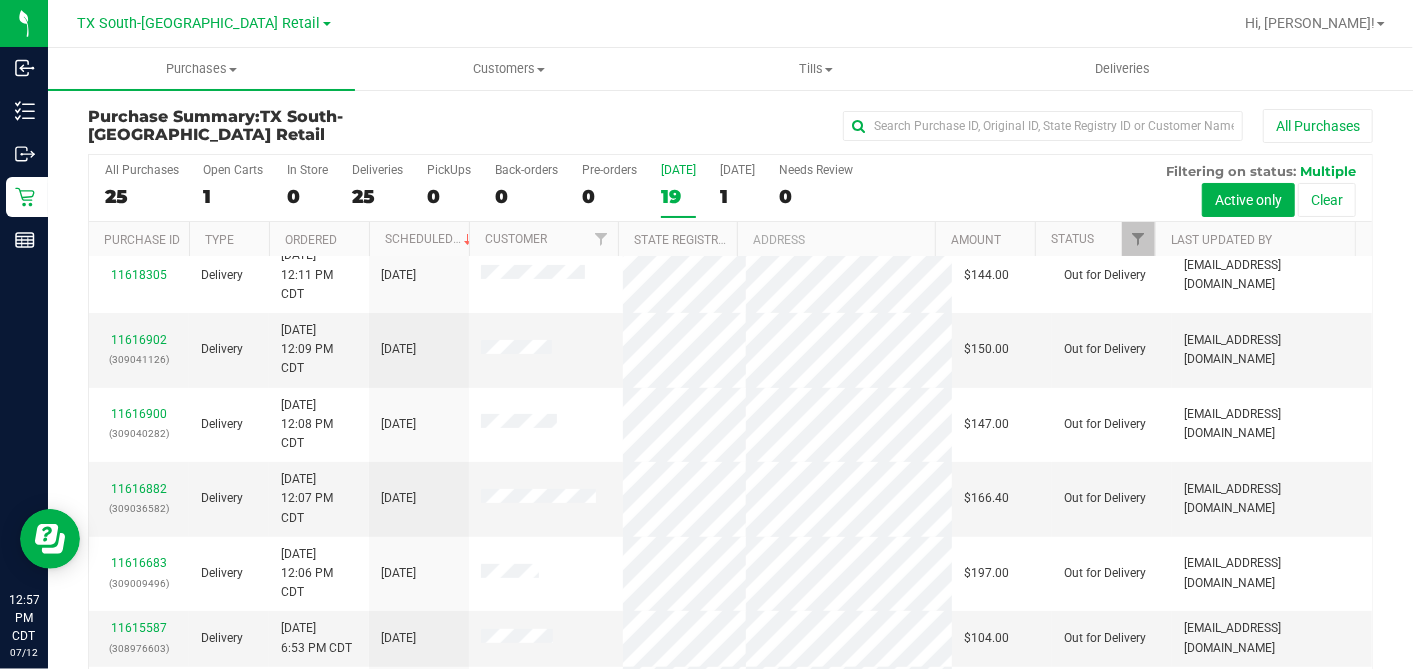 scroll, scrollTop: 0, scrollLeft: 0, axis: both 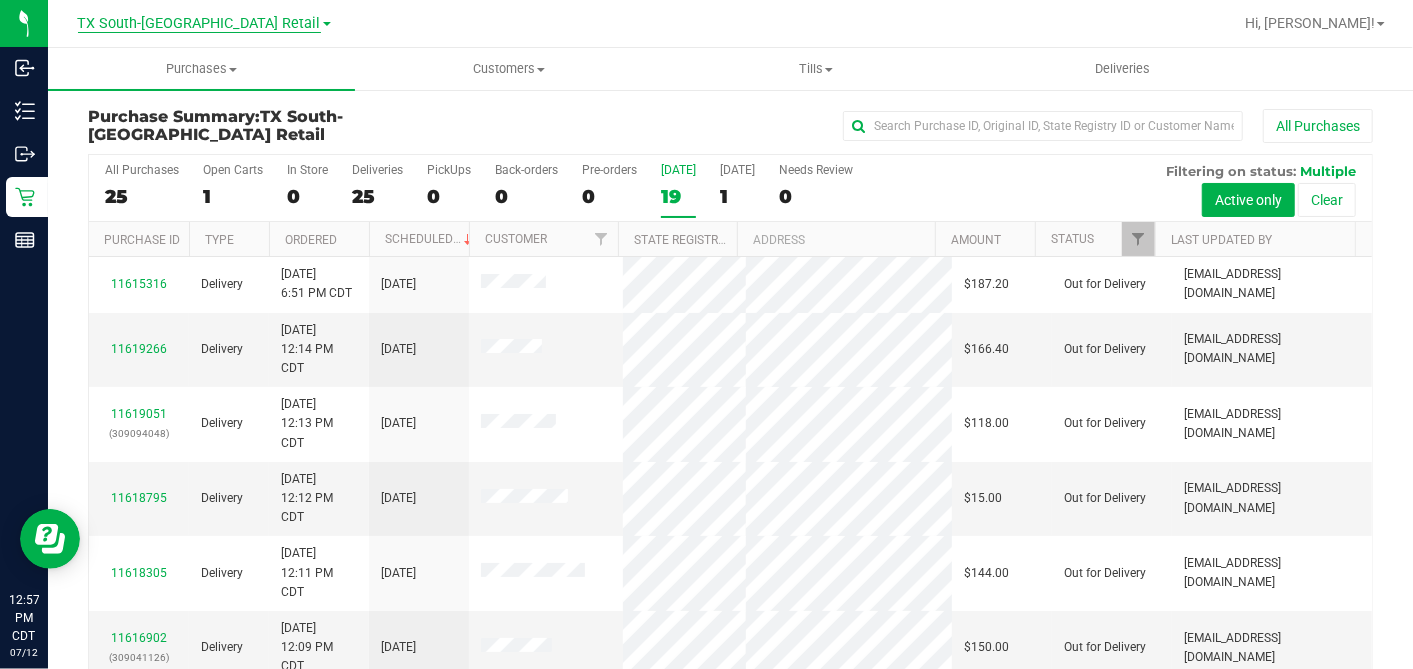 click on "TX South-[GEOGRAPHIC_DATA] Retail" at bounding box center (199, 24) 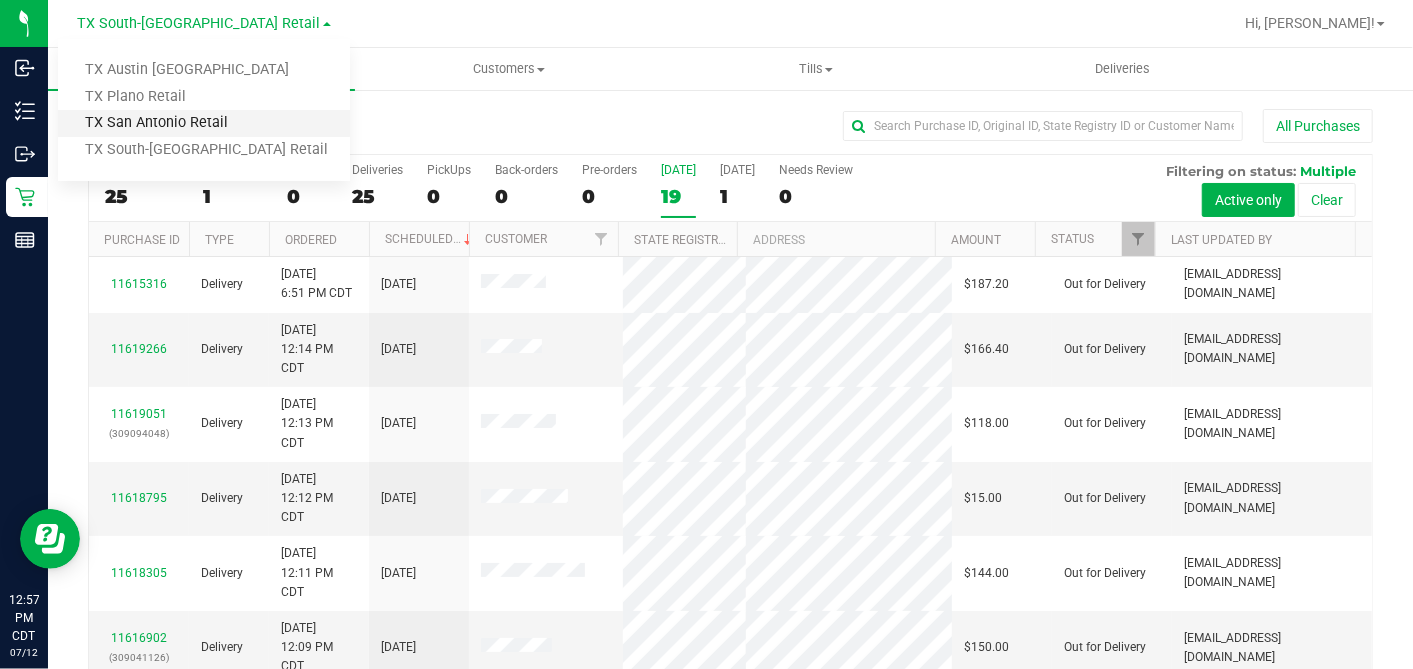 click on "TX San Antonio Retail" at bounding box center [204, 123] 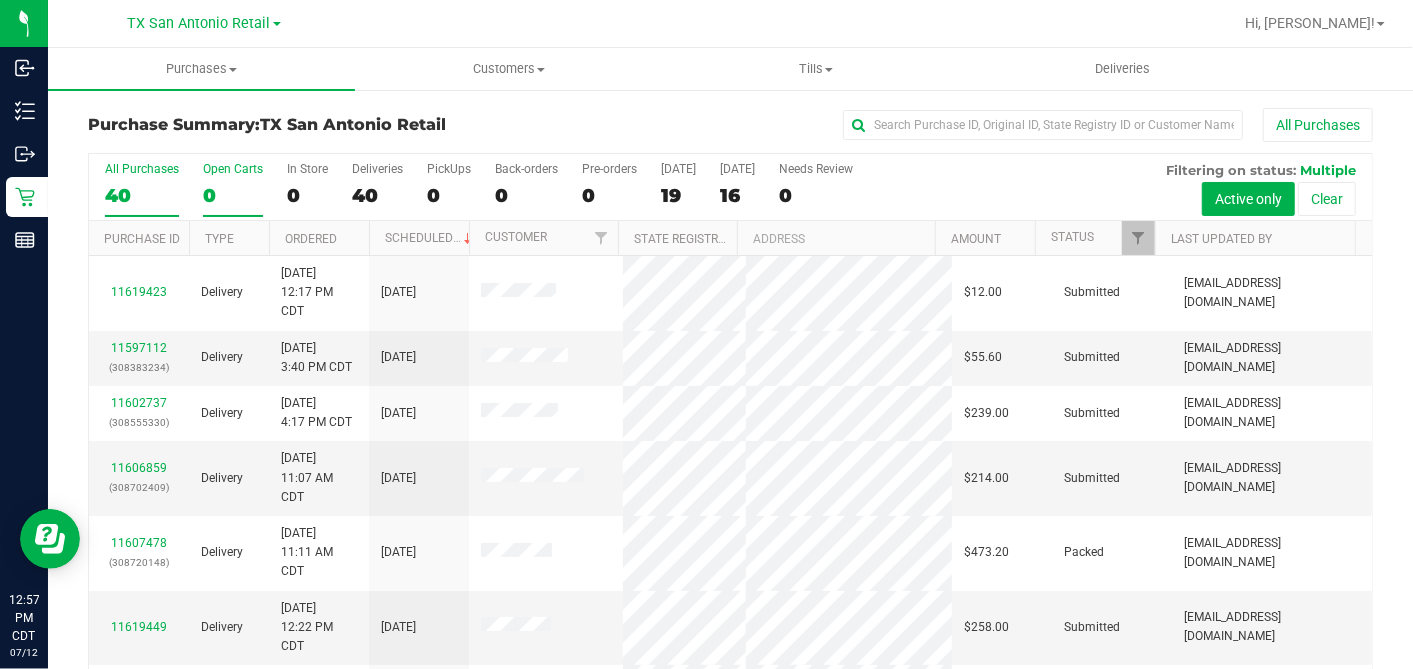 click on "0" at bounding box center [233, 195] 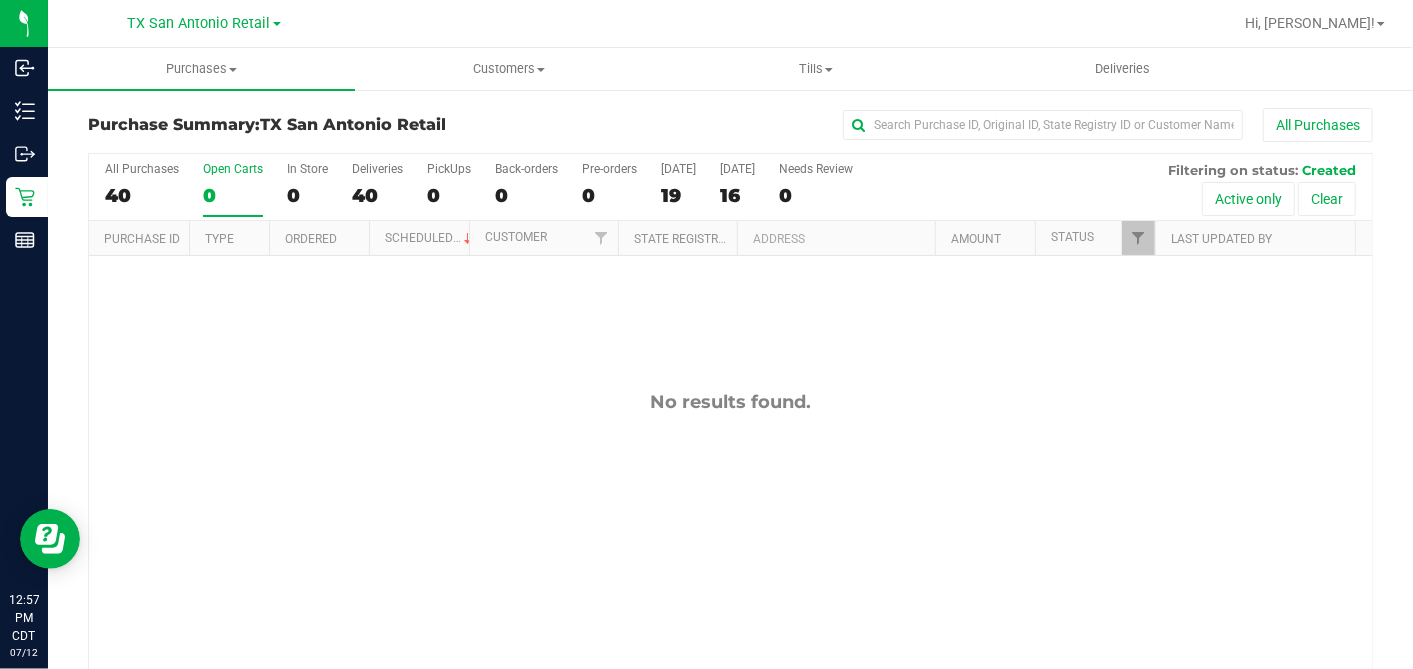 click on "All Purchases
40
Open Carts
0
In Store
0
Deliveries
40
PickUps
0
Back-orders
0
Pre-orders
0
[DATE]
19
[DATE]
16" at bounding box center (730, 187) 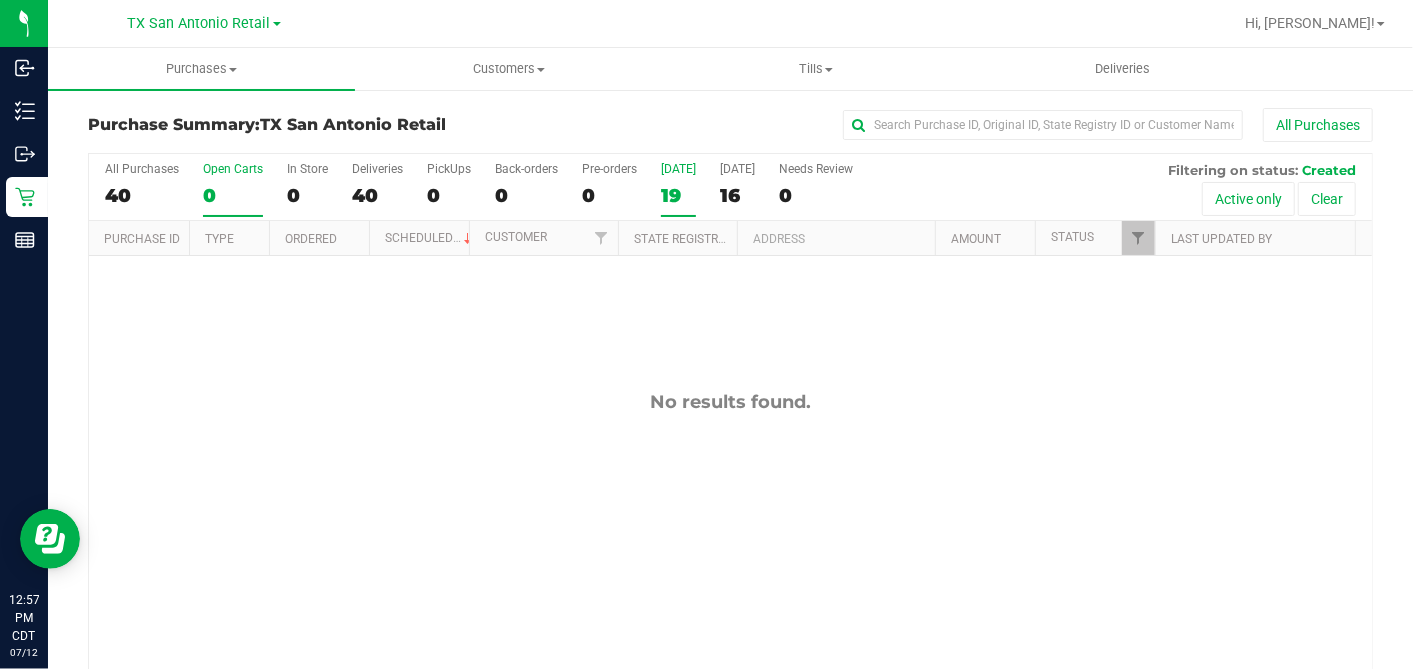 click on "19" at bounding box center [678, 195] 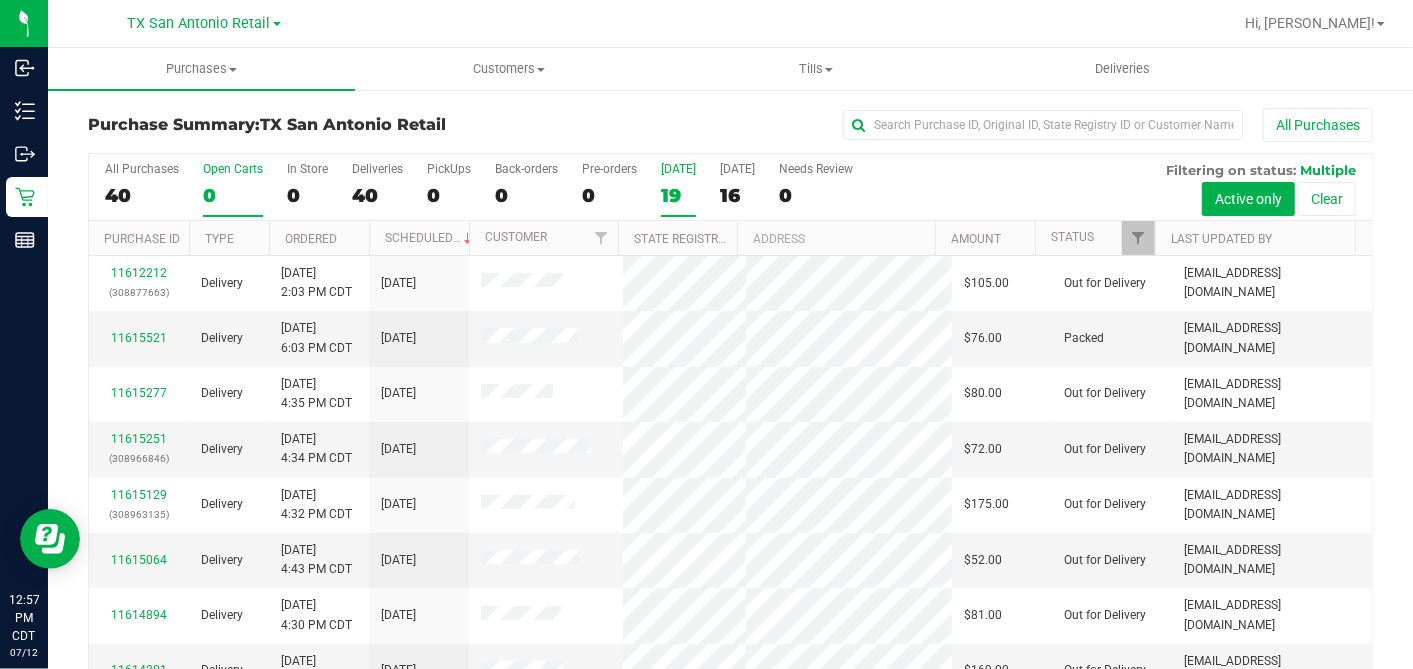 click on "0" at bounding box center (233, 195) 